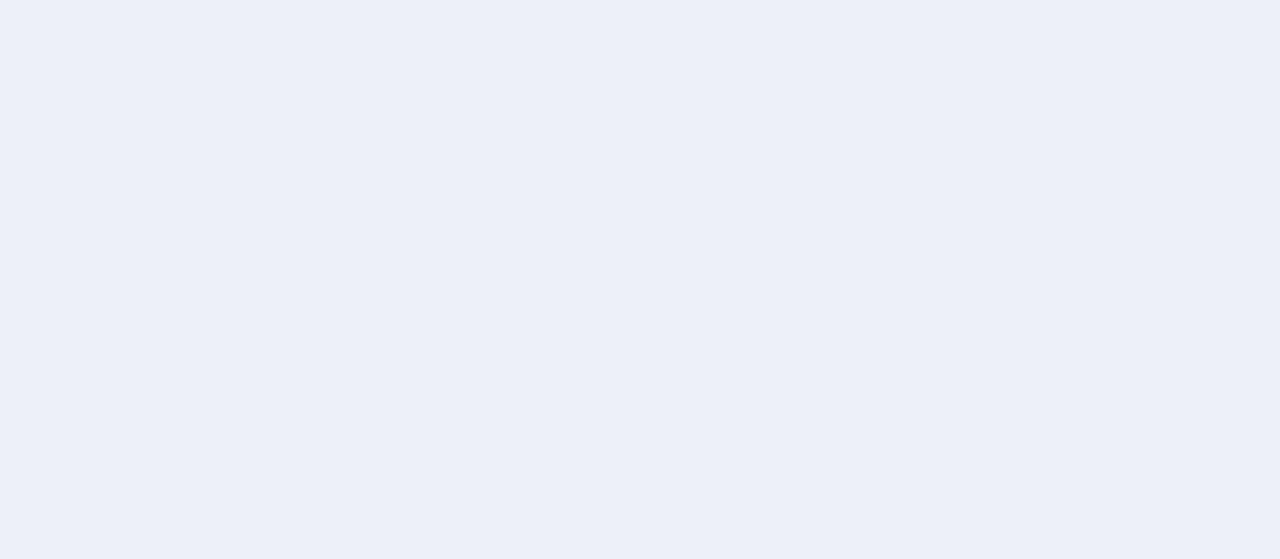 scroll, scrollTop: 0, scrollLeft: 0, axis: both 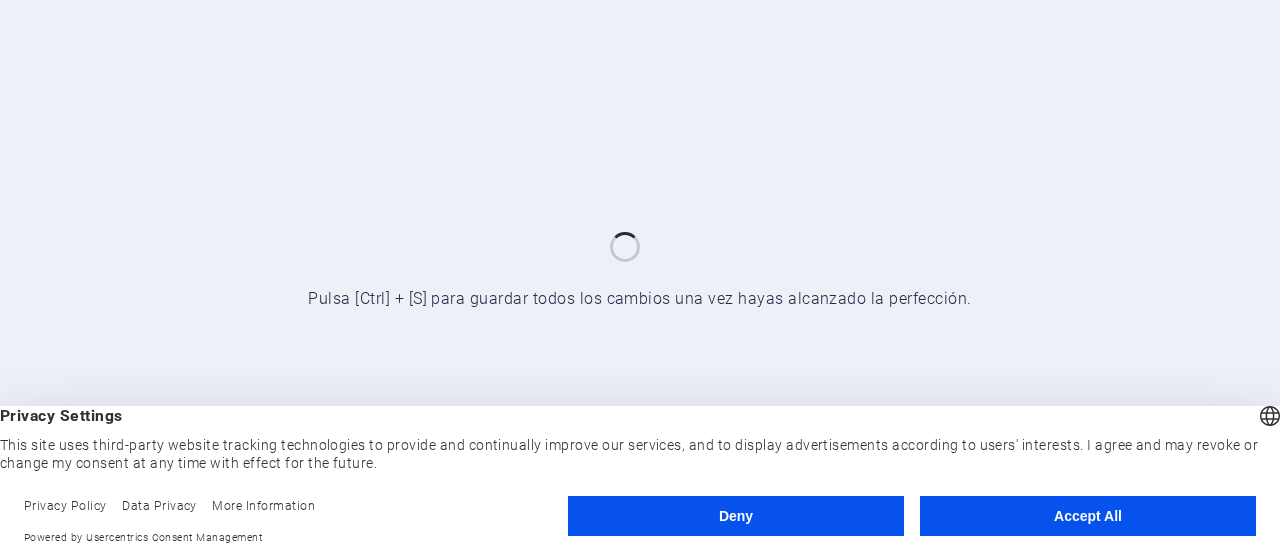 click on "Accept All" at bounding box center (1088, 516) 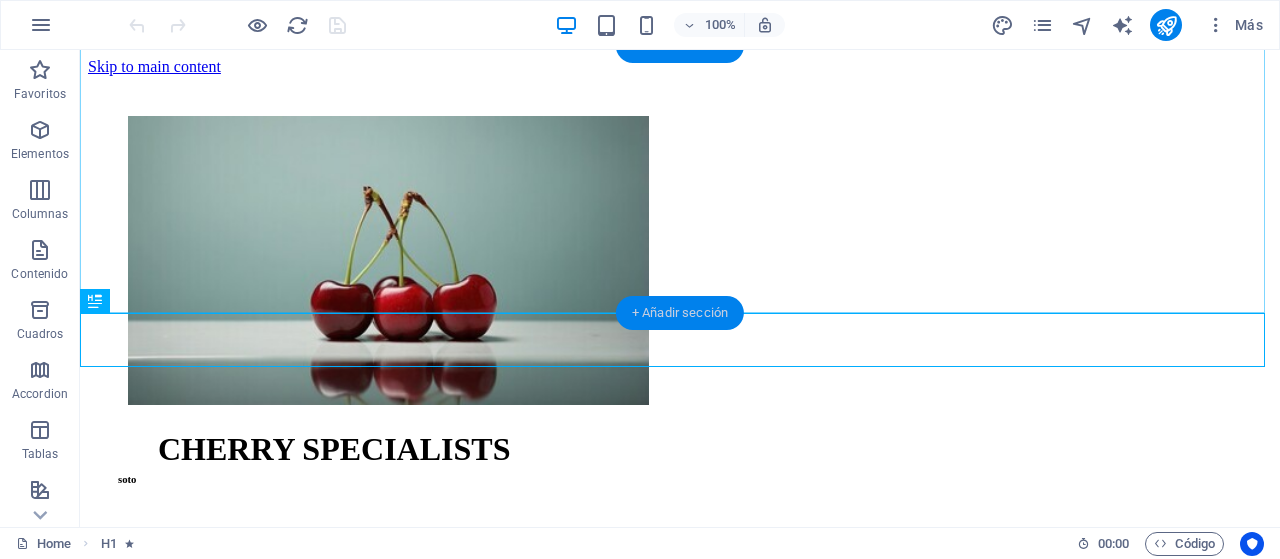 scroll, scrollTop: 44, scrollLeft: 0, axis: vertical 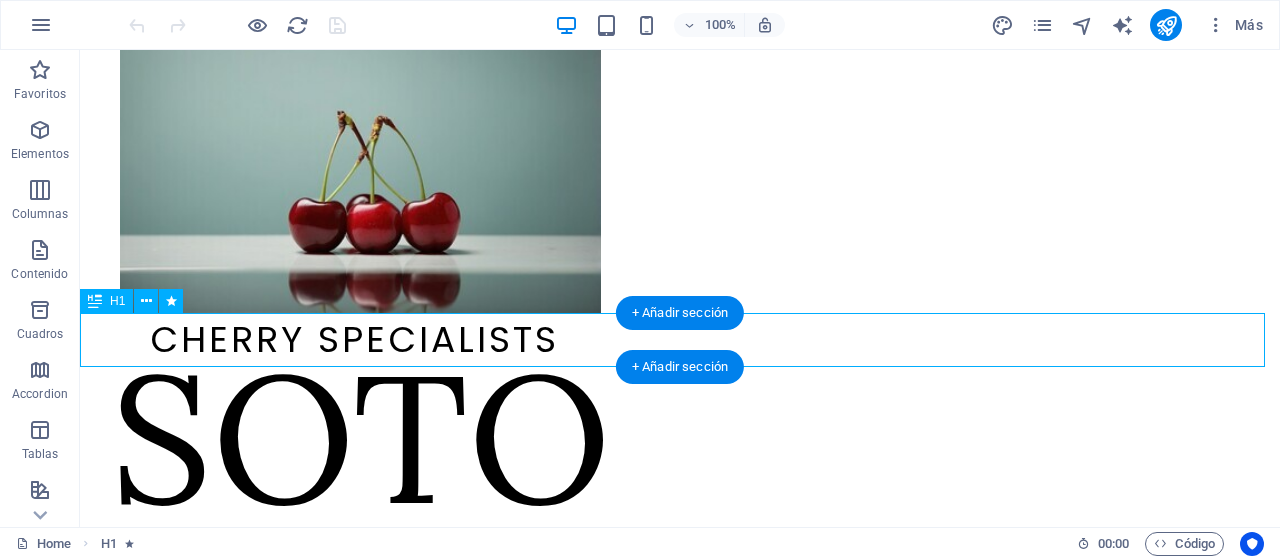 click on "CHERRY SPECIALISTS" at bounding box center [680, 340] 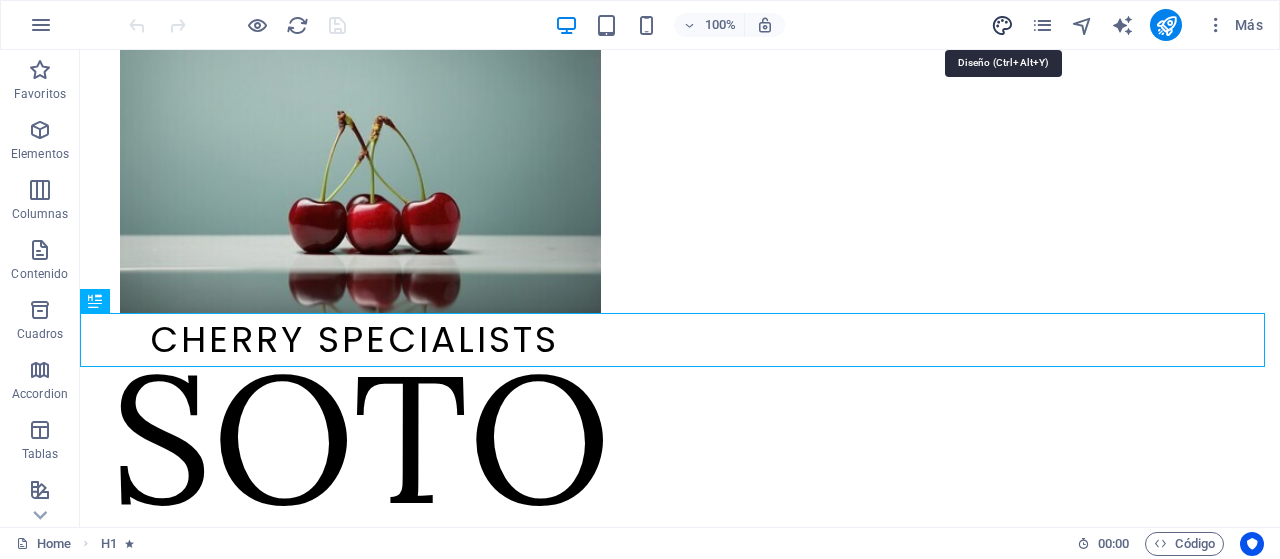 click at bounding box center [1002, 25] 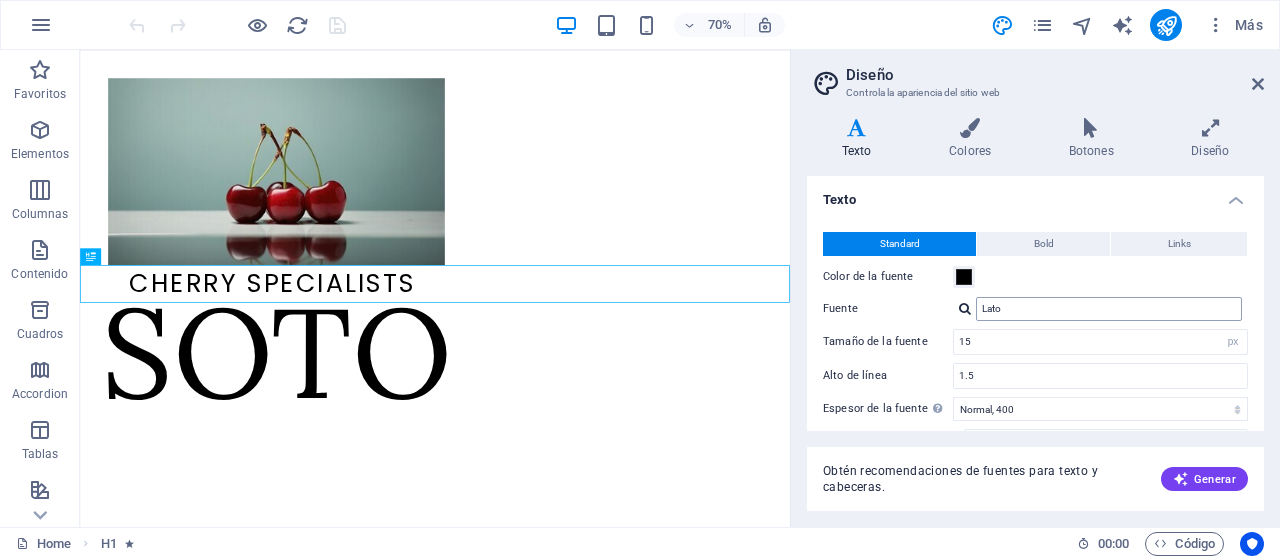 scroll, scrollTop: 0, scrollLeft: 0, axis: both 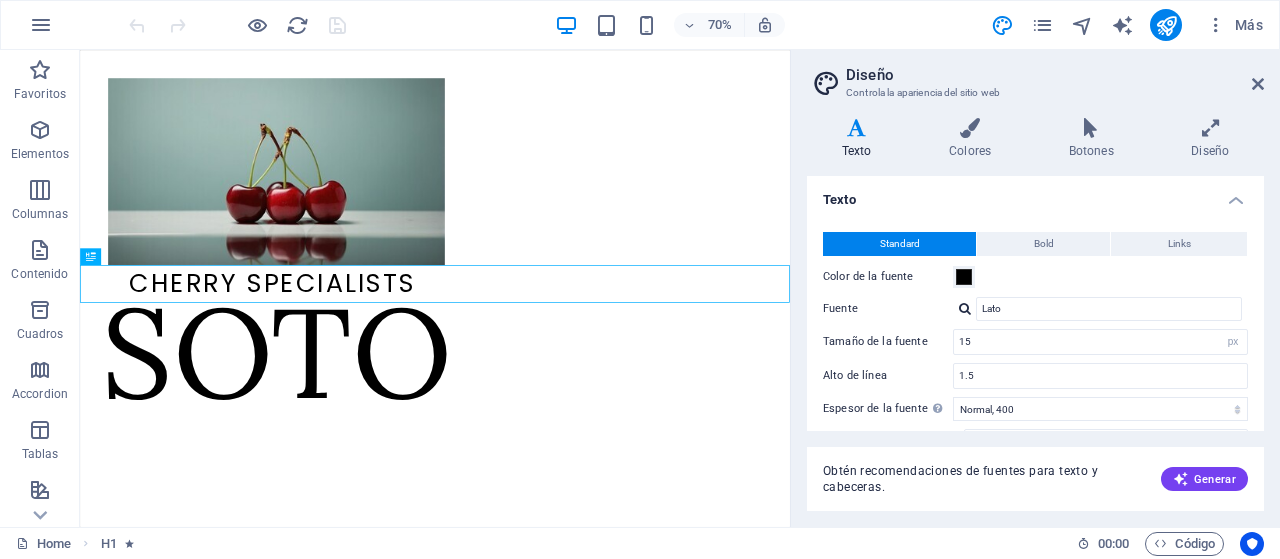 click at bounding box center (965, 308) 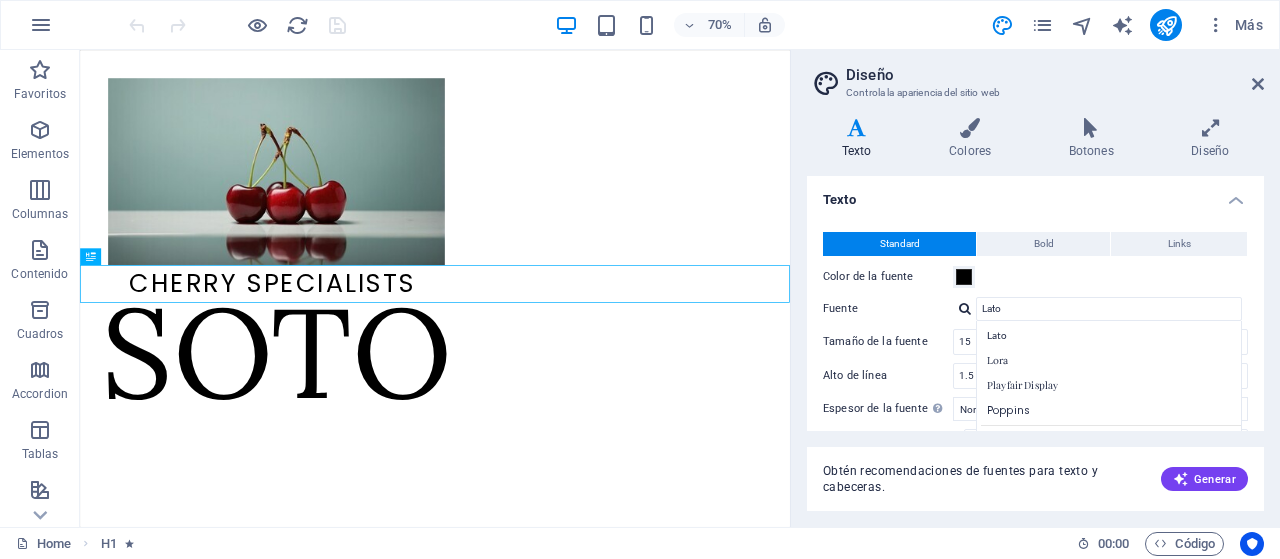 scroll, scrollTop: 197, scrollLeft: 0, axis: vertical 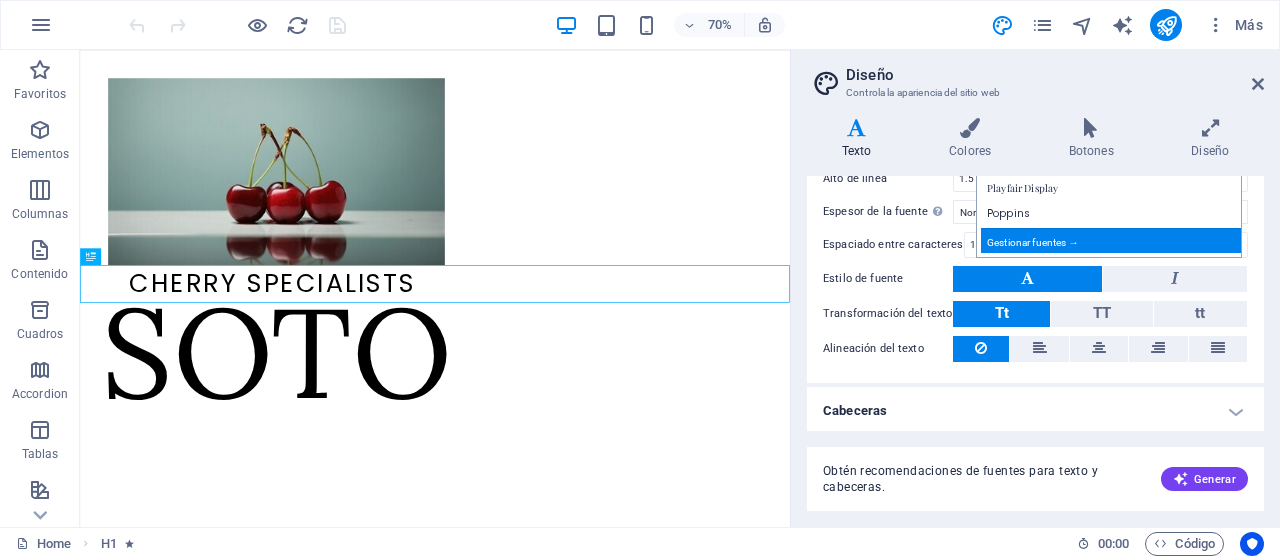 click on "Gestionar fuentes →" at bounding box center (1113, 240) 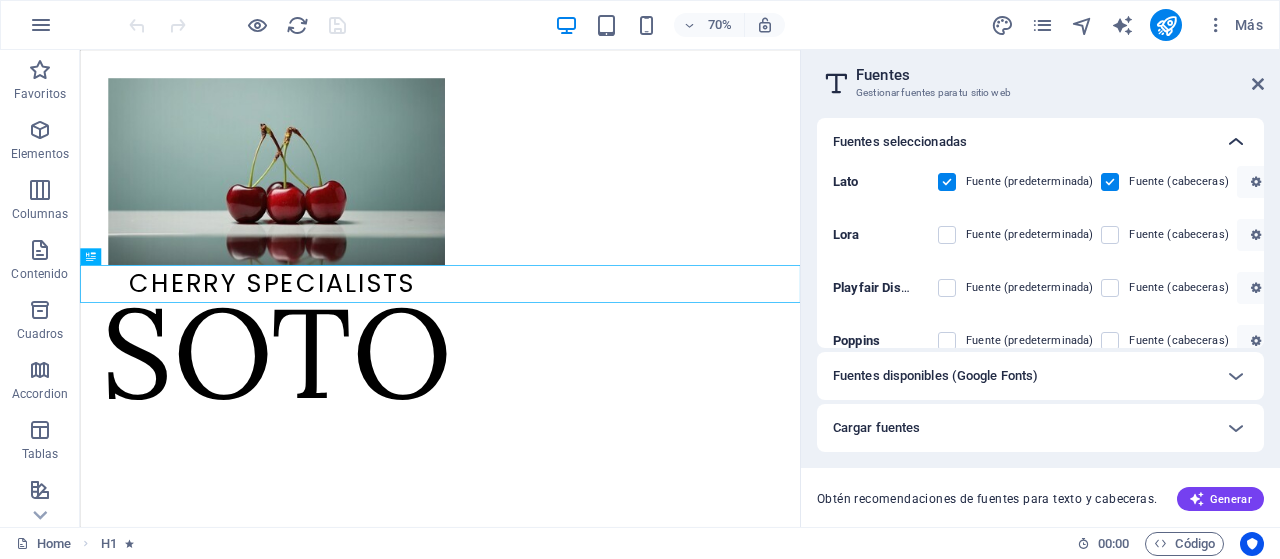 click at bounding box center [1236, 142] 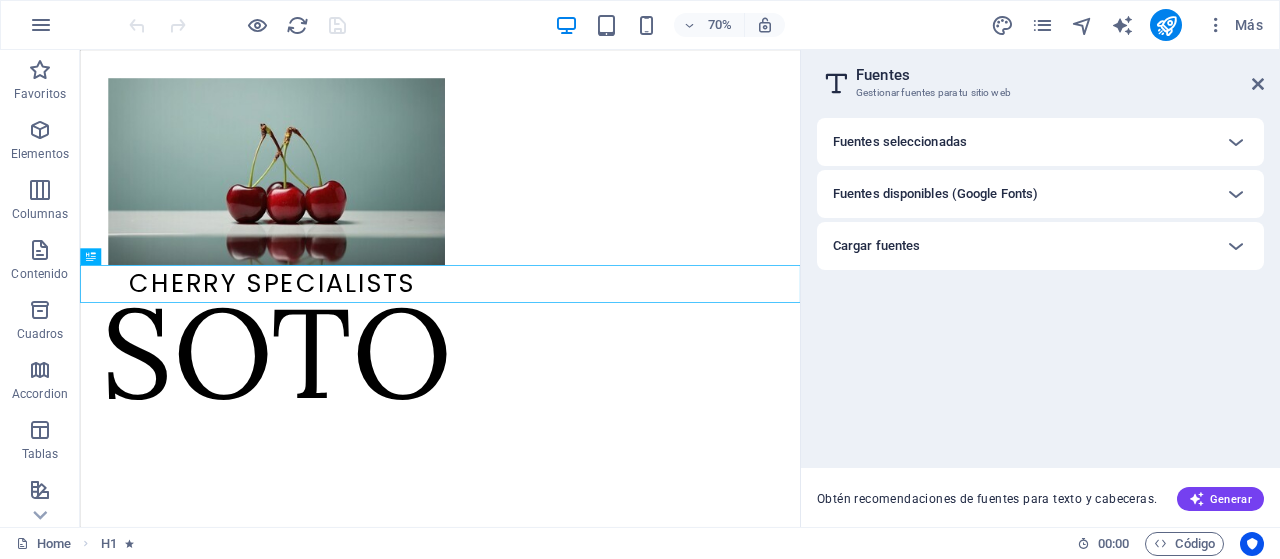 click on "Fuentes disponibles (Google Fonts)" at bounding box center (935, 194) 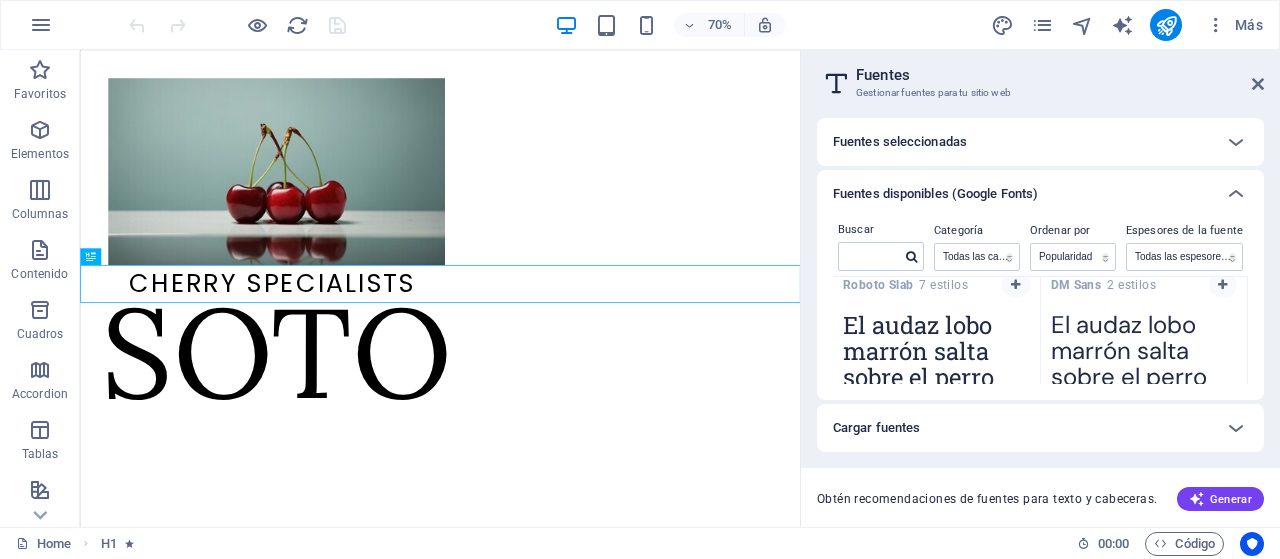 scroll, scrollTop: 1429, scrollLeft: 0, axis: vertical 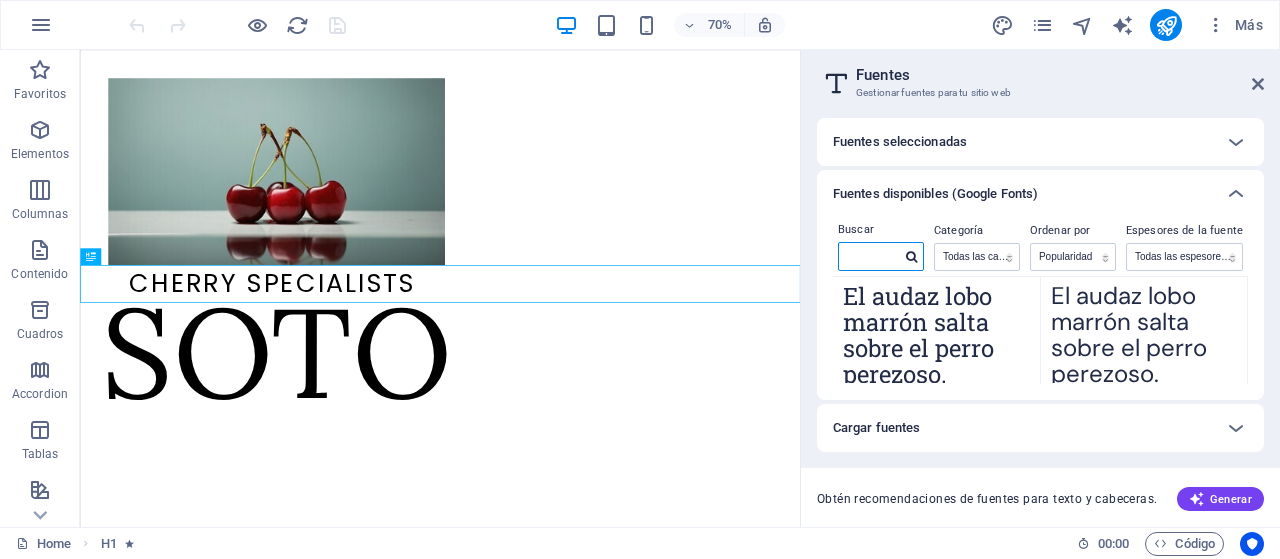 click at bounding box center (870, 256) 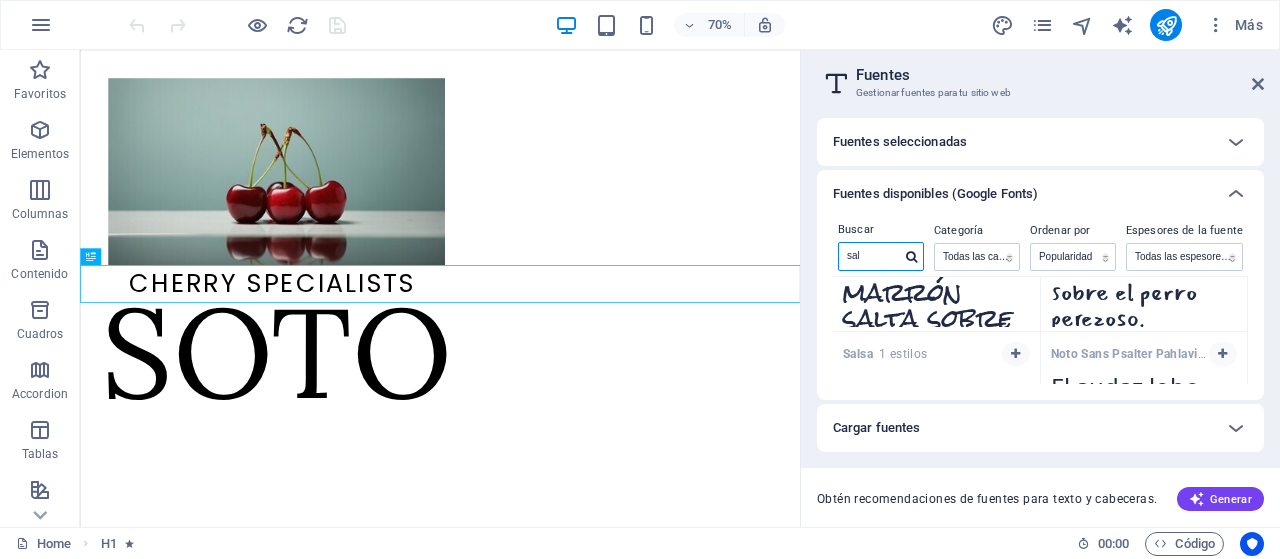 scroll, scrollTop: 0, scrollLeft: 0, axis: both 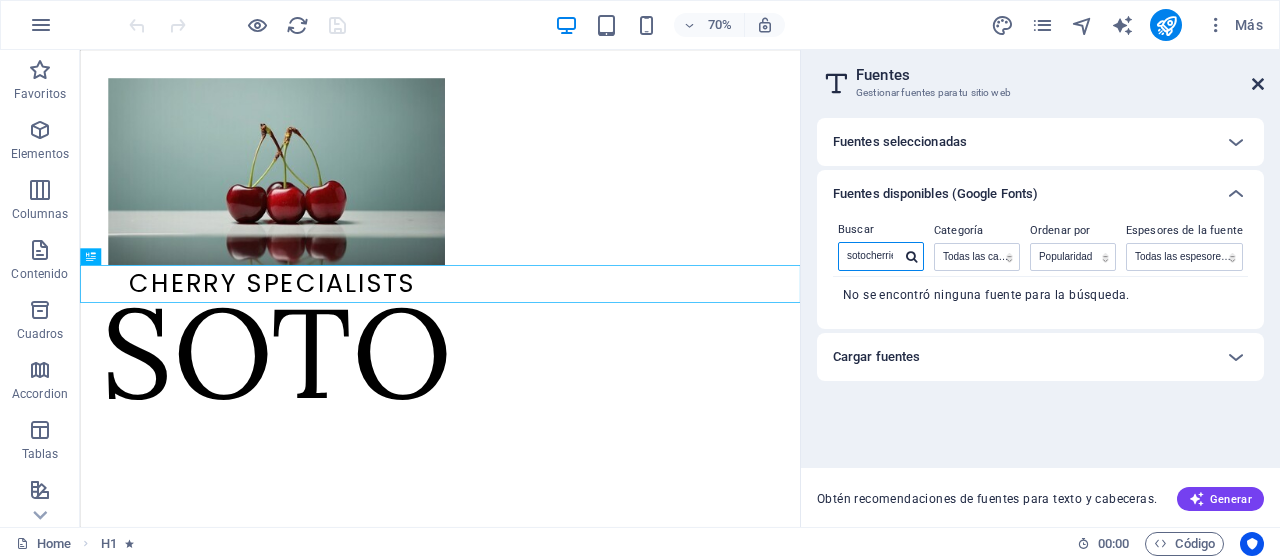 type on "sald" 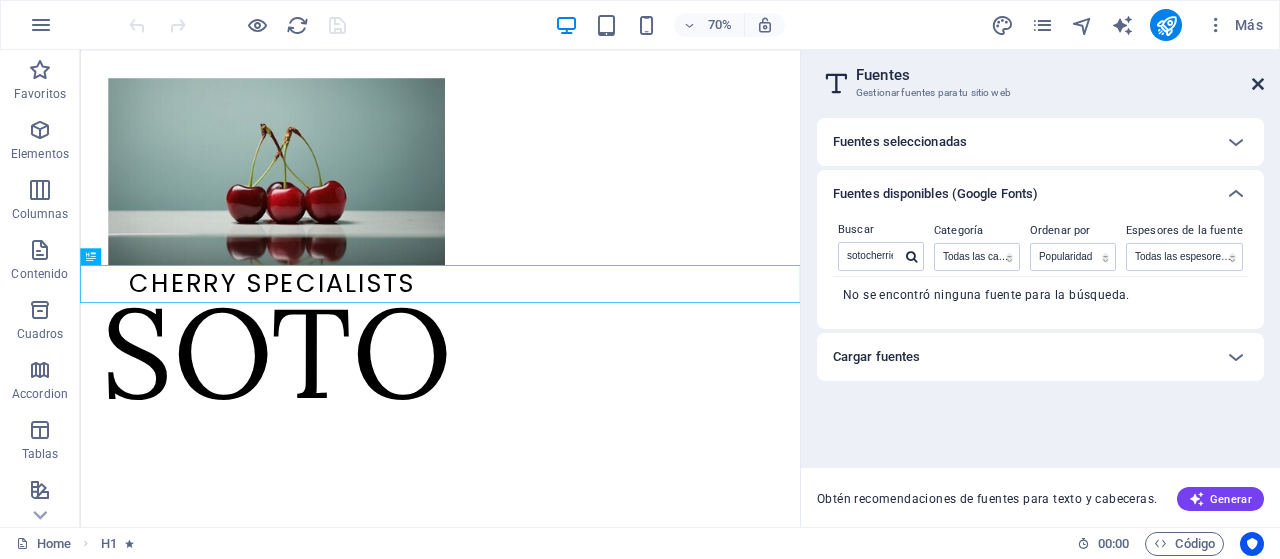 click at bounding box center [1258, 84] 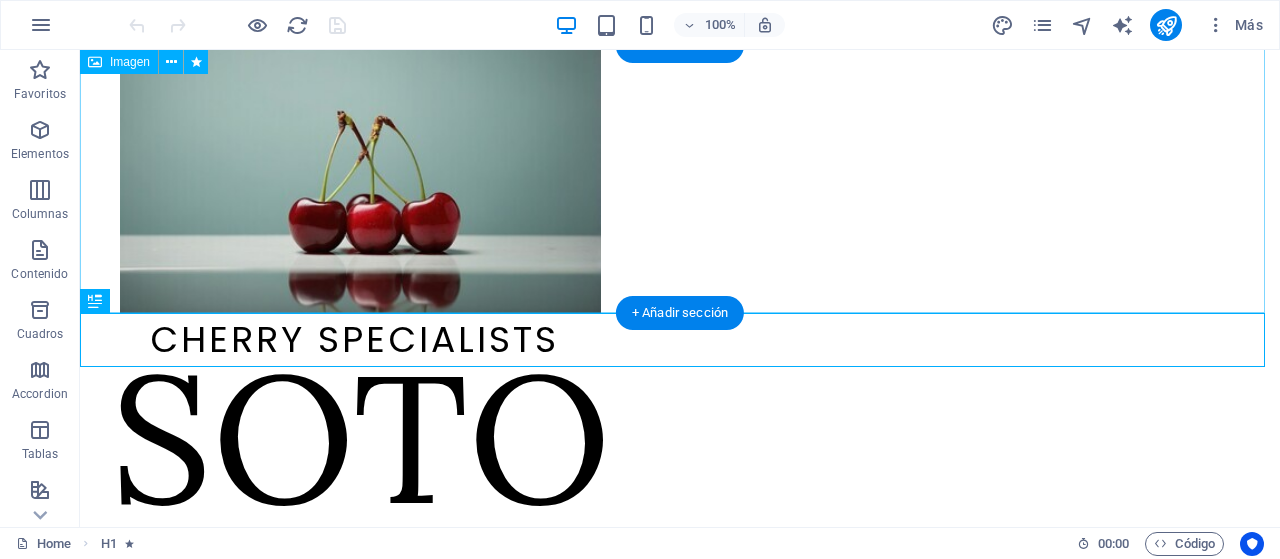 scroll, scrollTop: 0, scrollLeft: 0, axis: both 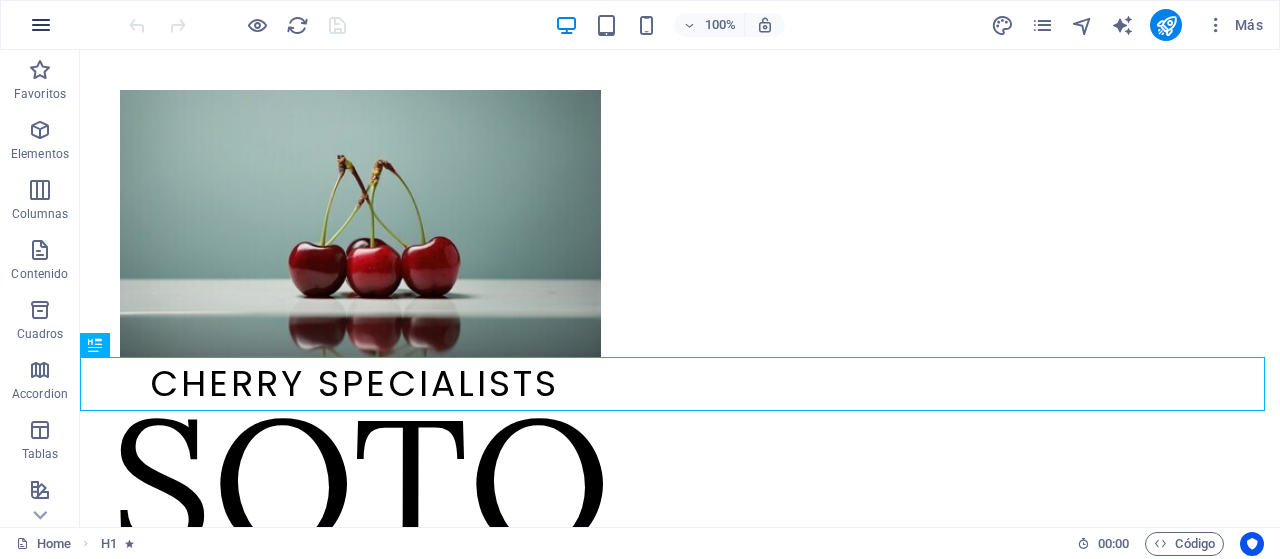 click at bounding box center (41, 25) 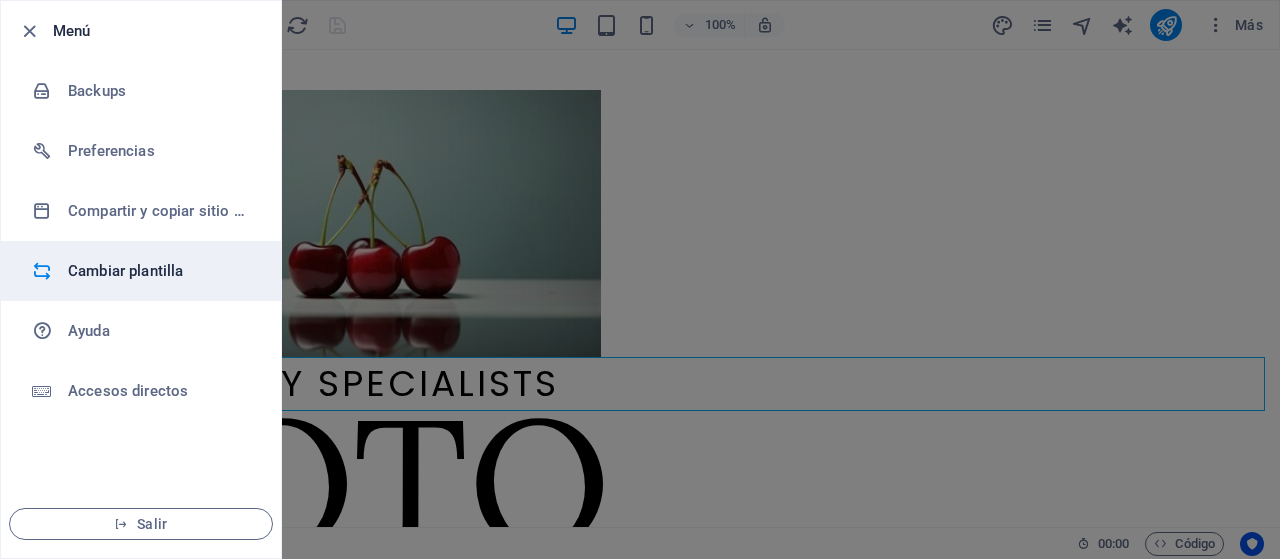 click on "Cambiar plantilla" at bounding box center (160, 271) 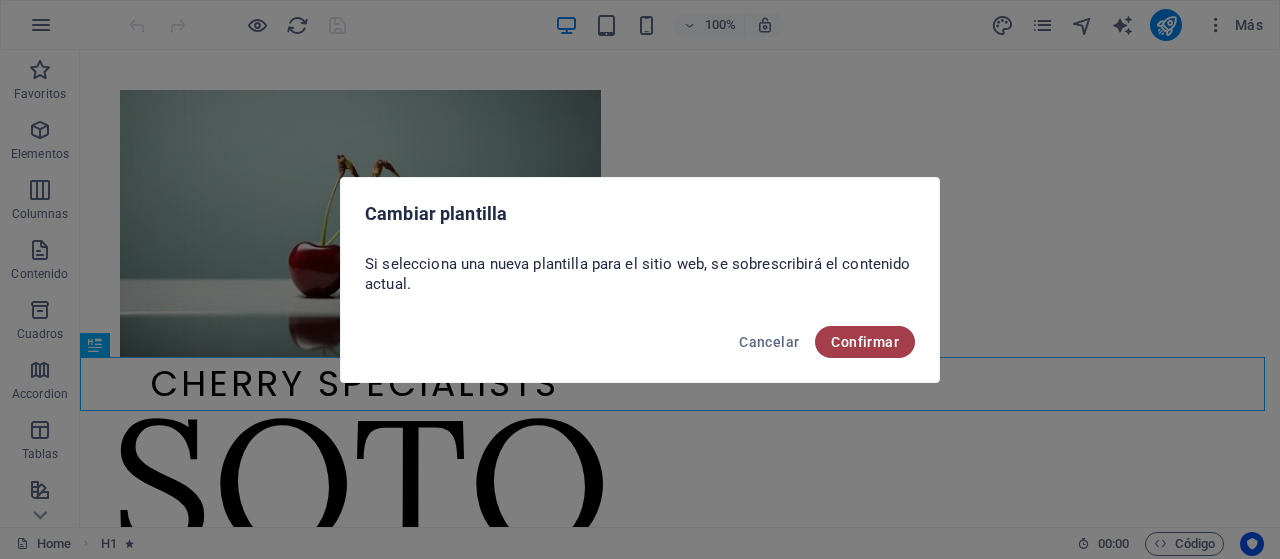 click on "Confirmar" at bounding box center (865, 342) 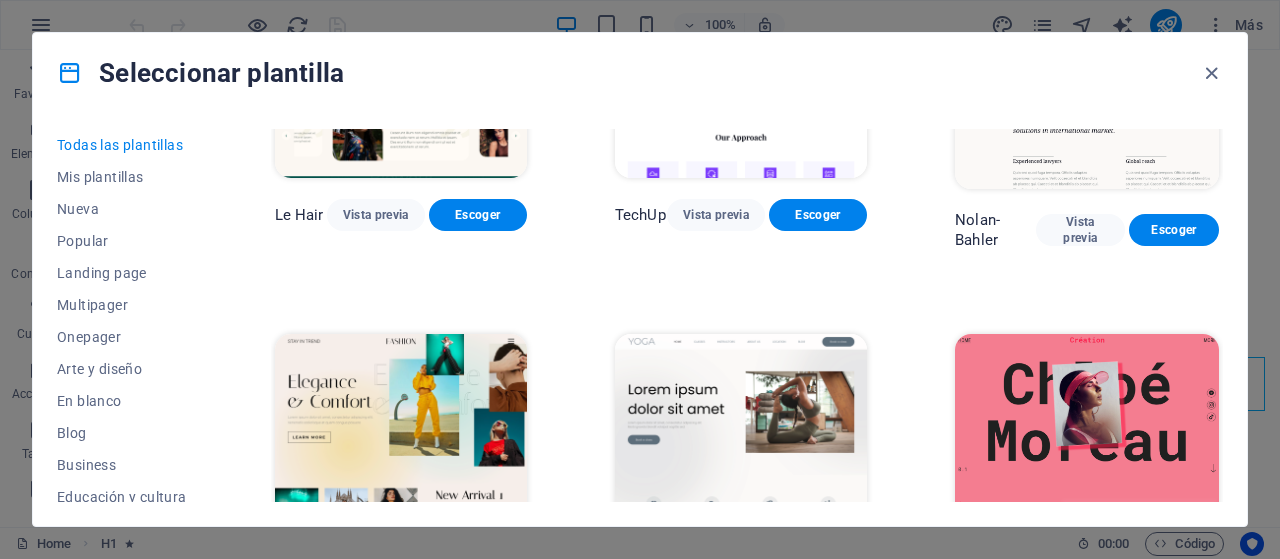 scroll, scrollTop: 5656, scrollLeft: 0, axis: vertical 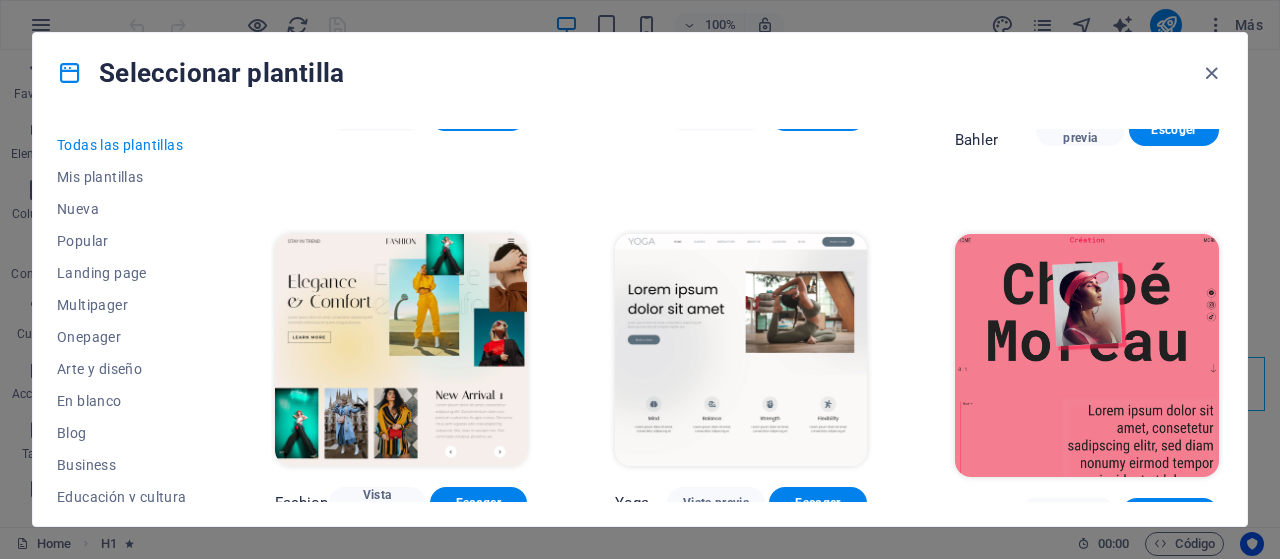 click at bounding box center (401, 350) 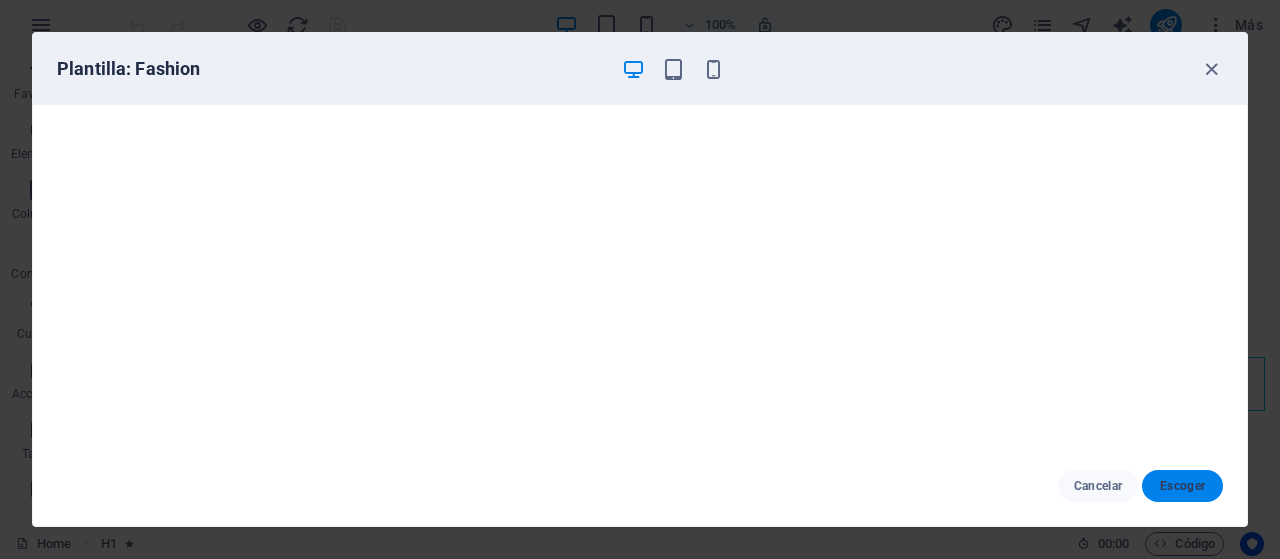 click on "Escoger" at bounding box center [1182, 486] 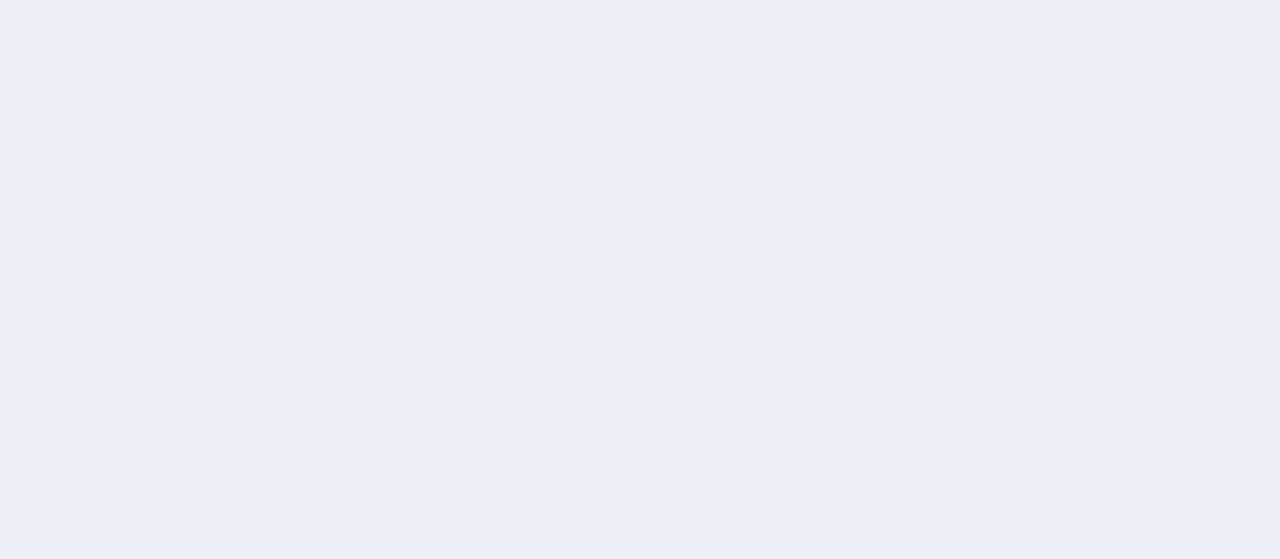 scroll, scrollTop: 0, scrollLeft: 0, axis: both 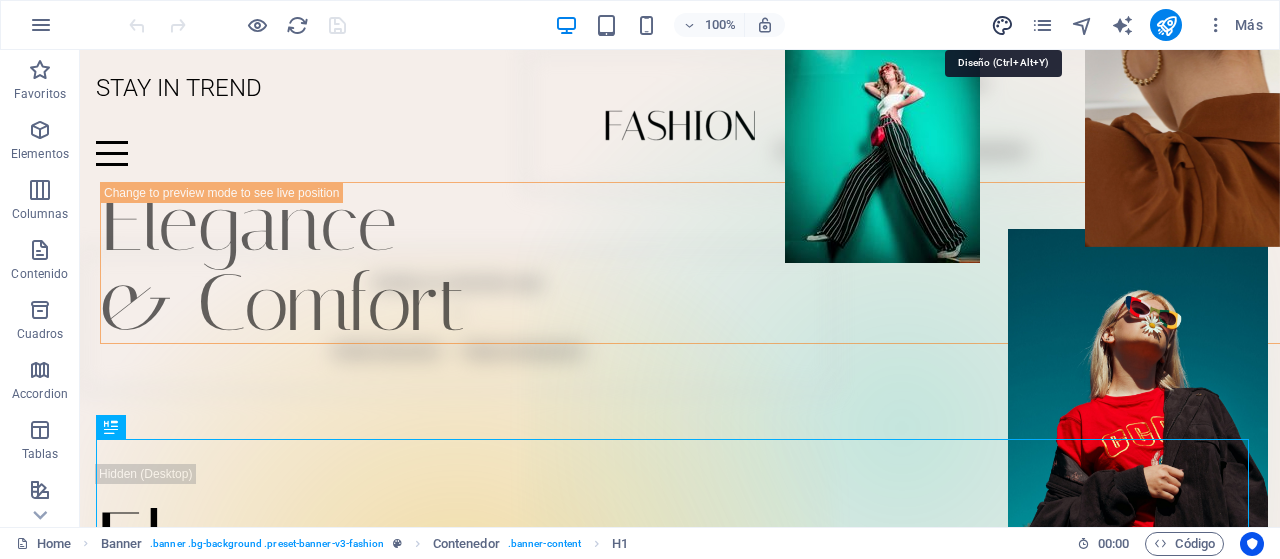 click at bounding box center (1002, 25) 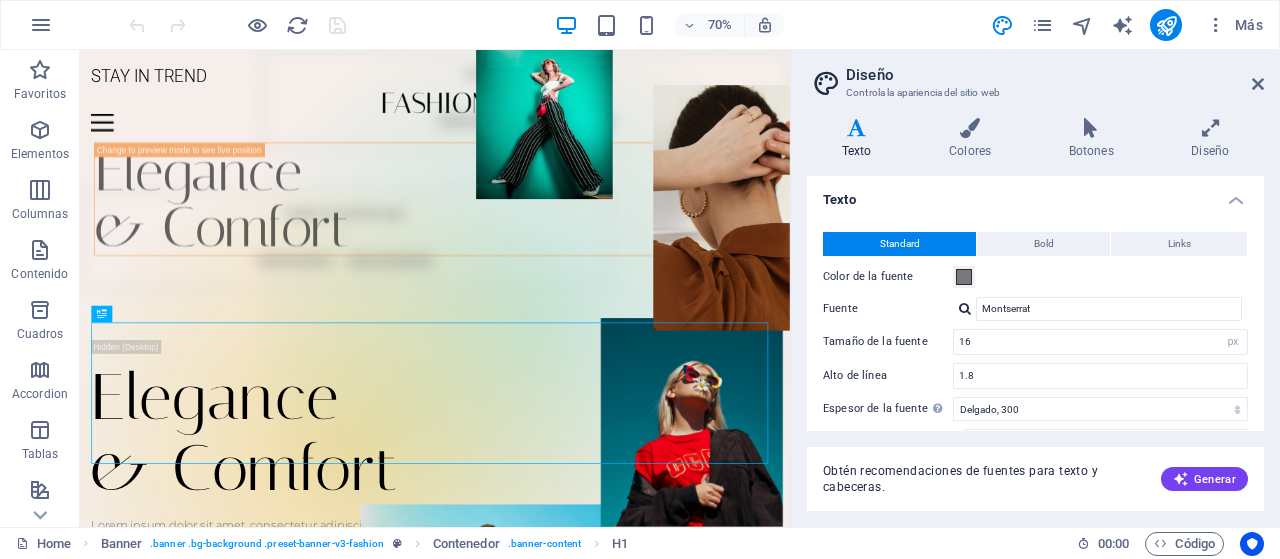 click on "Texto" at bounding box center (1035, 194) 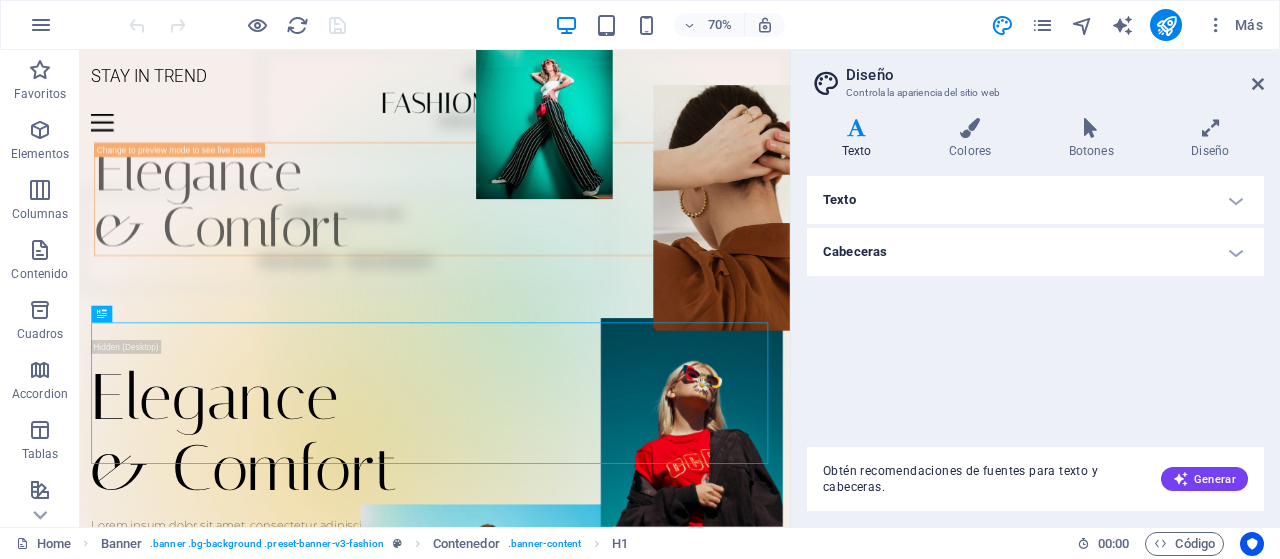 click on "Cabeceras" at bounding box center (1035, 252) 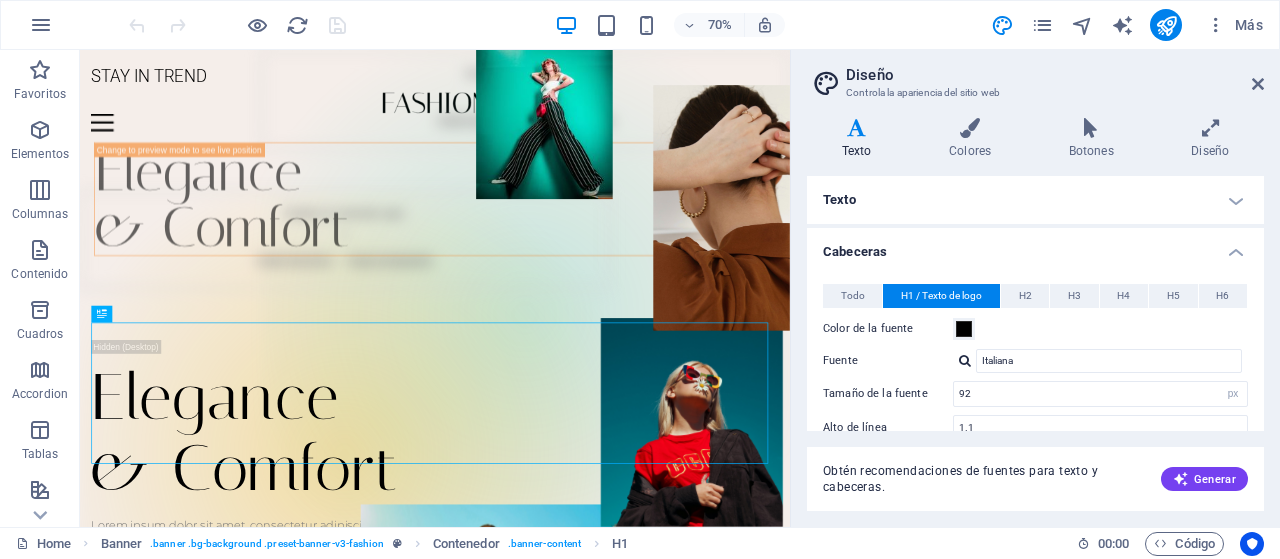 scroll, scrollTop: 100, scrollLeft: 0, axis: vertical 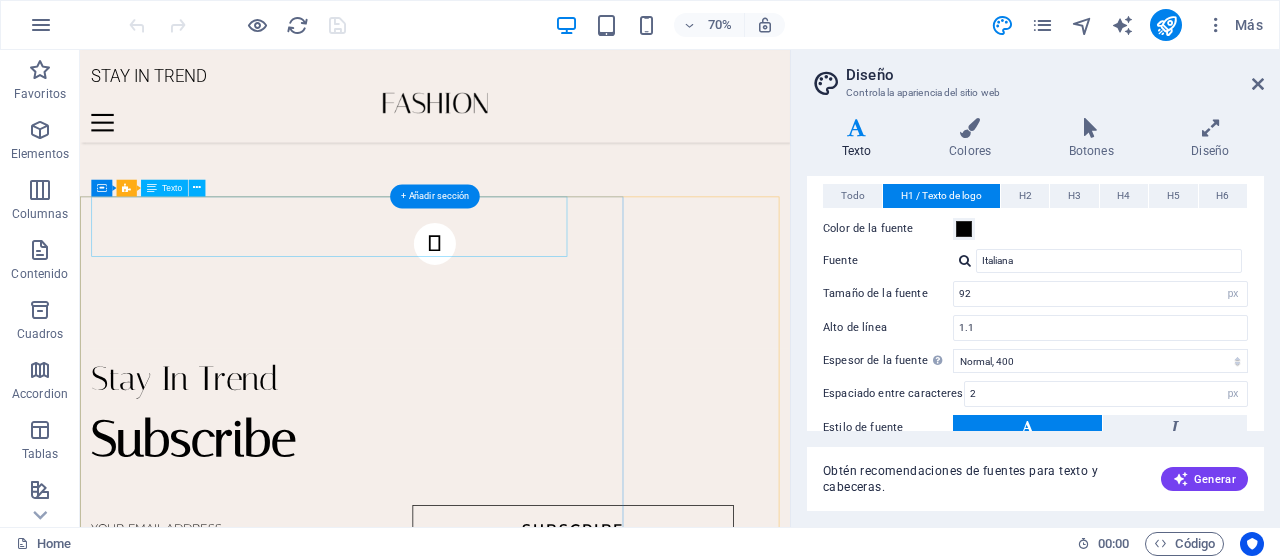 click on "Stay In Trend" at bounding box center (555, 520) 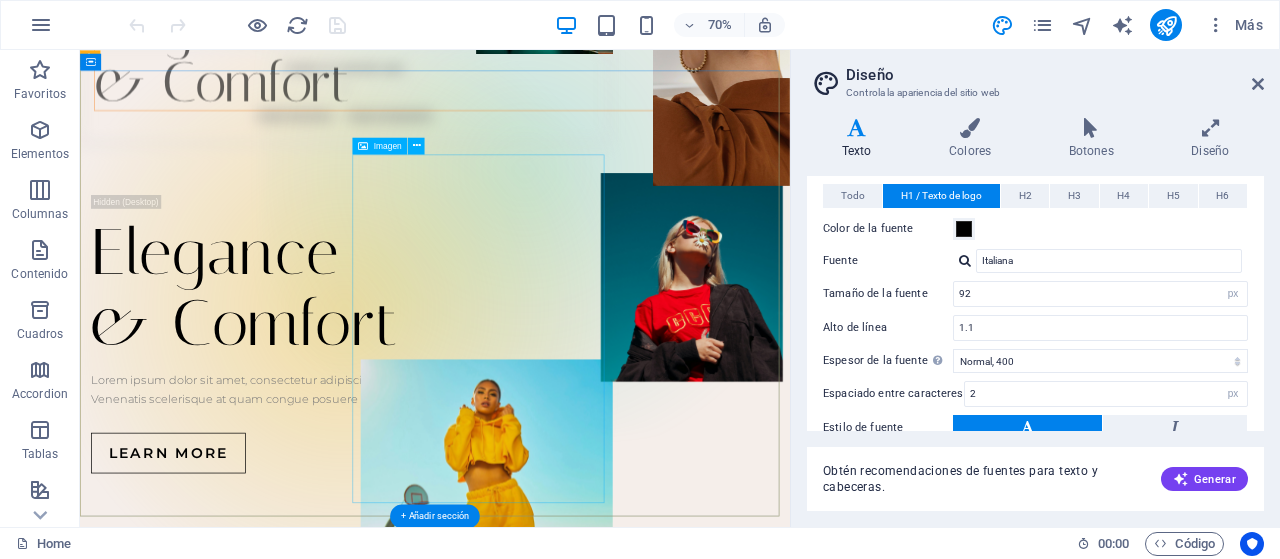 scroll, scrollTop: 0, scrollLeft: 0, axis: both 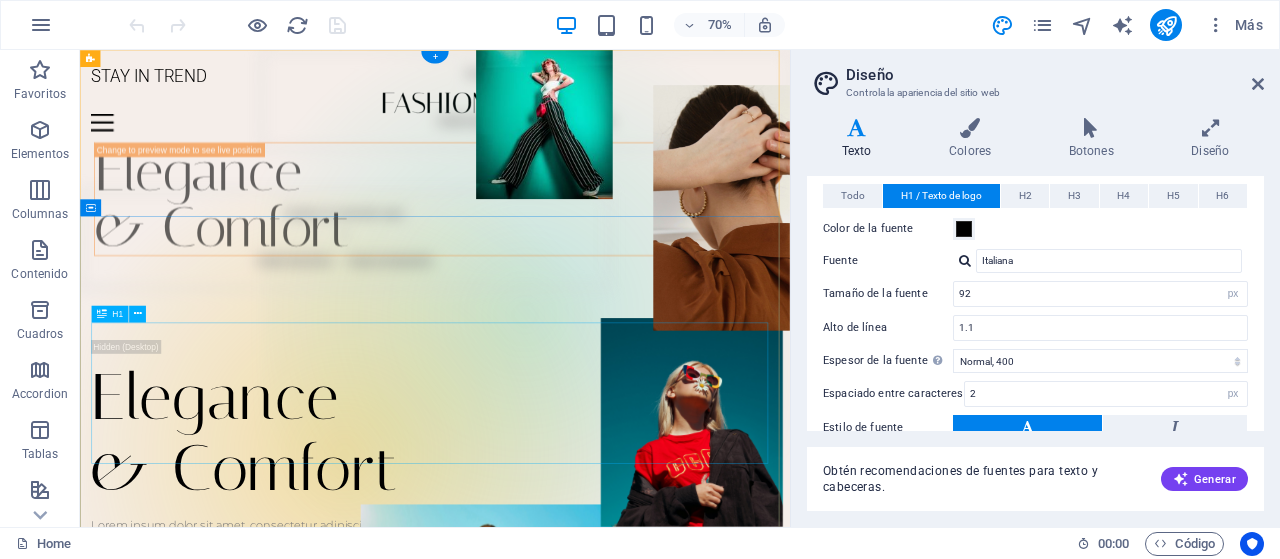 click on "Elegance & Comfort" at bounding box center [587, 597] 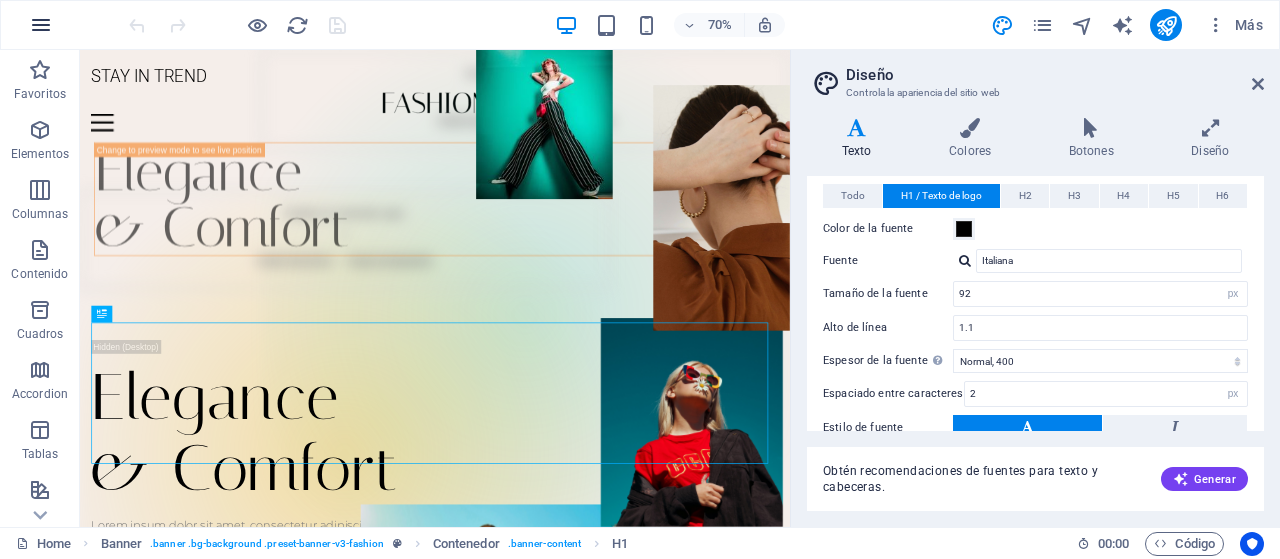click at bounding box center (41, 25) 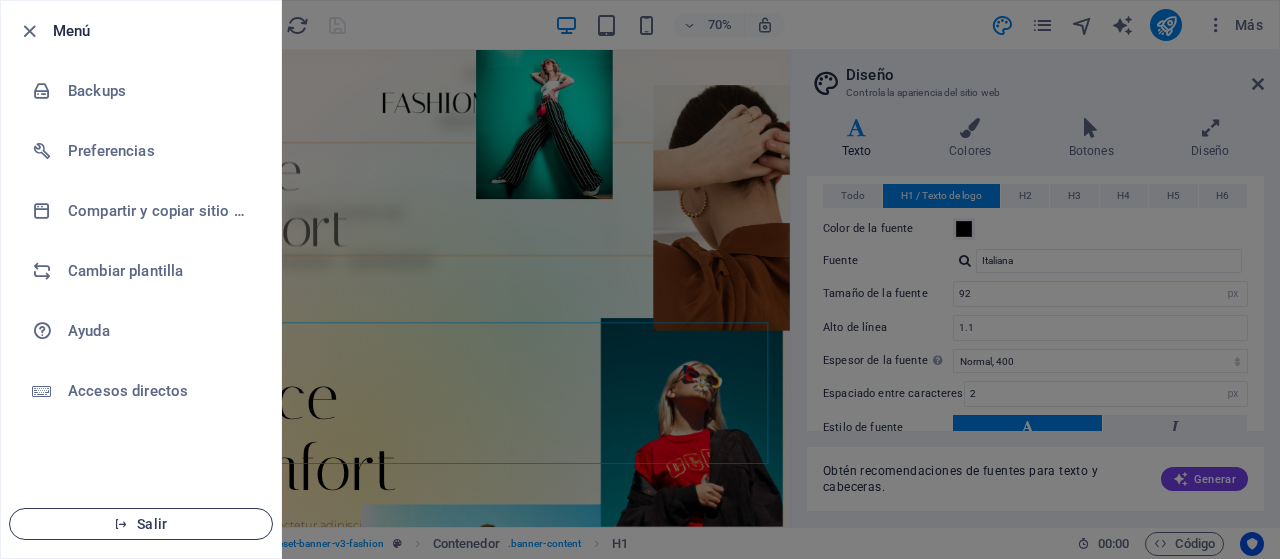 click on "Salir" at bounding box center (141, 524) 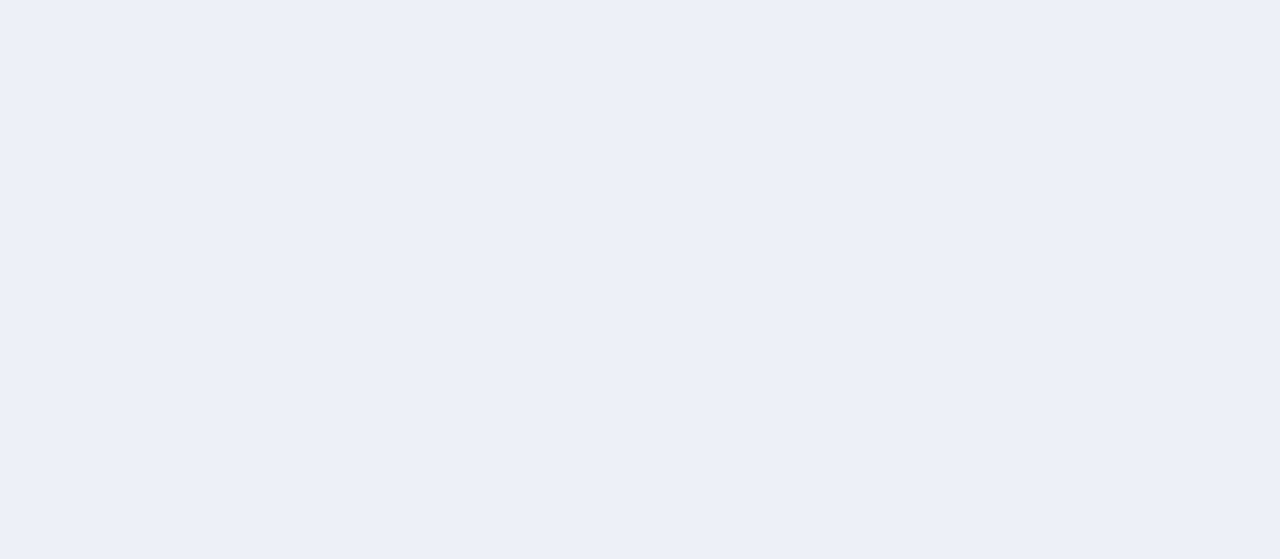 scroll, scrollTop: 0, scrollLeft: 0, axis: both 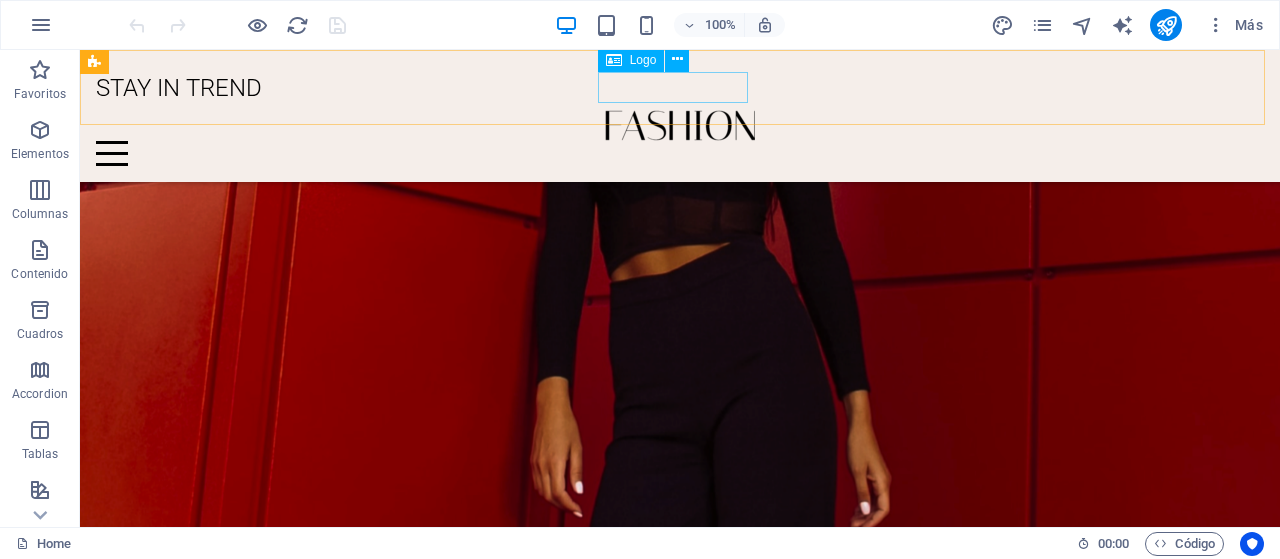 click at bounding box center [680, 125] 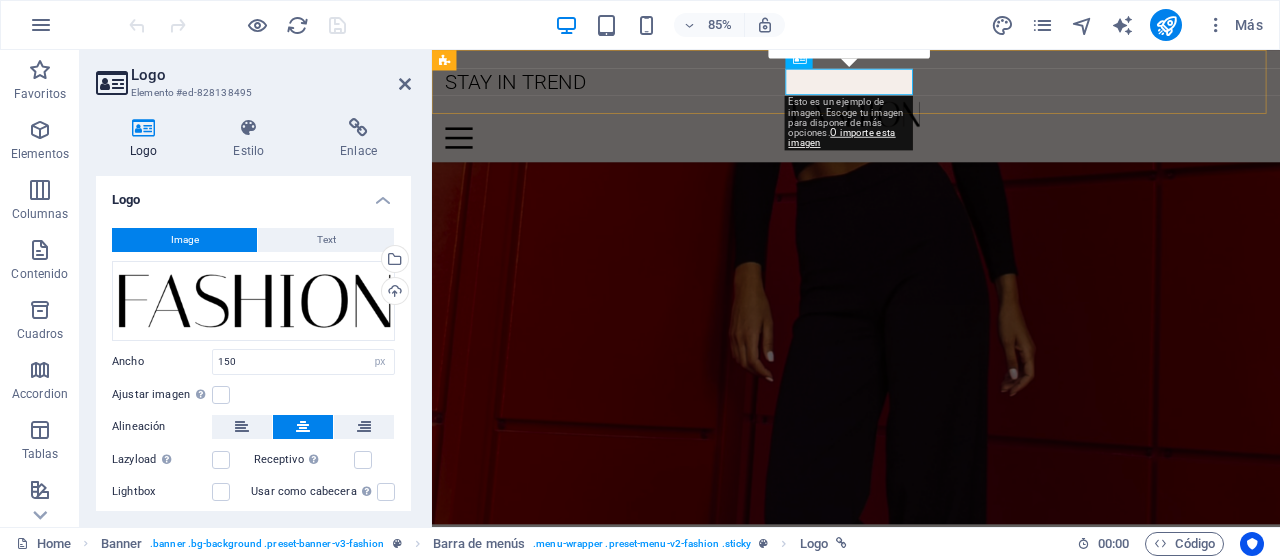 scroll, scrollTop: 2232, scrollLeft: 0, axis: vertical 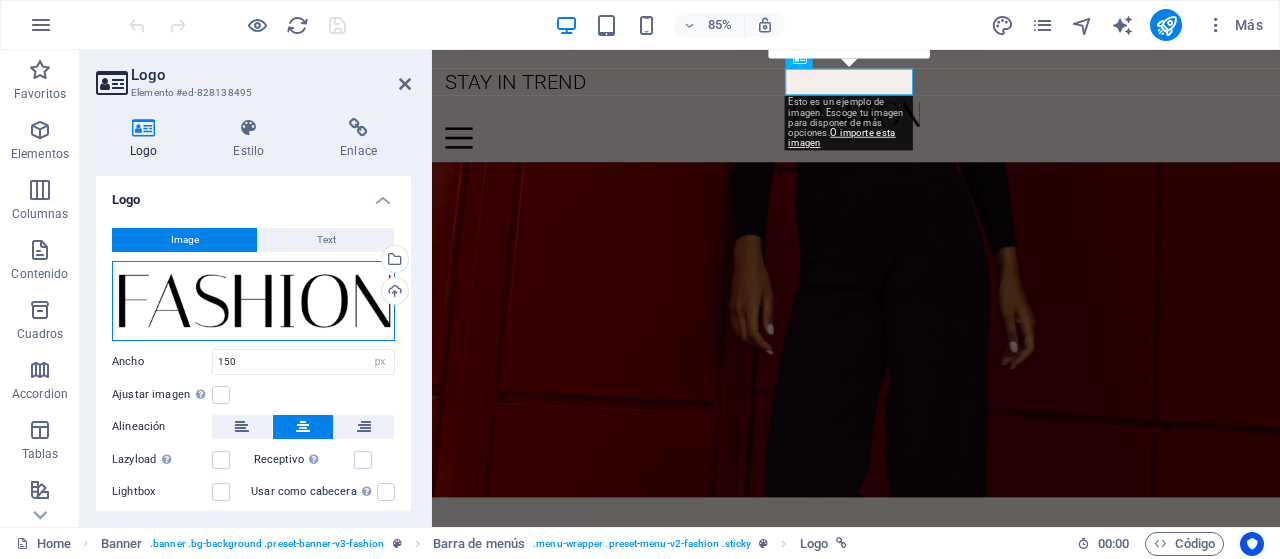 click on "Arrastra archivos aquí, haz clic para escoger archivos o  selecciona archivos de Archivos o de nuestra galería gratuita de fotos y vídeos" at bounding box center [253, 301] 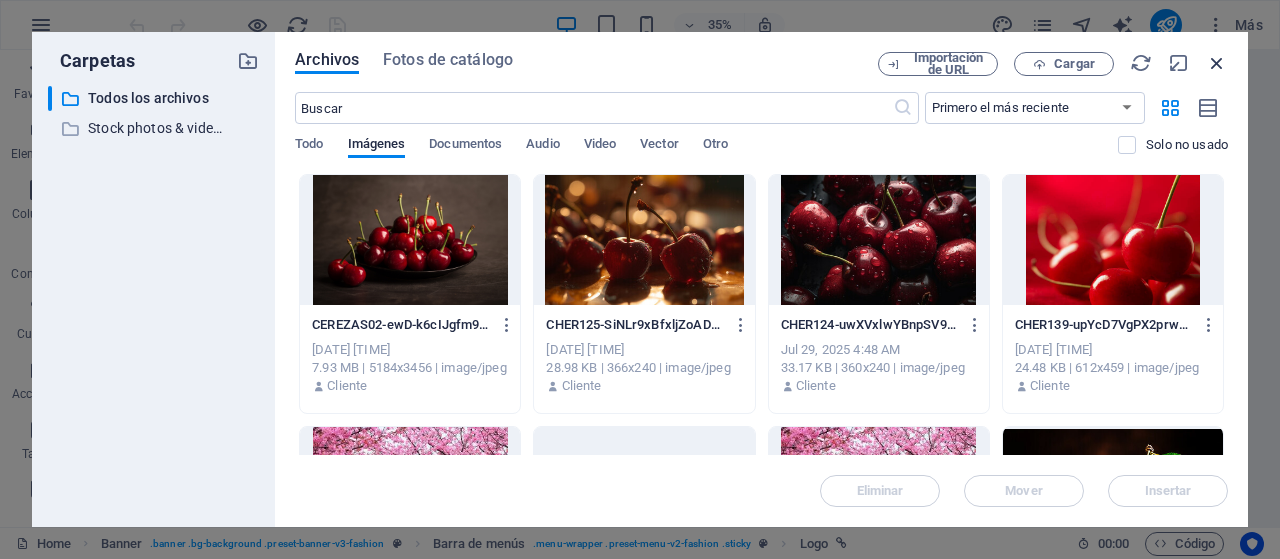click at bounding box center (1217, 63) 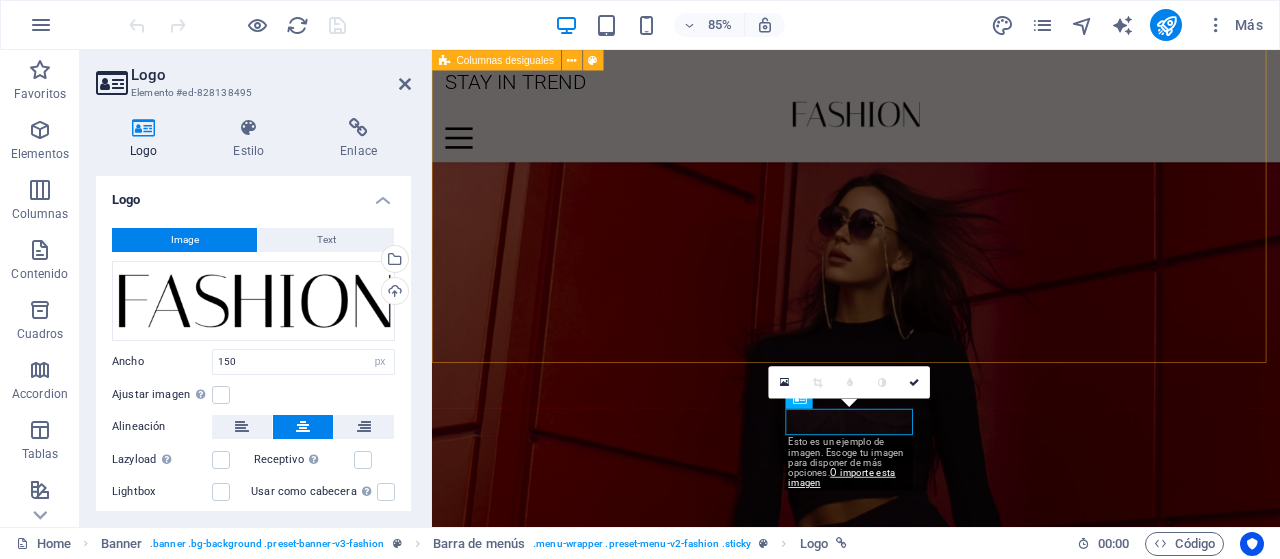 scroll, scrollTop: 1391, scrollLeft: 0, axis: vertical 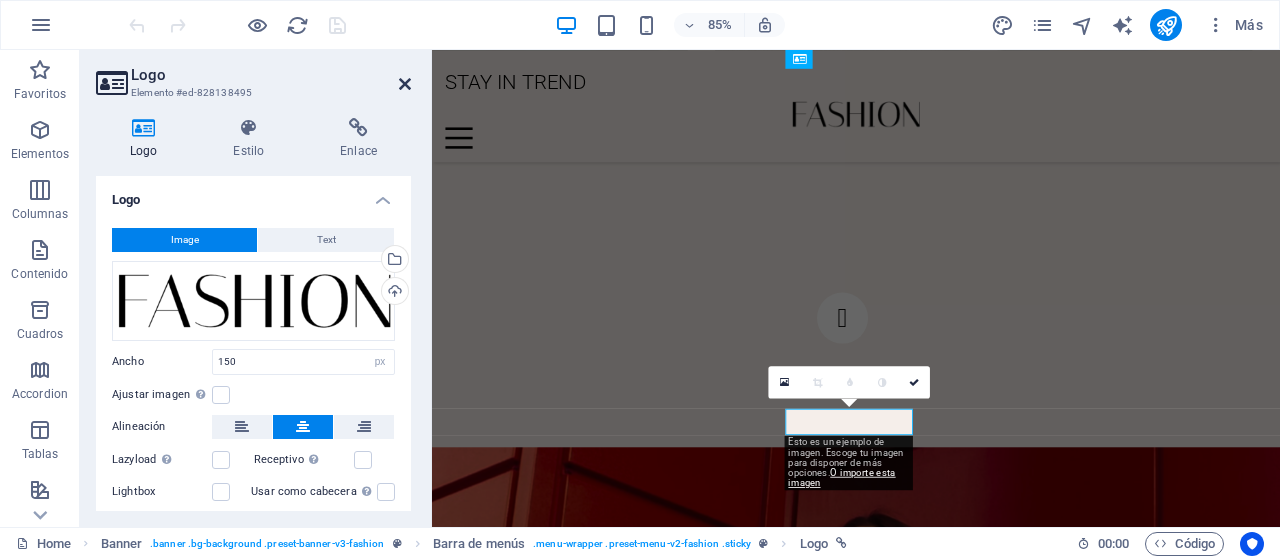 click at bounding box center (405, 84) 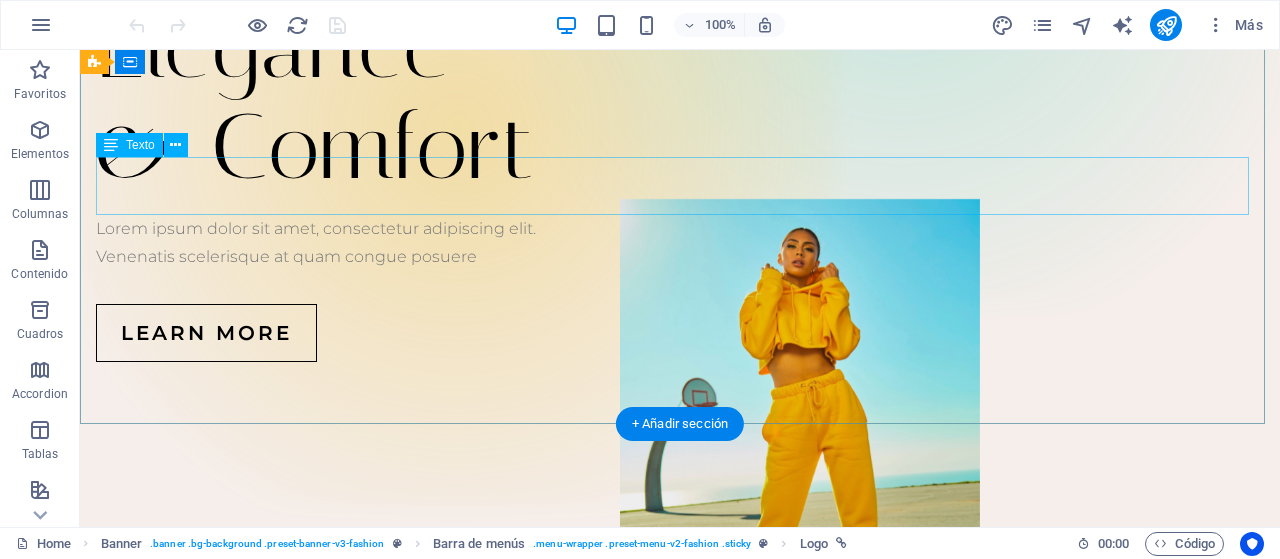 scroll, scrollTop: 0, scrollLeft: 0, axis: both 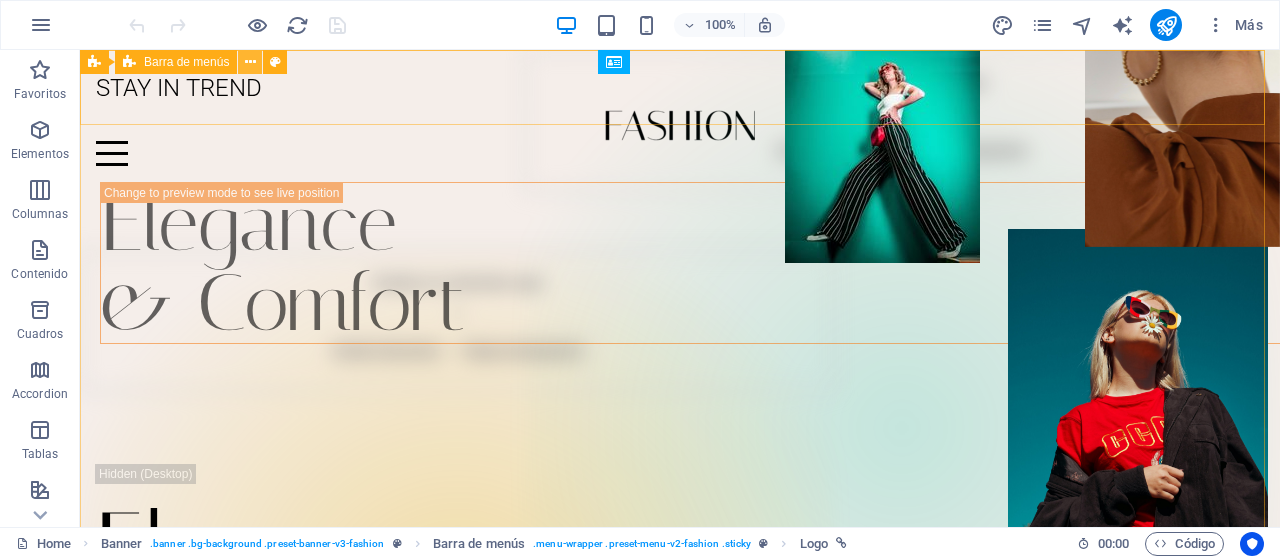 click at bounding box center (250, 62) 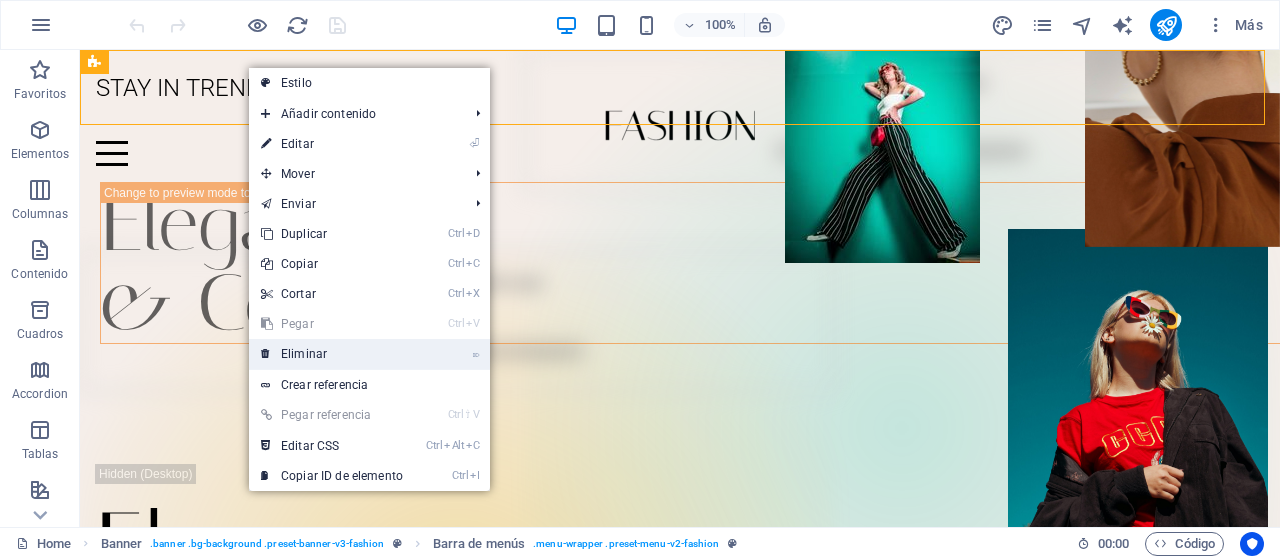 click on "⌦  Eliminar" at bounding box center [332, 354] 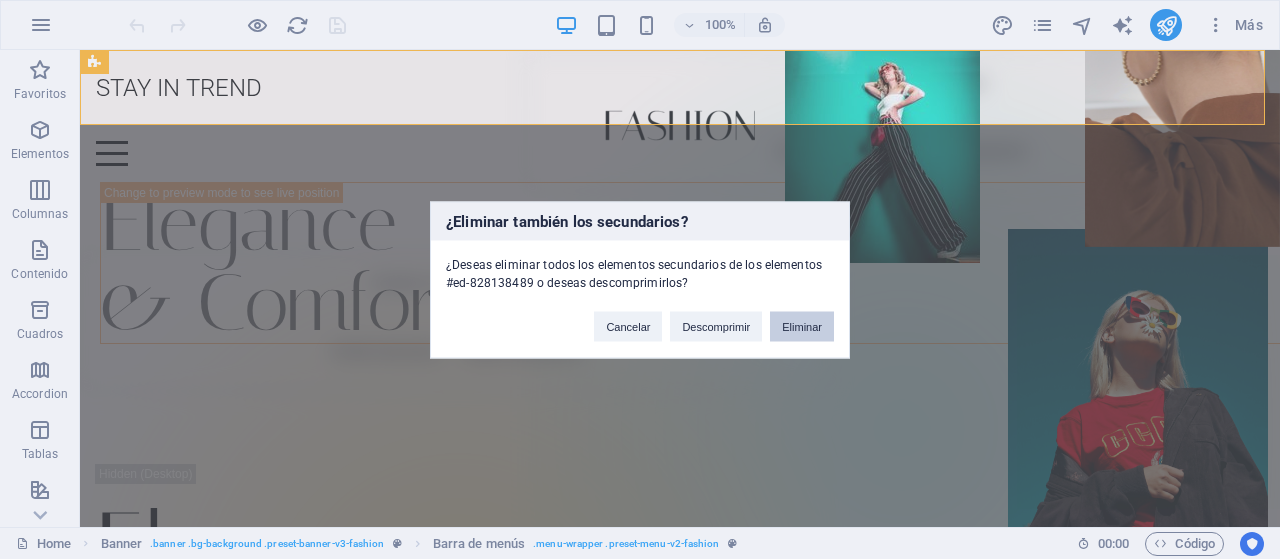 click on "Eliminar" at bounding box center (802, 326) 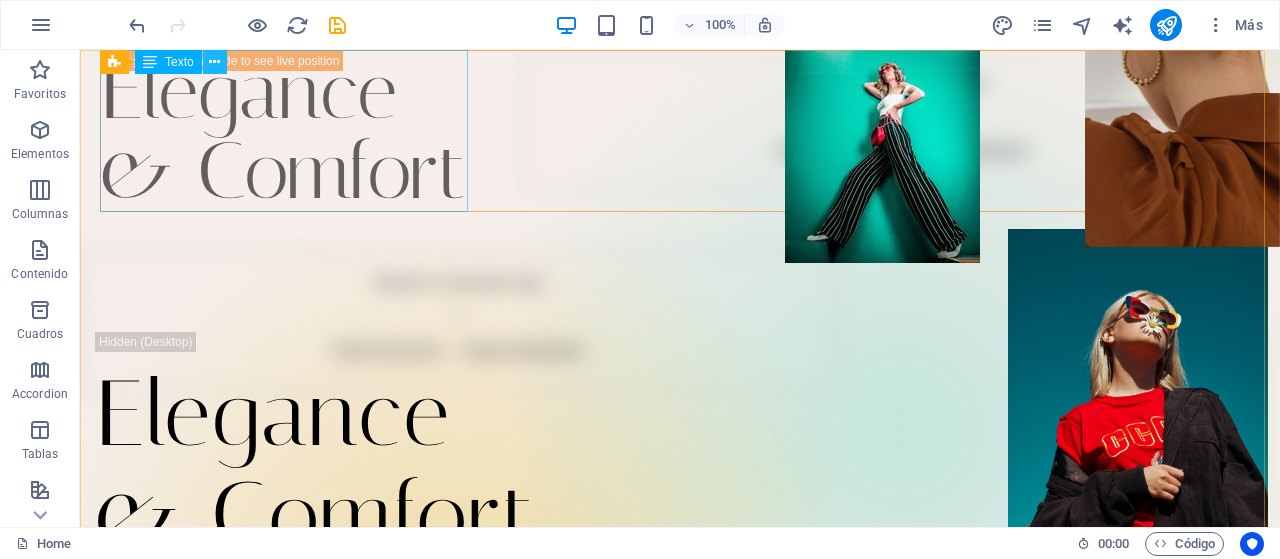 click at bounding box center [215, 62] 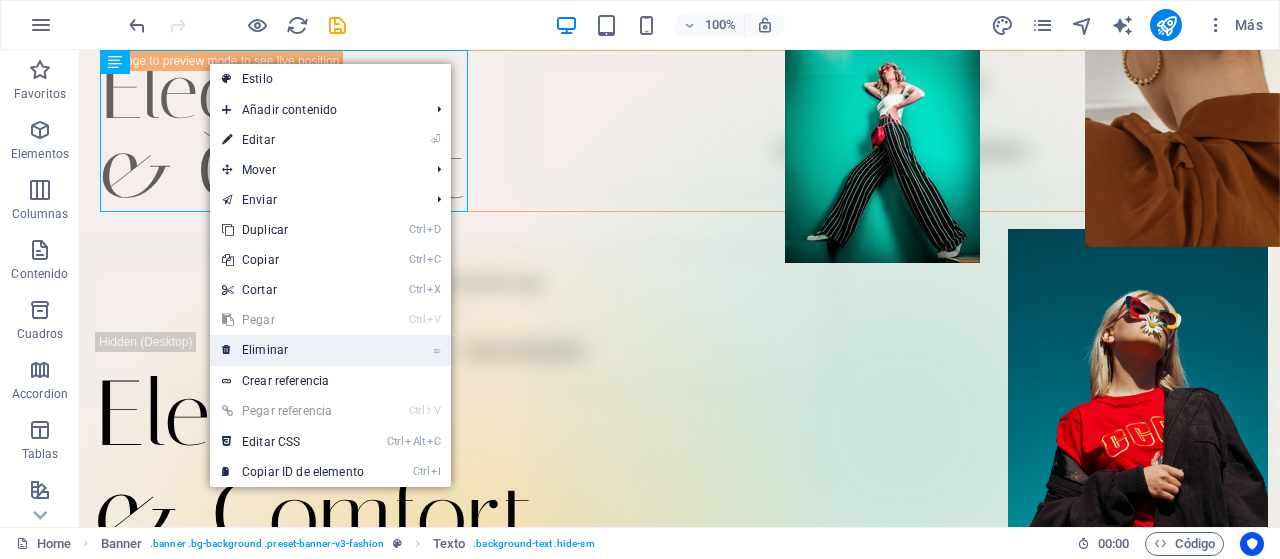click on "⌦  Eliminar" at bounding box center (293, 350) 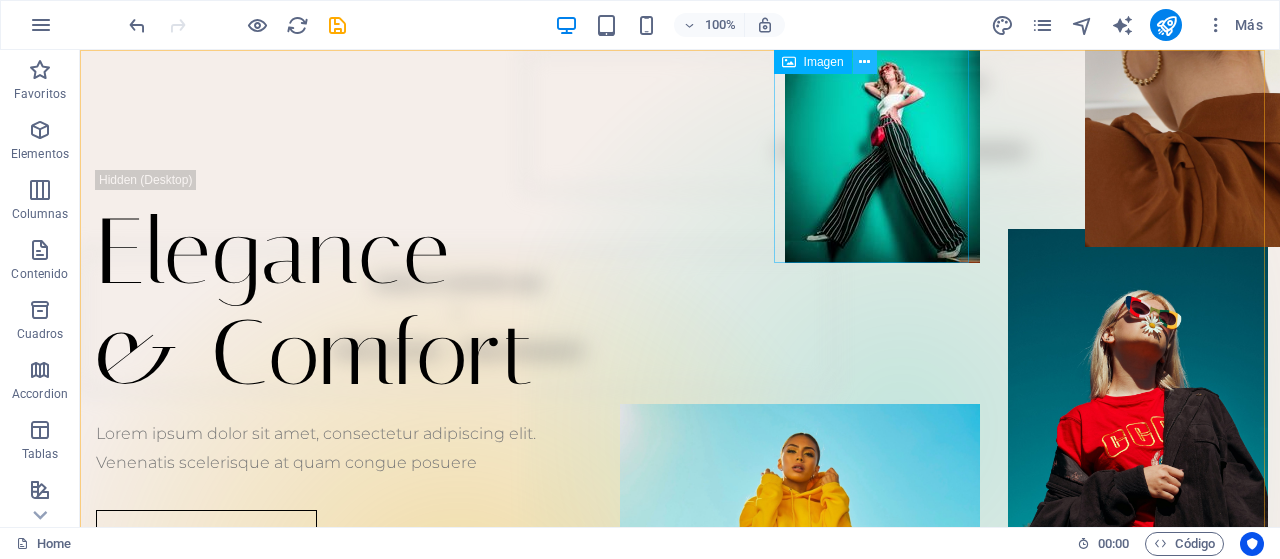 click at bounding box center (864, 62) 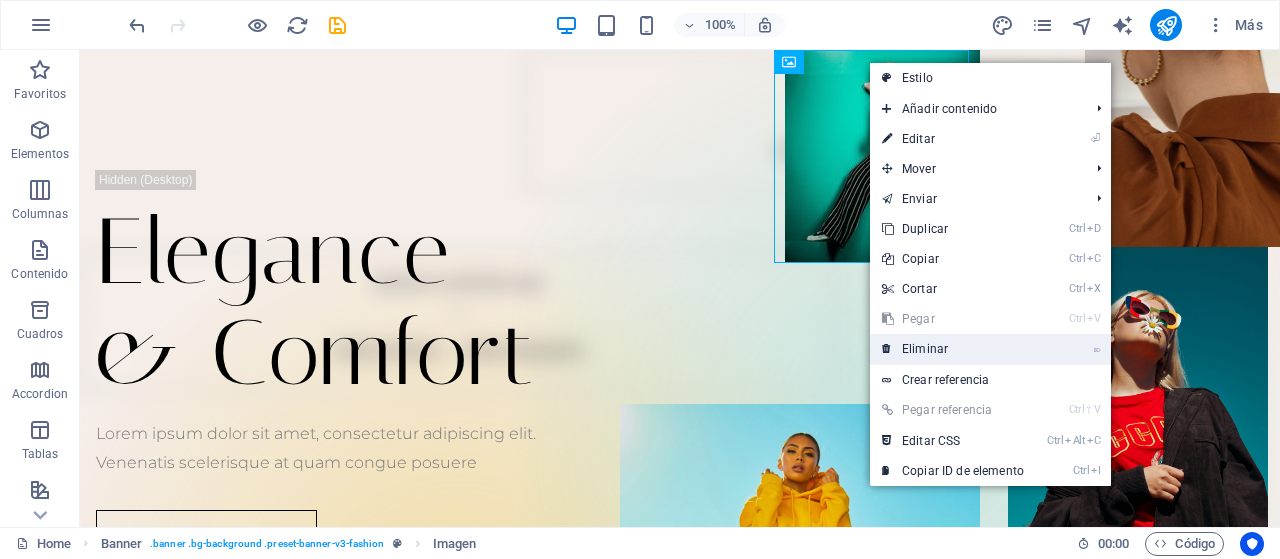 drag, startPoint x: 910, startPoint y: 339, endPoint x: 836, endPoint y: 286, distance: 91.02197 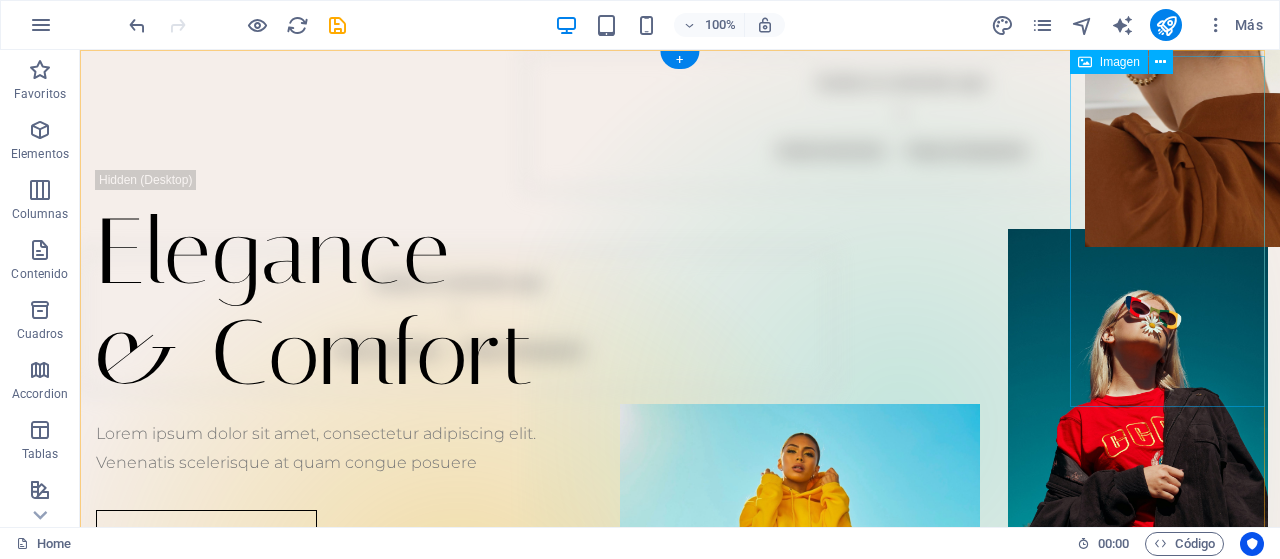 click at bounding box center [1182, 72] 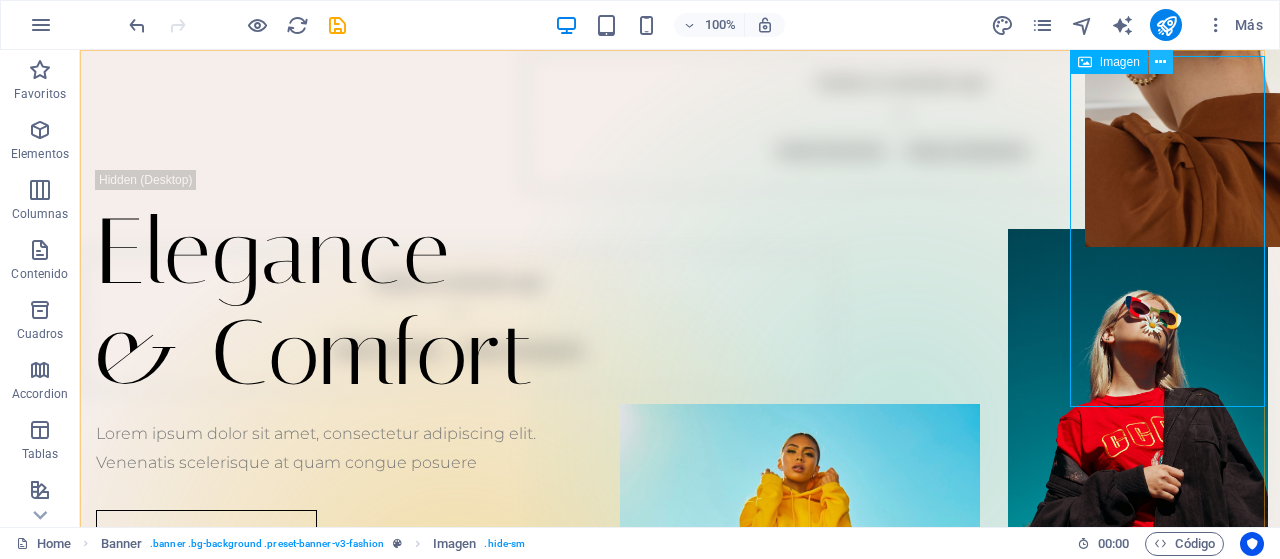 click at bounding box center (1161, 62) 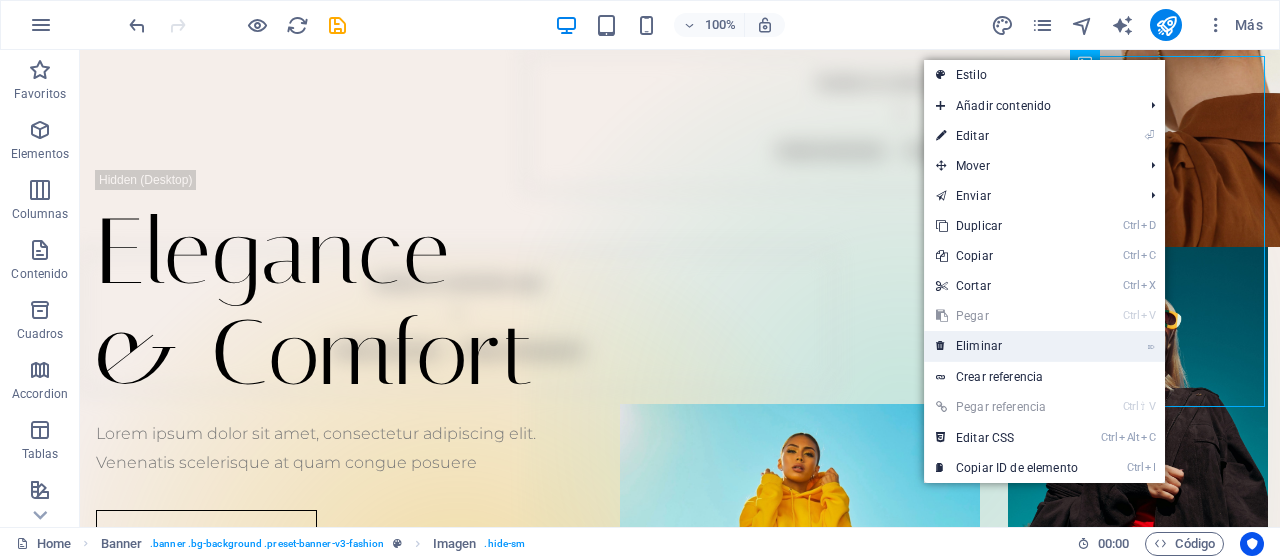 click on "⌦  Eliminar" at bounding box center [1007, 346] 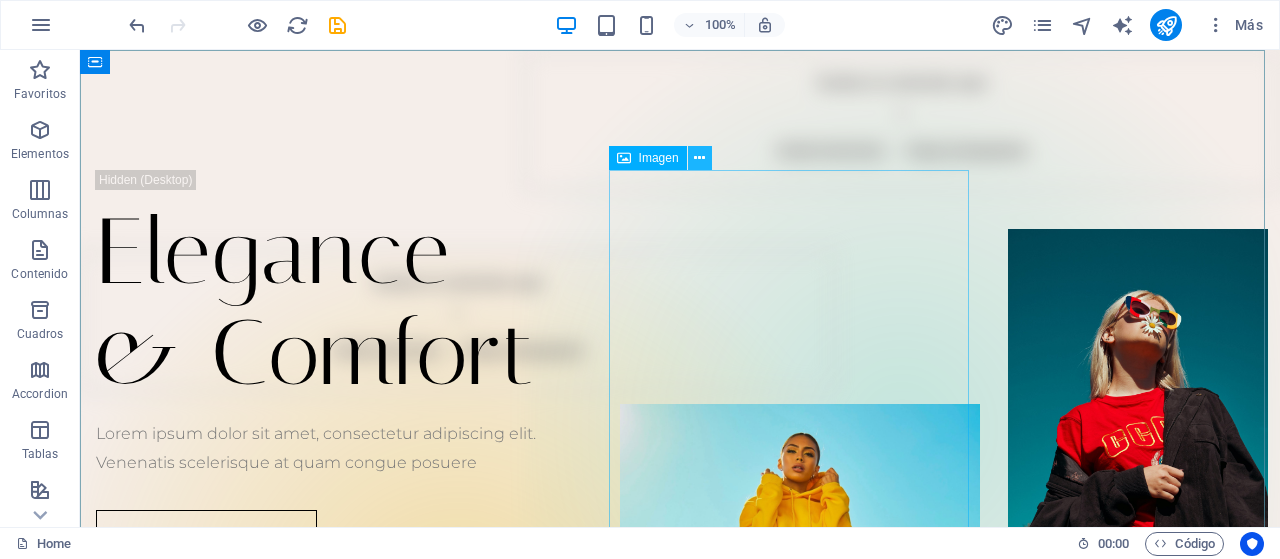 click at bounding box center [699, 158] 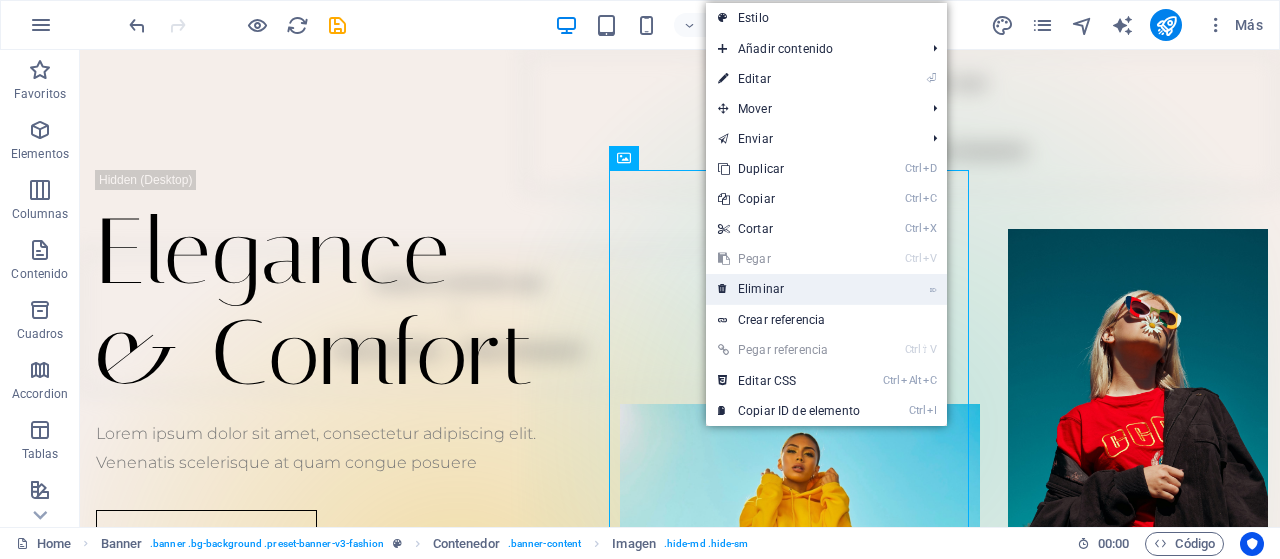 drag, startPoint x: 762, startPoint y: 293, endPoint x: 680, endPoint y: 243, distance: 96.04166 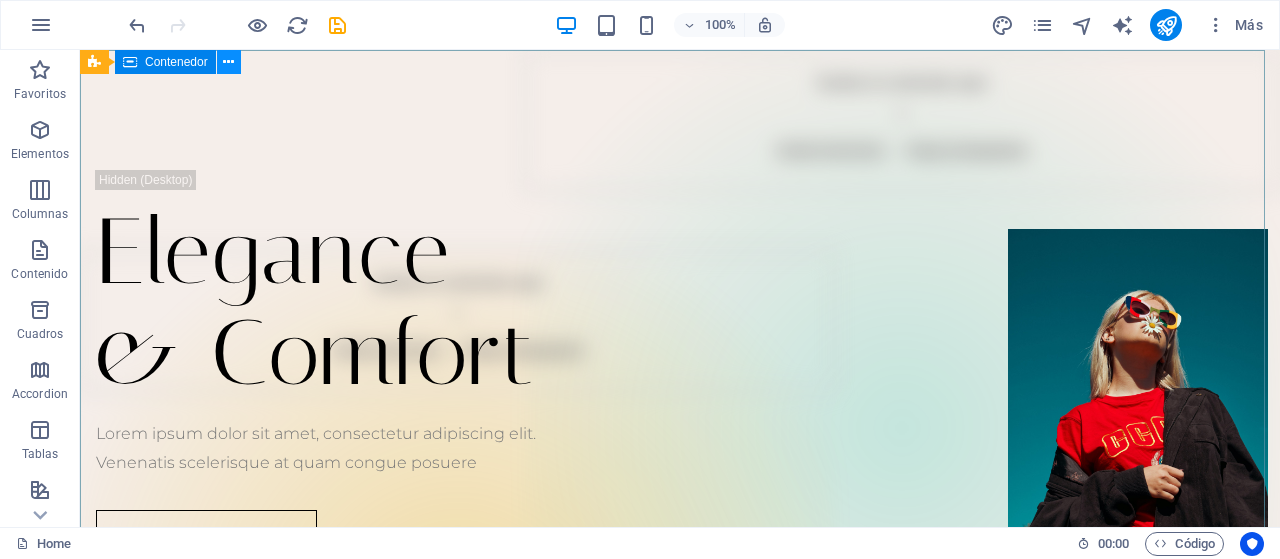 click at bounding box center (228, 62) 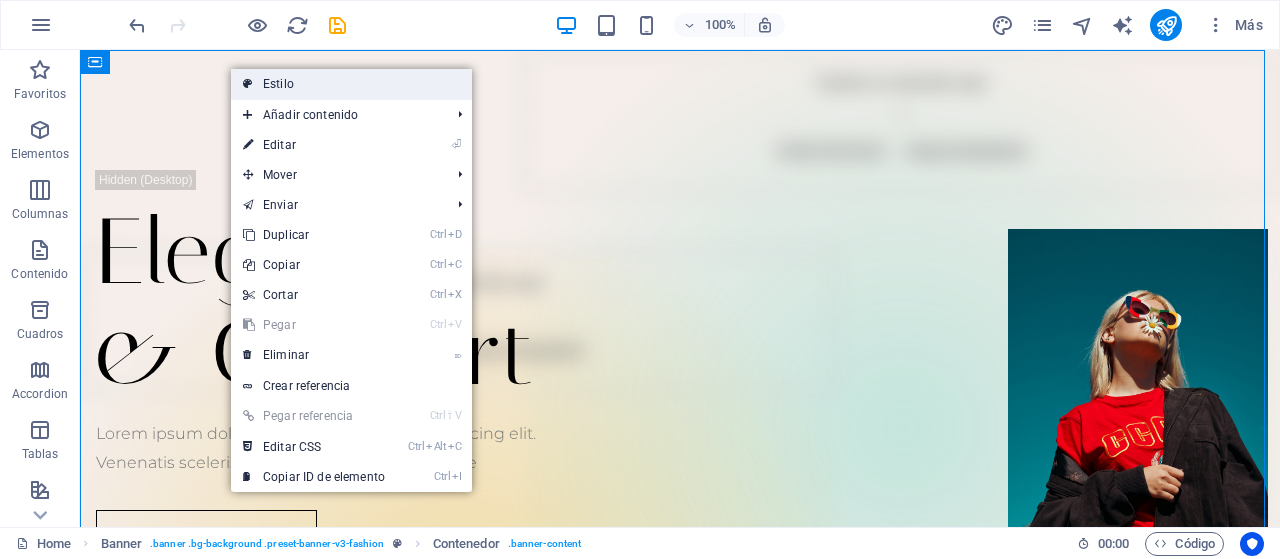 click on "Estilo" at bounding box center (351, 84) 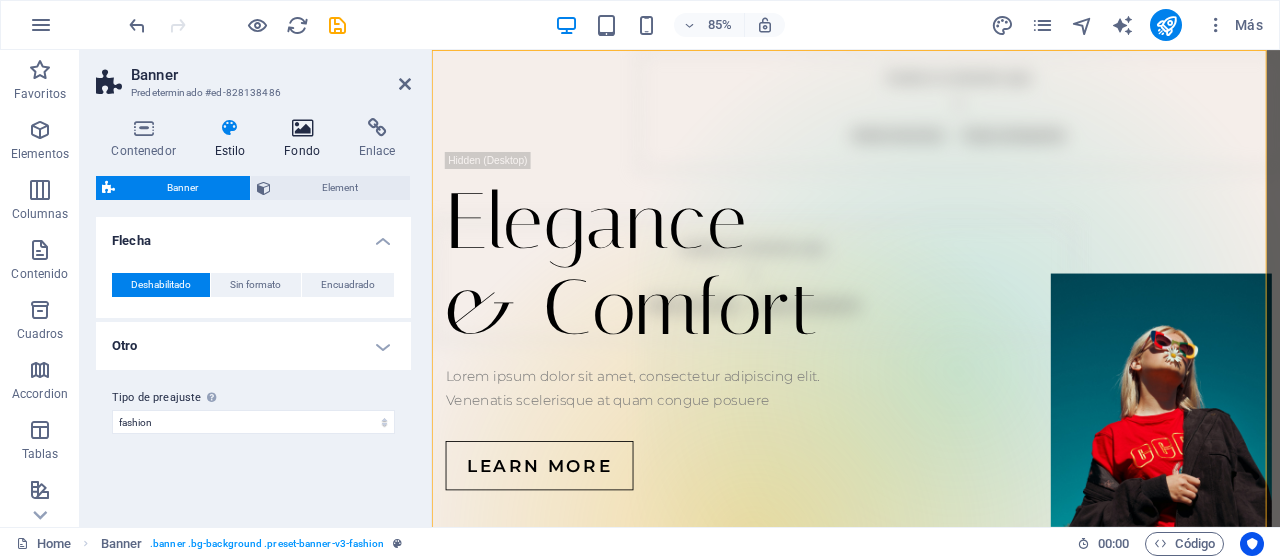 click on "Fondo" at bounding box center [306, 139] 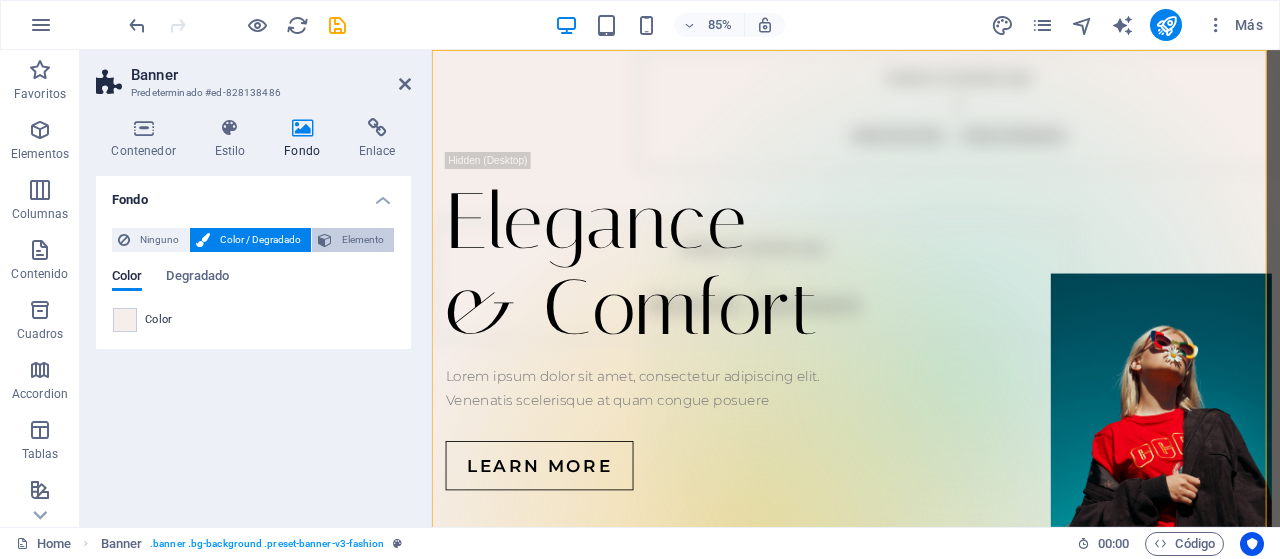 click at bounding box center [325, 240] 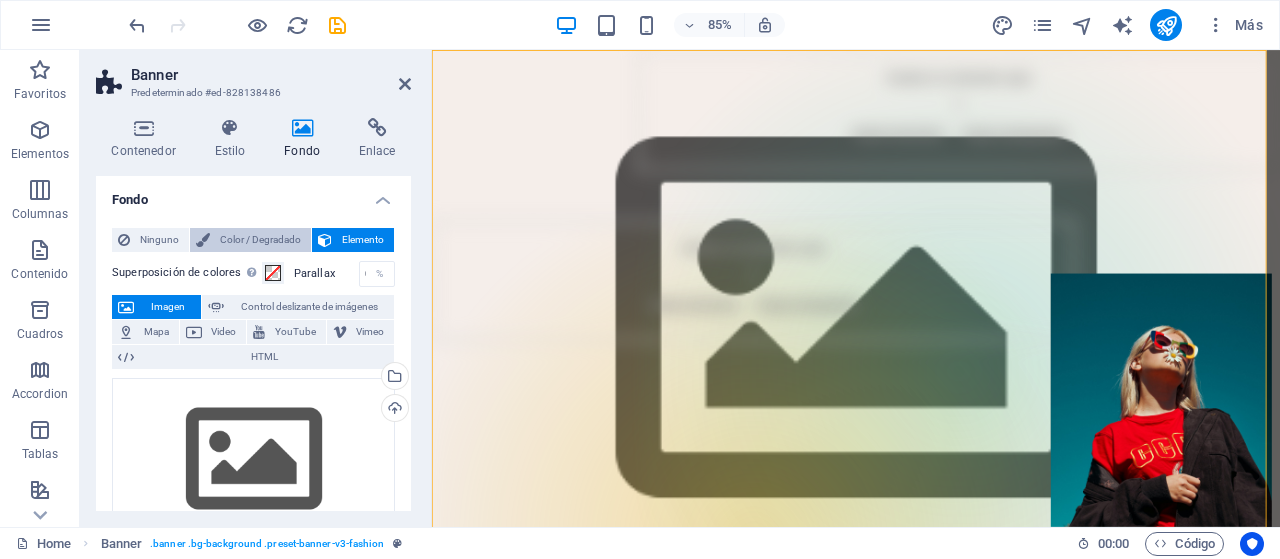 click on "Color / Degradado" at bounding box center [260, 240] 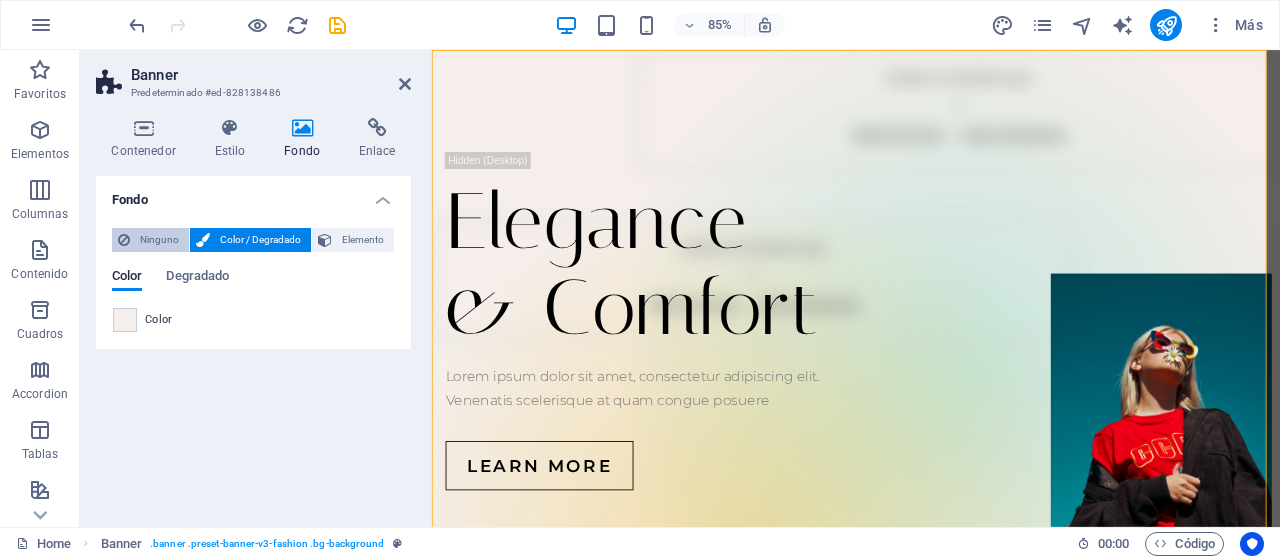 click on "Ninguno" at bounding box center [159, 240] 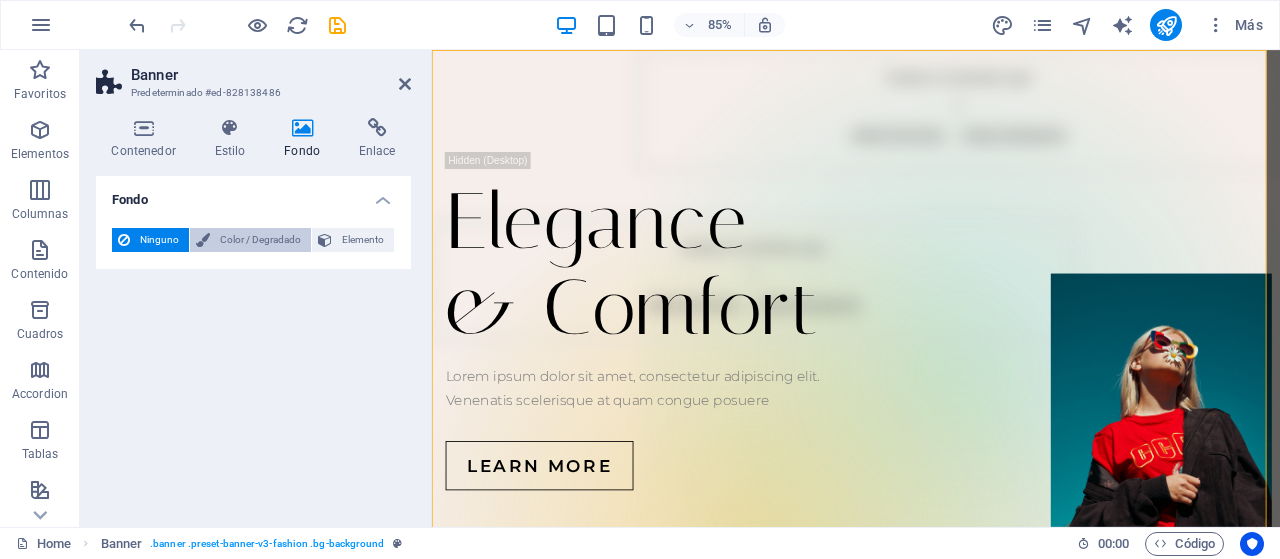click on "Color / Degradado" at bounding box center [260, 240] 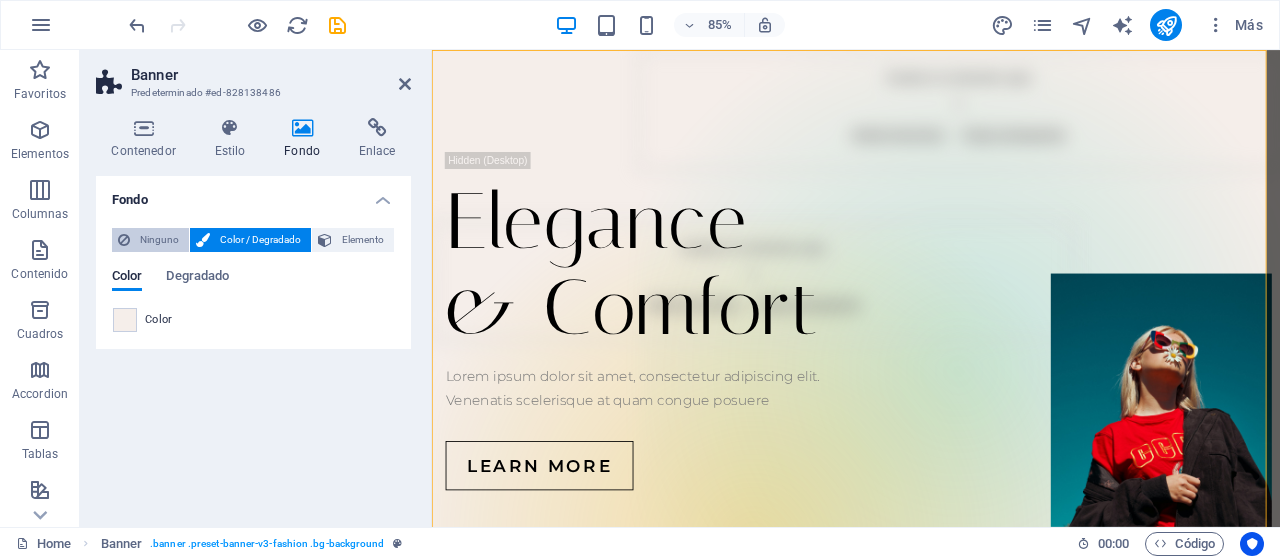 click on "Ninguno" at bounding box center (159, 240) 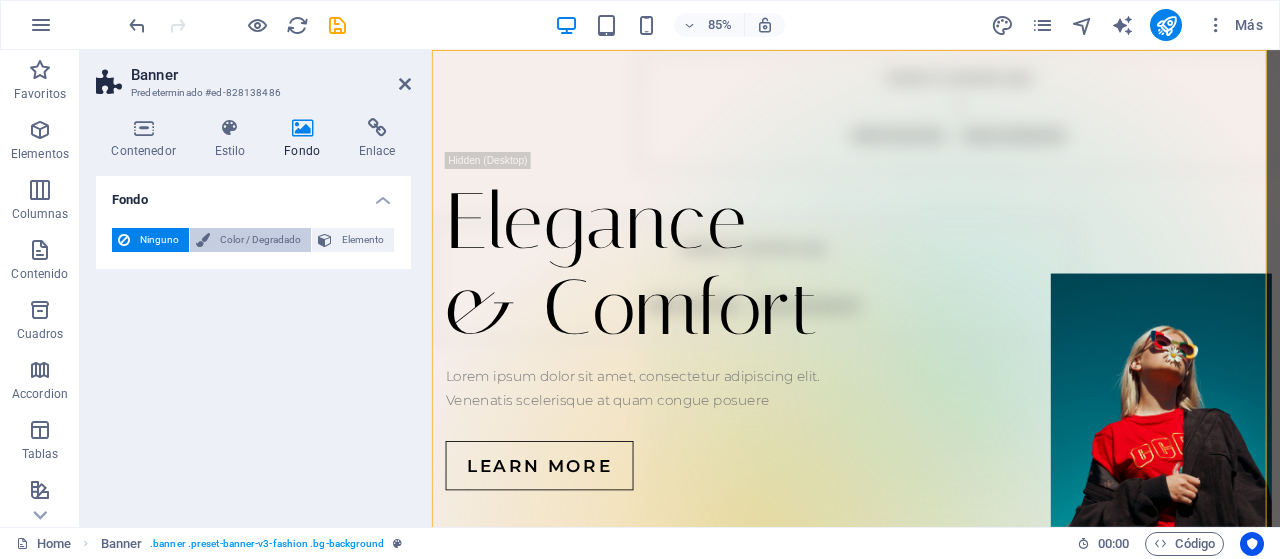 click on "Color / Degradado" at bounding box center [260, 240] 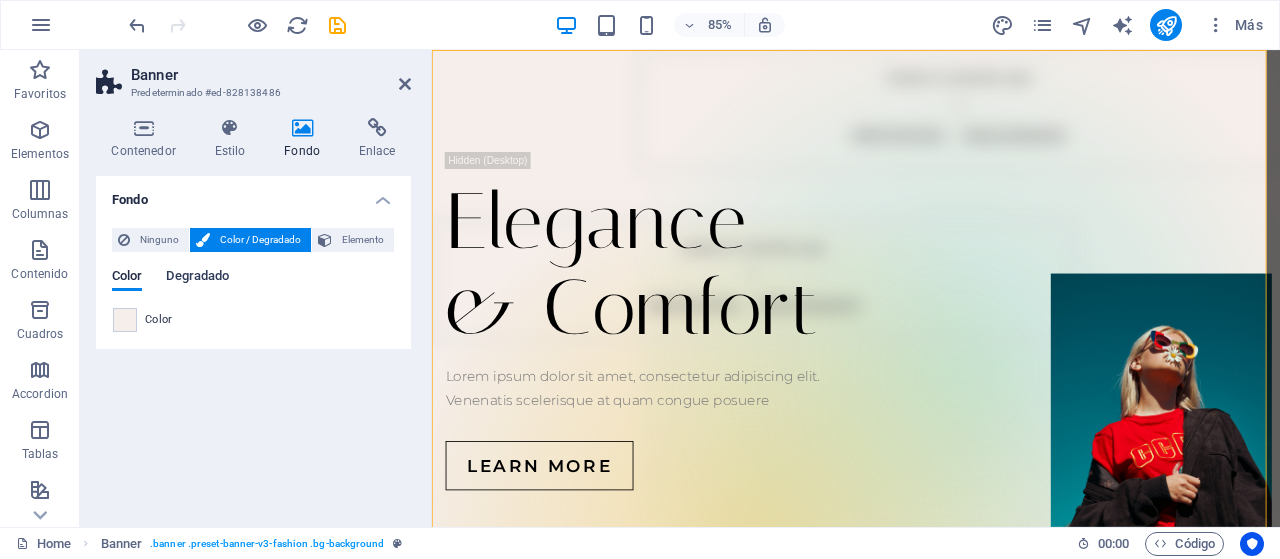 click on "Degradado" at bounding box center [197, 278] 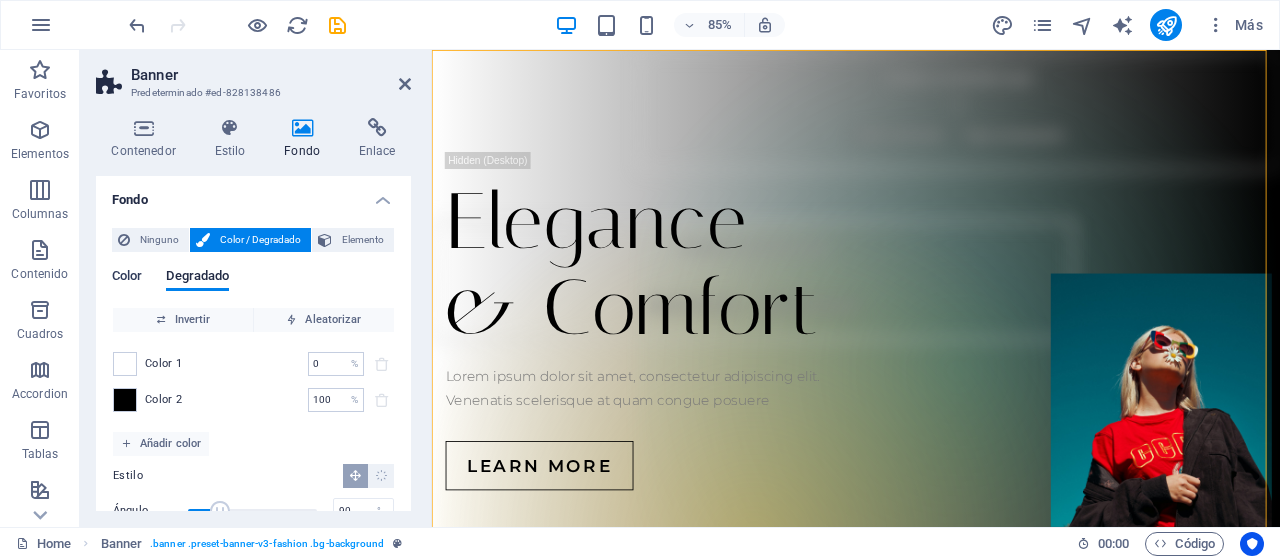 click on "Color" at bounding box center (127, 278) 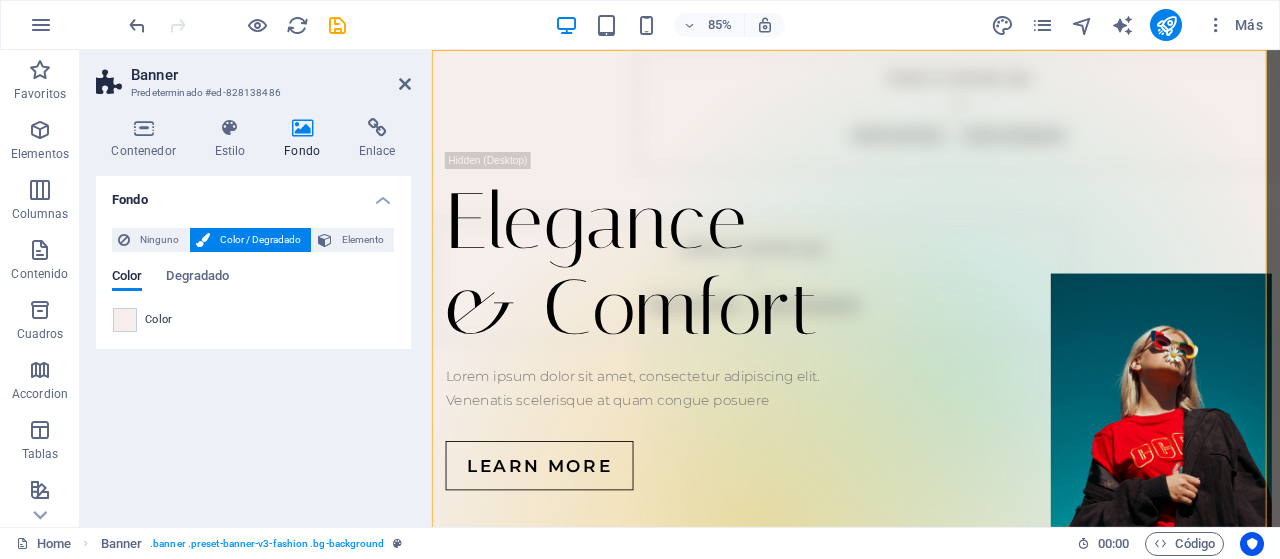 click on "Color" at bounding box center (253, 320) 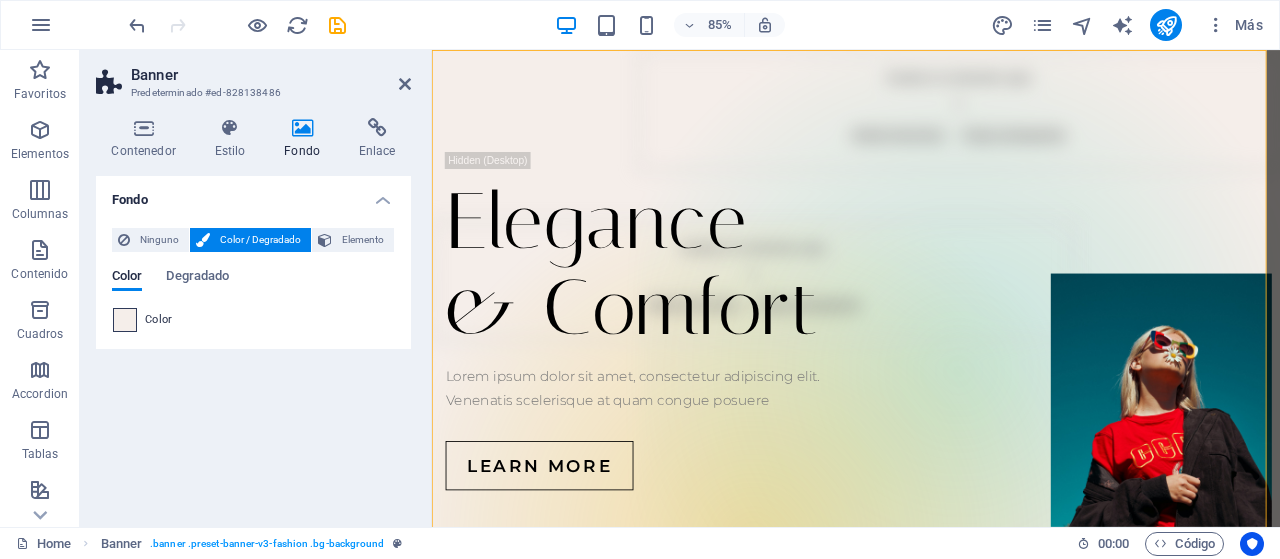 click at bounding box center [125, 320] 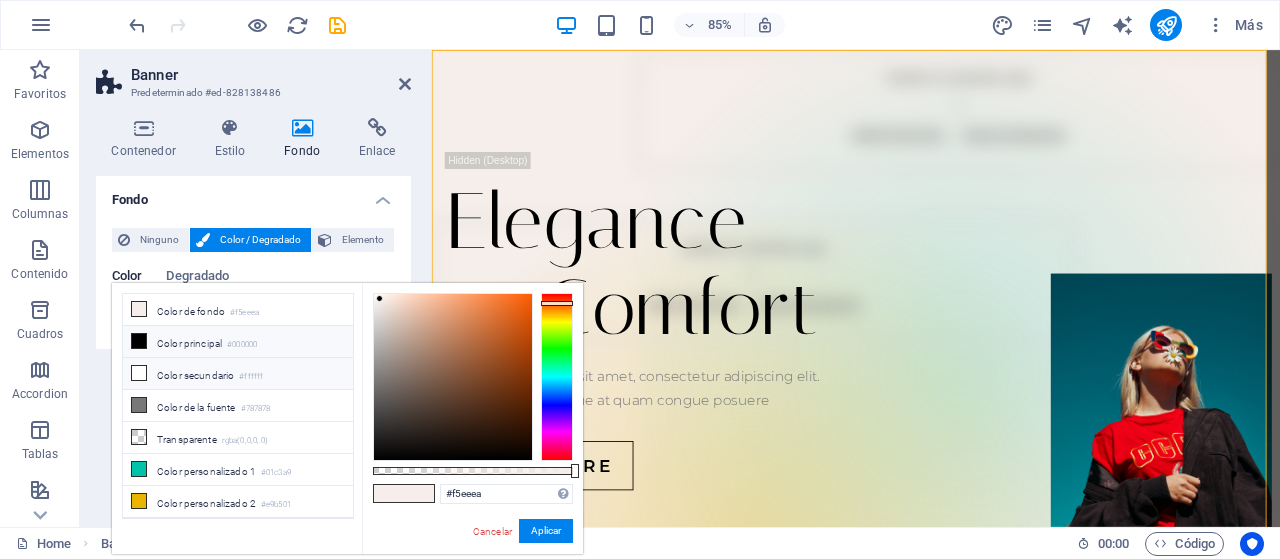click at bounding box center (139, 373) 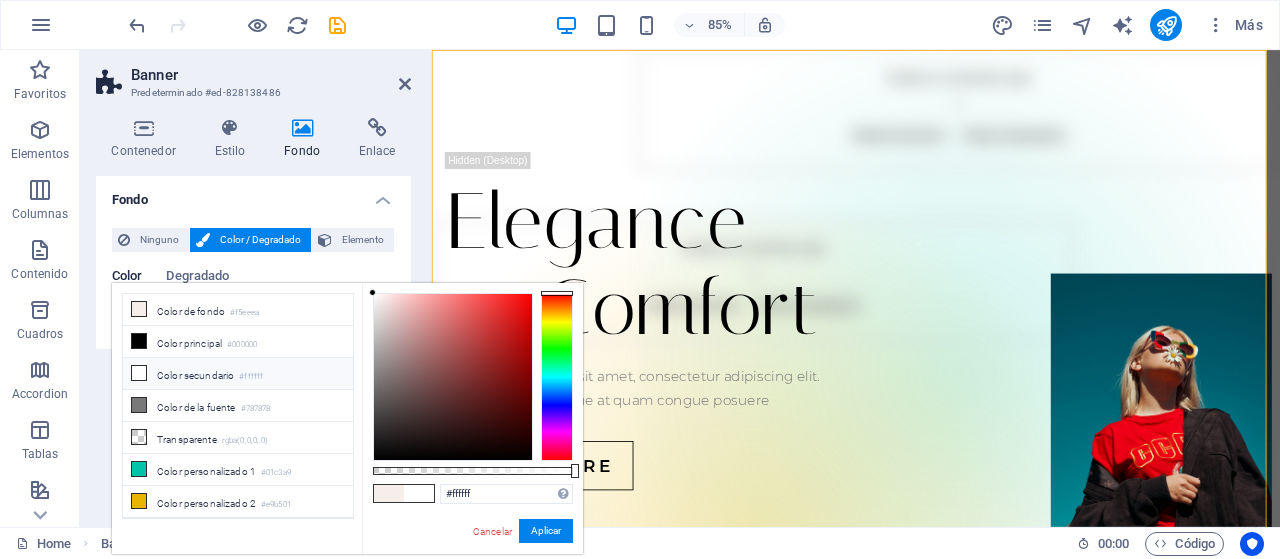 click at bounding box center (139, 373) 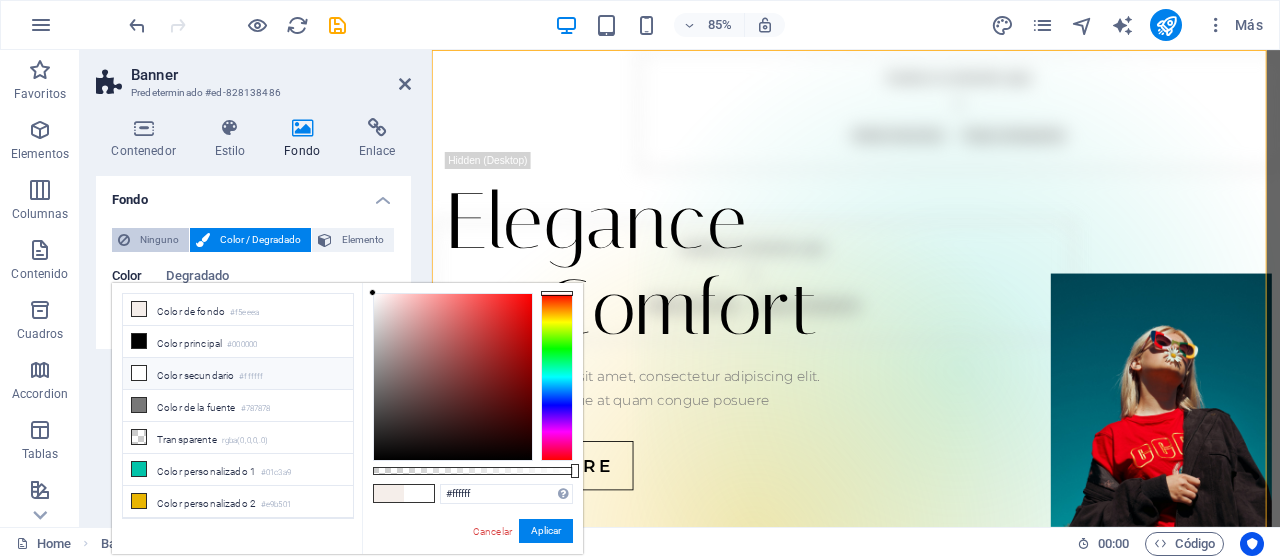click on "Ninguno" at bounding box center (159, 240) 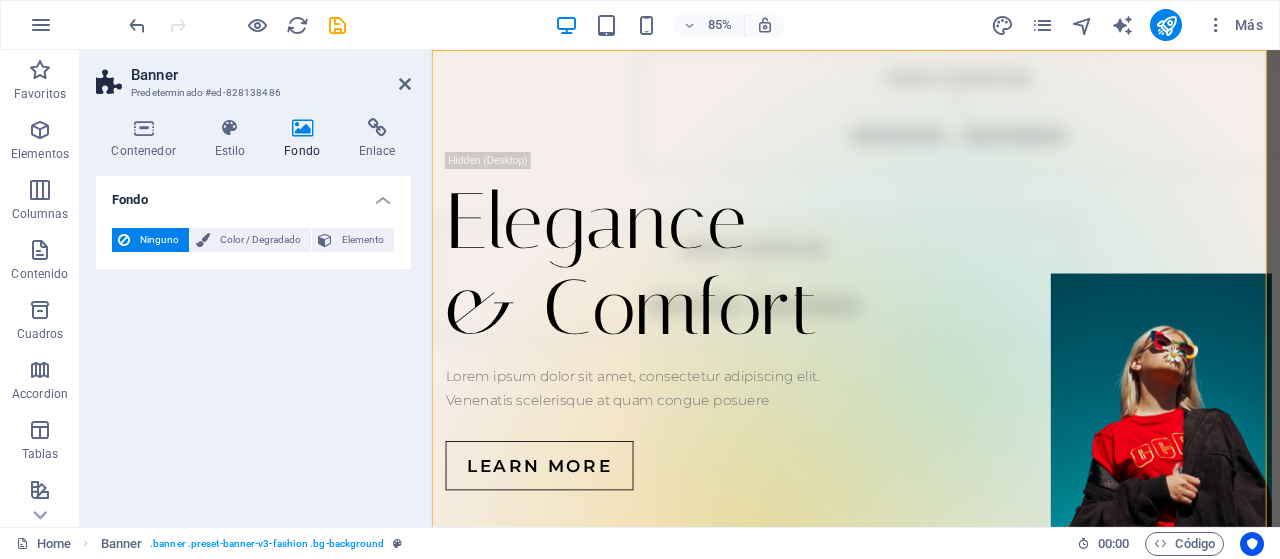click on "Ninguno" at bounding box center (159, 240) 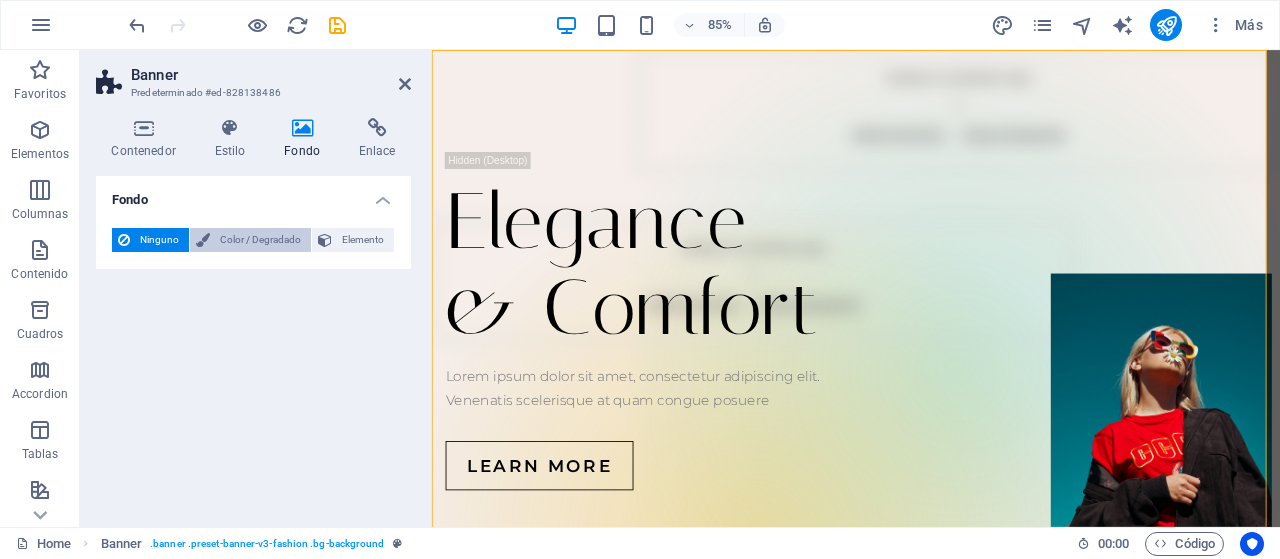 click at bounding box center (203, 240) 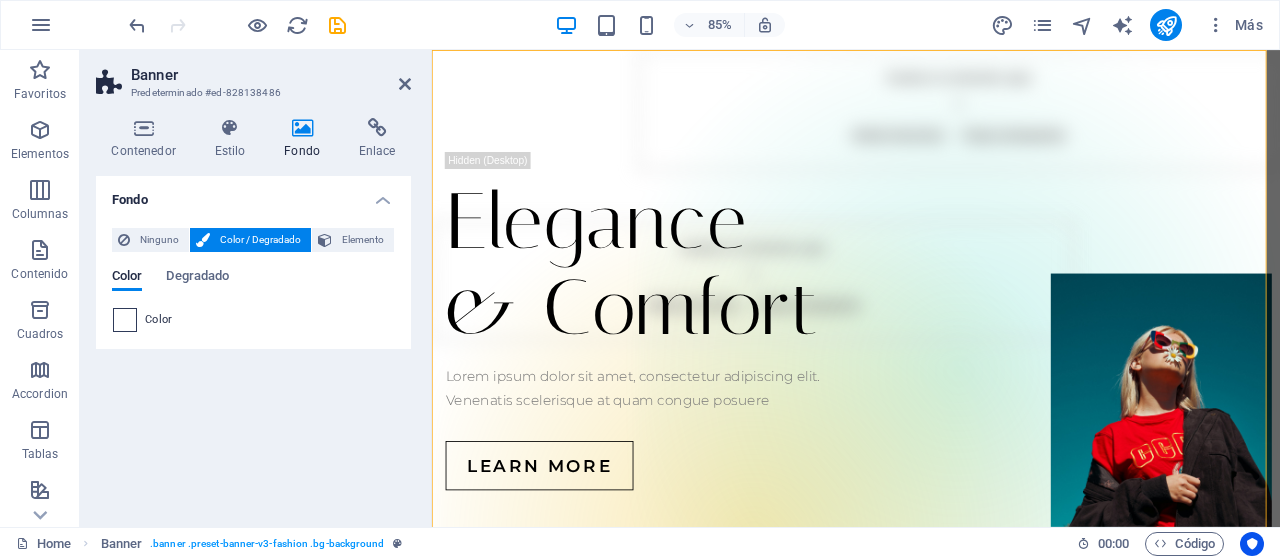 click at bounding box center (125, 320) 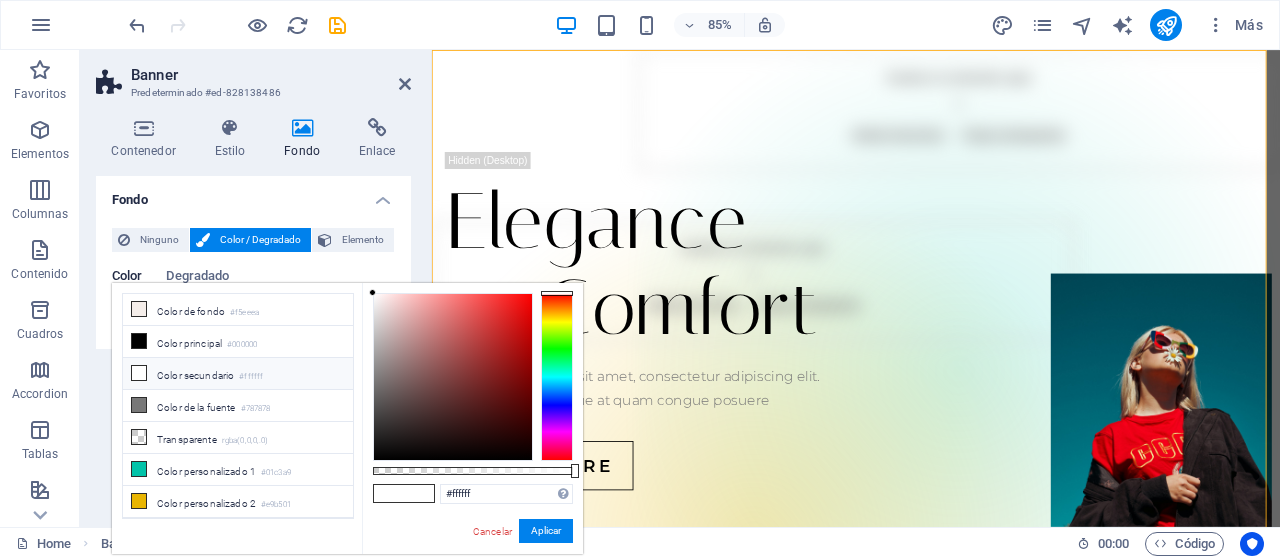 click at bounding box center (419, 493) 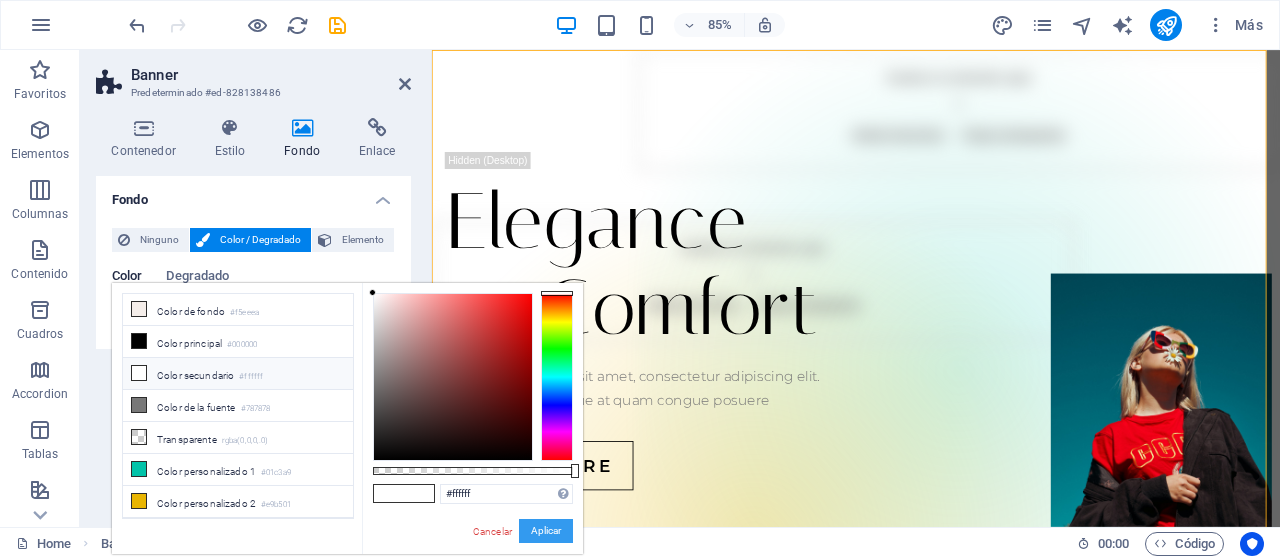 click on "Aplicar" at bounding box center [546, 531] 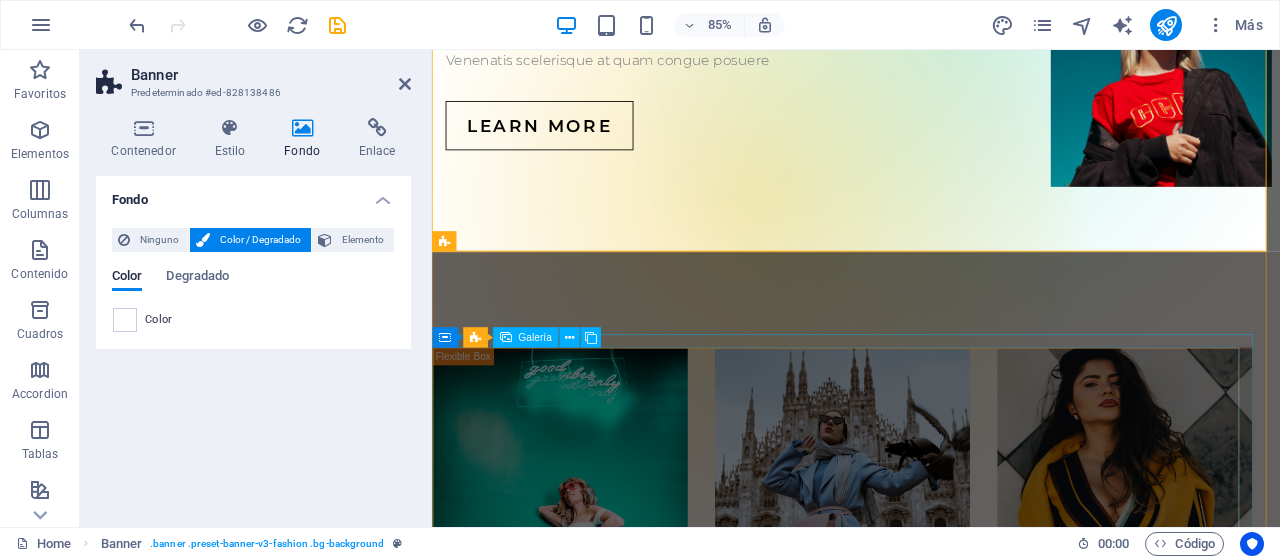 scroll, scrollTop: 0, scrollLeft: 0, axis: both 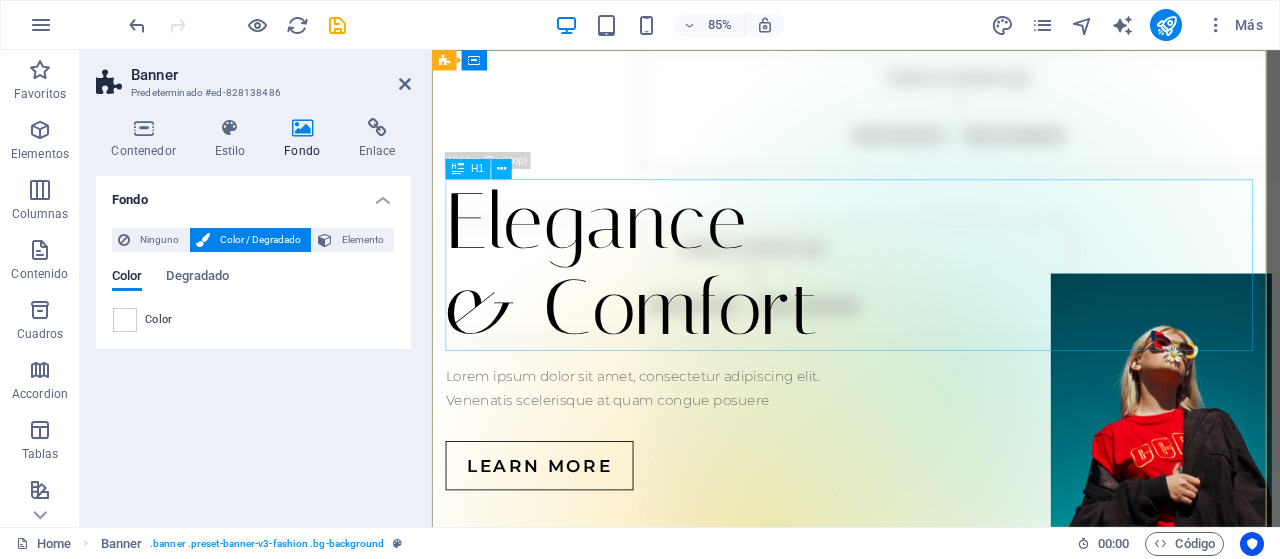 click on "Elegance & Comfort" at bounding box center [931, 303] 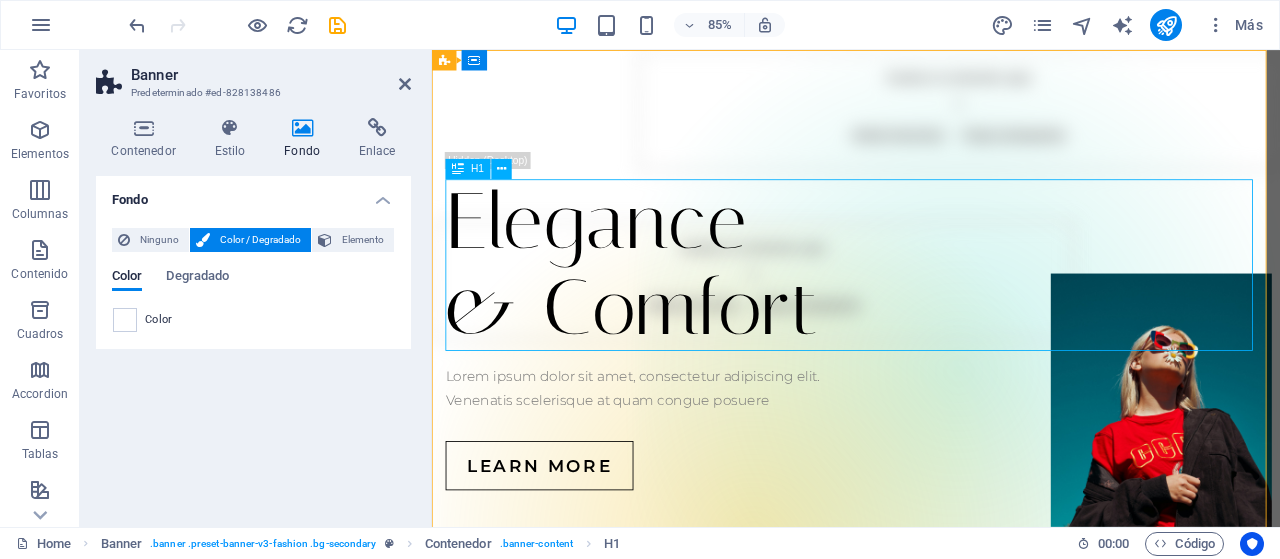 click on "Elegance & Comfort" at bounding box center (931, 303) 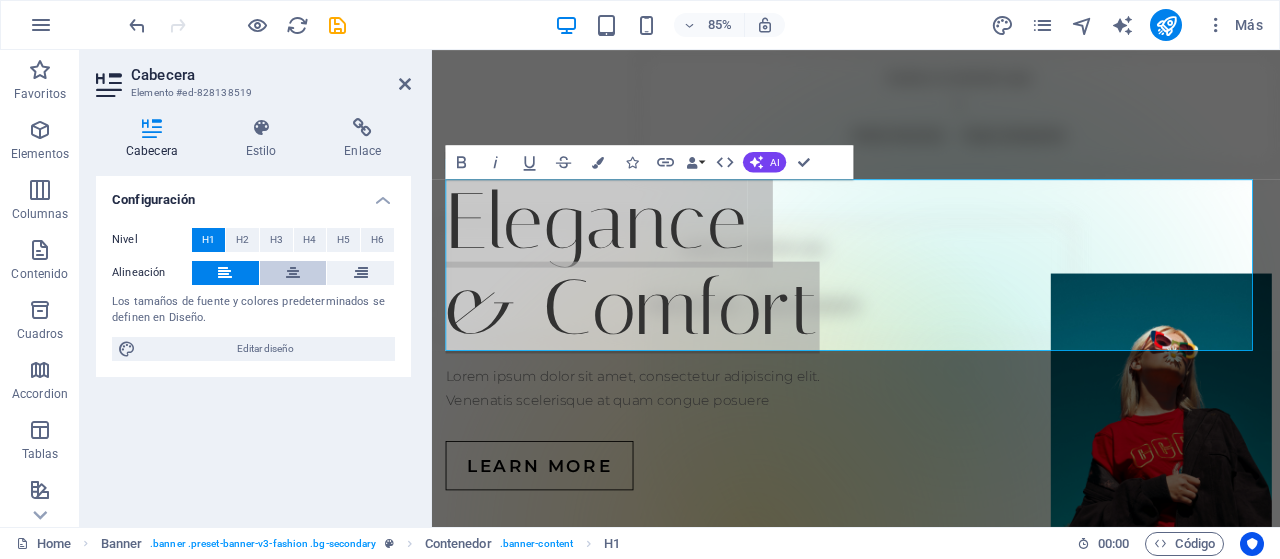 click at bounding box center [293, 273] 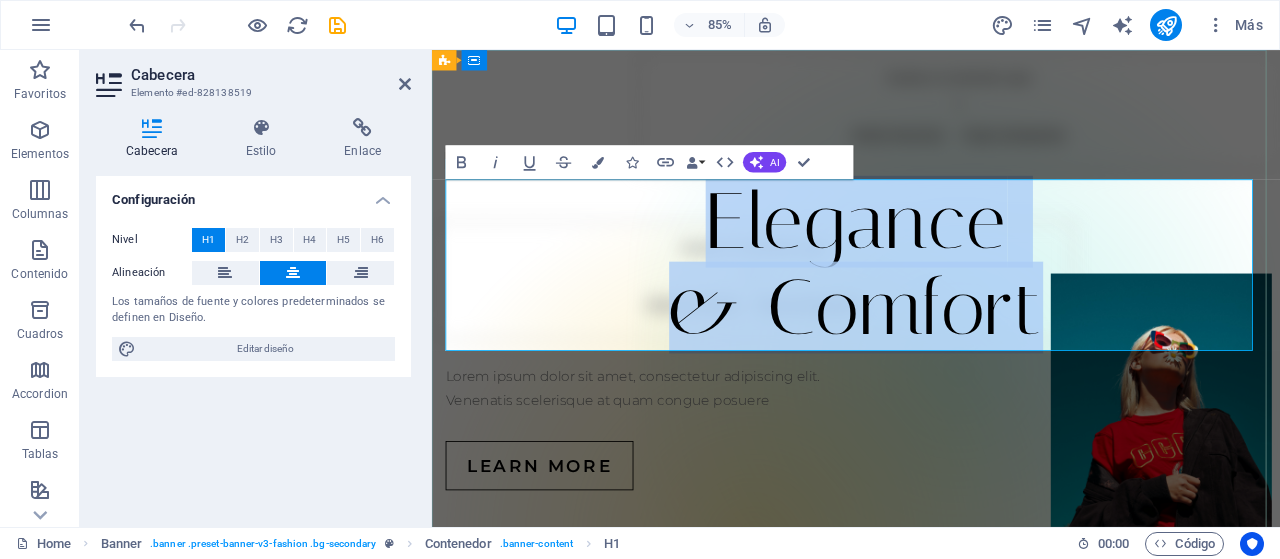 click on "Elegance & Comfort" at bounding box center (931, 303) 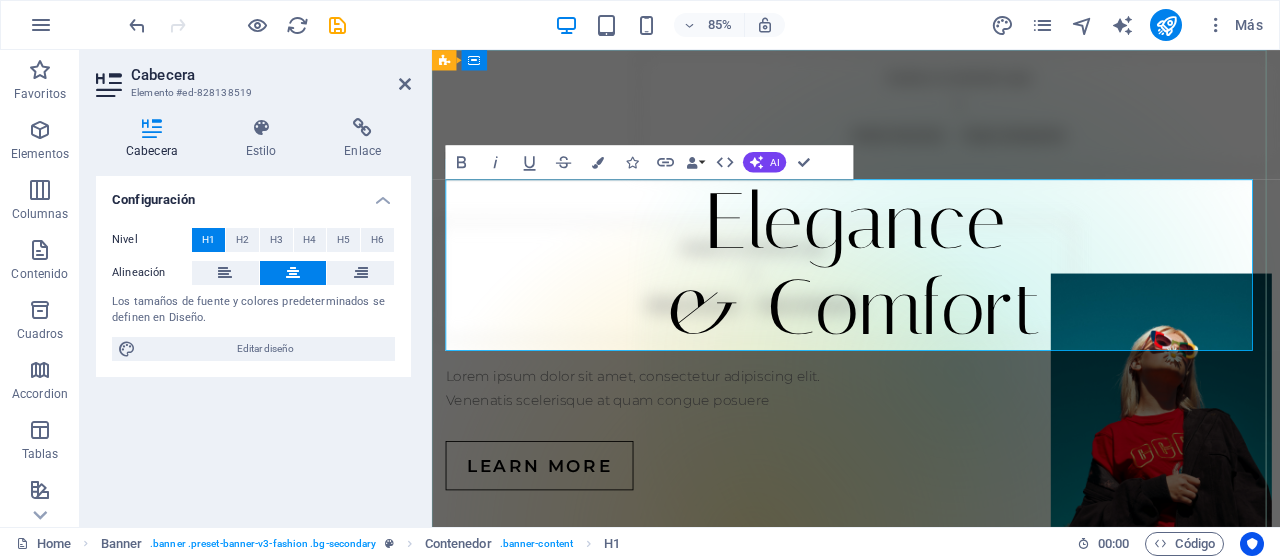 click on "Elegance & Comfort" at bounding box center [931, 303] 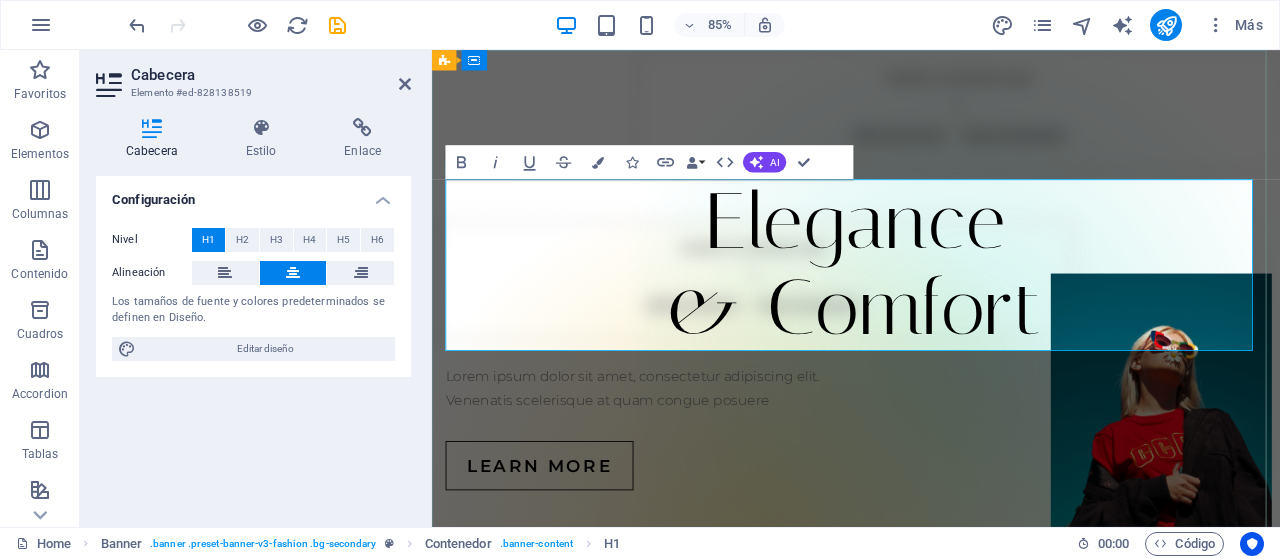 type 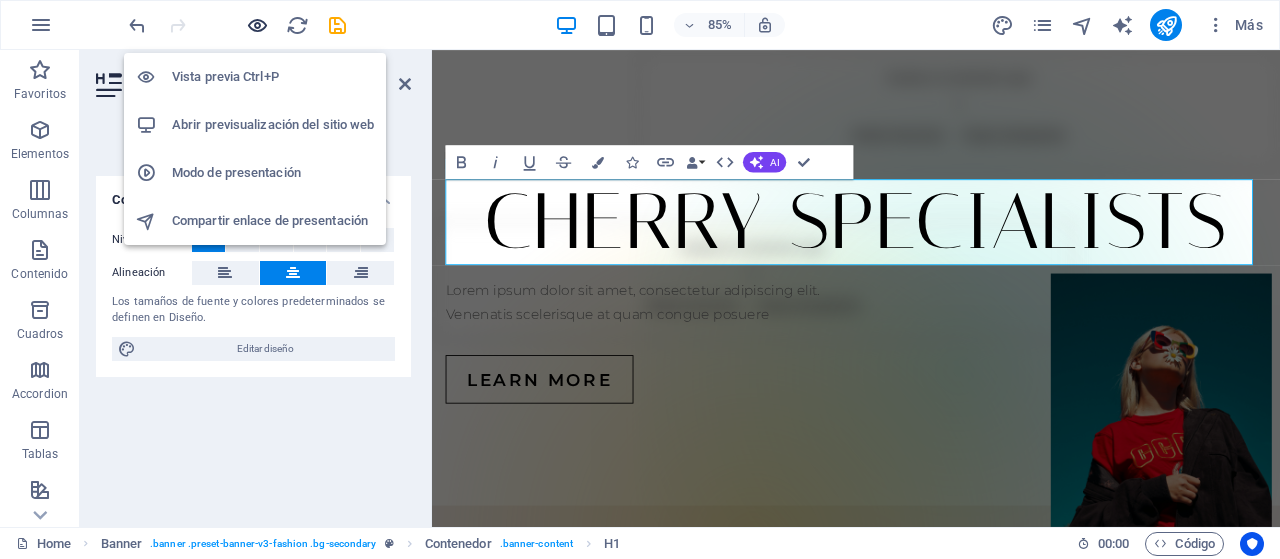 click at bounding box center [257, 25] 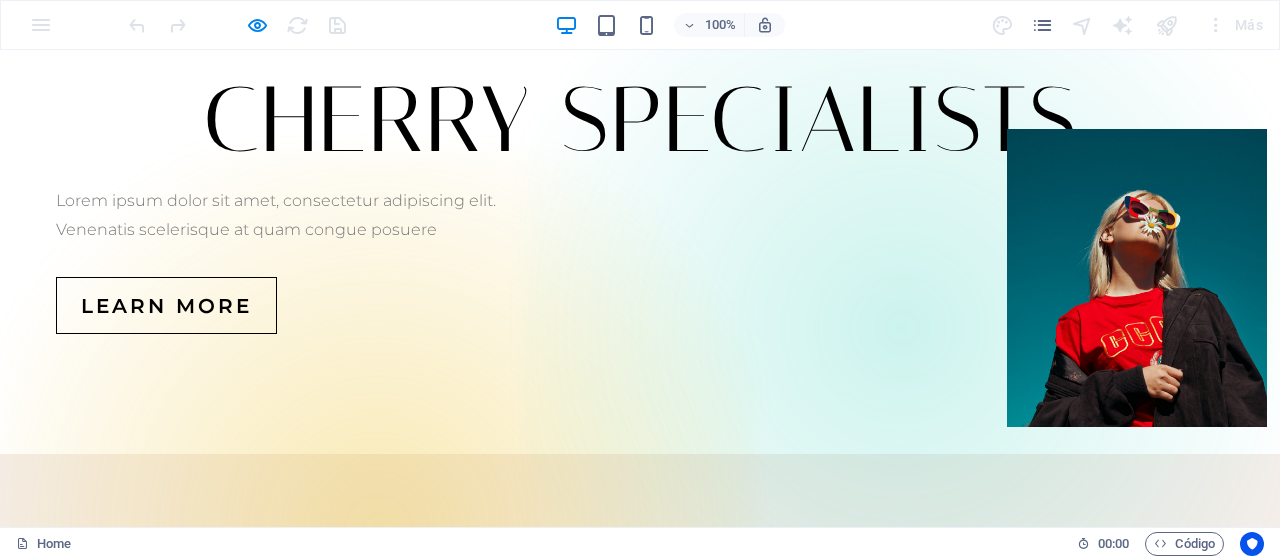 scroll, scrollTop: 0, scrollLeft: 0, axis: both 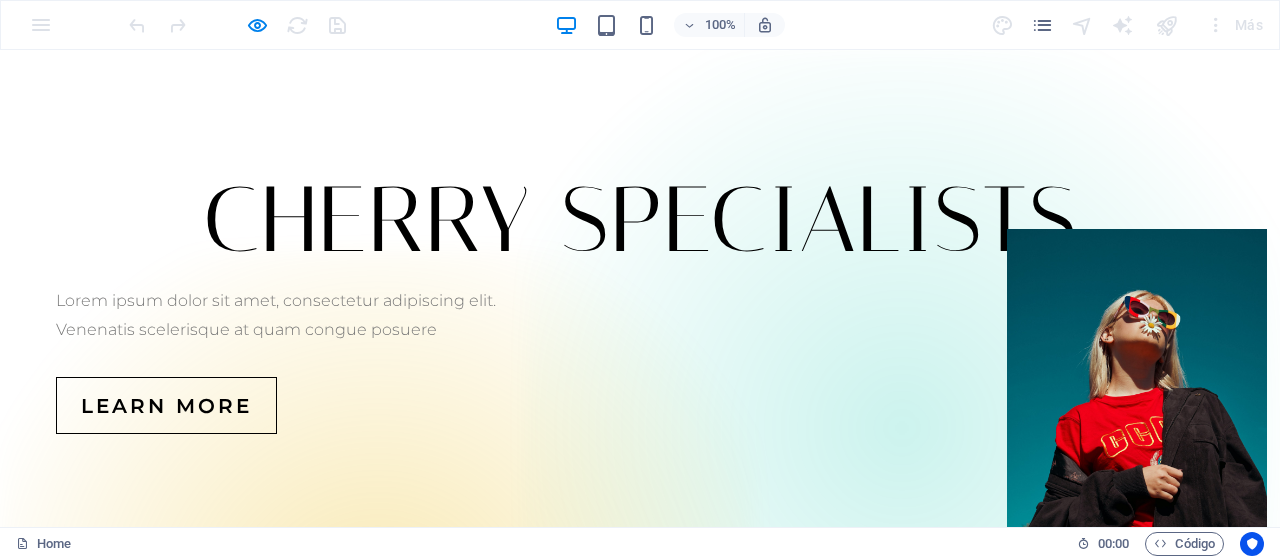 click on "CHERRY SPECIALISTS Lorem ipsum dolor sit amet, consectetur adipiscing elit.  Venenatis scelerisque at quam congue posuere Learn more" at bounding box center [640, 302] 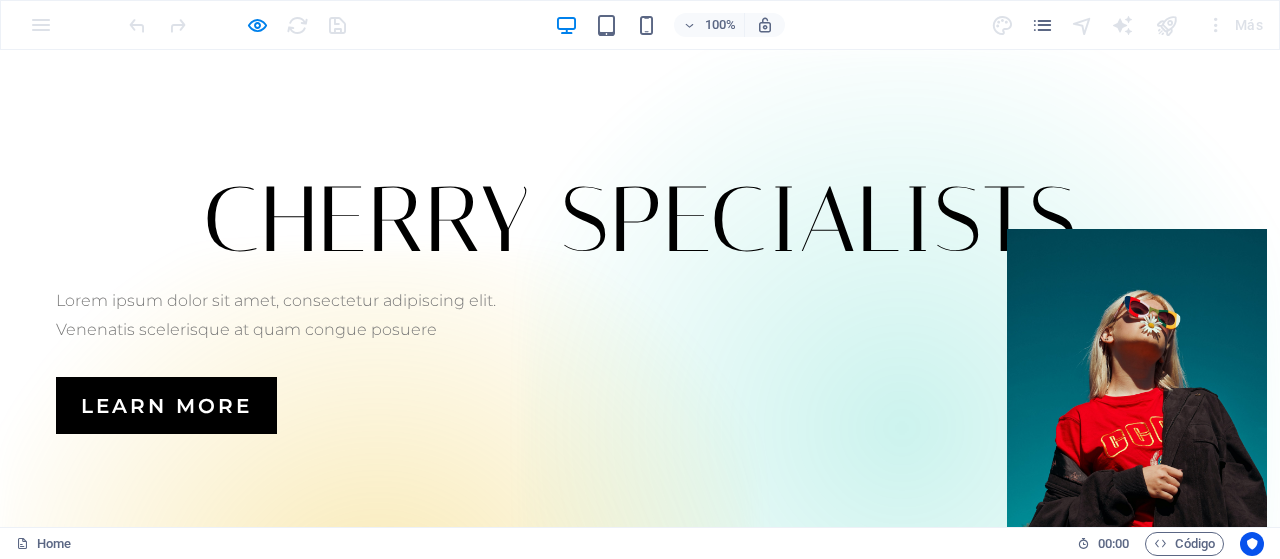 click on "Learn more" at bounding box center [166, 406] 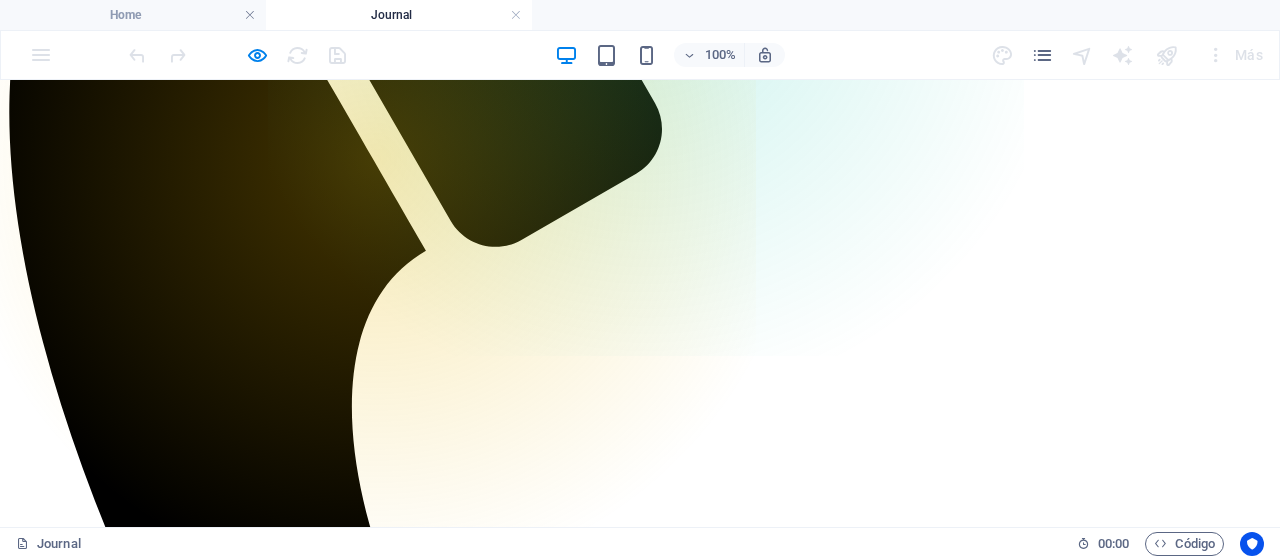 scroll, scrollTop: 0, scrollLeft: 0, axis: both 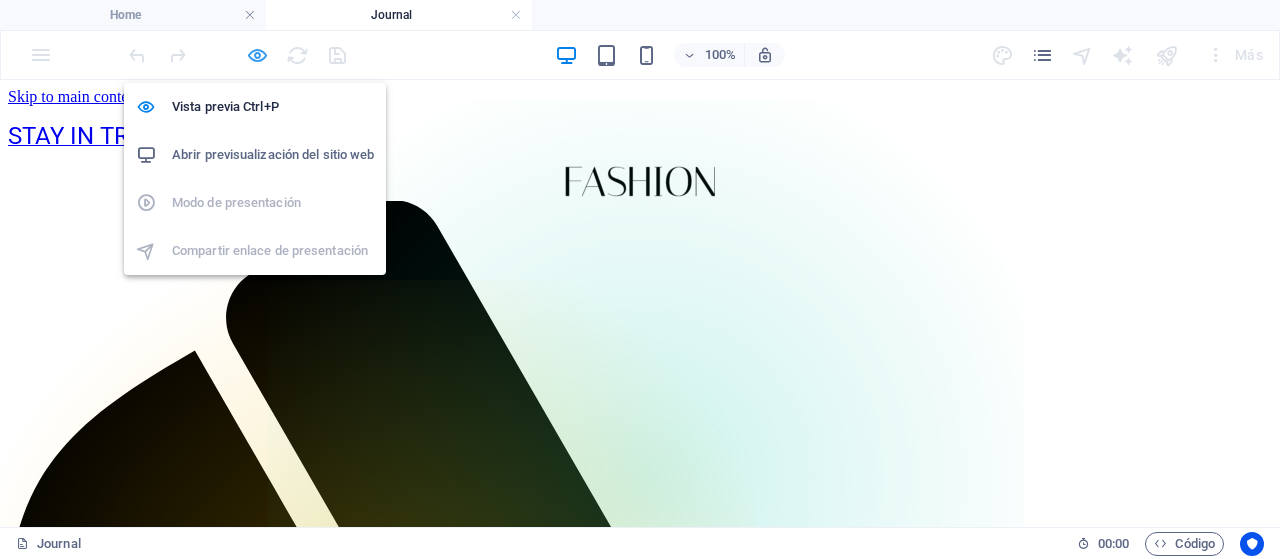 click at bounding box center (257, 55) 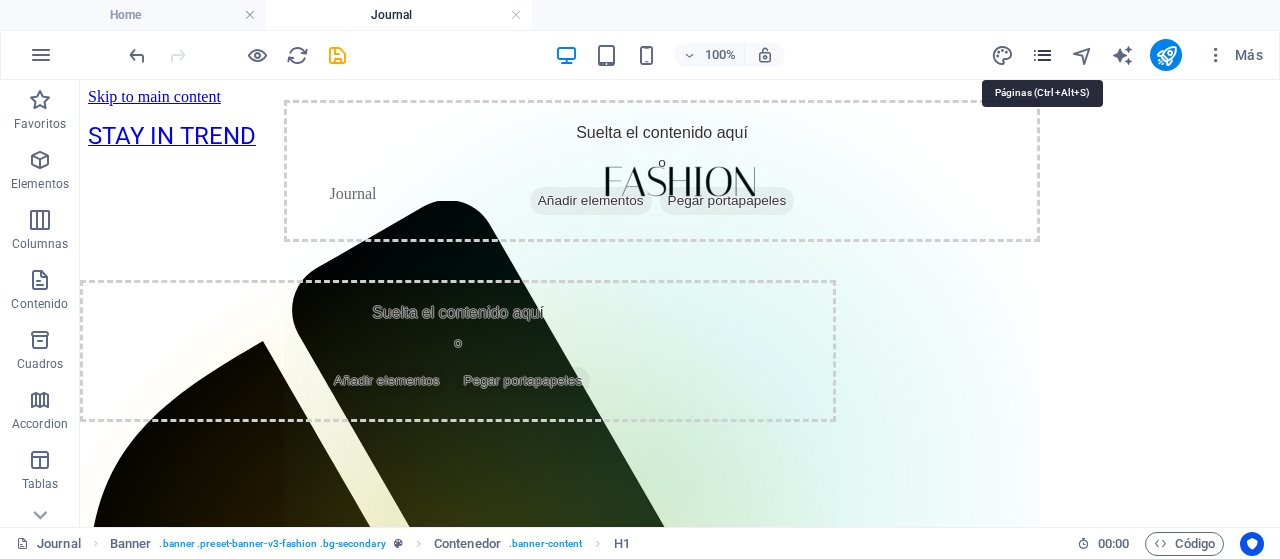 click at bounding box center [1042, 55] 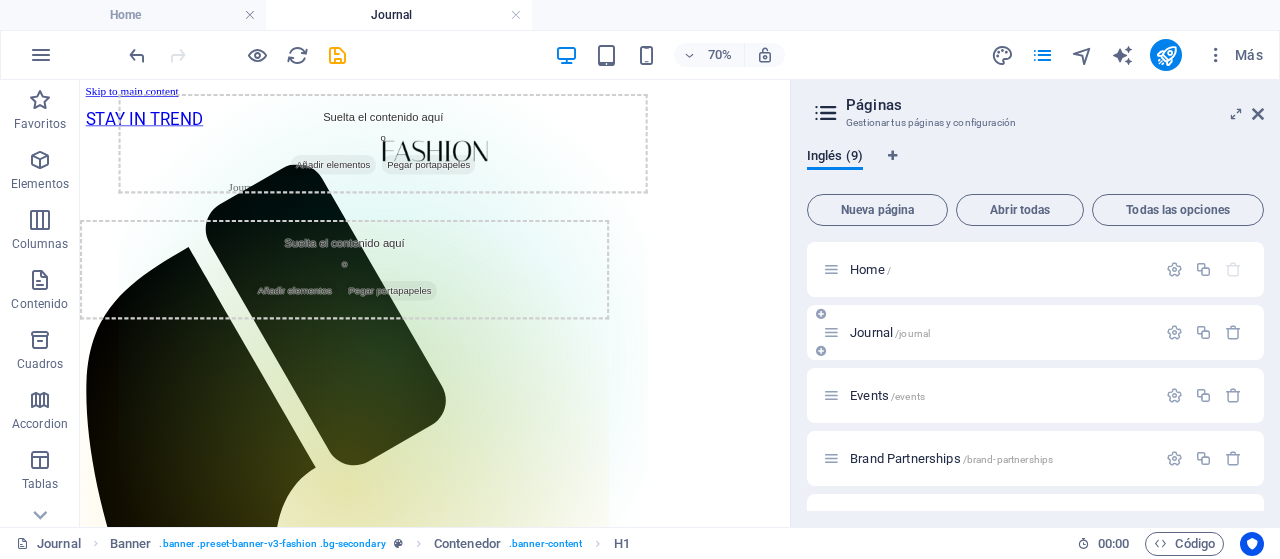click on "Journal /journal" at bounding box center (890, 332) 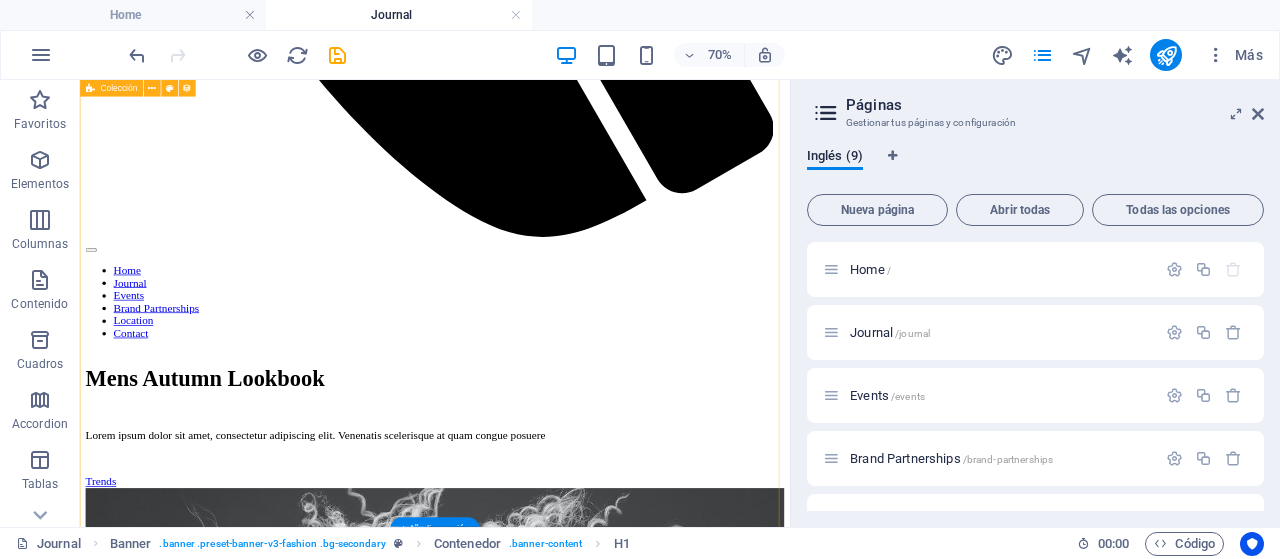 scroll, scrollTop: 600, scrollLeft: 0, axis: vertical 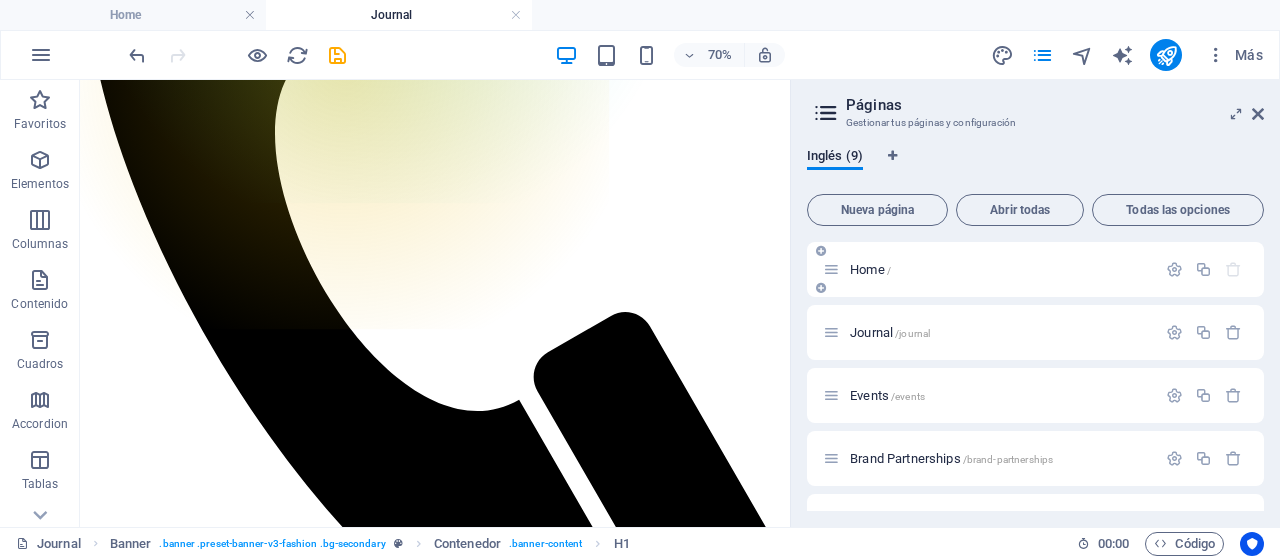 drag, startPoint x: 629, startPoint y: 360, endPoint x: 880, endPoint y: 258, distance: 270.93356 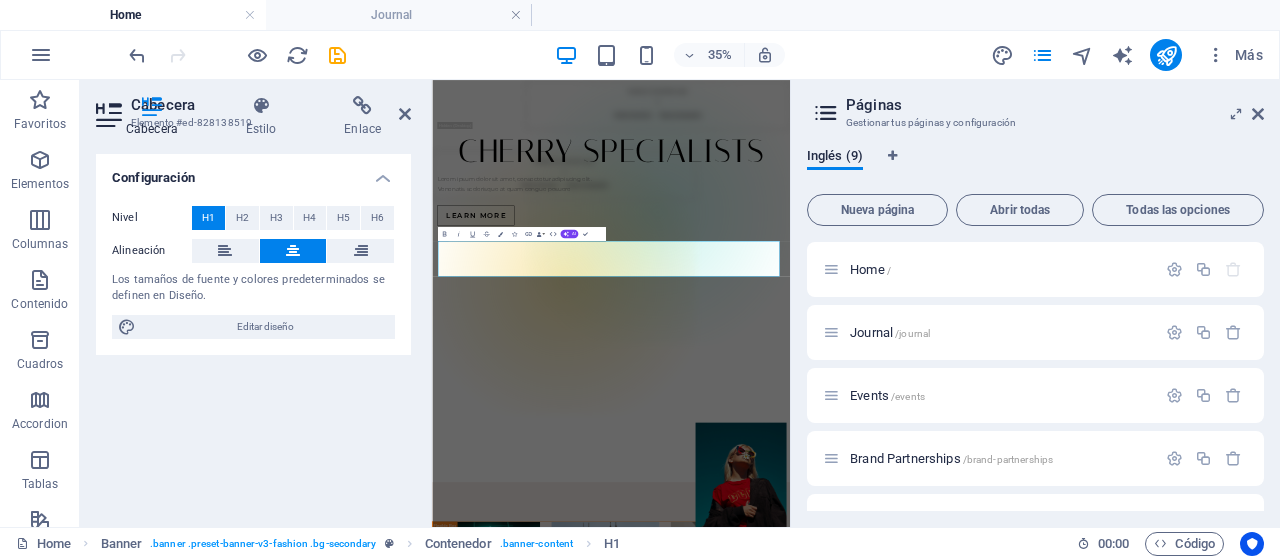 scroll, scrollTop: 0, scrollLeft: 0, axis: both 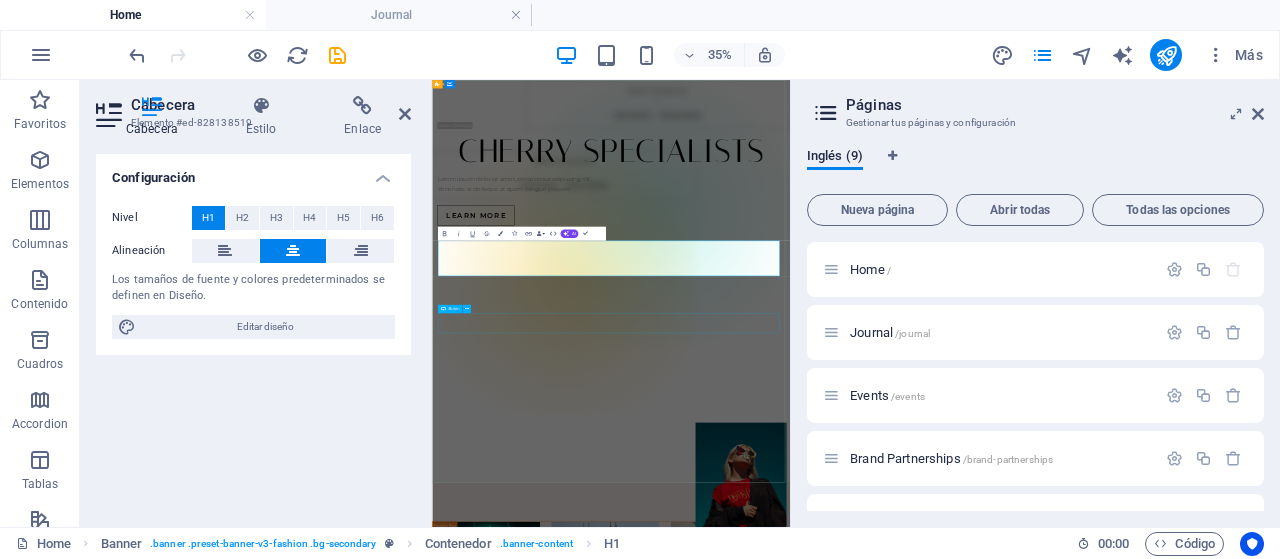 click on "Learn more" at bounding box center (943, 468) 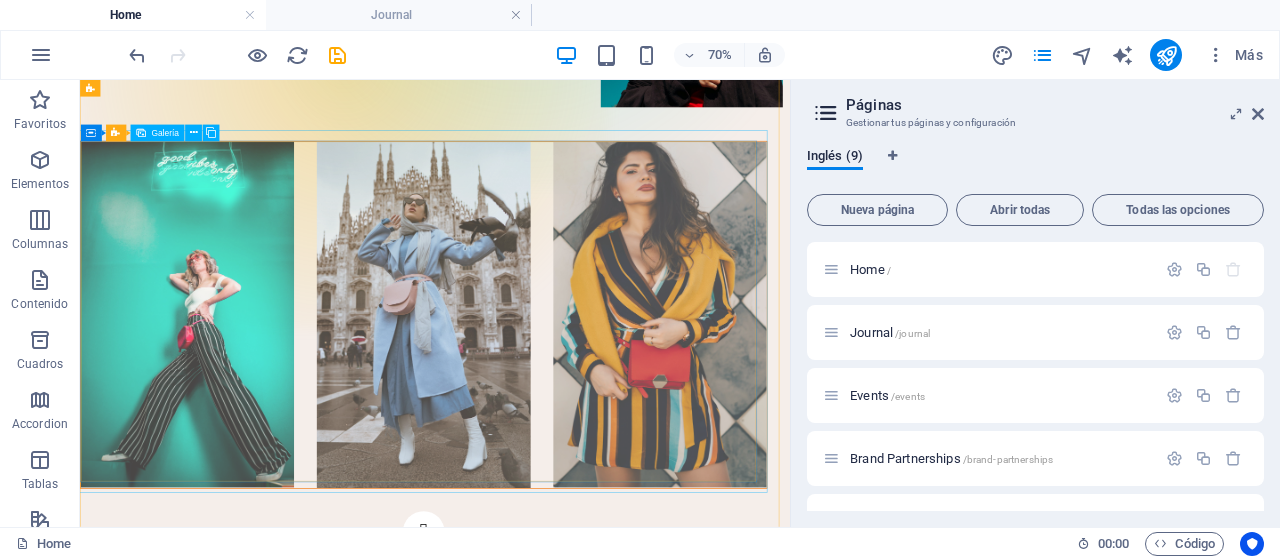 scroll, scrollTop: 0, scrollLeft: 0, axis: both 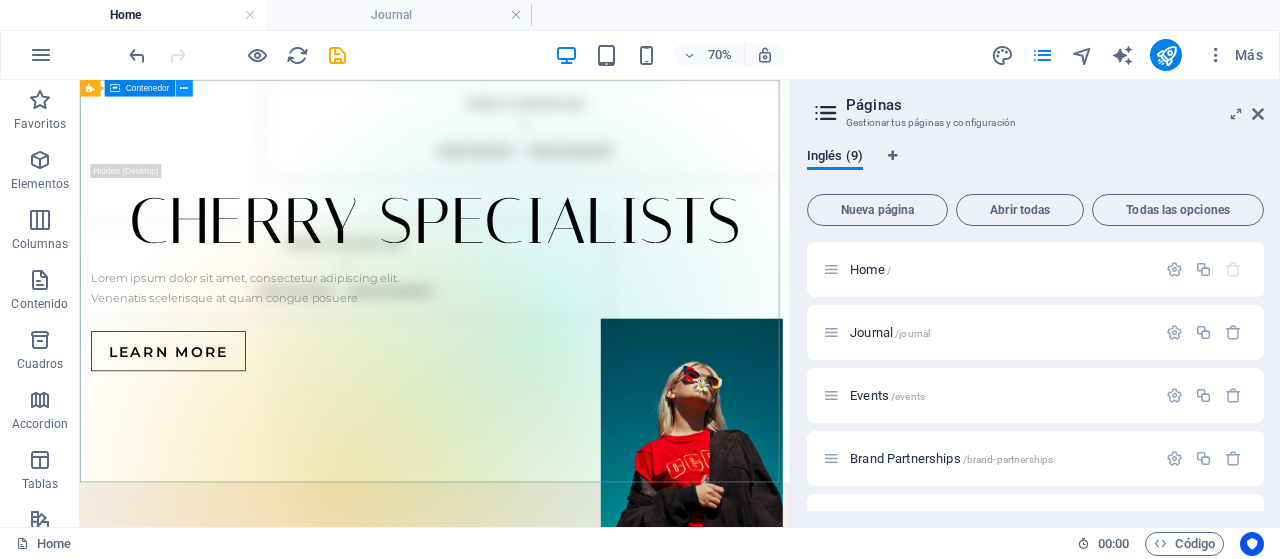 click at bounding box center (184, 88) 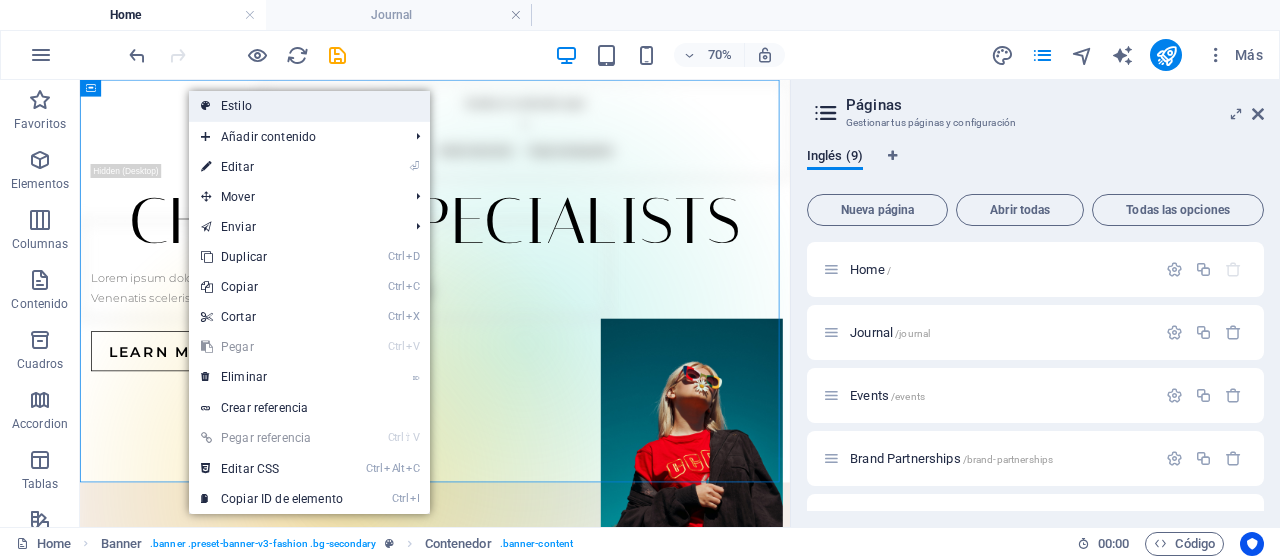 click on "Estilo" at bounding box center [309, 106] 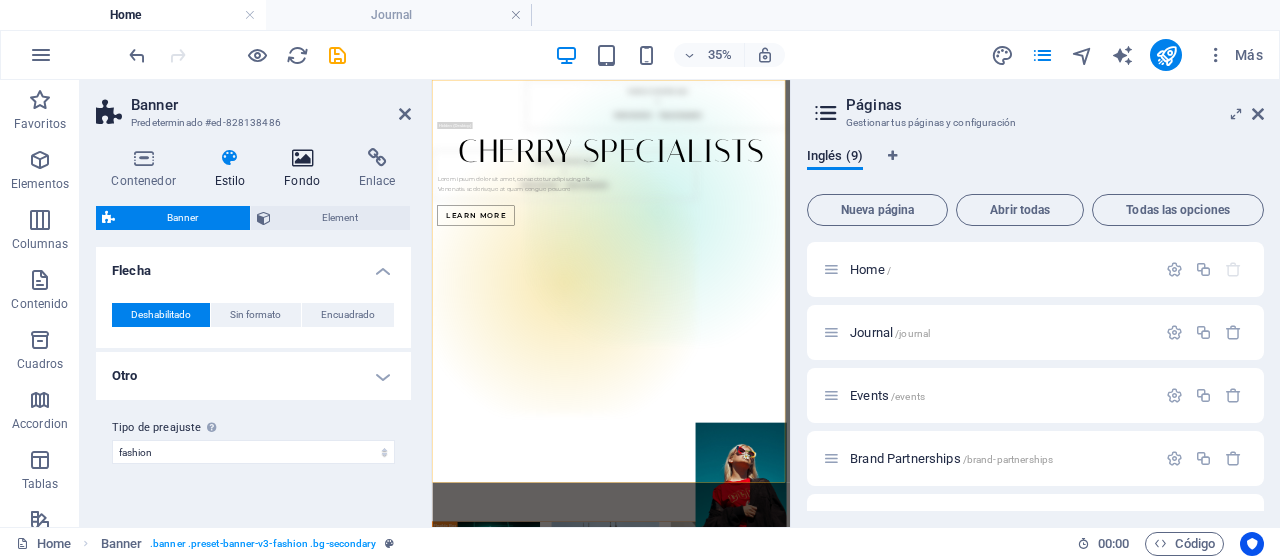 click at bounding box center (302, 158) 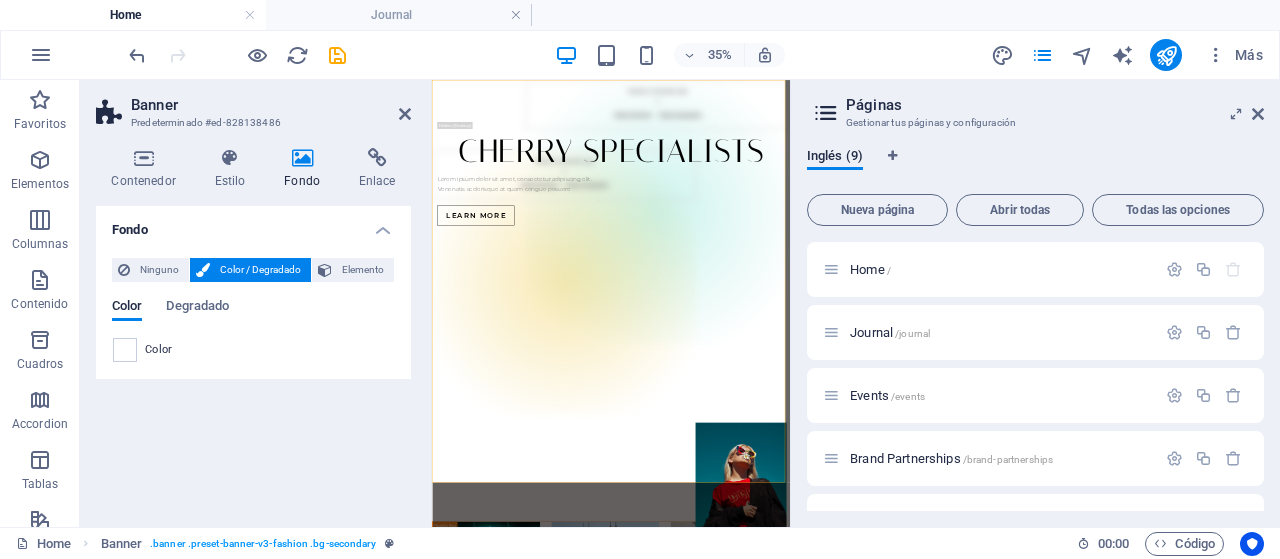 click on "Color Degradado Color" at bounding box center [253, 323] 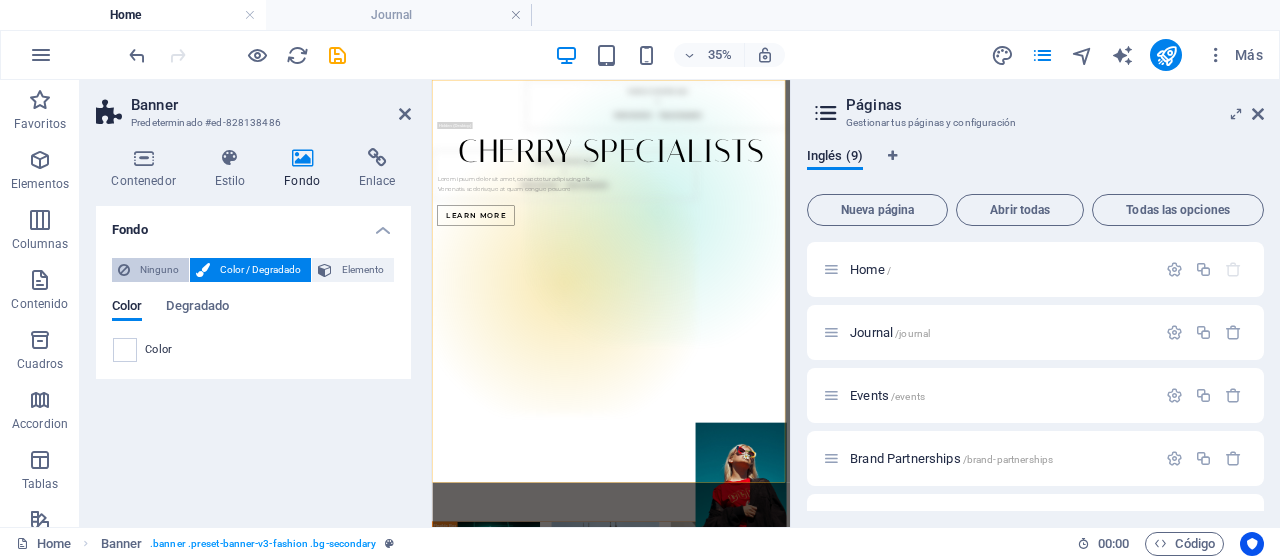 click on "Ninguno" at bounding box center (159, 270) 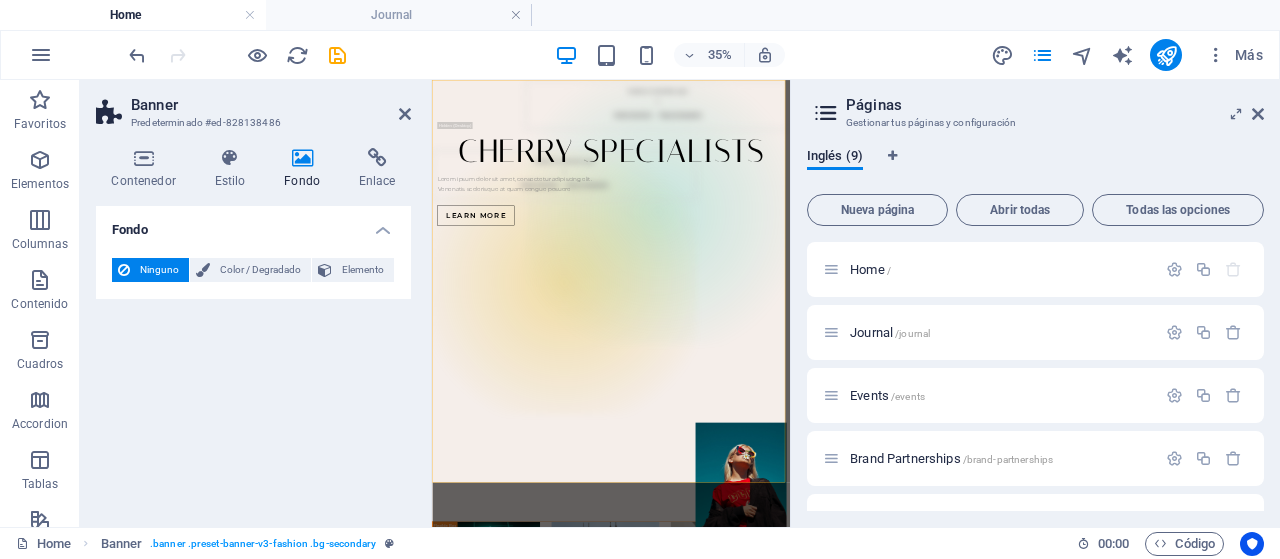 click on "Ninguno" at bounding box center (159, 270) 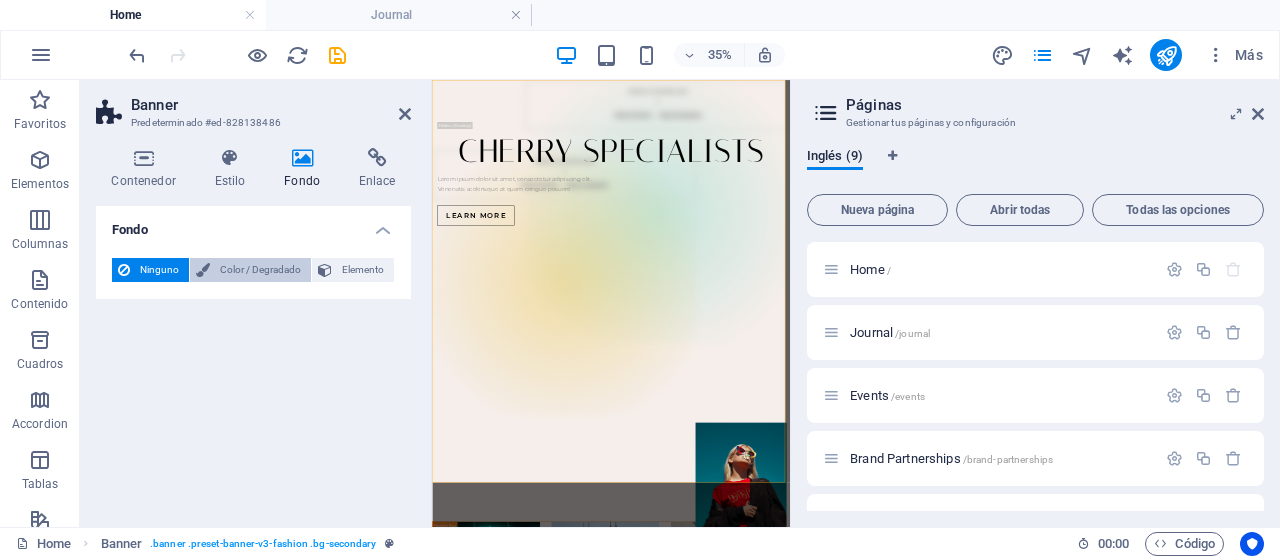 click on "Color / Degradado" at bounding box center (260, 270) 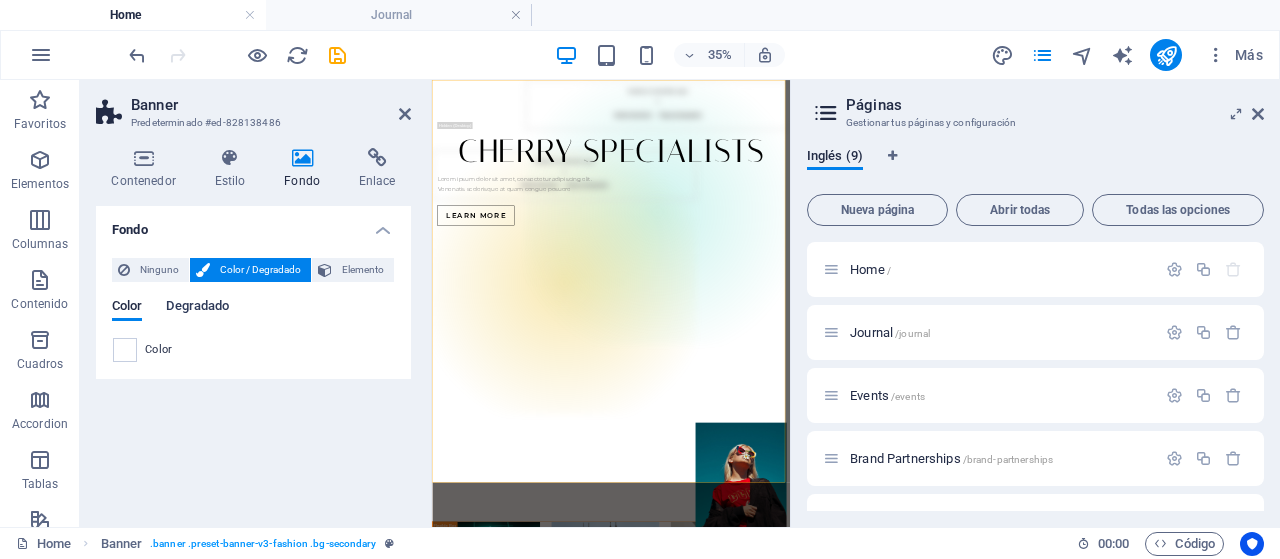 click on "Degradado" at bounding box center [197, 308] 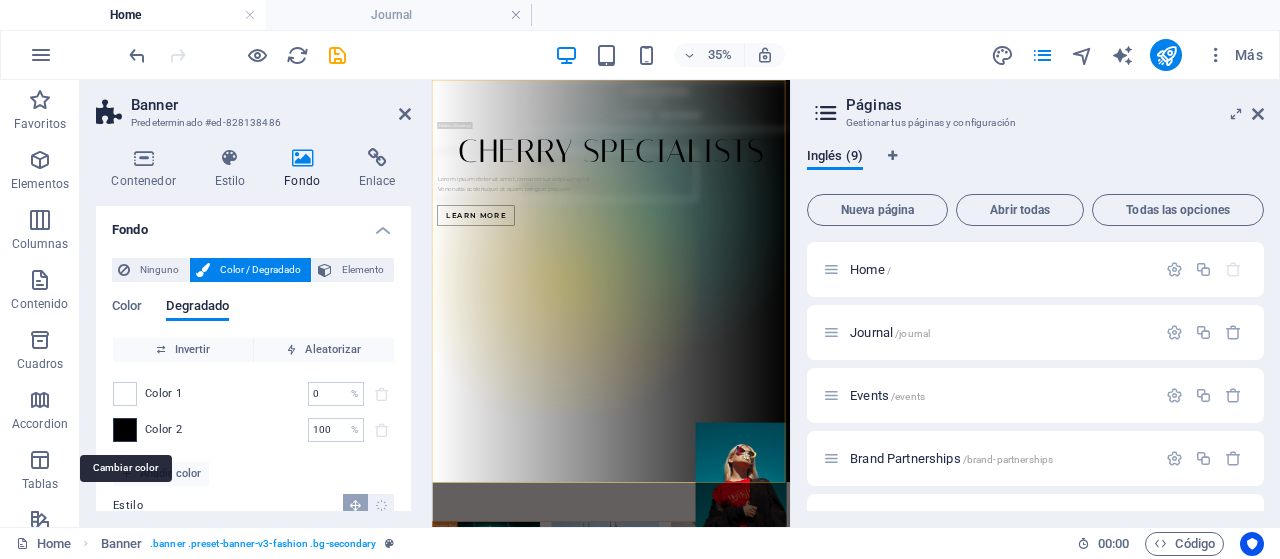click at bounding box center [125, 430] 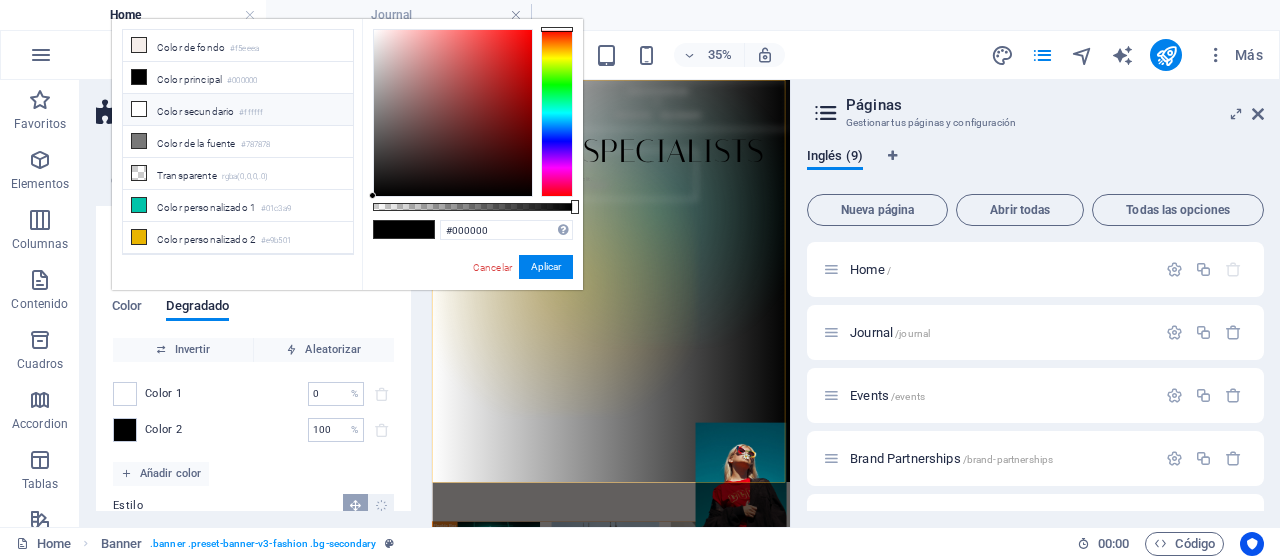 click at bounding box center [139, 109] 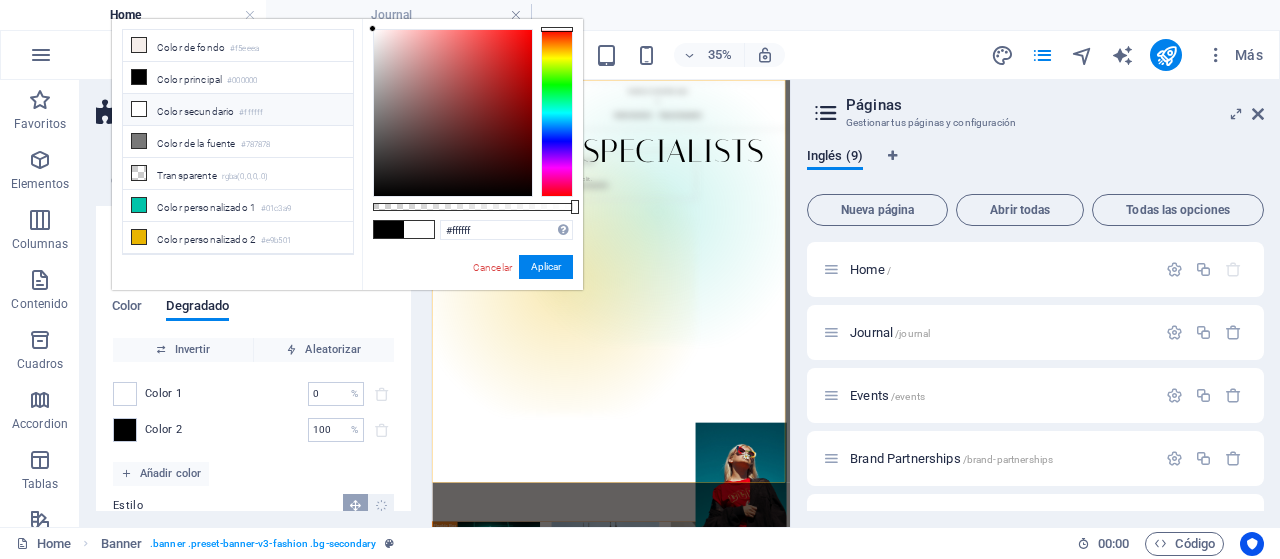 click at bounding box center (139, 109) 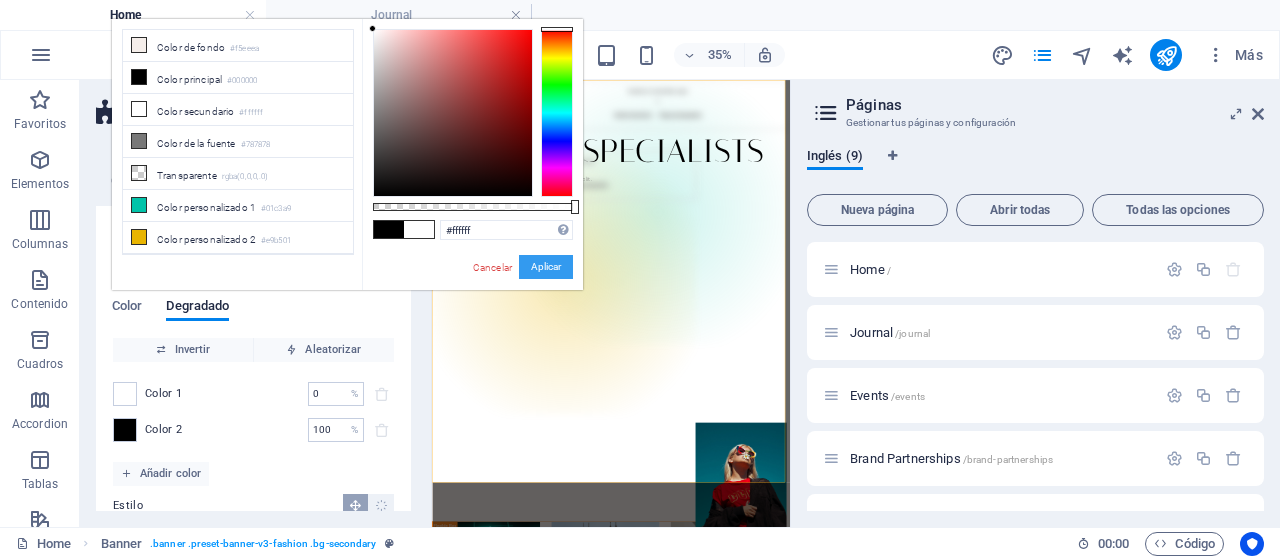 click on "Aplicar" at bounding box center [546, 267] 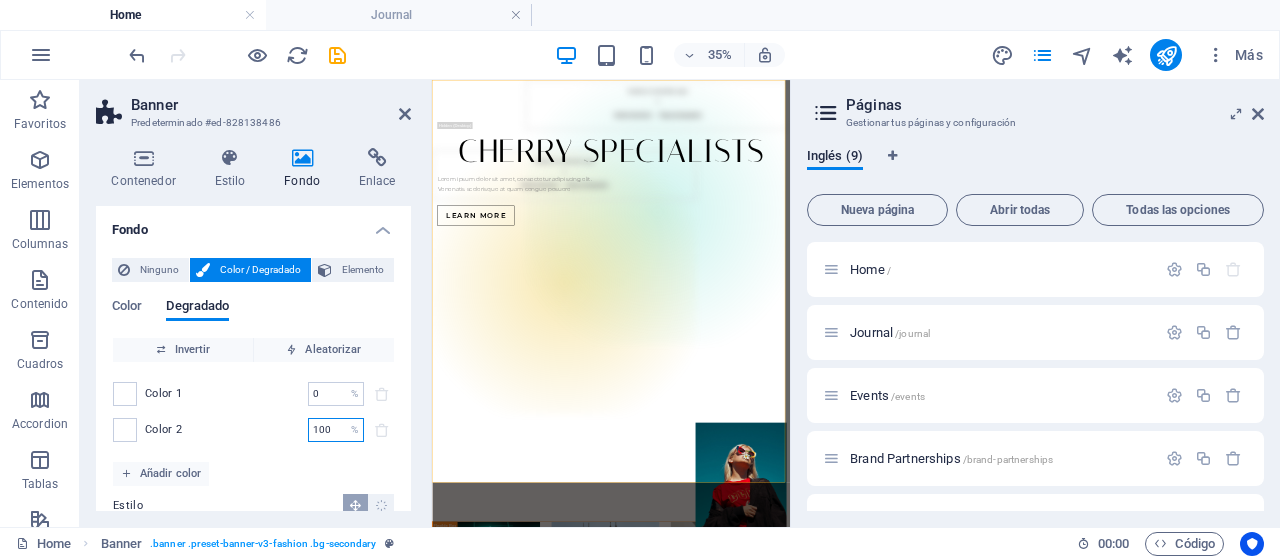 drag, startPoint x: 332, startPoint y: 434, endPoint x: 231, endPoint y: 431, distance: 101.04455 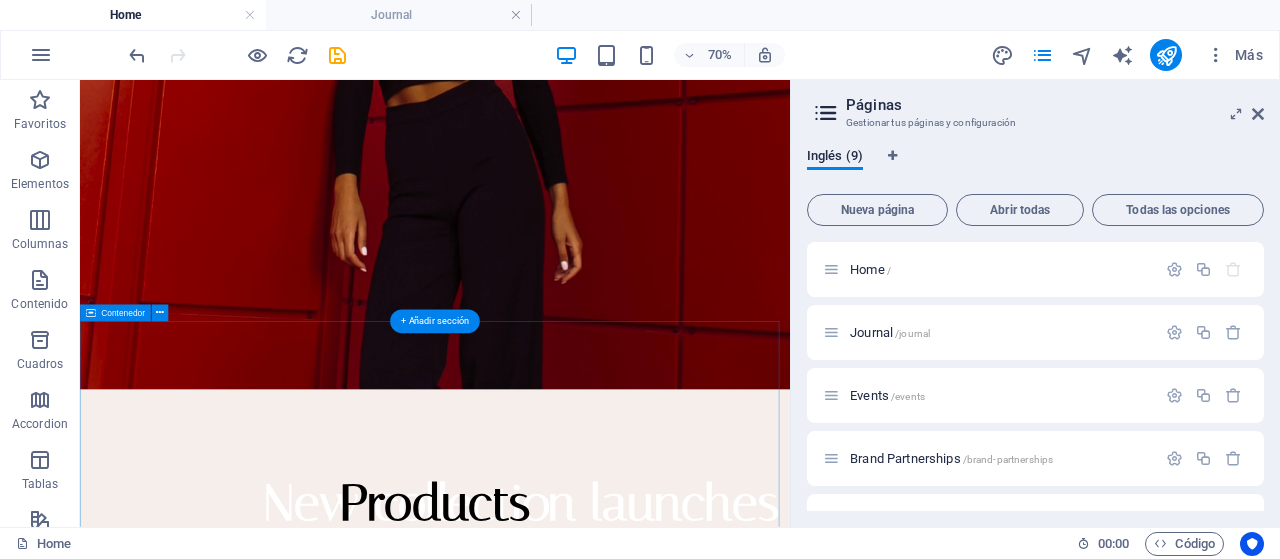 scroll, scrollTop: 2300, scrollLeft: 0, axis: vertical 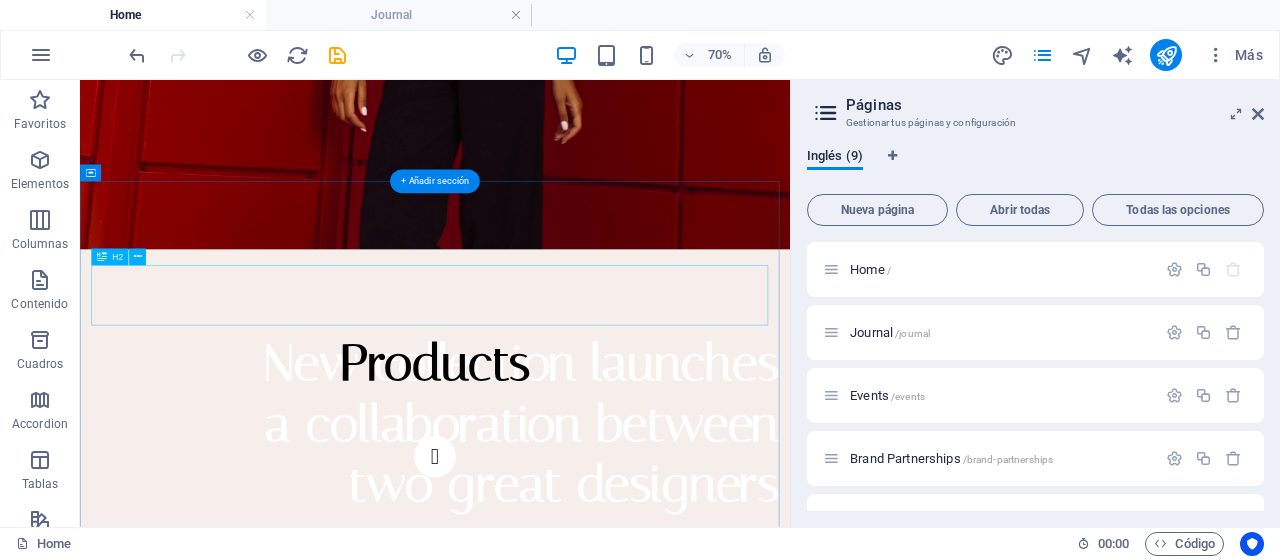 click on "Products" at bounding box center [587, 485] 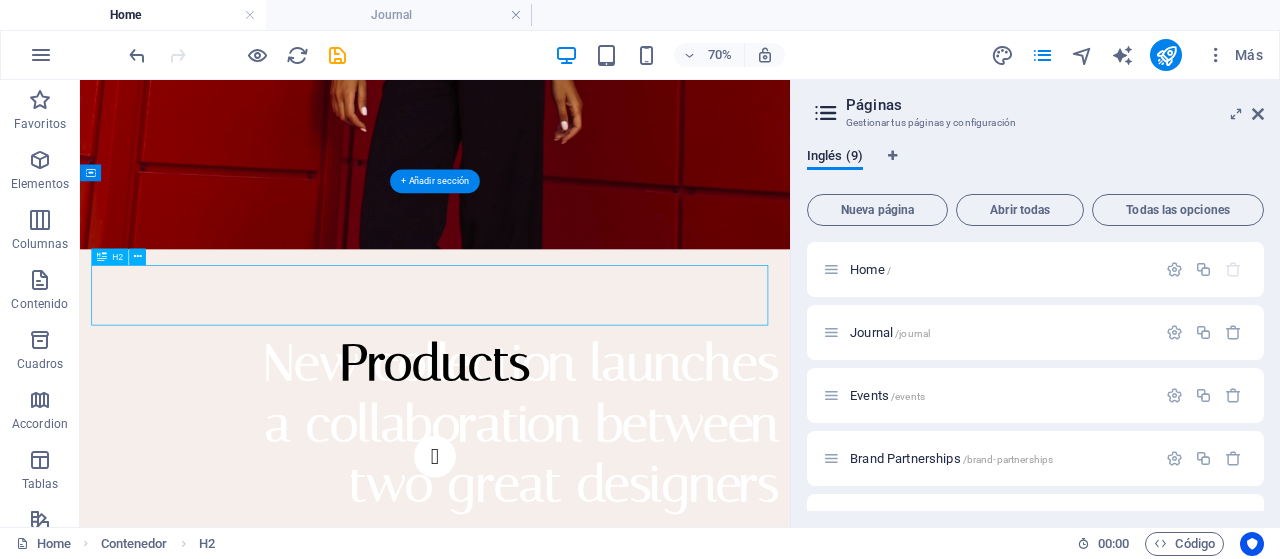 click on "Products" at bounding box center (587, 485) 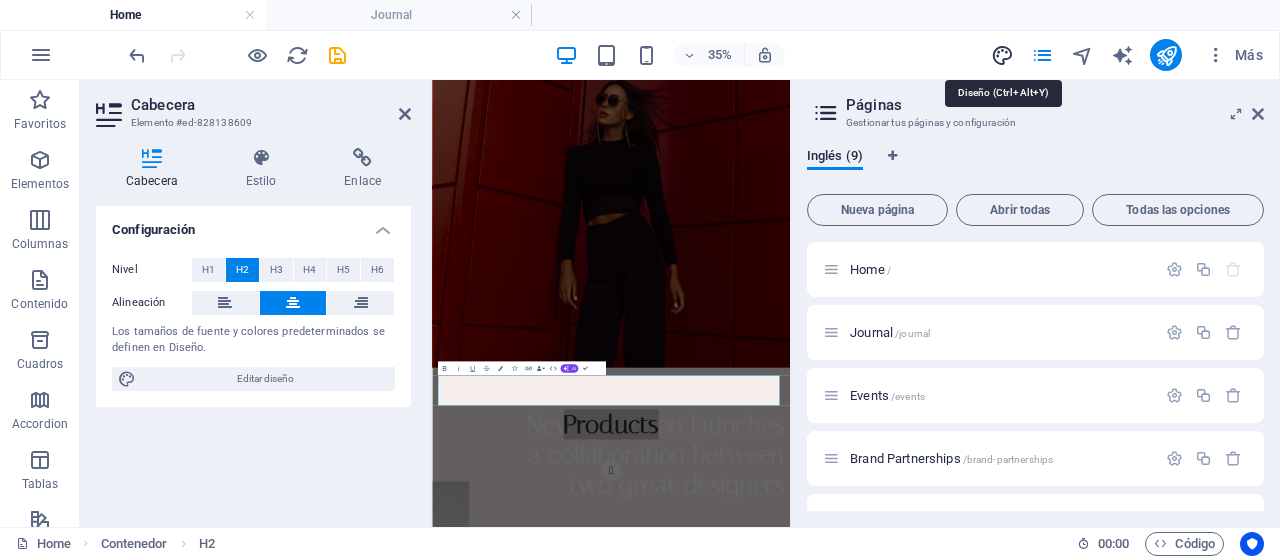 click at bounding box center (1002, 55) 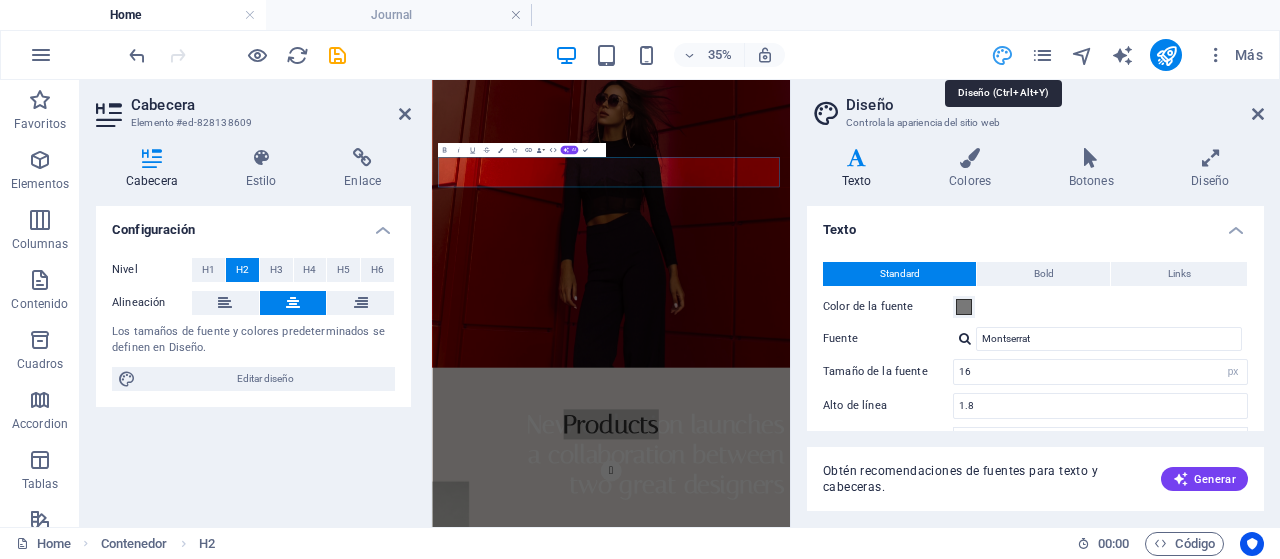 scroll, scrollTop: 2924, scrollLeft: 0, axis: vertical 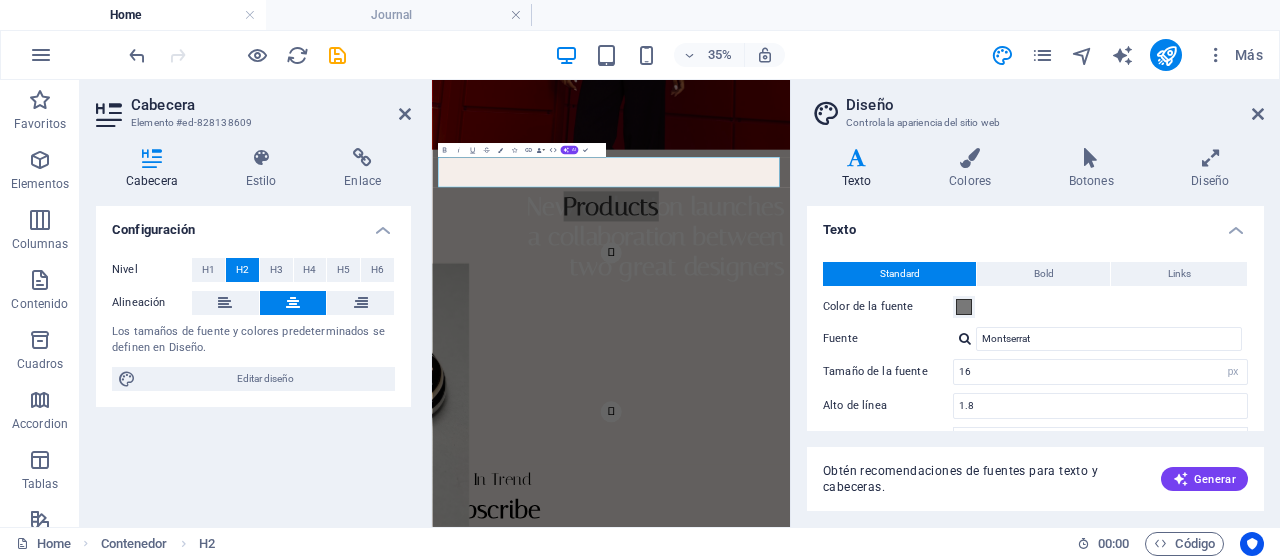 click on "Texto" at bounding box center [1035, 224] 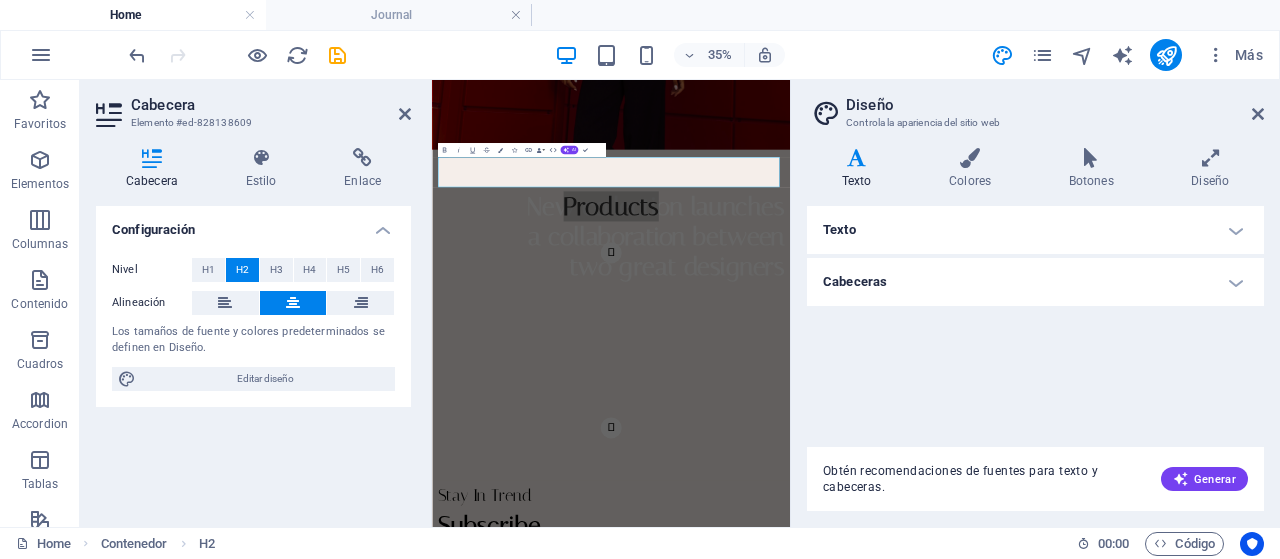 click on "Cabeceras" at bounding box center [1035, 282] 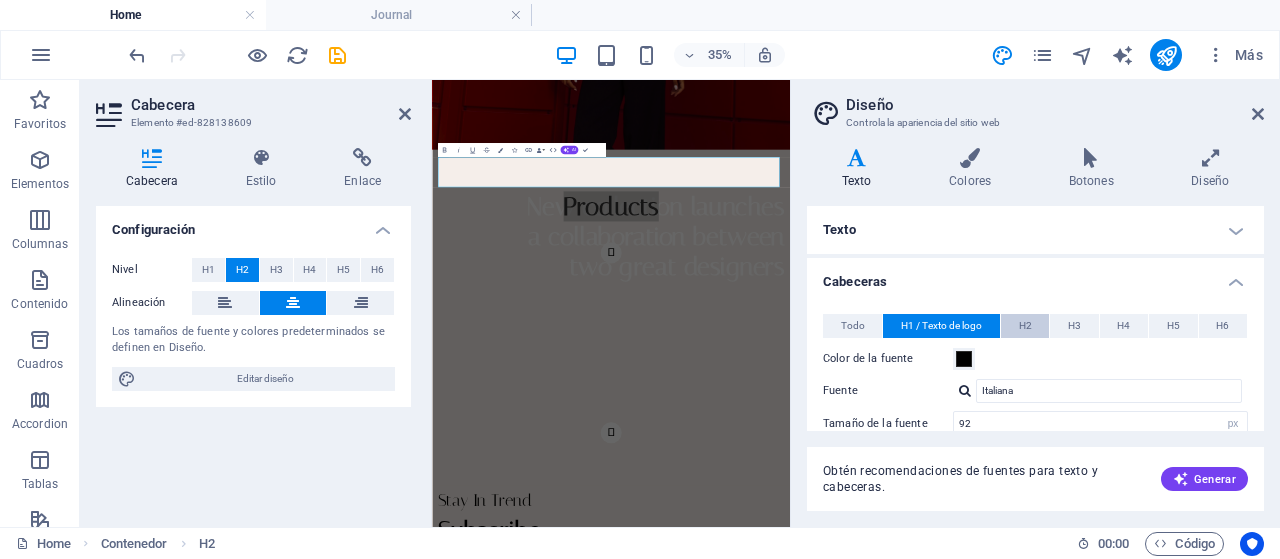 click on "H2" at bounding box center [1025, 326] 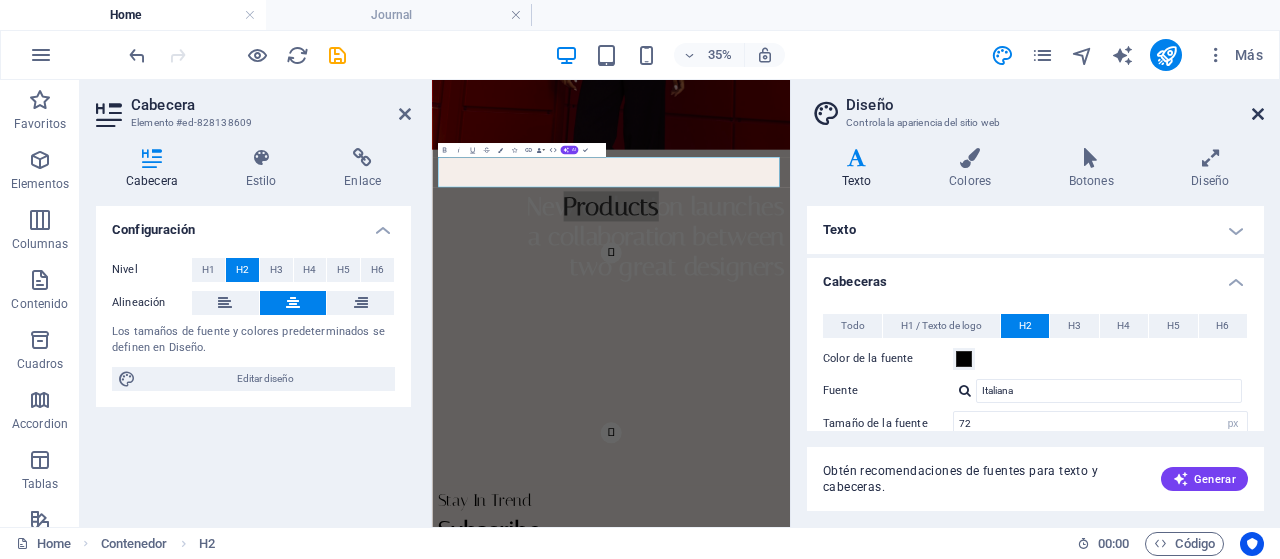 click at bounding box center (1258, 114) 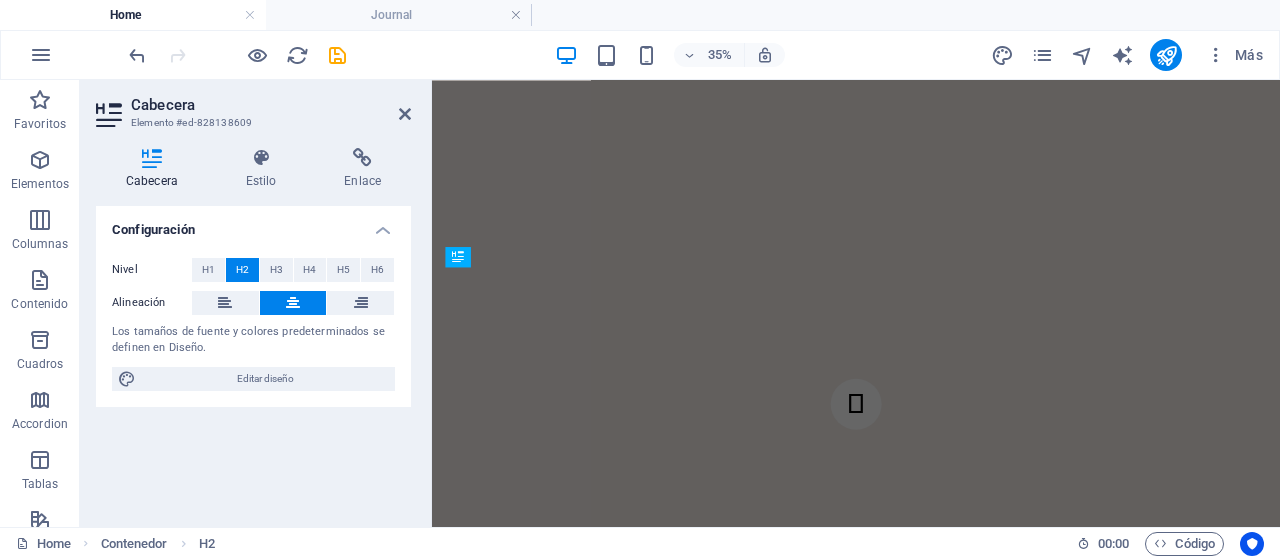 scroll, scrollTop: 2296, scrollLeft: 0, axis: vertical 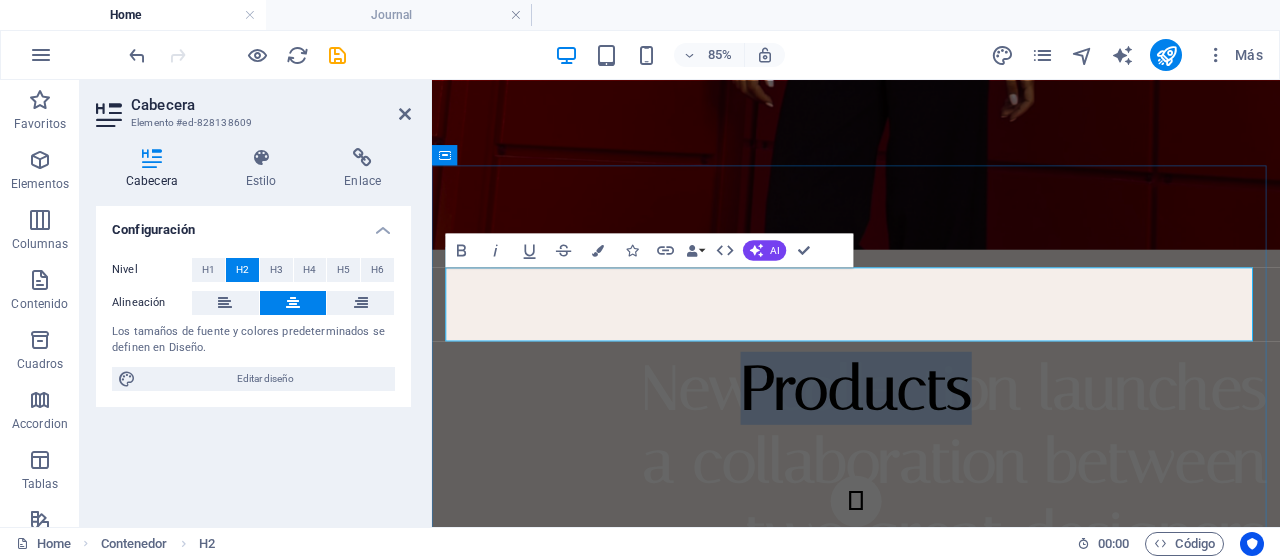 click on "Products" at bounding box center [931, 442] 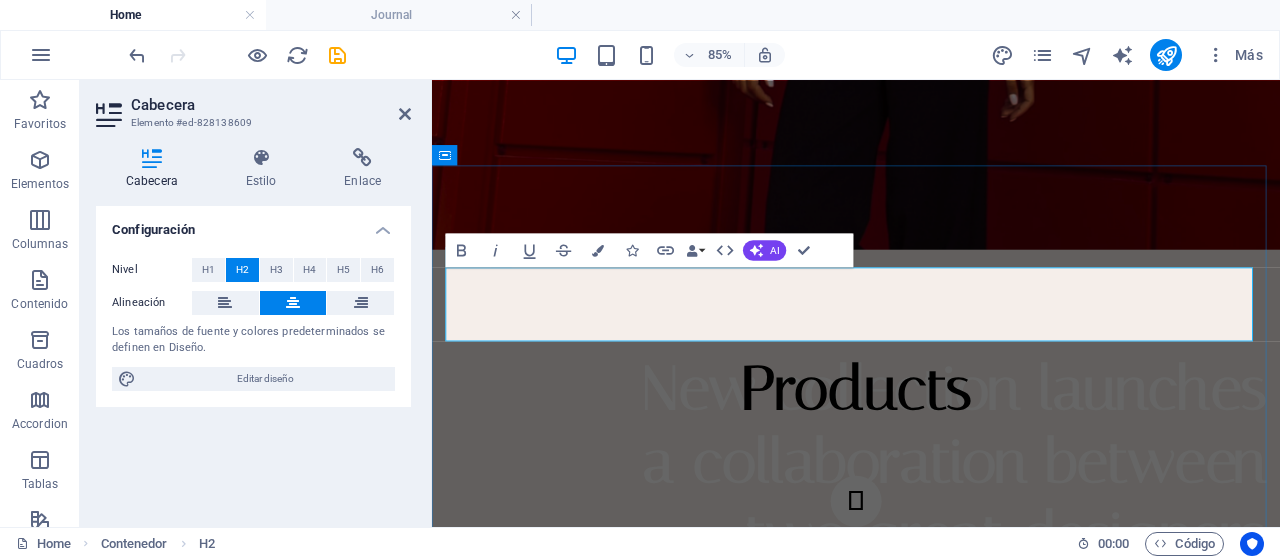 type 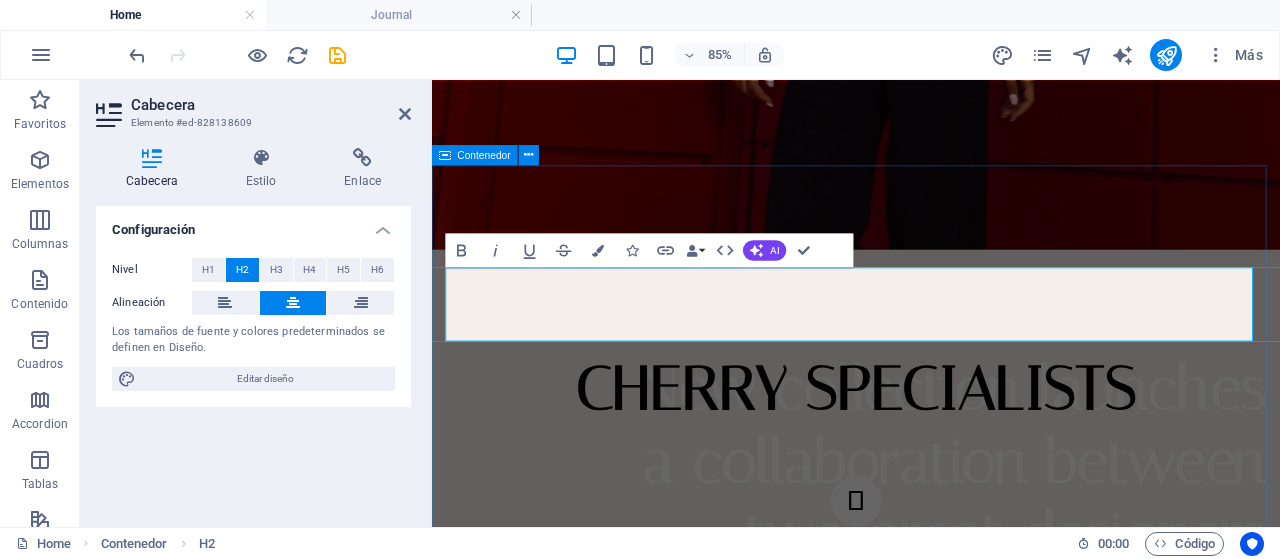 click on "CHERRY SPECIALISTS FAUX SUEDE my Gold Earrings Lorem ipsum dolor sit amet, consectetur adipiscing elit. Condimentum diam orci pretium a pharetra, feugiat cursus. Dictumst risus, sem egestas odio cras adipiscing vulputate. Nisi, risus in suscipit non. $39.99 $20.99 Buy now FAUX SUEDE  Sunglasses Lorem ipsum dolor sit amet, consectetur adipiscing elit. Condimentum diam orci pretium a pharetra, feugiat cursus. Dictumst risus, sem egestas odio cras adipiscing vulputate. Nisi, risus in suscipit non. $49.99 $39.99 Buy now FAUX SUEDE CROSSbody bag with handle Lorem ipsum dolor sit amet, consectetur adipiscing elit. Condimentum diam orci pretium a pharetra, feugiat cursus. Dictumst risus, sem egestas odio cras adipiscing vulputate. Nisi, risus in suscipit non. $49.99 $39.99 Buy now FAUX SUEDE my Gold Earrings Lorem ipsum dolor sit amet, consectetur adipiscing elit. Condimentum diam orci pretium a pharetra, feugiat cursus. Dictumst risus, sem egestas odio cras adipiscing vulputate. Nisi, risus in suscipit non. $39.99" at bounding box center [931, 759] 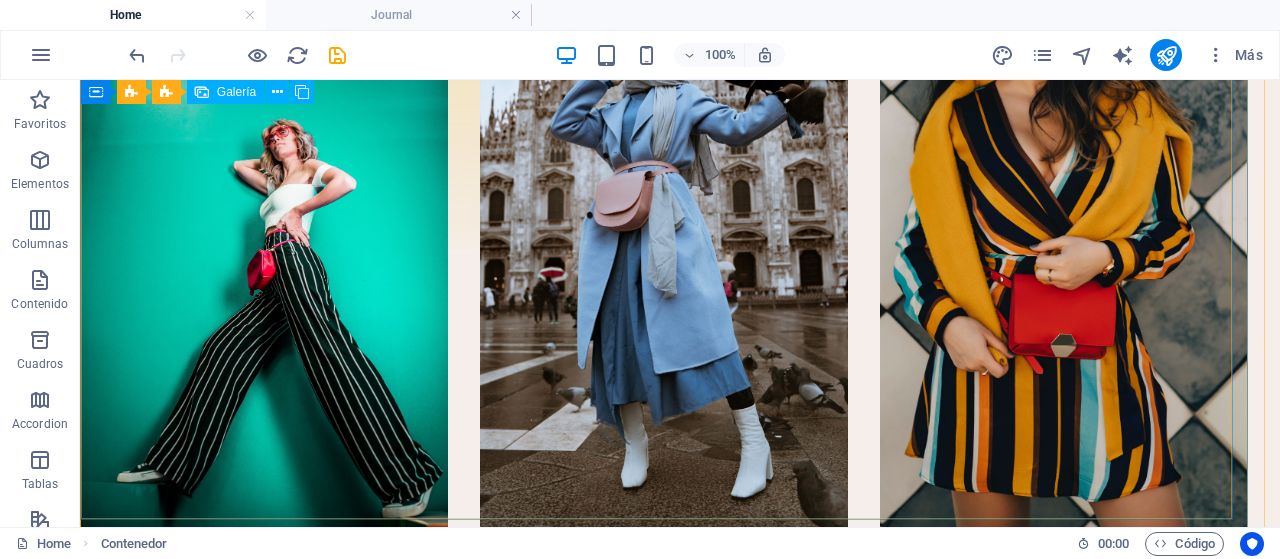 scroll, scrollTop: 0, scrollLeft: 0, axis: both 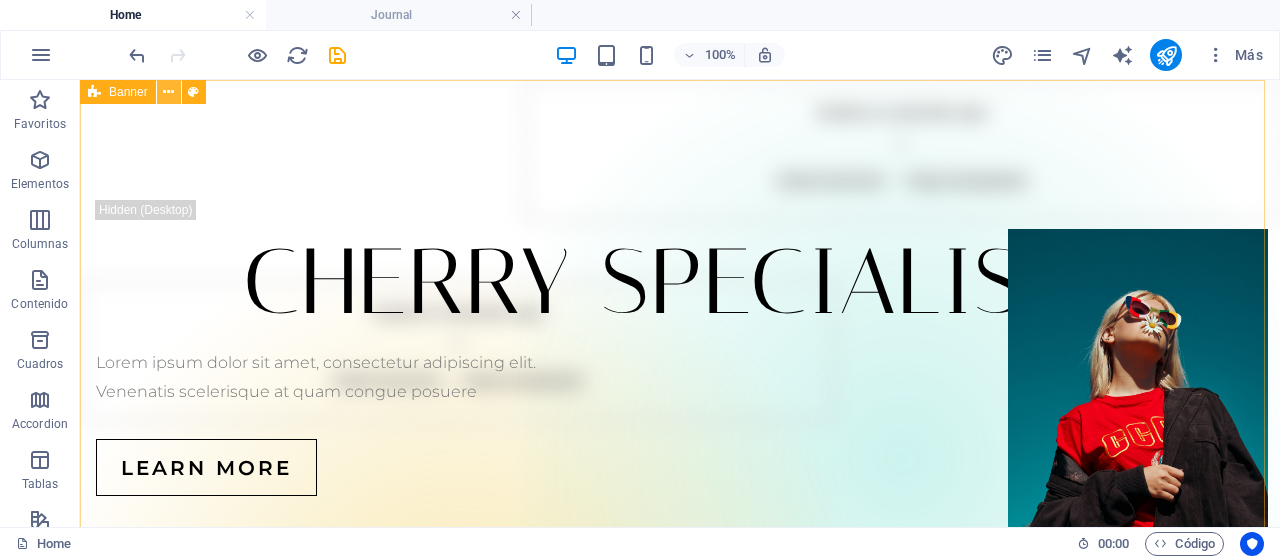 click at bounding box center (169, 92) 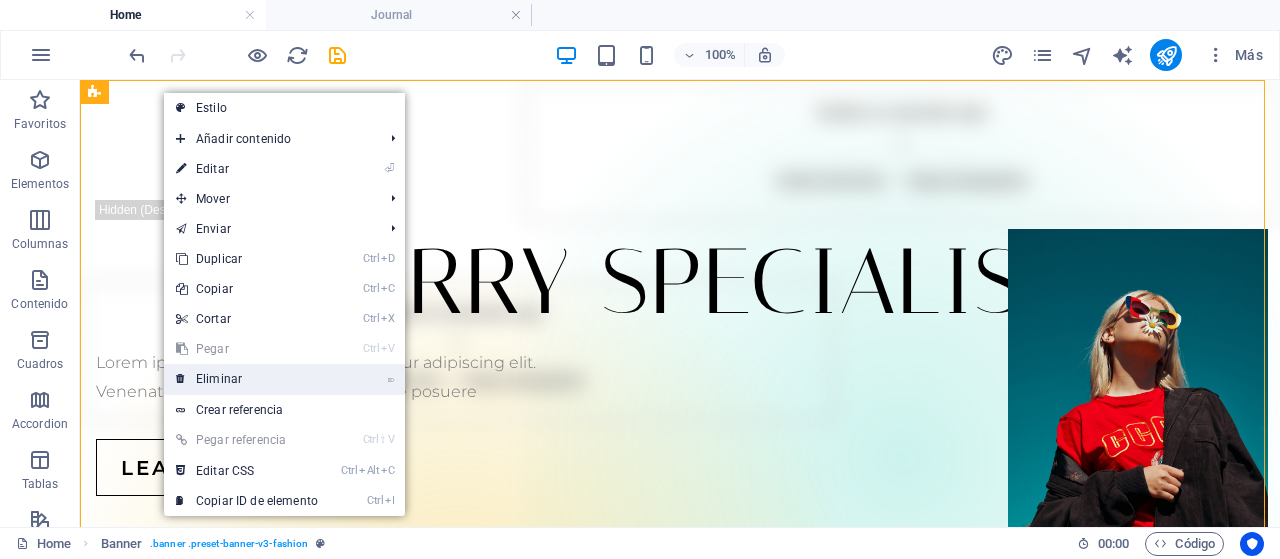 click on "⌦  Eliminar" at bounding box center (247, 379) 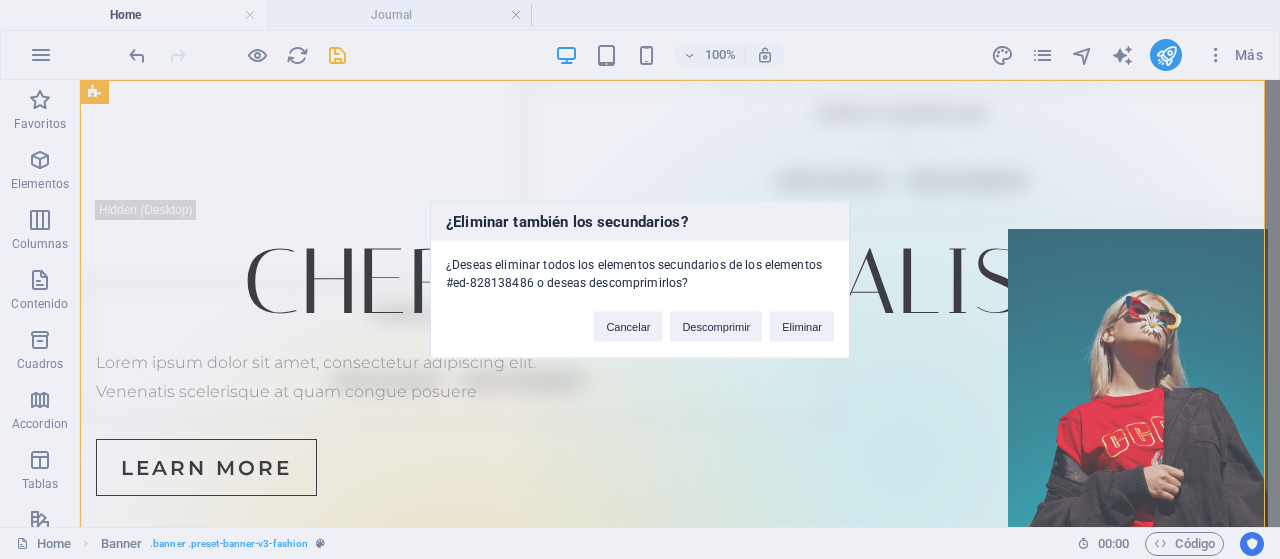 click on "Cancelar Descomprimir Eliminar" at bounding box center [714, 316] 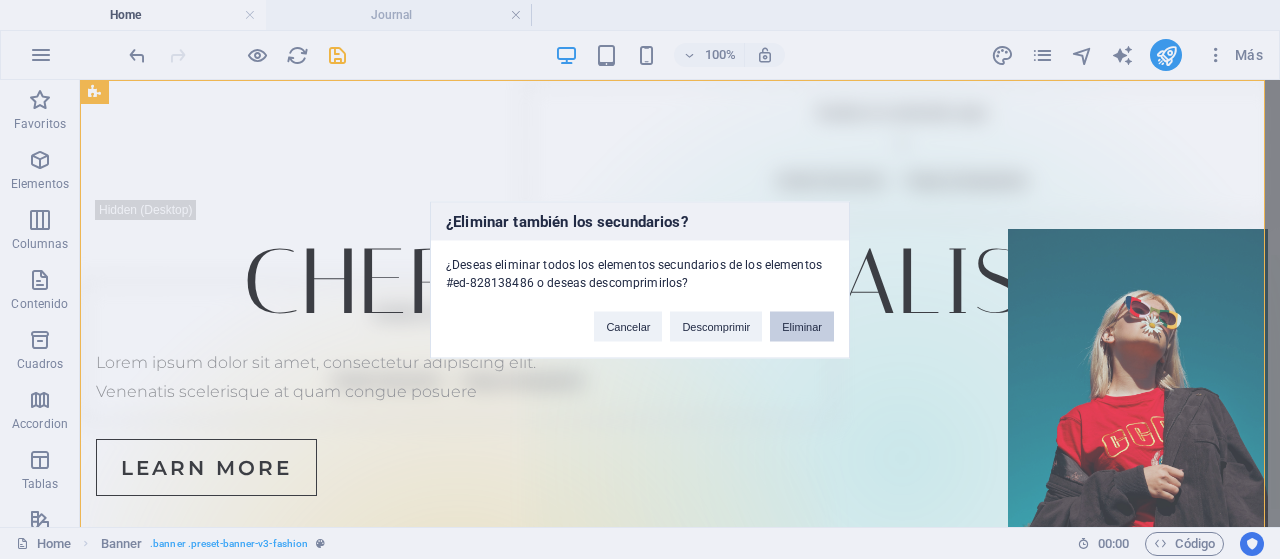 click on "Eliminar" at bounding box center [802, 326] 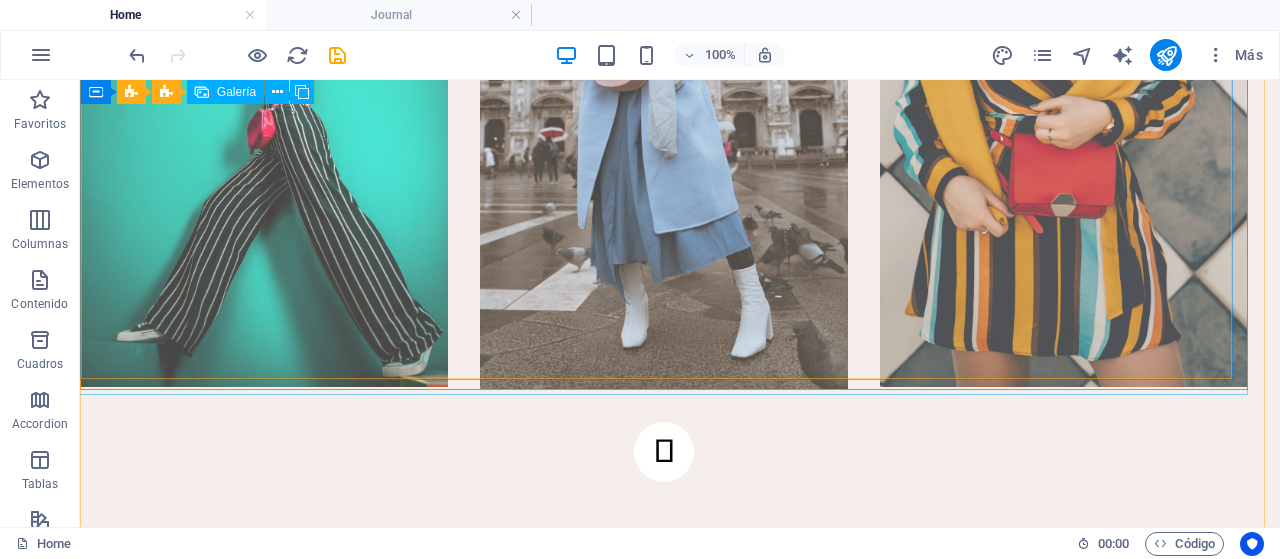 scroll, scrollTop: 0, scrollLeft: 0, axis: both 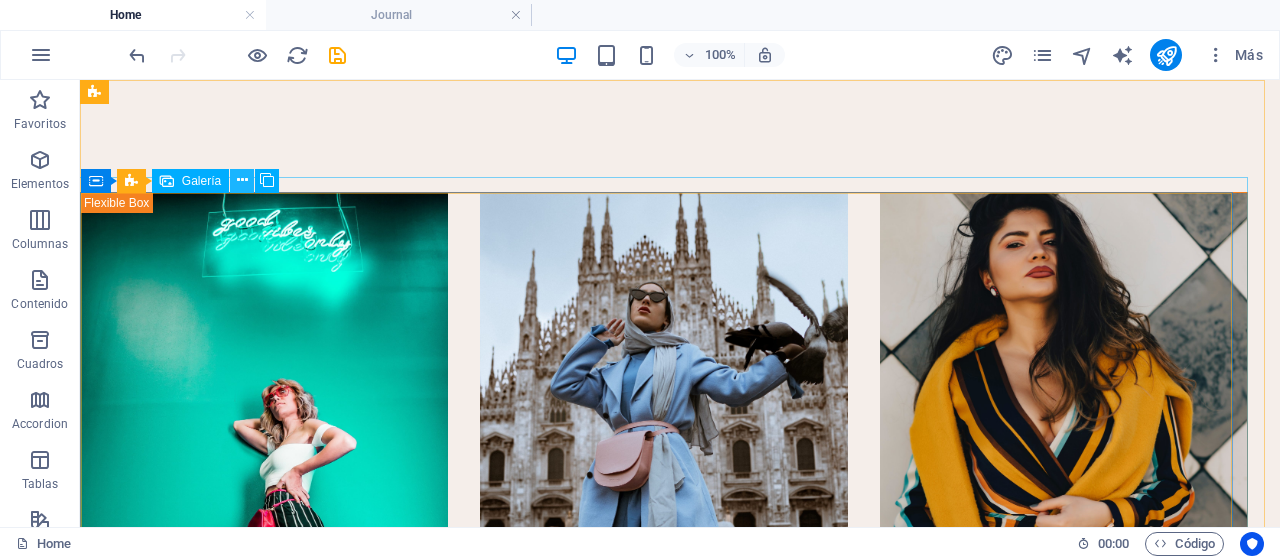 click at bounding box center [242, 180] 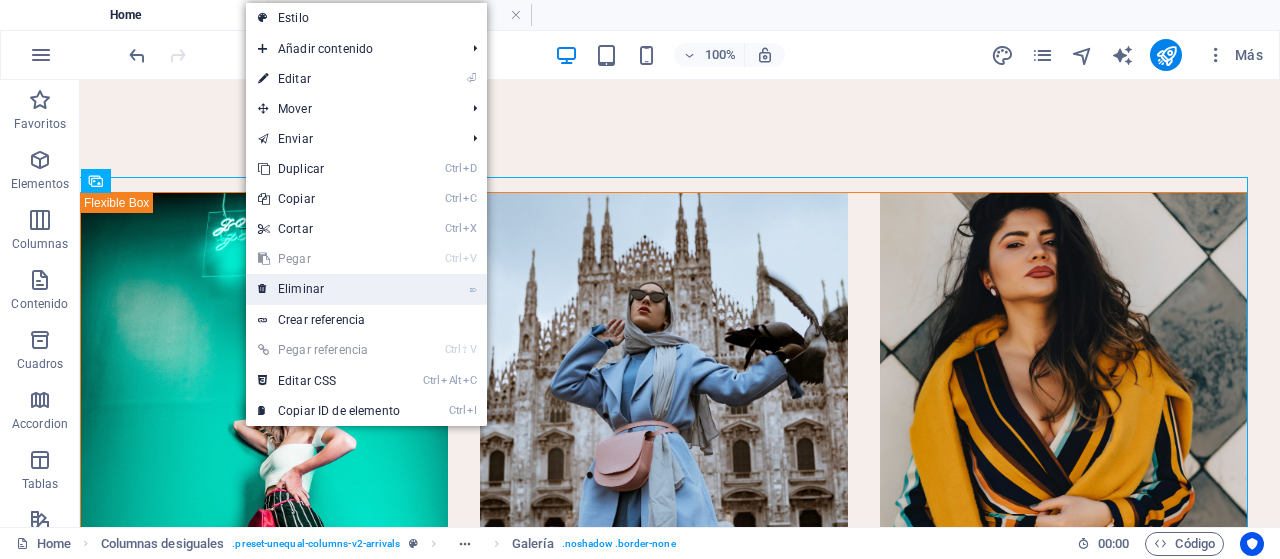 click on "⌦  Eliminar" at bounding box center [329, 289] 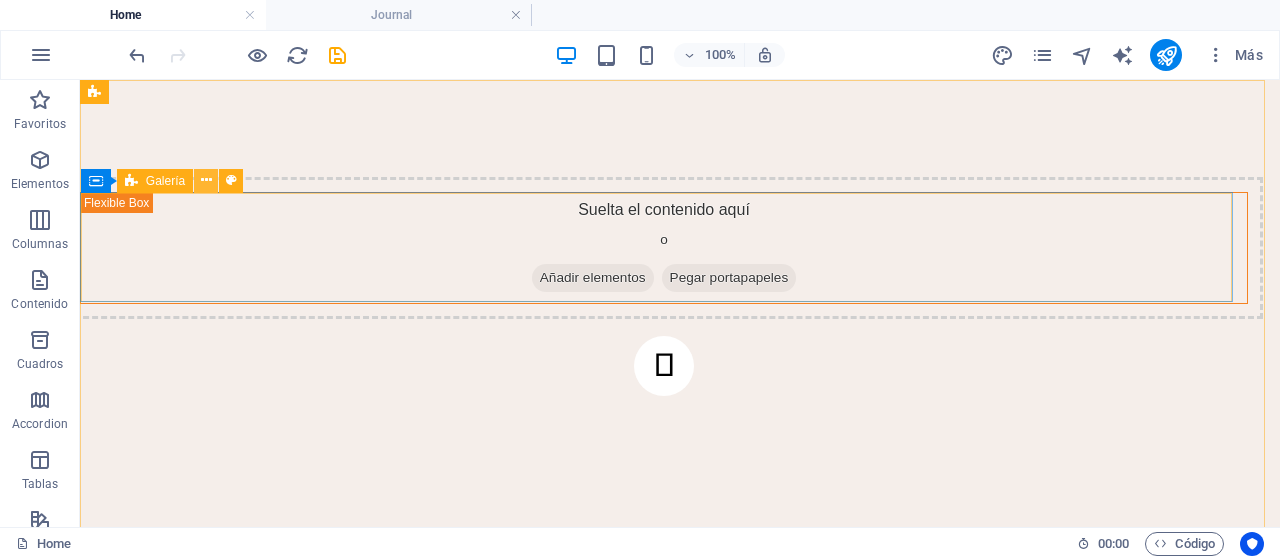 click at bounding box center (206, 180) 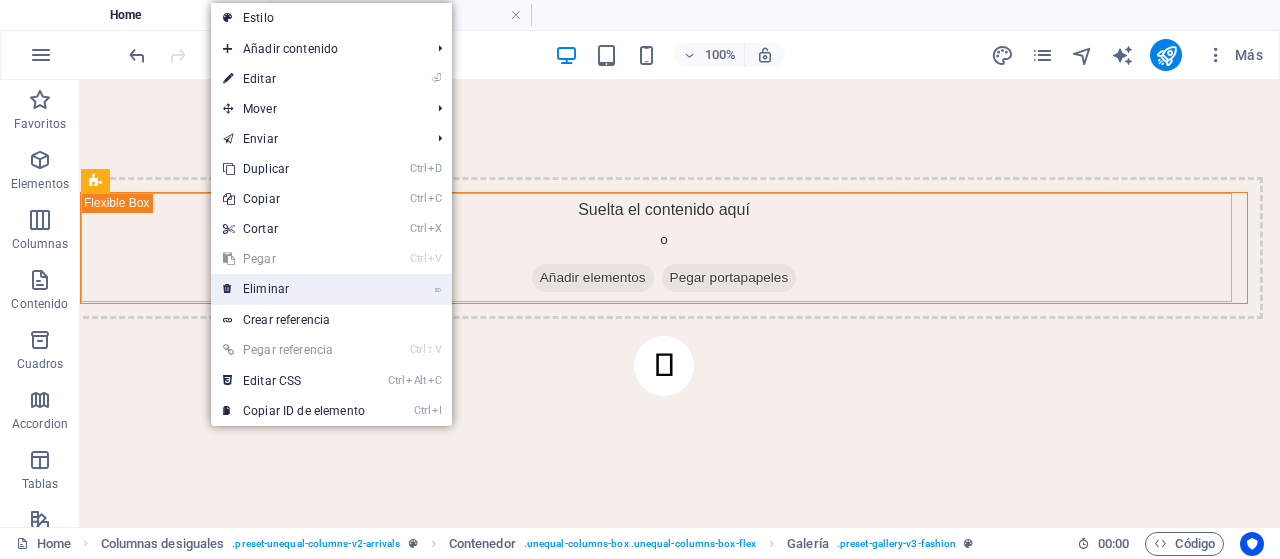 click on "⌦  Eliminar" at bounding box center [294, 289] 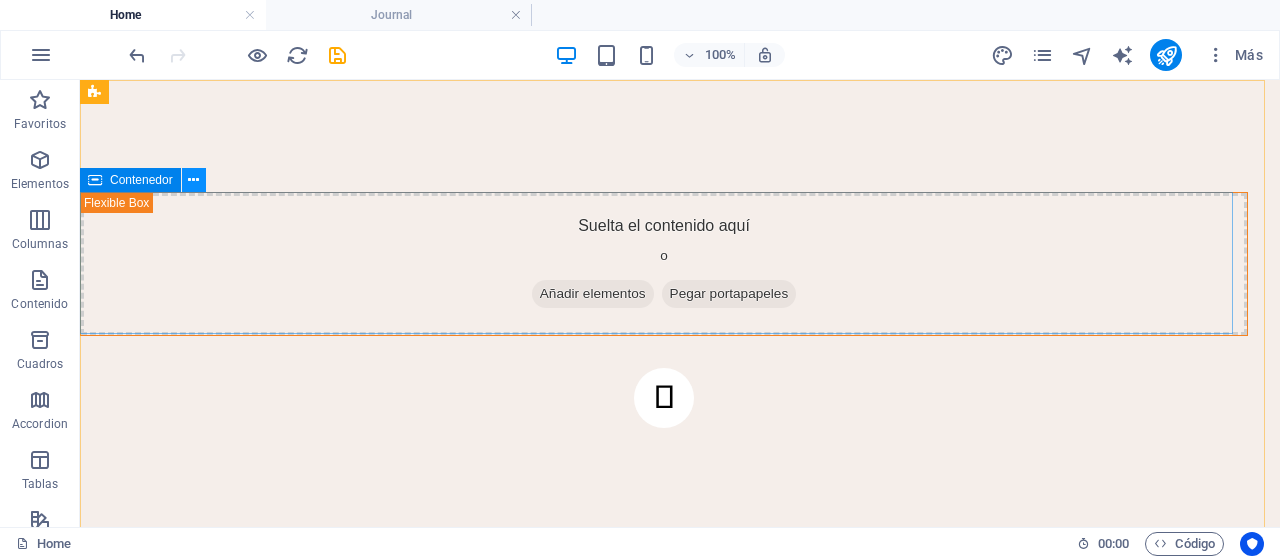 click at bounding box center [193, 180] 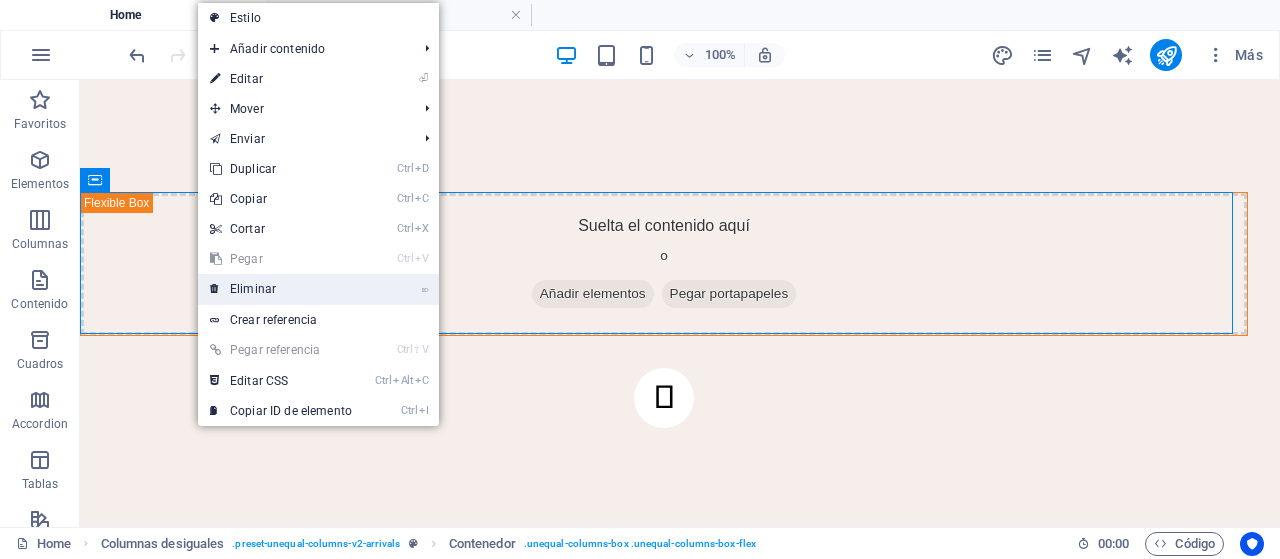 click on "⌦  Eliminar" at bounding box center [281, 289] 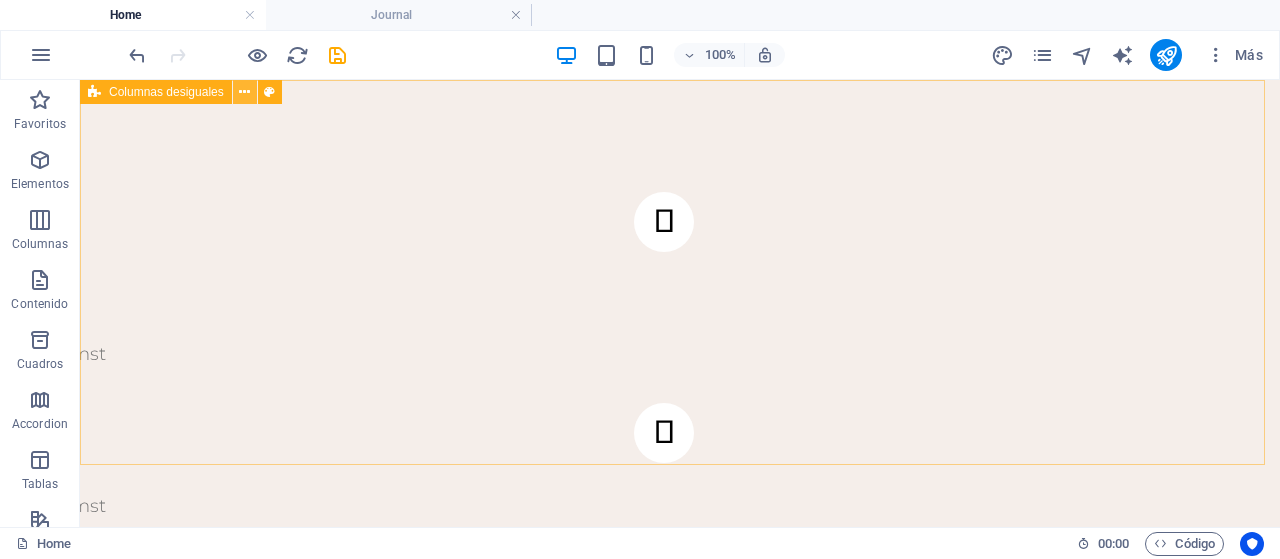 click at bounding box center [244, 92] 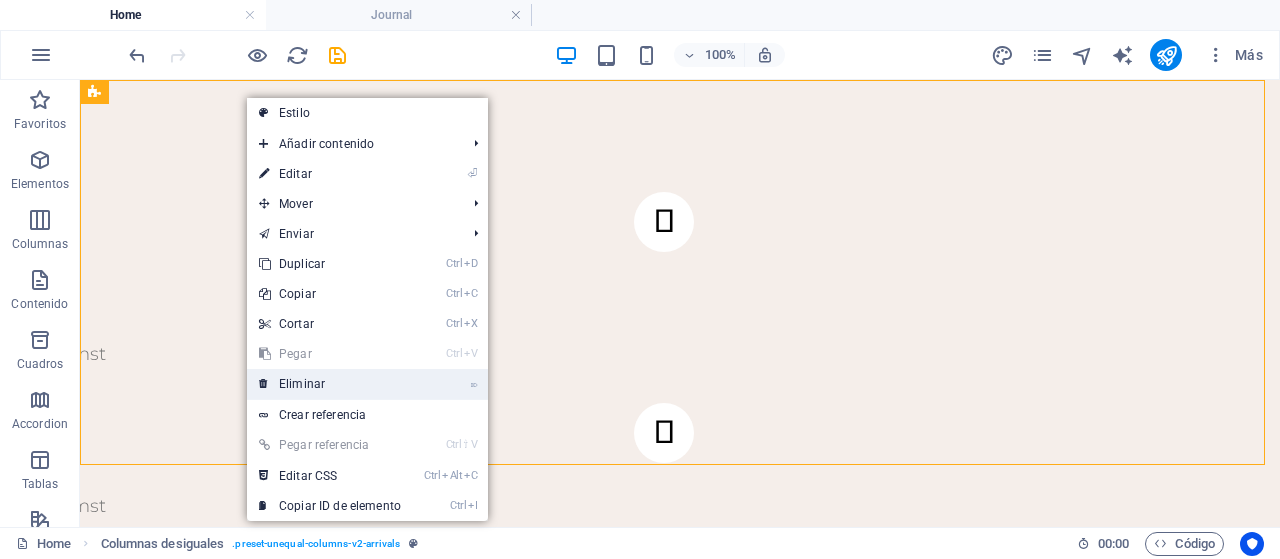 click on "⌦  Eliminar" at bounding box center (330, 384) 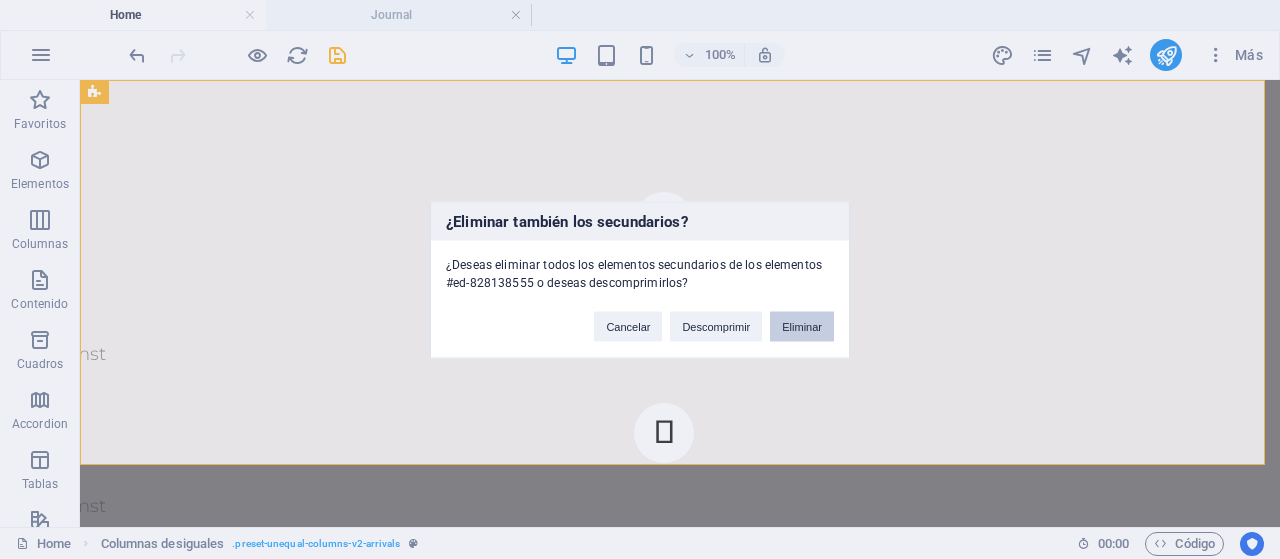 click on "Eliminar" at bounding box center [802, 326] 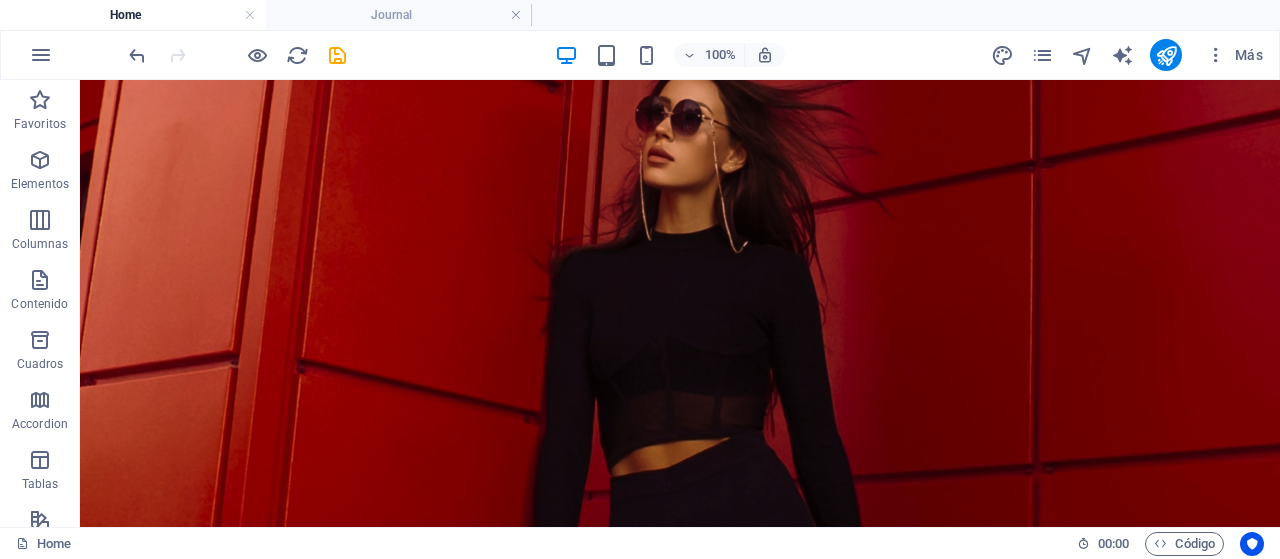 scroll, scrollTop: 0, scrollLeft: 0, axis: both 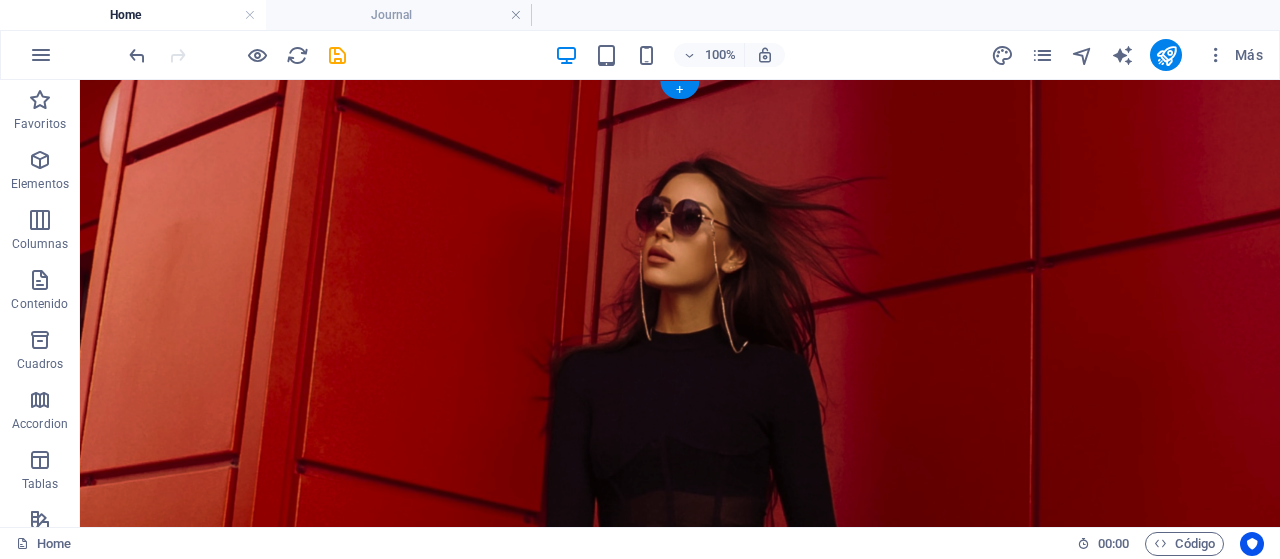 click at bounding box center (680, 530) 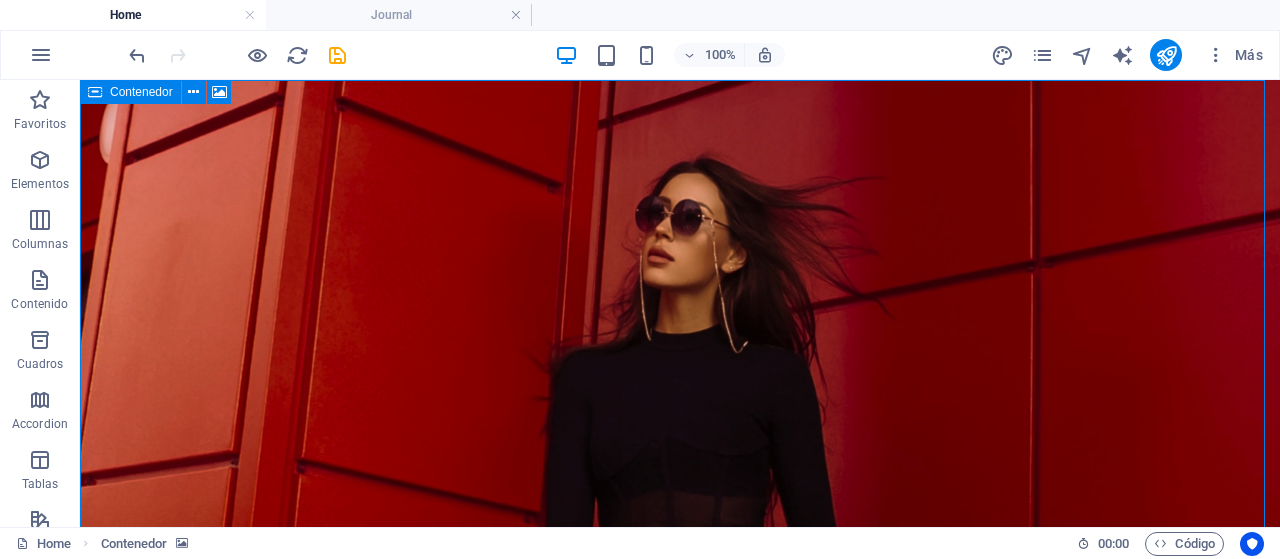 click at bounding box center [95, 92] 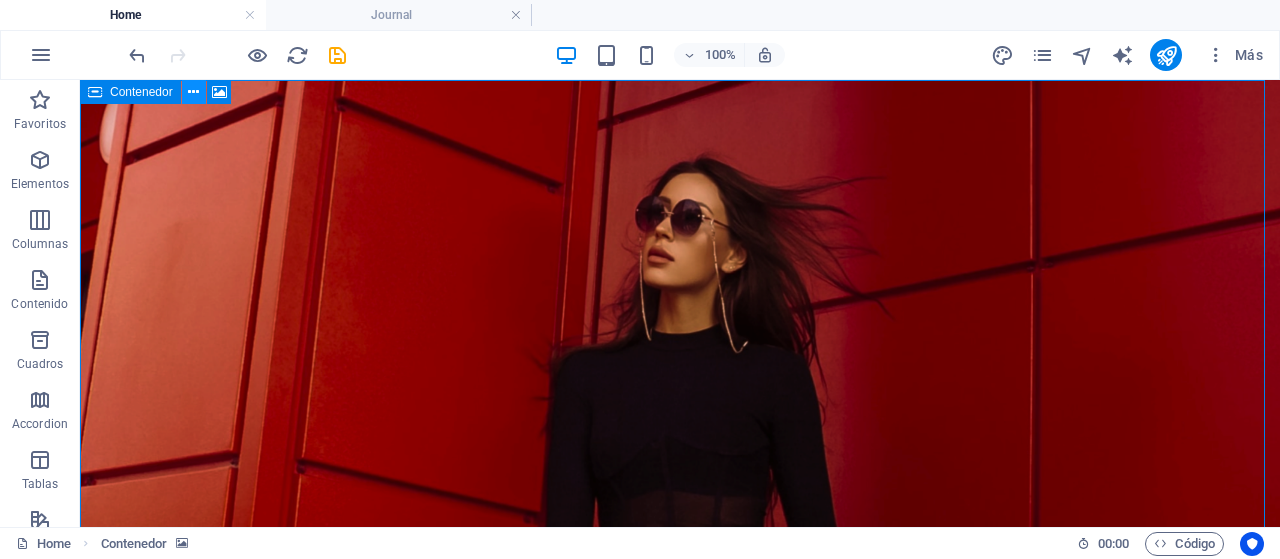 click at bounding box center [193, 92] 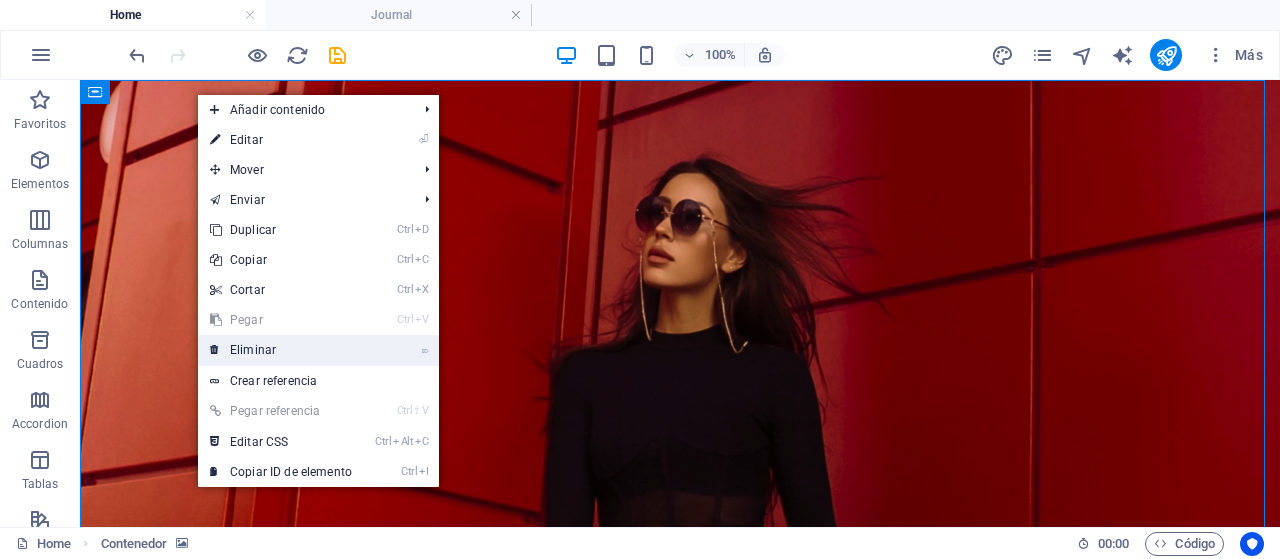 click on "⌦  Eliminar" at bounding box center [281, 350] 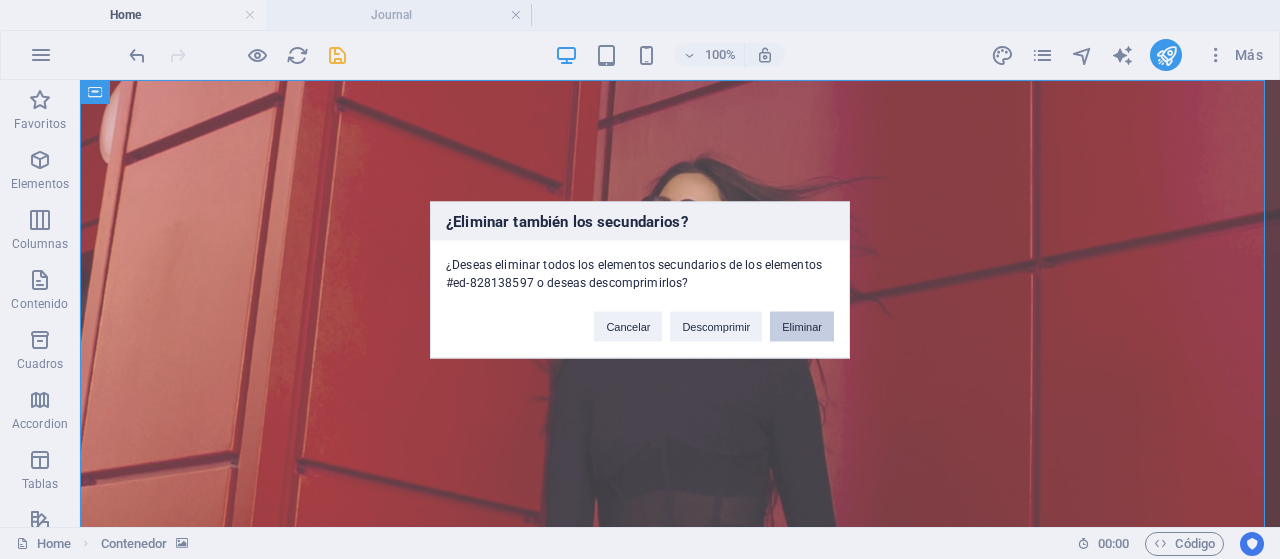 click on "Eliminar" at bounding box center (802, 326) 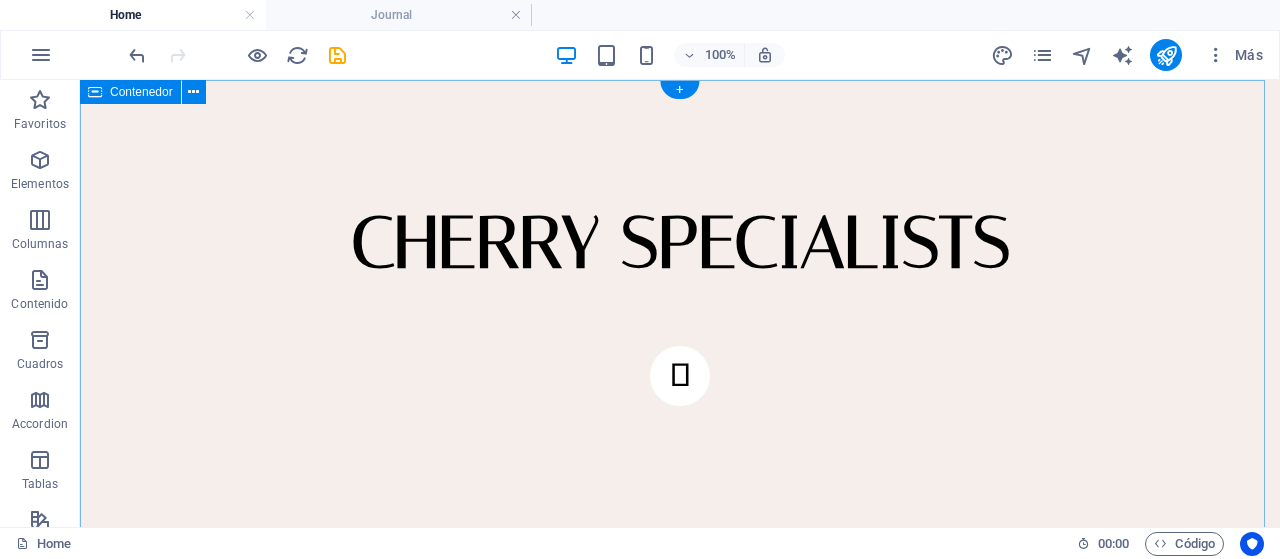 click on "CHERRY SPECIALISTS FAUX SUEDE my Gold Earrings Lorem ipsum dolor sit amet, consectetur adipiscing elit. Condimentum diam orci pretium a pharetra, feugiat cursus. Dictumst risus, sem egestas odio cras adipiscing vulputate. Nisi, risus in suscipit non. $39.99 $20.99 Buy now FAUX SUEDE  Sunglasses Lorem ipsum dolor sit amet, consectetur adipiscing elit. Condimentum diam orci pretium a pharetra, feugiat cursus. Dictumst risus, sem egestas odio cras adipiscing vulputate. Nisi, risus in suscipit non. $49.99 $39.99 Buy now FAUX SUEDE CROSSbody bag with handle Lorem ipsum dolor sit amet, consectetur adipiscing elit. Condimentum diam orci pretium a pharetra, feugiat cursus. Dictumst risus, sem egestas odio cras adipiscing vulputate. Nisi, risus in suscipit non. $49.99 $39.99 Buy now FAUX SUEDE my Gold Earrings Lorem ipsum dolor sit amet, consectetur adipiscing elit. Condimentum diam orci pretium a pharetra, feugiat cursus. Dictumst risus, sem egestas odio cras adipiscing vulputate. Nisi, risus in suscipit non. $39.99" at bounding box center (680, 516) 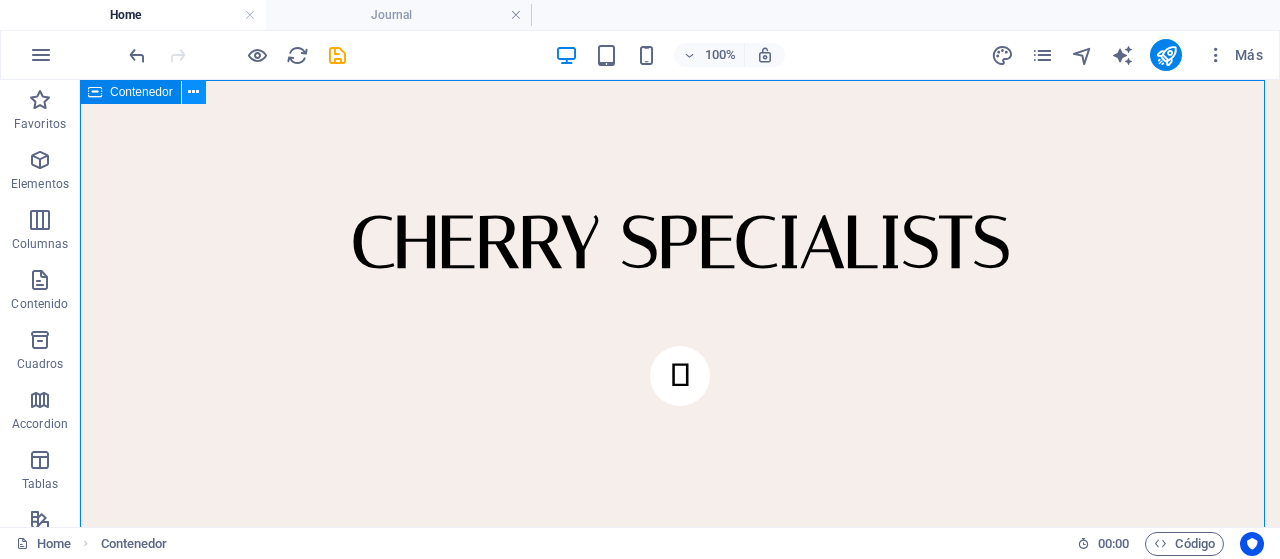 click at bounding box center [193, 92] 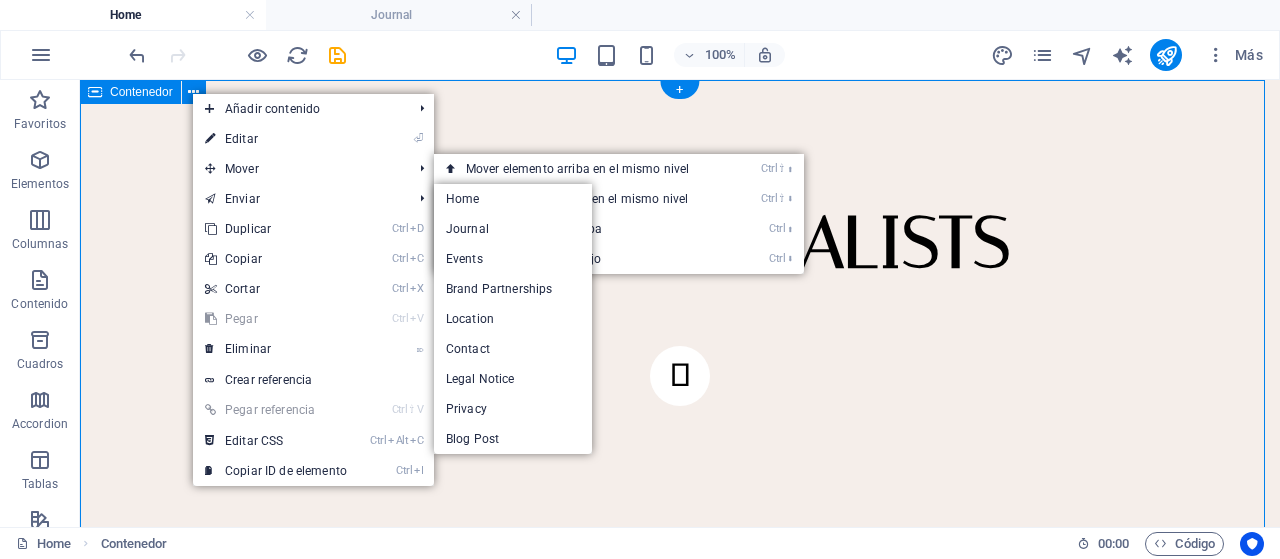click on "CHERRY SPECIALISTS FAUX SUEDE my Gold Earrings Lorem ipsum dolor sit amet, consectetur adipiscing elit. Condimentum diam orci pretium a pharetra, feugiat cursus. Dictumst risus, sem egestas odio cras adipiscing vulputate. Nisi, risus in suscipit non. $39.99 $20.99 Buy now FAUX SUEDE  Sunglasses Lorem ipsum dolor sit amet, consectetur adipiscing elit. Condimentum diam orci pretium a pharetra, feugiat cursus. Dictumst risus, sem egestas odio cras adipiscing vulputate. Nisi, risus in suscipit non. $49.99 $39.99 Buy now FAUX SUEDE CROSSbody bag with handle Lorem ipsum dolor sit amet, consectetur adipiscing elit. Condimentum diam orci pretium a pharetra, feugiat cursus. Dictumst risus, sem egestas odio cras adipiscing vulputate. Nisi, risus in suscipit non. $49.99 $39.99 Buy now FAUX SUEDE my Gold Earrings Lorem ipsum dolor sit amet, consectetur adipiscing elit. Condimentum diam orci pretium a pharetra, feugiat cursus. Dictumst risus, sem egestas odio cras adipiscing vulputate. Nisi, risus in suscipit non. $39.99" at bounding box center [680, 516] 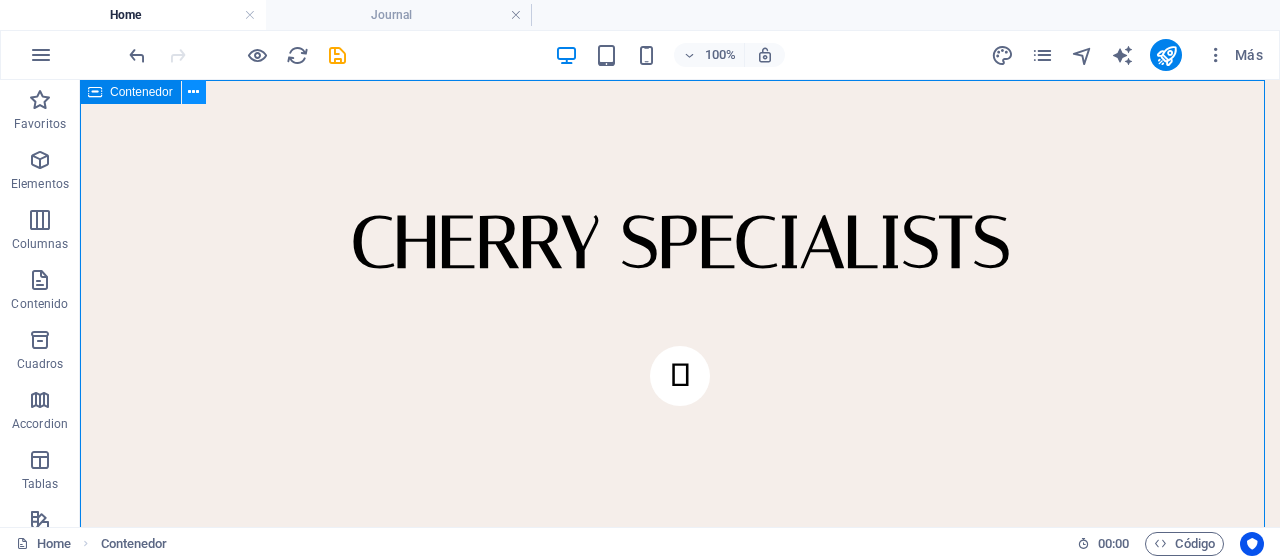 click at bounding box center (193, 92) 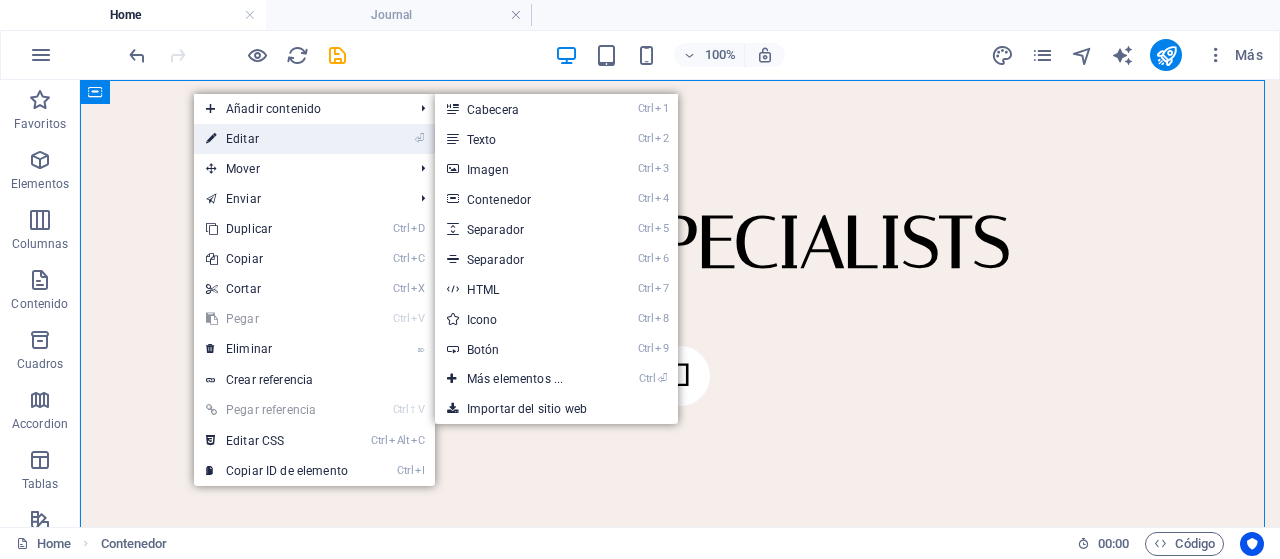 click on "⏎  Editar" at bounding box center [277, 139] 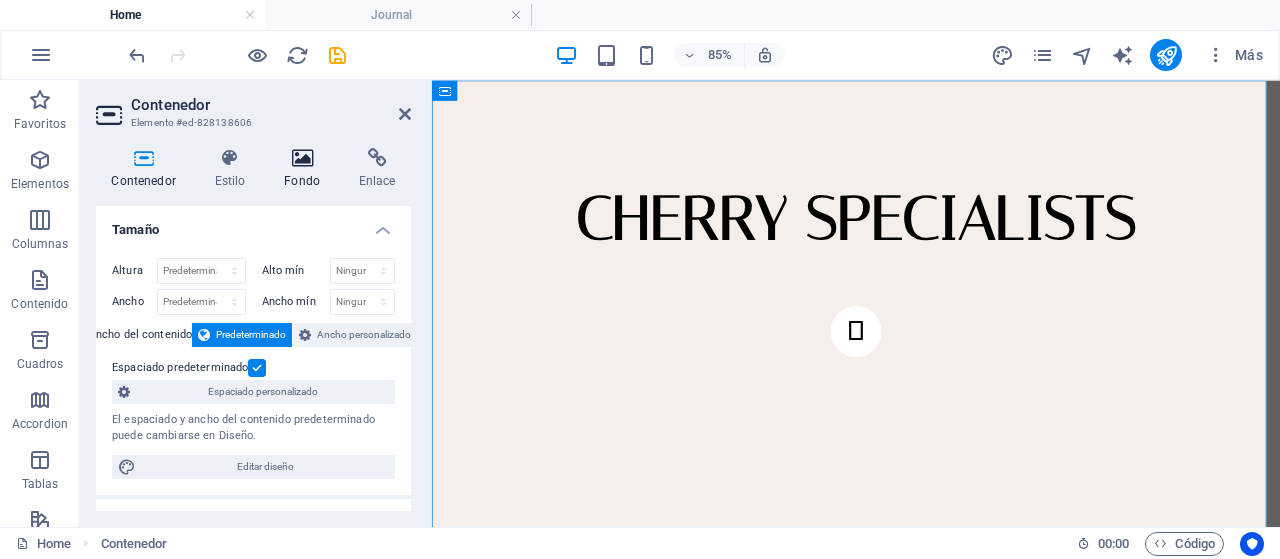 click at bounding box center [302, 158] 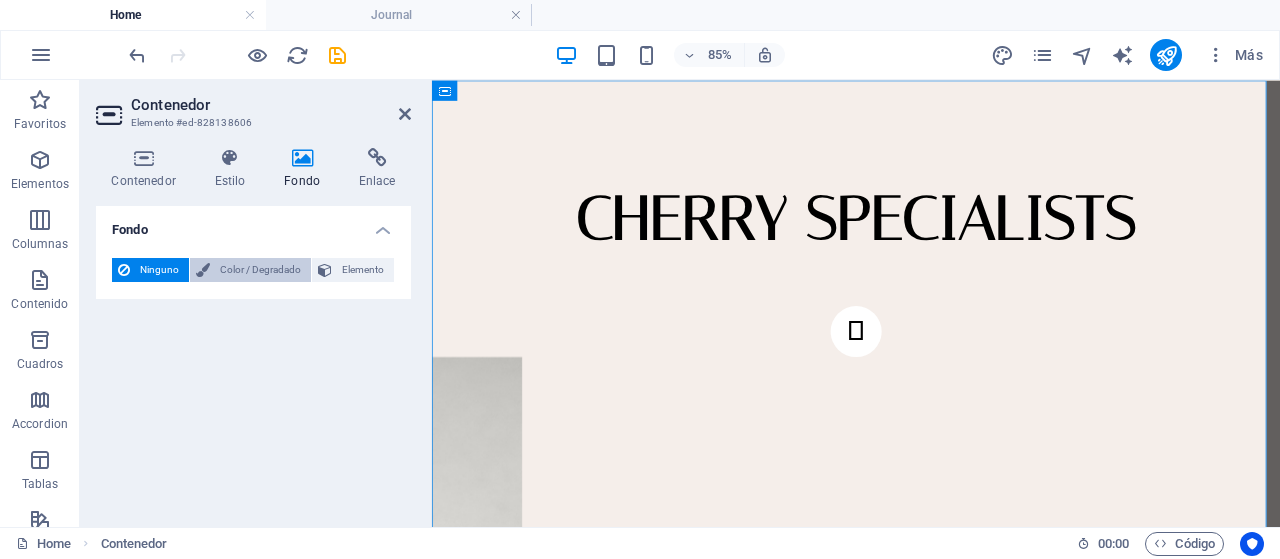 click on "Color / Degradado" at bounding box center [260, 270] 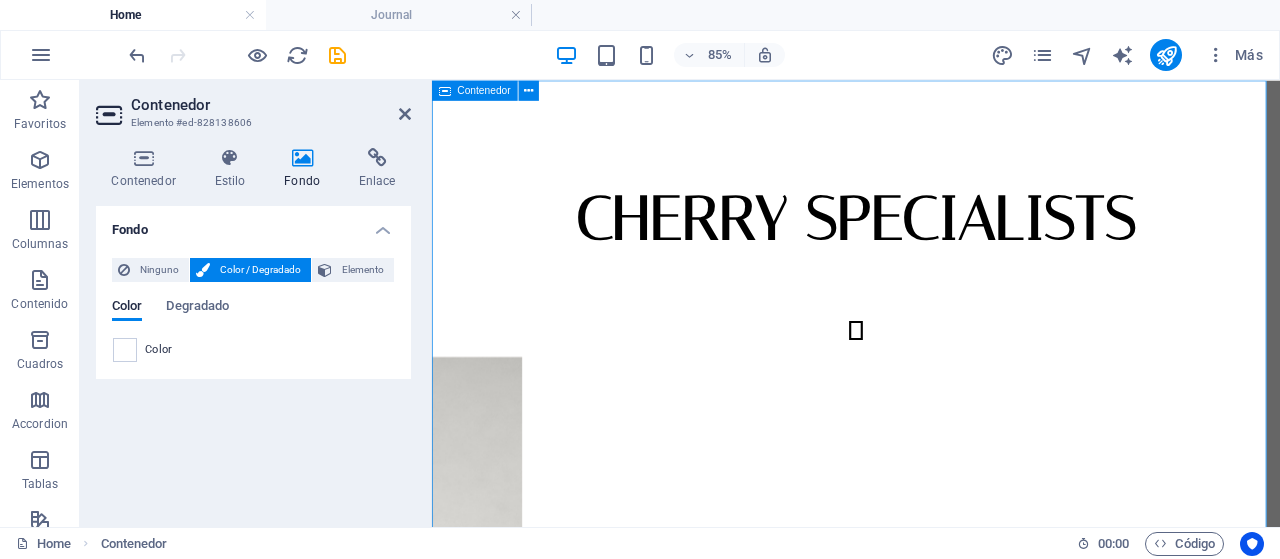 click on "CHERRY SPECIALISTS FAUX SUEDE my Gold Earrings Lorem ipsum dolor sit amet, consectetur adipiscing elit. Condimentum diam orci pretium a pharetra, feugiat cursus. Dictumst risus, sem egestas odio cras adipiscing vulputate. Nisi, risus in suscipit non. $39.99 $20.99 Buy now FAUX SUEDE  Sunglasses Lorem ipsum dolor sit amet, consectetur adipiscing elit. Condimentum diam orci pretium a pharetra, feugiat cursus. Dictumst risus, sem egestas odio cras adipiscing vulputate. Nisi, risus in suscipit non. $49.99 $39.99 Buy now FAUX SUEDE CROSSbody bag with handle Lorem ipsum dolor sit amet, consectetur adipiscing elit. Condimentum diam orci pretium a pharetra, feugiat cursus. Dictumst risus, sem egestas odio cras adipiscing vulputate. Nisi, risus in suscipit non. $49.99 $39.99 Buy now FAUX SUEDE my Gold Earrings Lorem ipsum dolor sit amet, consectetur adipiscing elit. Condimentum diam orci pretium a pharetra, feugiat cursus. Dictumst risus, sem egestas odio cras adipiscing vulputate. Nisi, risus in suscipit non. $39.99" at bounding box center [931, 530] 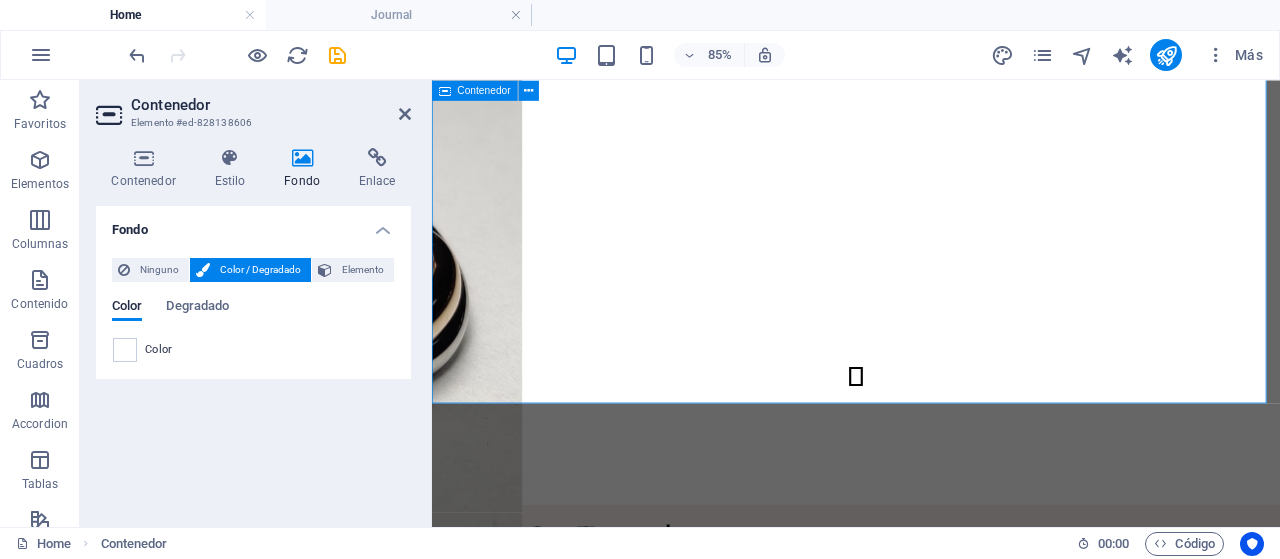 scroll, scrollTop: 0, scrollLeft: 0, axis: both 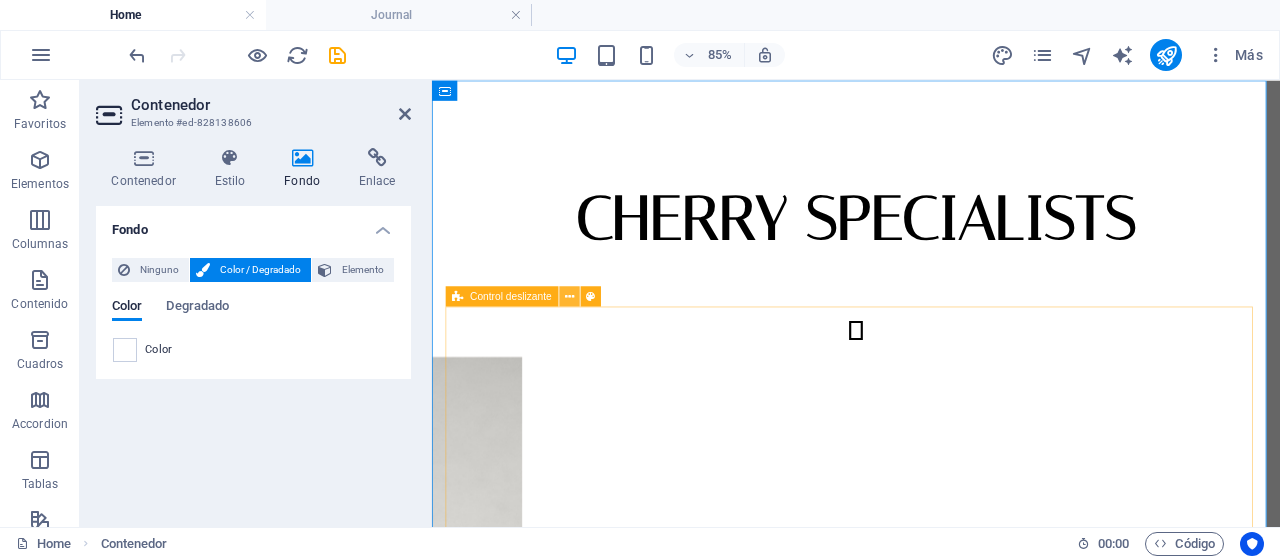 click at bounding box center [569, 296] 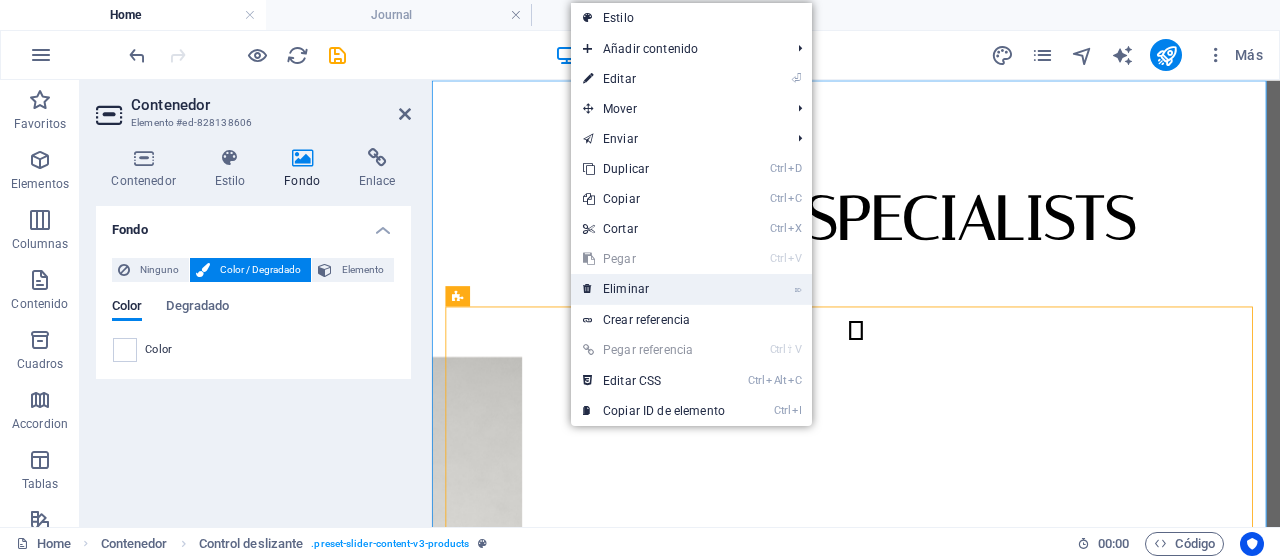 click on "⌦  Eliminar" at bounding box center [654, 289] 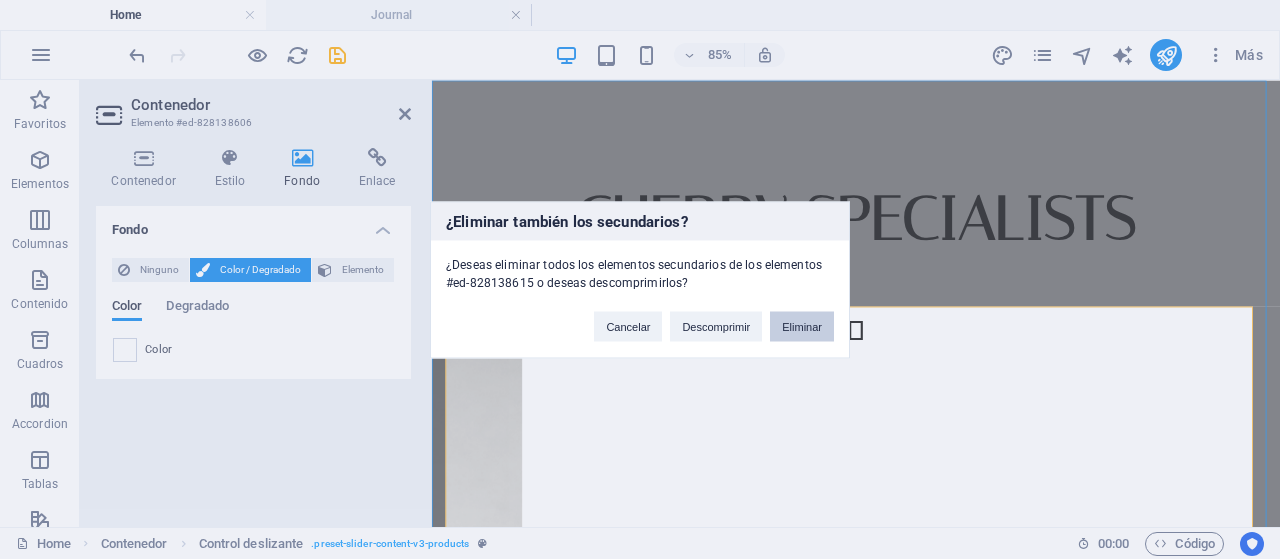 click on "Eliminar" at bounding box center [802, 326] 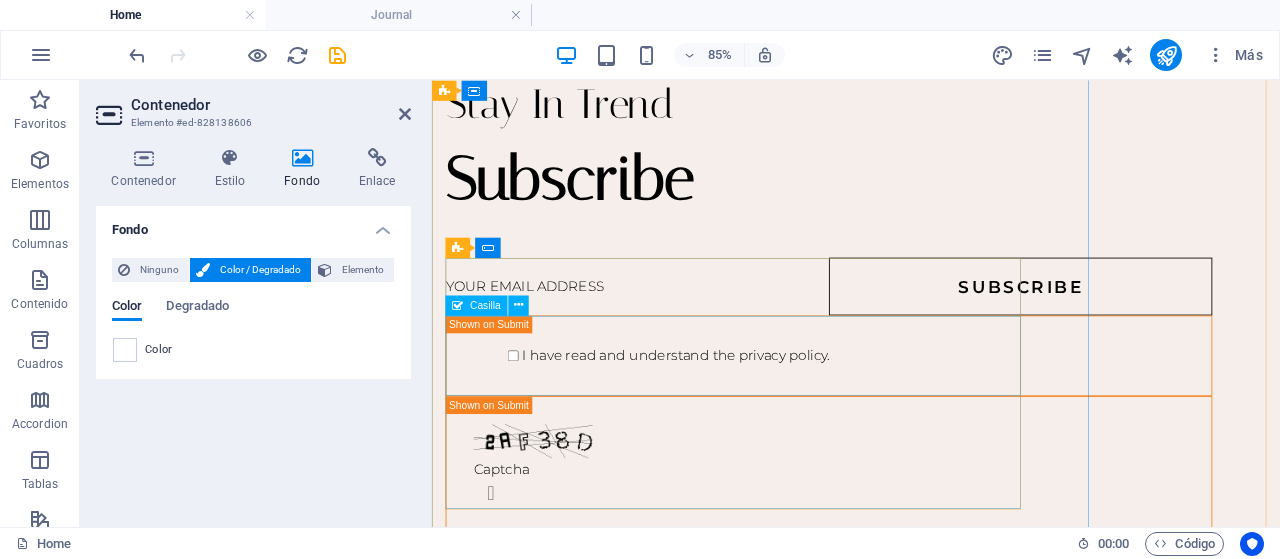 scroll, scrollTop: 200, scrollLeft: 0, axis: vertical 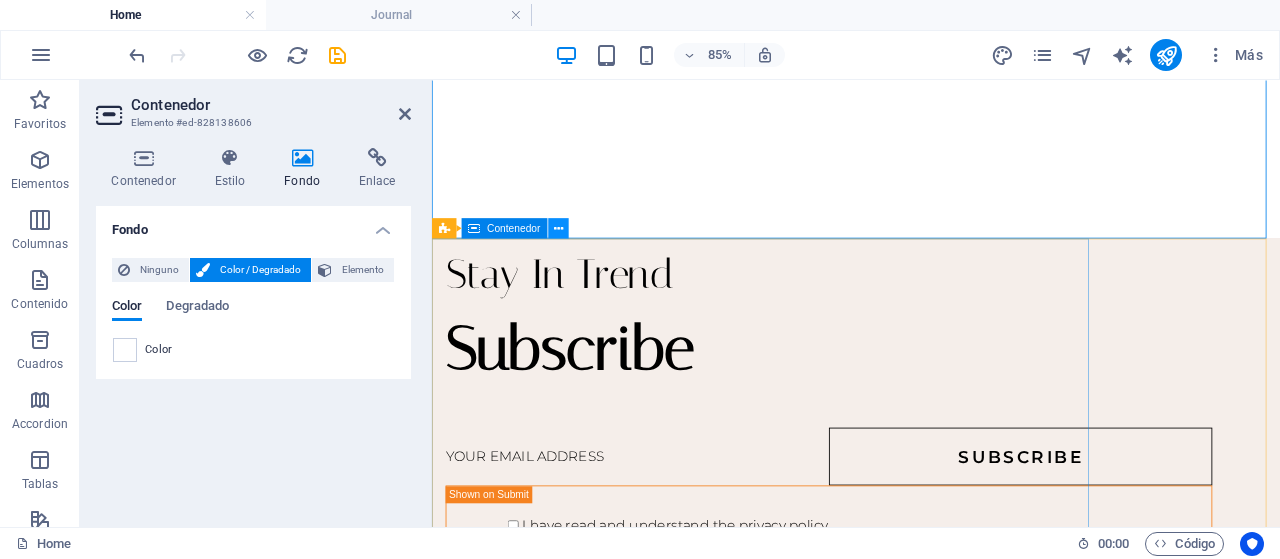 click at bounding box center [558, 228] 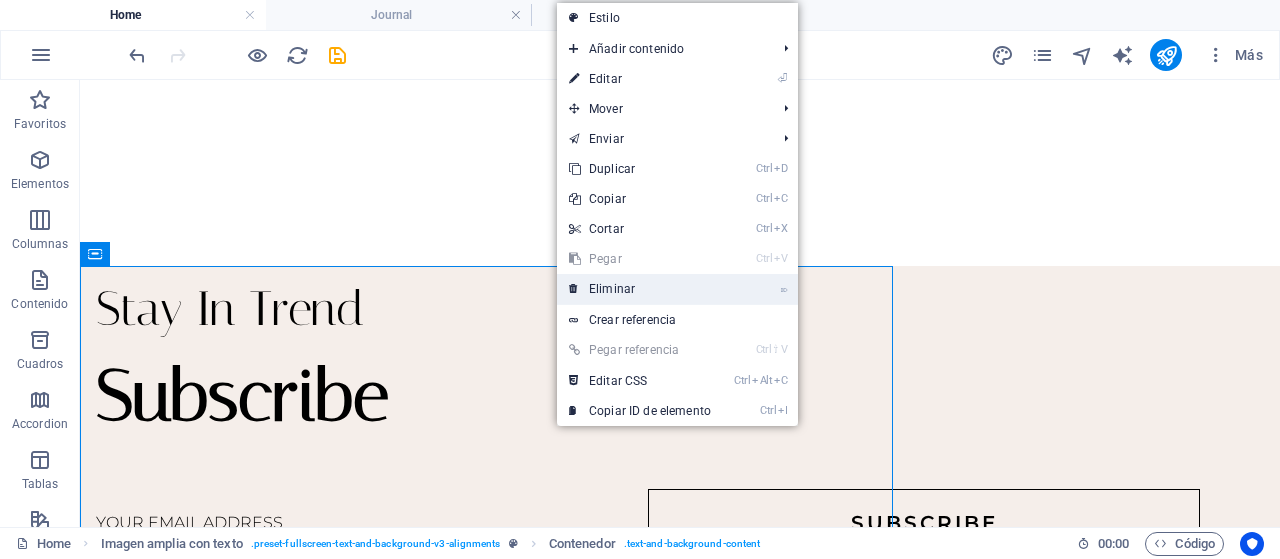 click on "⌦  Eliminar" at bounding box center [640, 289] 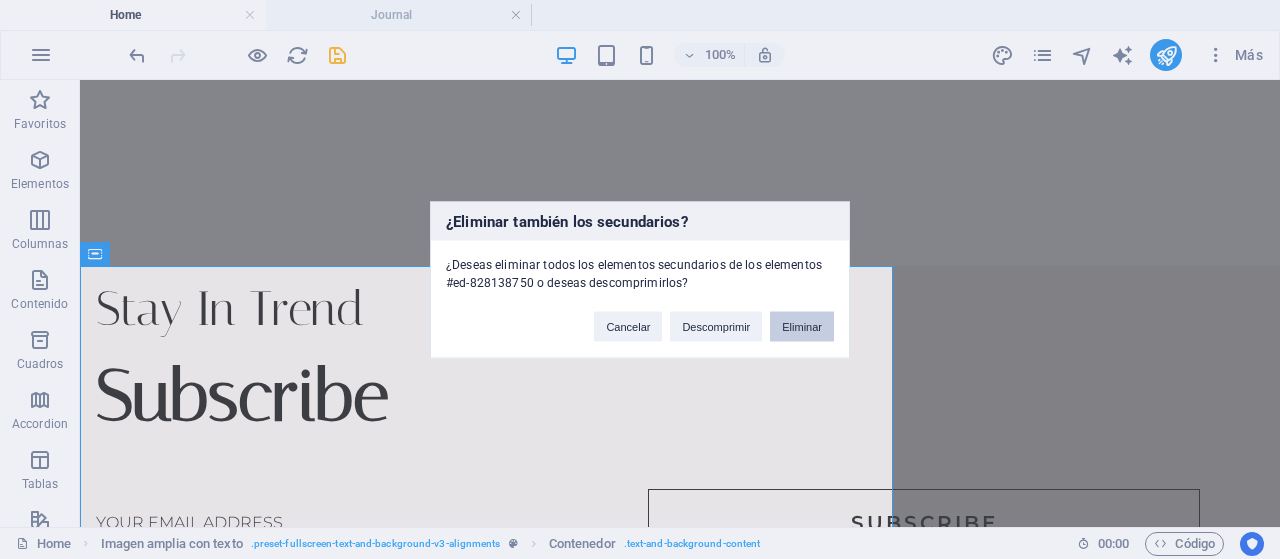click on "Eliminar" at bounding box center (802, 326) 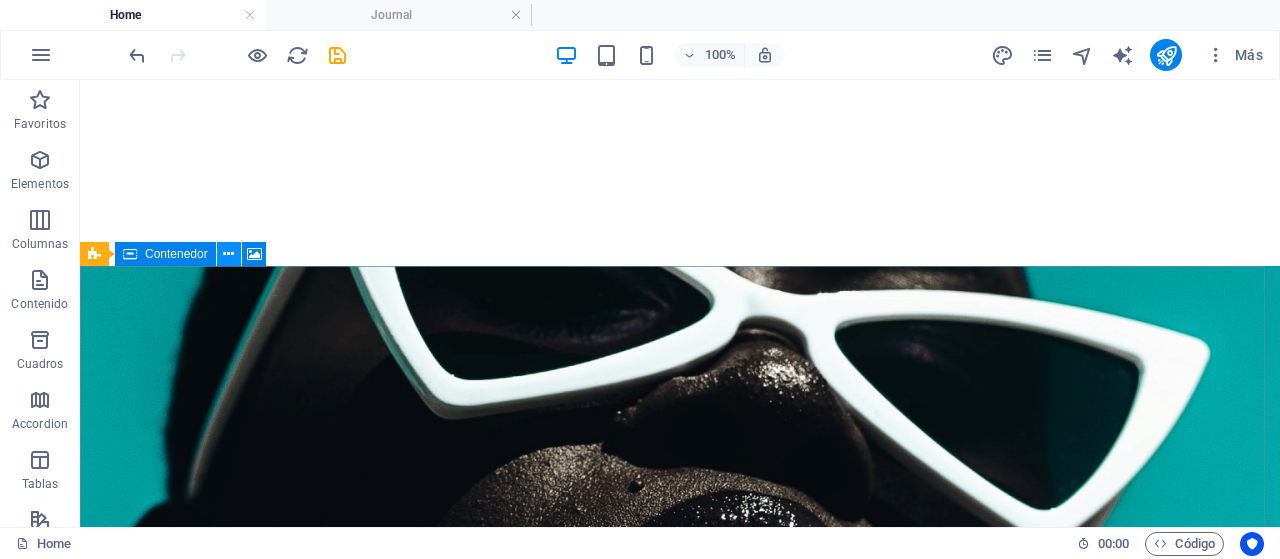 click at bounding box center (228, 254) 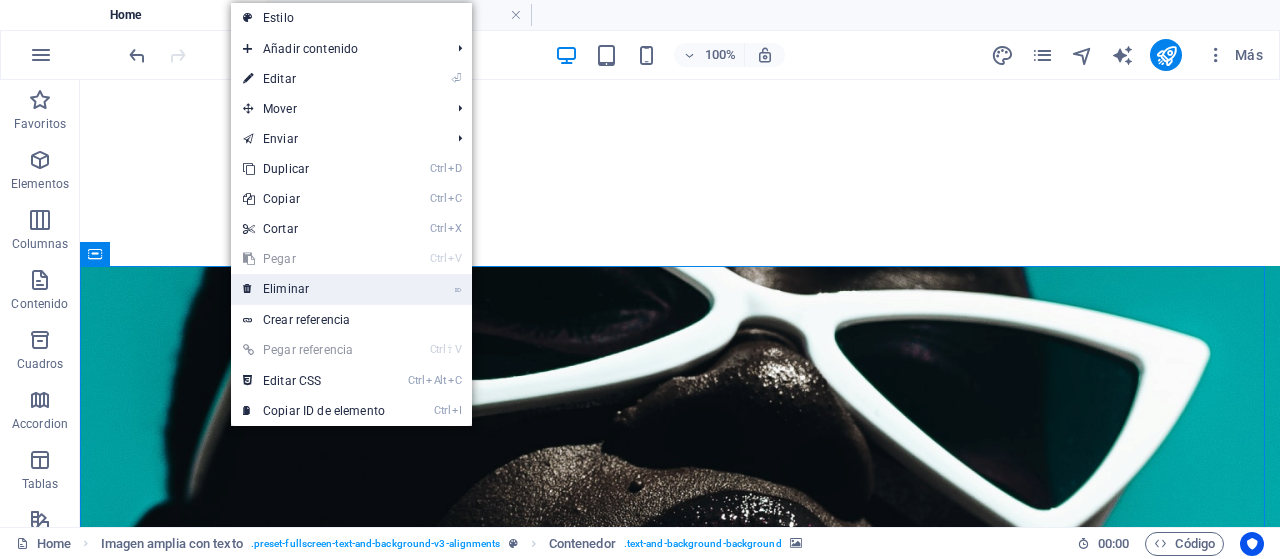 click on "⌦  Eliminar" at bounding box center [314, 289] 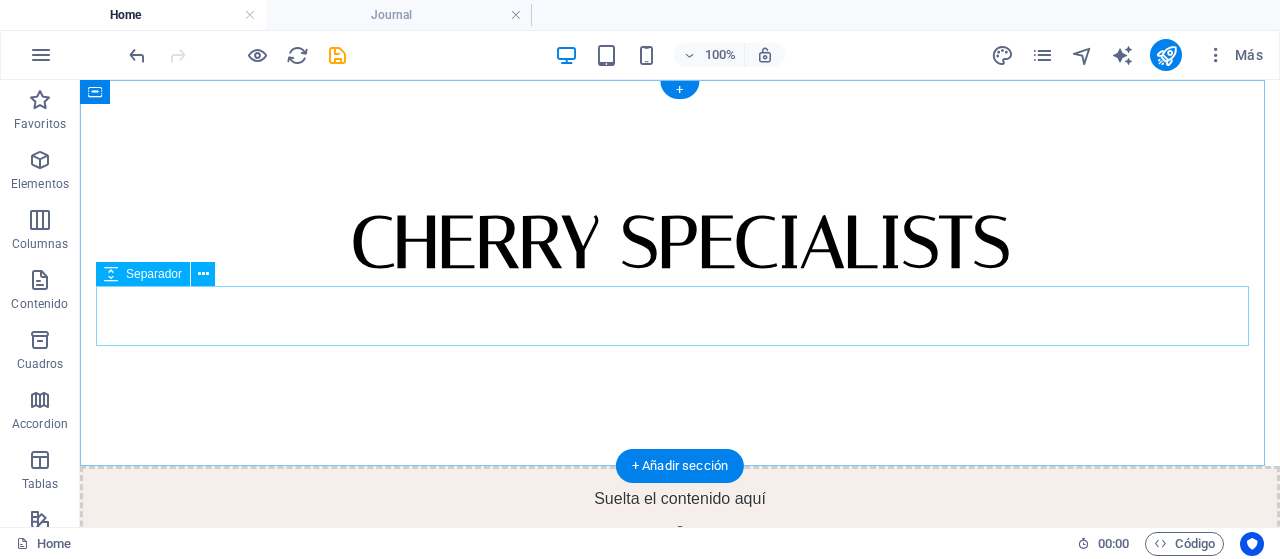 scroll, scrollTop: 400, scrollLeft: 0, axis: vertical 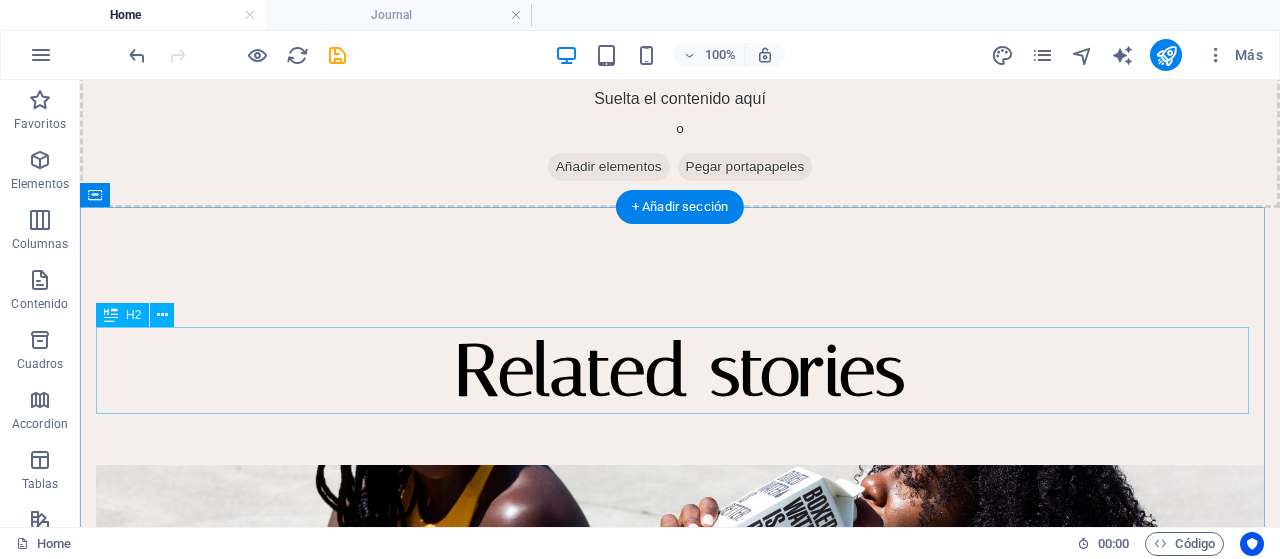 click on "Related stories" at bounding box center (680, 371) 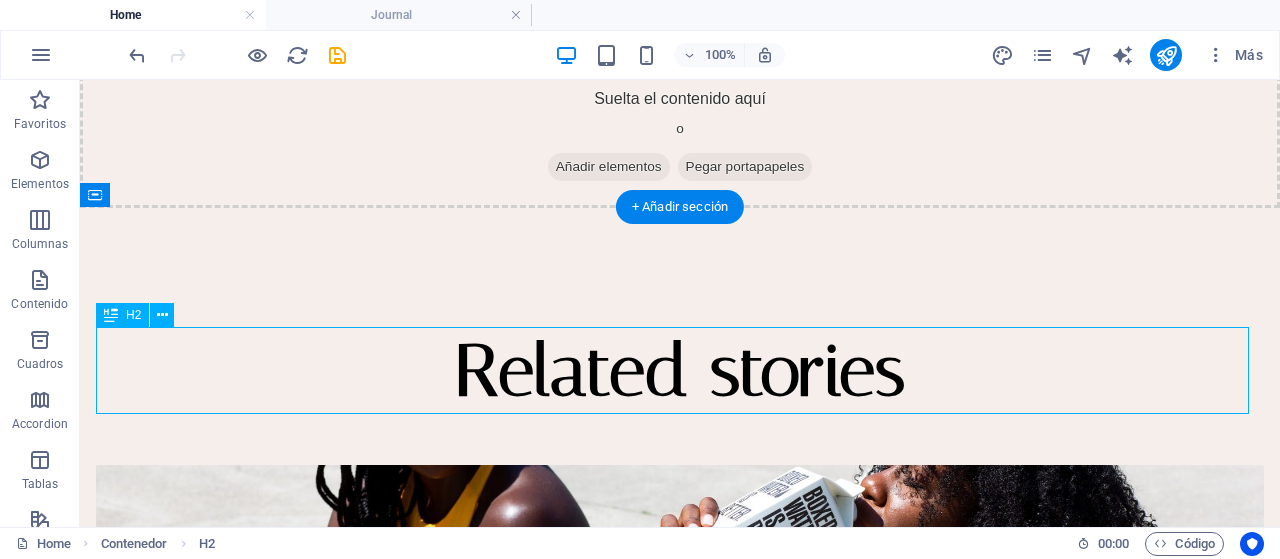 click on "Related stories" at bounding box center [680, 371] 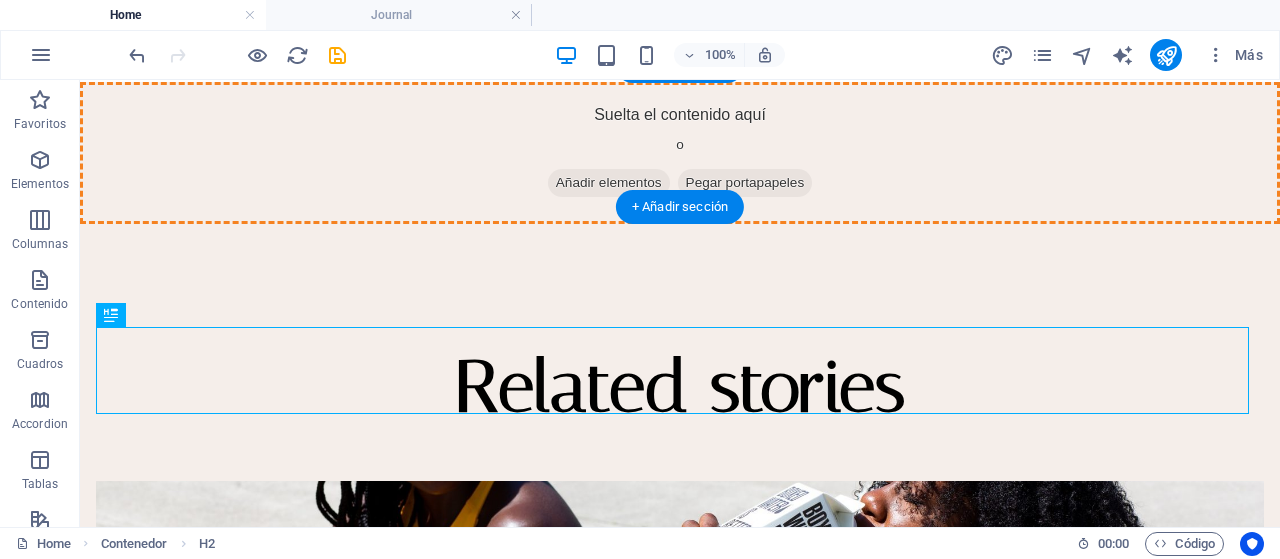 drag, startPoint x: 193, startPoint y: 392, endPoint x: 192, endPoint y: 144, distance: 248.00201 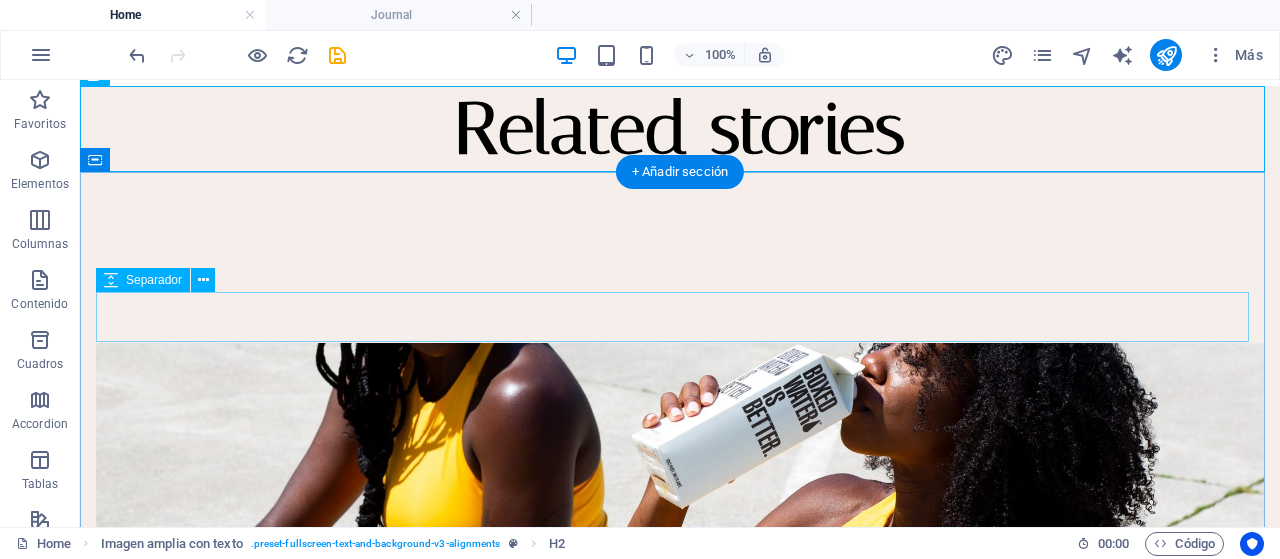 scroll, scrollTop: 0, scrollLeft: 0, axis: both 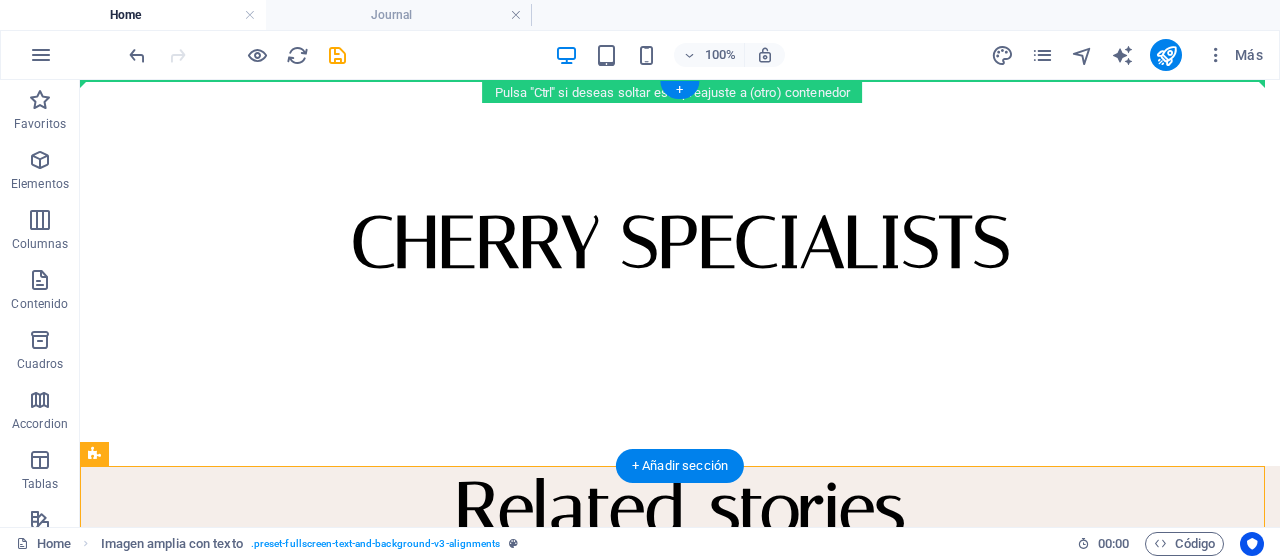 drag, startPoint x: 176, startPoint y: 532, endPoint x: 200, endPoint y: 165, distance: 367.7839 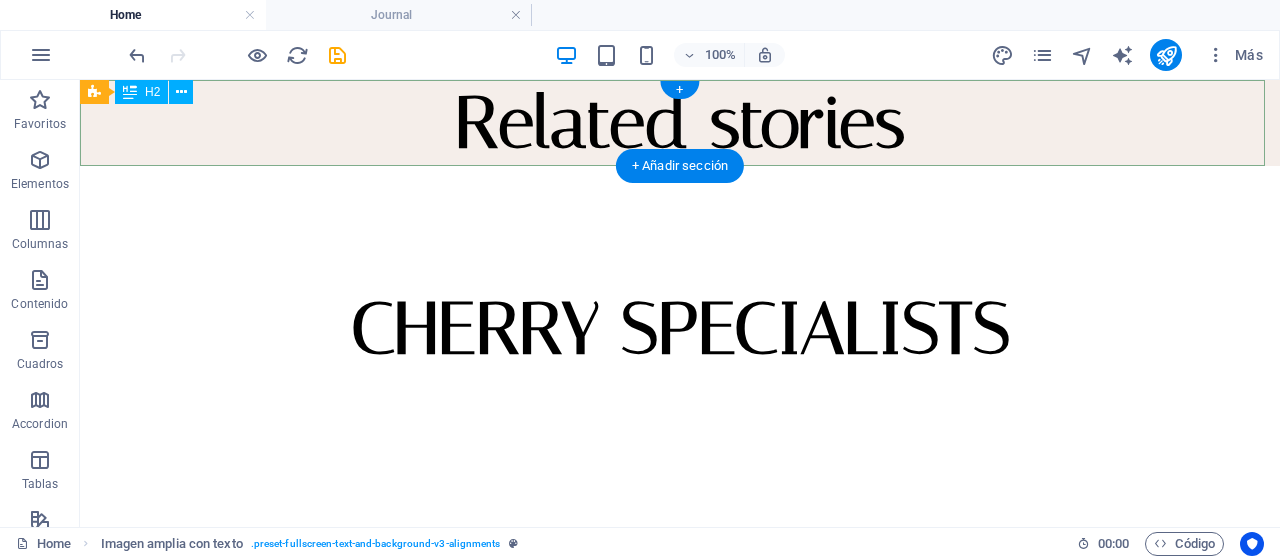 click on "Related stories" at bounding box center [680, 123] 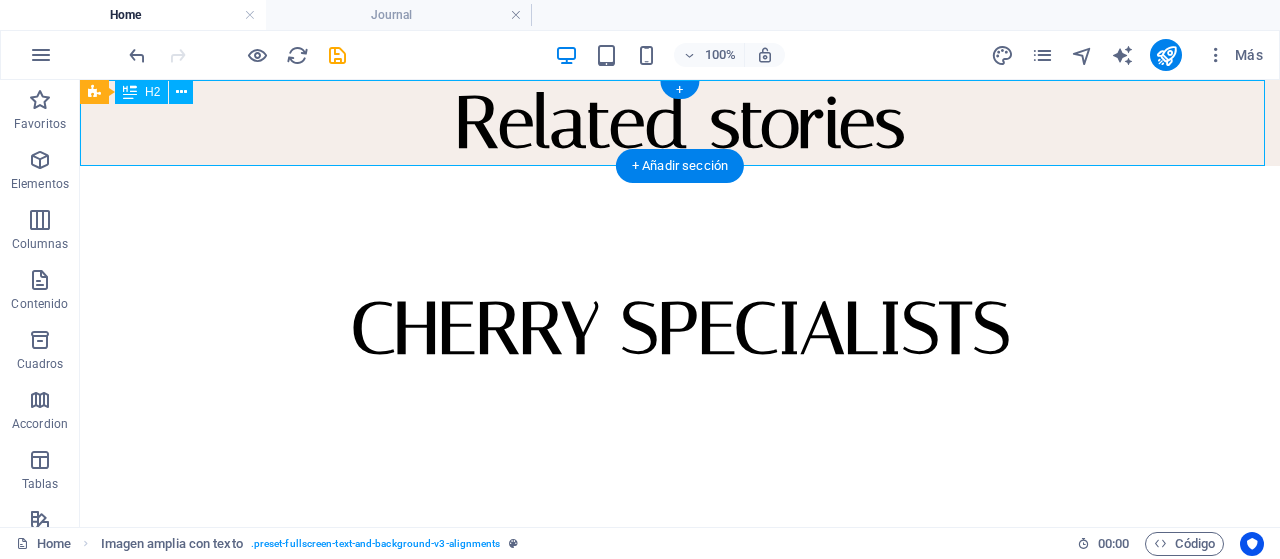 click on "Related stories" at bounding box center (680, 123) 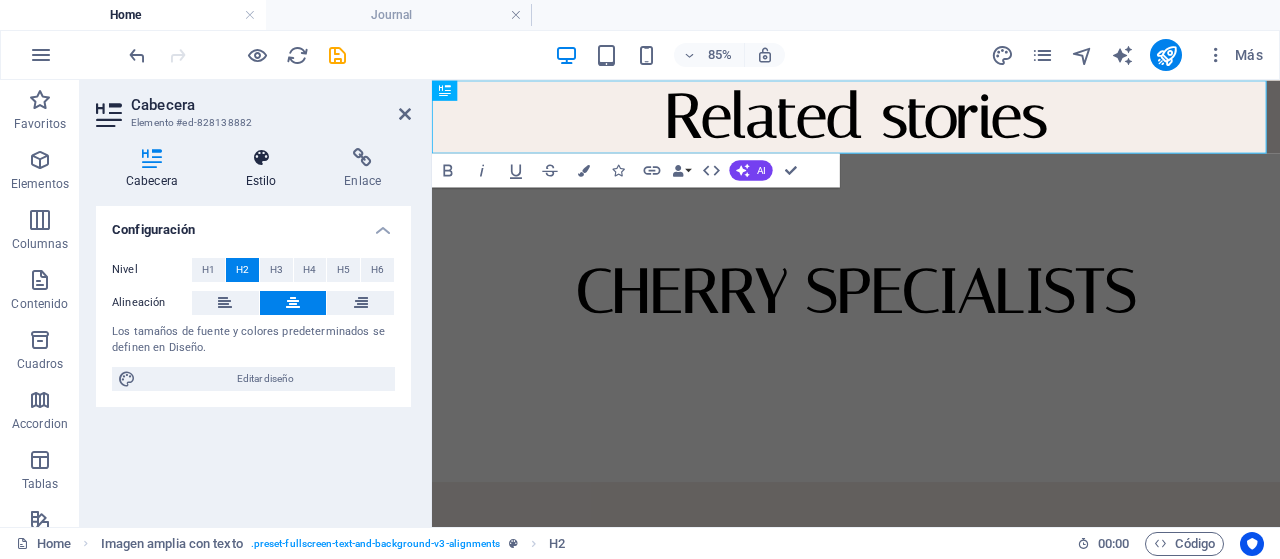 click at bounding box center [261, 158] 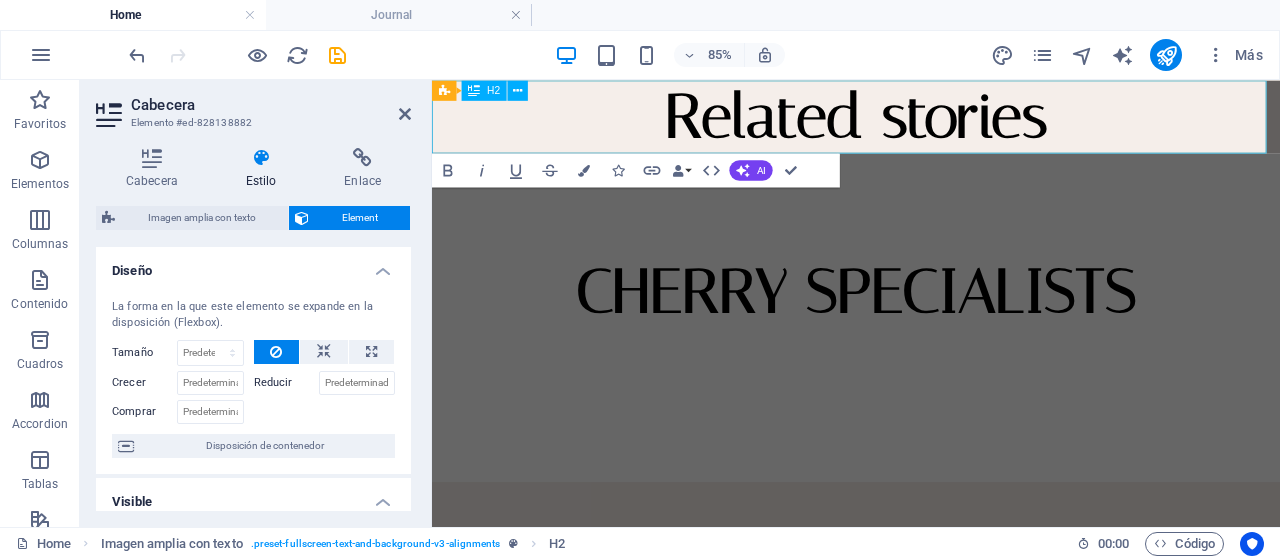 click on "Related stories" at bounding box center (931, 123) 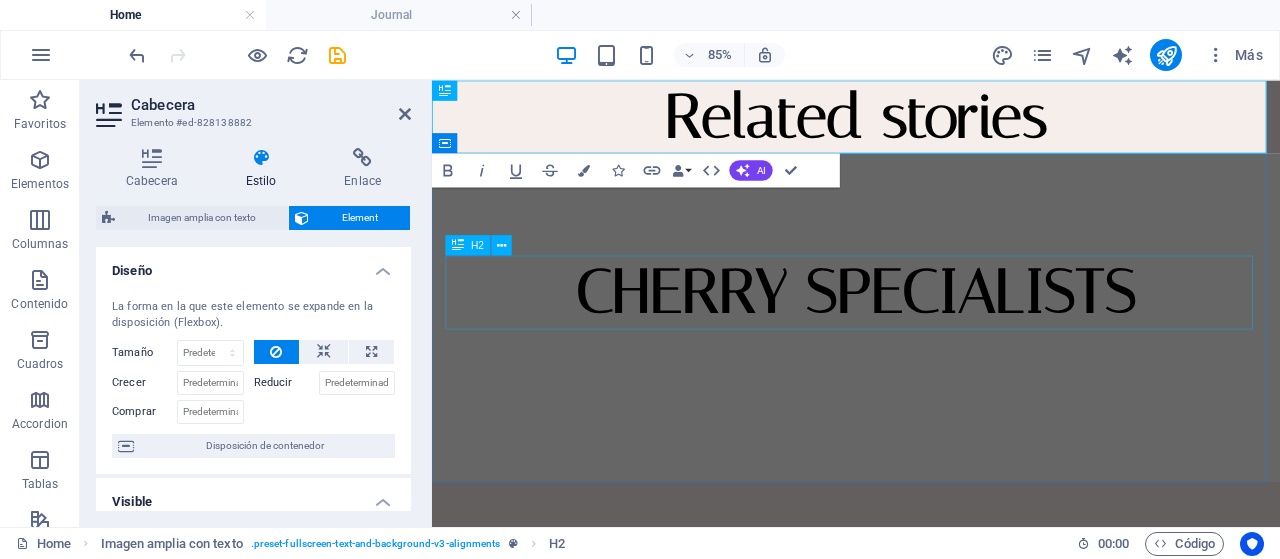 click on "CHERRY SPECIALISTS" at bounding box center [931, 329] 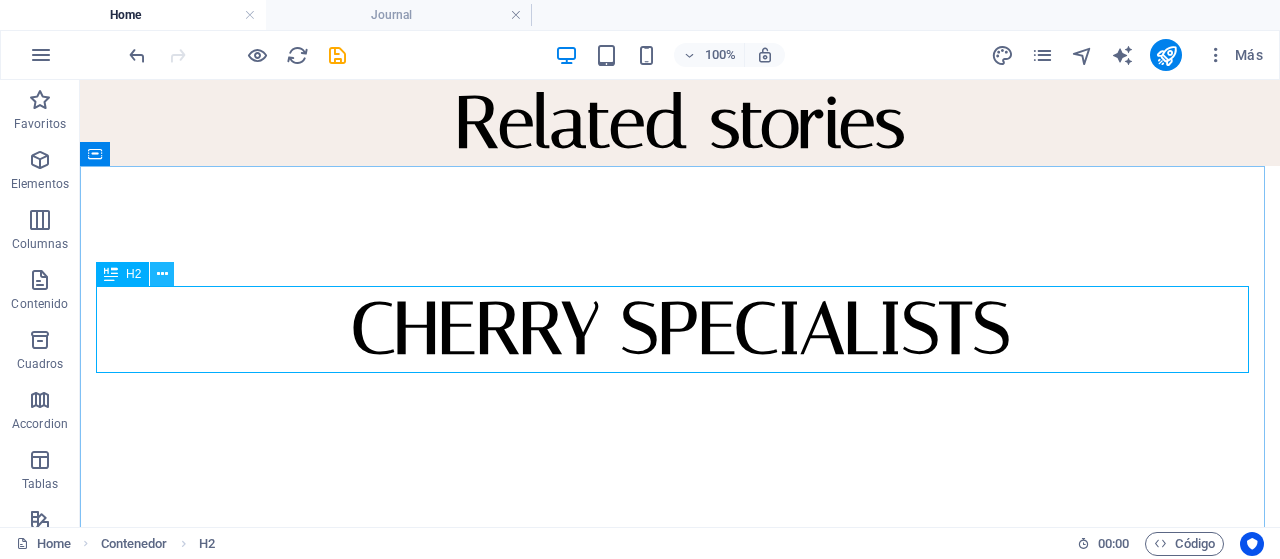 click at bounding box center (162, 274) 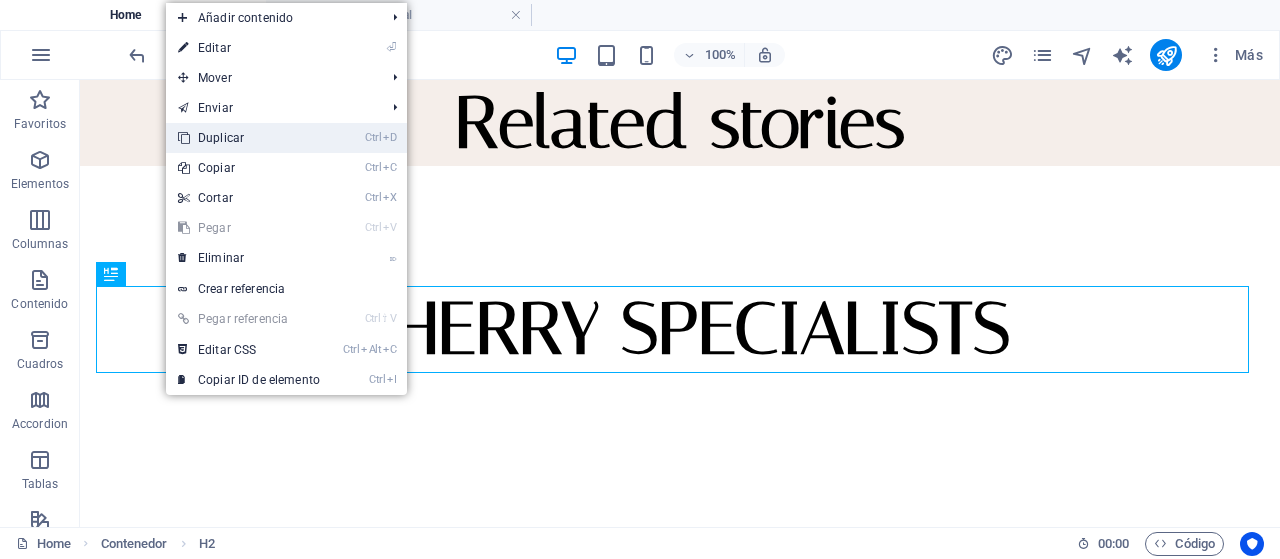 click on "Ctrl D  Duplicar" at bounding box center (249, 138) 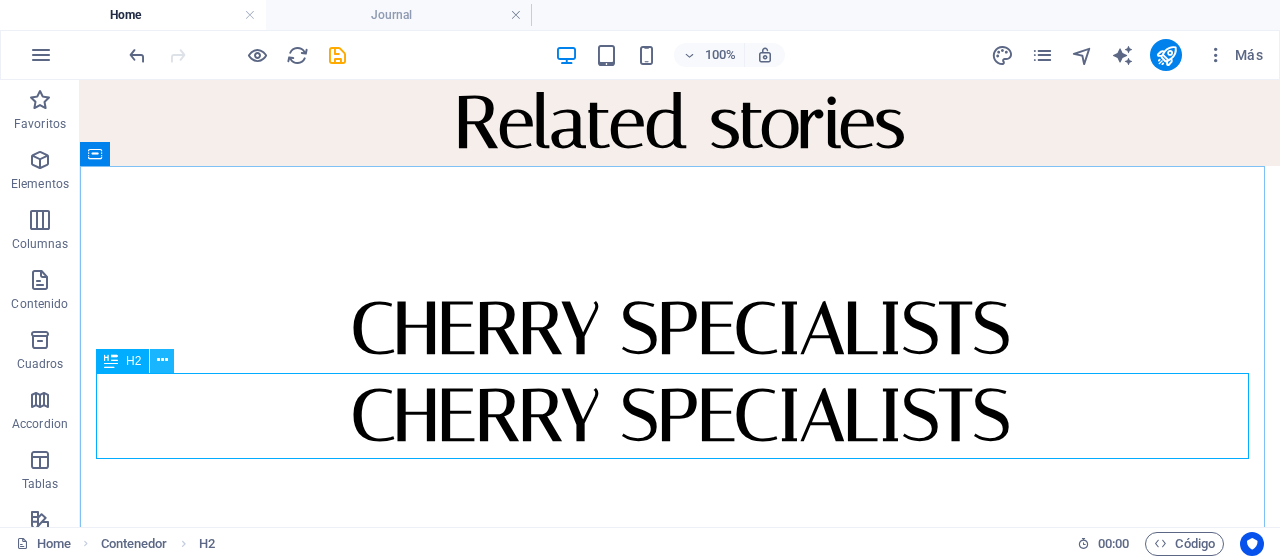 click at bounding box center [162, 360] 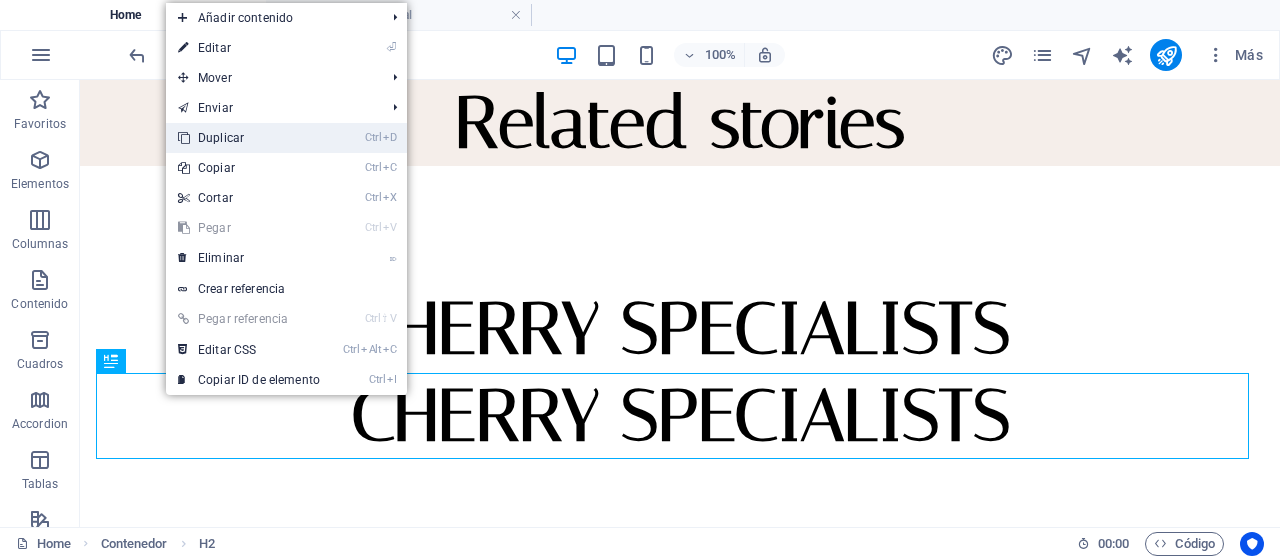 drag, startPoint x: 220, startPoint y: 133, endPoint x: 140, endPoint y: 53, distance: 113.137085 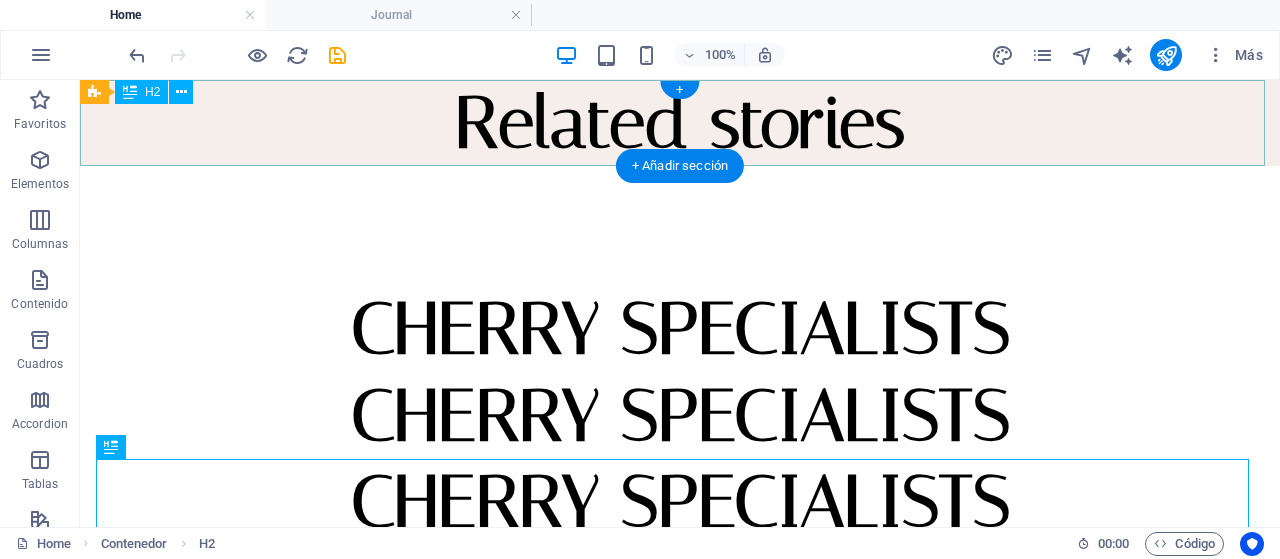 click on "Related stories" at bounding box center (680, 123) 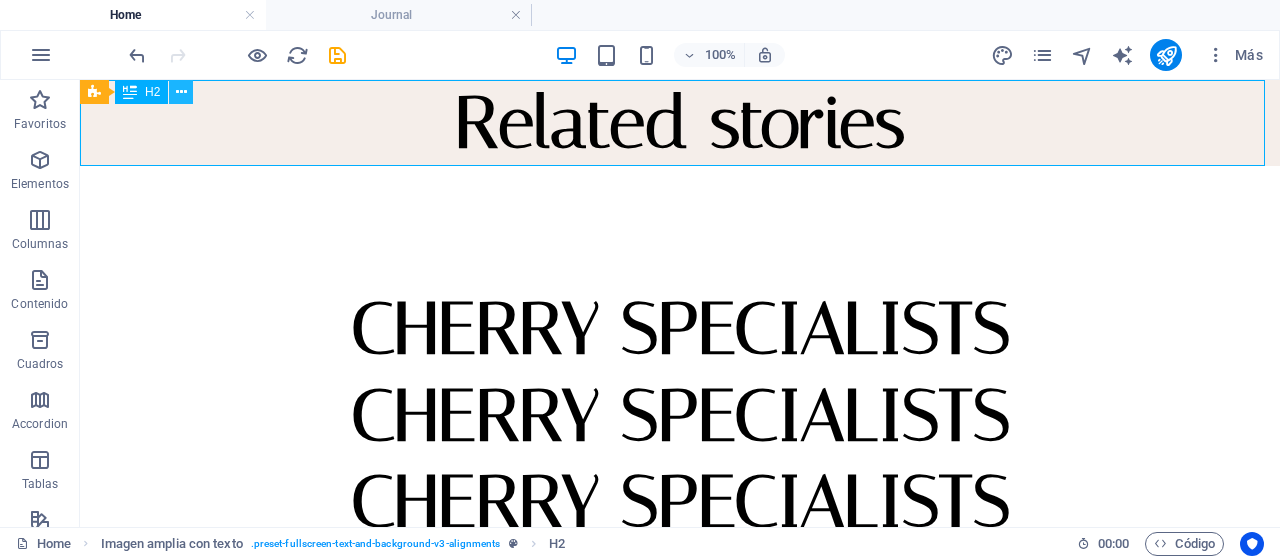 click at bounding box center [181, 92] 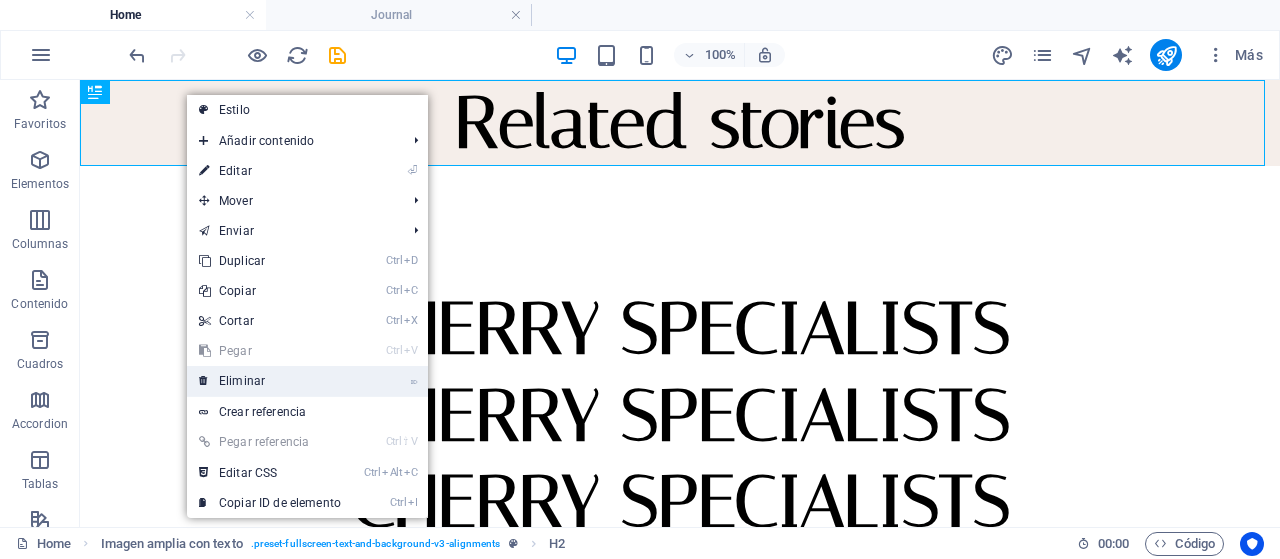 click on "⌦  Eliminar" at bounding box center [270, 381] 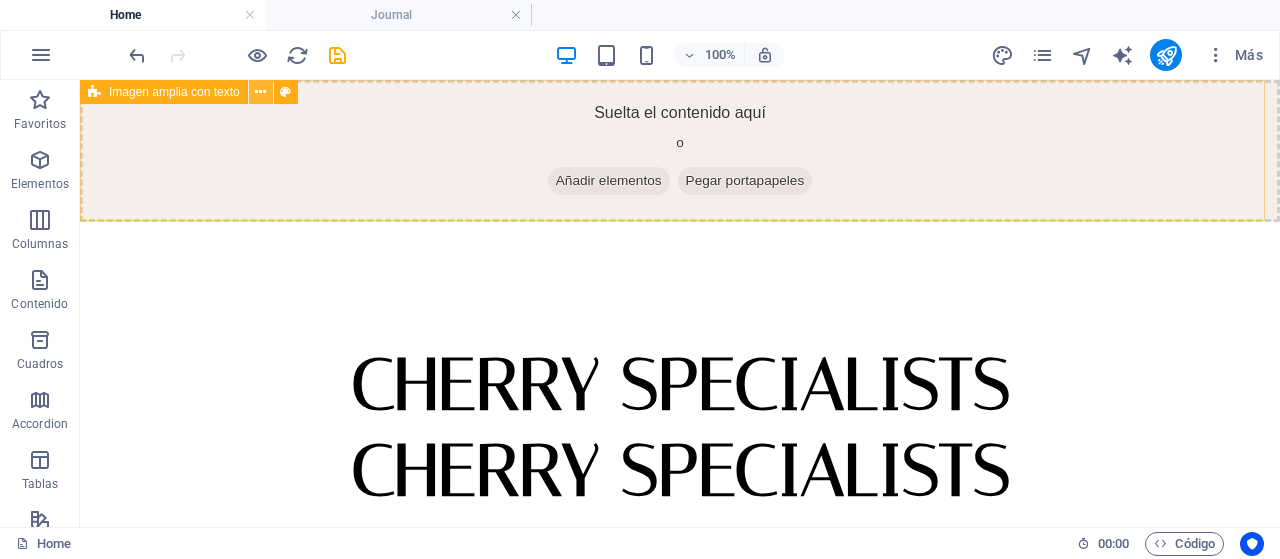 click at bounding box center [261, 92] 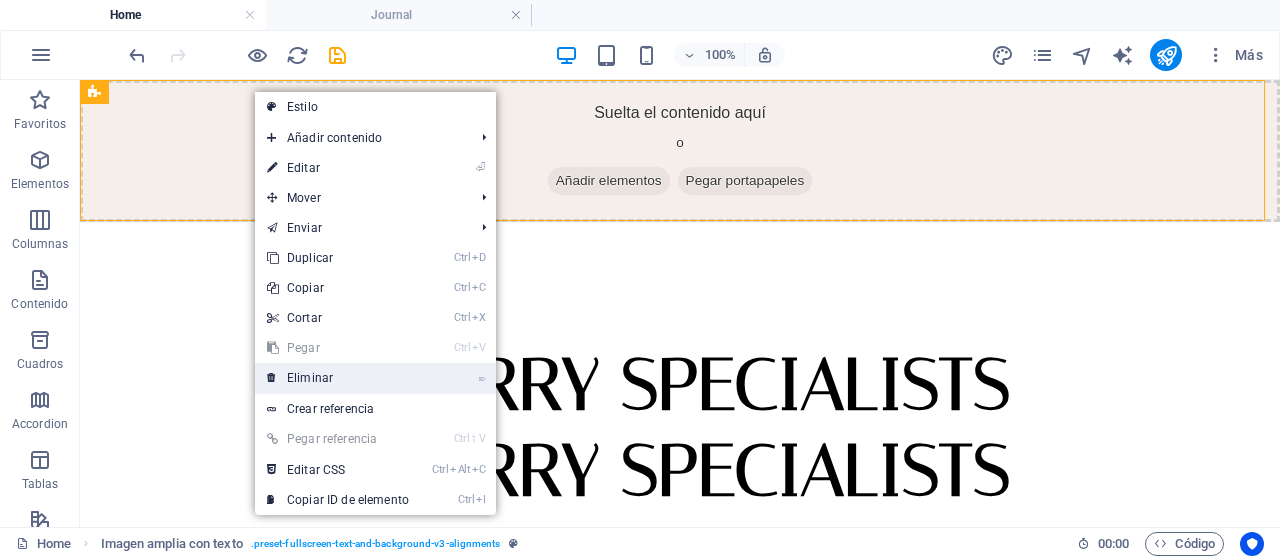 click on "⌦  Eliminar" at bounding box center (338, 378) 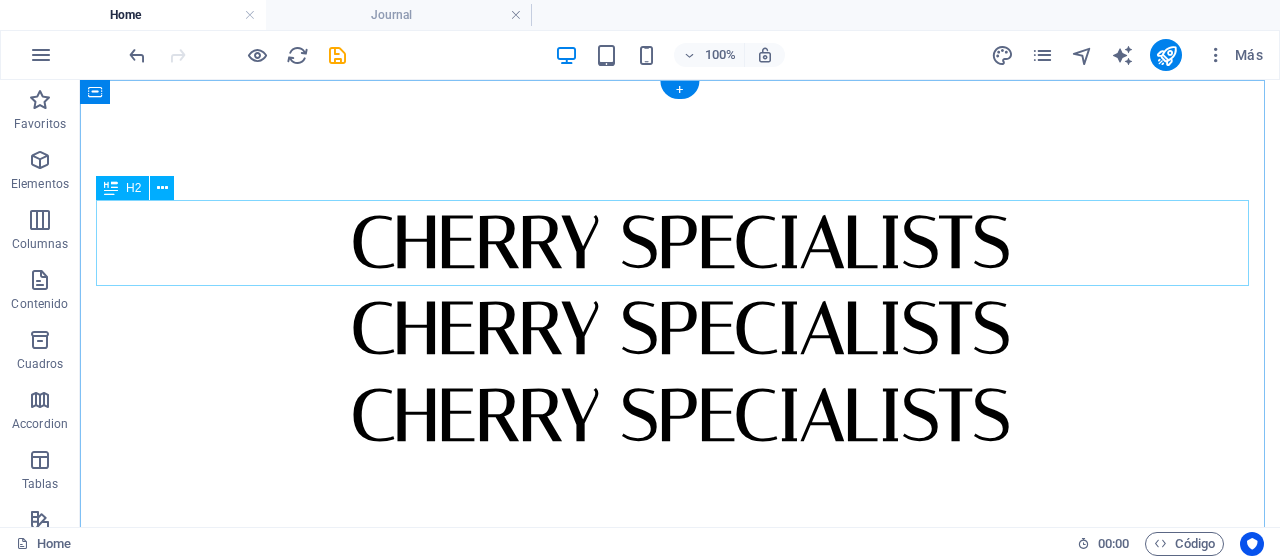 click on "CHERRY SPECIALISTS" at bounding box center (680, 243) 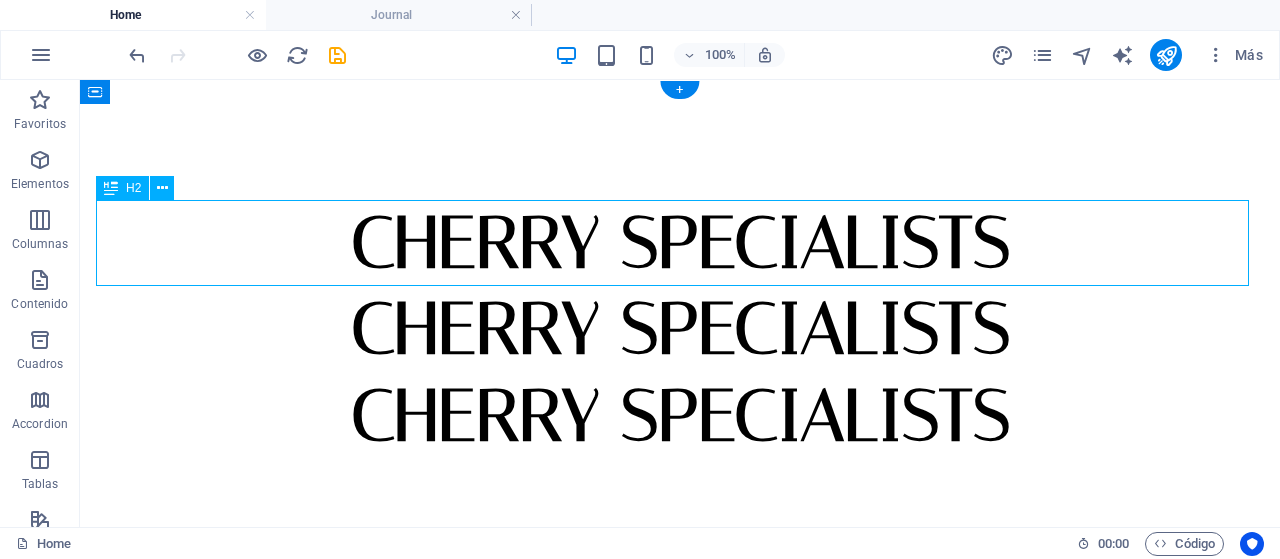 click on "CHERRY SPECIALISTS" at bounding box center (680, 243) 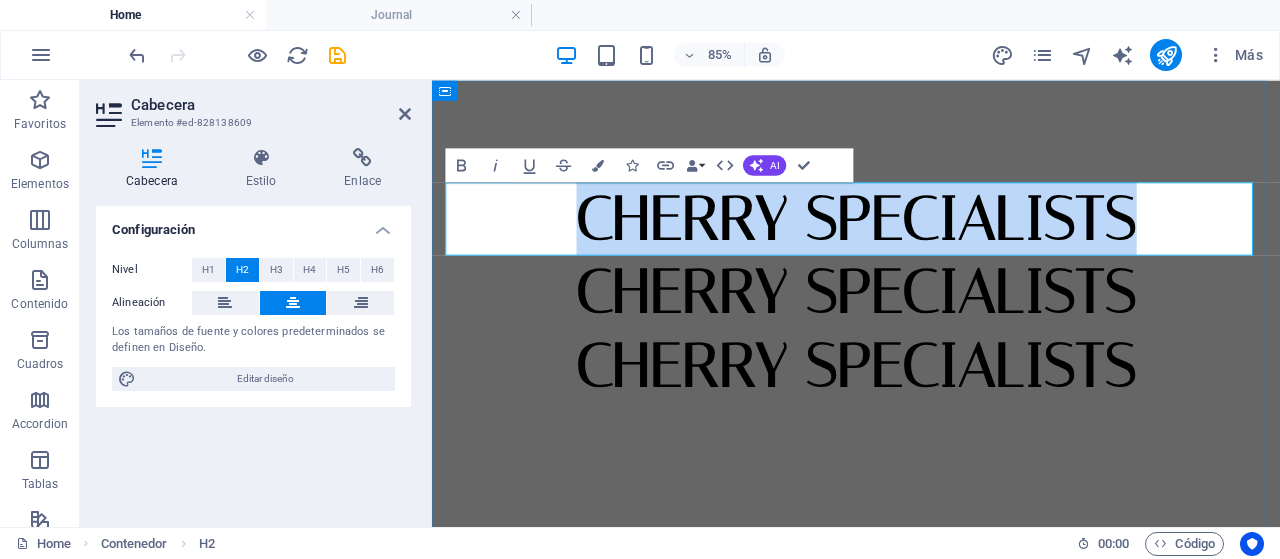type 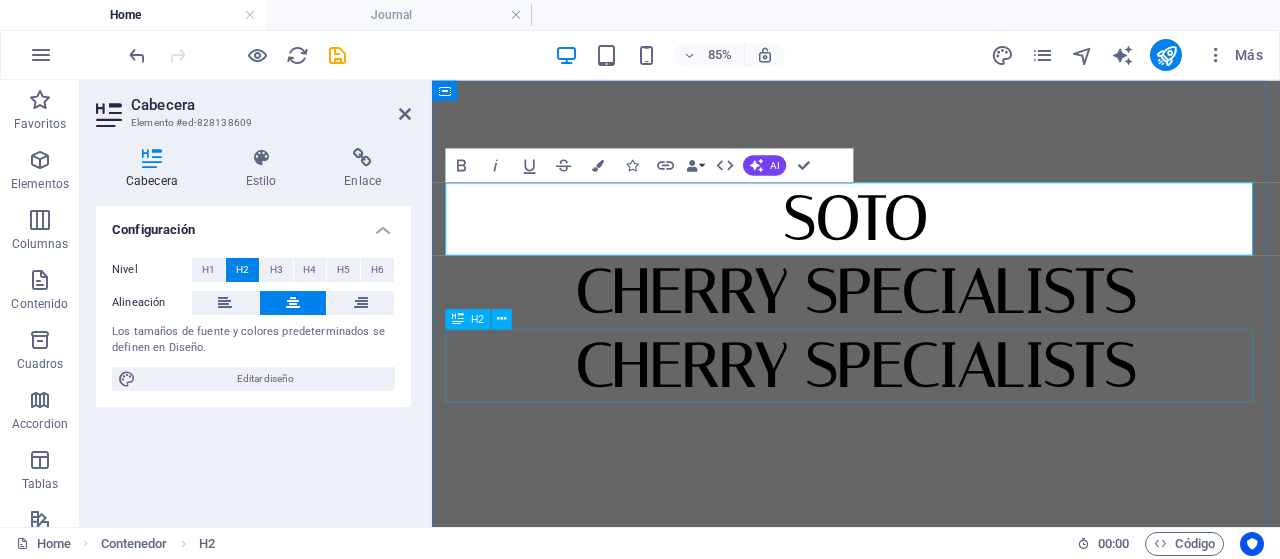click on "CHERRY SPECIALISTS" at bounding box center (931, 416) 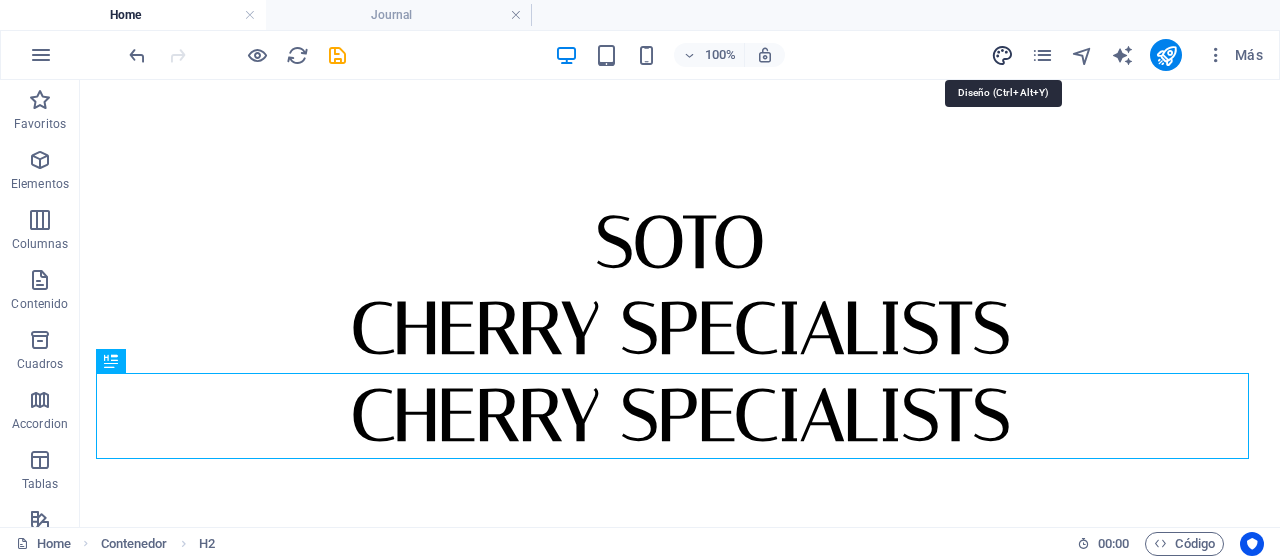click at bounding box center [1002, 55] 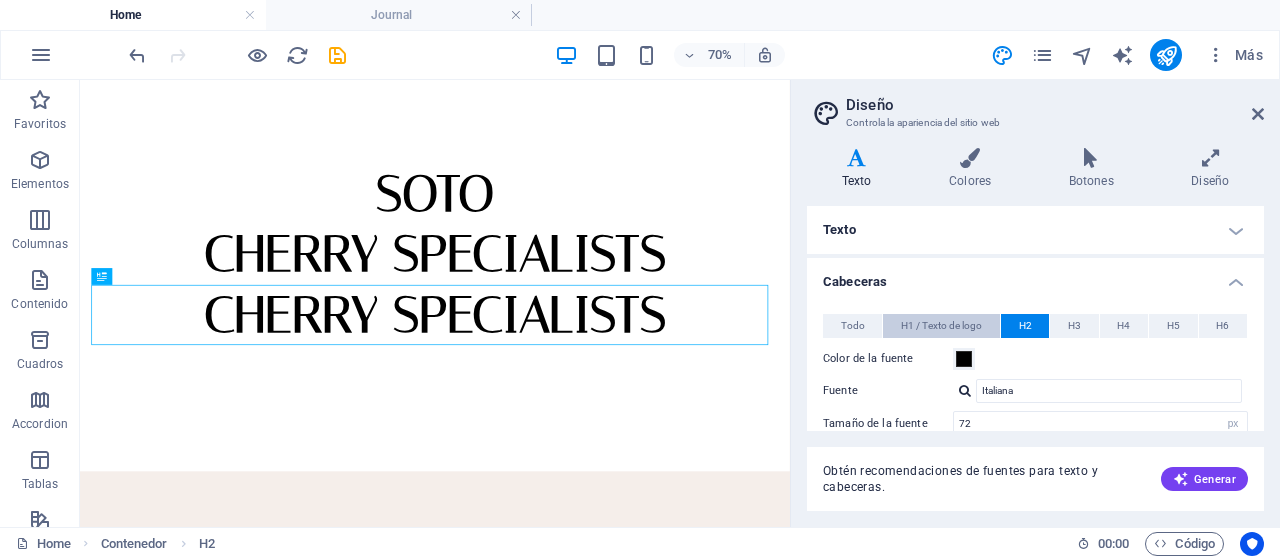 click on "H1 / Texto de logo" at bounding box center (941, 326) 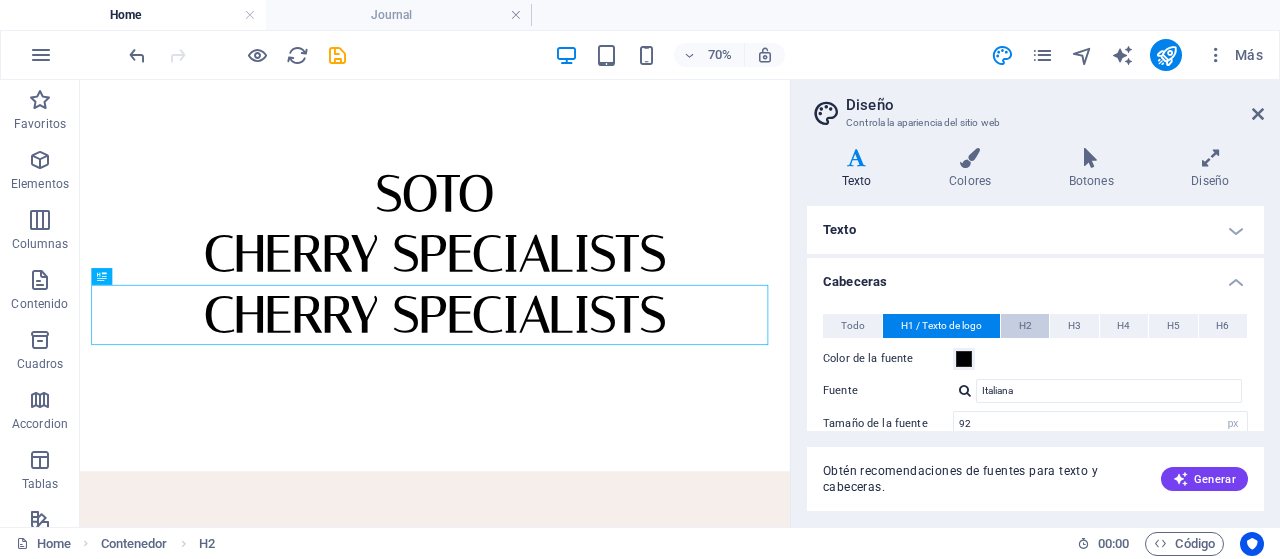 click on "H2" at bounding box center [1025, 326] 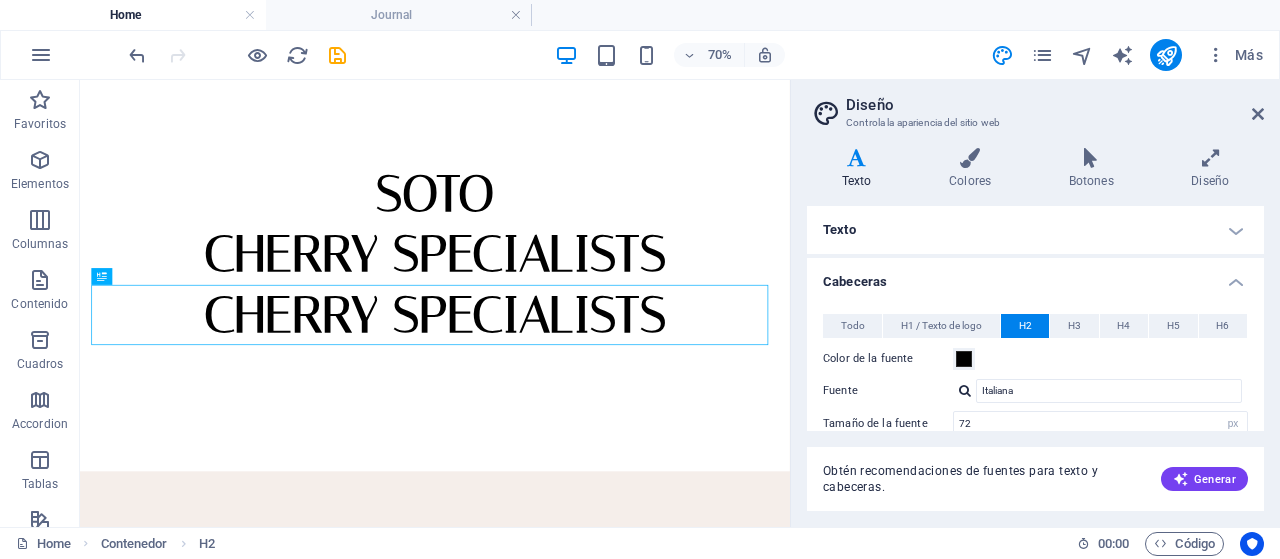 scroll, scrollTop: 200, scrollLeft: 0, axis: vertical 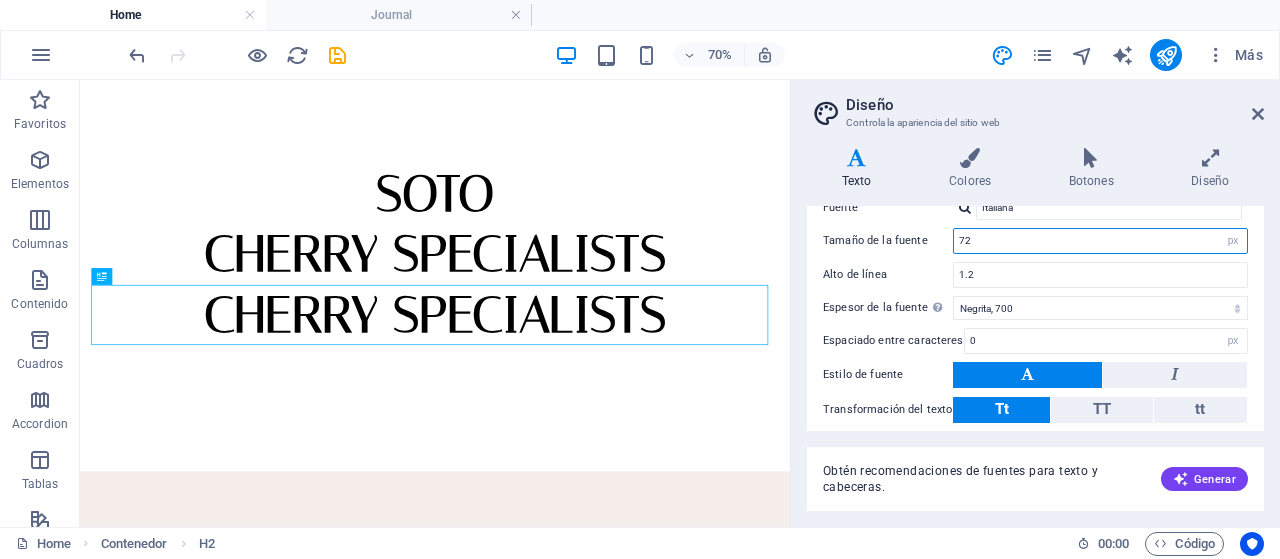 drag, startPoint x: 979, startPoint y: 219, endPoint x: 910, endPoint y: 219, distance: 69 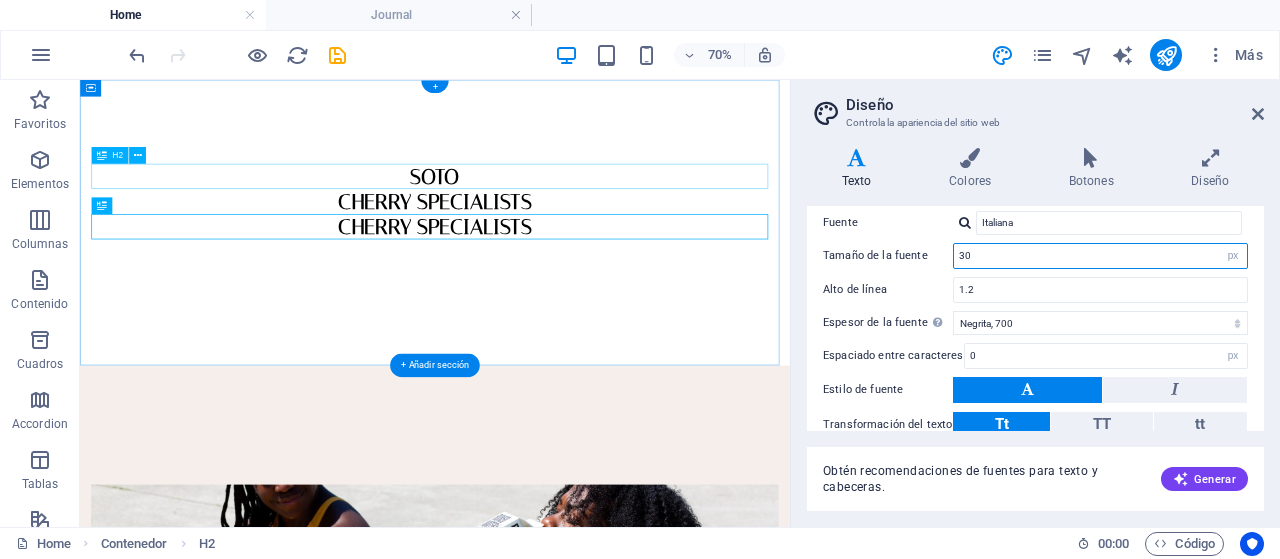 type on "30" 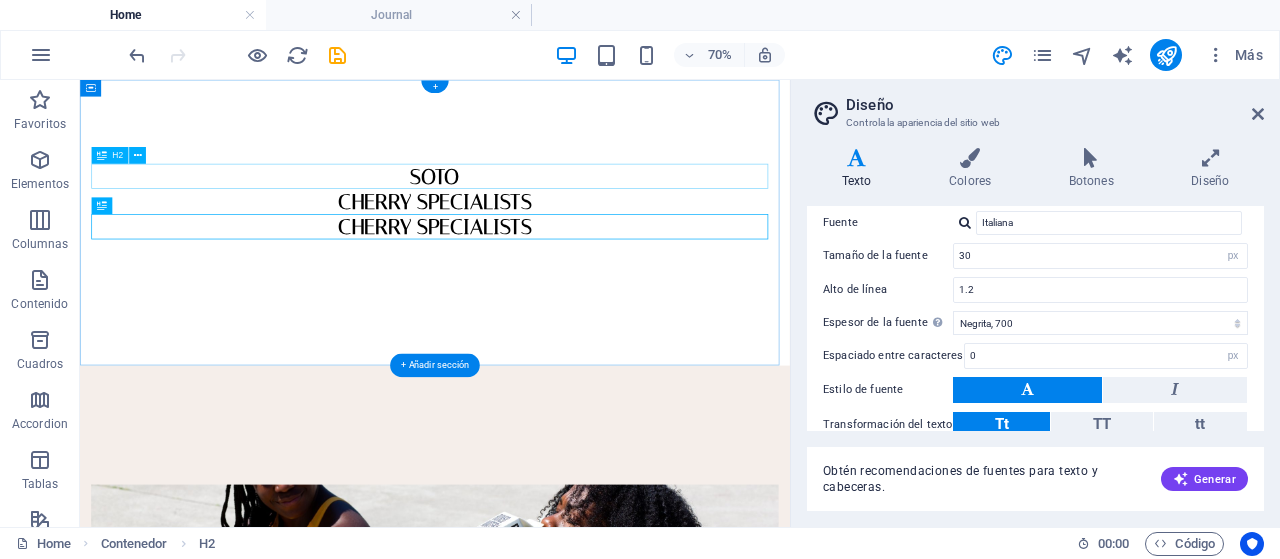 click on "SOTO" at bounding box center [587, 218] 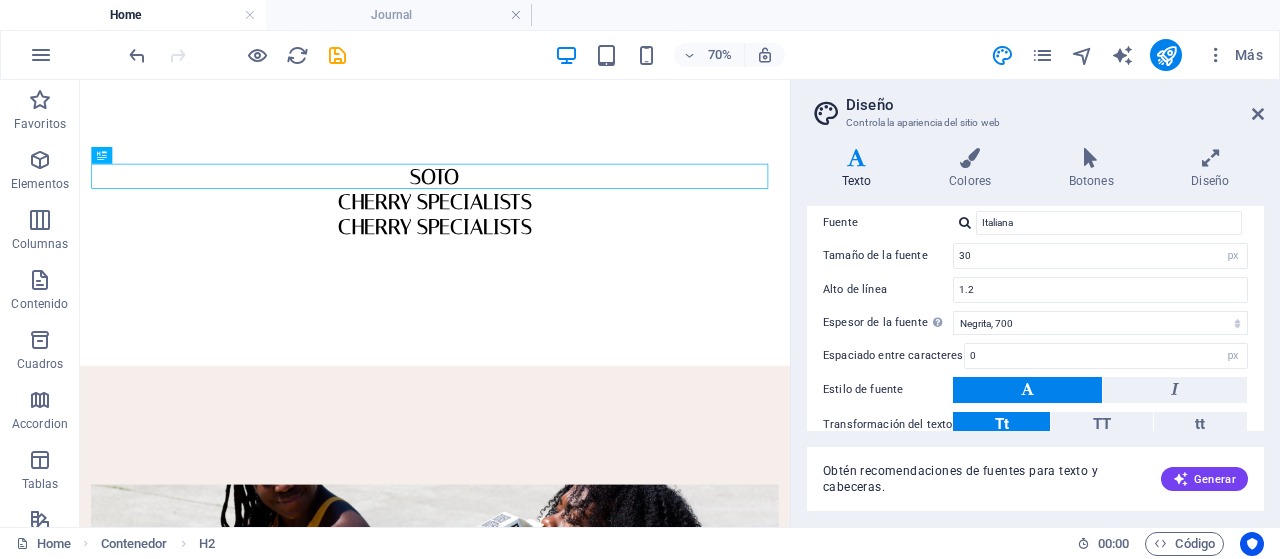 scroll, scrollTop: 0, scrollLeft: 0, axis: both 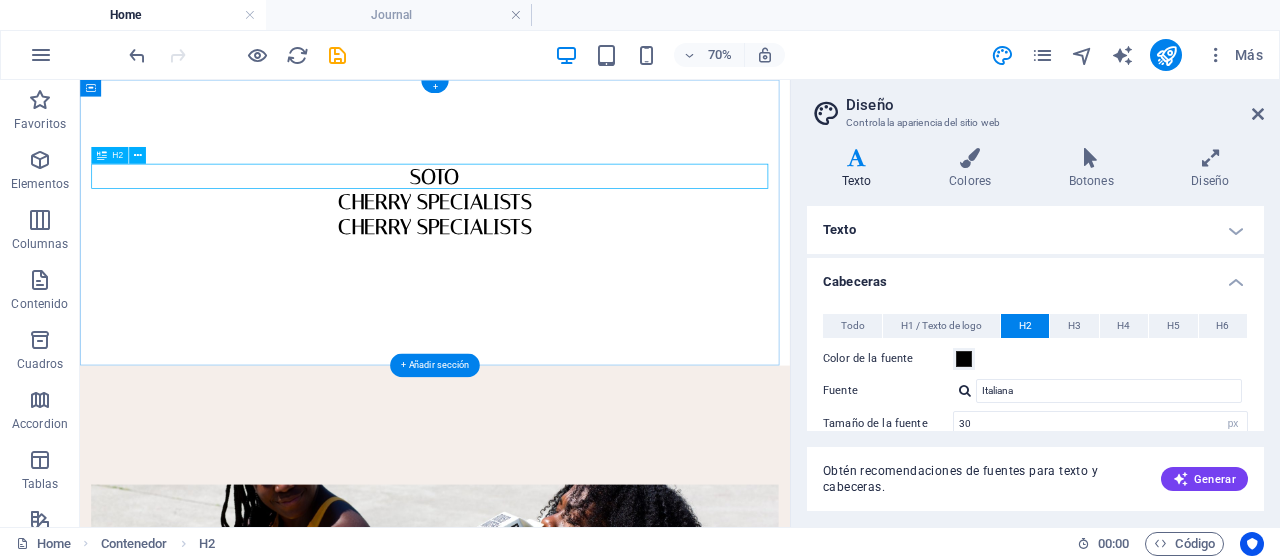 click on "SOTO" at bounding box center [587, 218] 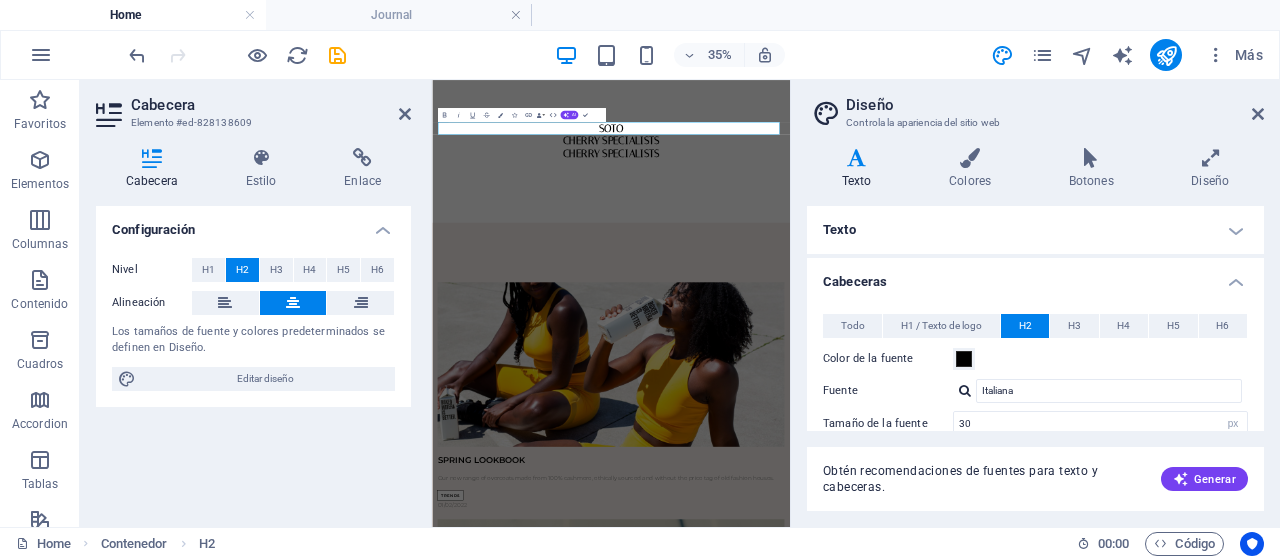 click on "H2" at bounding box center (242, 270) 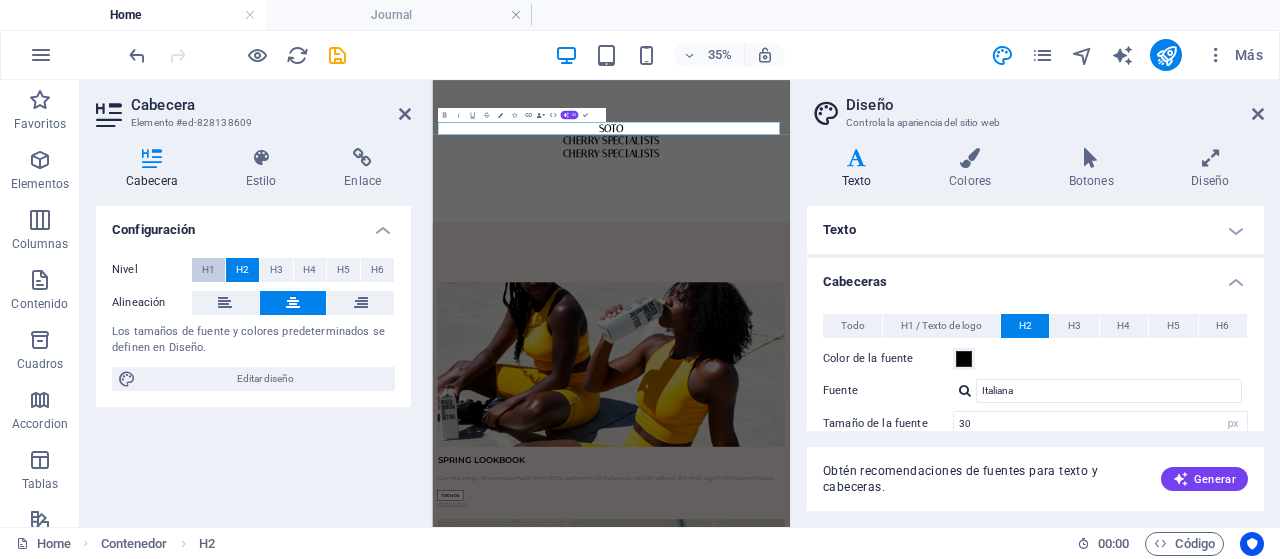 click on "H1" at bounding box center [208, 270] 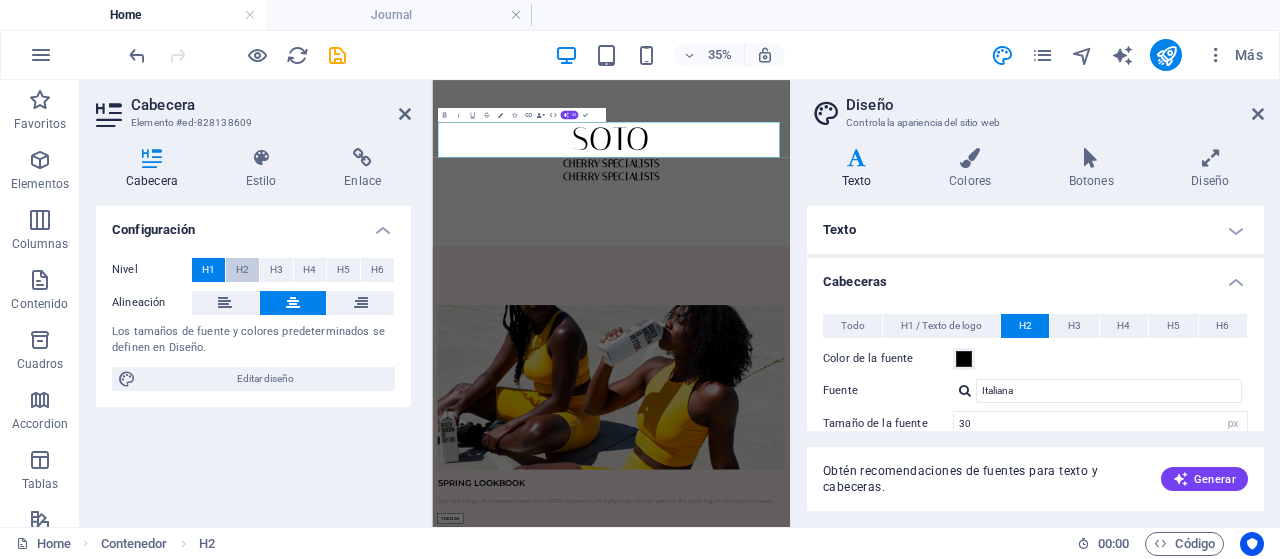 click on "H2" at bounding box center (242, 270) 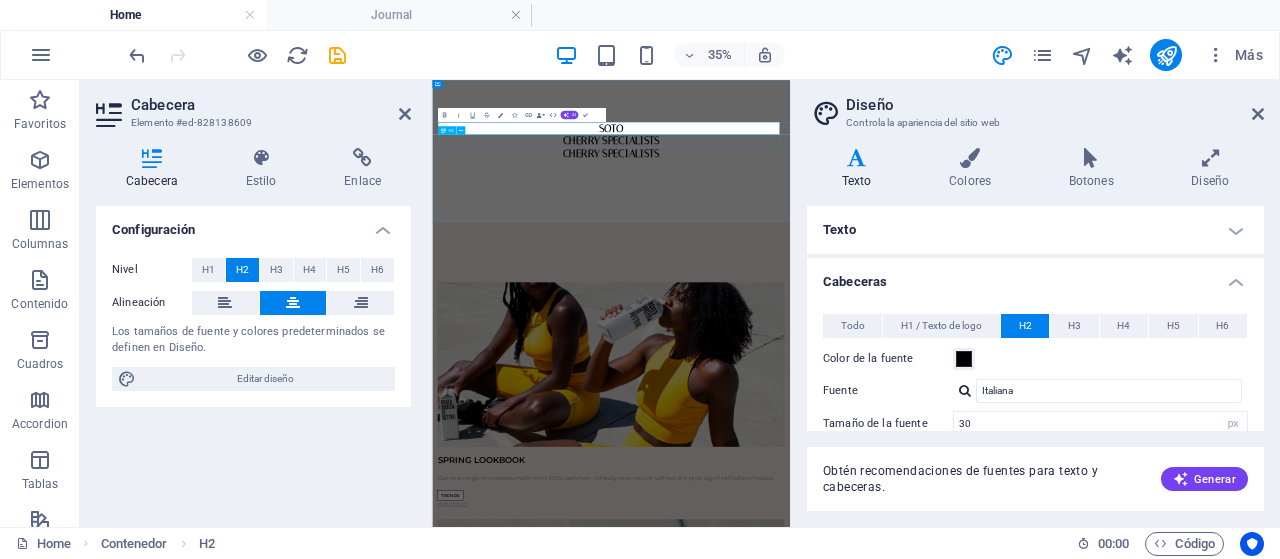 click on "CHERRY SPECIALISTS" at bounding box center (943, 254) 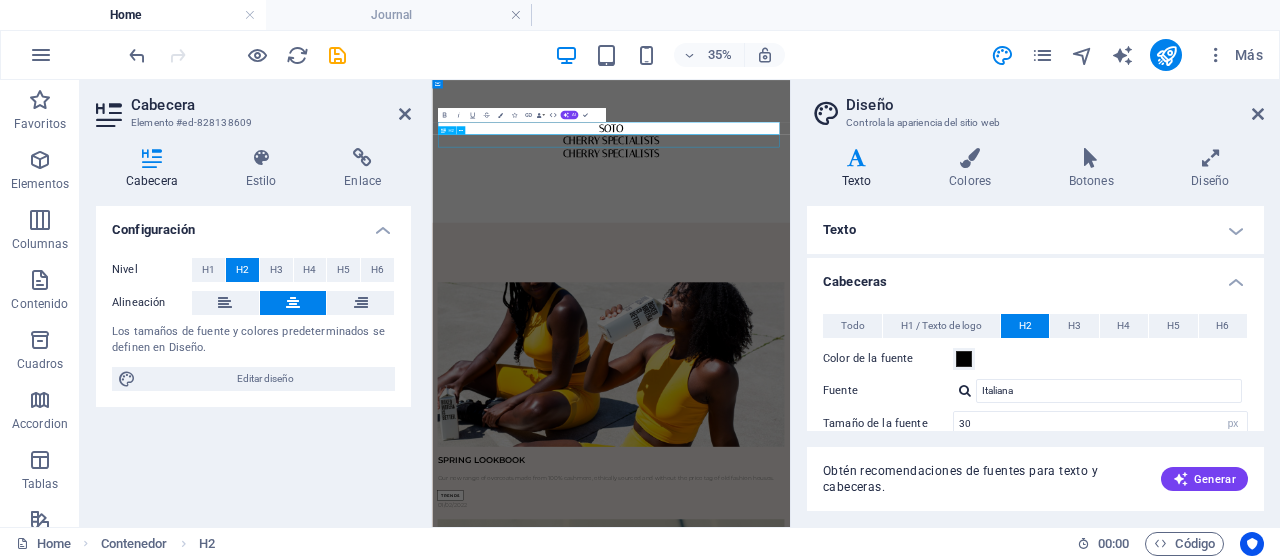 click on "CHERRY SPECIALISTS" at bounding box center (943, 254) 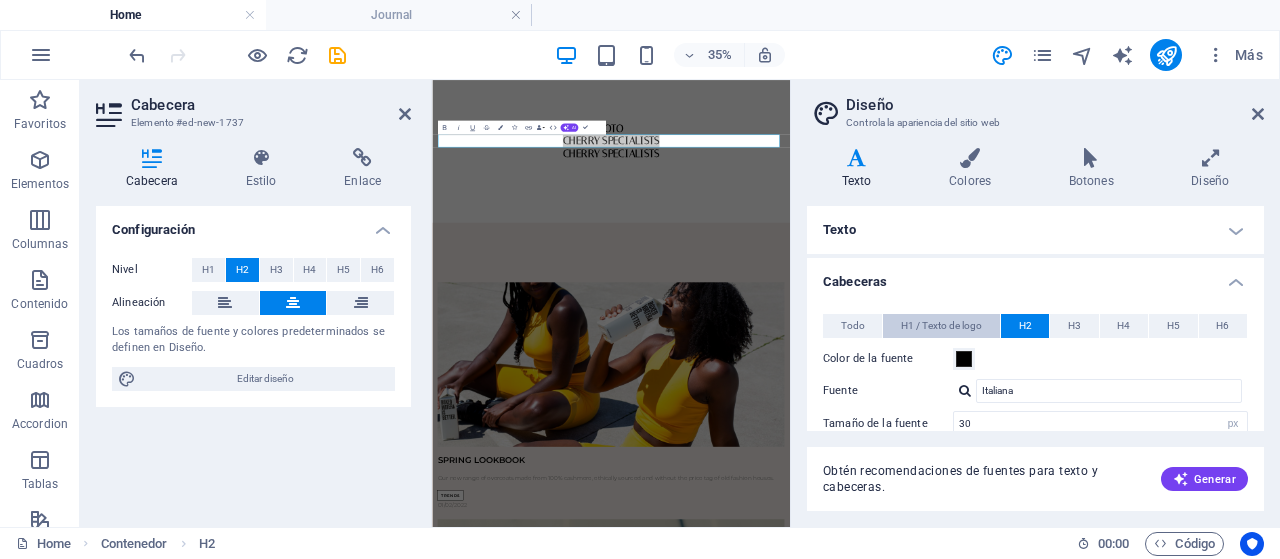 click on "H1 / Texto de logo" at bounding box center [941, 326] 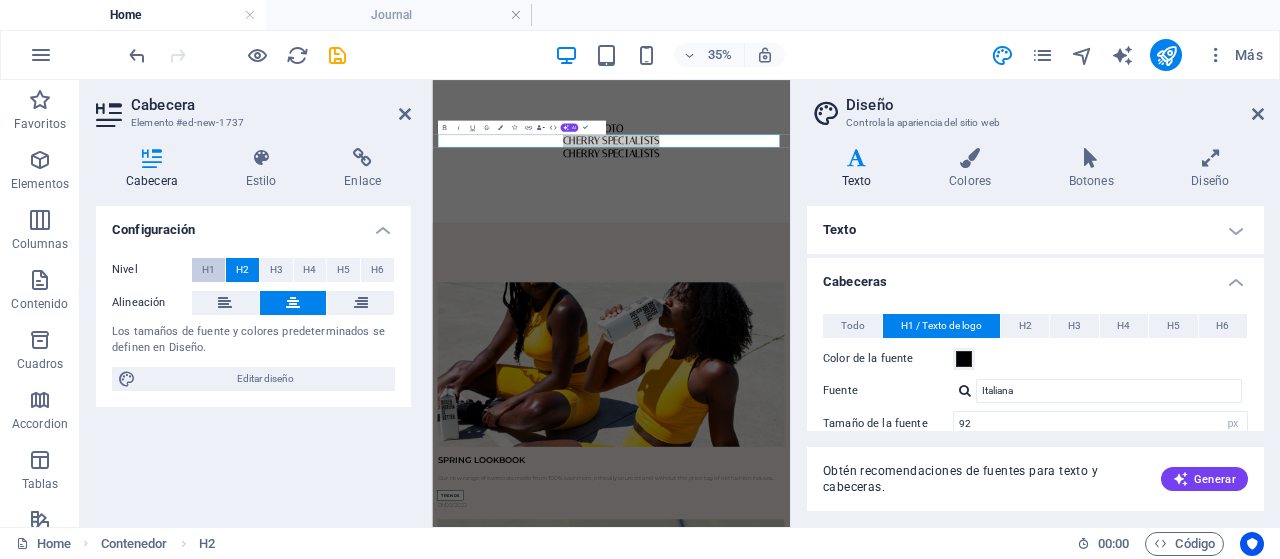 click on "H1" at bounding box center [208, 270] 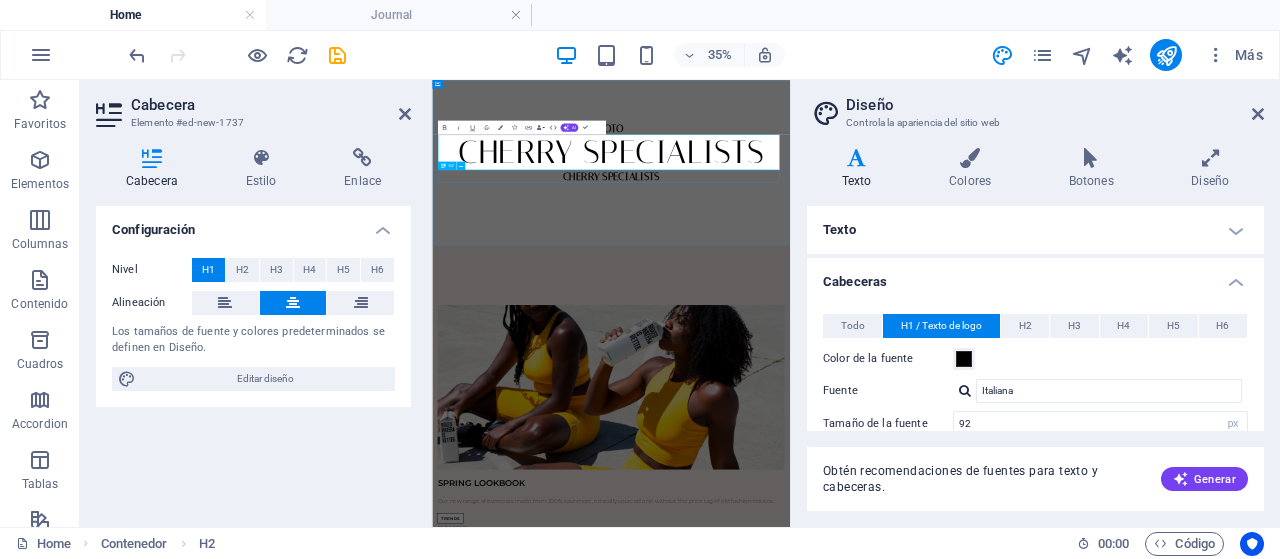 click on "CHERRY SPECIALISTS" at bounding box center (943, 355) 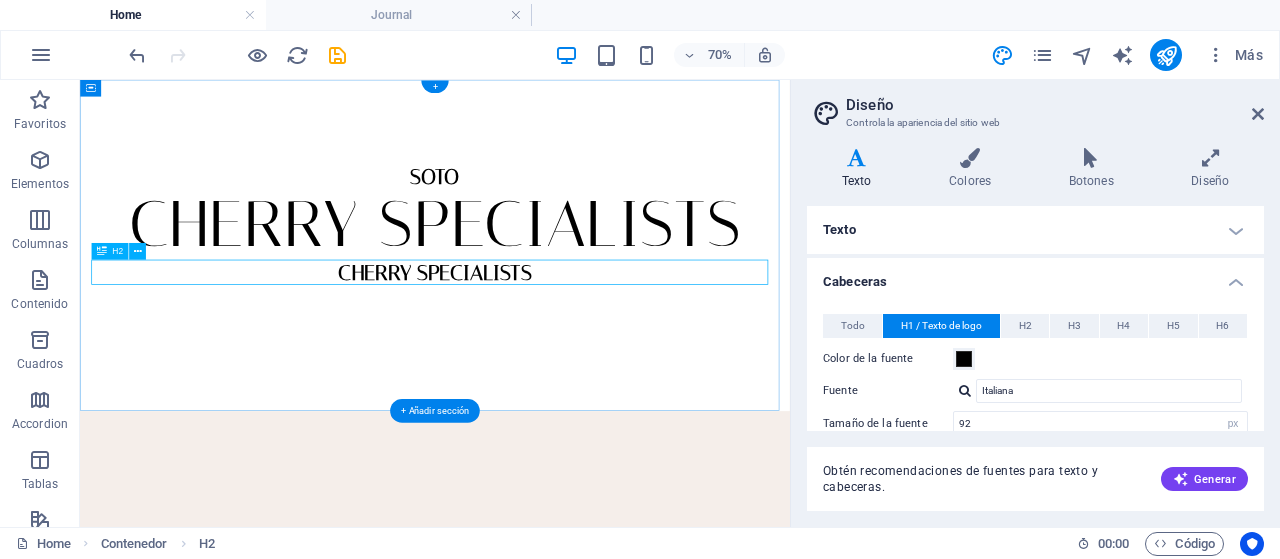 click on "CHERRY SPECIALISTS" at bounding box center (587, 355) 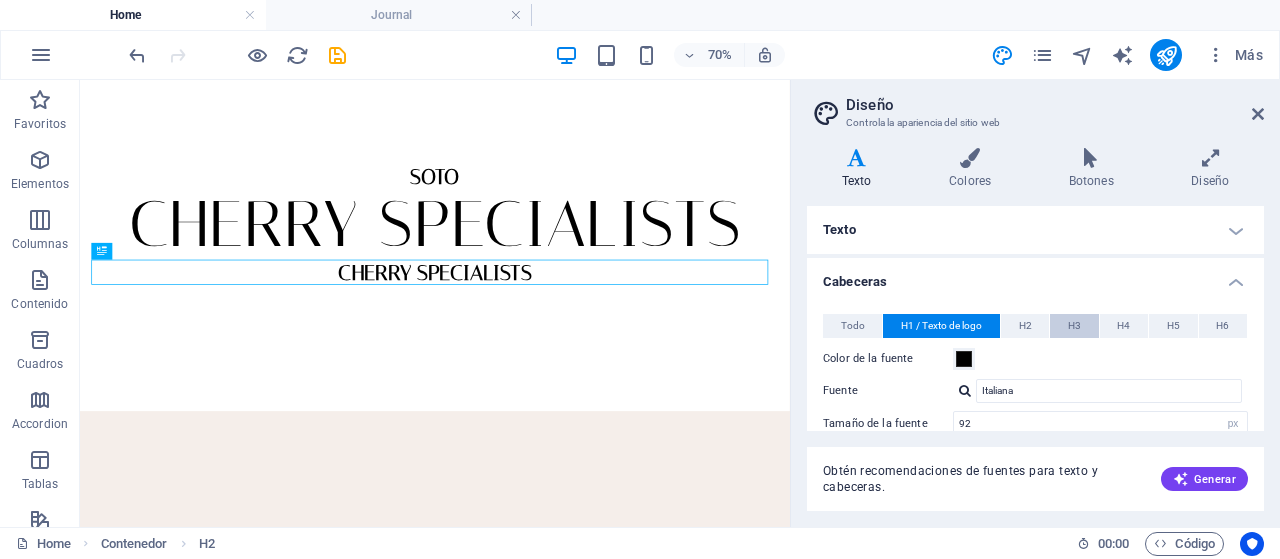 click on "H3" at bounding box center [1074, 326] 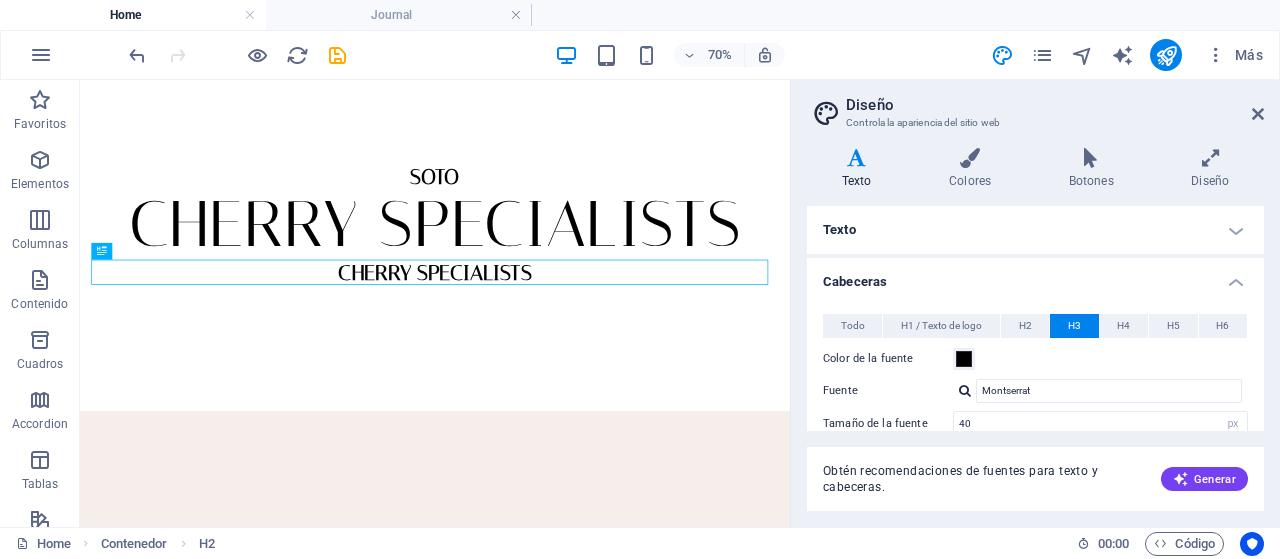 scroll, scrollTop: 100, scrollLeft: 0, axis: vertical 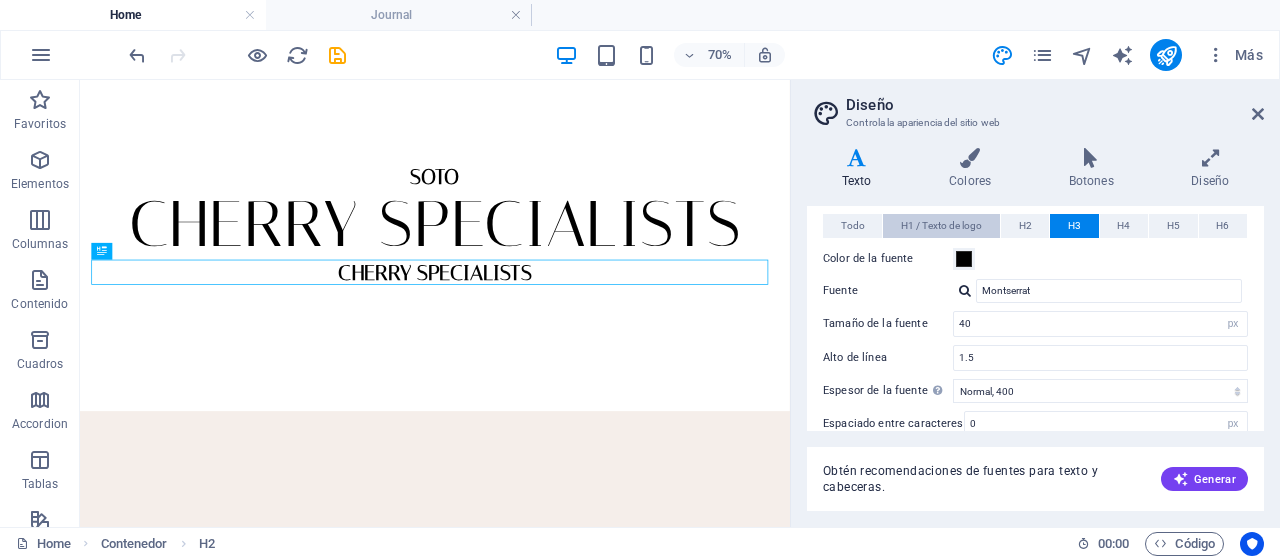 click on "H1 / Texto de logo" at bounding box center (941, 226) 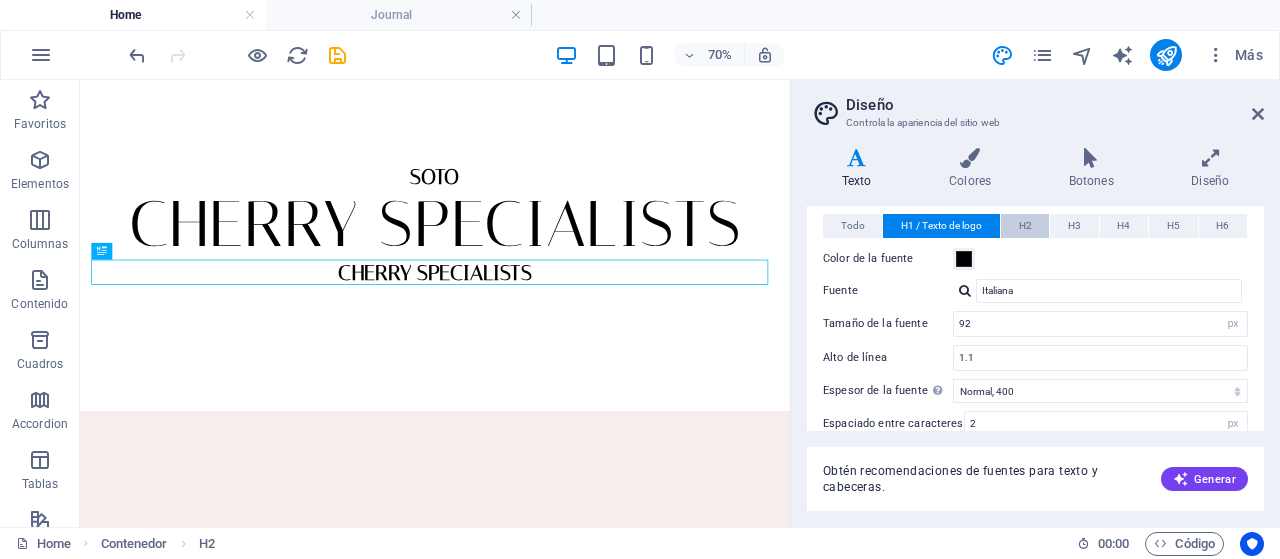 click on "H2" at bounding box center [1025, 226] 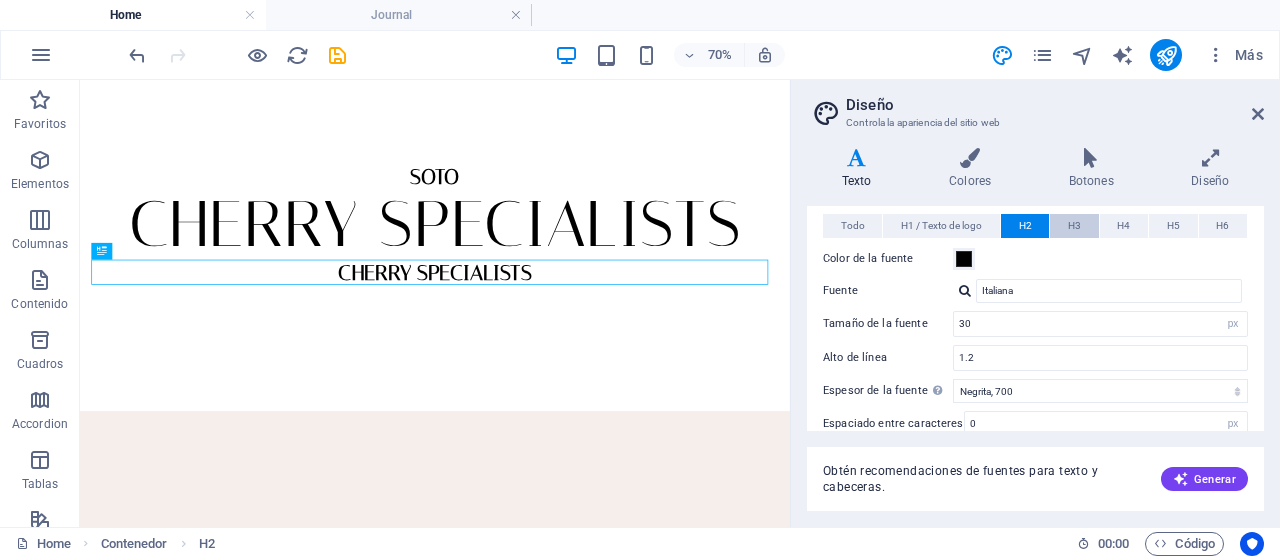 click on "H3" at bounding box center (1074, 226) 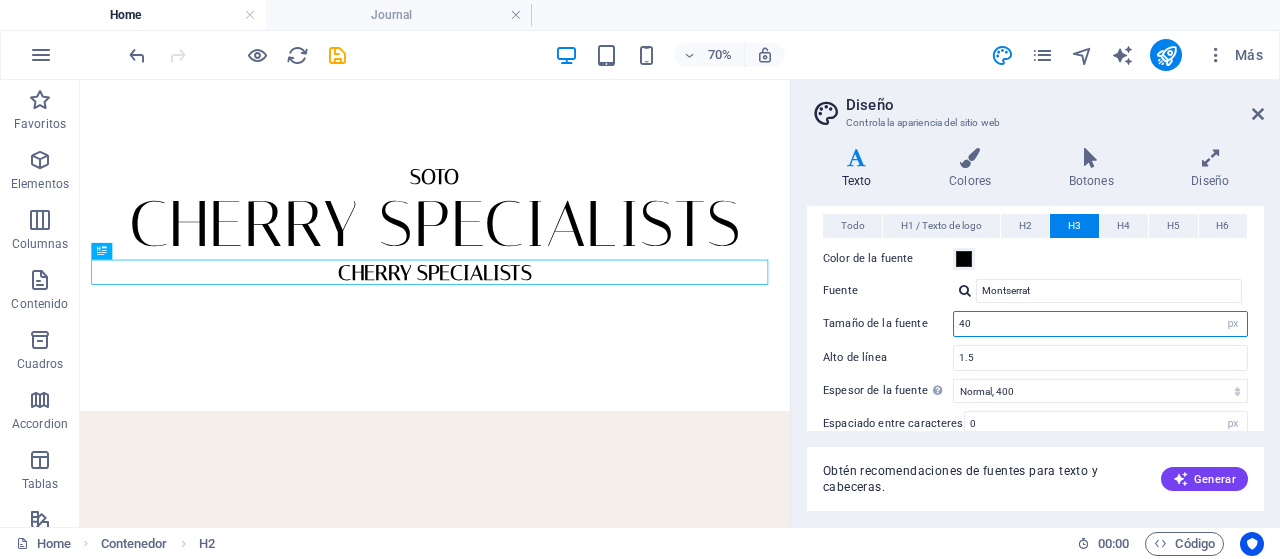 drag, startPoint x: 985, startPoint y: 319, endPoint x: 894, endPoint y: 319, distance: 91 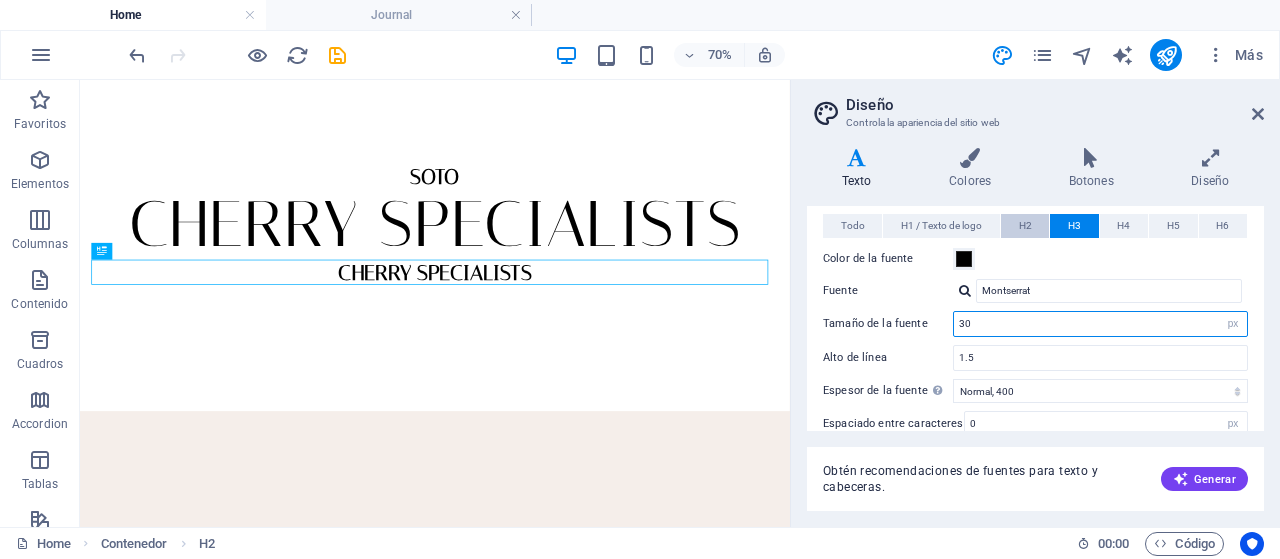 type on "30" 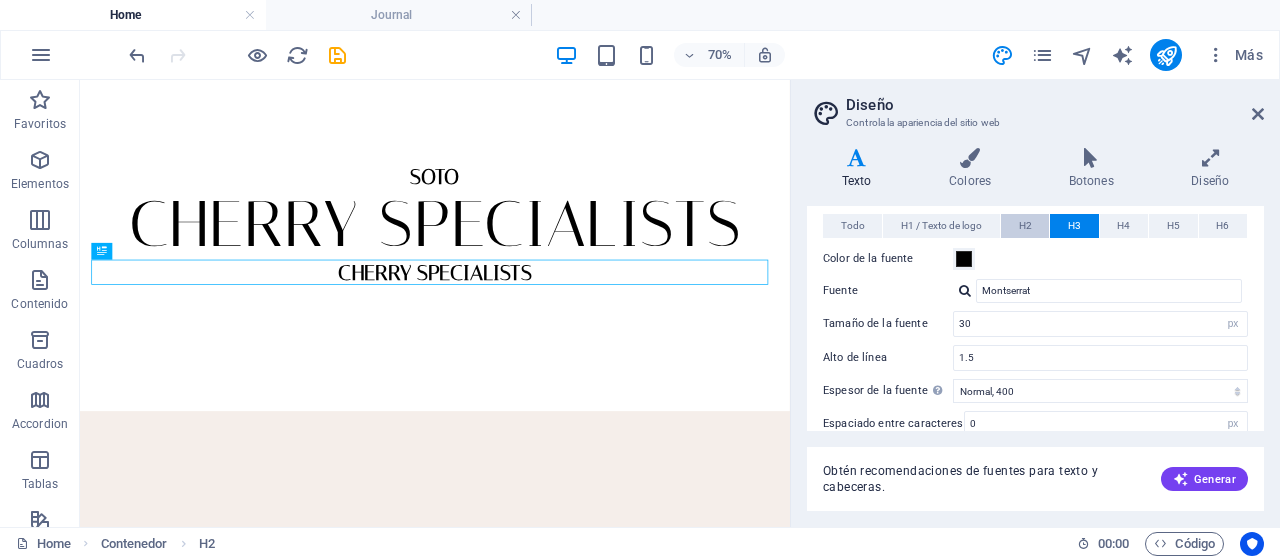 click on "H2" at bounding box center (1025, 226) 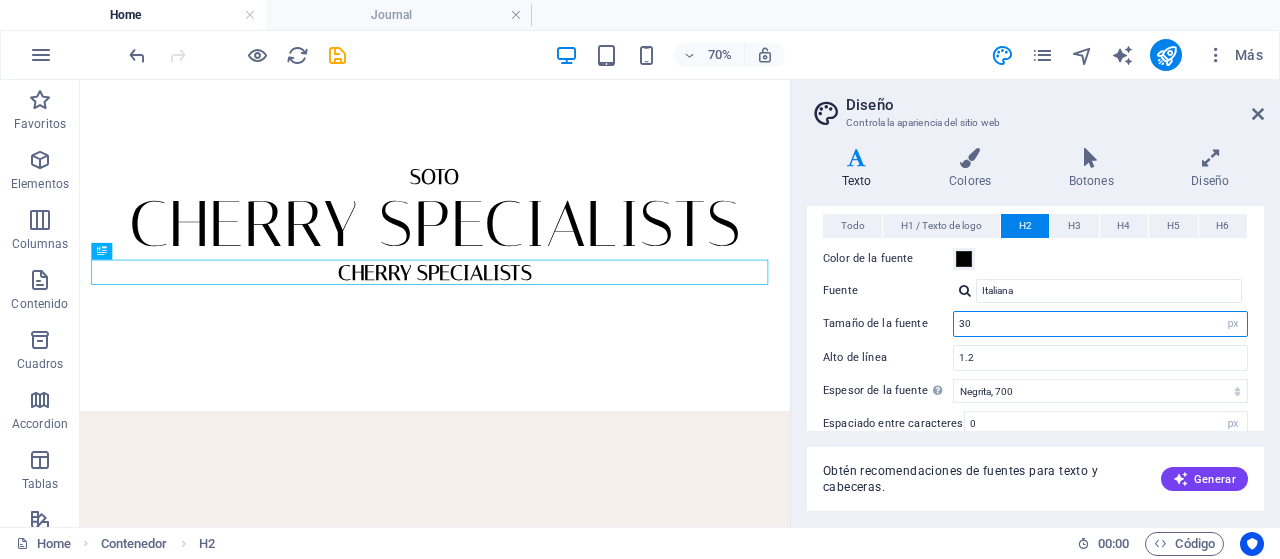 drag, startPoint x: 948, startPoint y: 319, endPoint x: 893, endPoint y: 319, distance: 55 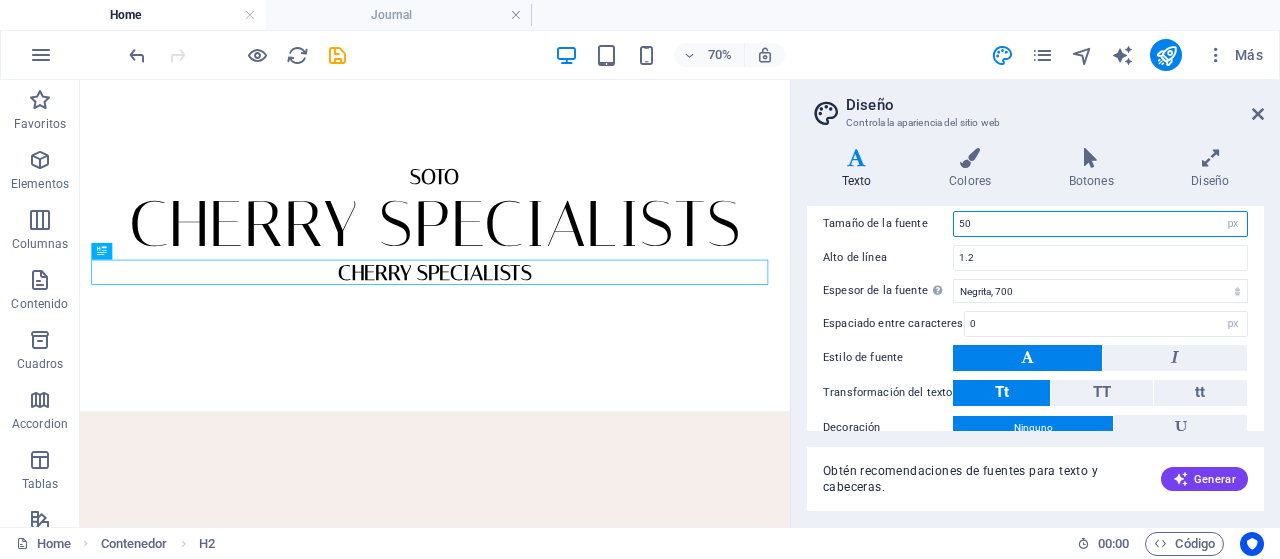 scroll, scrollTop: 296, scrollLeft: 0, axis: vertical 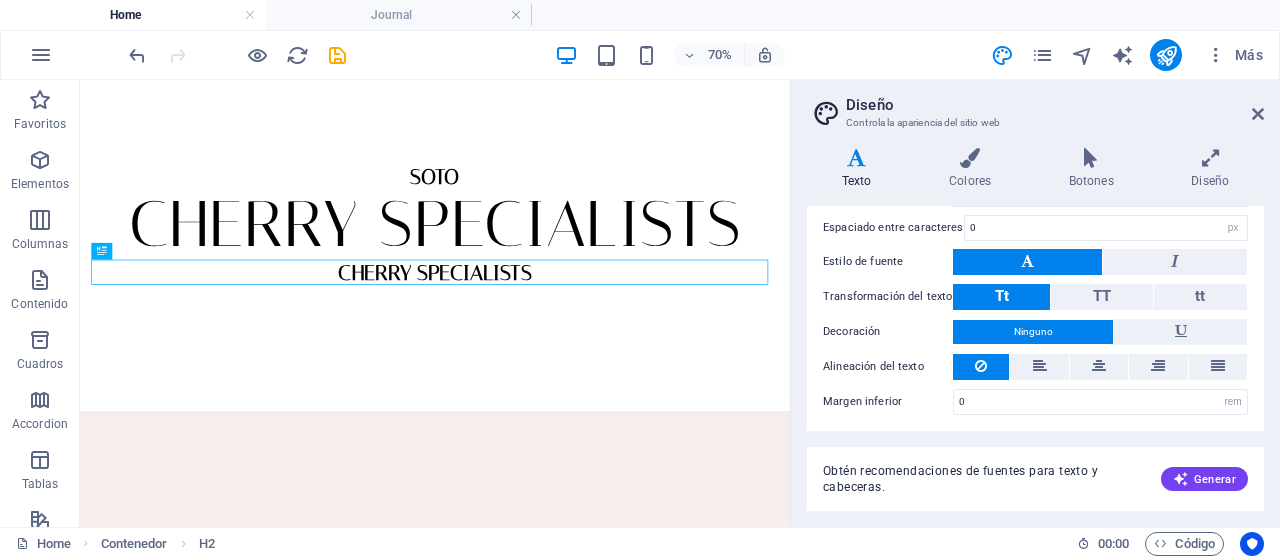 type on "50" 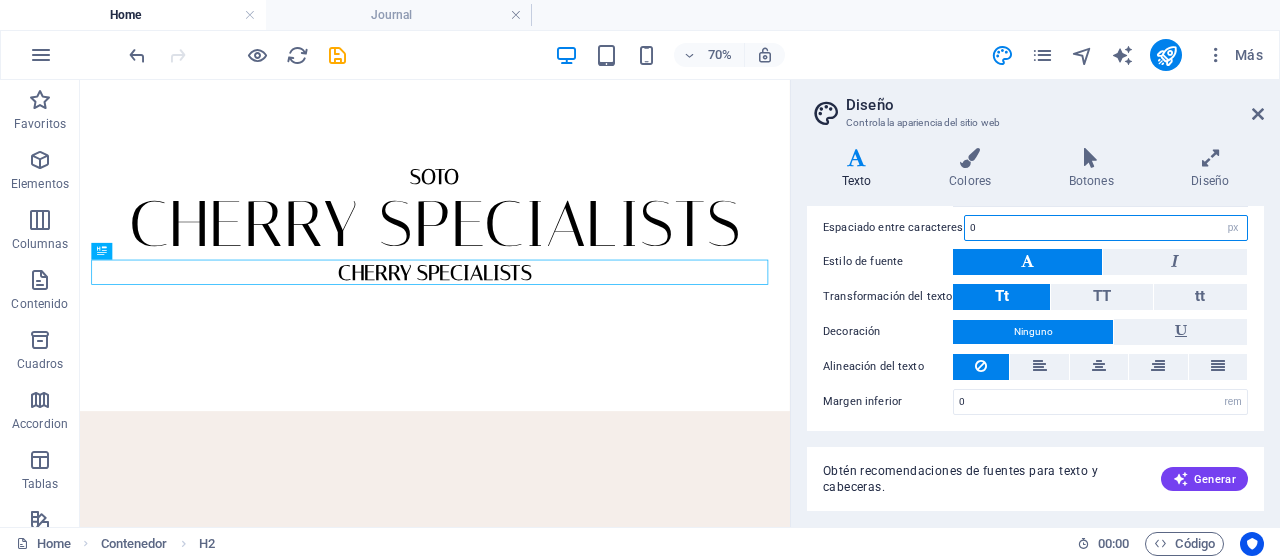 click on "Espaciado entre caracteres 0 rem px" at bounding box center (1035, 228) 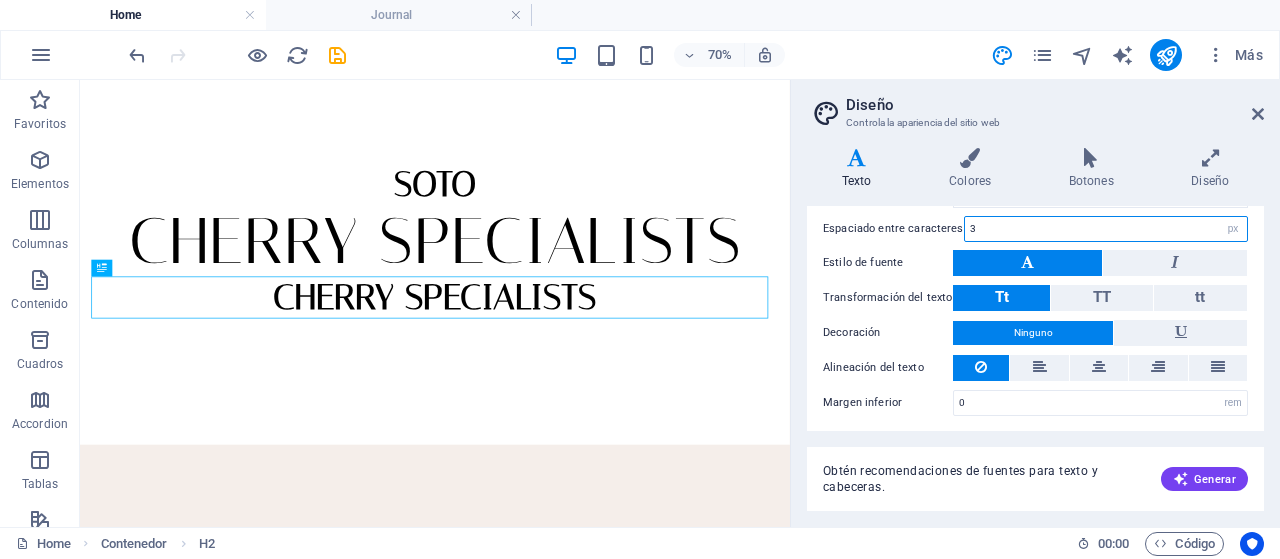 scroll, scrollTop: 0, scrollLeft: 0, axis: both 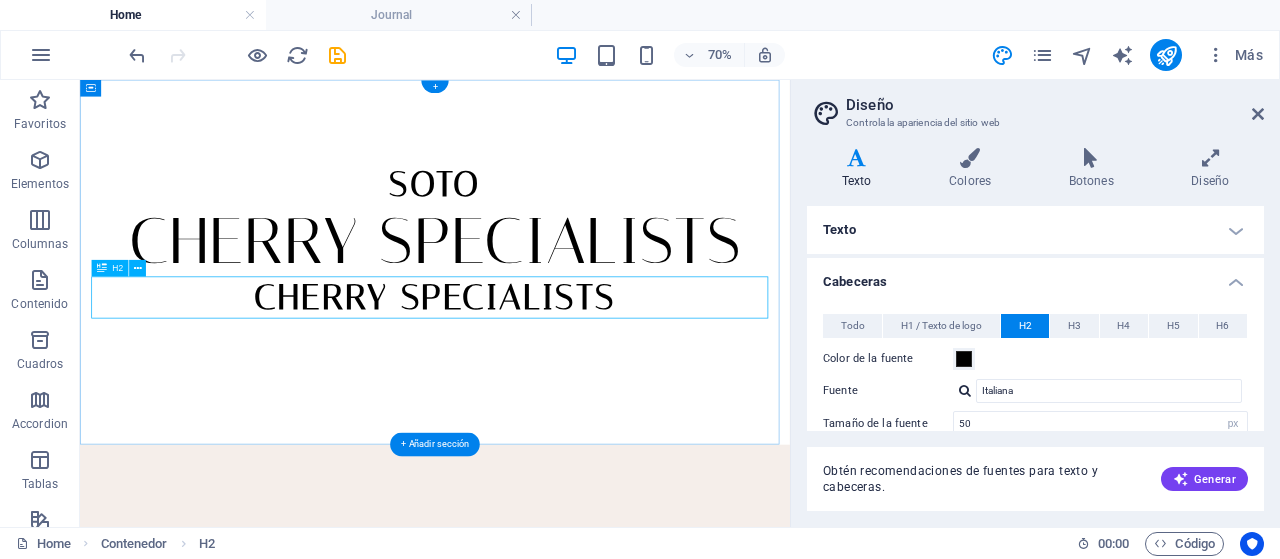 type on "3" 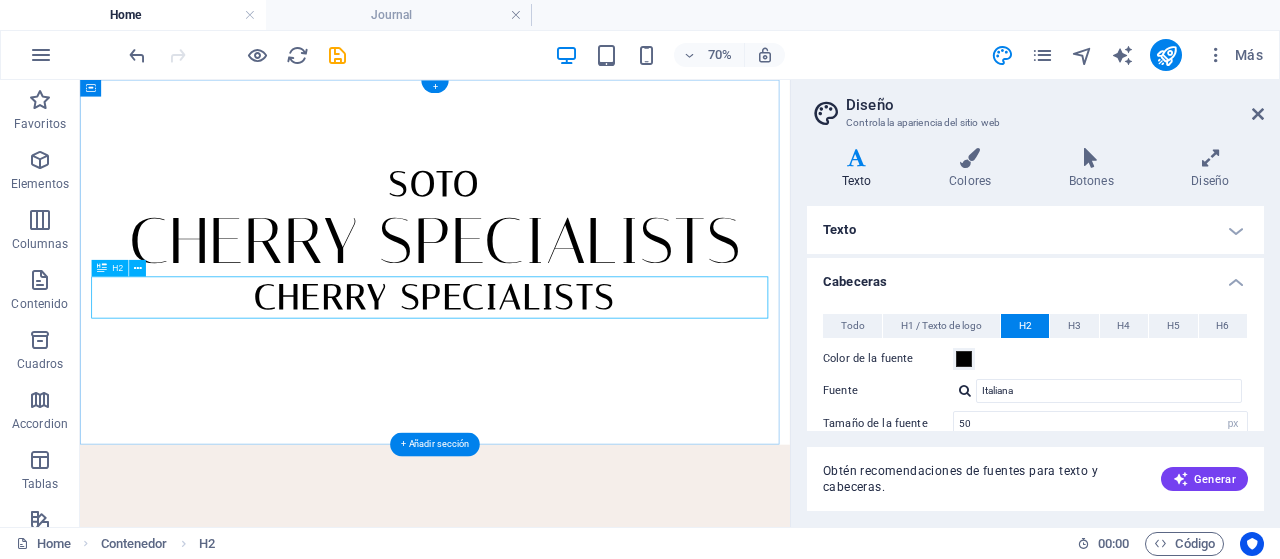click on "CHERRY SPECIALISTS" at bounding box center [587, 391] 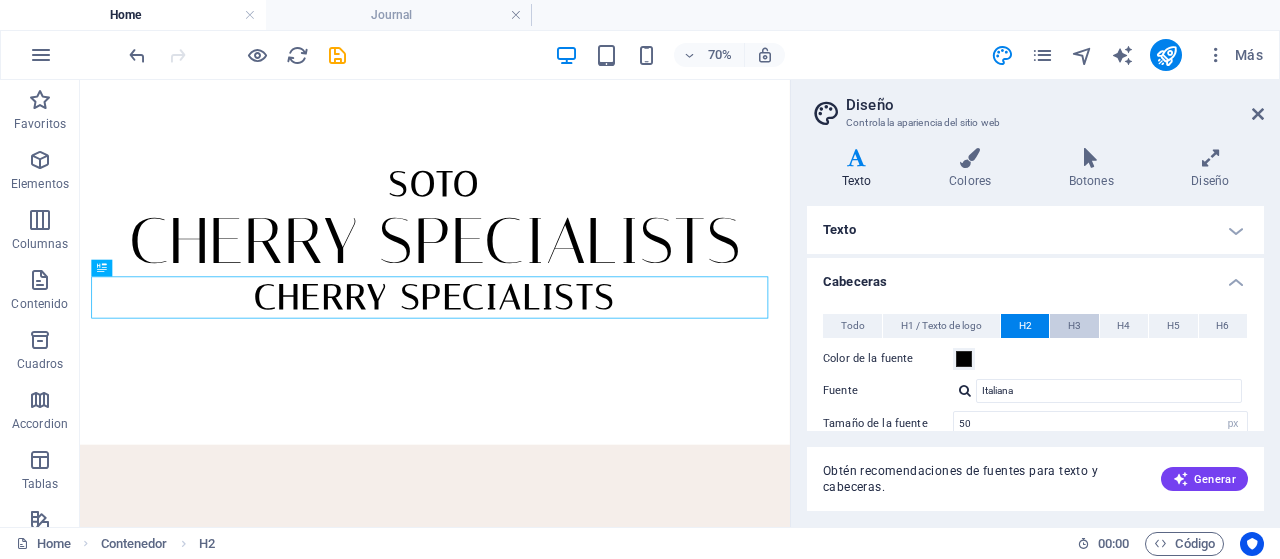 click on "H3" at bounding box center (1074, 326) 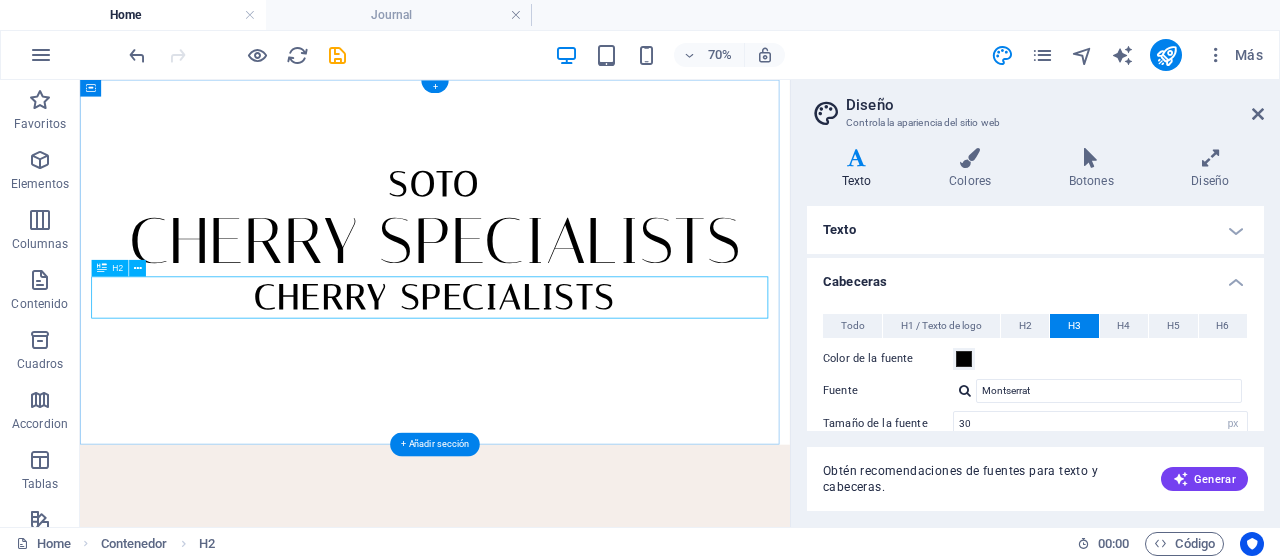 click on "CHERRY SPECIALISTS" at bounding box center [587, 391] 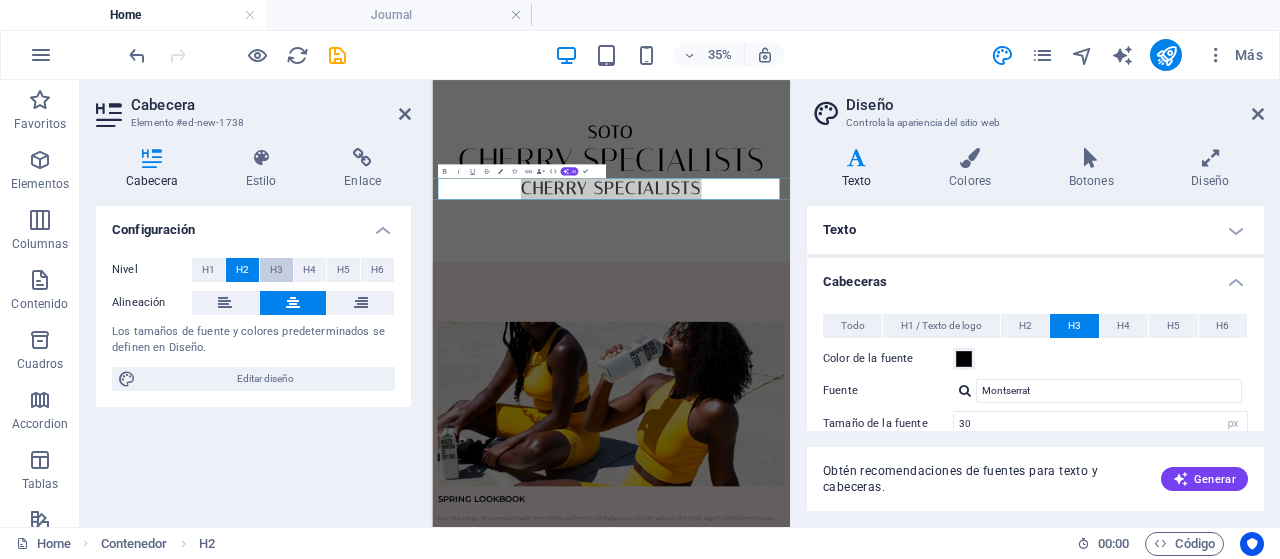 click on "H3" at bounding box center (276, 270) 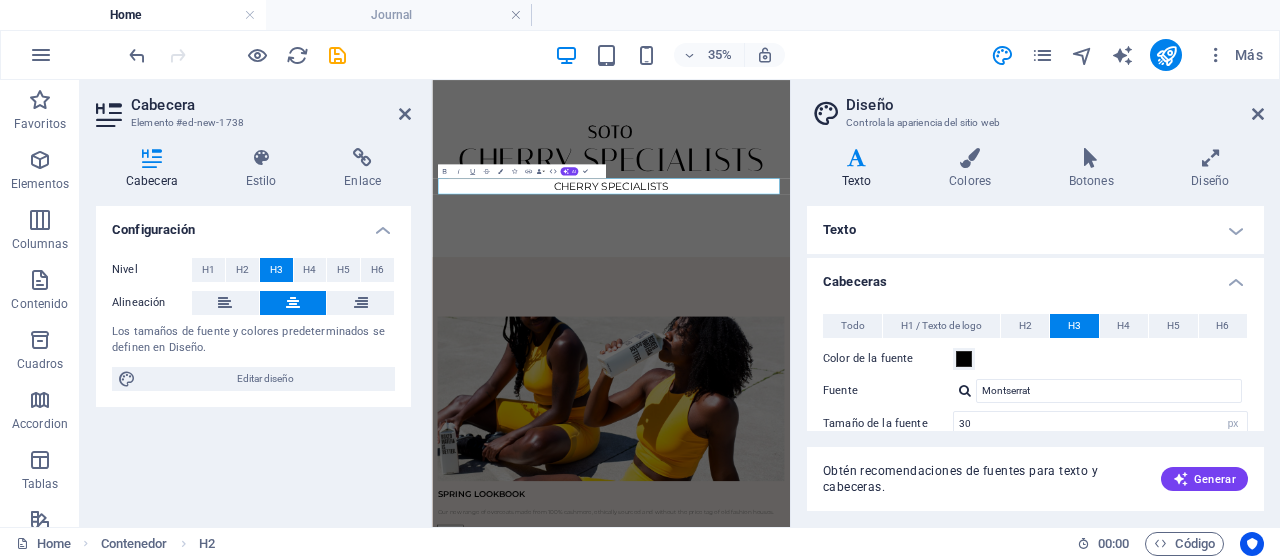 click at bounding box center [965, 390] 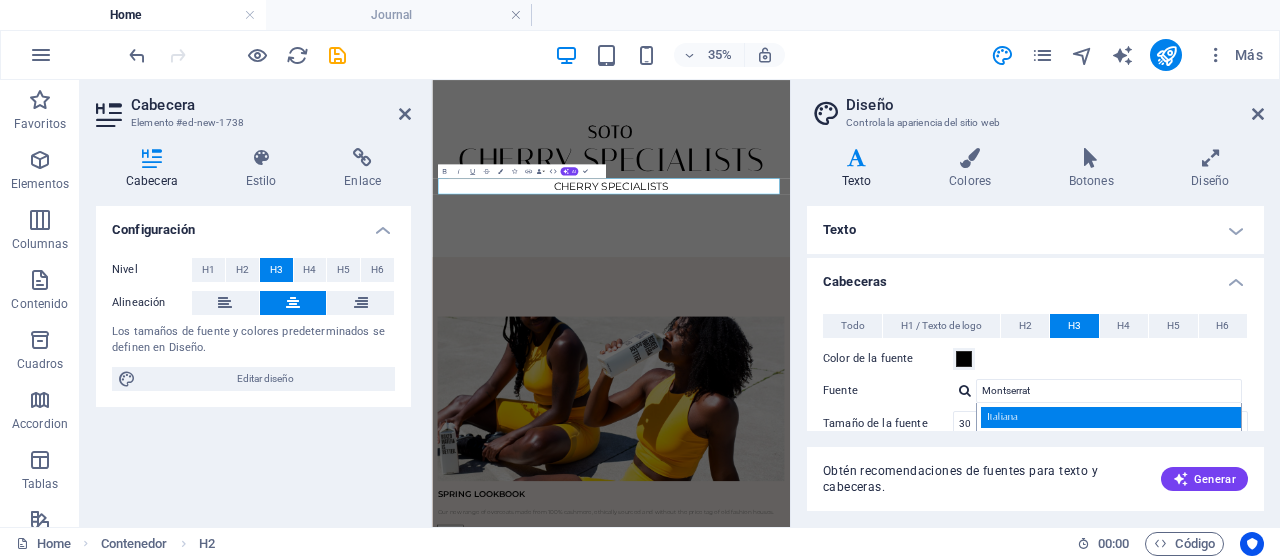 click on "Italiana" at bounding box center [1113, 417] 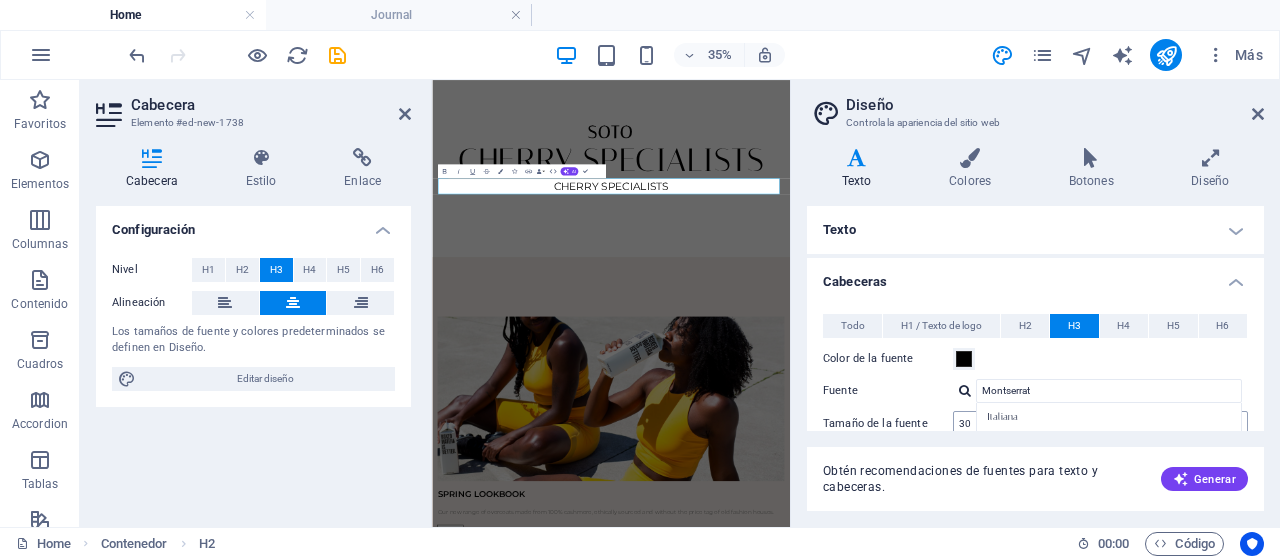 type on "Italiana" 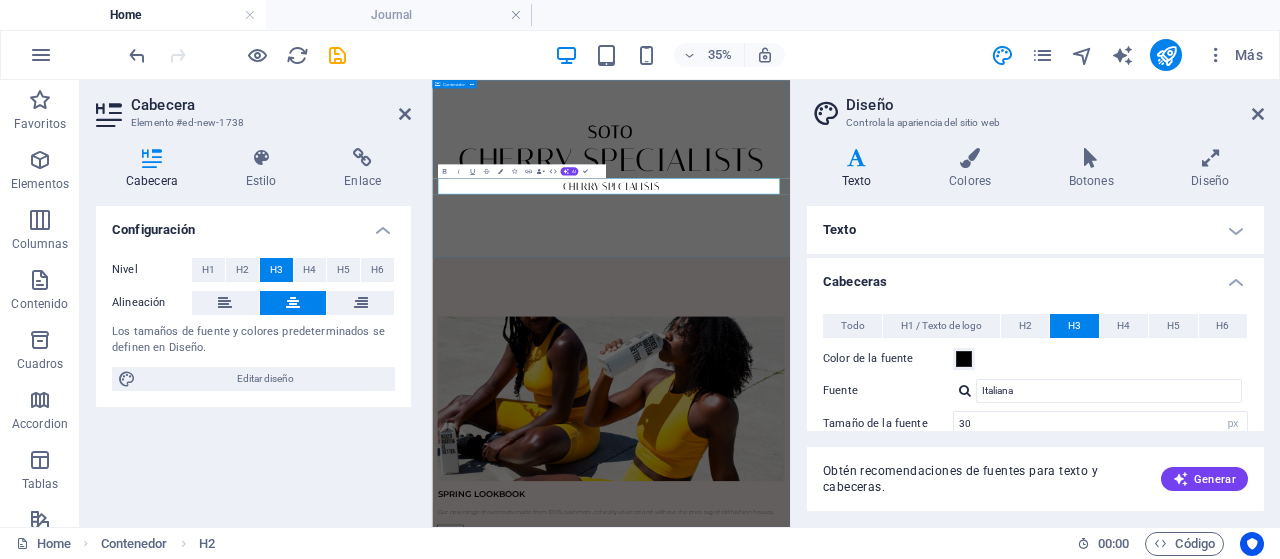 click on "SOTO CHERRY SPECIALISTS CHERRY SPECIALISTS" at bounding box center (943, 333) 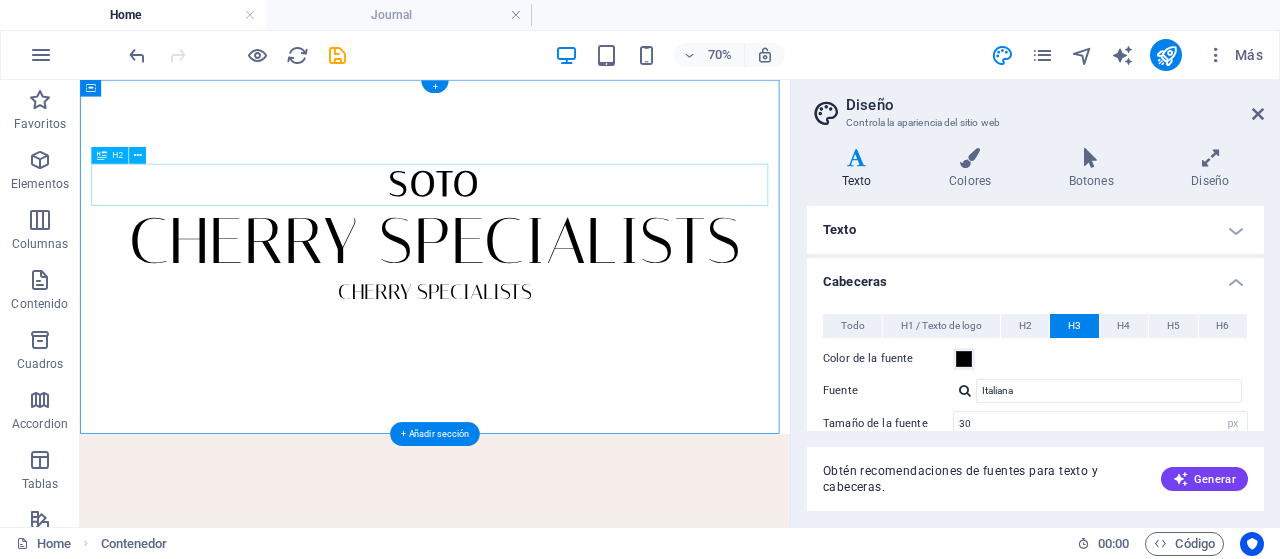 click on "SOTO" at bounding box center [587, 230] 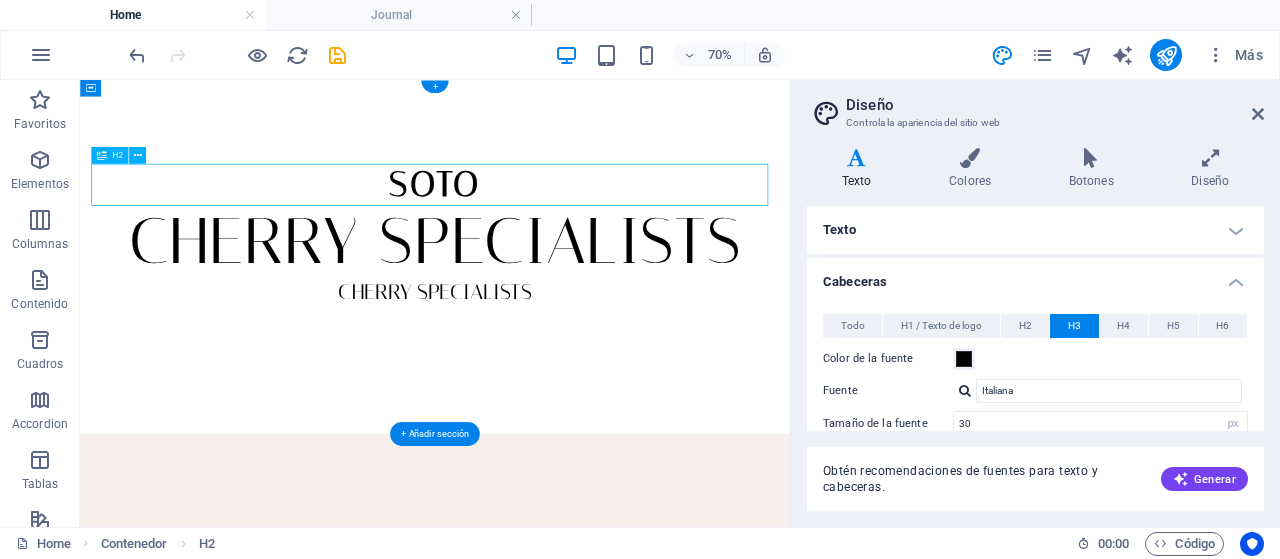 click on "SOTO" at bounding box center (587, 230) 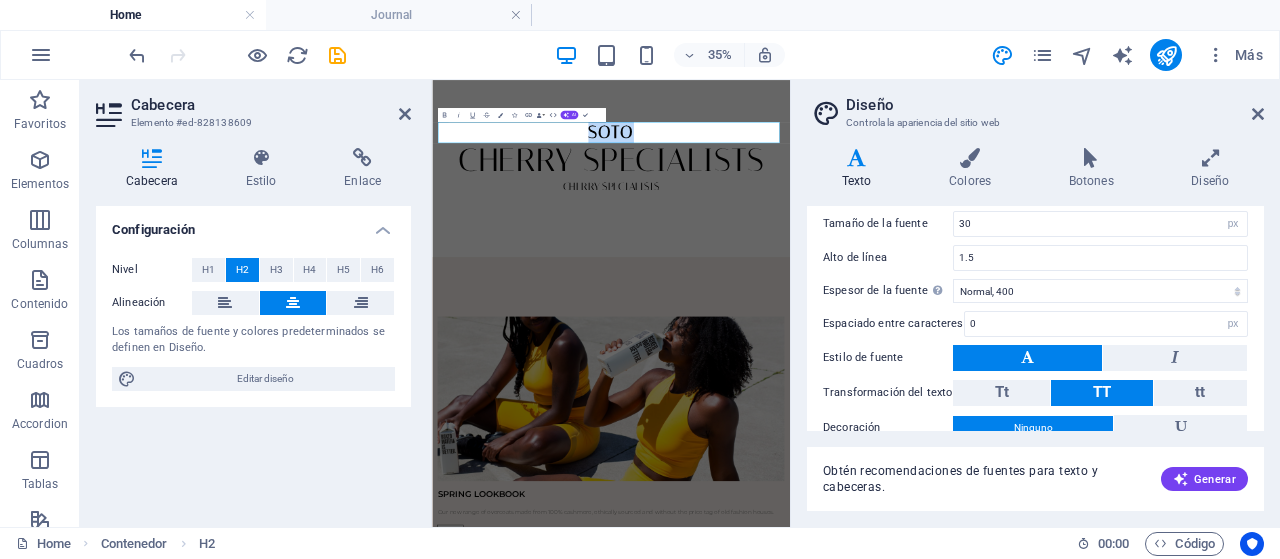 scroll, scrollTop: 0, scrollLeft: 0, axis: both 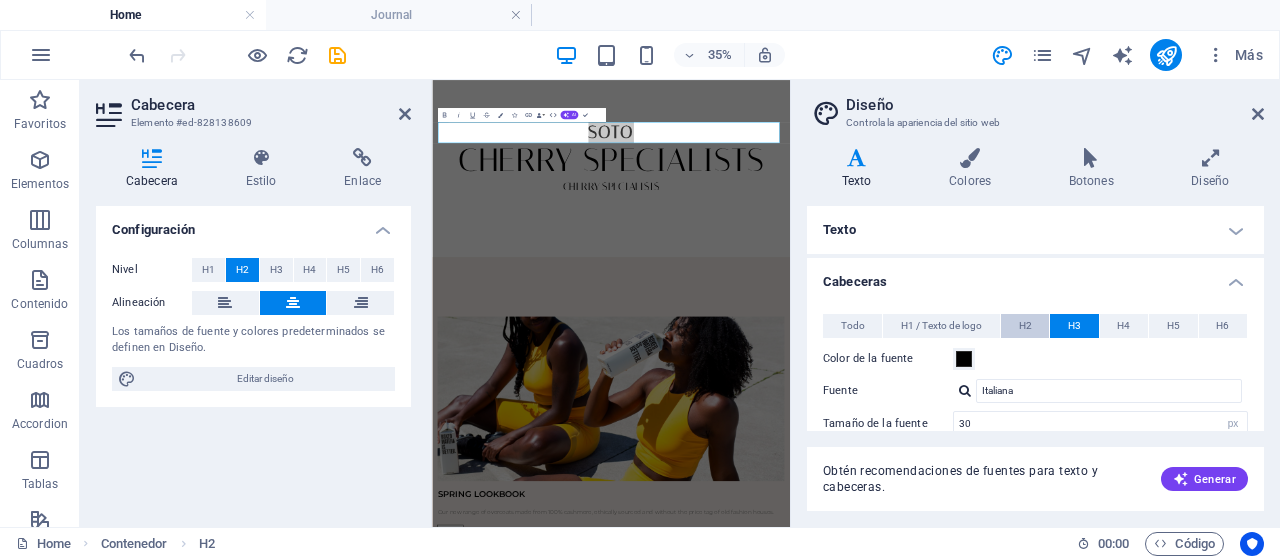 click on "H2" at bounding box center (1025, 326) 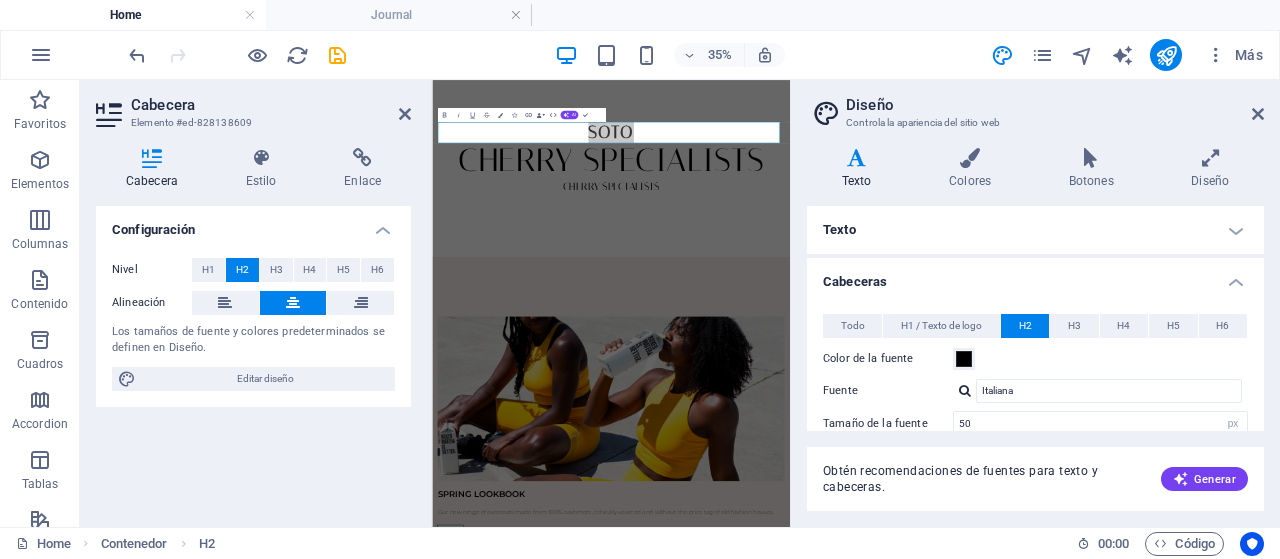 scroll, scrollTop: 200, scrollLeft: 0, axis: vertical 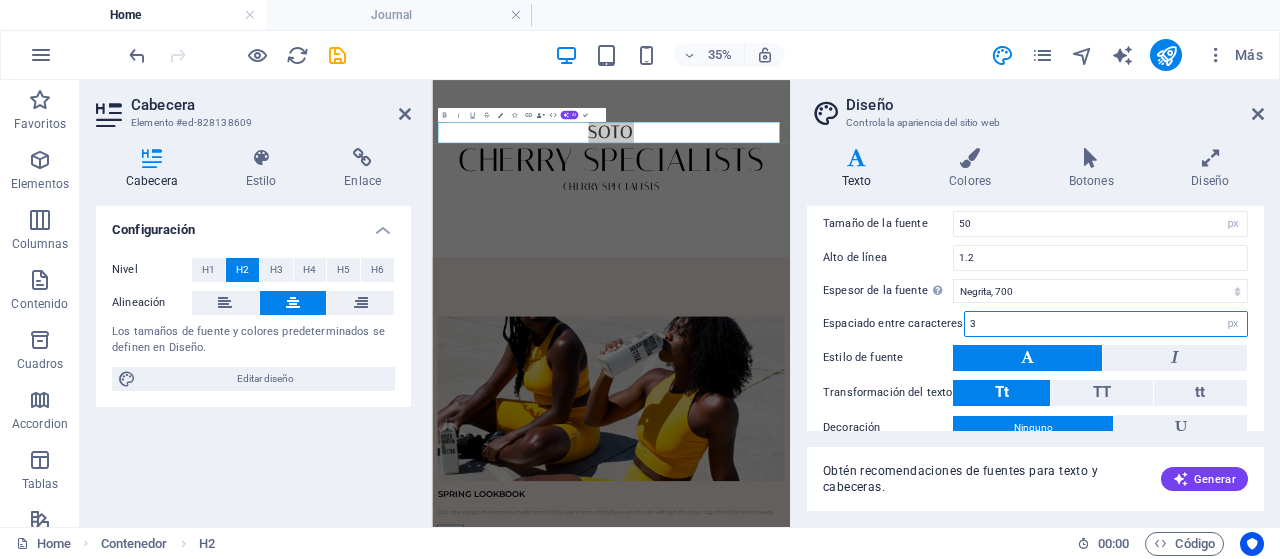 drag, startPoint x: 980, startPoint y: 319, endPoint x: 934, endPoint y: 319, distance: 46 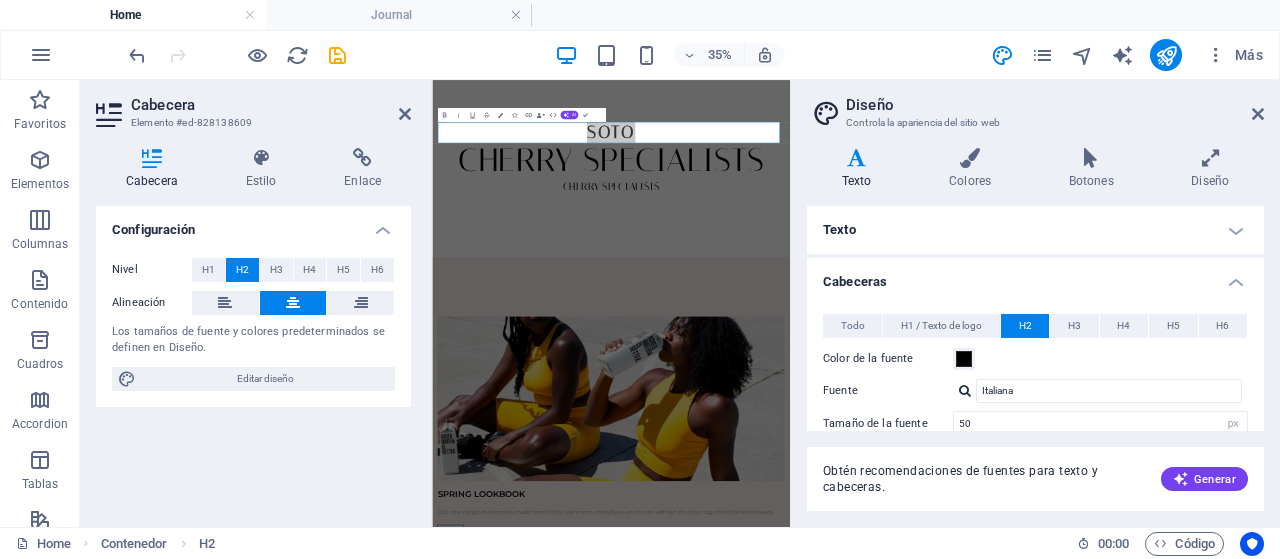 scroll, scrollTop: 296, scrollLeft: 0, axis: vertical 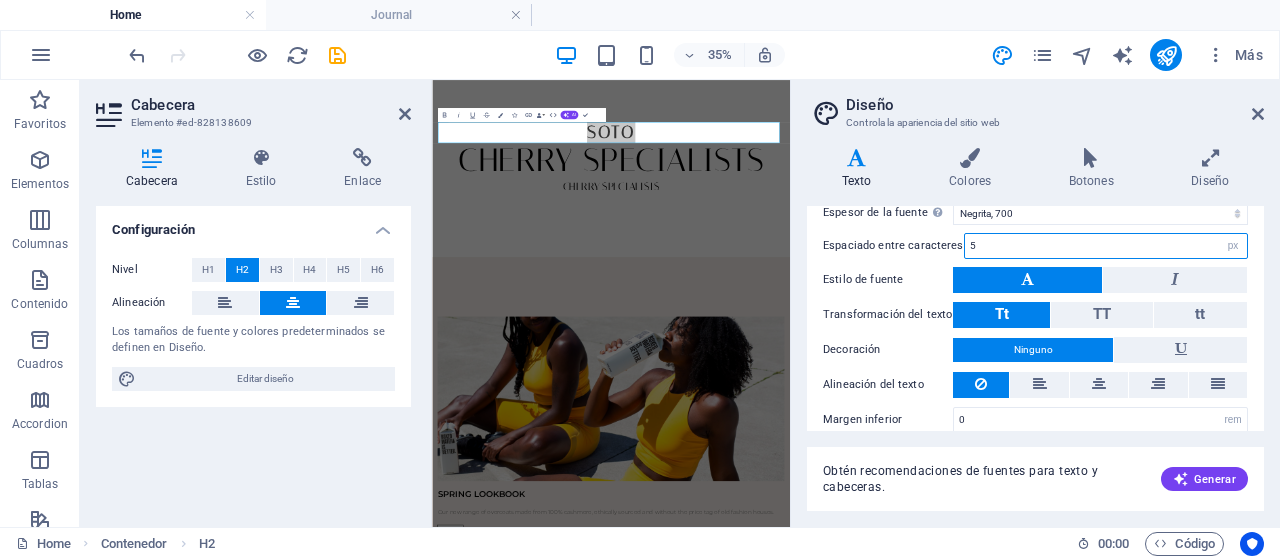 drag, startPoint x: 988, startPoint y: 219, endPoint x: 940, endPoint y: 219, distance: 48 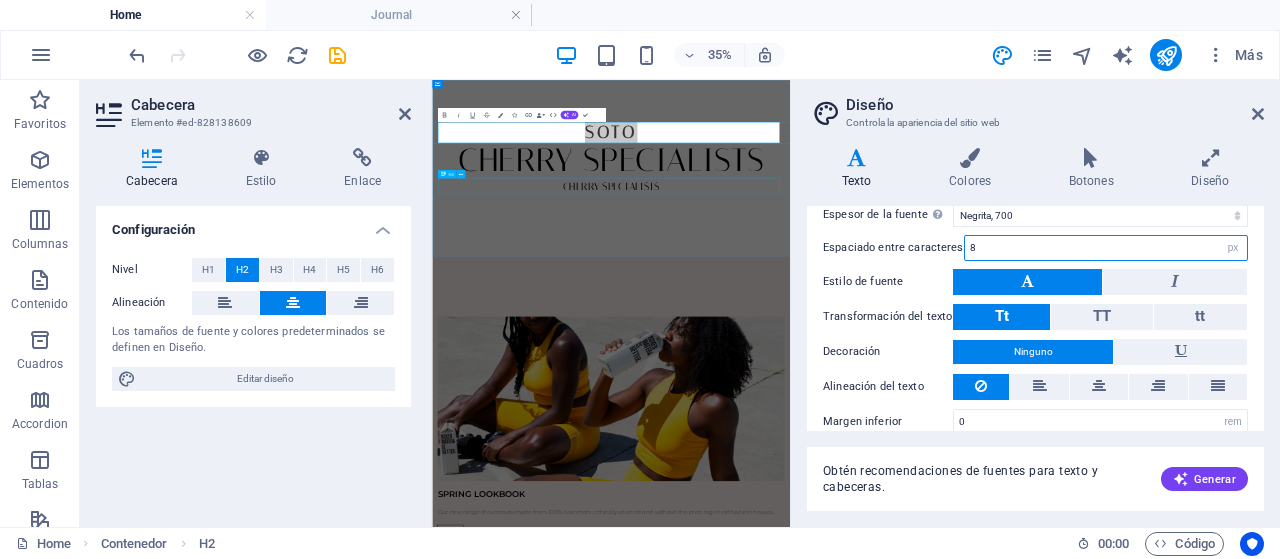 type on "8" 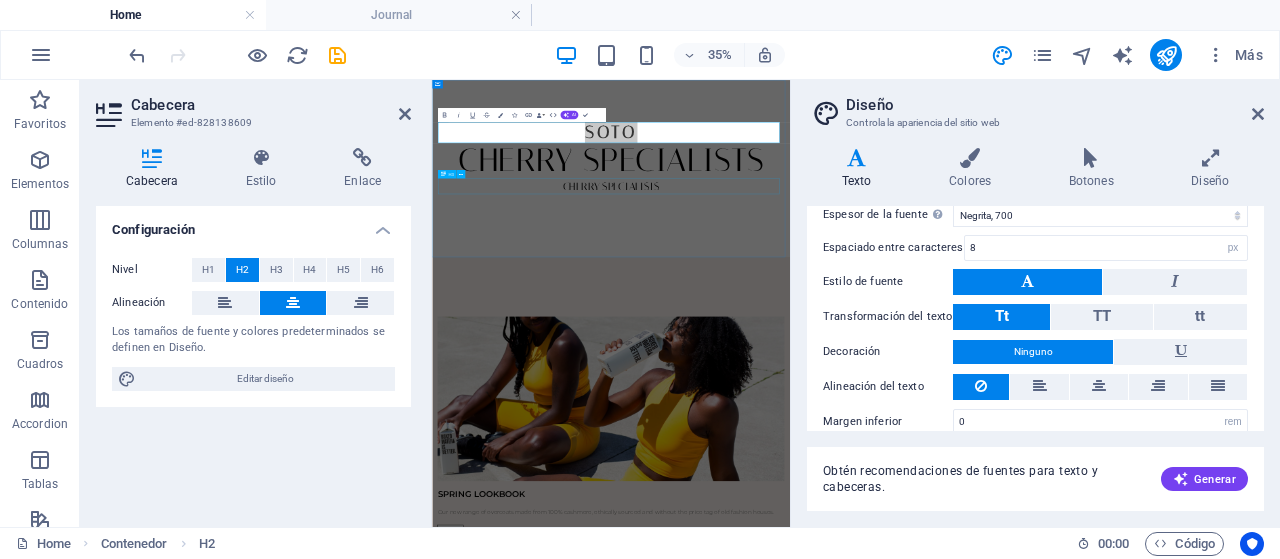 click on "CHERRY SPECIALISTS" at bounding box center (943, 383) 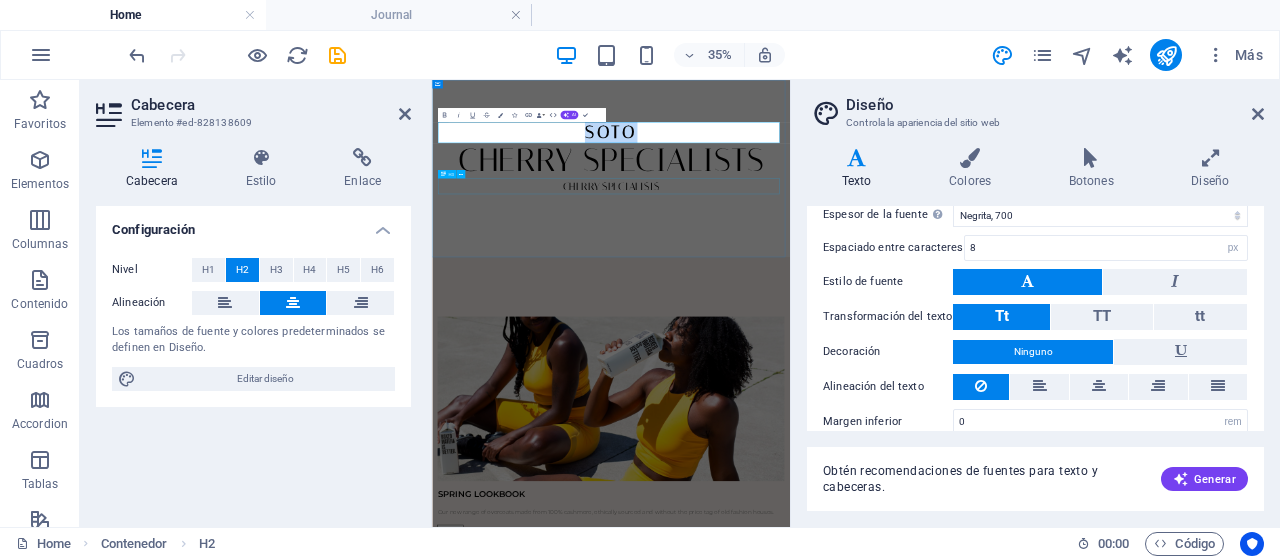 click on "CHERRY SPECIALISTS" at bounding box center (943, 383) 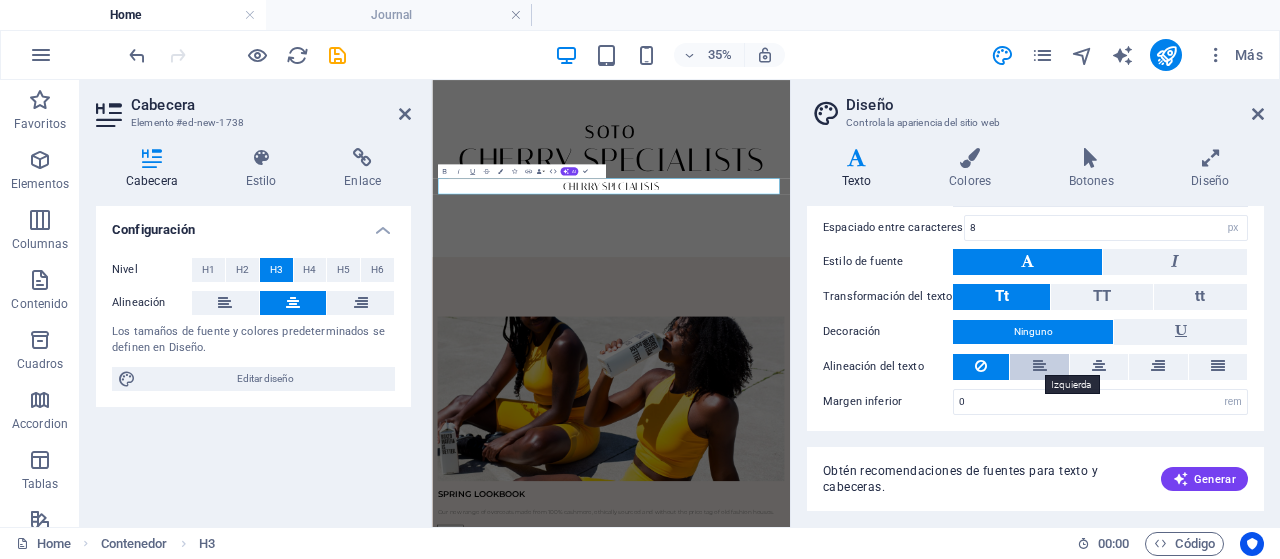 scroll, scrollTop: 196, scrollLeft: 0, axis: vertical 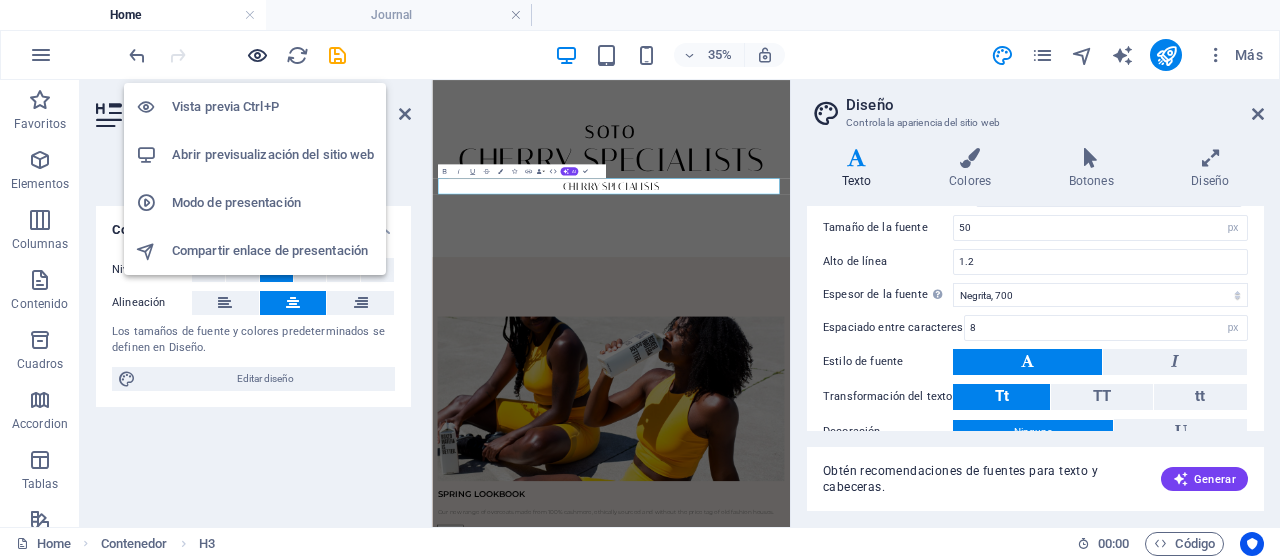 click at bounding box center [257, 55] 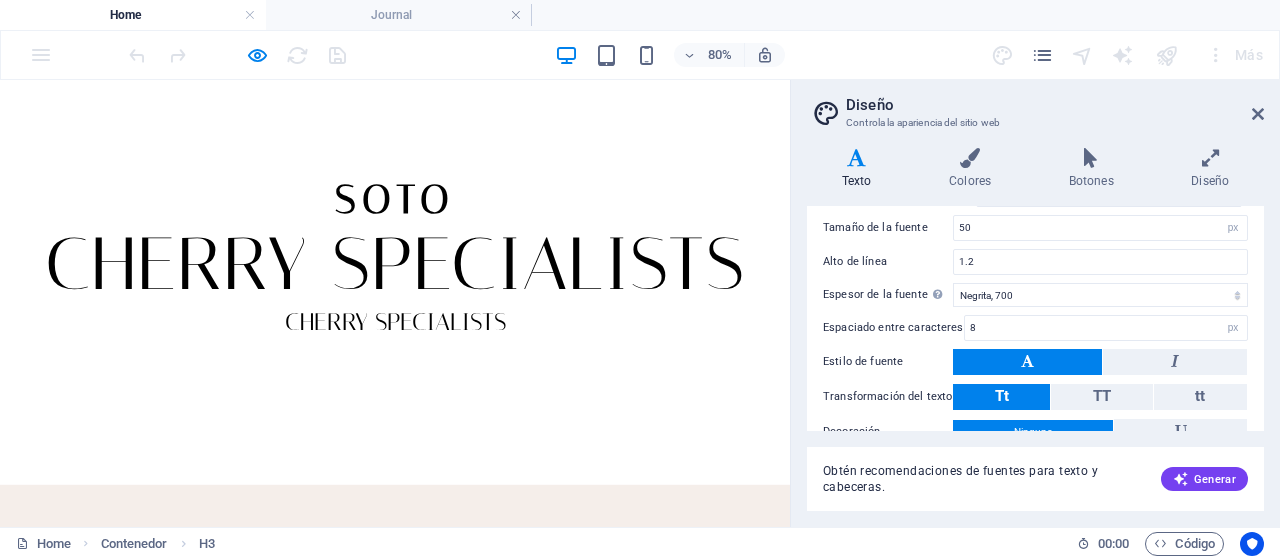 click on "CHERRY SPECIALISTS" at bounding box center [494, 383] 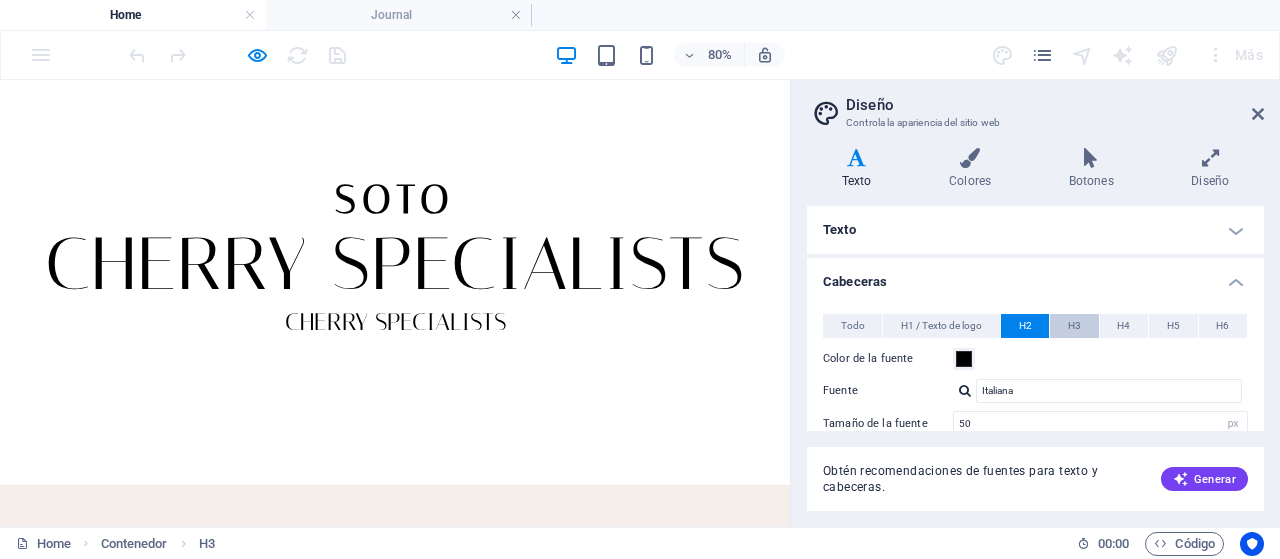 click on "H3" at bounding box center (1074, 326) 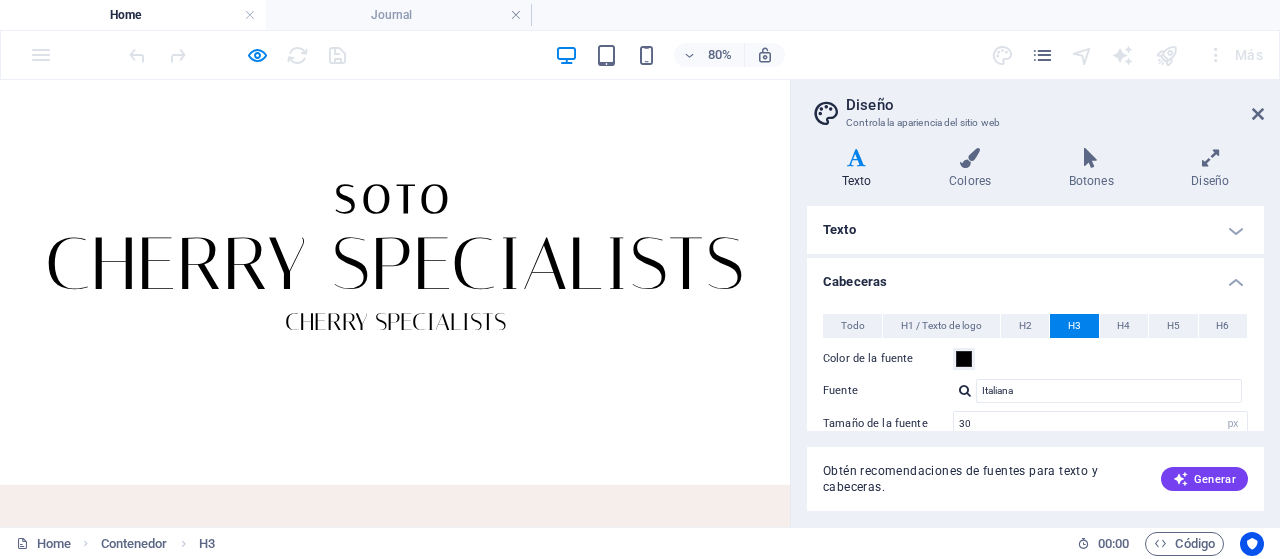 scroll, scrollTop: 100, scrollLeft: 0, axis: vertical 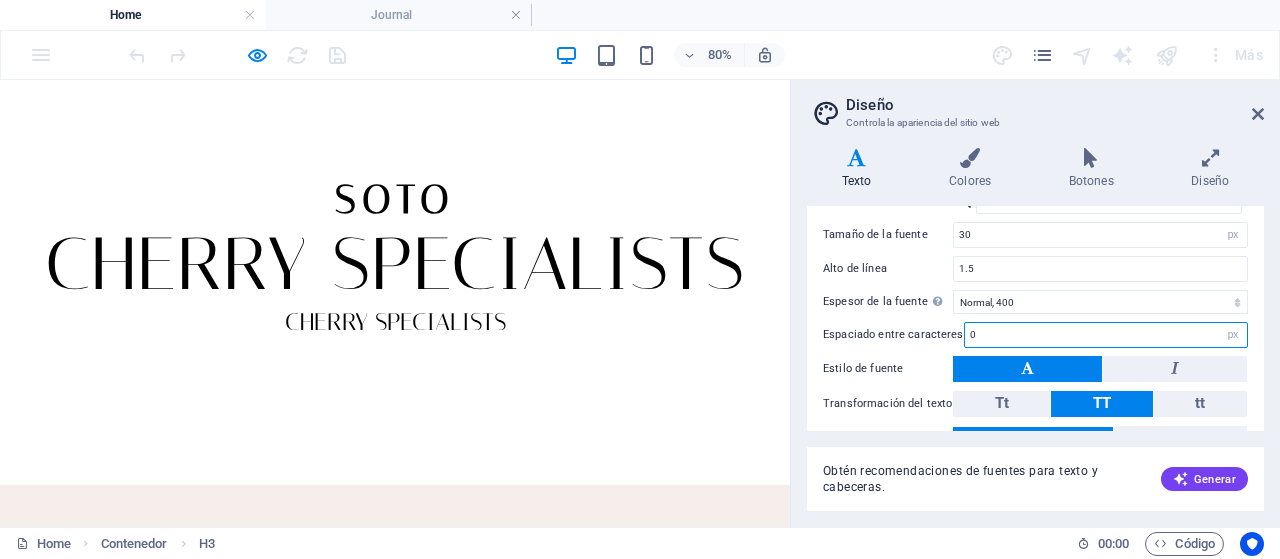 drag, startPoint x: 982, startPoint y: 420, endPoint x: 951, endPoint y: 420, distance: 31 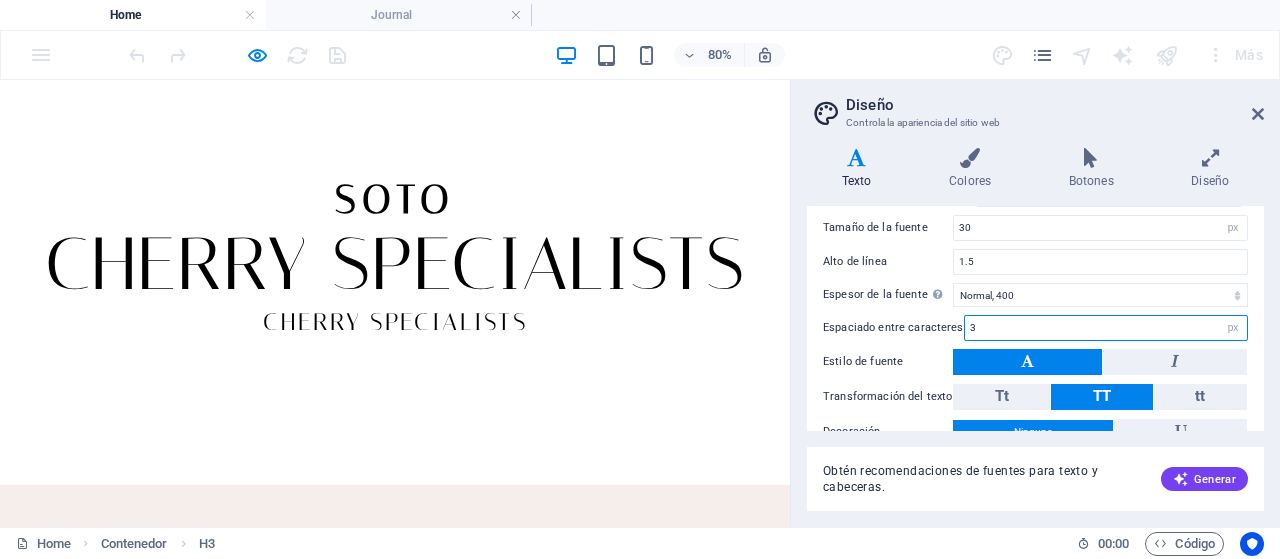 scroll, scrollTop: 0, scrollLeft: 0, axis: both 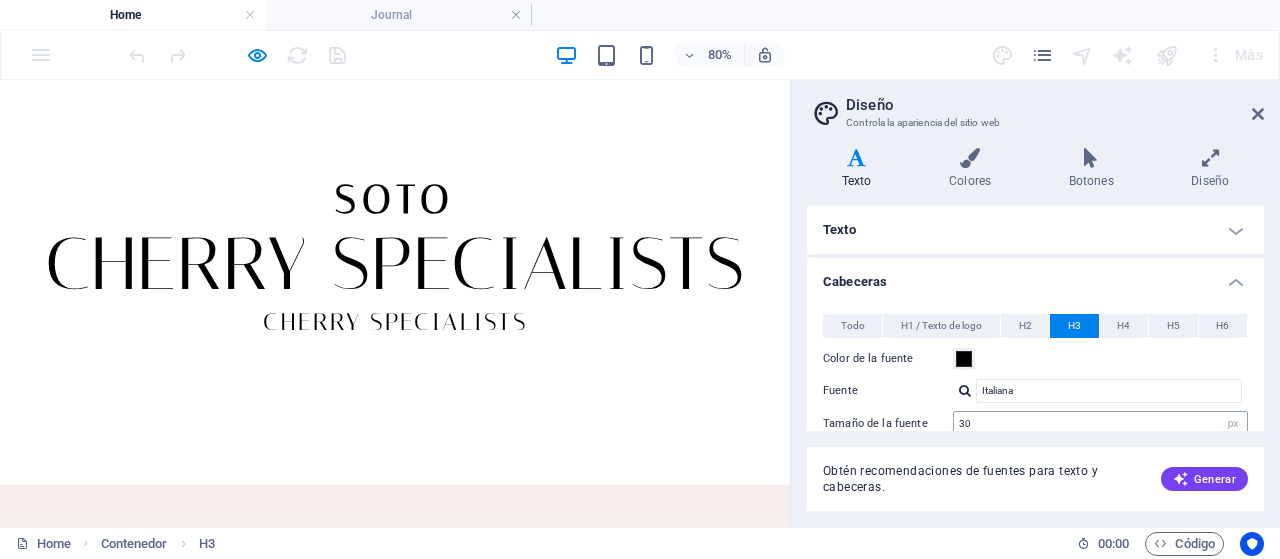 type on "3" 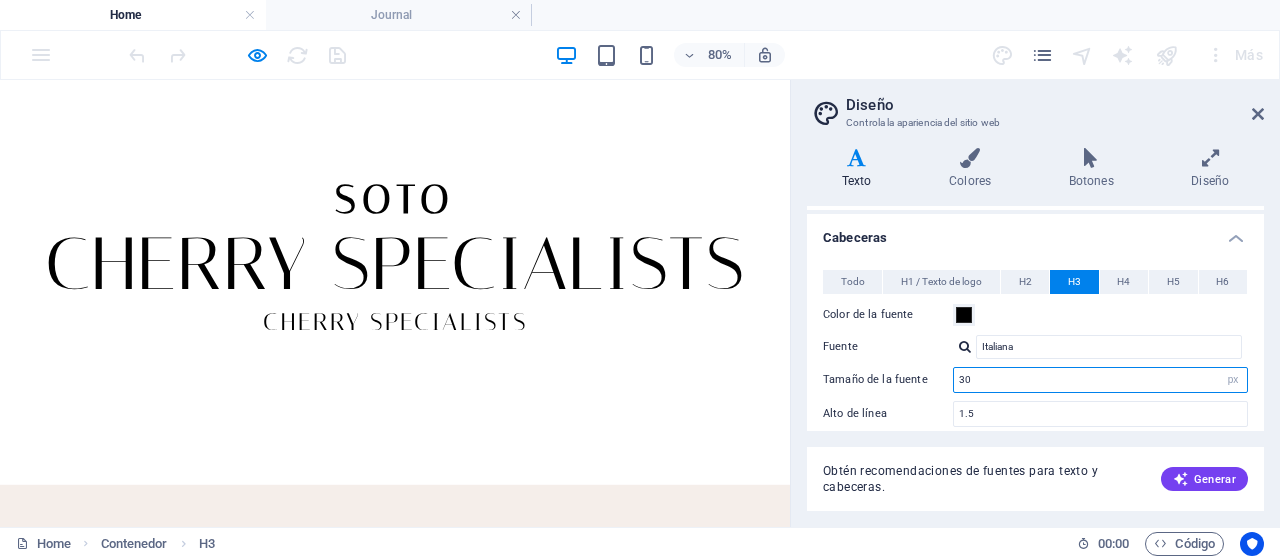 scroll, scrollTop: 83, scrollLeft: 0, axis: vertical 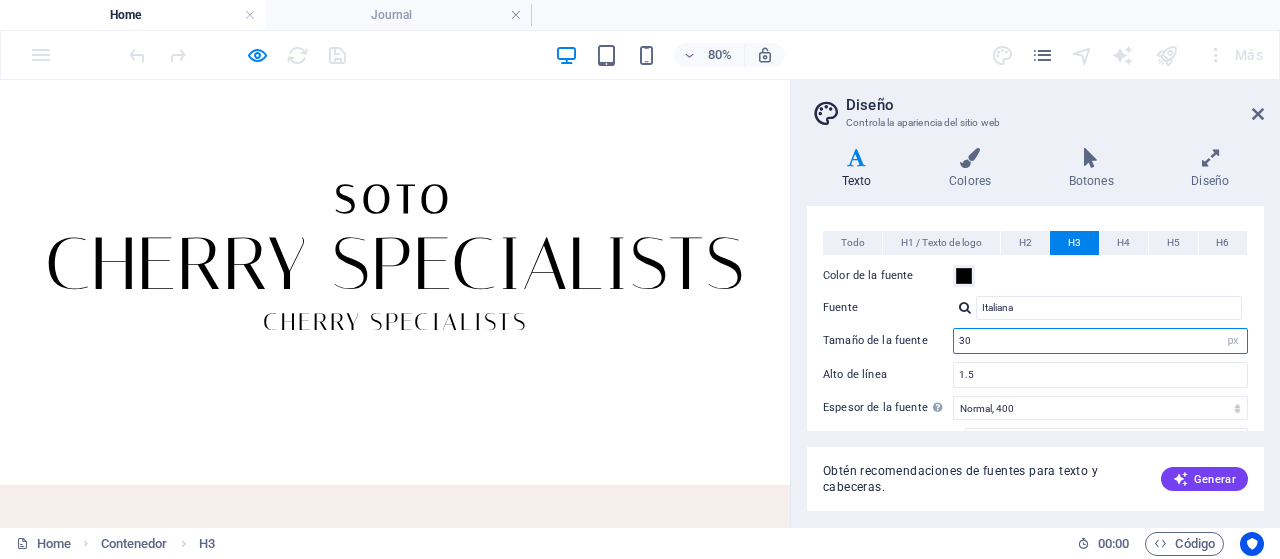 drag, startPoint x: 968, startPoint y: 420, endPoint x: 932, endPoint y: 420, distance: 36 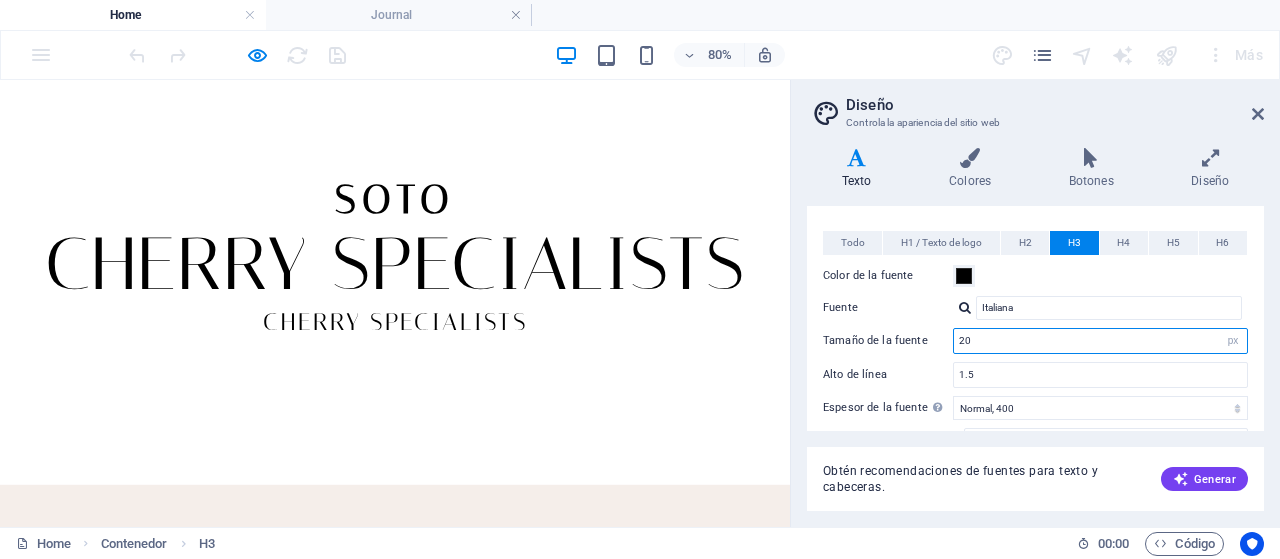 type on "20" 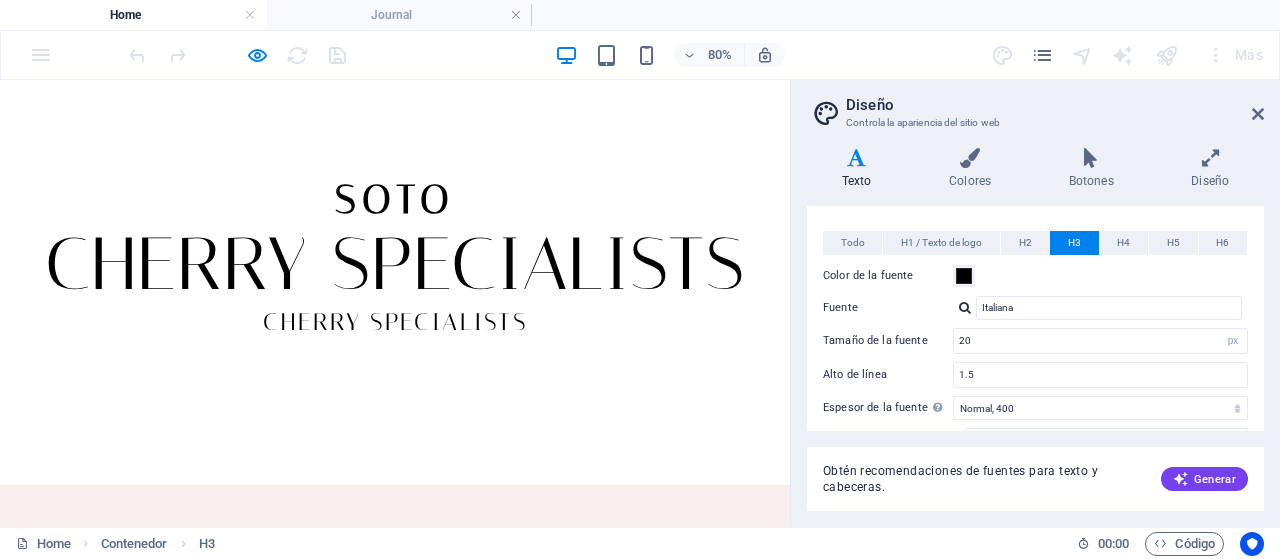 click on "CHERRY SPECIALISTS" at bounding box center (494, 383) 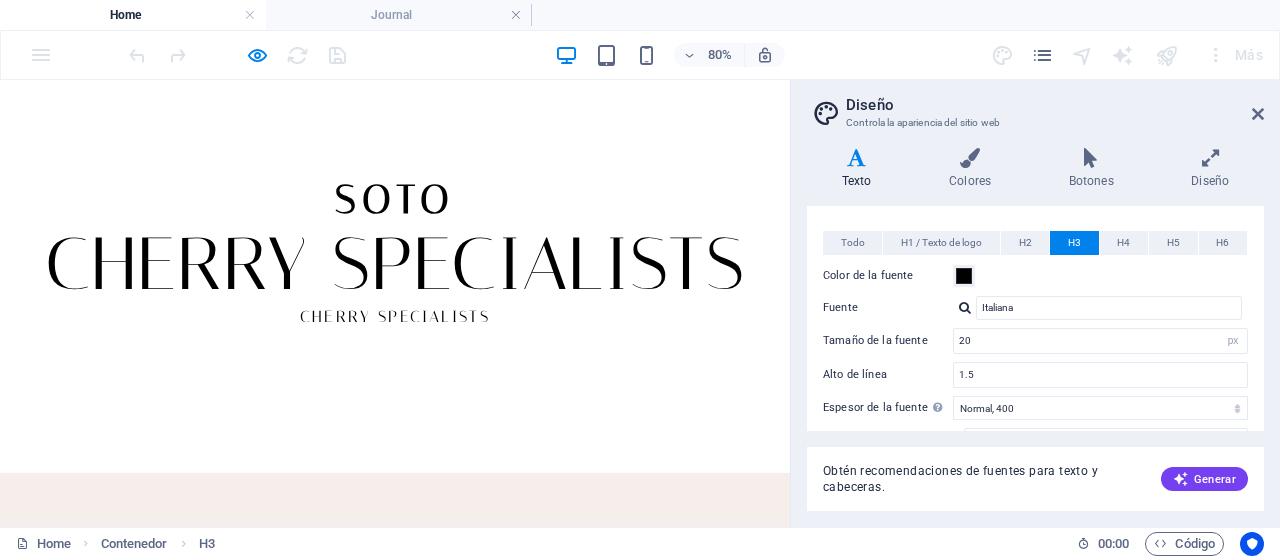 click on "CHERRY SPECIALISTS" at bounding box center [494, 376] 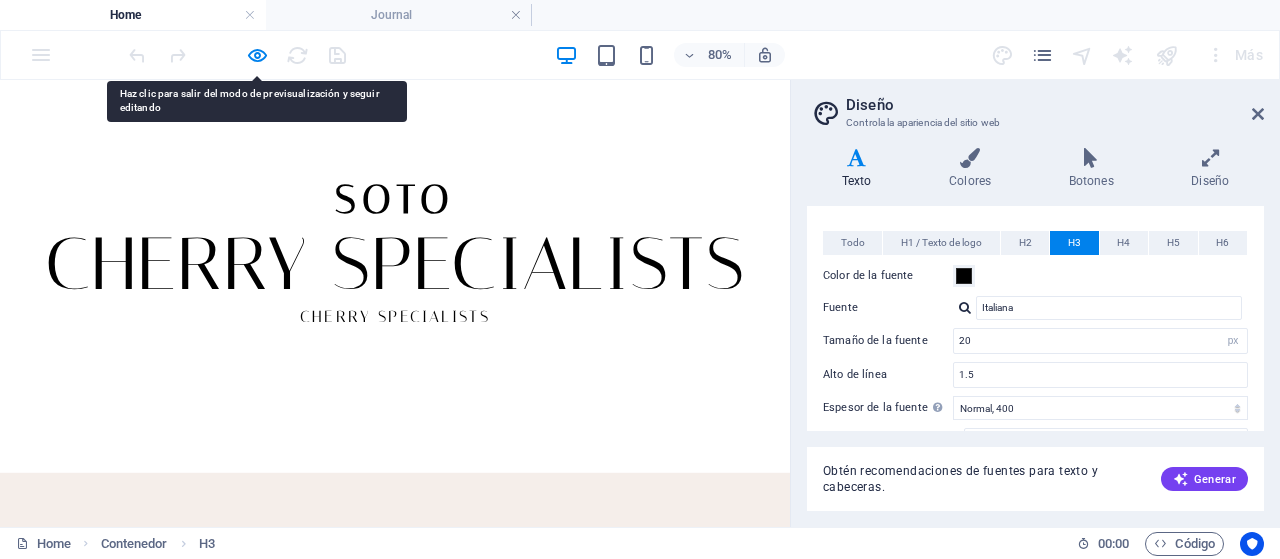 click on "CHERRY SPECIALISTS" at bounding box center [494, 376] 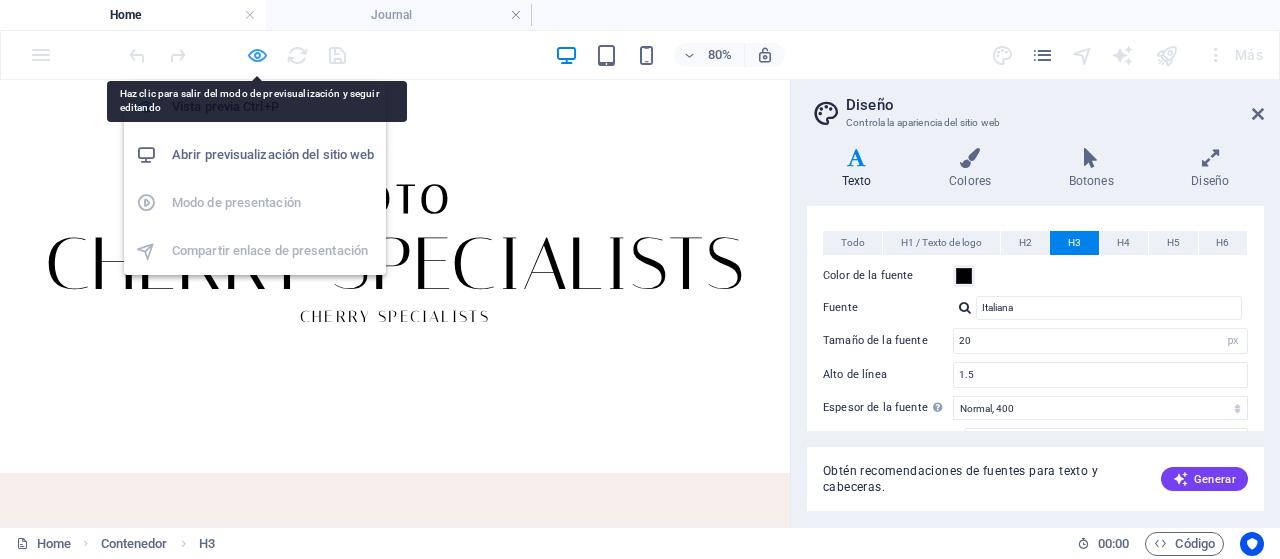 click at bounding box center (257, 55) 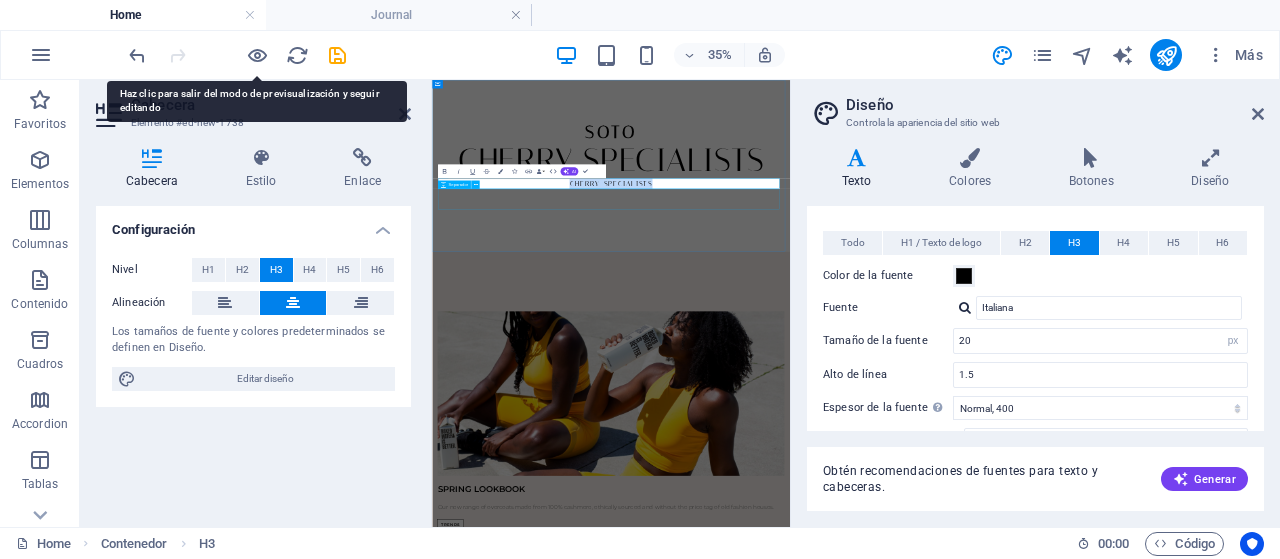 type 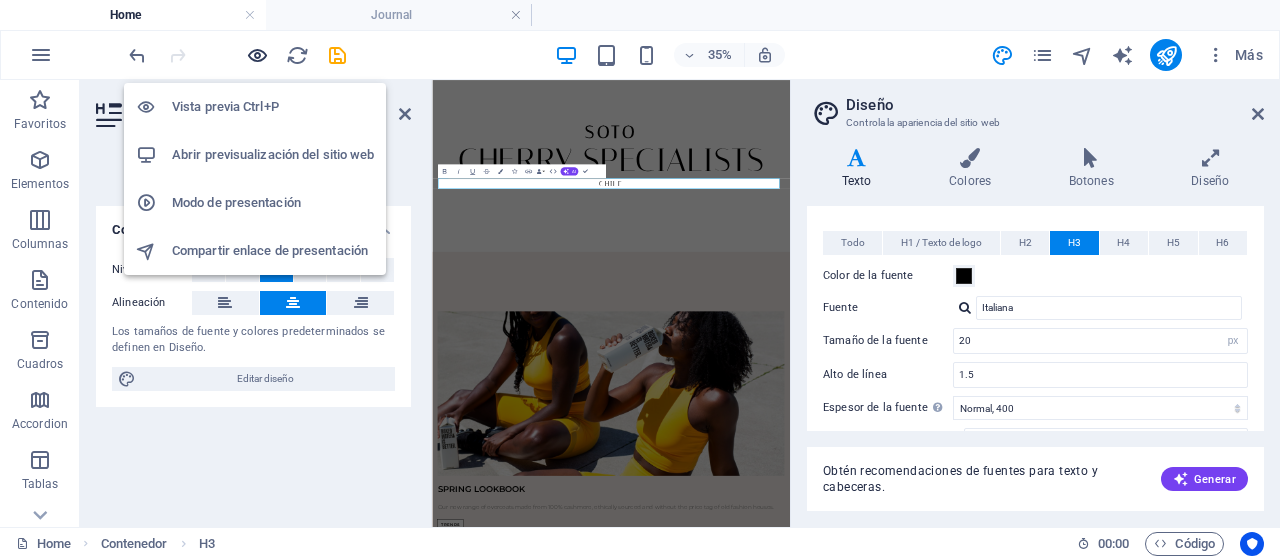 click at bounding box center (257, 55) 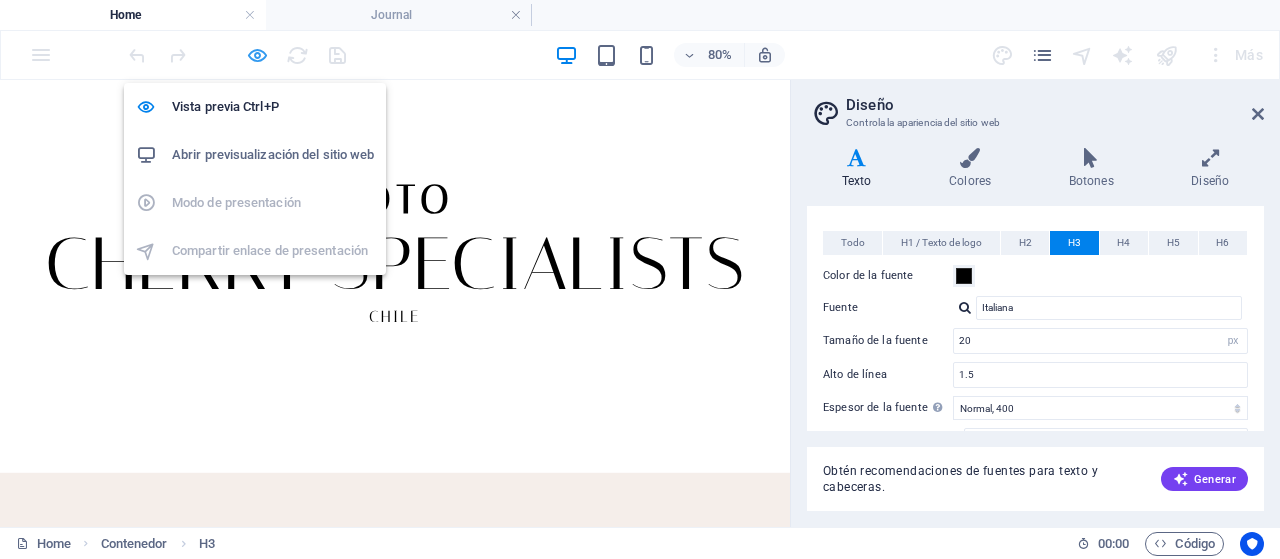 click at bounding box center (257, 55) 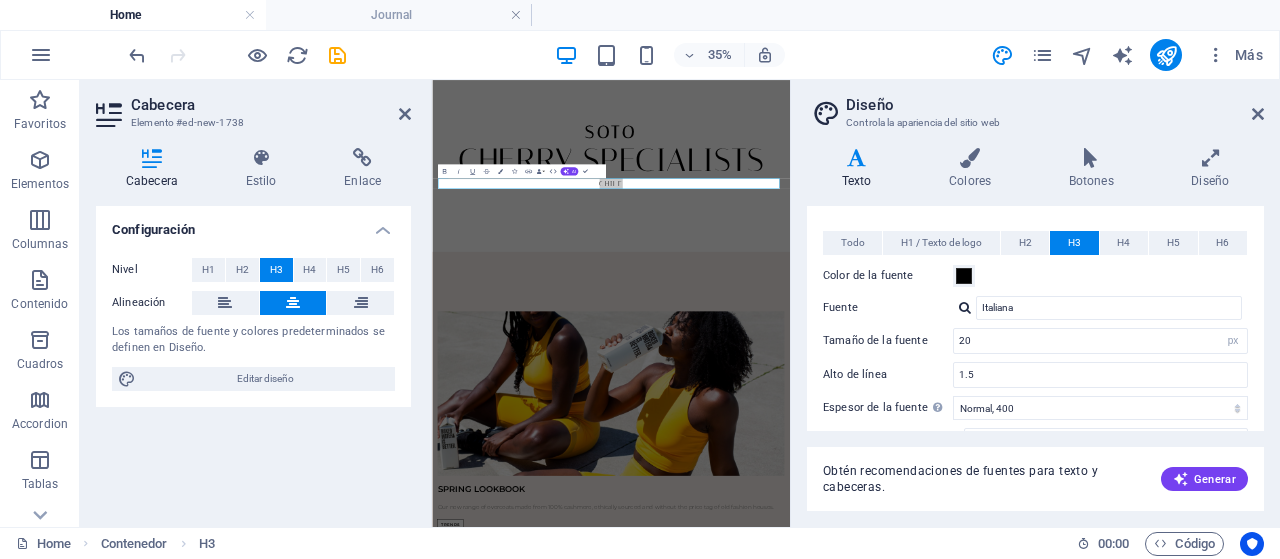 click on "Diseño" at bounding box center (1055, 105) 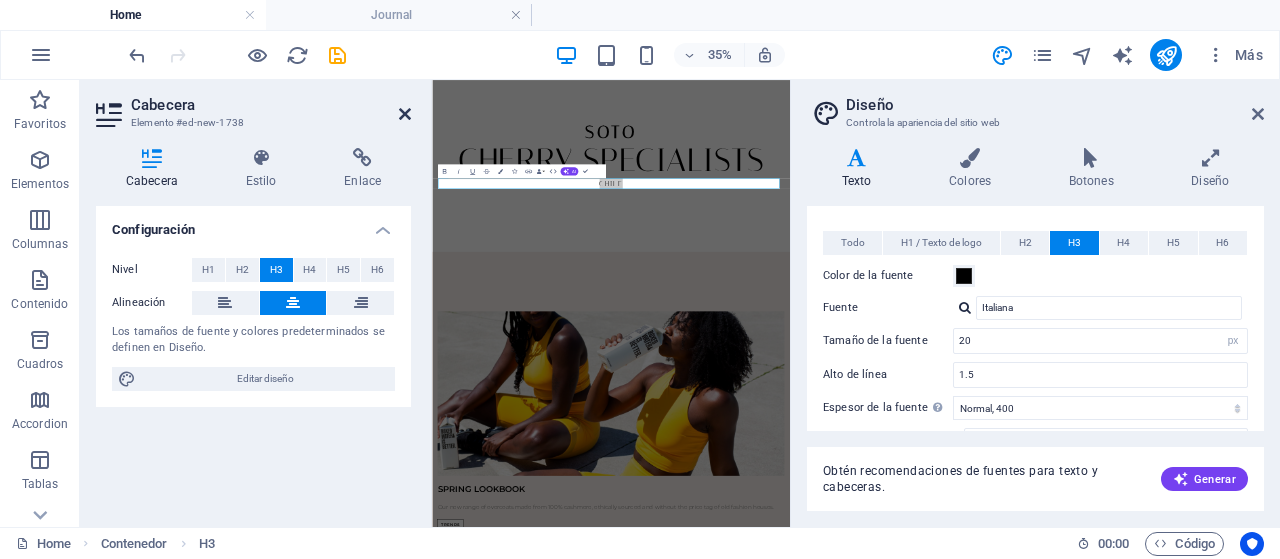 click at bounding box center [405, 114] 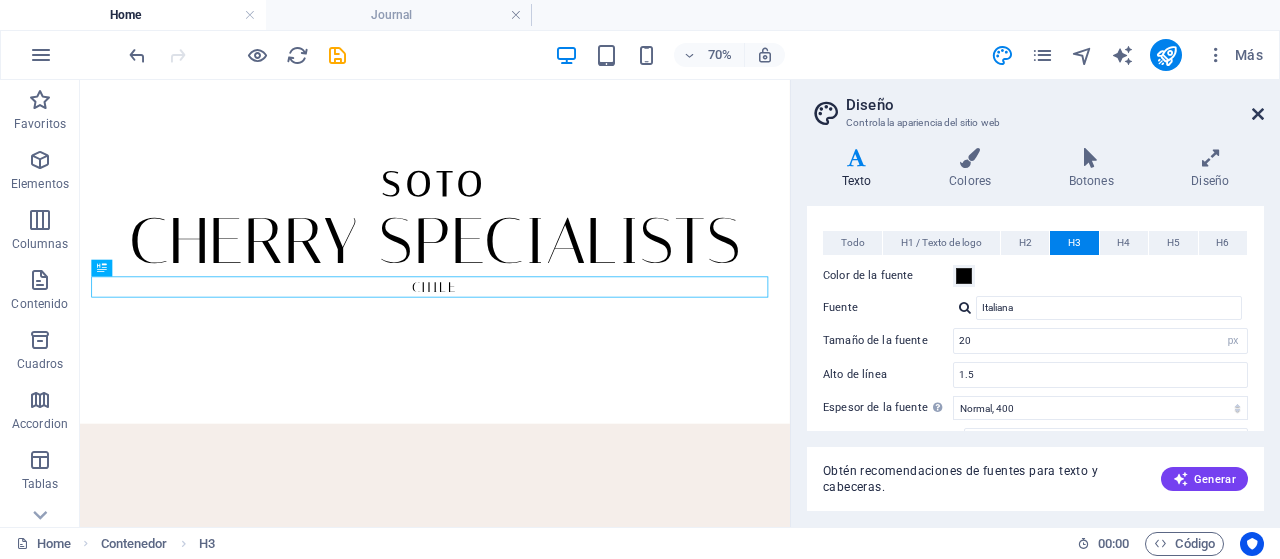 click at bounding box center (1258, 114) 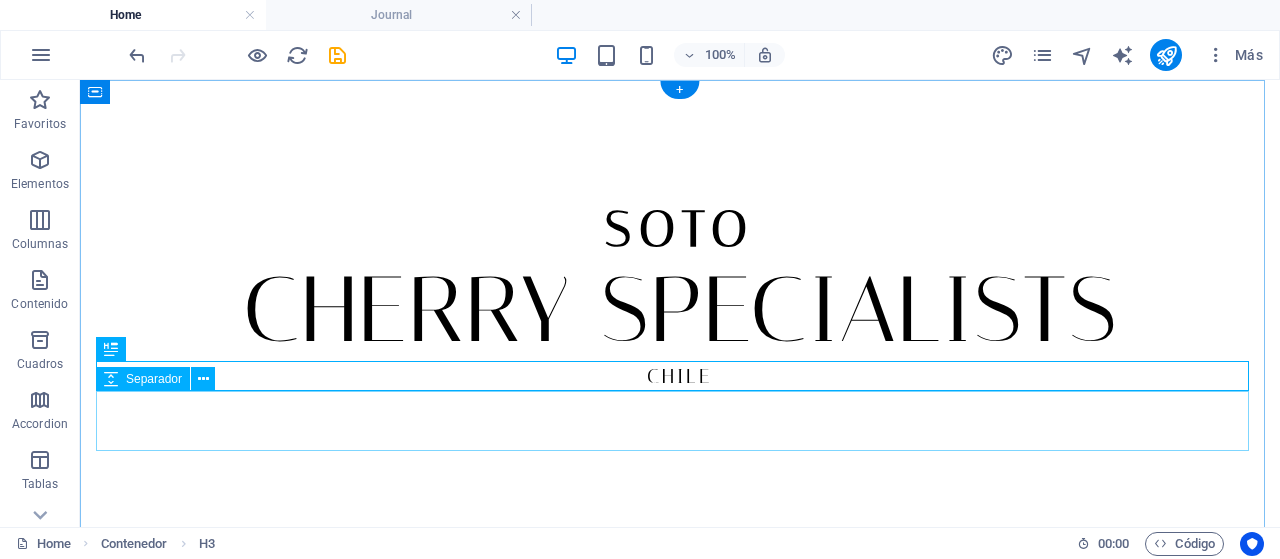 click at bounding box center [680, 421] 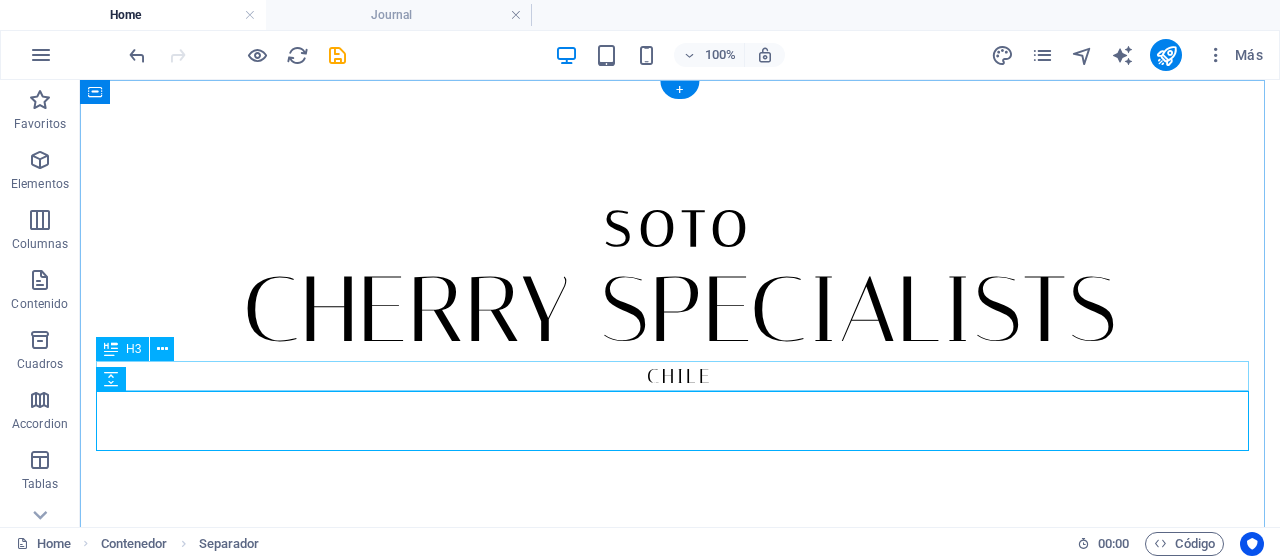 click on "CHILE" at bounding box center (680, 376) 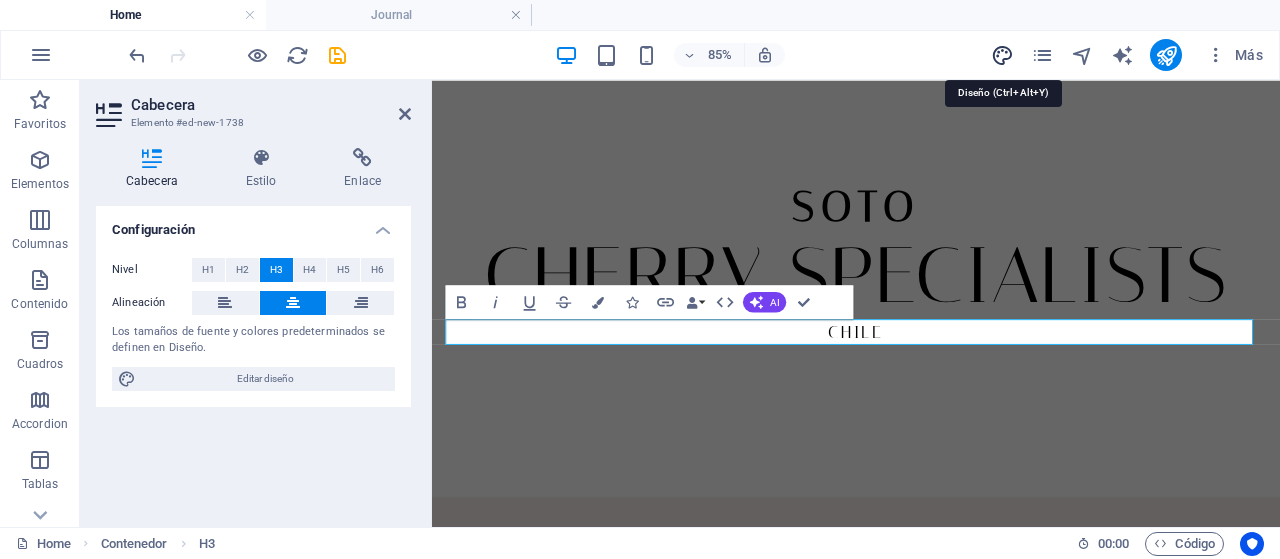 click at bounding box center (1002, 55) 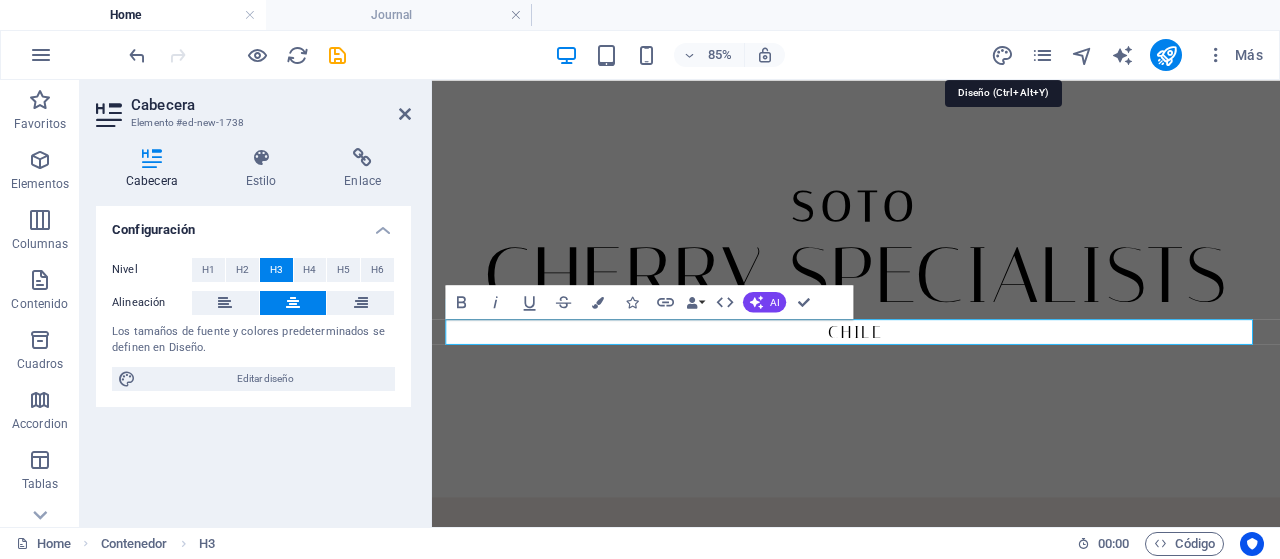 select on "px" 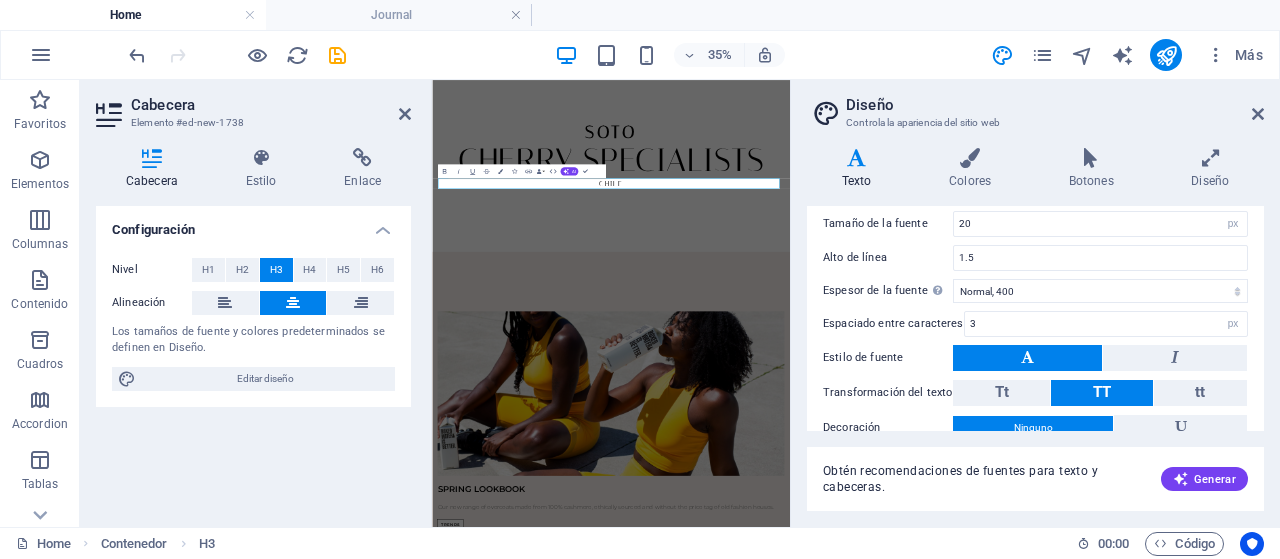 scroll, scrollTop: 100, scrollLeft: 0, axis: vertical 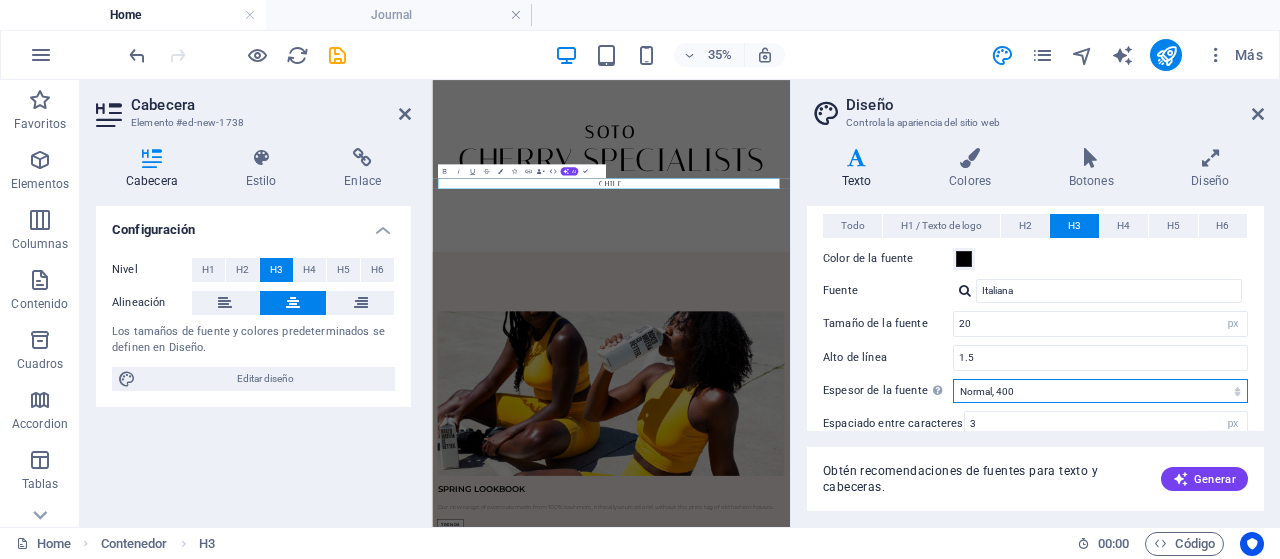 click on "Fino, 100 Extra delgado, 200 Delgado, 300 Normal, 400 Medio, 500 Seminegrita, 600 Negrita, 700 Extra negrita, 800 Negro, 900" at bounding box center (1100, 391) 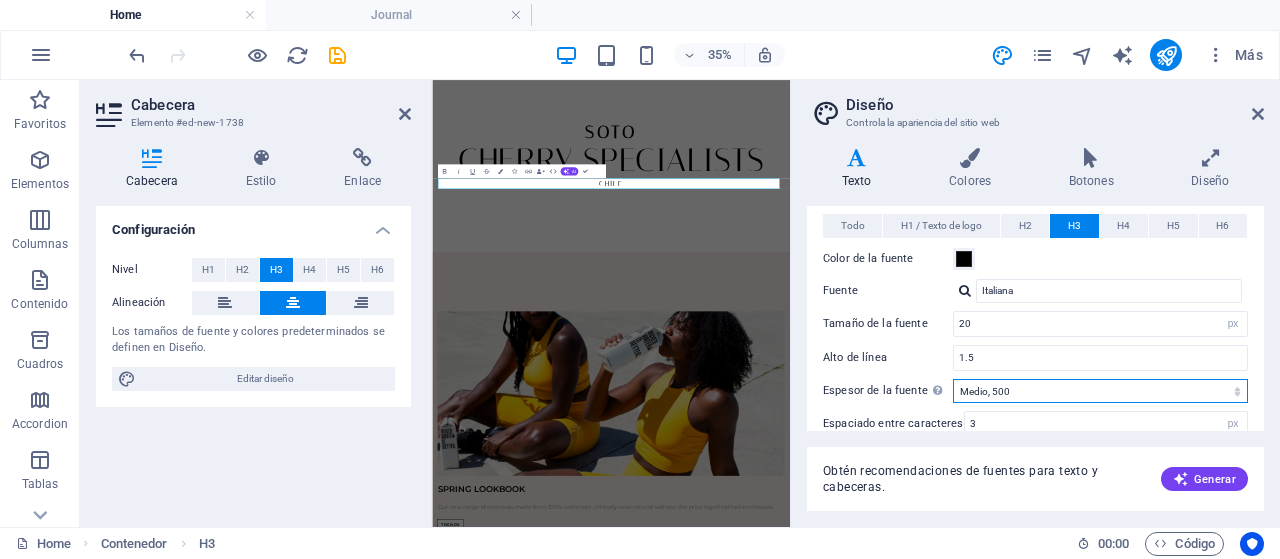click on "Fino, 100 Extra delgado, 200 Delgado, 300 Normal, 400 Medio, 500 Seminegrita, 600 Negrita, 700 Extra negrita, 800 Negro, 900" at bounding box center (1100, 391) 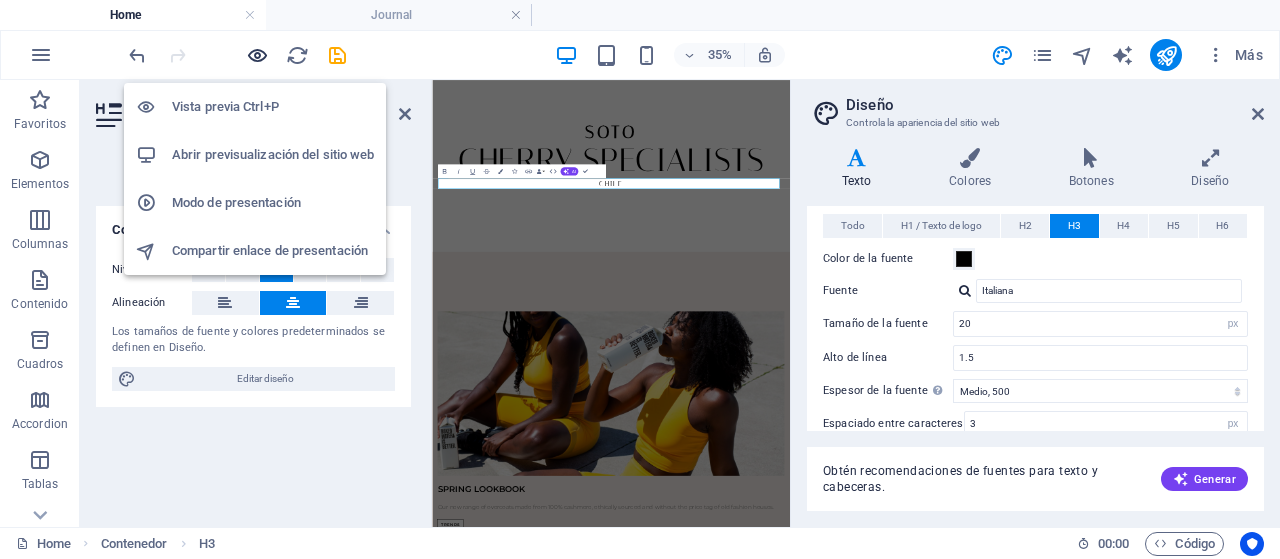 click at bounding box center [257, 55] 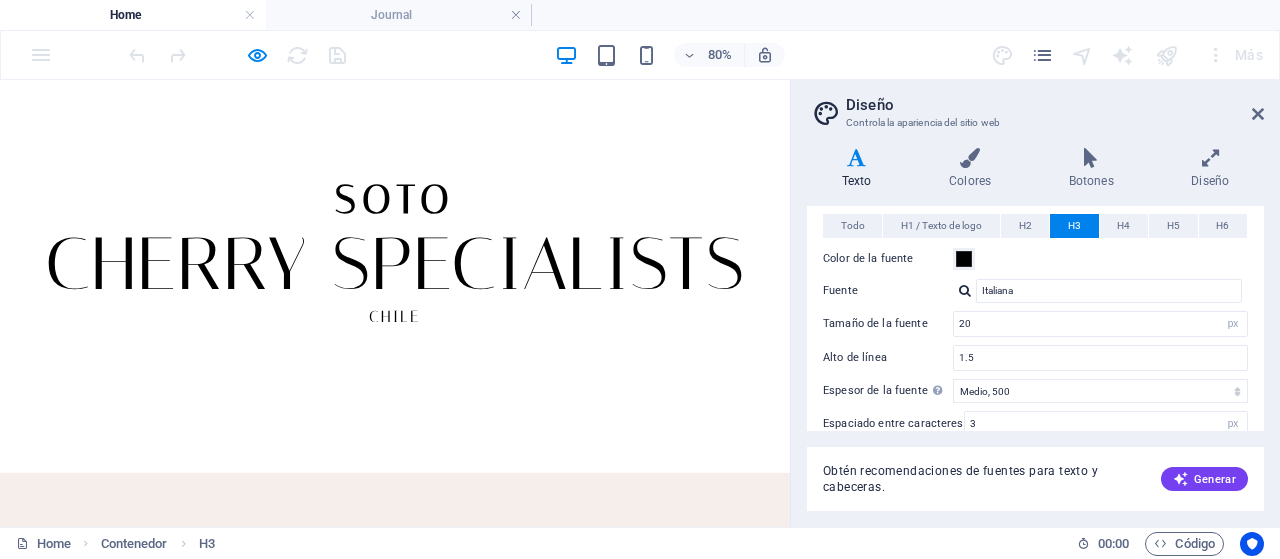 scroll, scrollTop: 200, scrollLeft: 0, axis: vertical 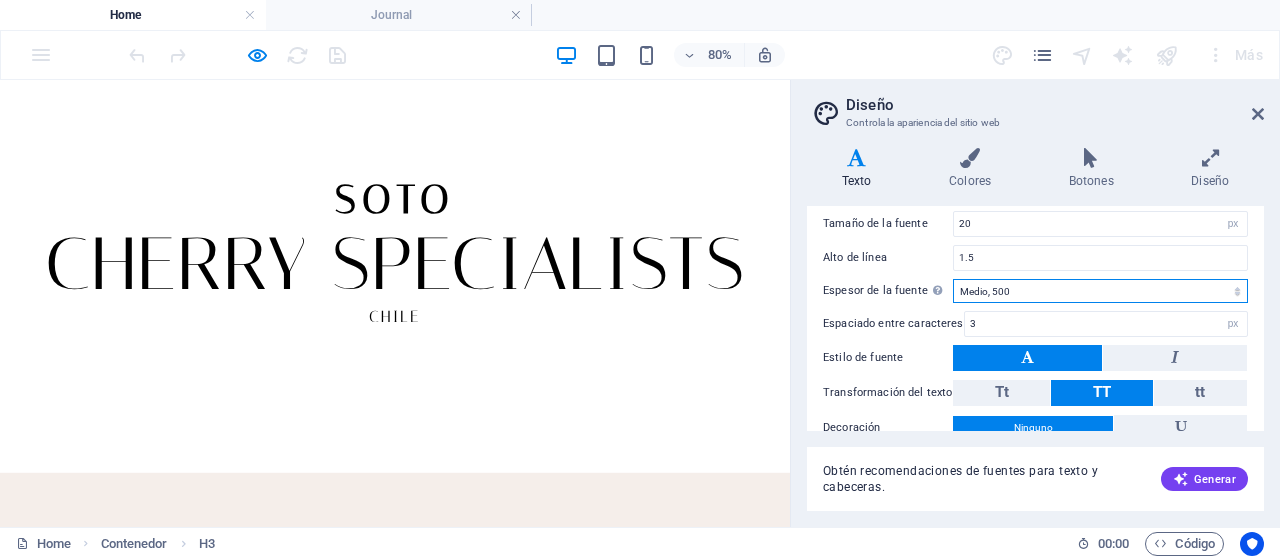 click on "Fino, 100 Extra delgado, 200 Delgado, 300 Normal, 400 Medio, 500 Seminegrita, 600 Negrita, 700 Extra negrita, 800 Negro, 900" at bounding box center (1100, 291) 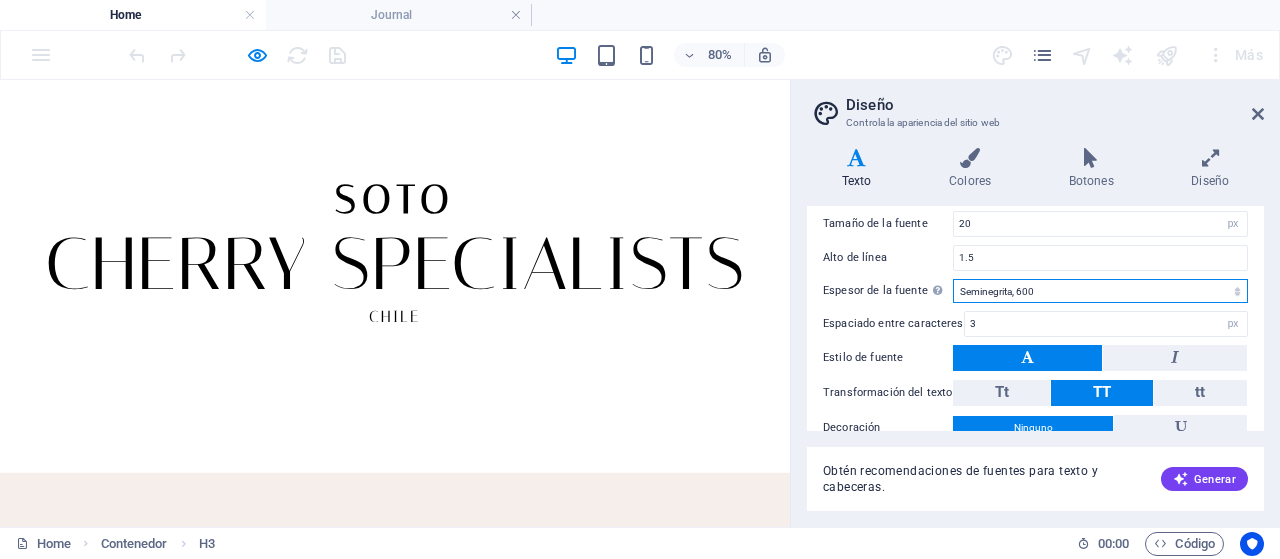 click on "Fino, 100 Extra delgado, 200 Delgado, 300 Normal, 400 Medio, 500 Seminegrita, 600 Negrita, 700 Extra negrita, 800 Negro, 900" at bounding box center (1100, 291) 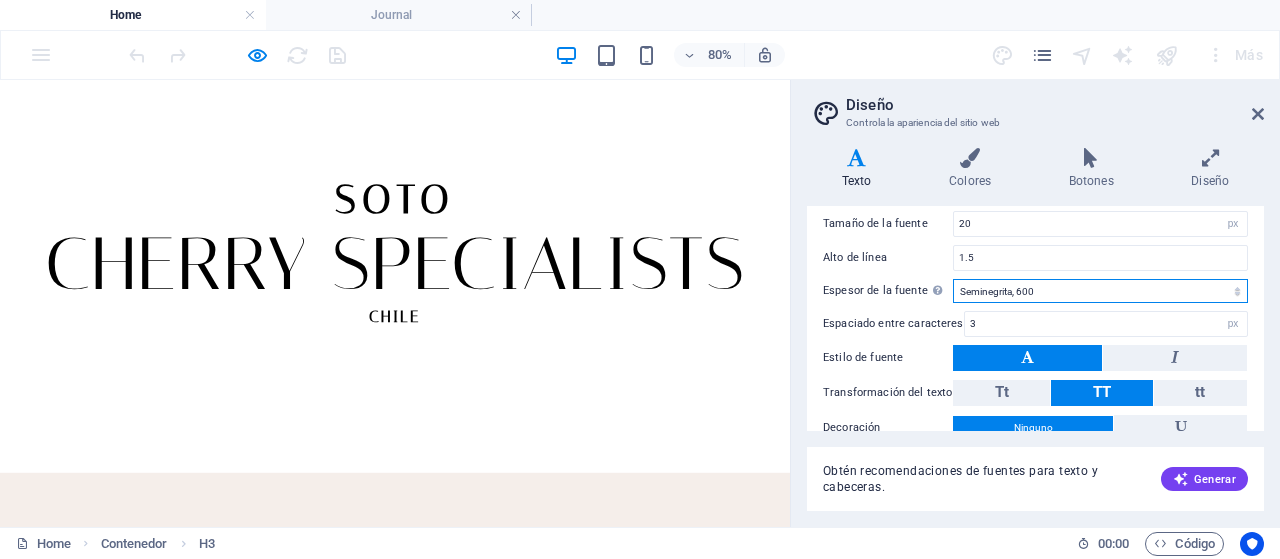 click on "Fino, 100 Extra delgado, 200 Delgado, 300 Normal, 400 Medio, 500 Seminegrita, 600 Negrita, 700 Extra negrita, 800 Negro, 900" at bounding box center (1100, 291) 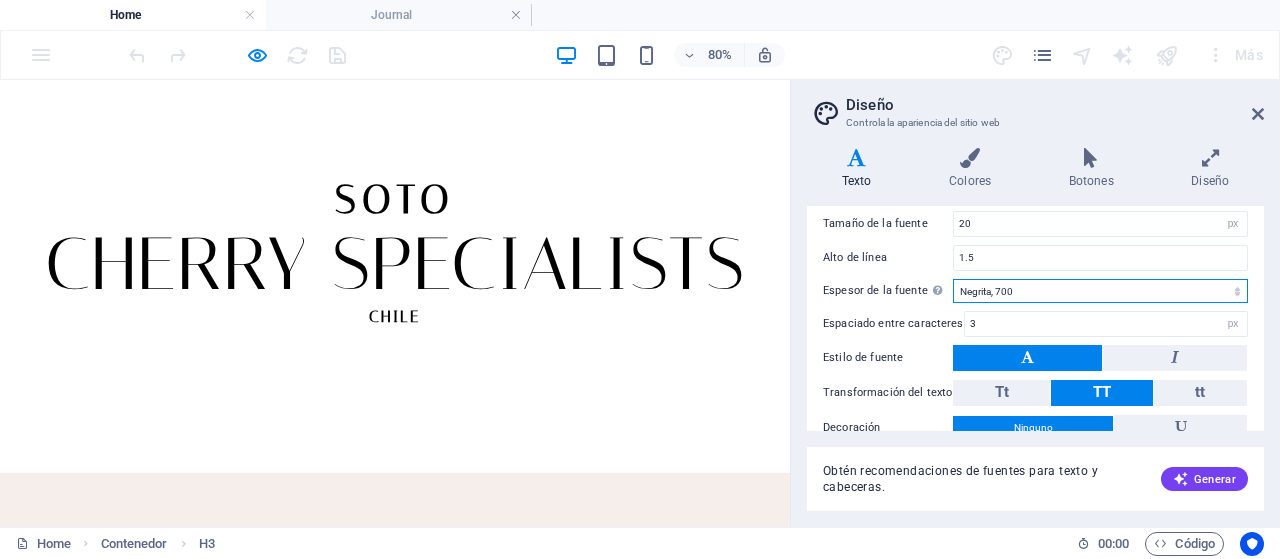 click on "Fino, 100 Extra delgado, 200 Delgado, 300 Normal, 400 Medio, 500 Seminegrita, 600 Negrita, 700 Extra negrita, 800 Negro, 900" at bounding box center (1100, 291) 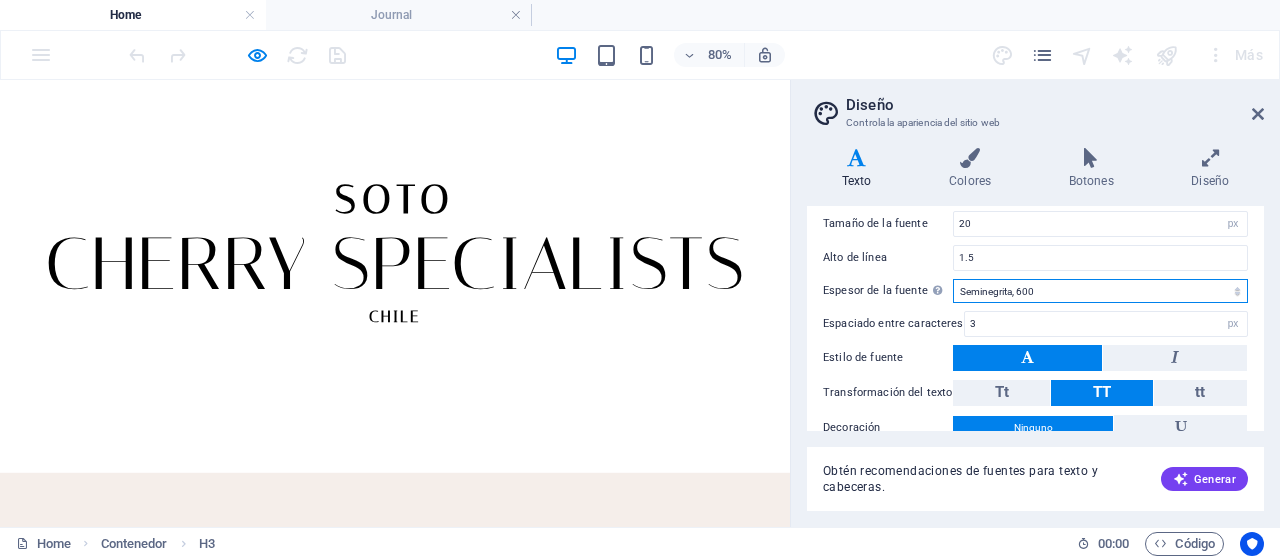 click on "Fino, 100 Extra delgado, 200 Delgado, 300 Normal, 400 Medio, 500 Seminegrita, 600 Negrita, 700 Extra negrita, 800 Negro, 900" at bounding box center [1100, 291] 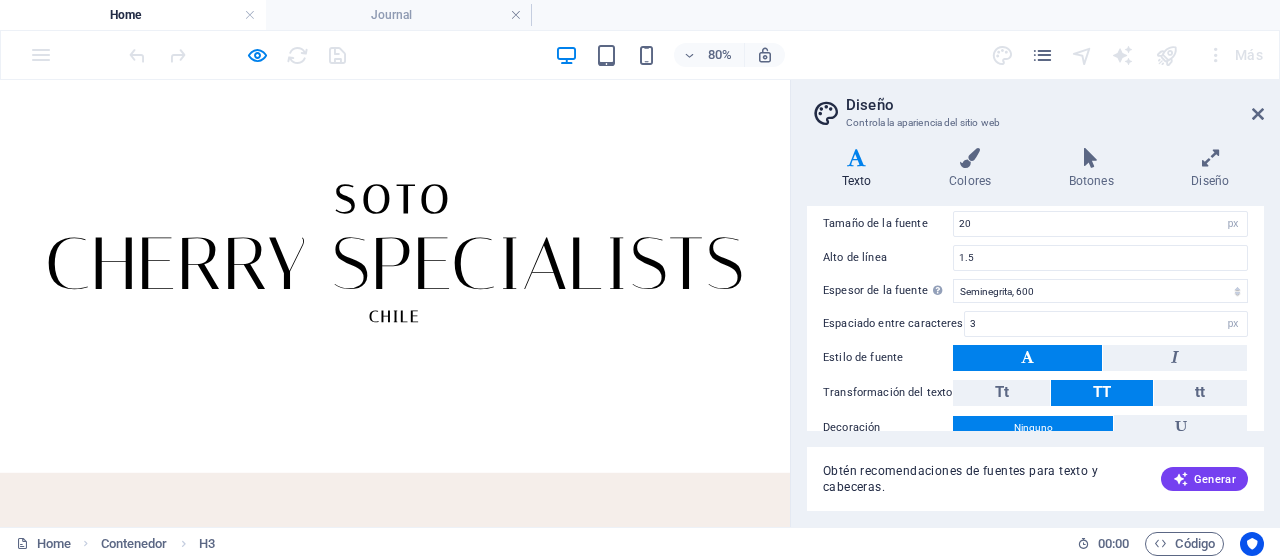 click on "CHERRY SPECIALISTS" at bounding box center (494, 310) 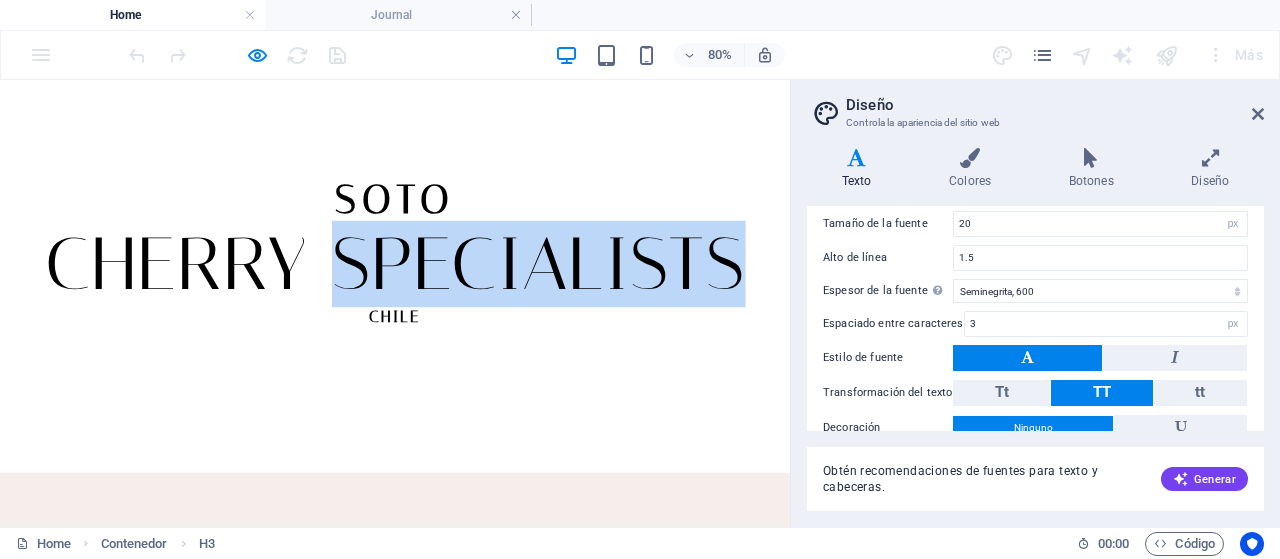click on "CHERRY SPECIALISTS" at bounding box center (494, 310) 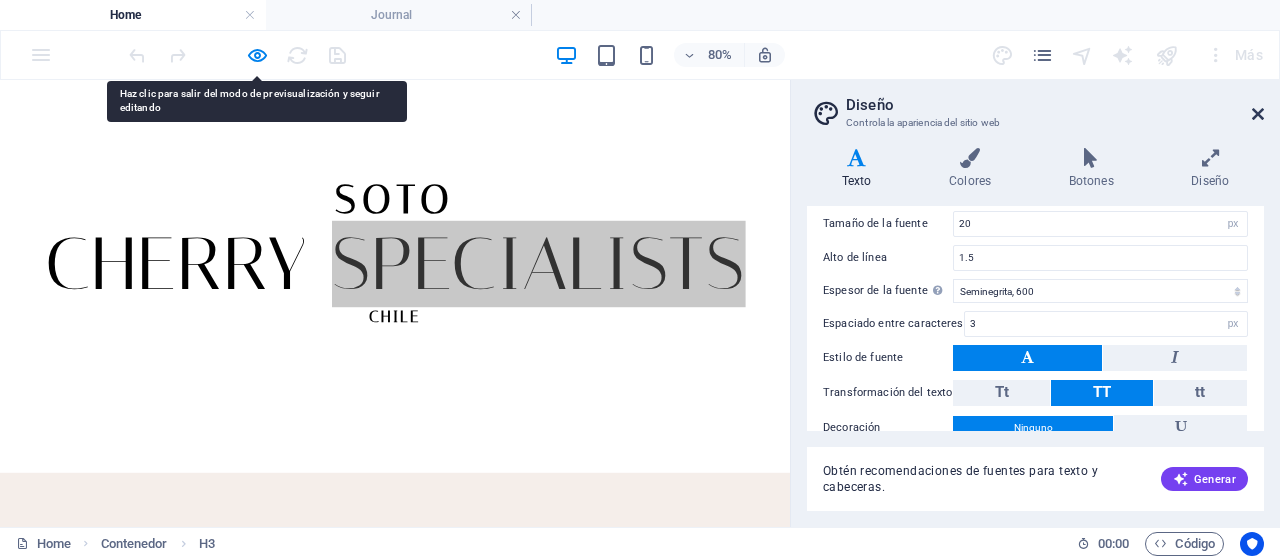 click at bounding box center [1258, 114] 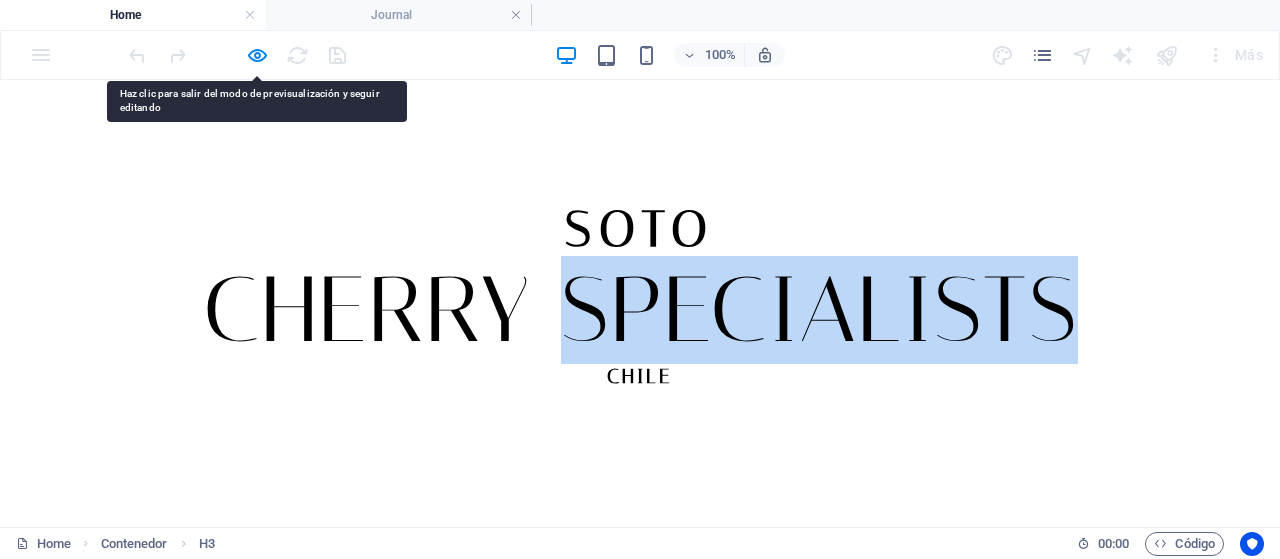 click on "CHERRY SPECIALISTS" at bounding box center (640, 310) 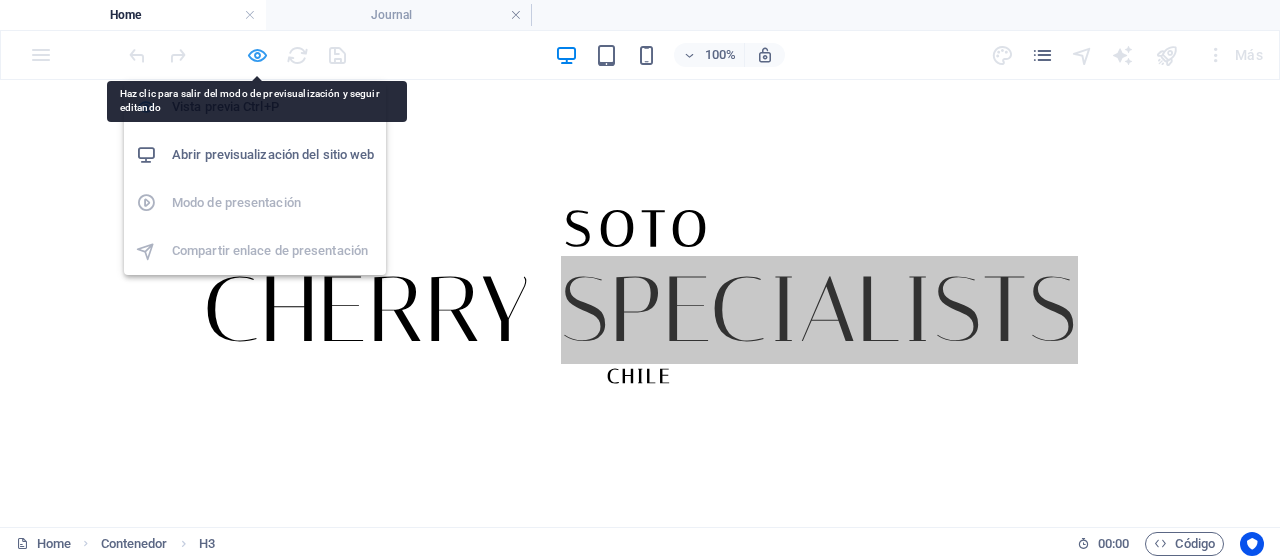 click at bounding box center (257, 55) 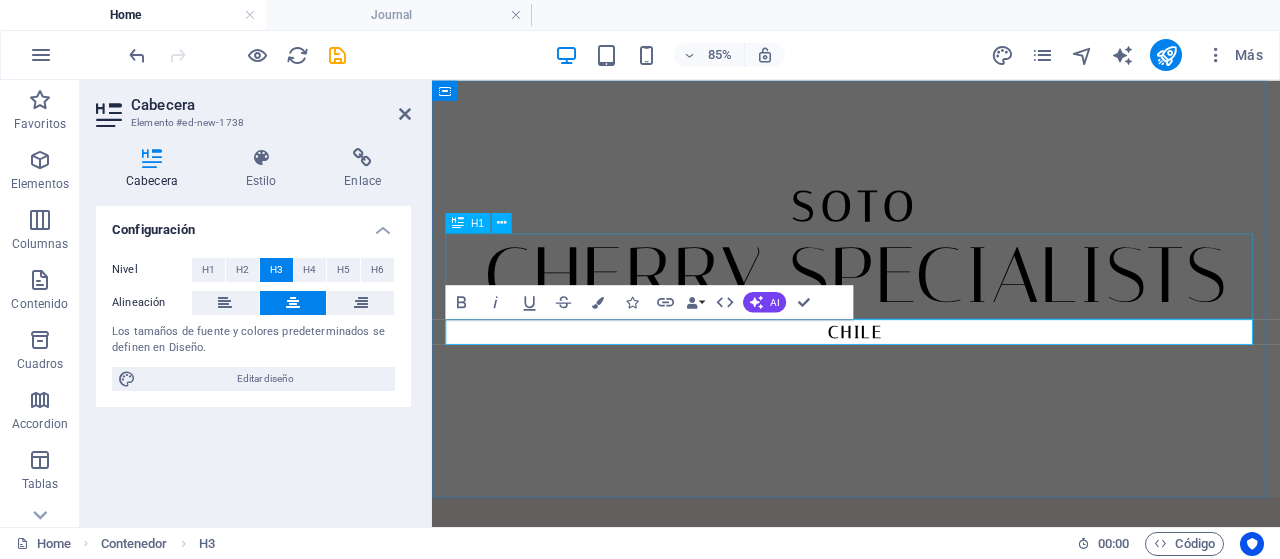 click on "CHERRY SPECIALISTS" at bounding box center (931, 310) 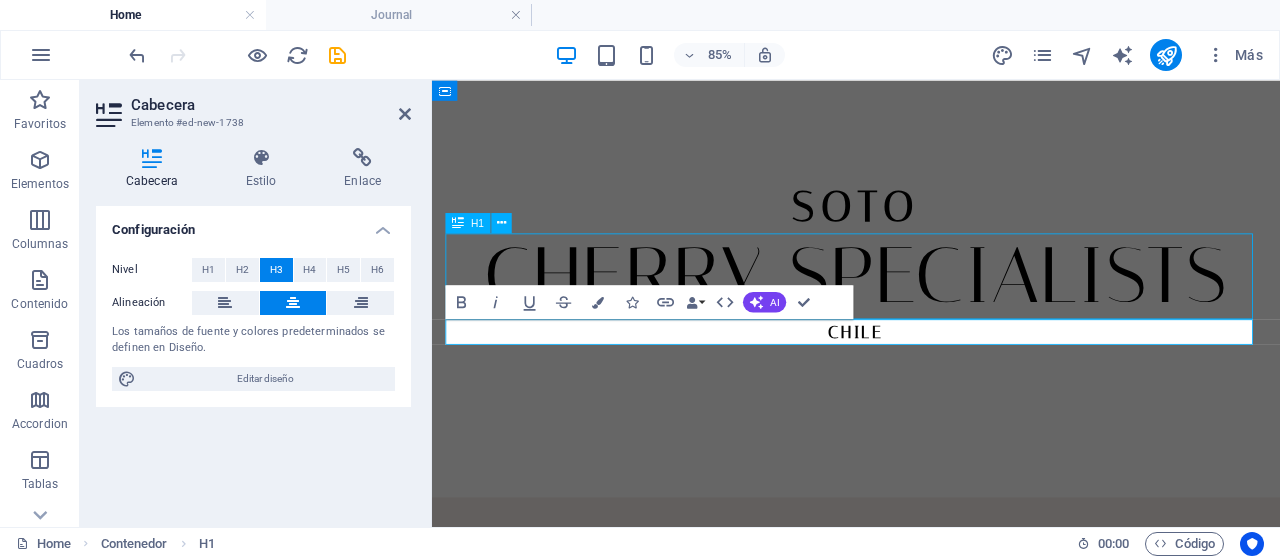 click on "CHERRY SPECIALISTS" at bounding box center (931, 310) 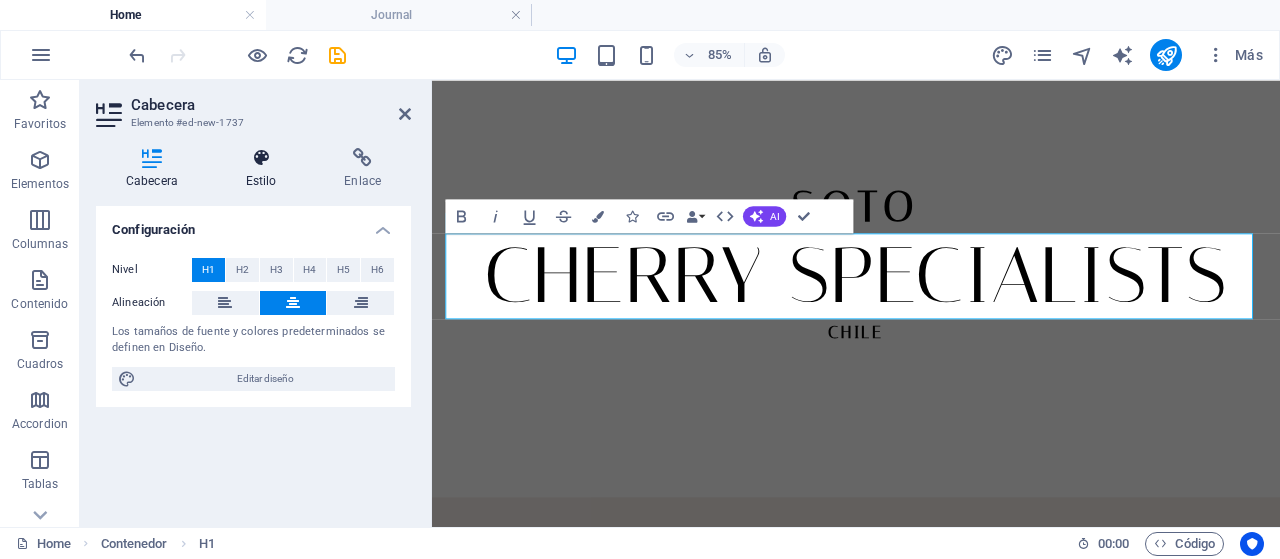 click at bounding box center (261, 158) 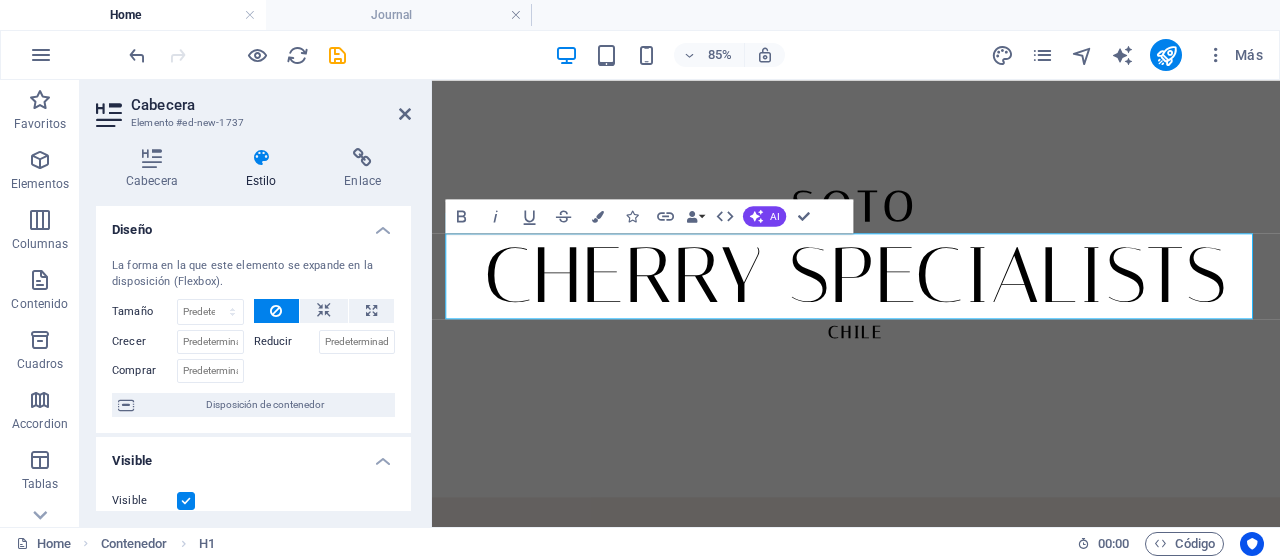 scroll, scrollTop: 200, scrollLeft: 0, axis: vertical 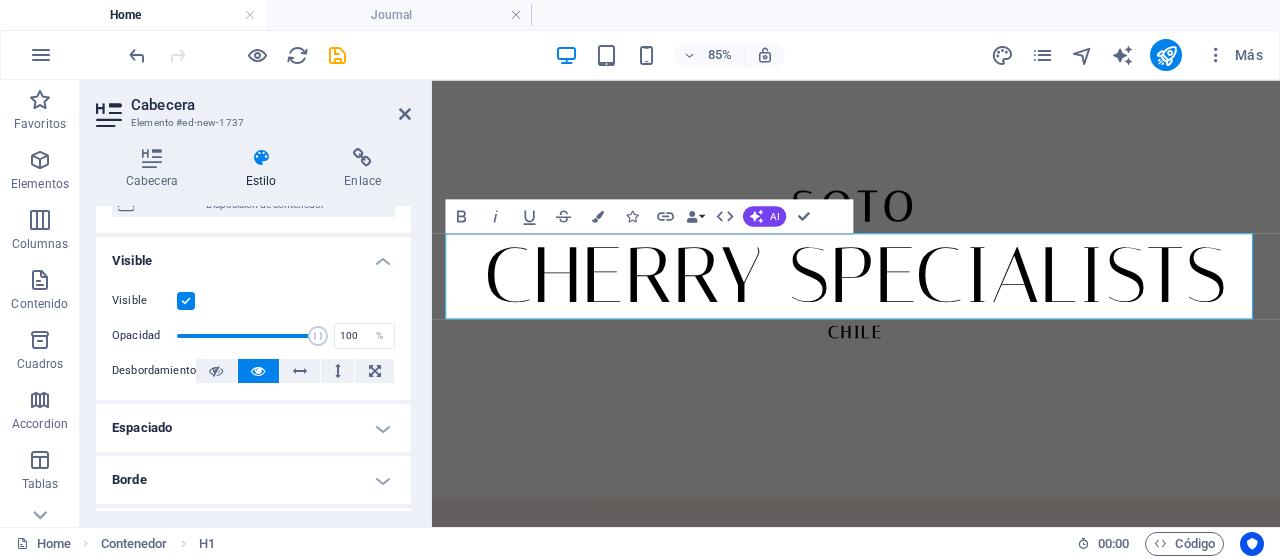 click on "Espaciado" at bounding box center (253, 428) 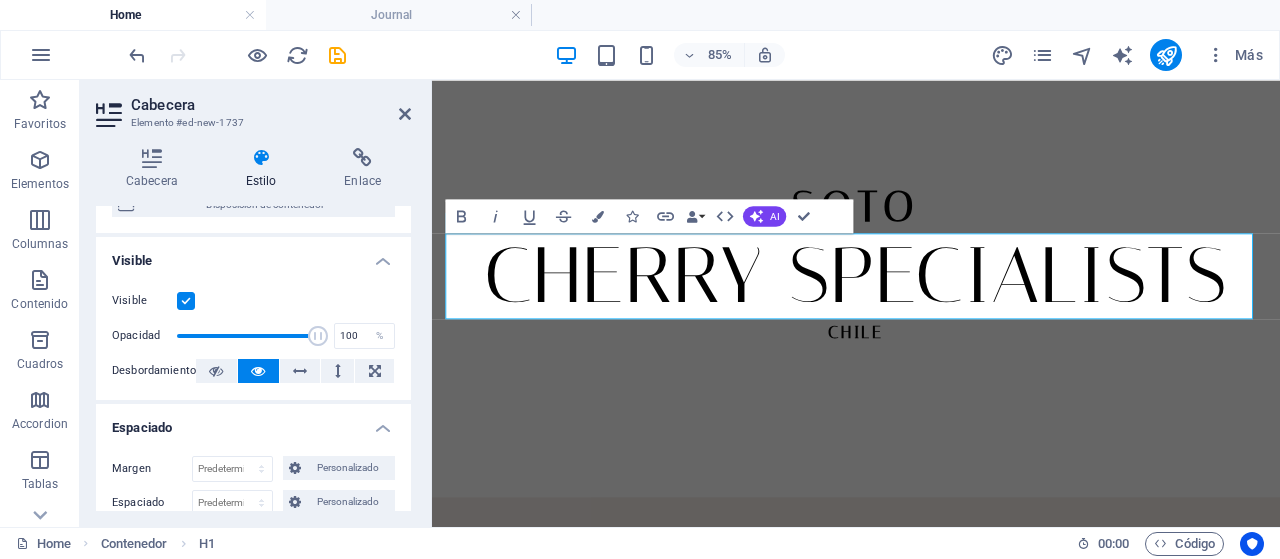 scroll, scrollTop: 400, scrollLeft: 0, axis: vertical 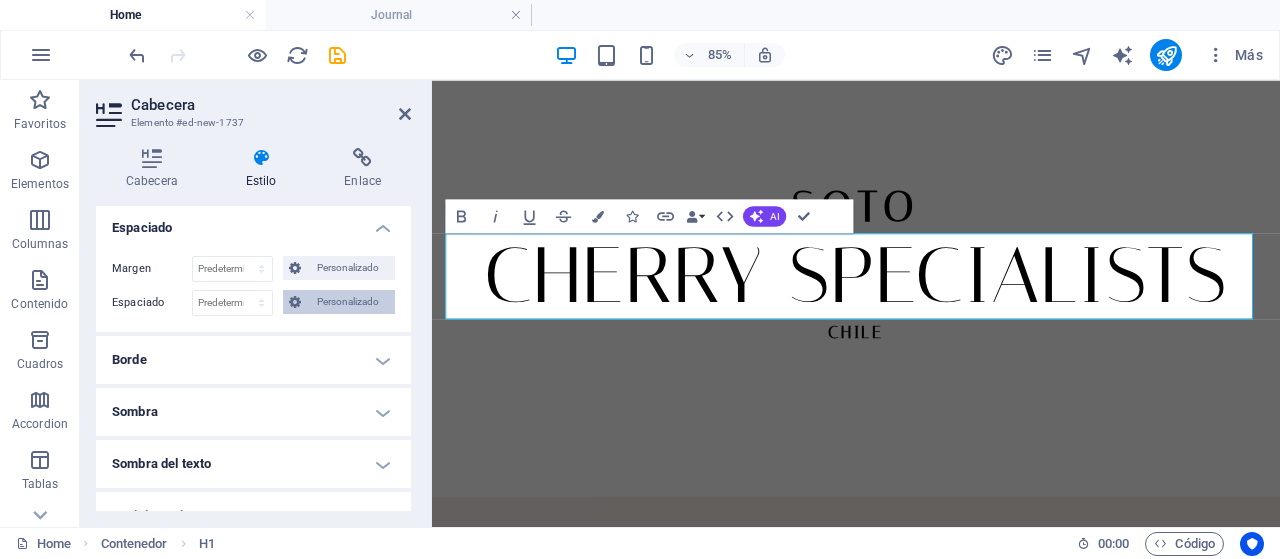 click on "Personalizado" at bounding box center (348, 302) 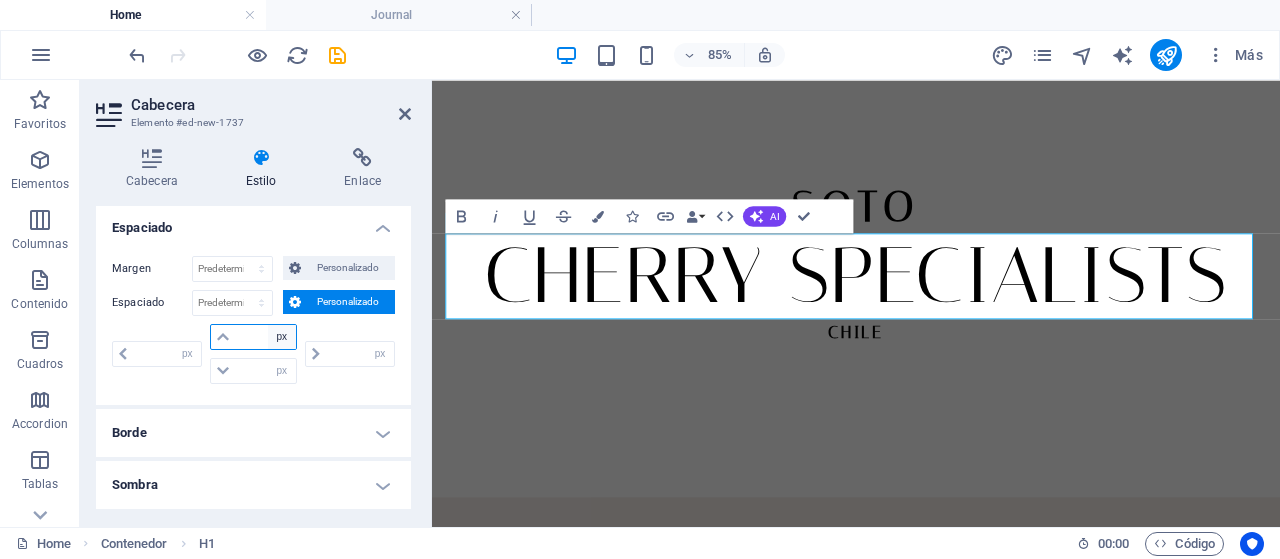 click on "px rem % vh vw" at bounding box center [282, 337] 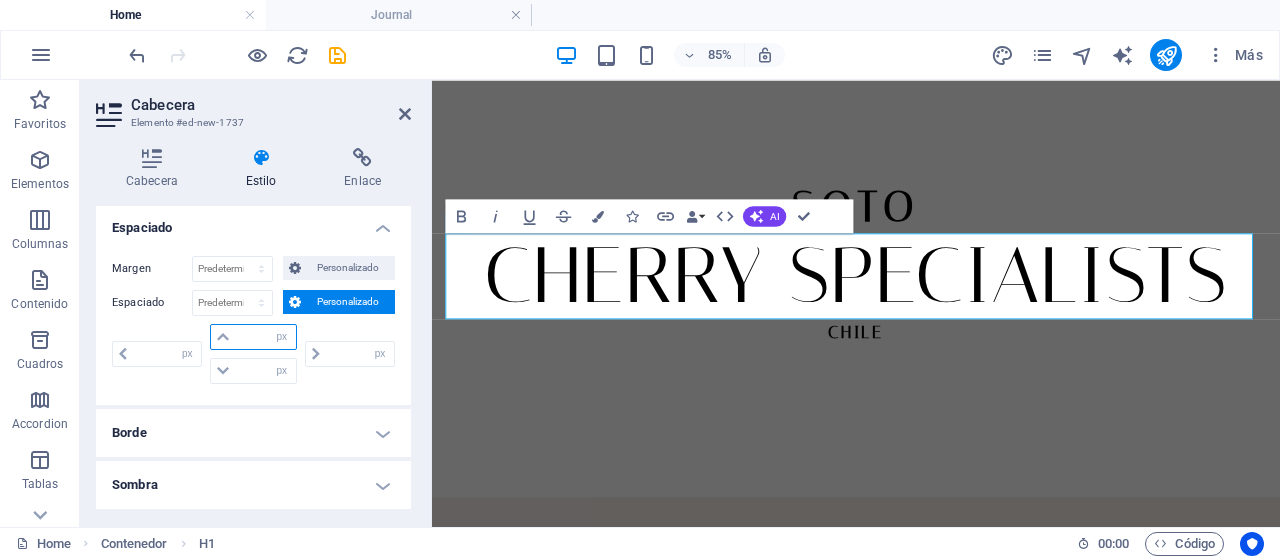 click at bounding box center [265, 337] 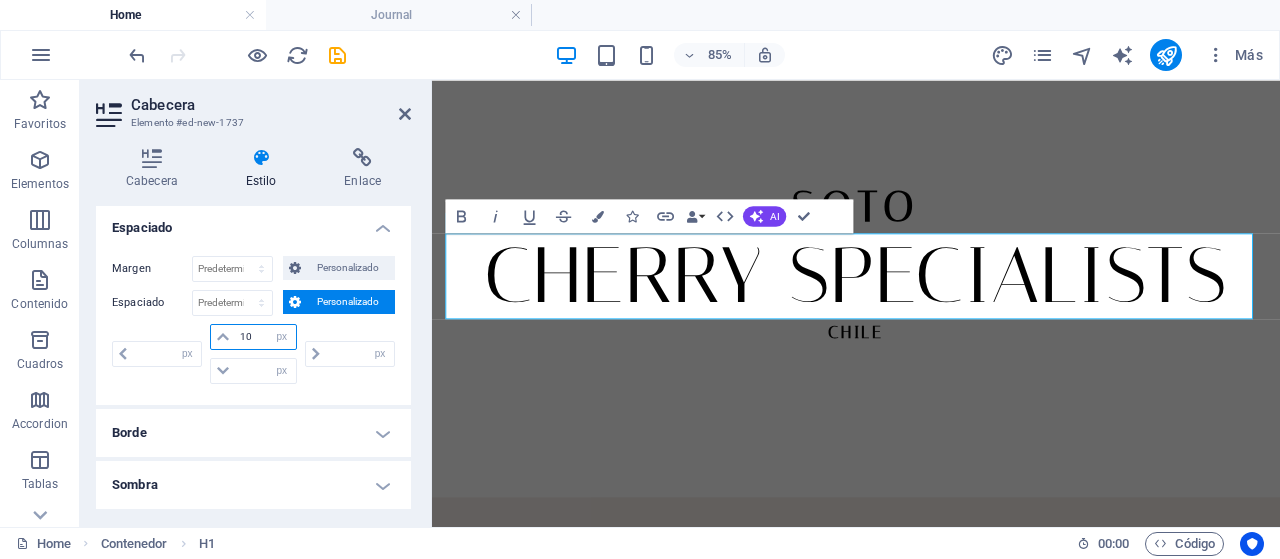 type on "10" 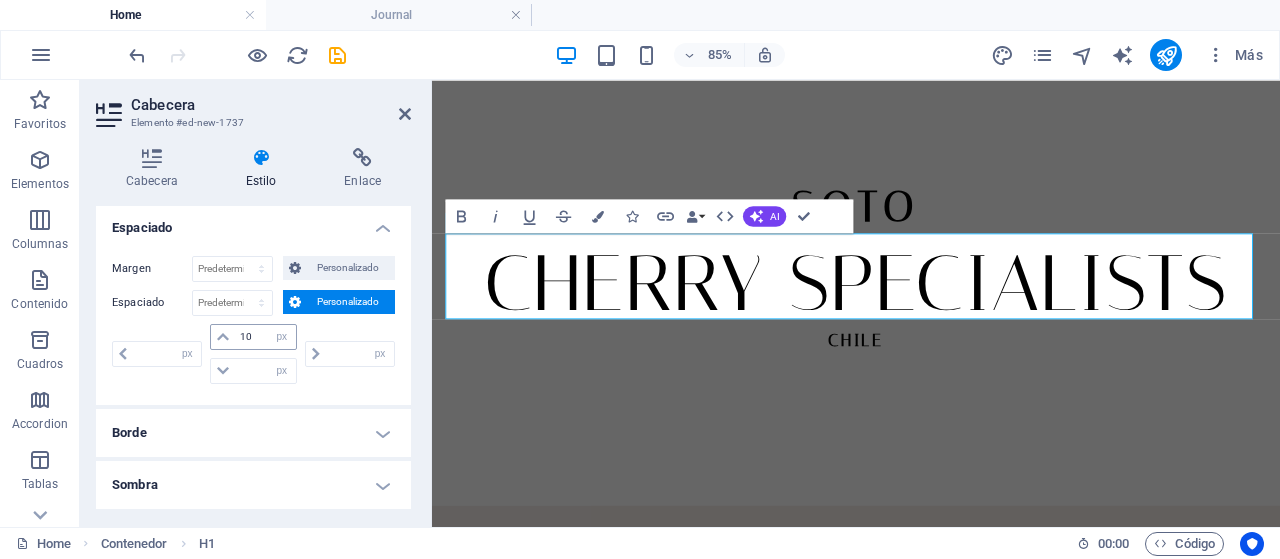 type on "0" 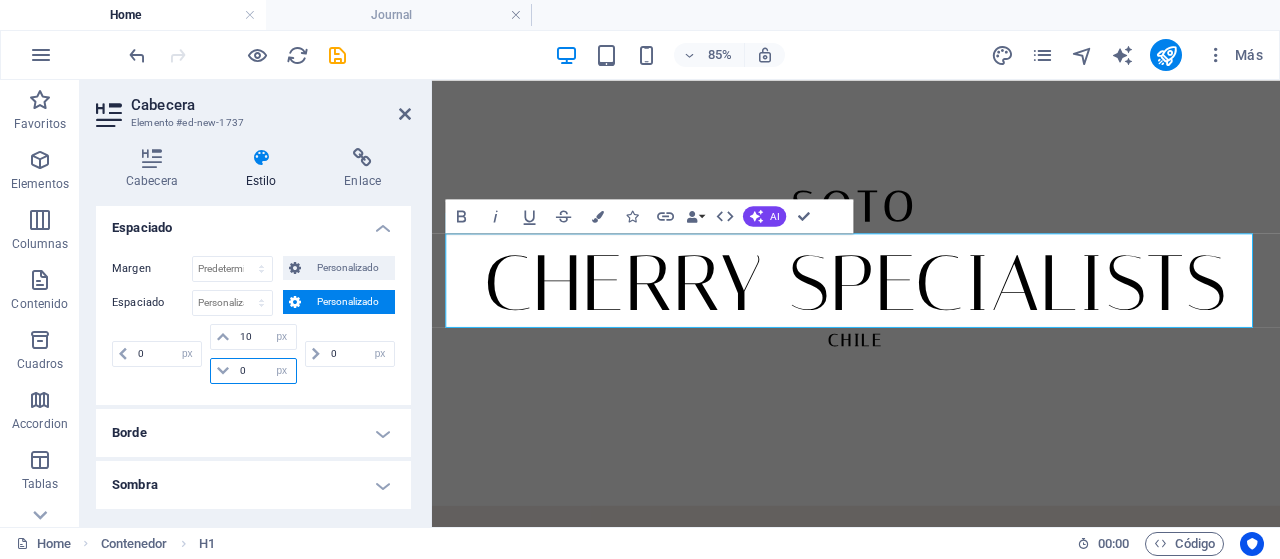 click on "0" at bounding box center (265, 371) 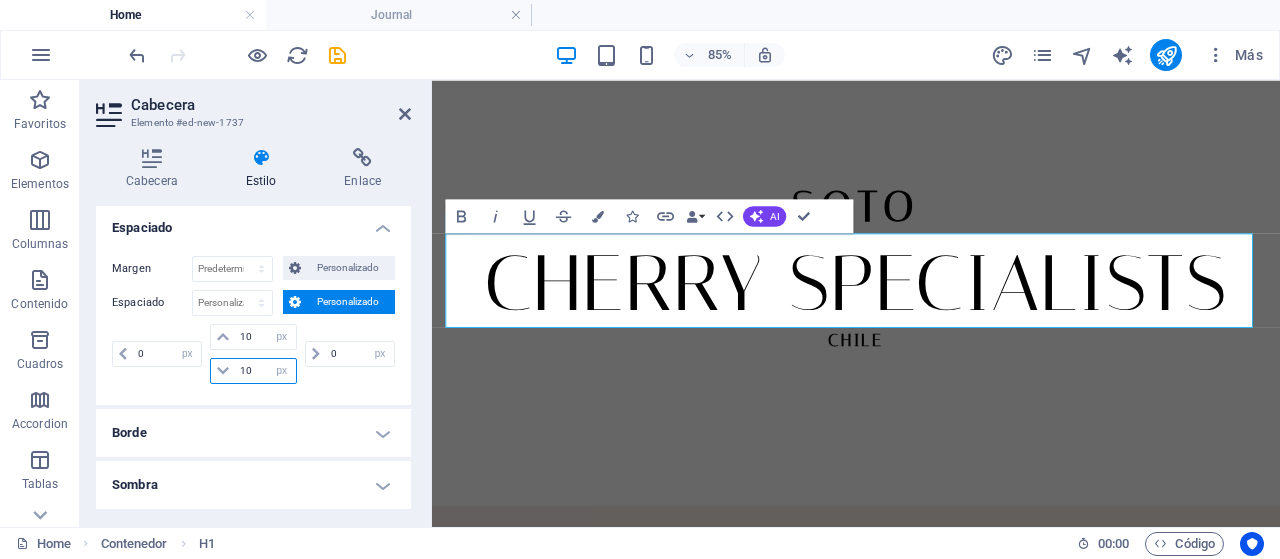 type on "10" 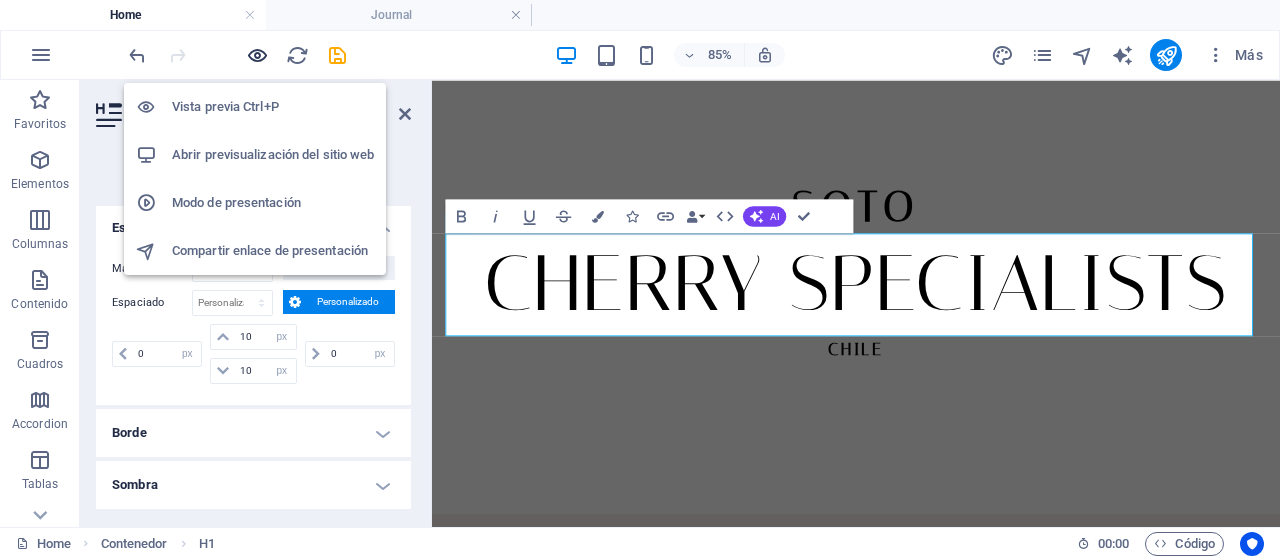 click at bounding box center (257, 55) 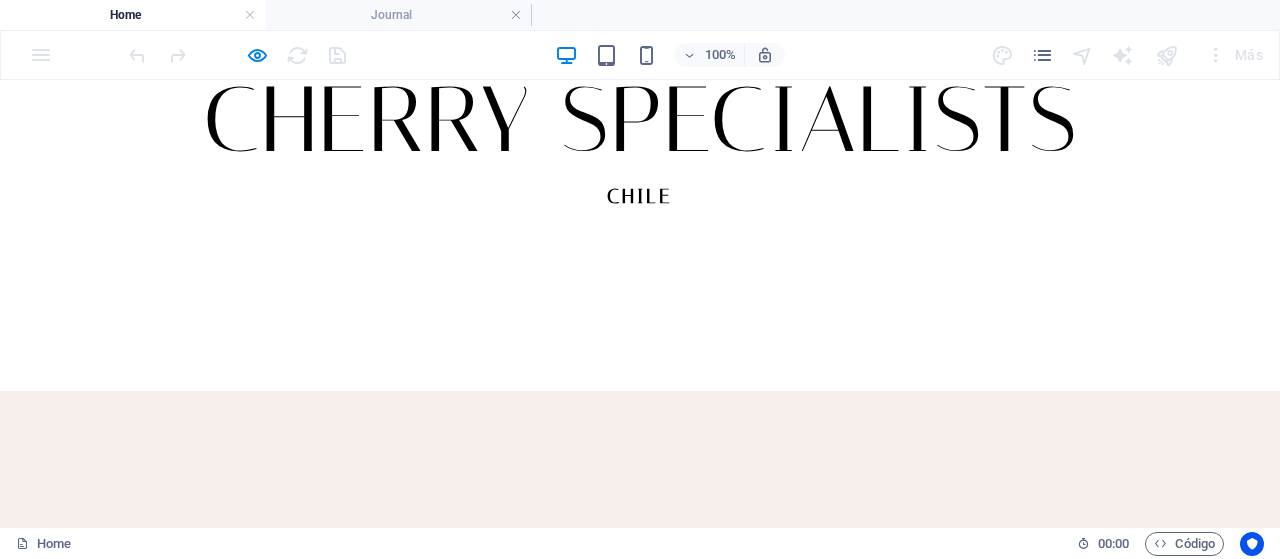 scroll, scrollTop: 0, scrollLeft: 0, axis: both 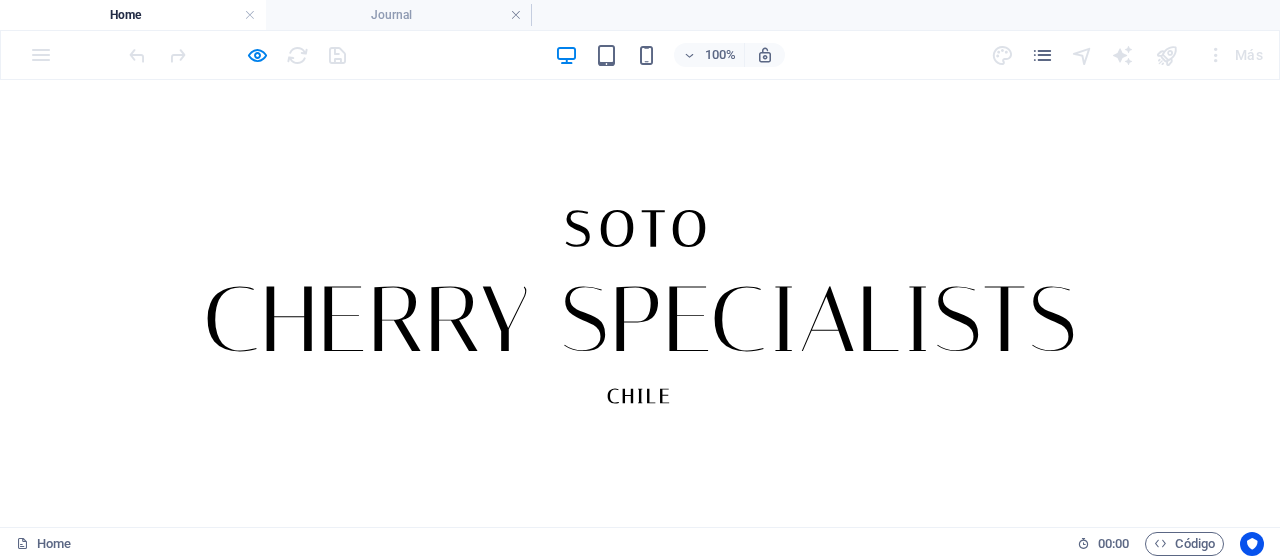 select on "px" 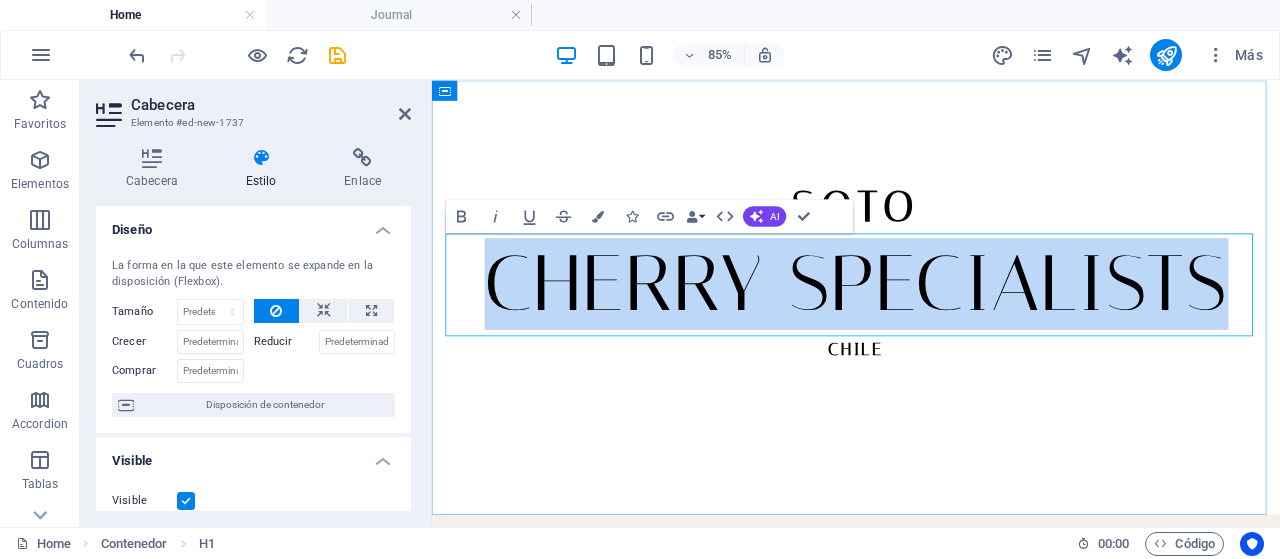 click on "CHERRY SPECIALISTS" at bounding box center (931, 320) 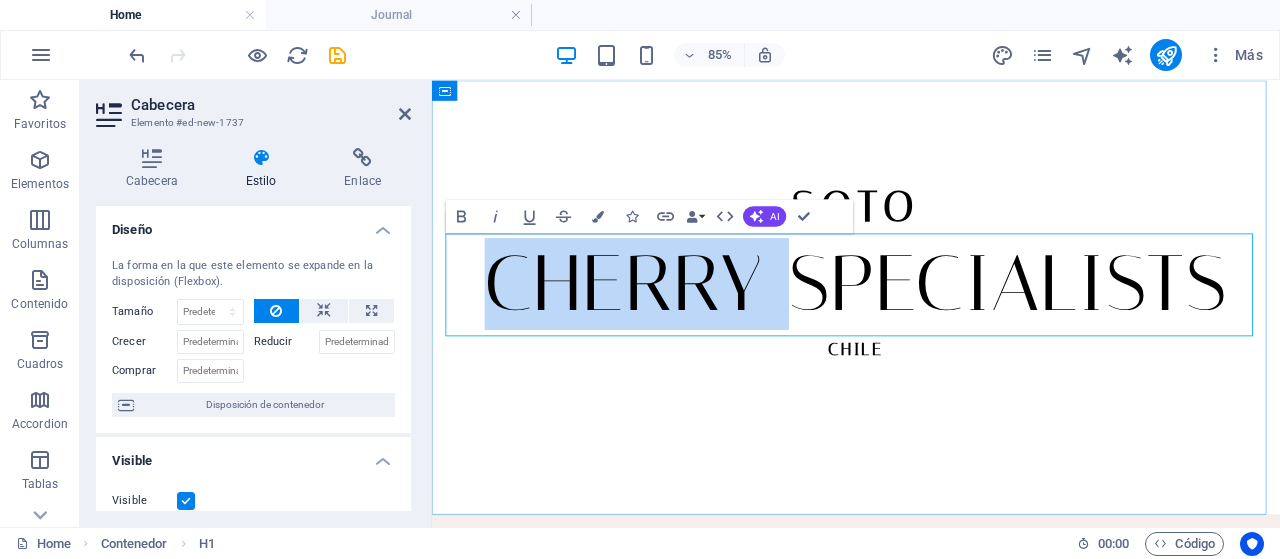 click on "CHERRY SPECIALISTS" at bounding box center [931, 320] 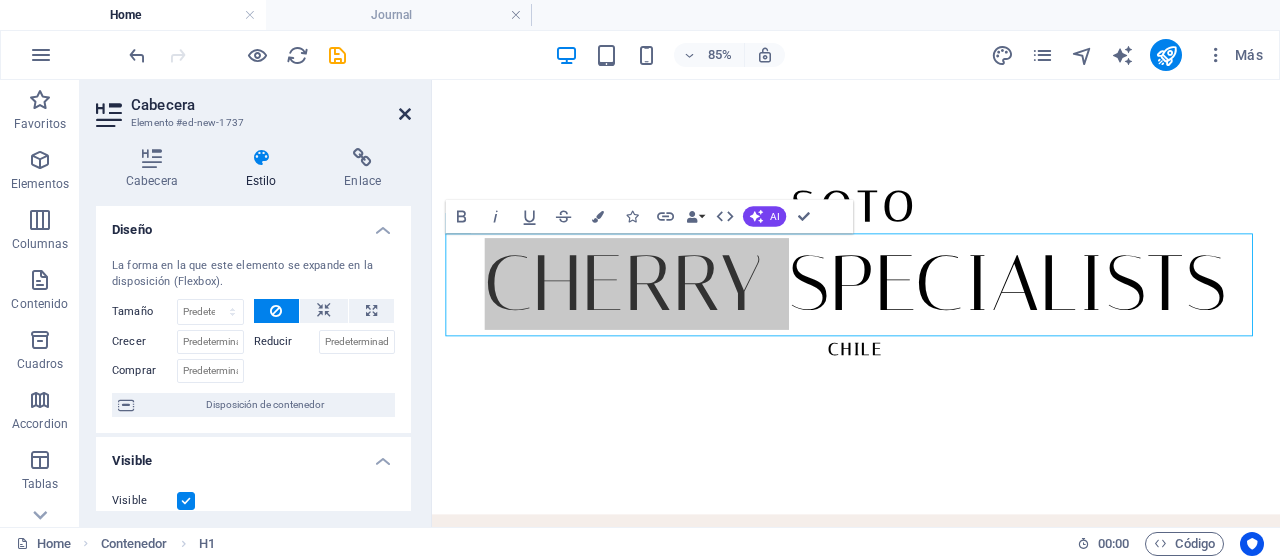 click at bounding box center [405, 114] 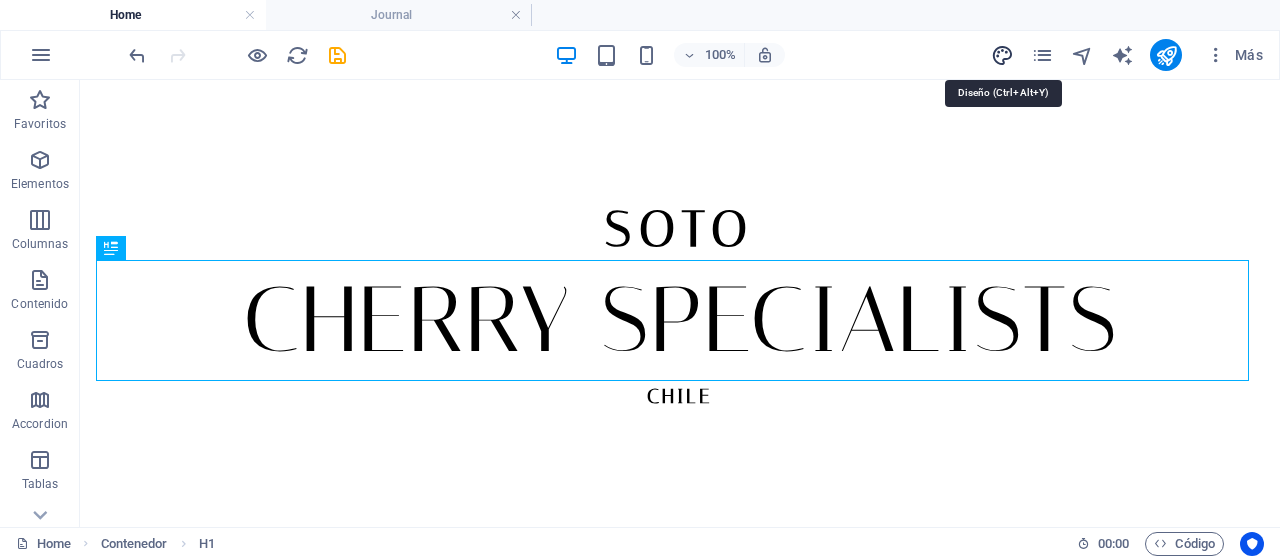 click at bounding box center [1002, 55] 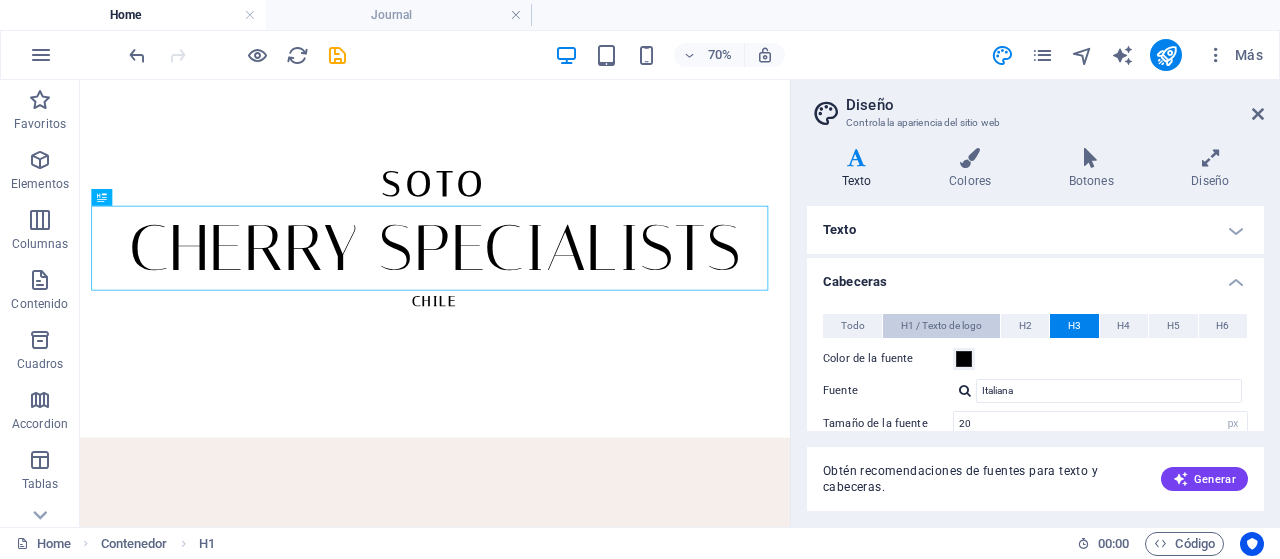click on "H1 / Texto de logo" at bounding box center [941, 326] 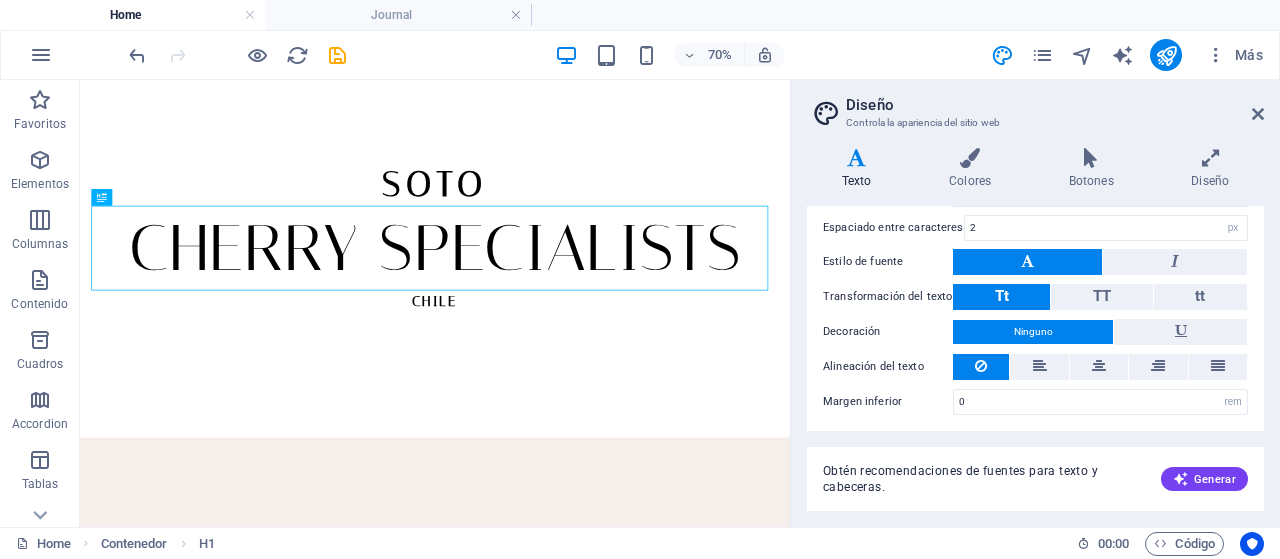 scroll, scrollTop: 196, scrollLeft: 0, axis: vertical 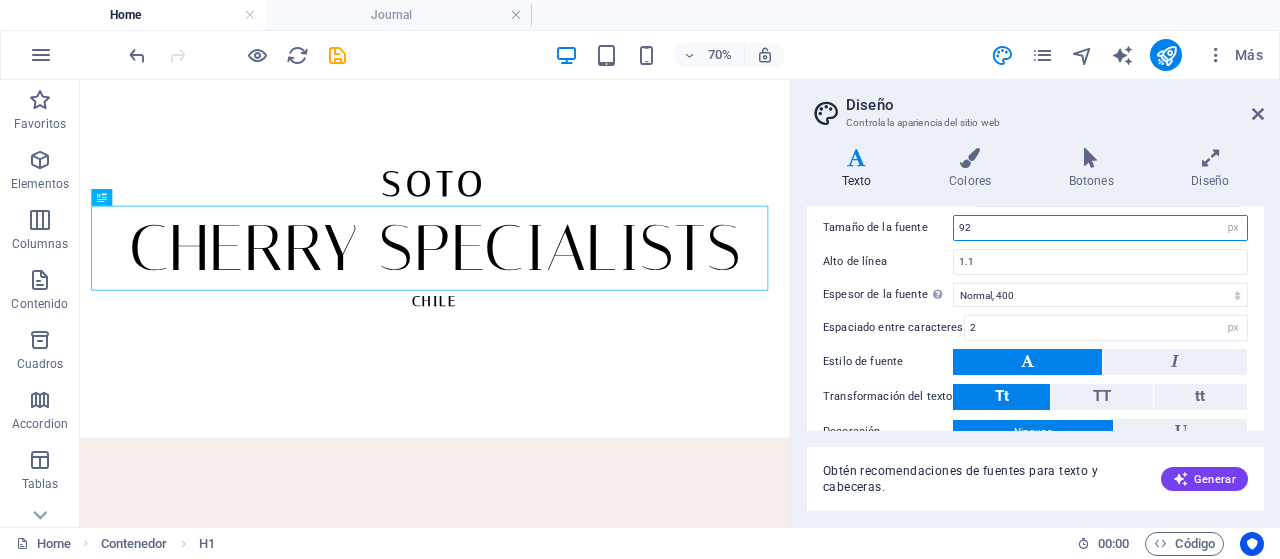 drag, startPoint x: 978, startPoint y: 226, endPoint x: 921, endPoint y: 226, distance: 57 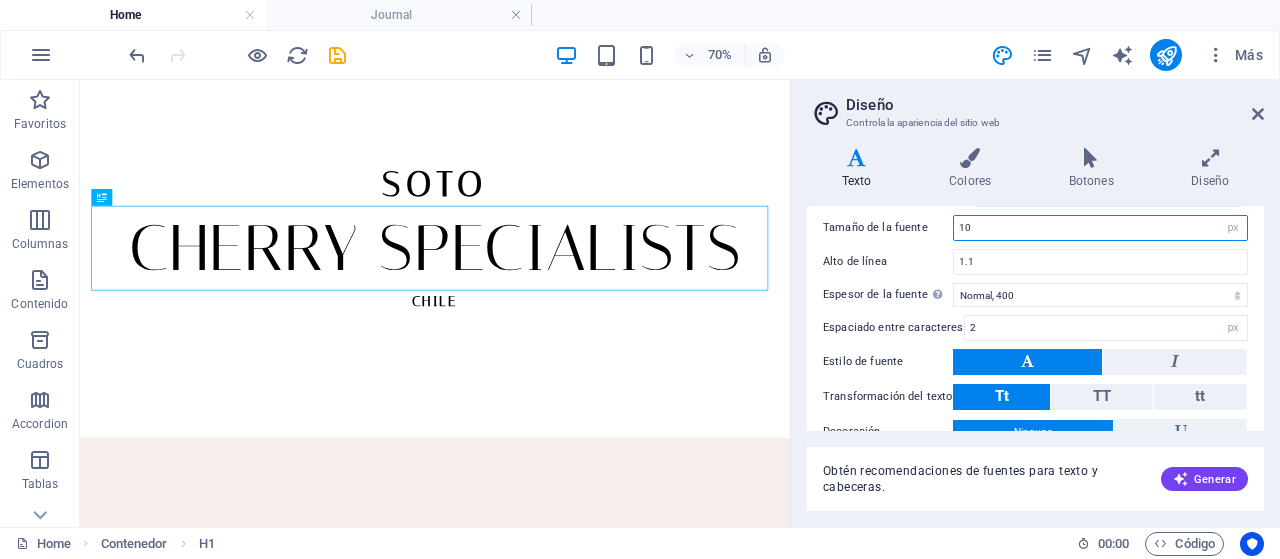 type on "100" 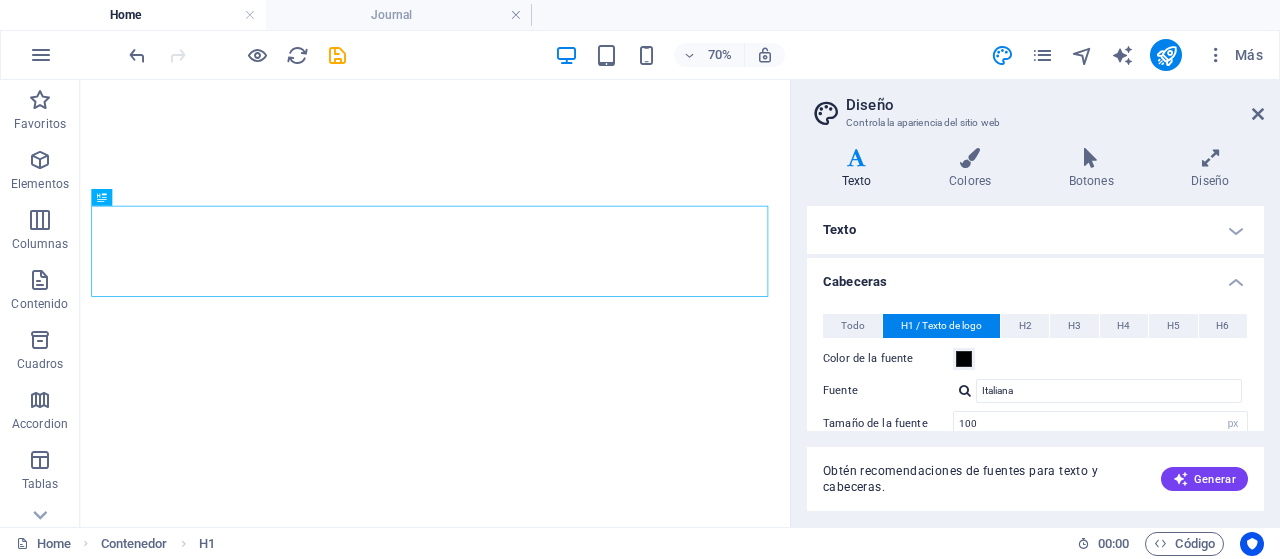 select on "px" 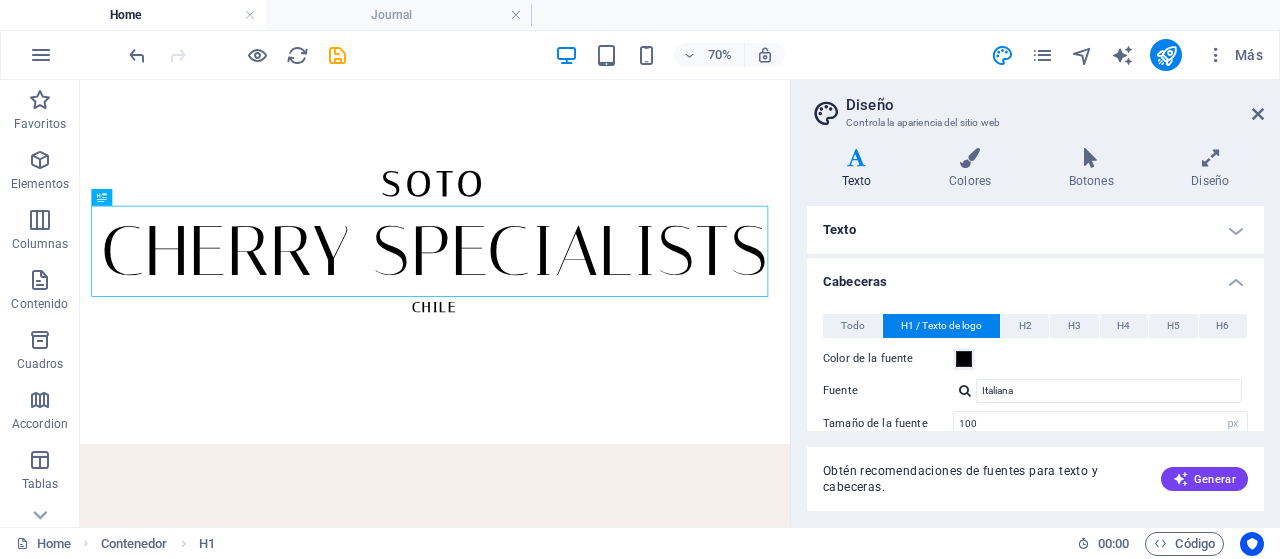 scroll, scrollTop: 196, scrollLeft: 0, axis: vertical 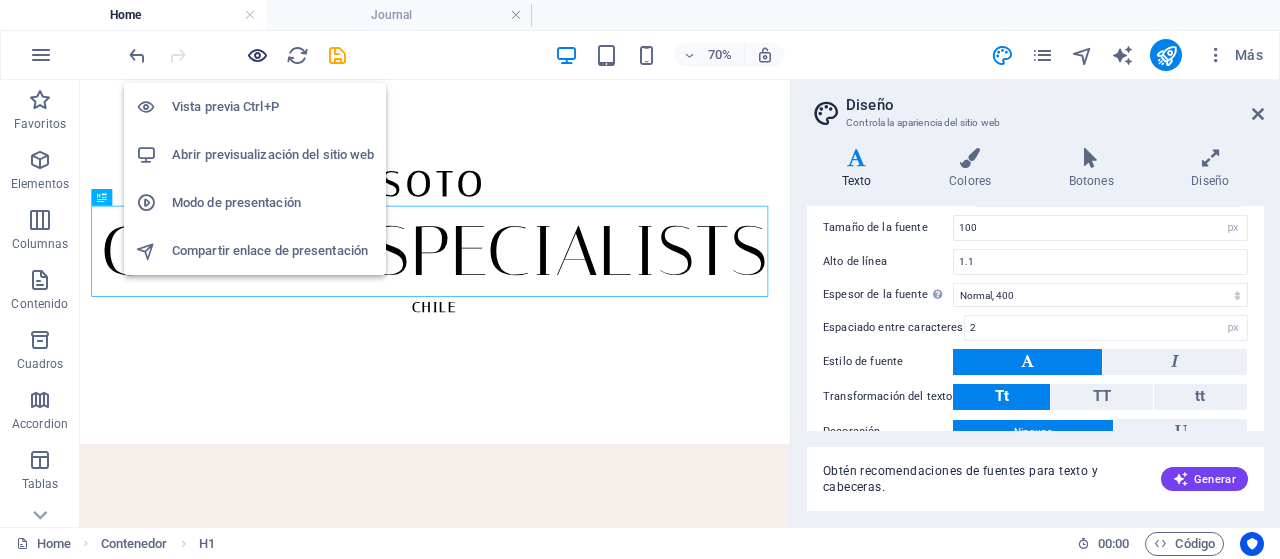 type on "100" 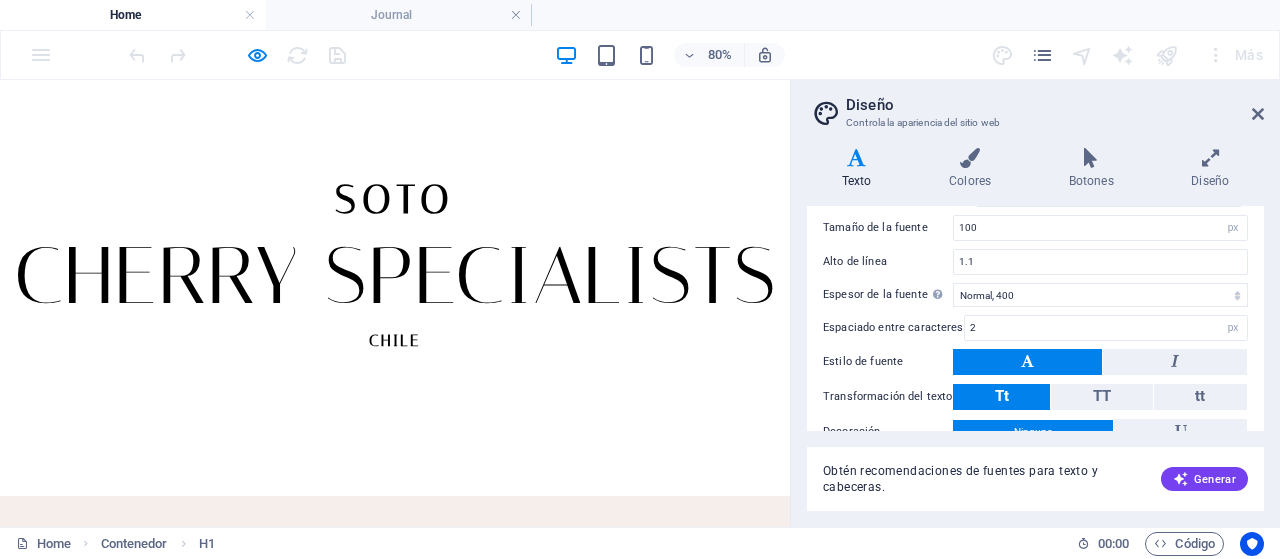 click on "Diseño Controla la apariencia del sitio web Variantes  Texto  Colores  Botones  Diseño Texto Standard Bold Links Color de la fuente Fuente Montserrat Tamaño de la fuente 16 rem px Alto de línea 1.8 Espesor de la fuente Para mostrar el espesor de la fuente correctamente, puede que deba activarse.  Gestionar fuentes Fino, 100 Extra delgado, 200 Delgado, 300 Normal, 400 Medio, 500 Seminegrita, 600 Negrita, 700 Extra negrita, 800 Negro, 900 Espaciado entre caracteres 0 rem px Estilo de fuente Transformación del texto Tt TT tt Alineación del texto Espesor de la fuente Para mostrar el espesor de la fuente correctamente, puede que deba activarse.  Gestionar fuentes Fino, 100 Extra delgado, 200 Delgado, 300 Normal, 400 Medio, 500 Seminegrita, 600 Negrita, 700 Extra negrita, 800 Negro, 900 Default Hover / Active Color de la fuente Color de la fuente Decoración Ninguno Decoración Ninguno Duración de la transición 0.3 s Función de la transición Lentitud Entrada lenta Salida lenta Entrada/salida lenta Lineal" at bounding box center [1035, 303] 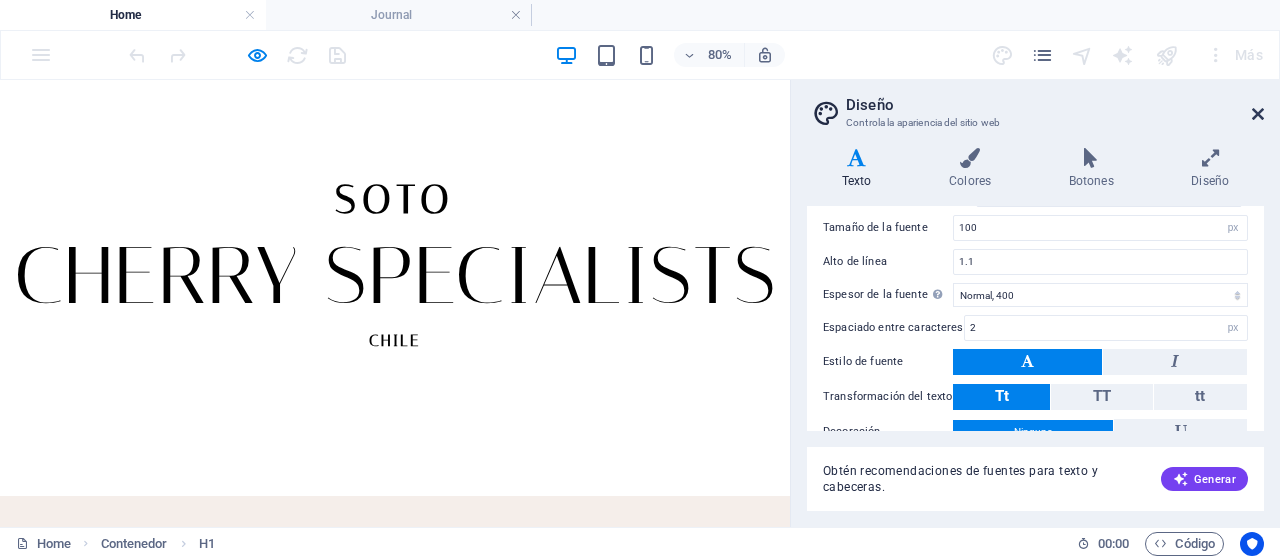 click at bounding box center (1258, 114) 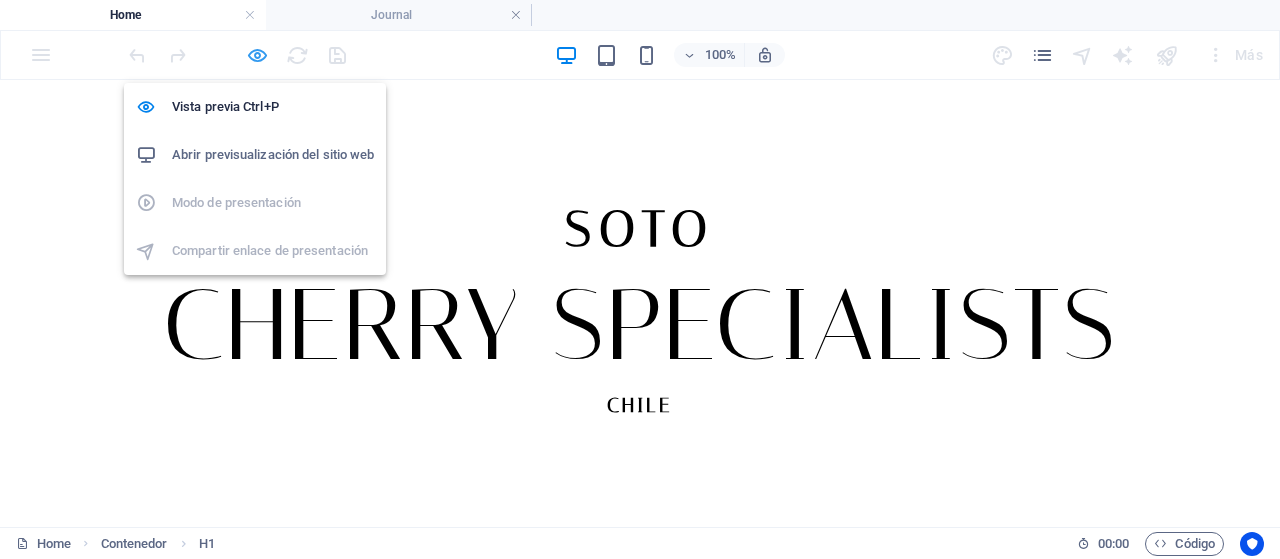 click at bounding box center [257, 55] 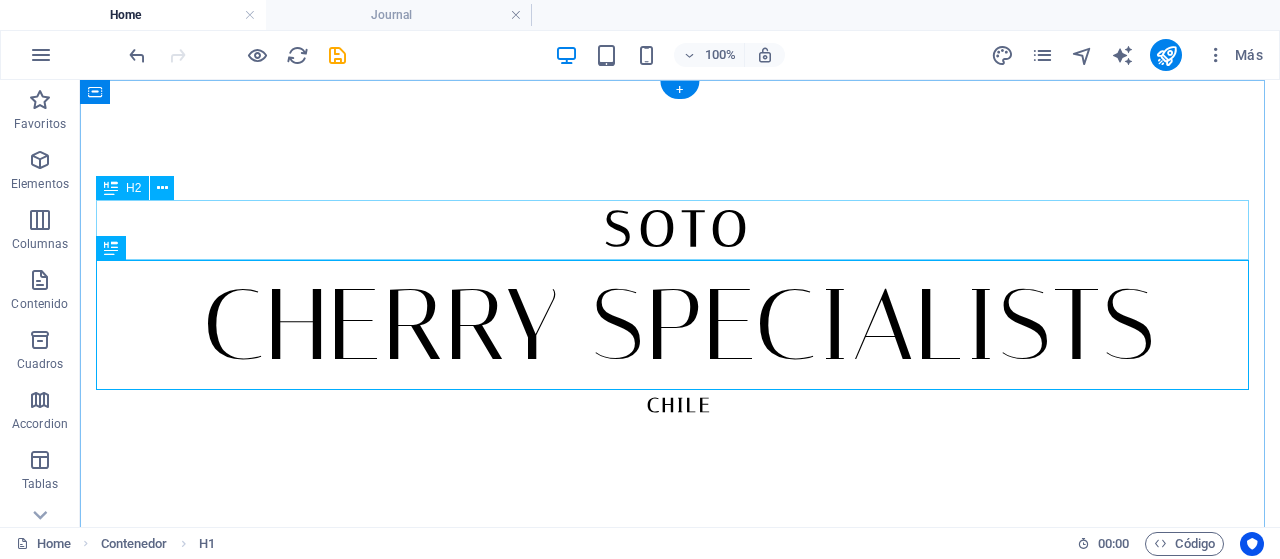 click on "SOTO" at bounding box center (680, 230) 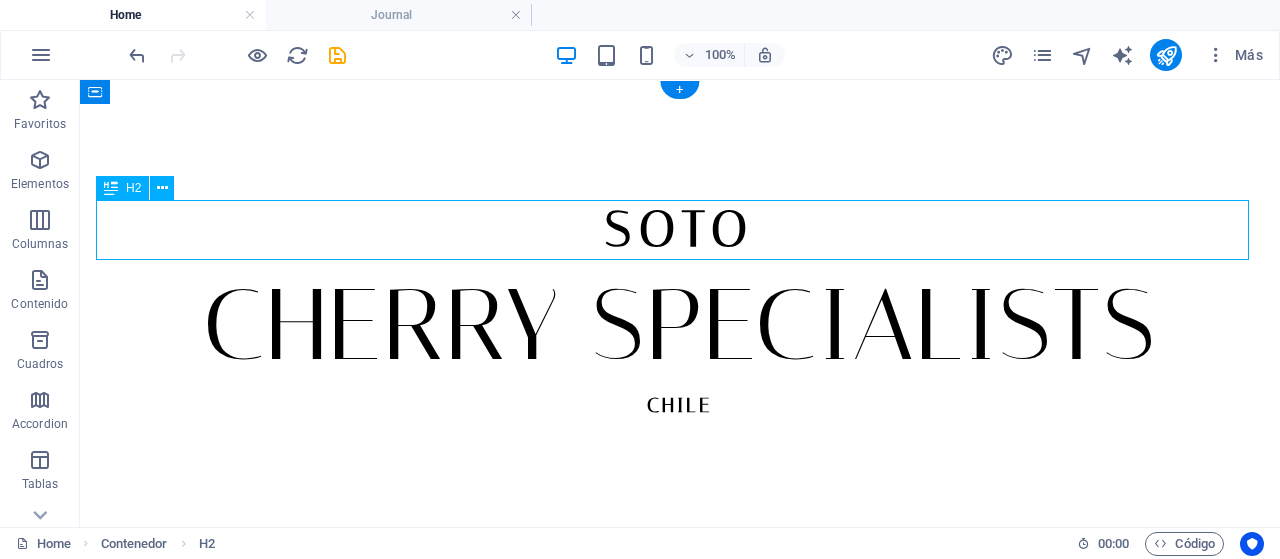 click on "SOTO" at bounding box center (680, 230) 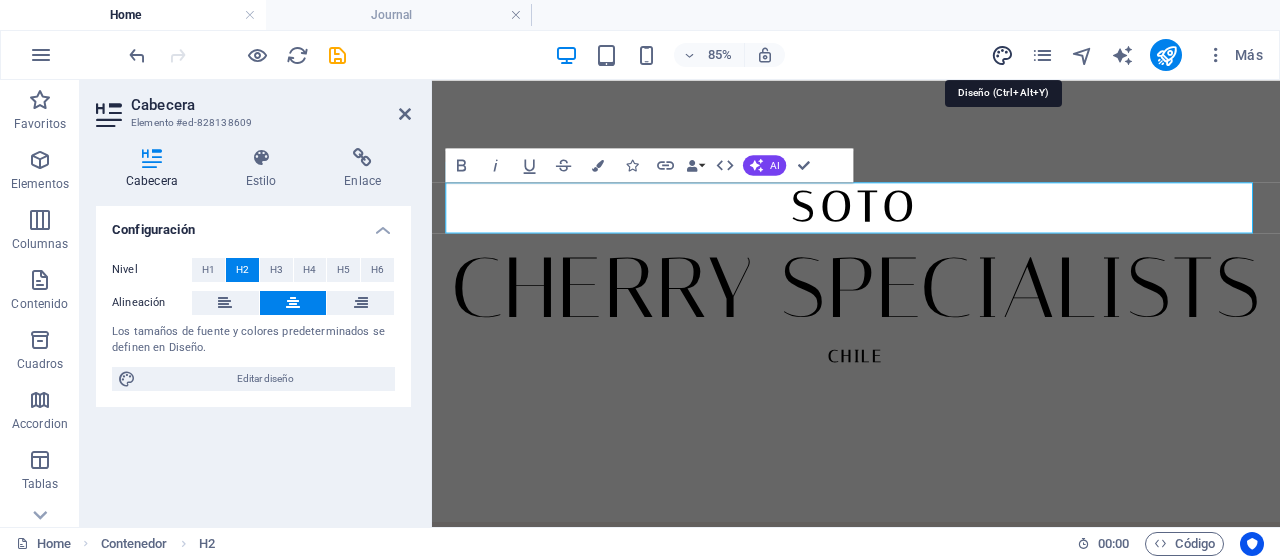 click at bounding box center [1002, 55] 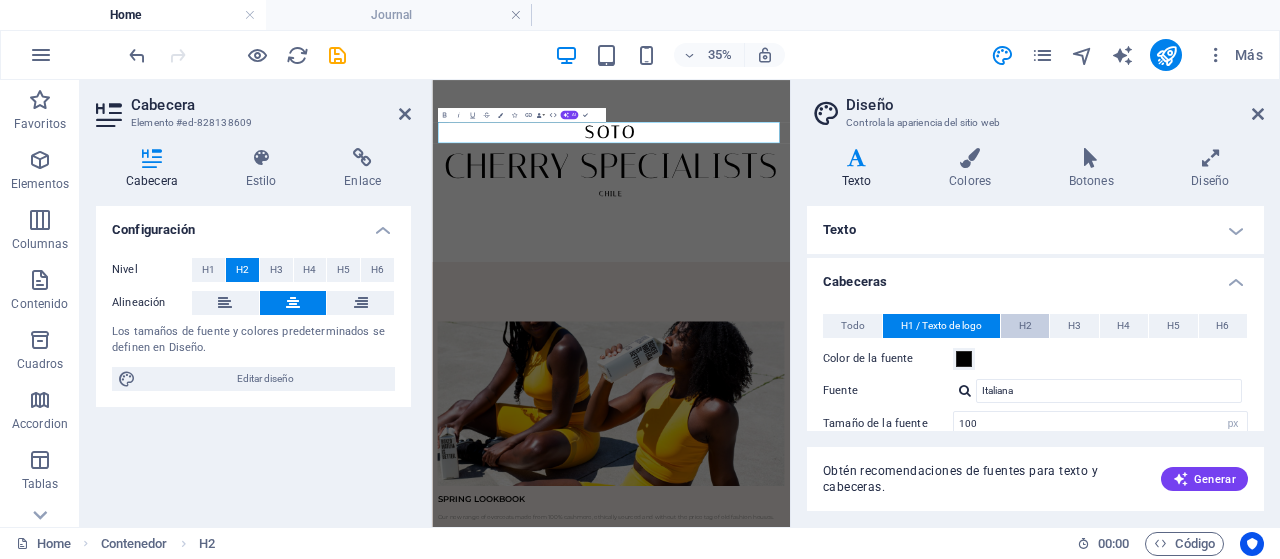 click on "H2" at bounding box center [1025, 326] 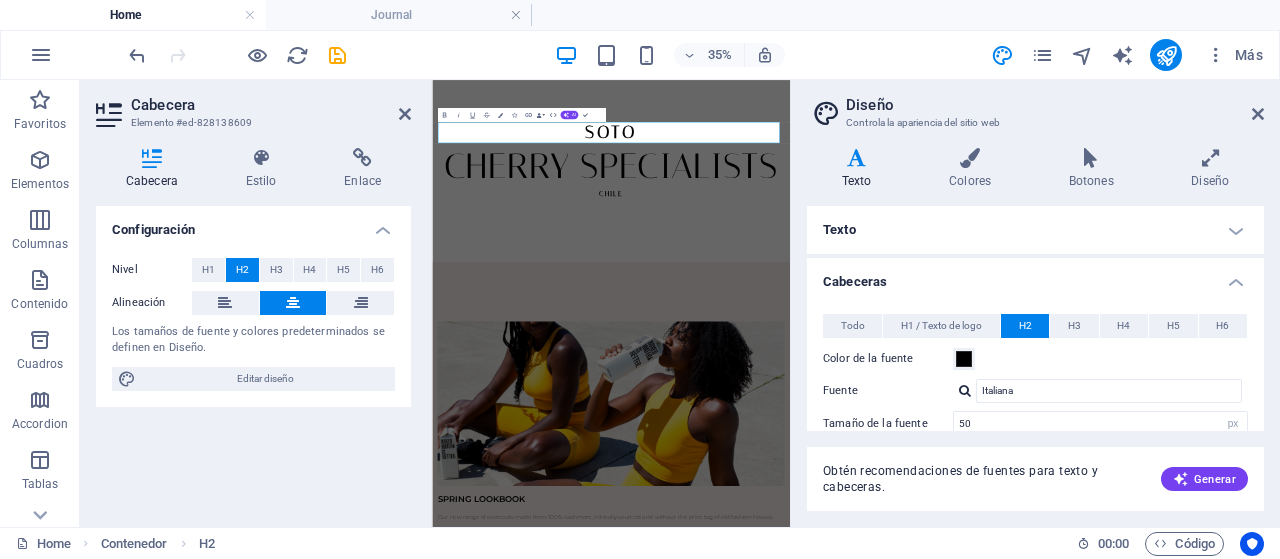 scroll, scrollTop: 100, scrollLeft: 0, axis: vertical 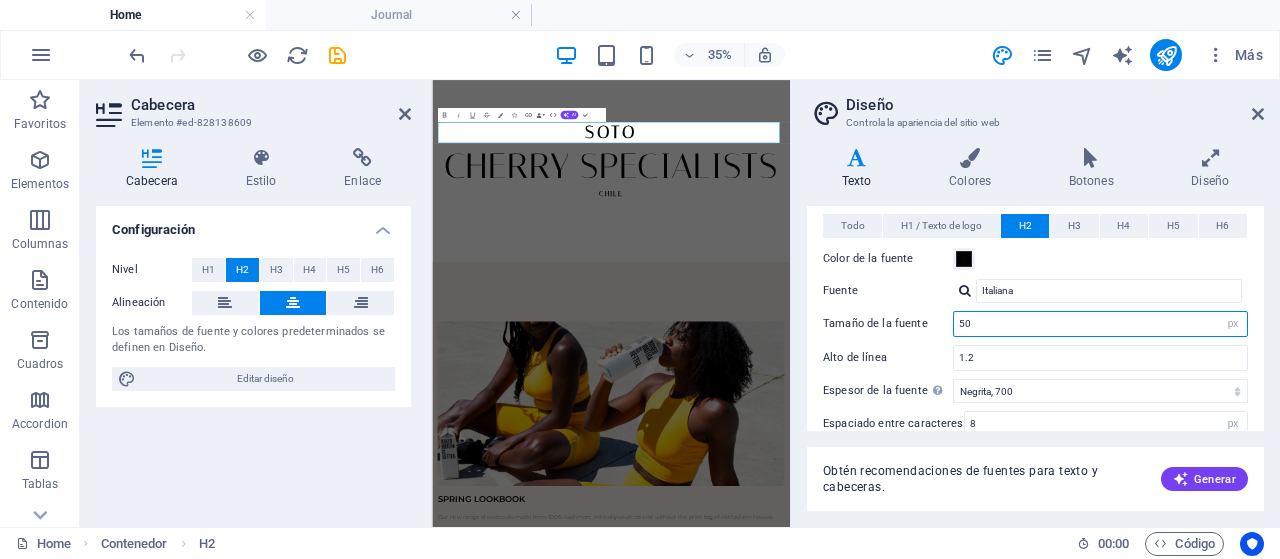 drag, startPoint x: 978, startPoint y: 321, endPoint x: 917, endPoint y: 322, distance: 61.008198 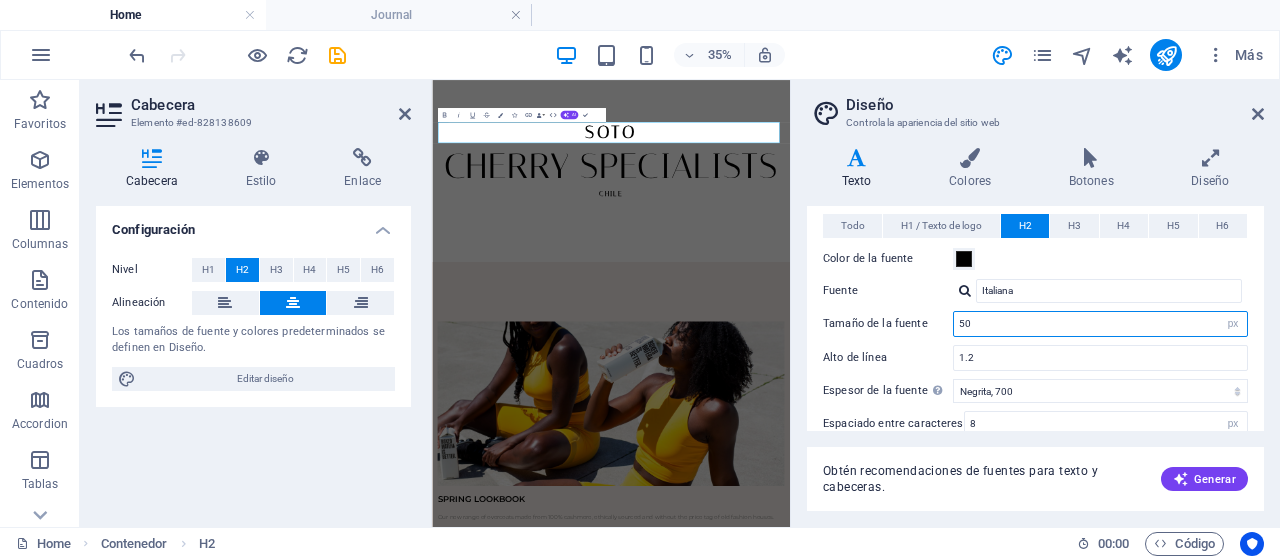 click on "Tamaño de la fuente 50 rem px em %" at bounding box center [1035, 324] 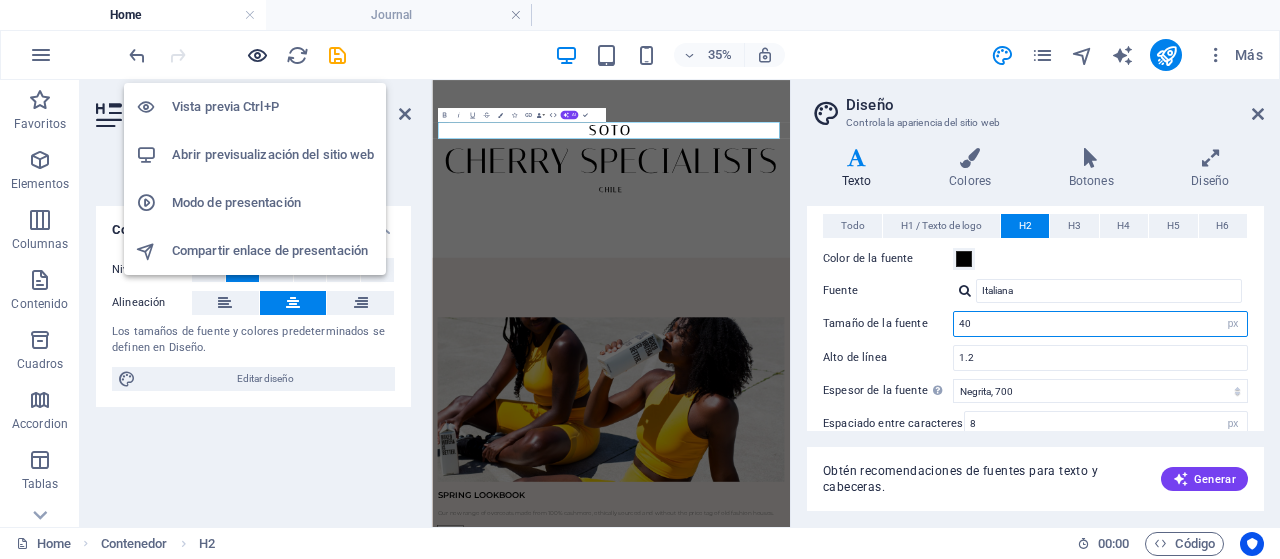 type on "40" 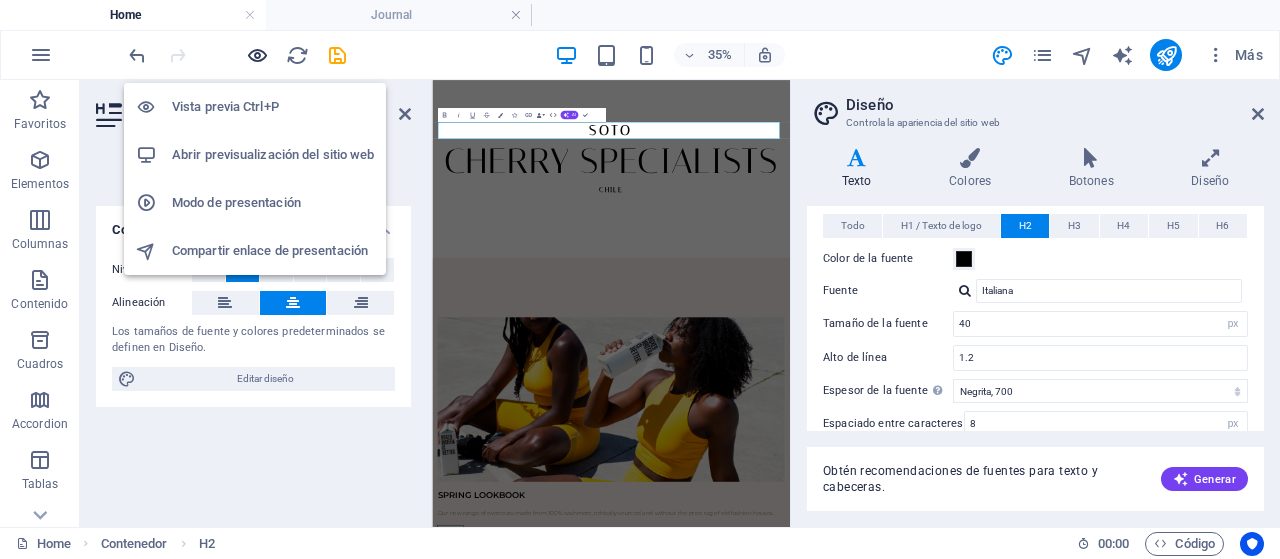 click at bounding box center [257, 55] 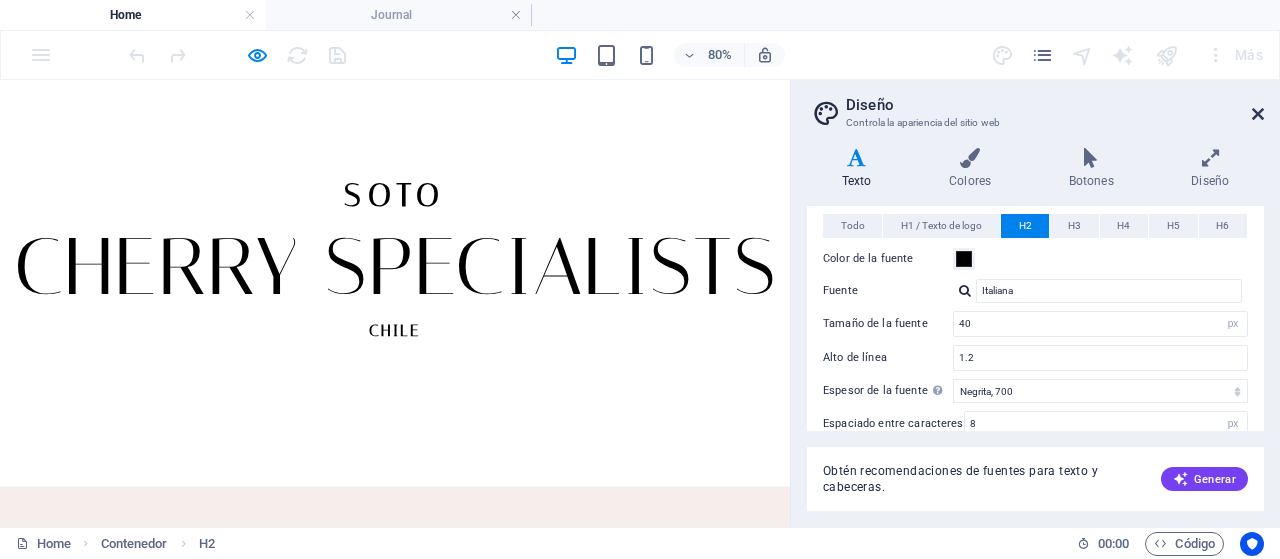 drag, startPoint x: 1260, startPoint y: 119, endPoint x: 1259, endPoint y: 39, distance: 80.00625 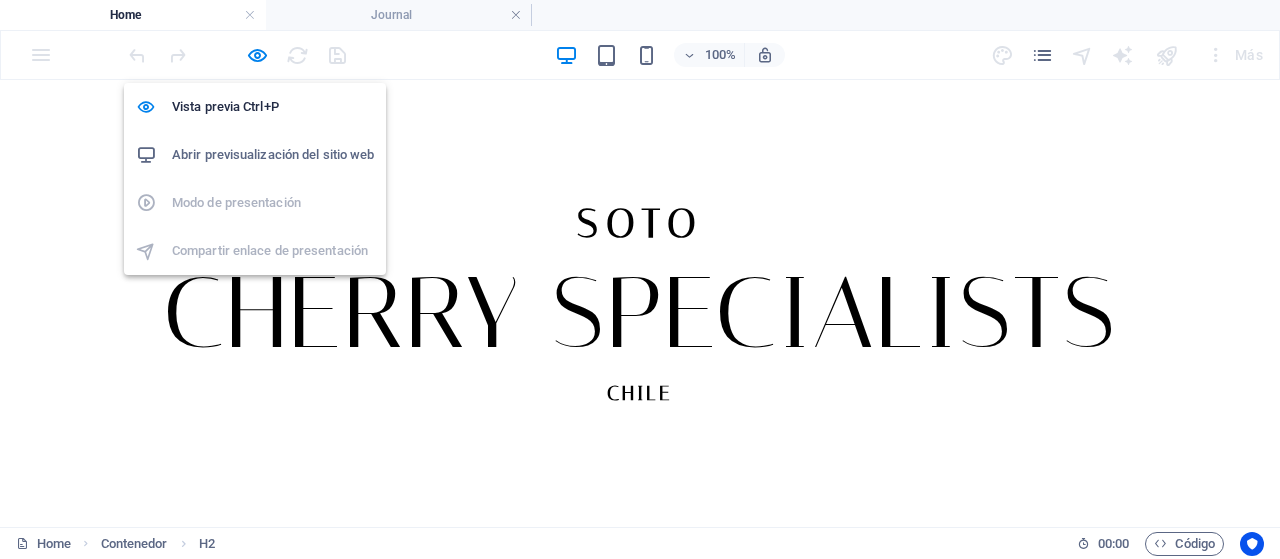 click at bounding box center (257, 55) 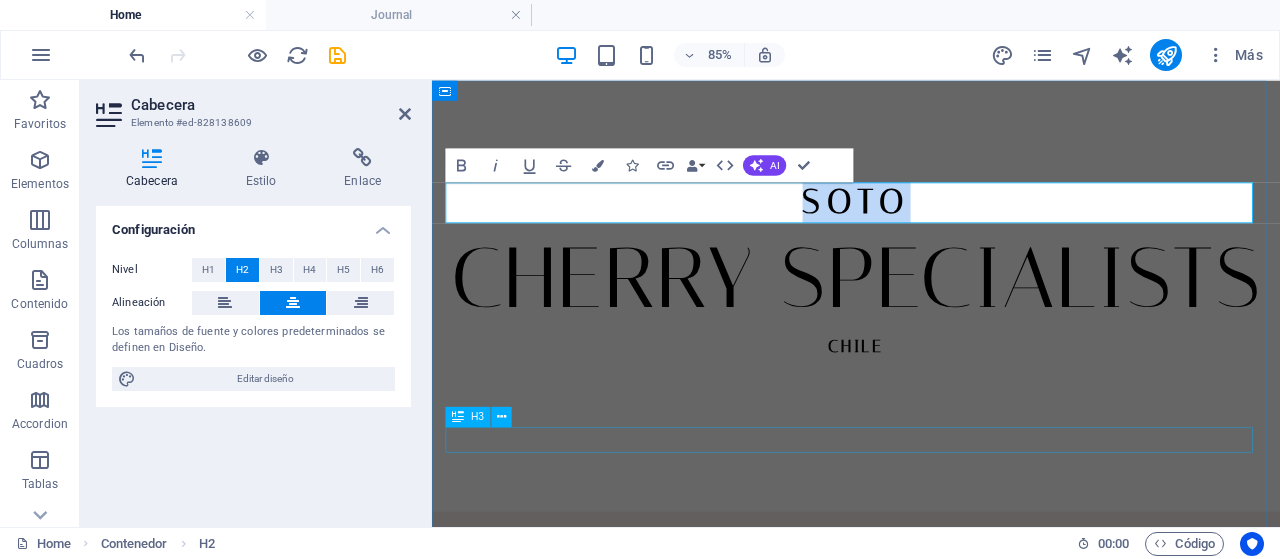 click on "CHILE" at bounding box center [931, 393] 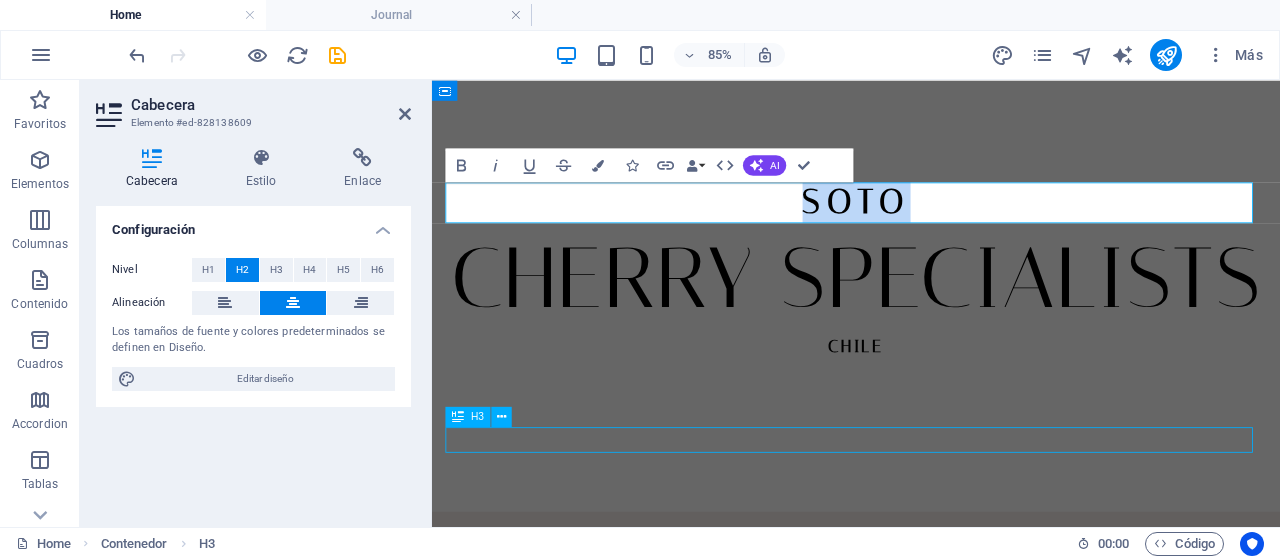 click on "CHILE" at bounding box center [931, 393] 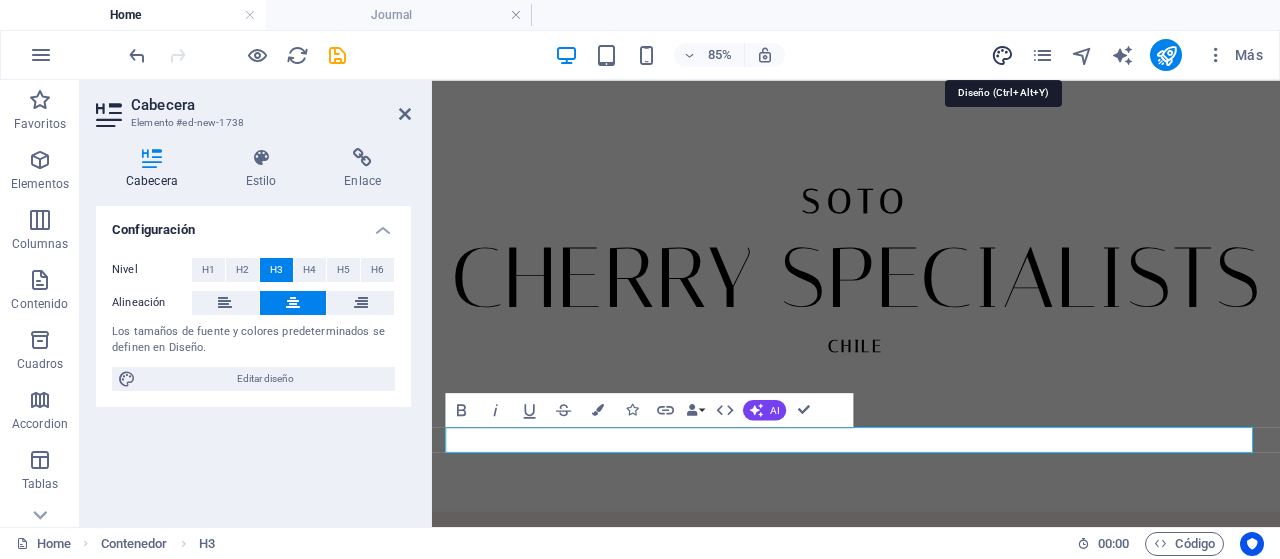 click at bounding box center [1002, 55] 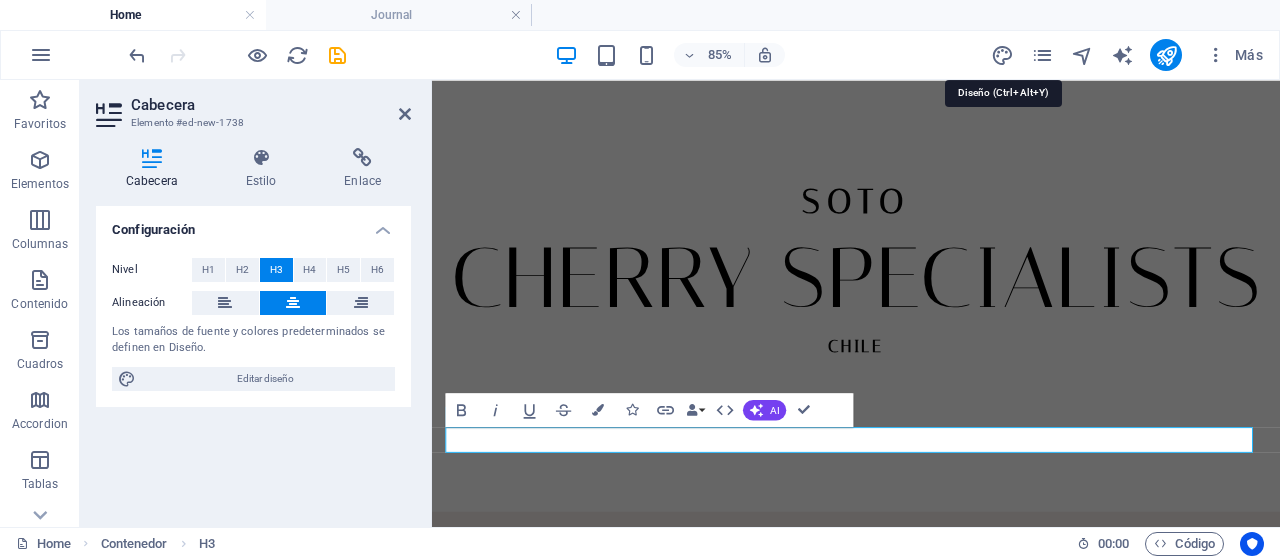 select on "px" 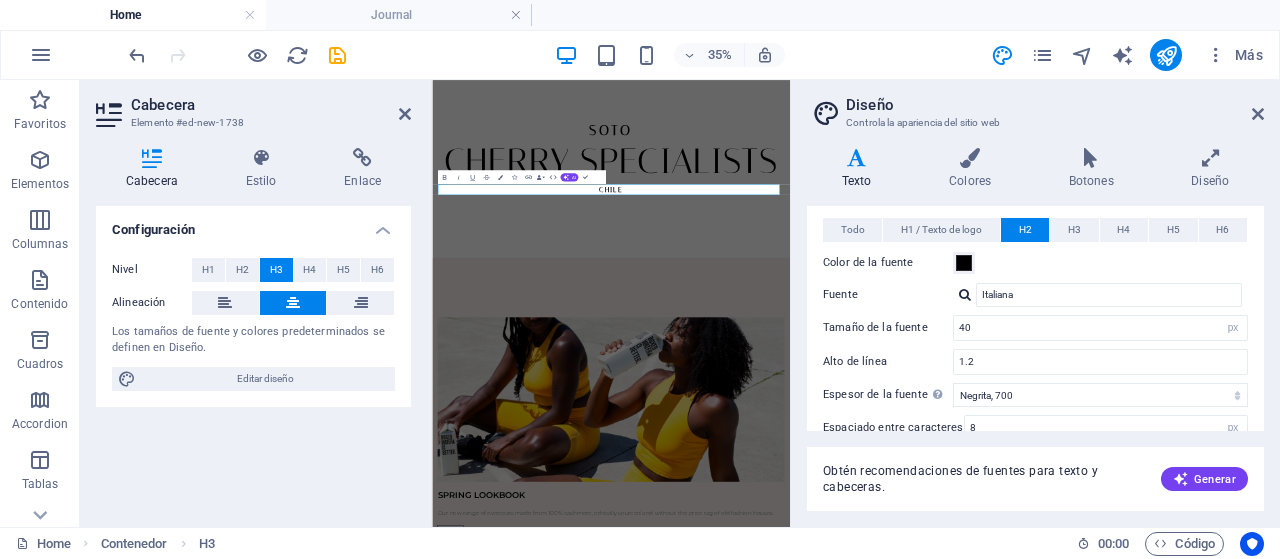 scroll, scrollTop: 0, scrollLeft: 0, axis: both 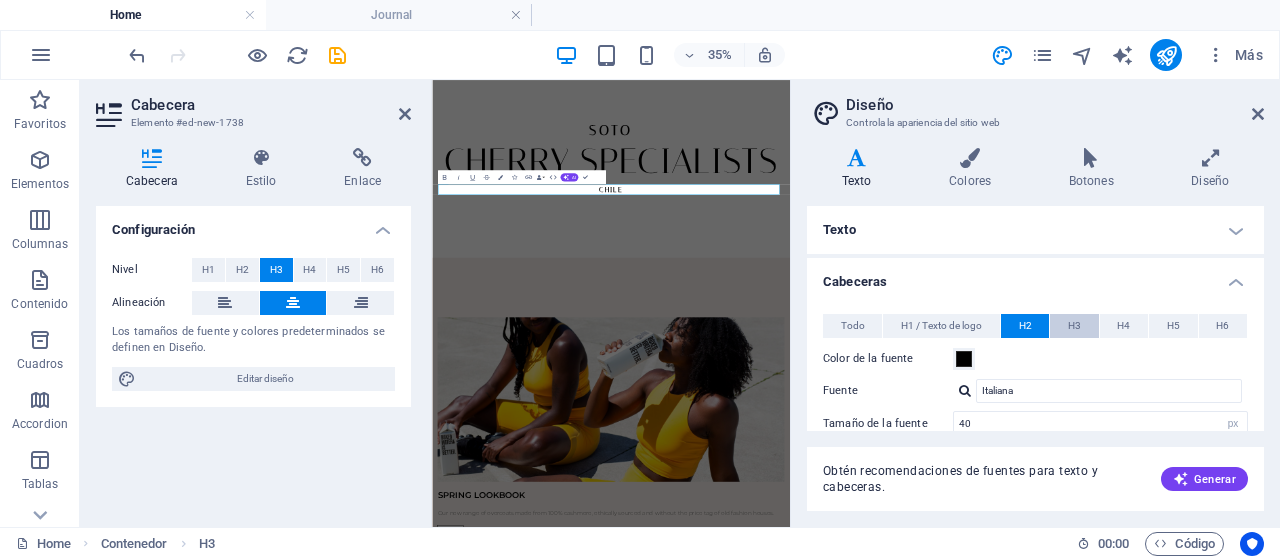 click on "H3" at bounding box center (1074, 326) 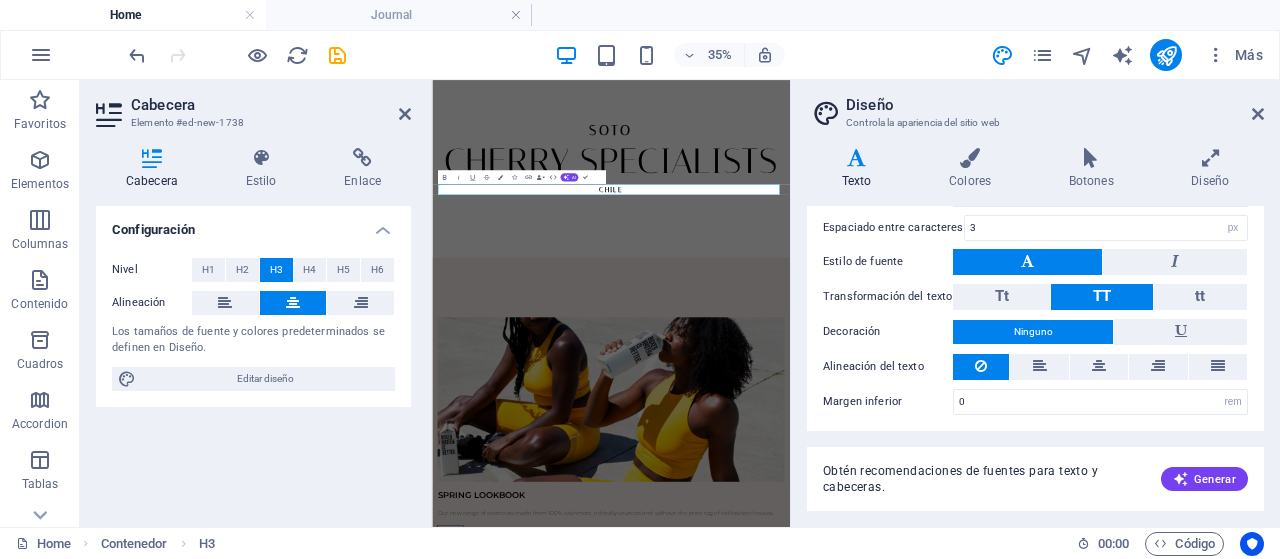 scroll, scrollTop: 196, scrollLeft: 0, axis: vertical 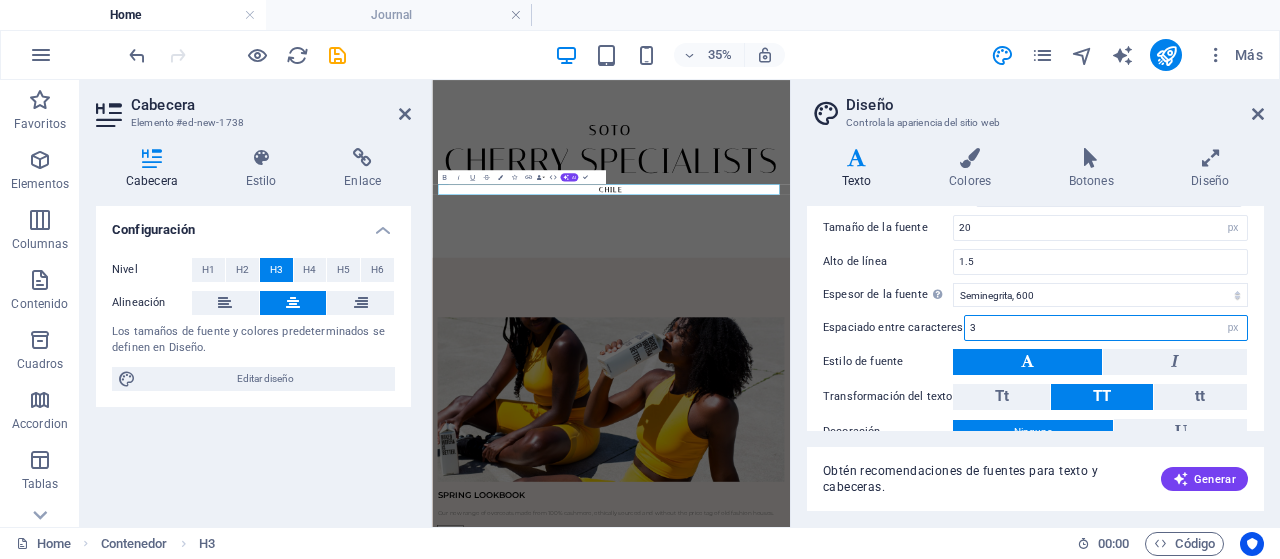 drag, startPoint x: 979, startPoint y: 326, endPoint x: 927, endPoint y: 324, distance: 52.03845 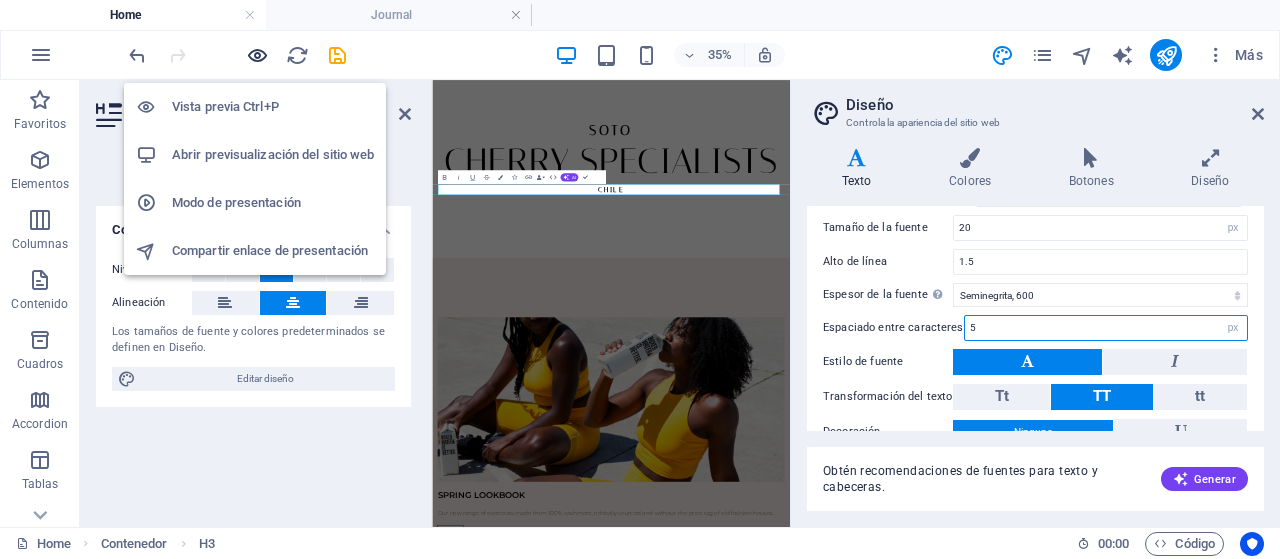 type on "5" 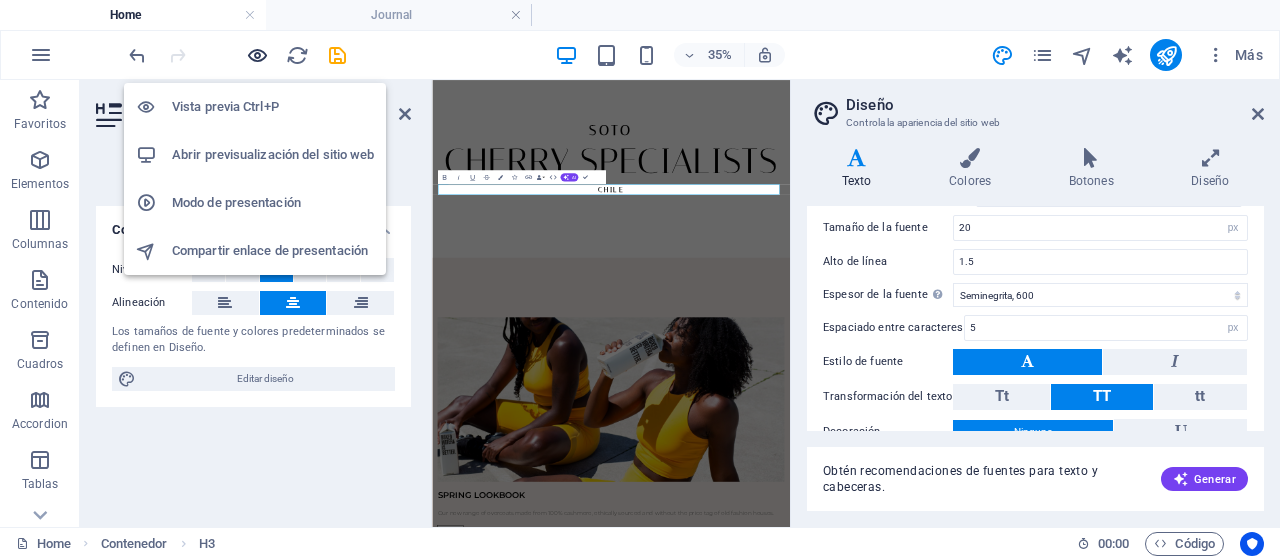 click at bounding box center (257, 55) 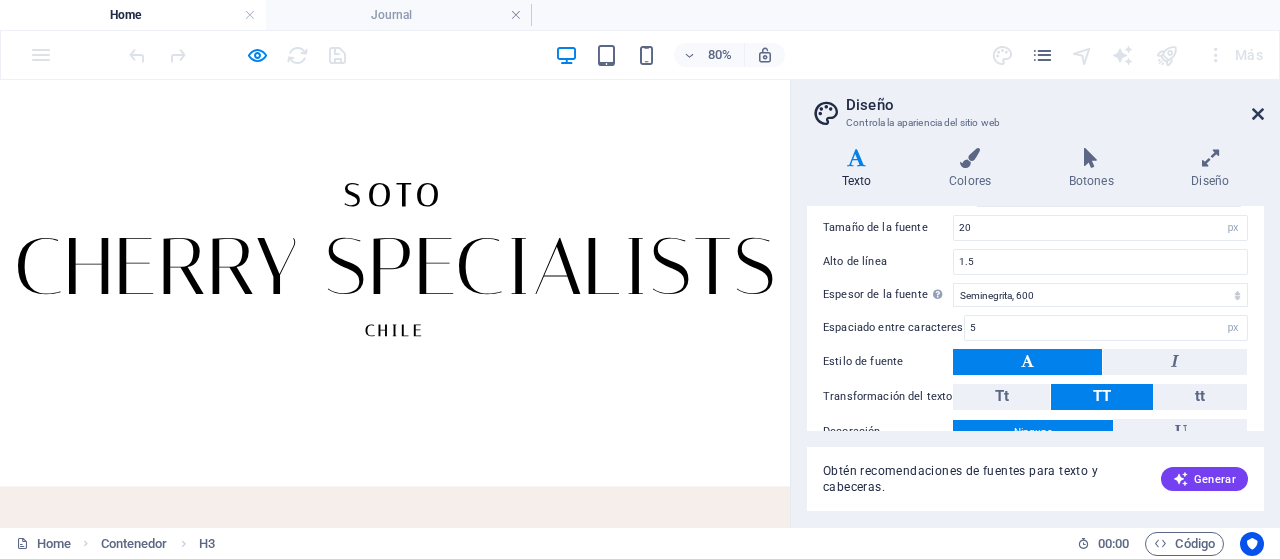 click at bounding box center (1258, 114) 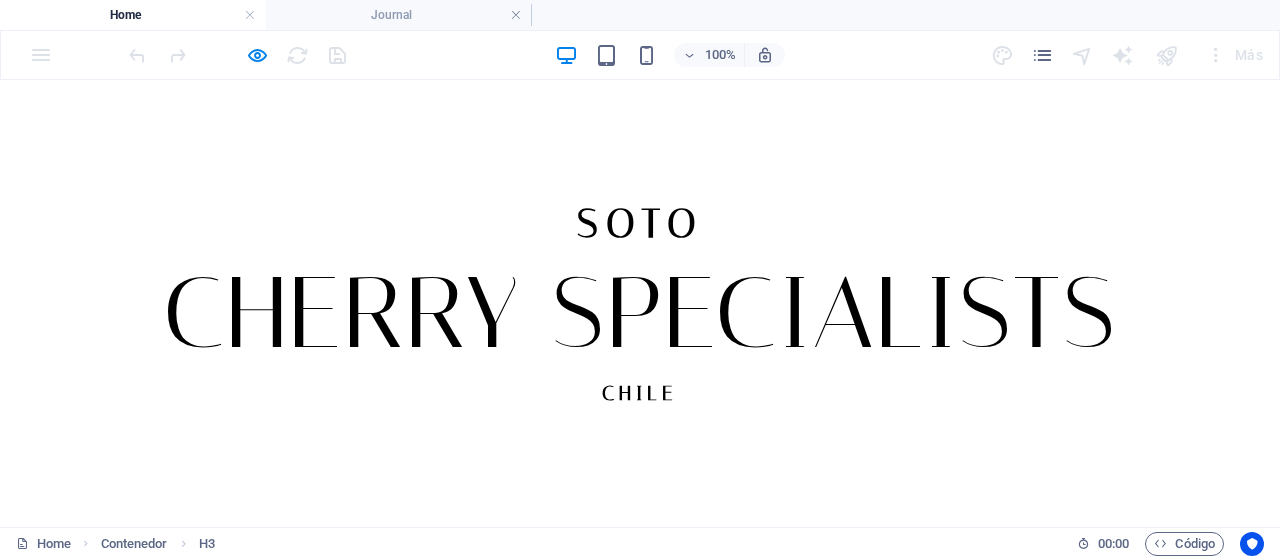 click on "SOTO" at bounding box center [640, 224] 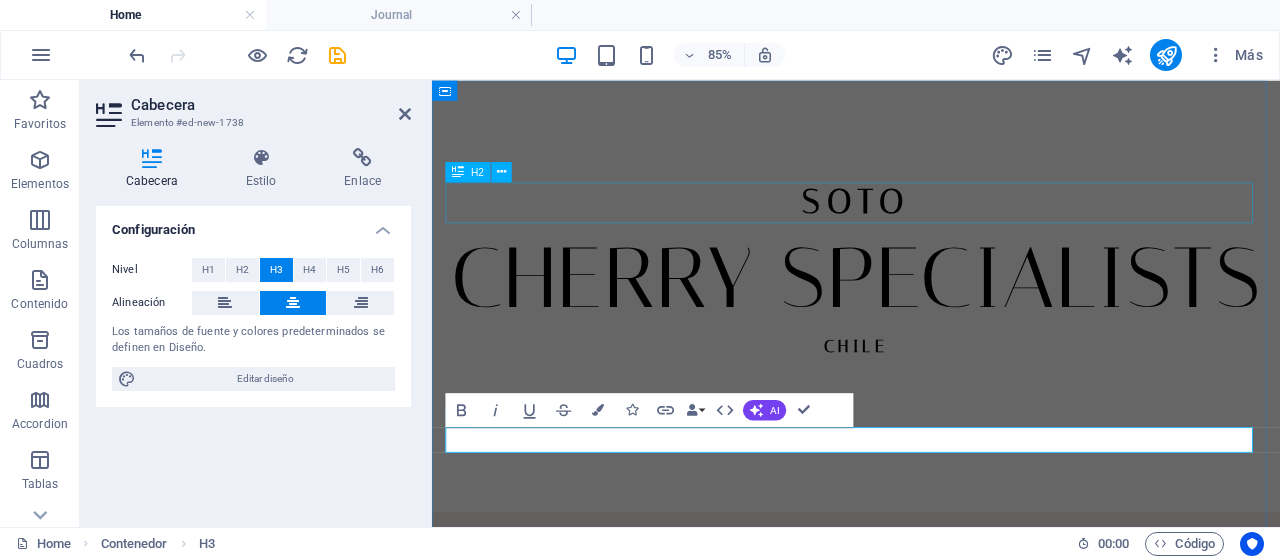 click on "SOTO" at bounding box center [931, 224] 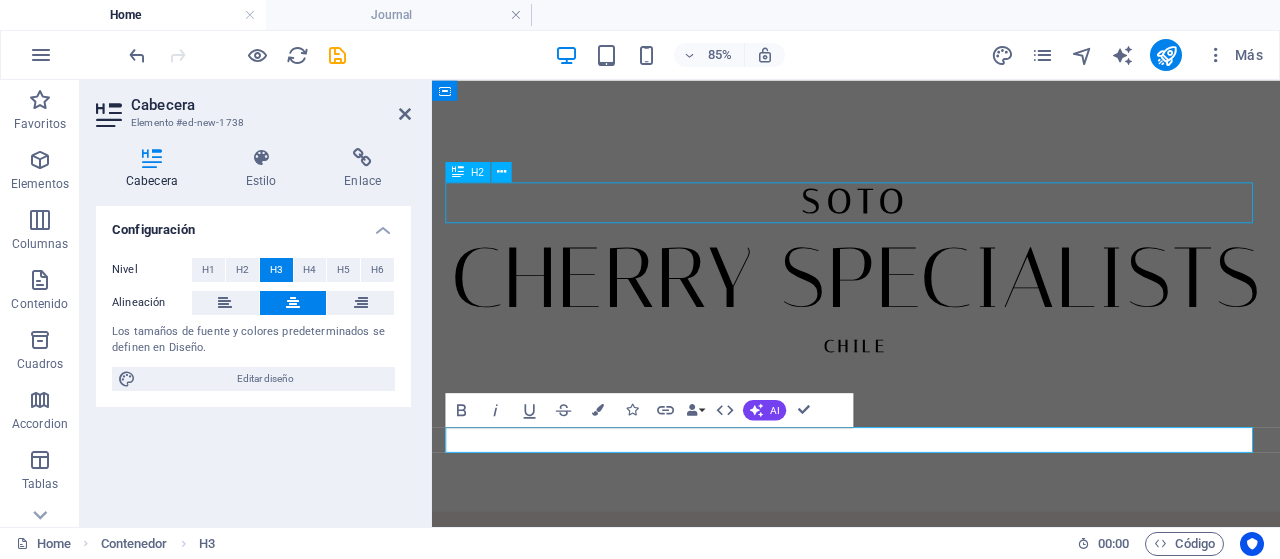 click on "SOTO" at bounding box center (931, 224) 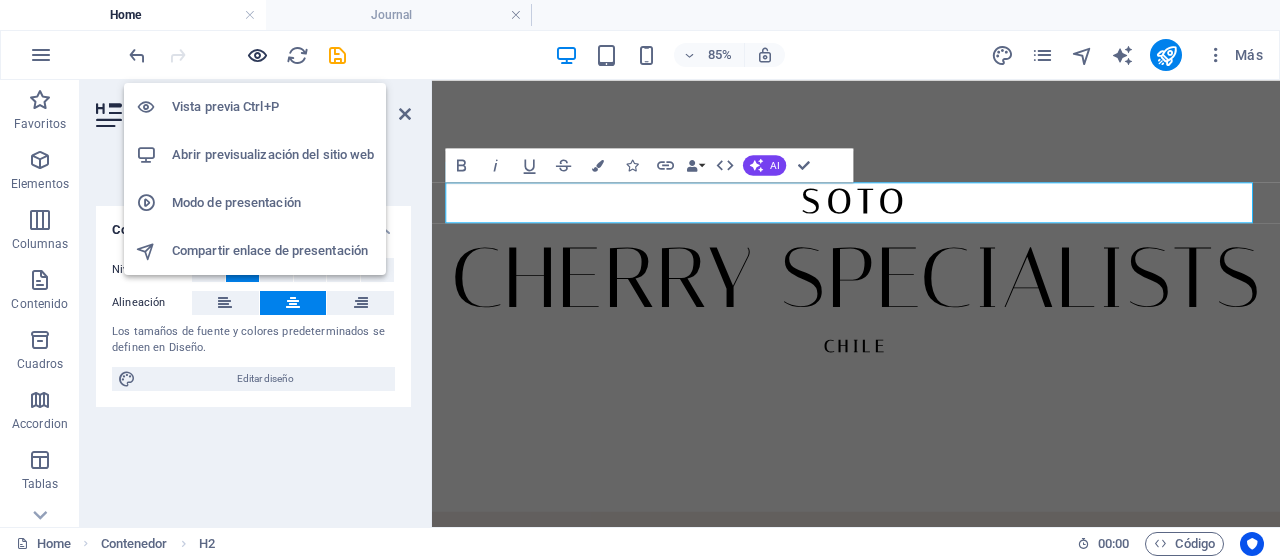 click at bounding box center (257, 55) 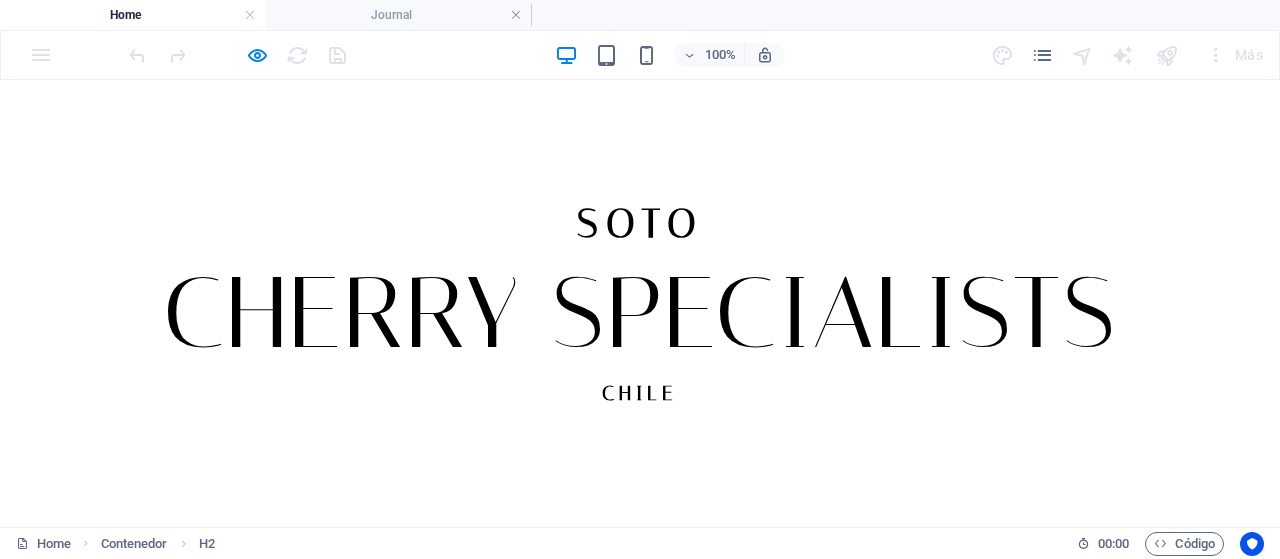 type 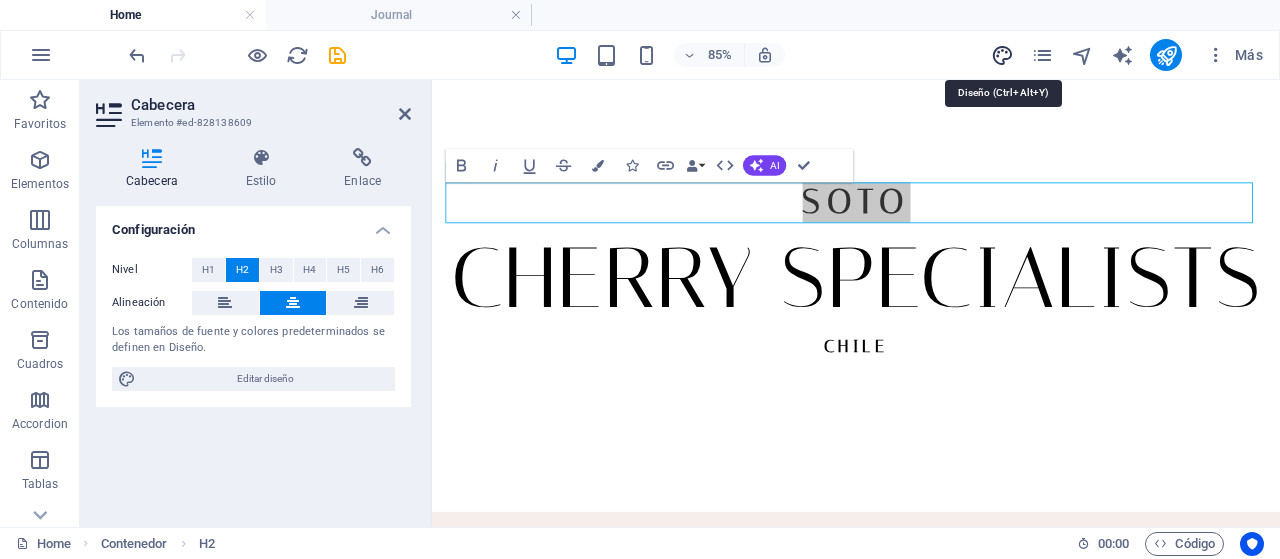 drag, startPoint x: 1000, startPoint y: 47, endPoint x: 999, endPoint y: 63, distance: 16.03122 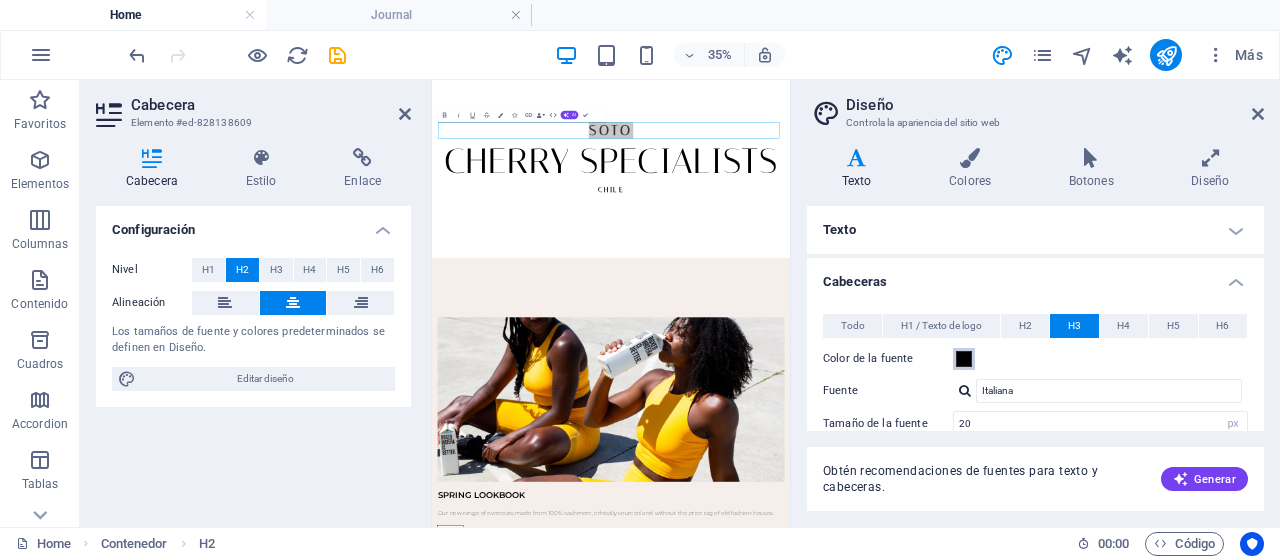 scroll, scrollTop: 100, scrollLeft: 0, axis: vertical 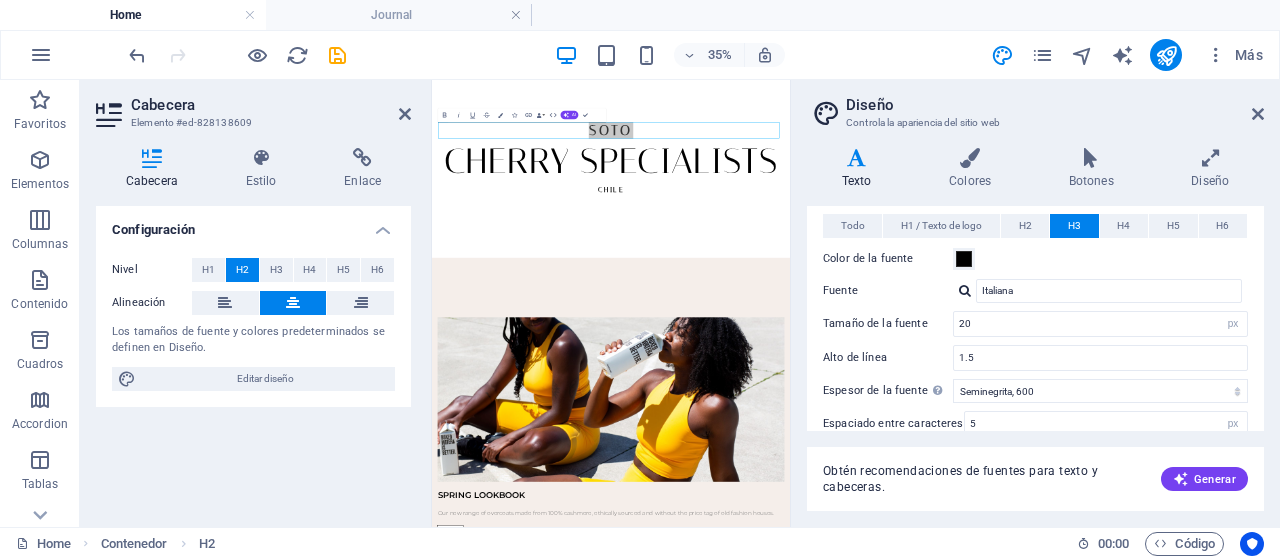 click on "Obtén recomendaciones de fuentes para texto y cabeceras. Generar" at bounding box center (1035, 467) 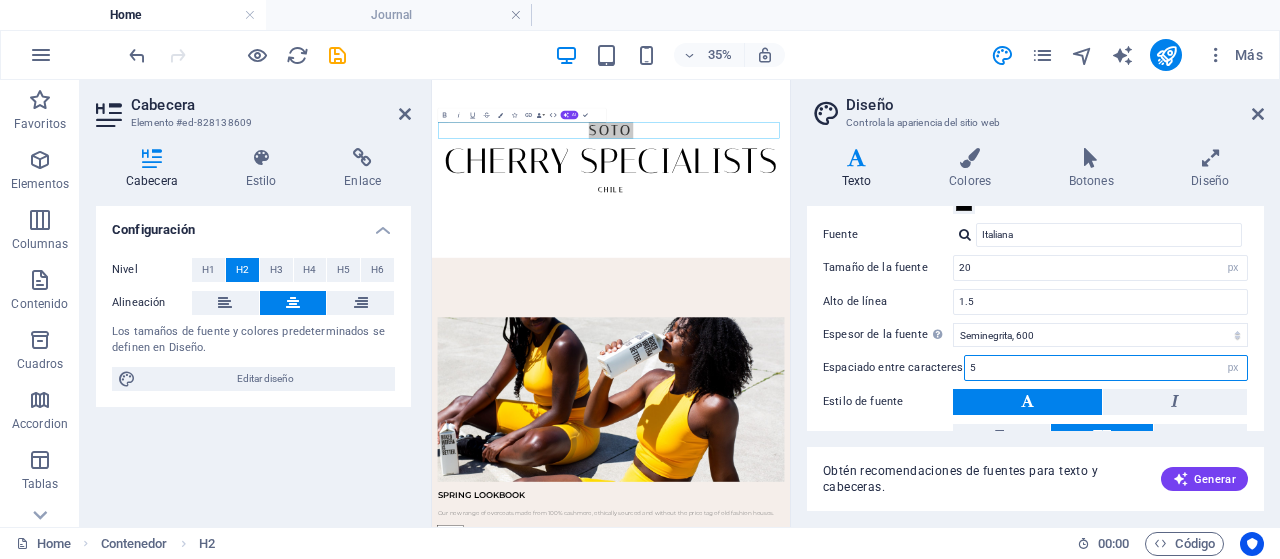drag, startPoint x: 976, startPoint y: 422, endPoint x: 918, endPoint y: 422, distance: 58 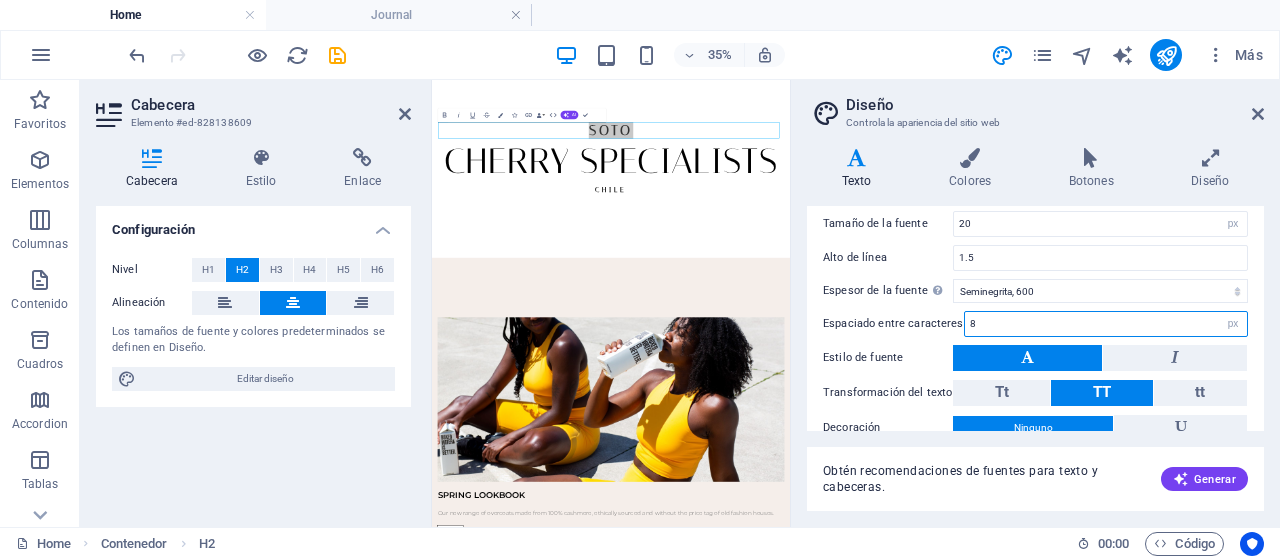 scroll, scrollTop: 0, scrollLeft: 0, axis: both 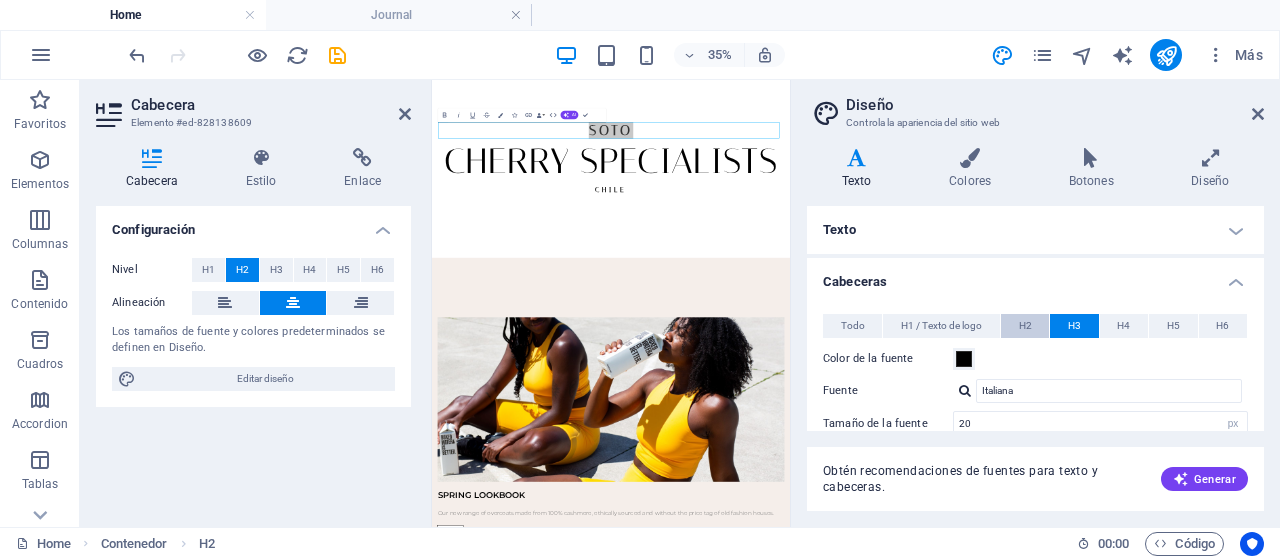 type on "8" 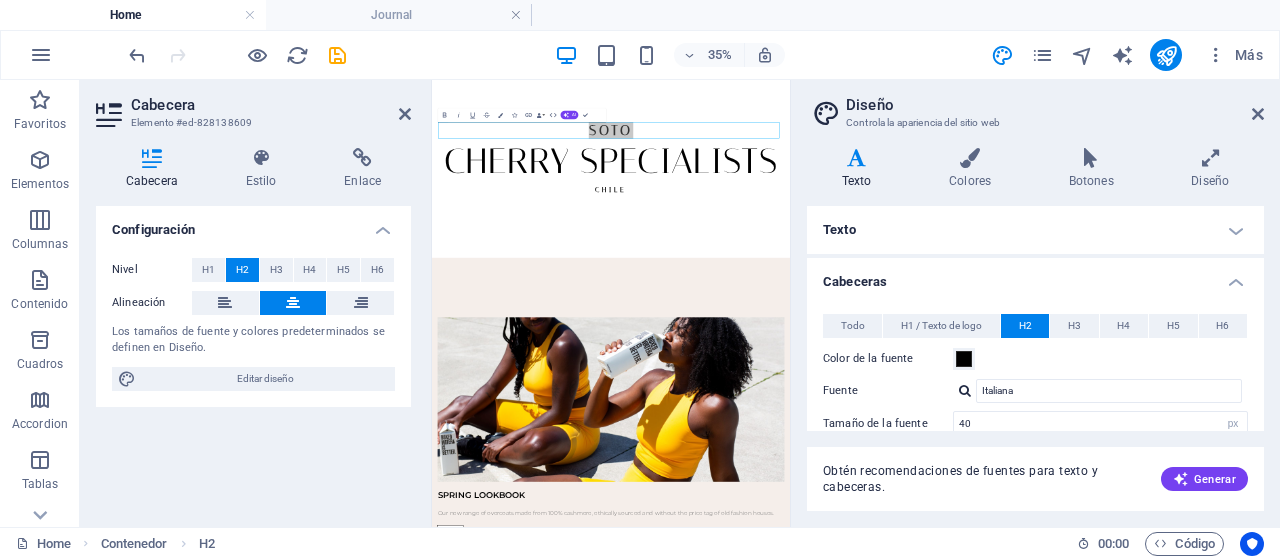 scroll, scrollTop: 100, scrollLeft: 0, axis: vertical 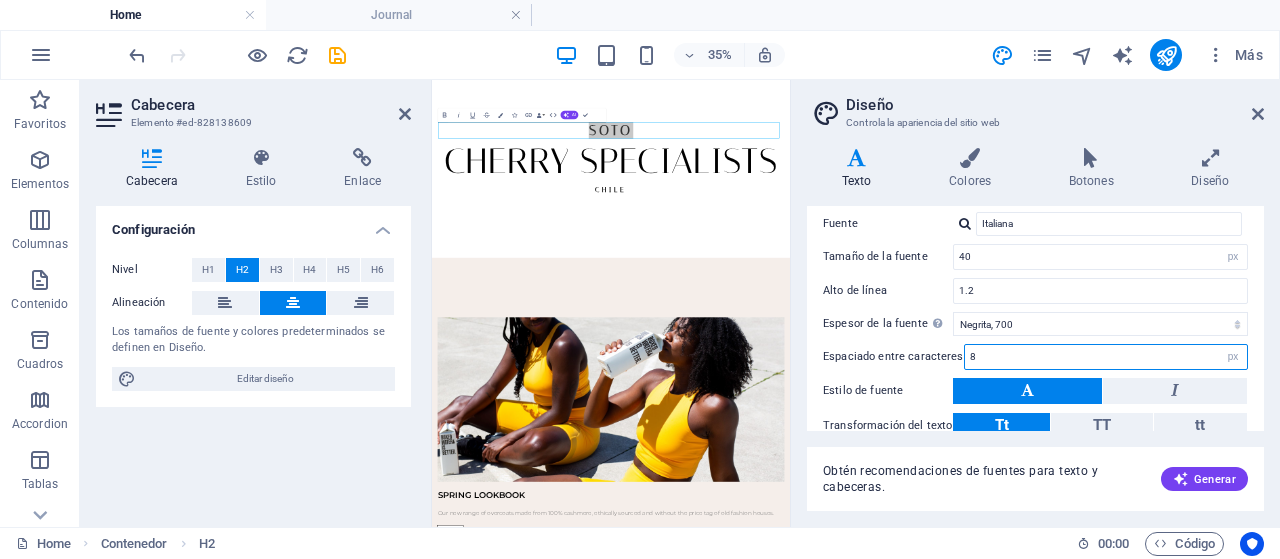 drag, startPoint x: 976, startPoint y: 419, endPoint x: 932, endPoint y: 419, distance: 44 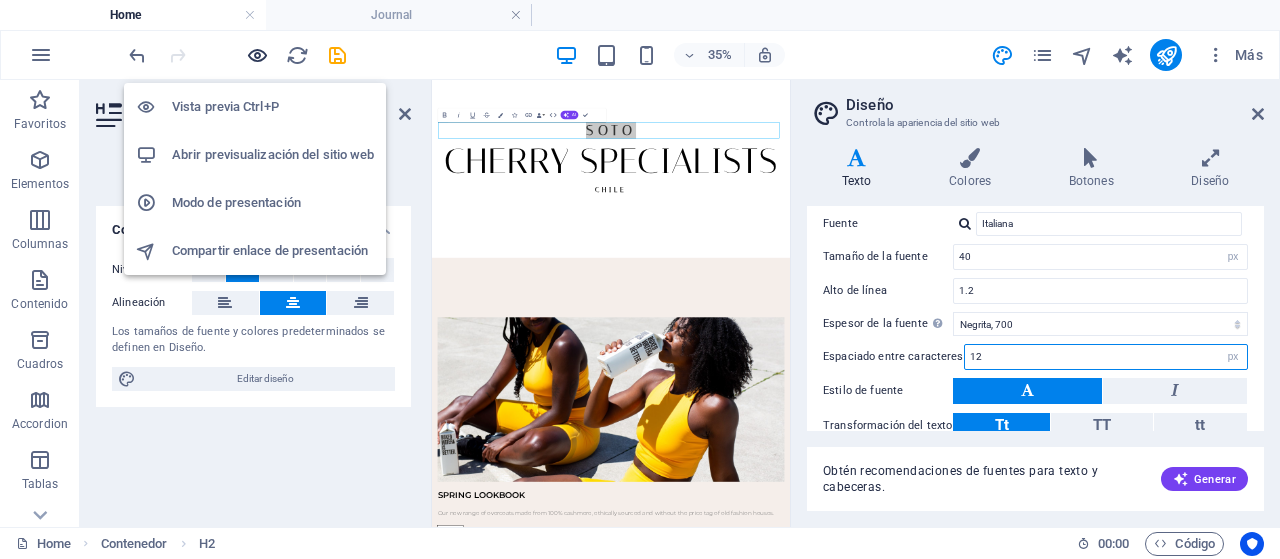 type on "12" 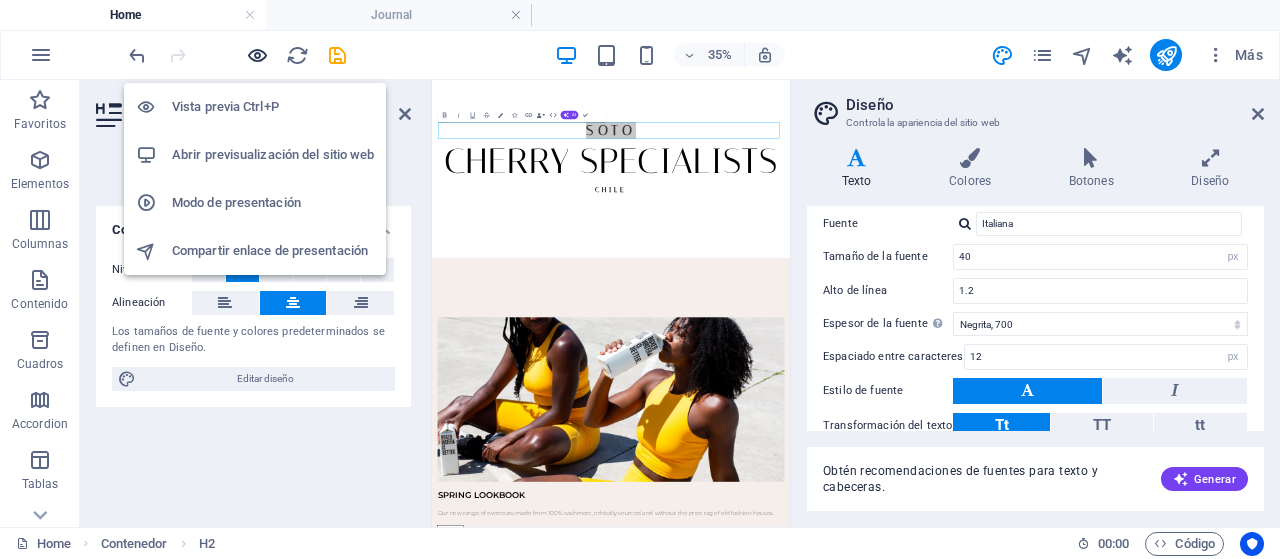 click at bounding box center [257, 55] 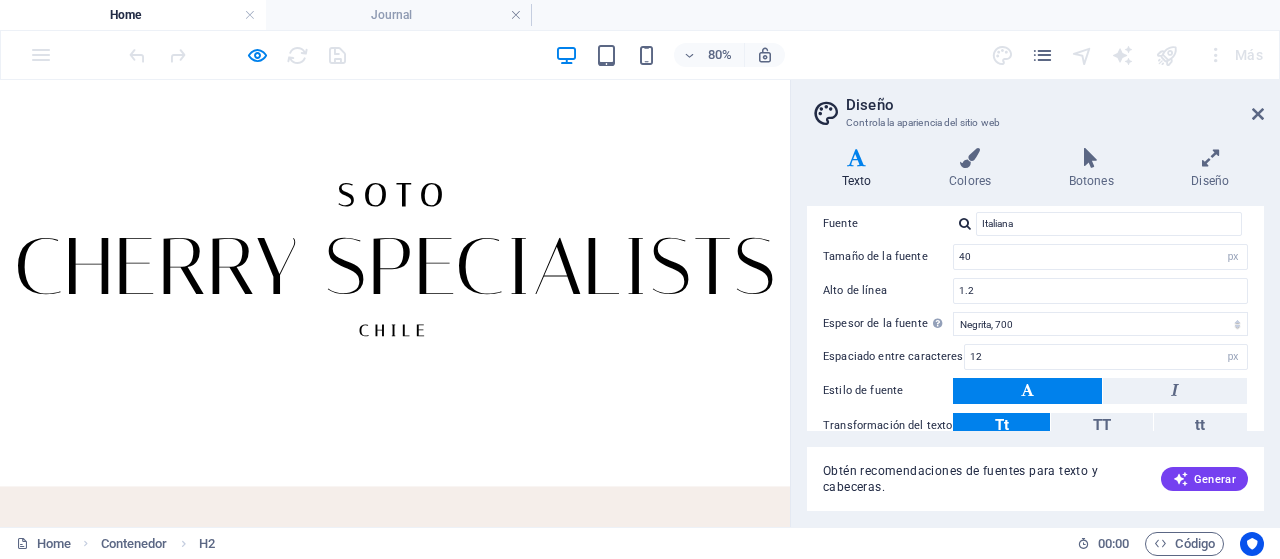 click on "Diseño Controla la apariencia del sitio web Variantes  Texto  Colores  Botones  Diseño Texto Standard Bold Links Color de la fuente Fuente Montserrat Tamaño de la fuente 16 rem px Alto de línea 1.8 Espesor de la fuente Para mostrar el espesor de la fuente correctamente, puede que deba activarse.  Gestionar fuentes Fino, 100 Extra delgado, 200 Delgado, 300 Normal, 400 Medio, 500 Seminegrita, 600 Negrita, 700 Extra negrita, 800 Negro, 900 Espaciado entre caracteres 0 rem px Estilo de fuente Transformación del texto Tt TT tt Alineación del texto Espesor de la fuente Para mostrar el espesor de la fuente correctamente, puede que deba activarse.  Gestionar fuentes Fino, 100 Extra delgado, 200 Delgado, 300 Normal, 400 Medio, 500 Seminegrita, 600 Negrita, 700 Extra negrita, 800 Negro, 900 Default Hover / Active Color de la fuente Color de la fuente Decoración Ninguno Decoración Ninguno Duración de la transición 0.3 s Función de la transición Lentitud Entrada lenta Salida lenta Entrada/salida lenta Lineal" at bounding box center [1035, 303] 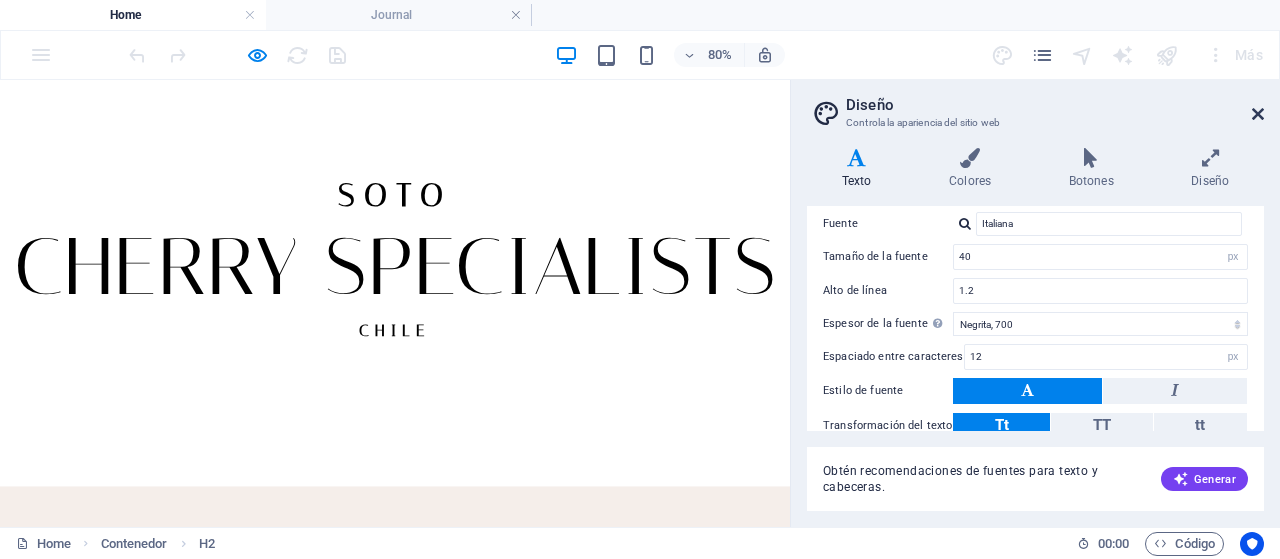 click at bounding box center [1258, 114] 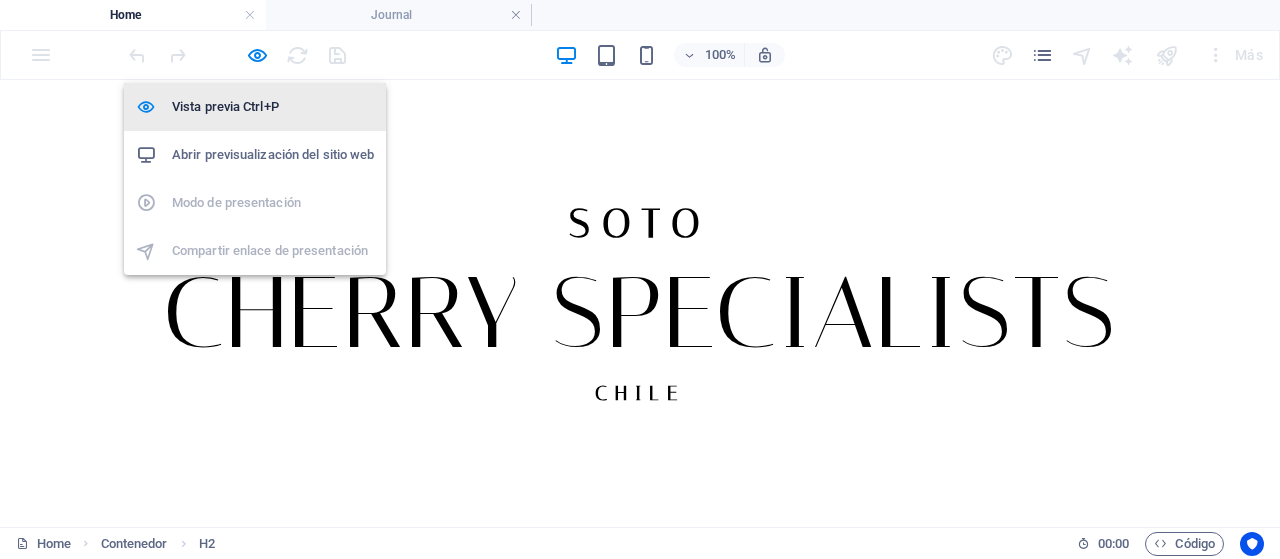 click at bounding box center (257, 55) 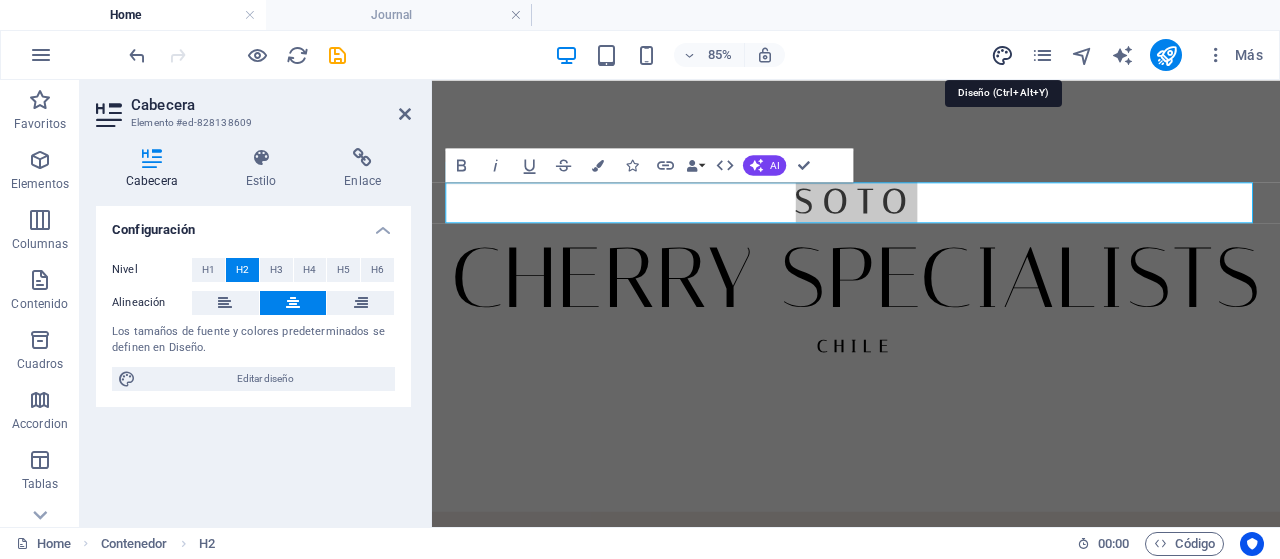 click at bounding box center [1002, 55] 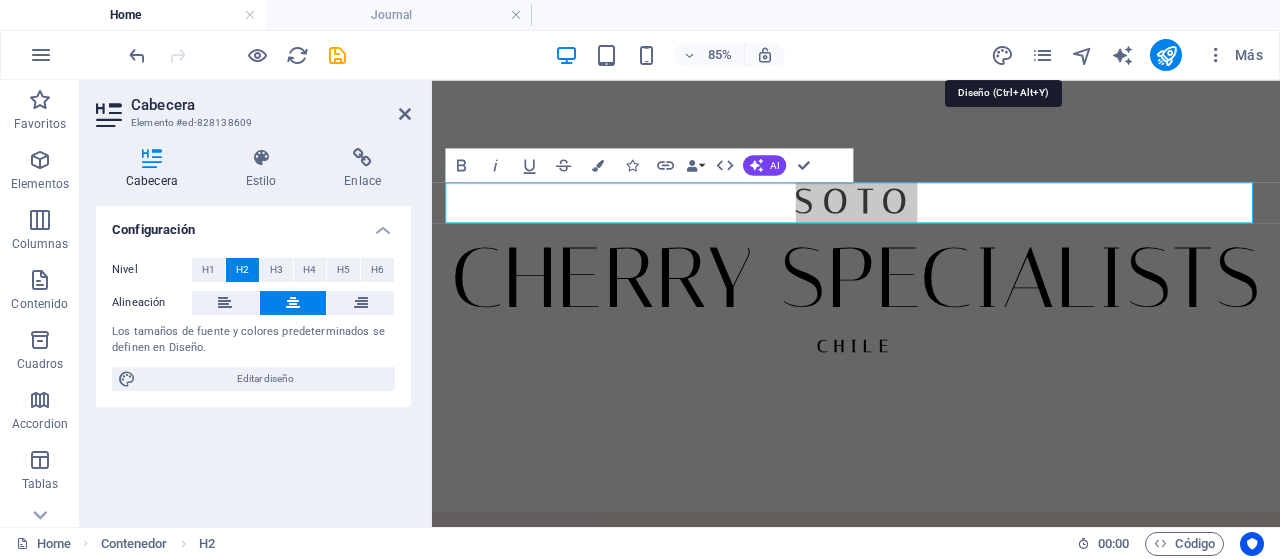 select on "px" 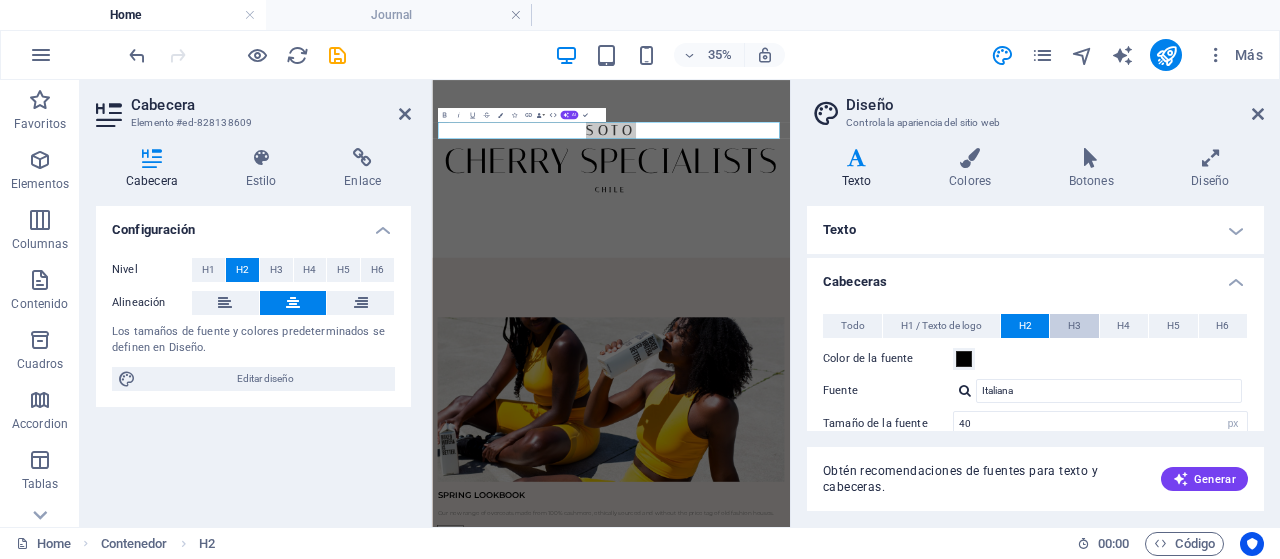 click on "H3" at bounding box center (1074, 326) 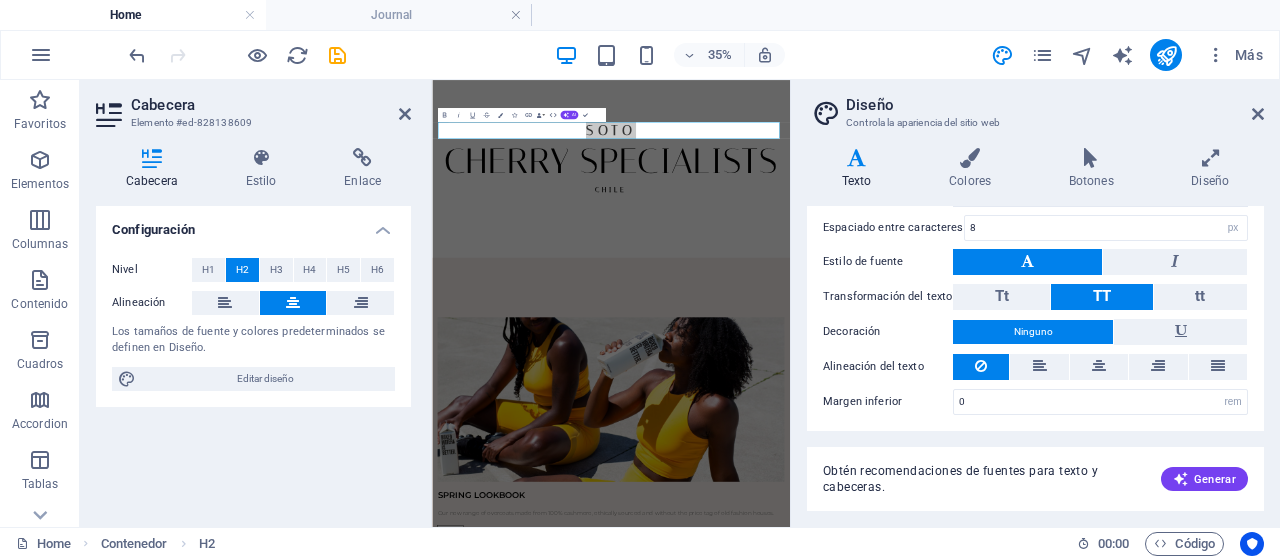 scroll, scrollTop: 196, scrollLeft: 0, axis: vertical 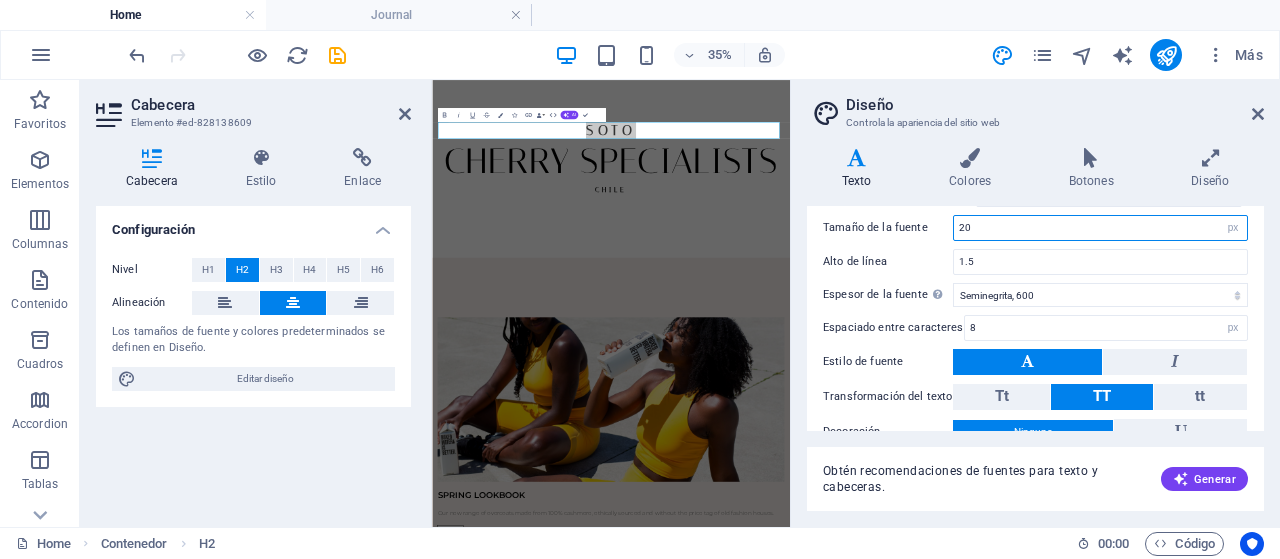 drag, startPoint x: 973, startPoint y: 223, endPoint x: 919, endPoint y: 223, distance: 54 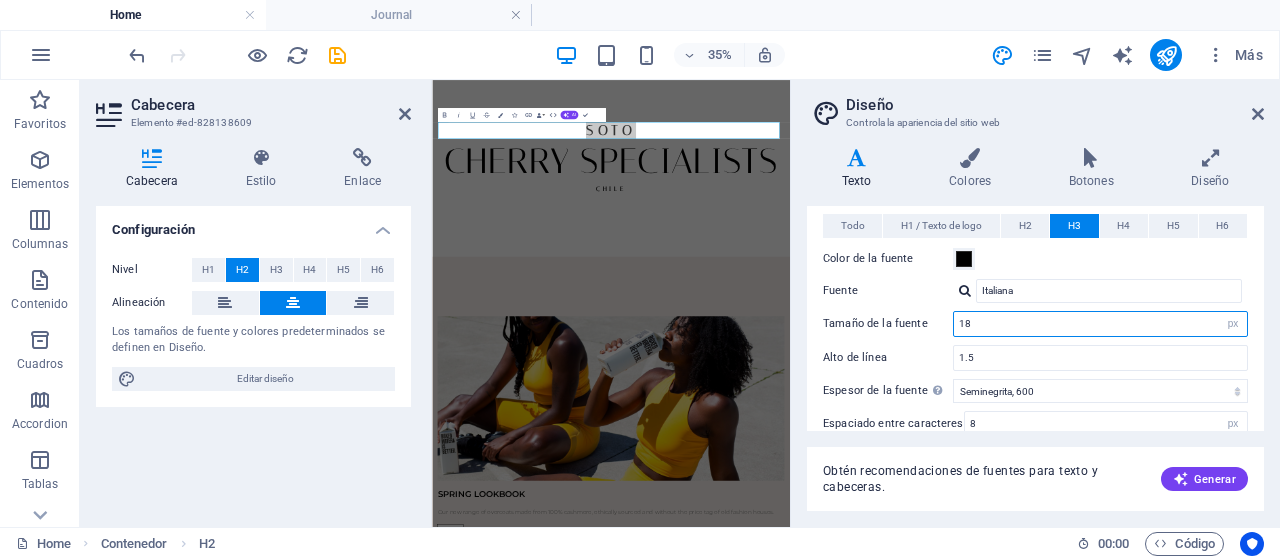 scroll, scrollTop: 296, scrollLeft: 0, axis: vertical 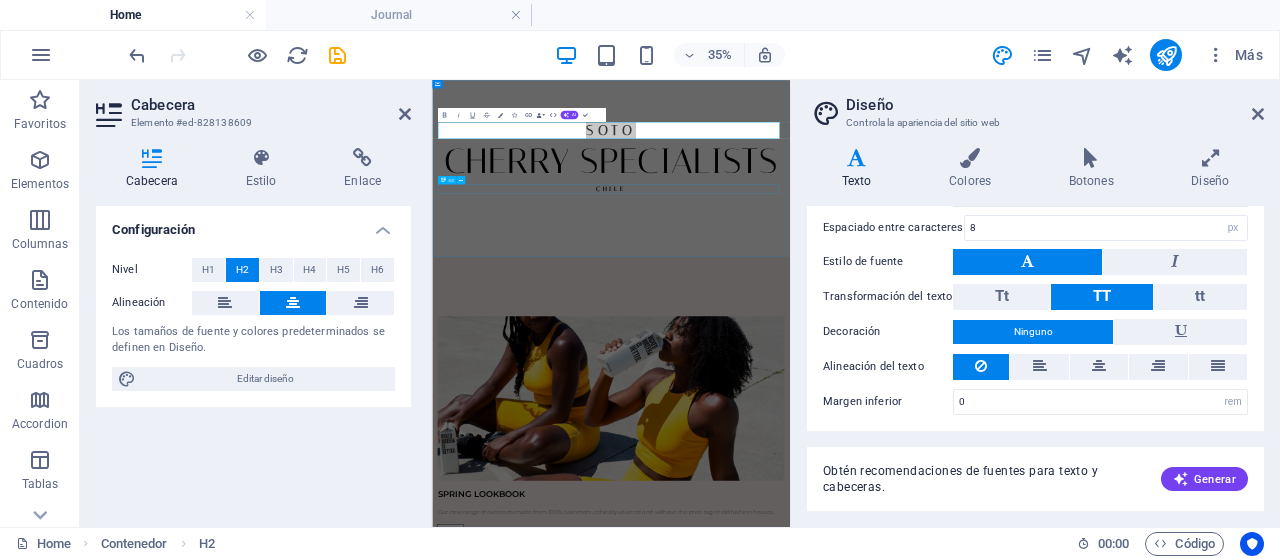 type on "18" 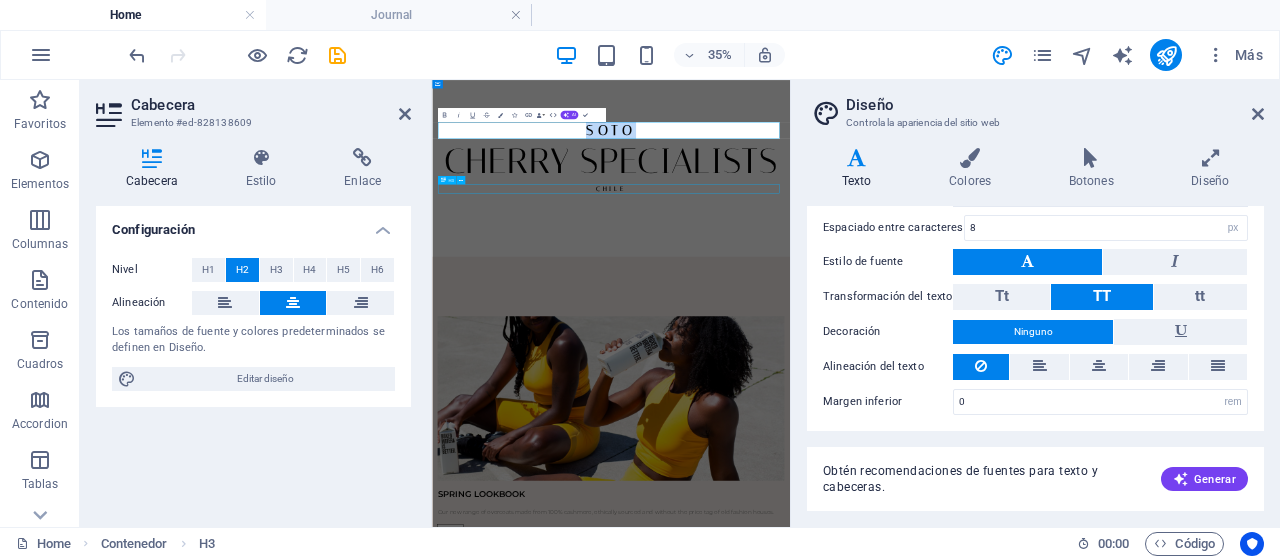 click on "CHILE" at bounding box center (943, 391) 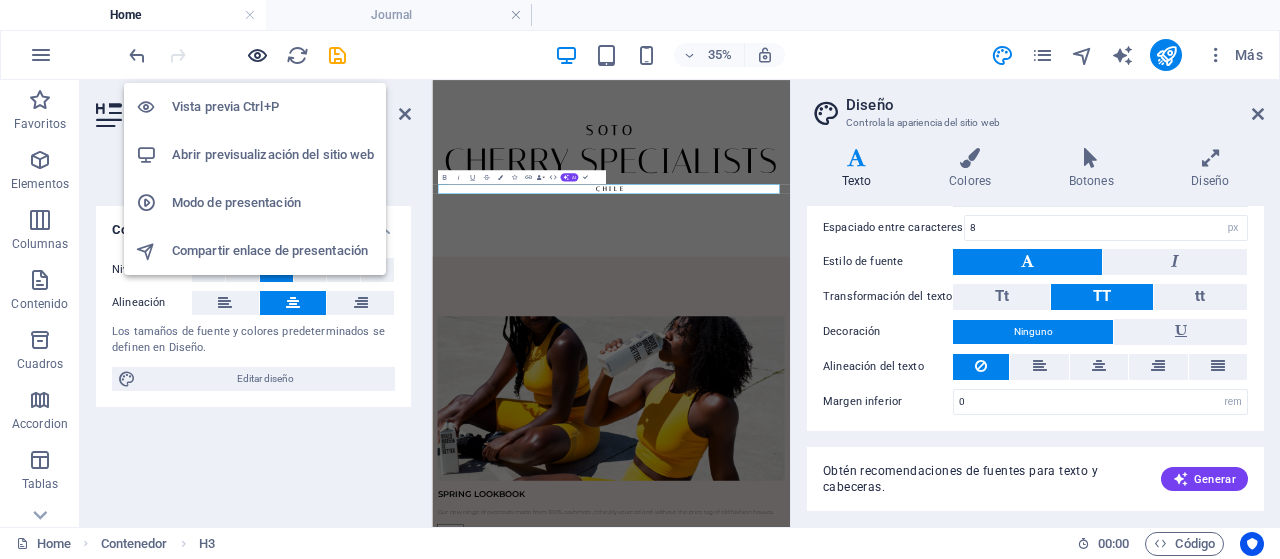 click at bounding box center [257, 55] 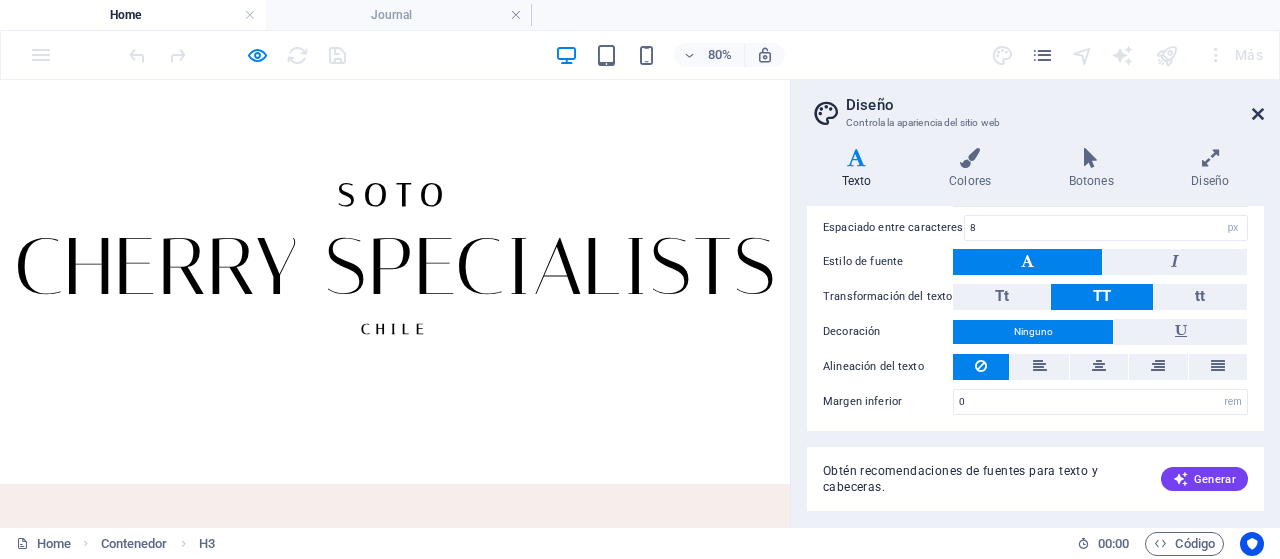 drag, startPoint x: 1256, startPoint y: 115, endPoint x: 1191, endPoint y: 48, distance: 93.34881 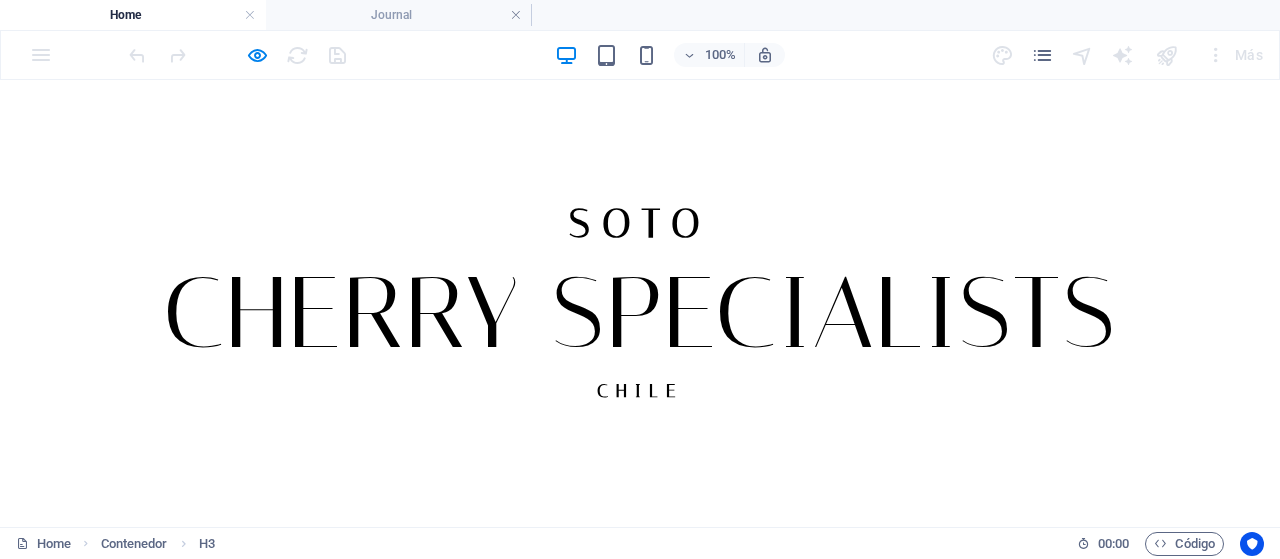 click at bounding box center [237, 55] 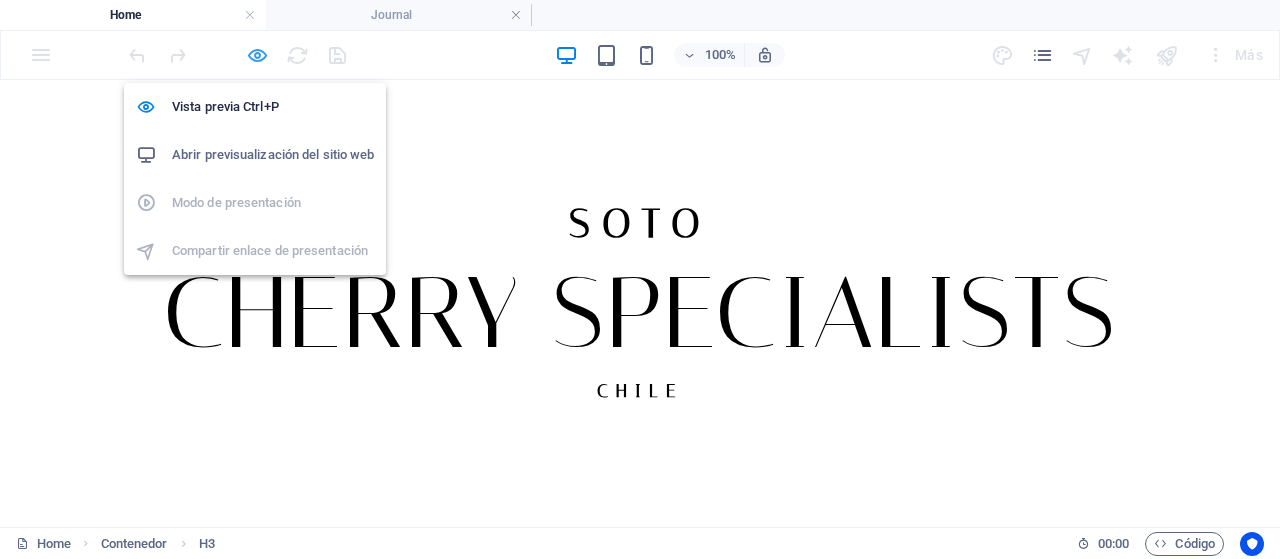 click at bounding box center (257, 55) 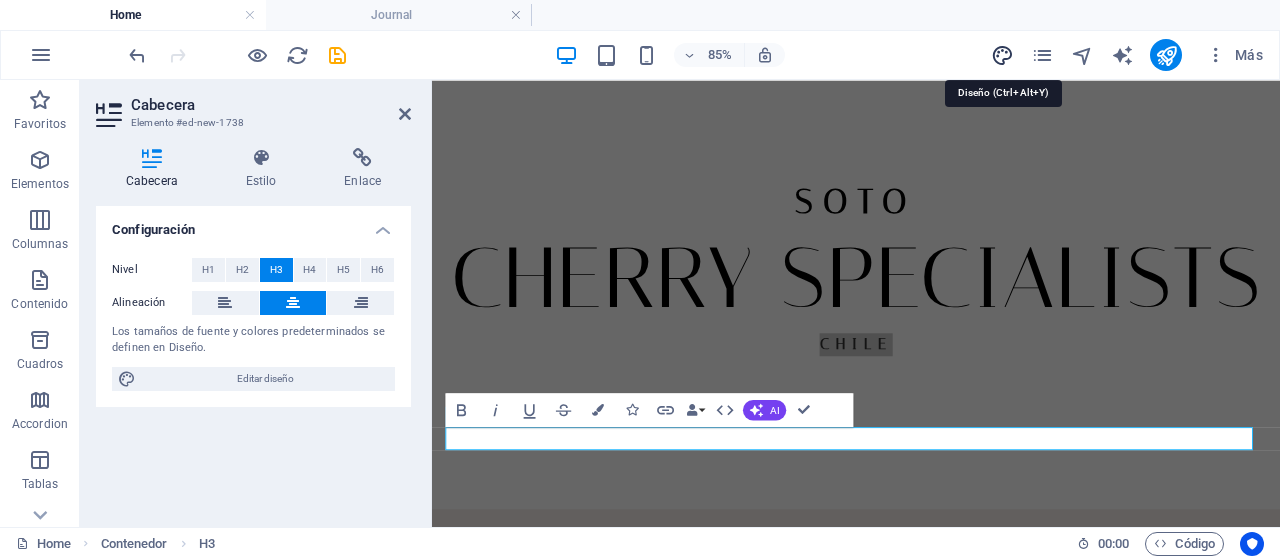 click at bounding box center [1002, 55] 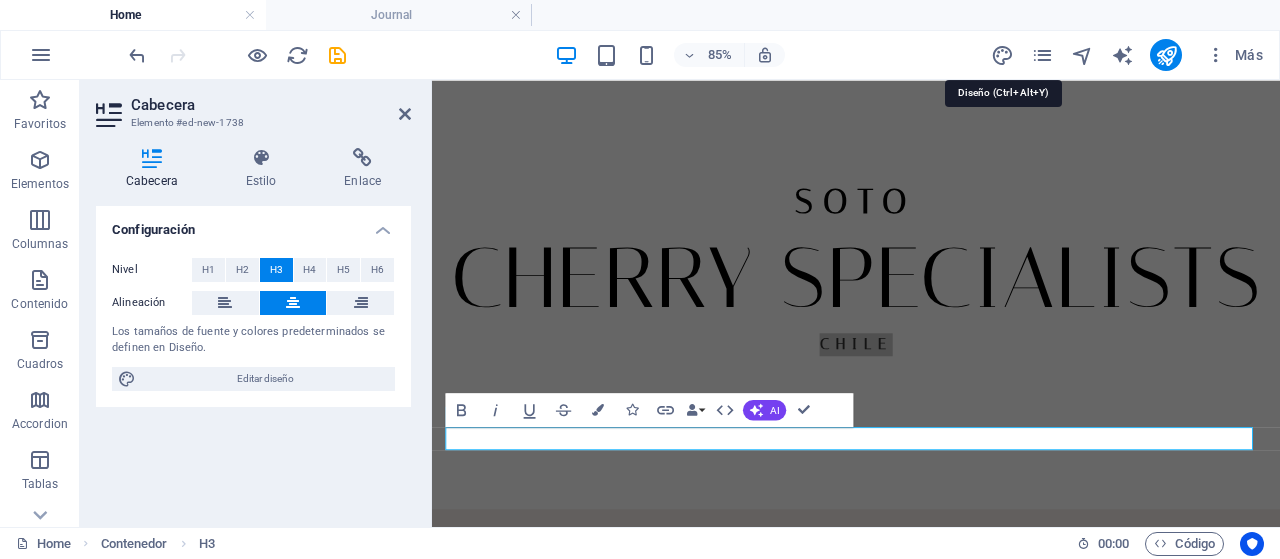 select on "px" 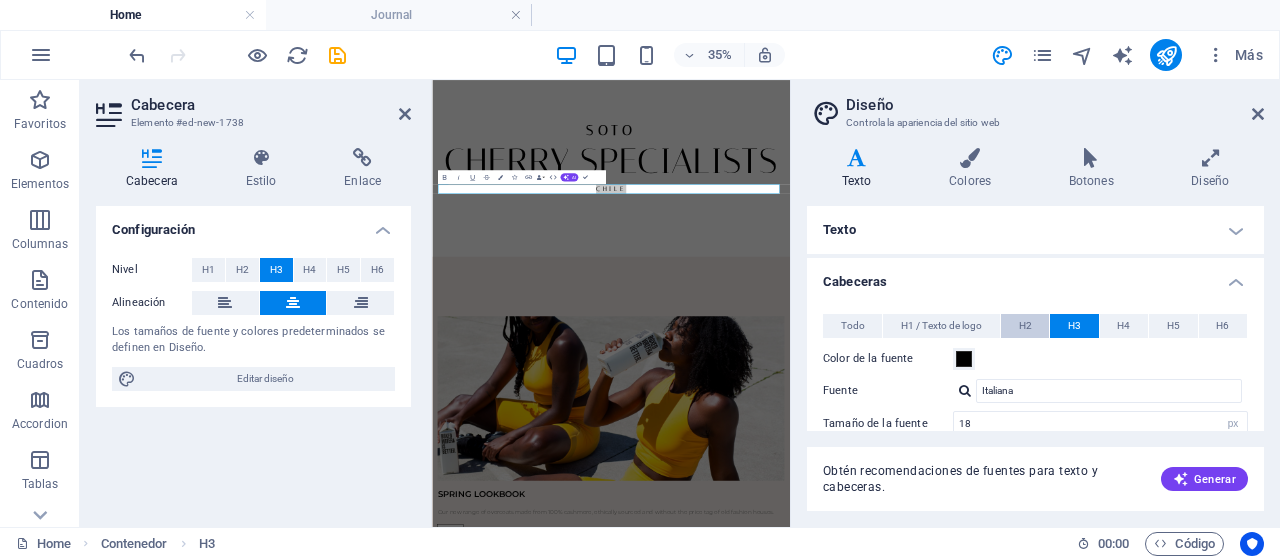 scroll, scrollTop: 200, scrollLeft: 0, axis: vertical 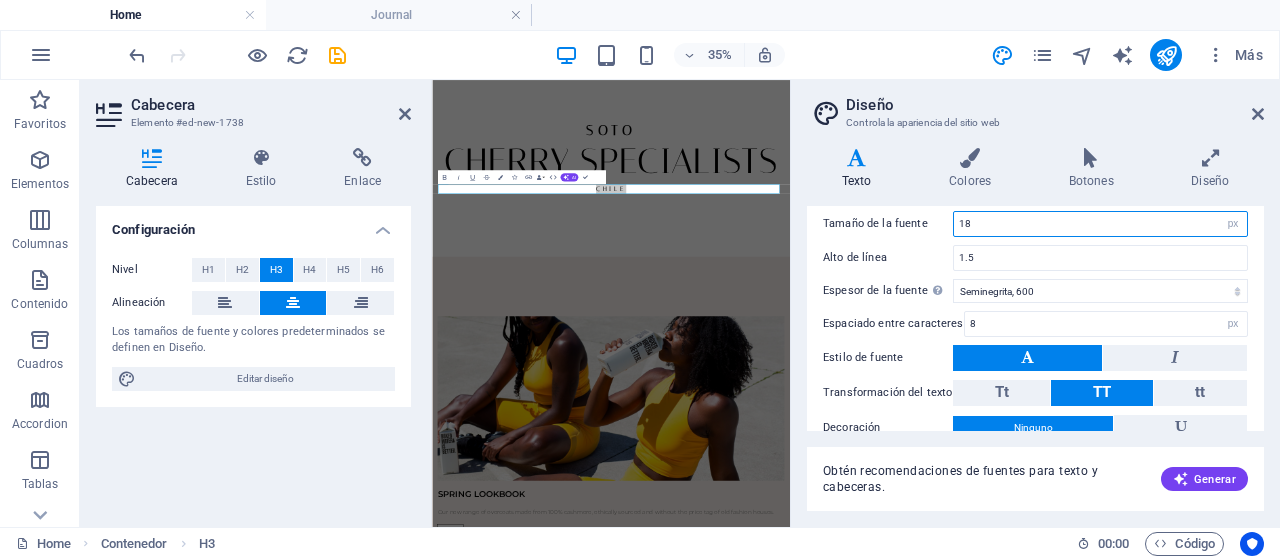 drag, startPoint x: 976, startPoint y: 222, endPoint x: 915, endPoint y: 221, distance: 61.008198 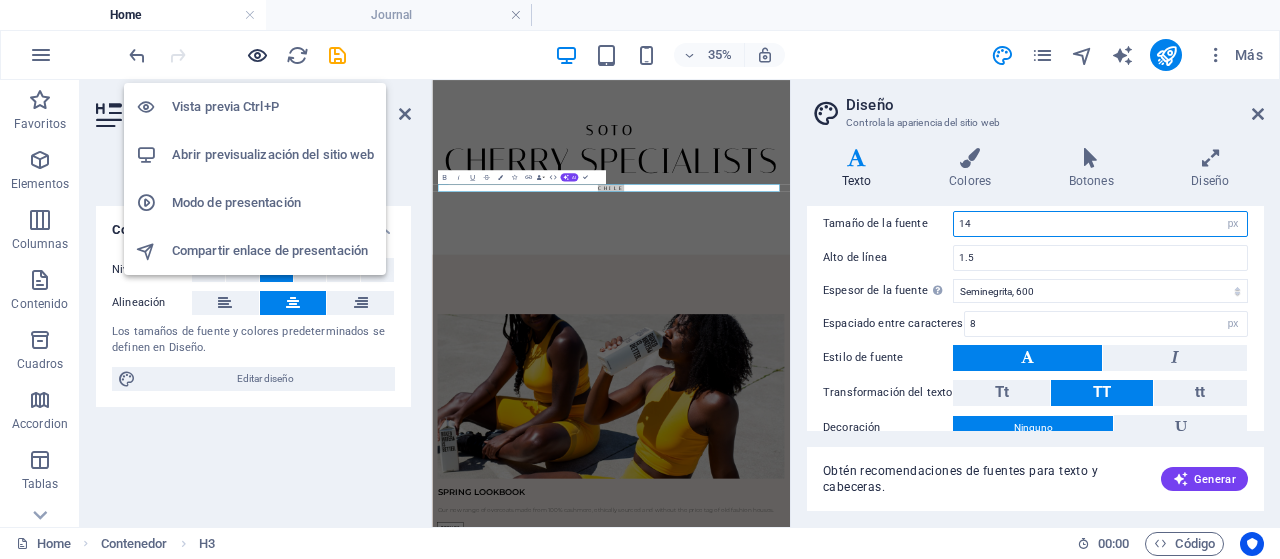 type on "14" 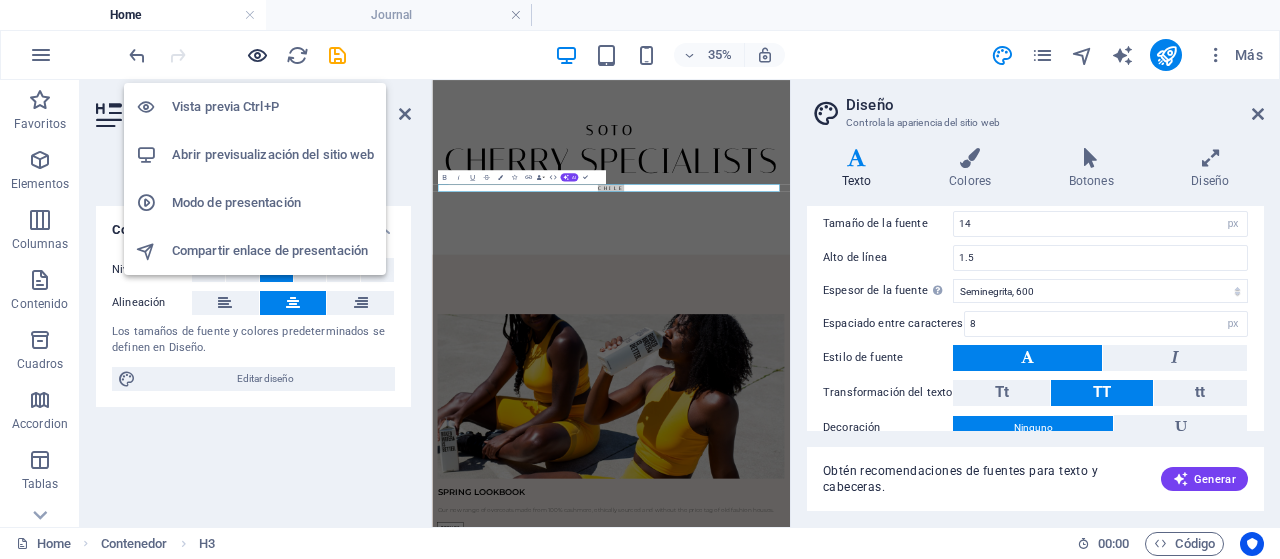 click at bounding box center (257, 55) 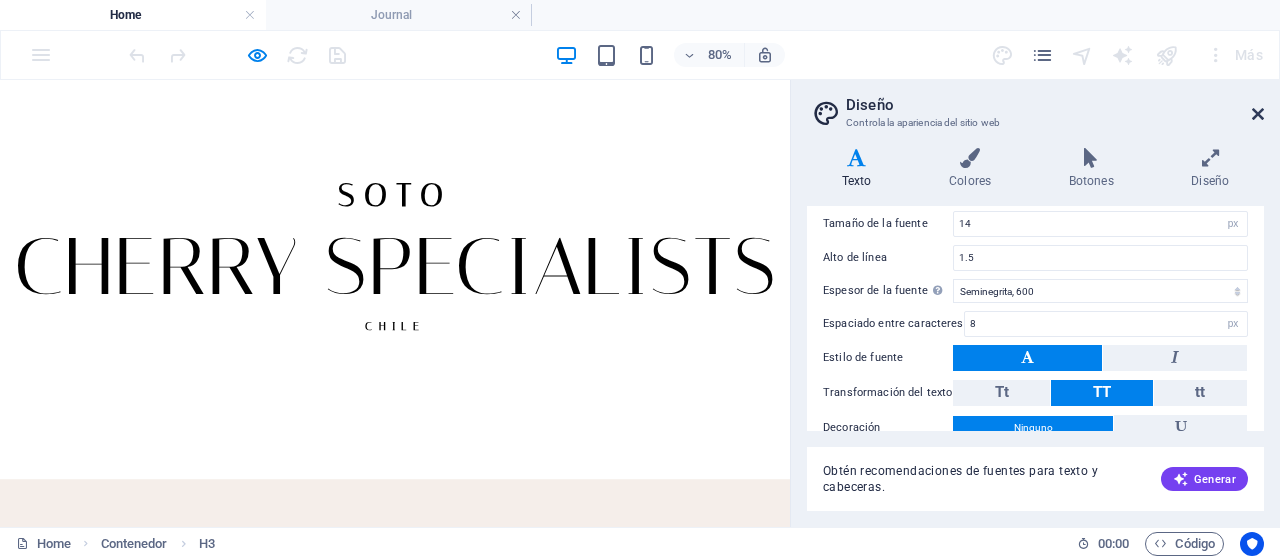 drag, startPoint x: 1256, startPoint y: 107, endPoint x: 1053, endPoint y: 87, distance: 203.98285 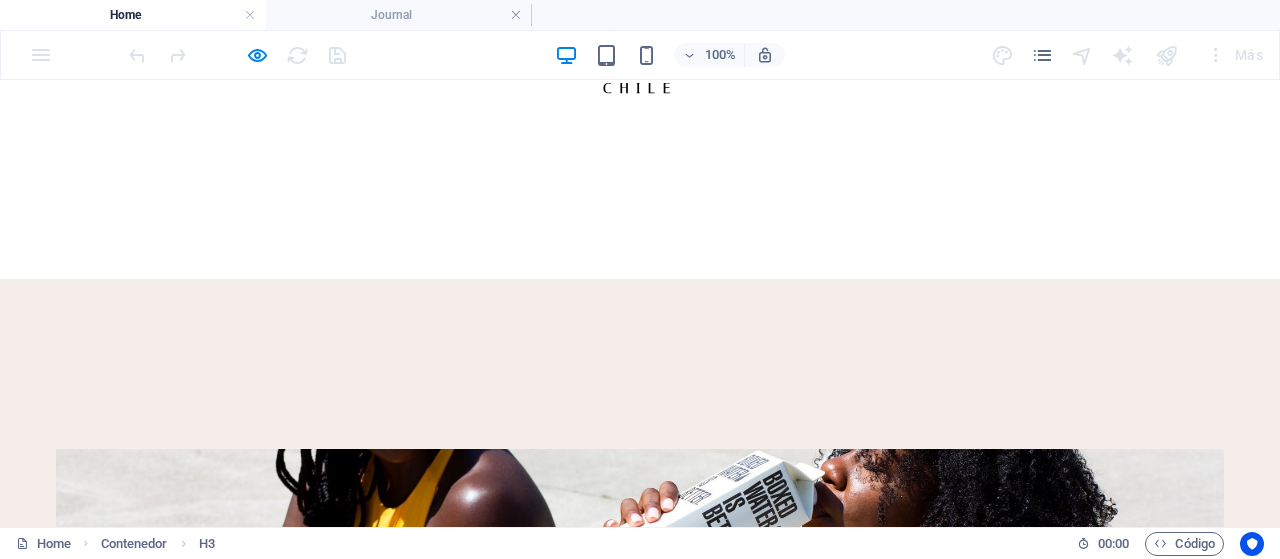 scroll, scrollTop: 0, scrollLeft: 0, axis: both 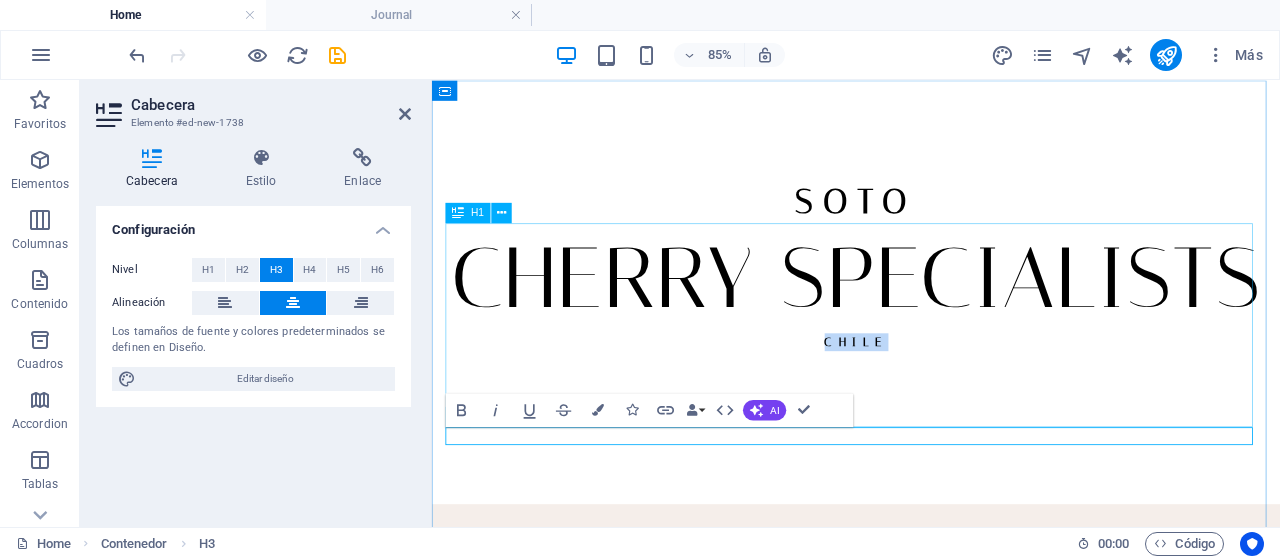 click on "CHERRY SPECIALISTS" at bounding box center (931, 313) 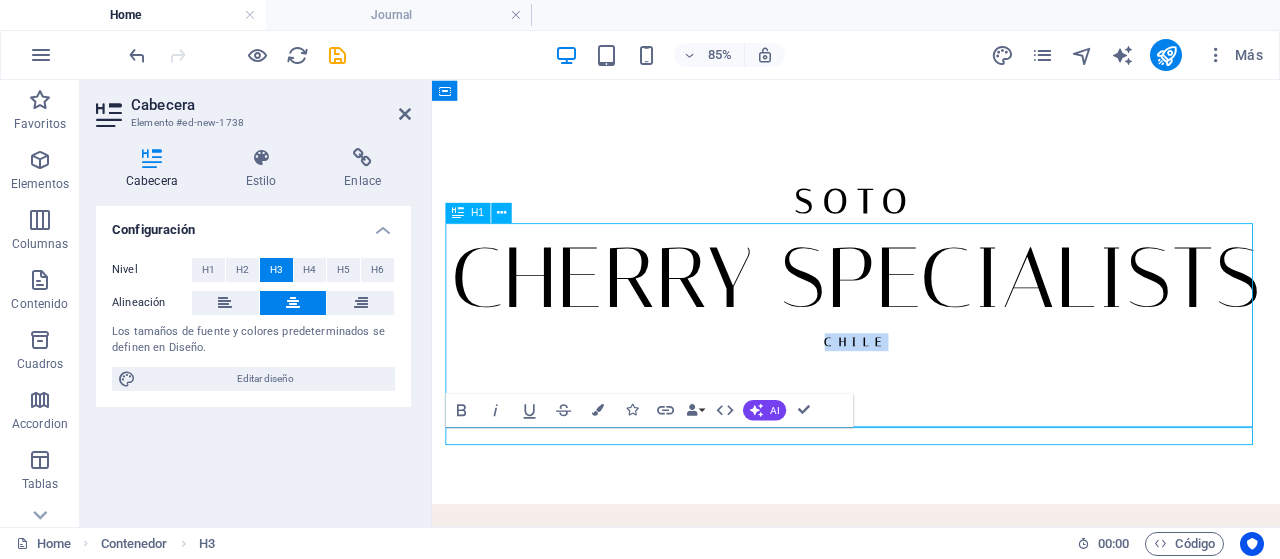 click on "CHERRY SPECIALISTS" at bounding box center [931, 313] 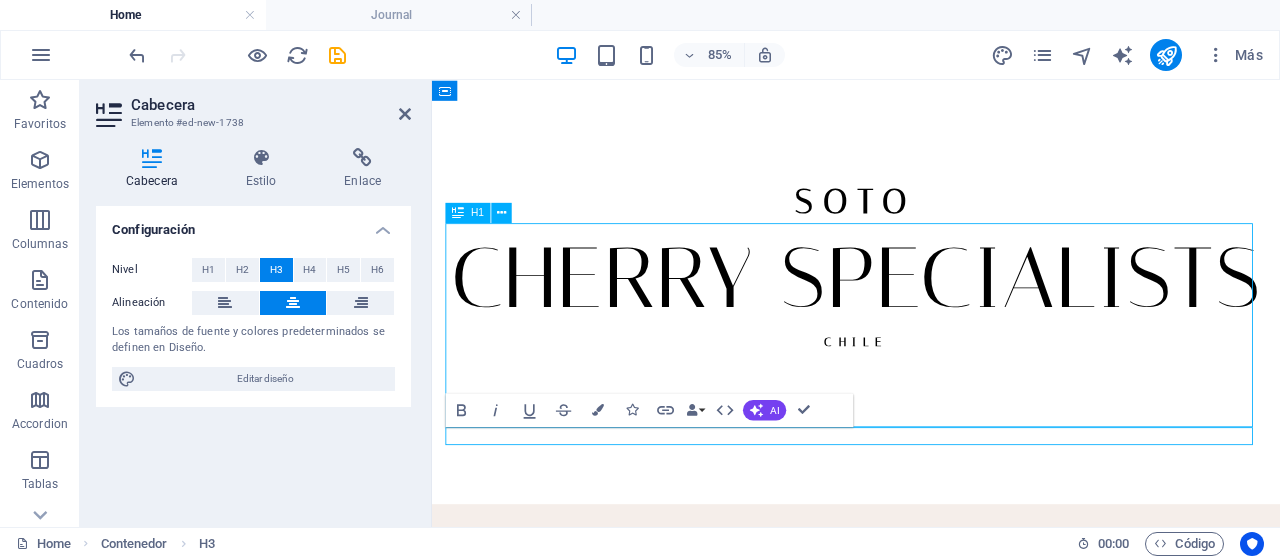 select on "px" 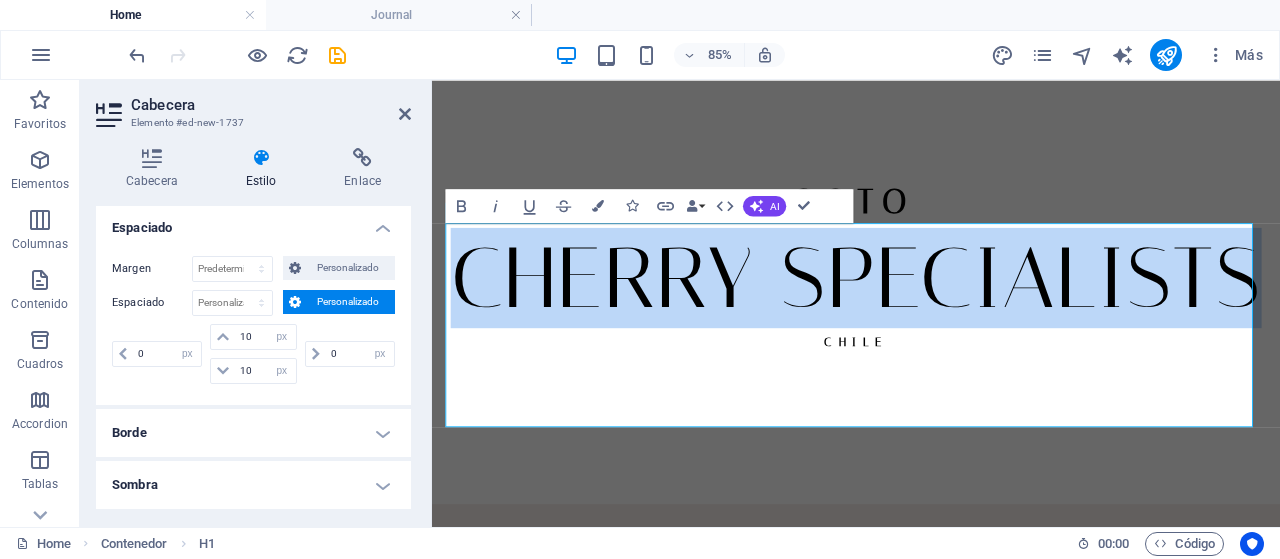 scroll, scrollTop: 707, scrollLeft: 0, axis: vertical 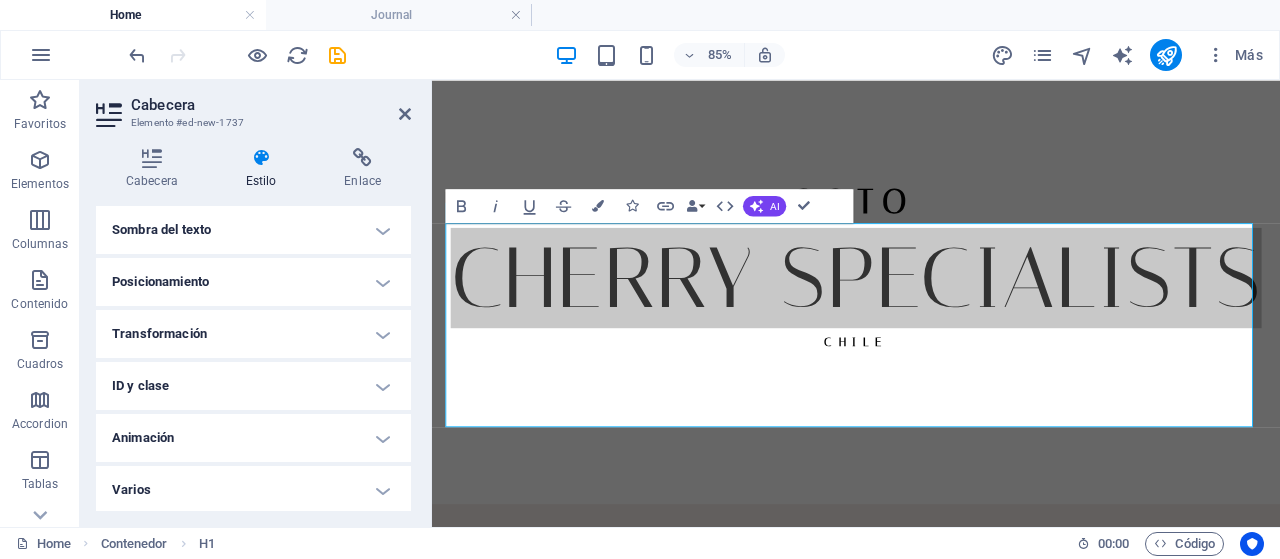 click on "Animación" at bounding box center [253, 438] 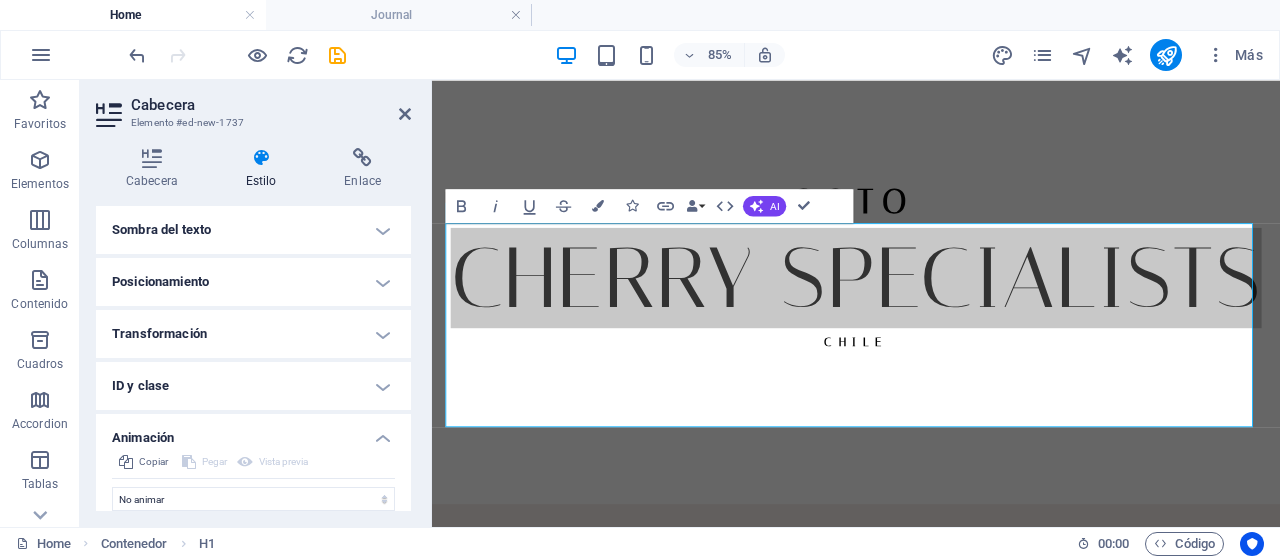 scroll, scrollTop: 772, scrollLeft: 0, axis: vertical 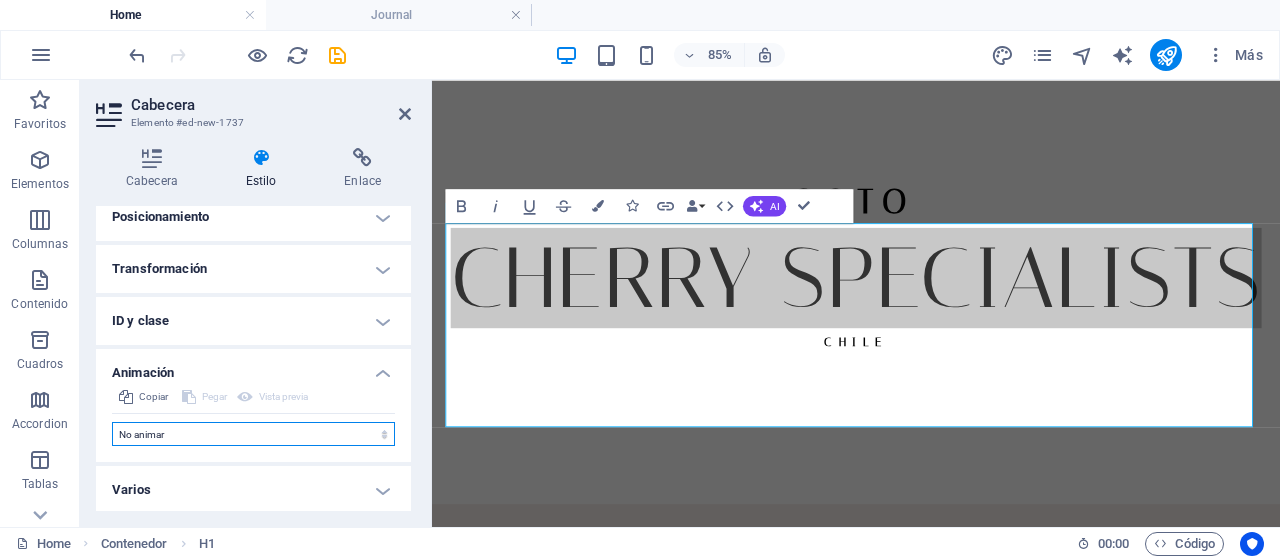 click on "No animar Mostrar / Ocultar Subir/bajar Acercar/alejar Deslizar de izquierda a derecha Deslizar de derecha a izquierda Deslizar de arriba a abajo Deslizar de abajo a arriba Pulsación Parpadeo Abrir como superposición" at bounding box center (253, 434) 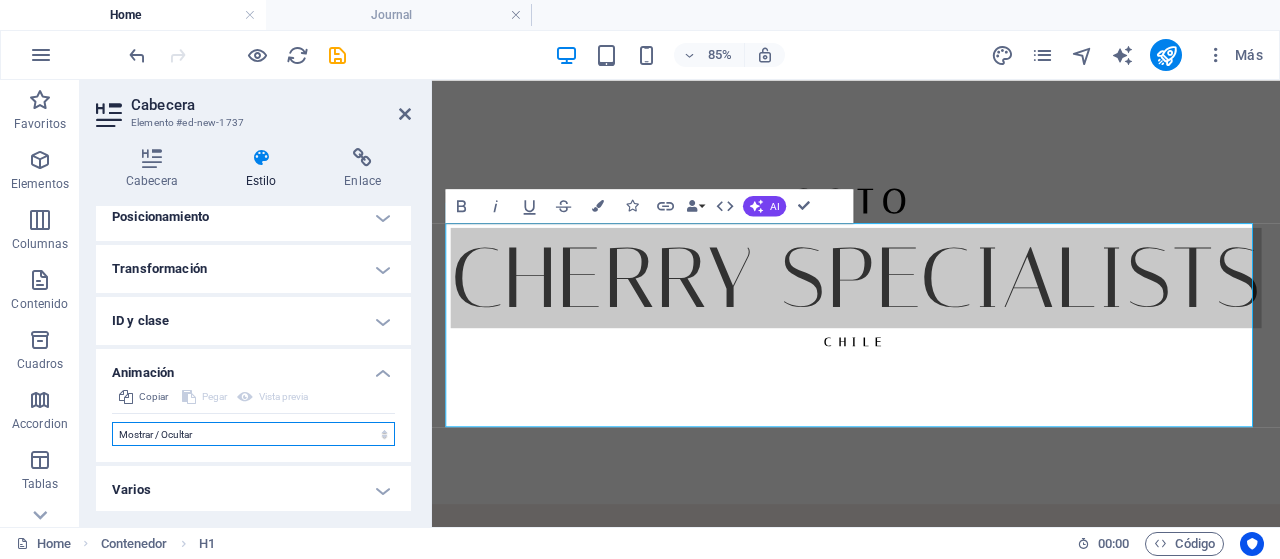 click on "No animar Mostrar / Ocultar Subir/bajar Acercar/alejar Deslizar de izquierda a derecha Deslizar de derecha a izquierda Deslizar de arriba a abajo Deslizar de abajo a arriba Pulsación Parpadeo Abrir como superposición" at bounding box center (253, 434) 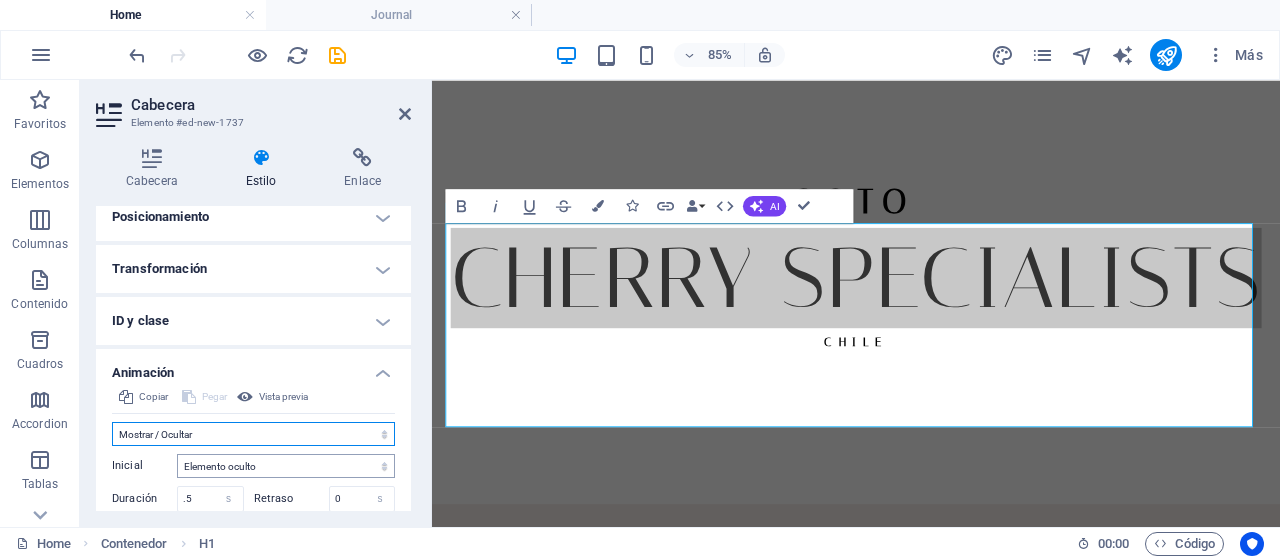 scroll, scrollTop: 912, scrollLeft: 0, axis: vertical 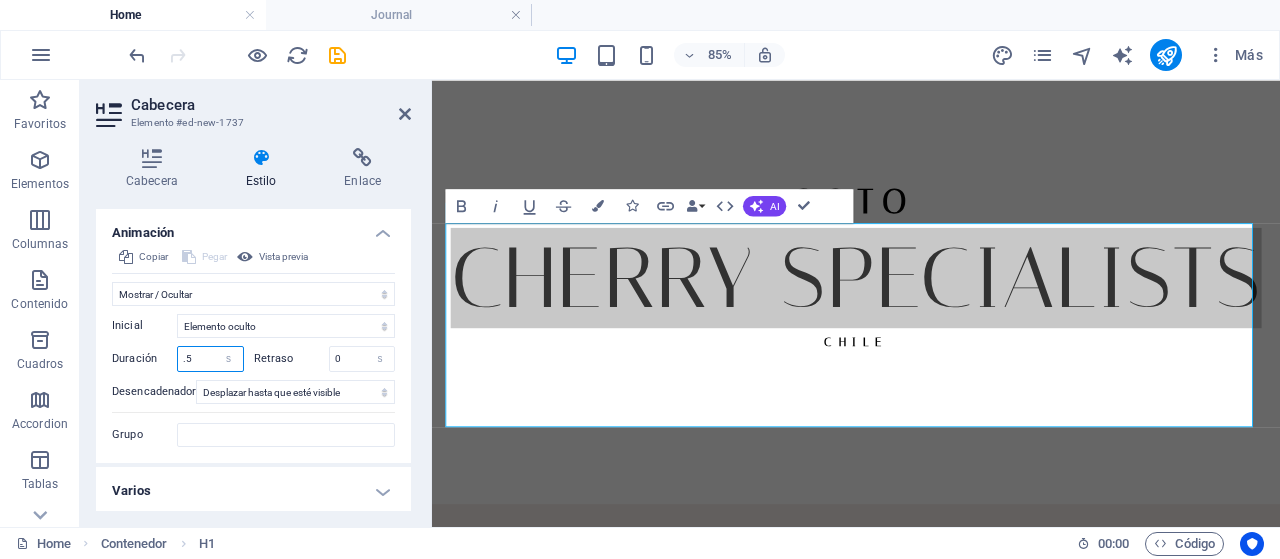 drag, startPoint x: 207, startPoint y: 355, endPoint x: 144, endPoint y: 355, distance: 63 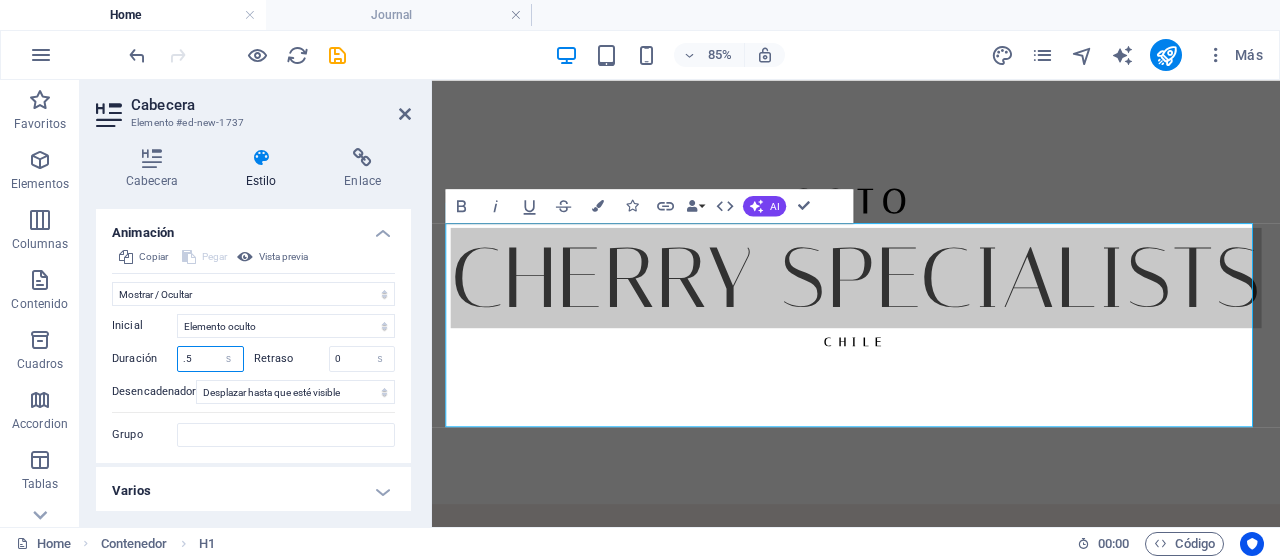 click on "Duración .5 s ms" at bounding box center (178, 359) 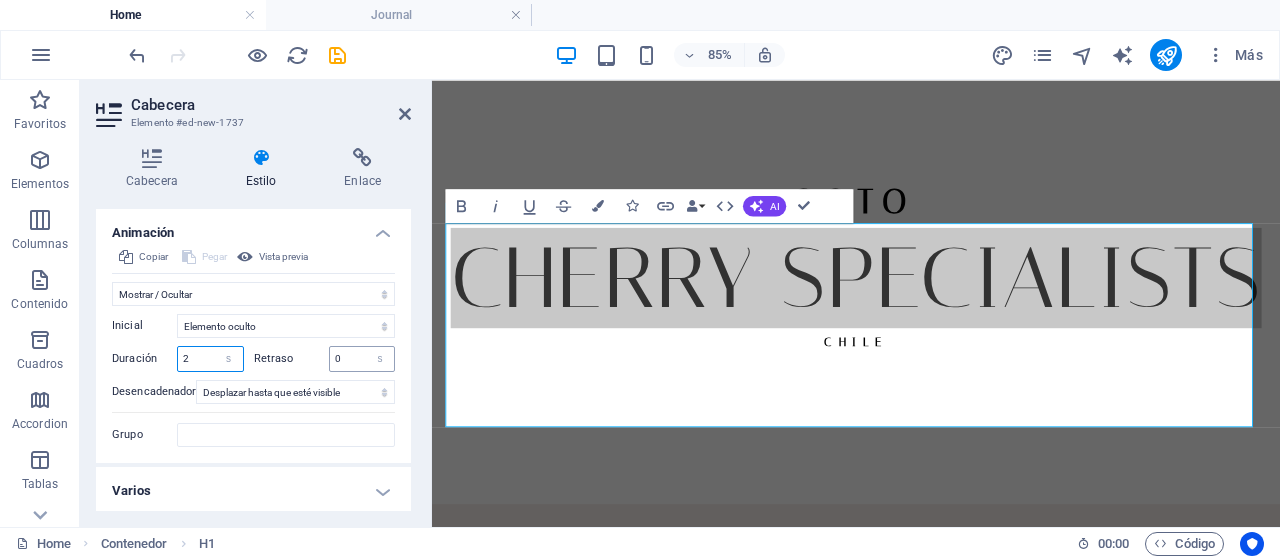 type on "2" 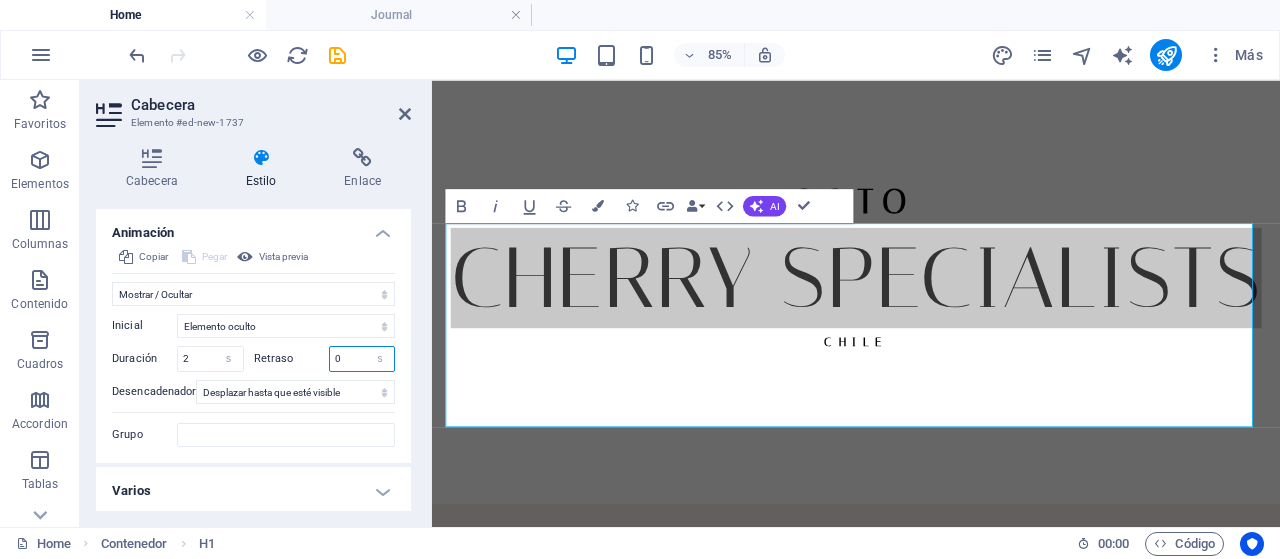 click on "0" at bounding box center [362, 359] 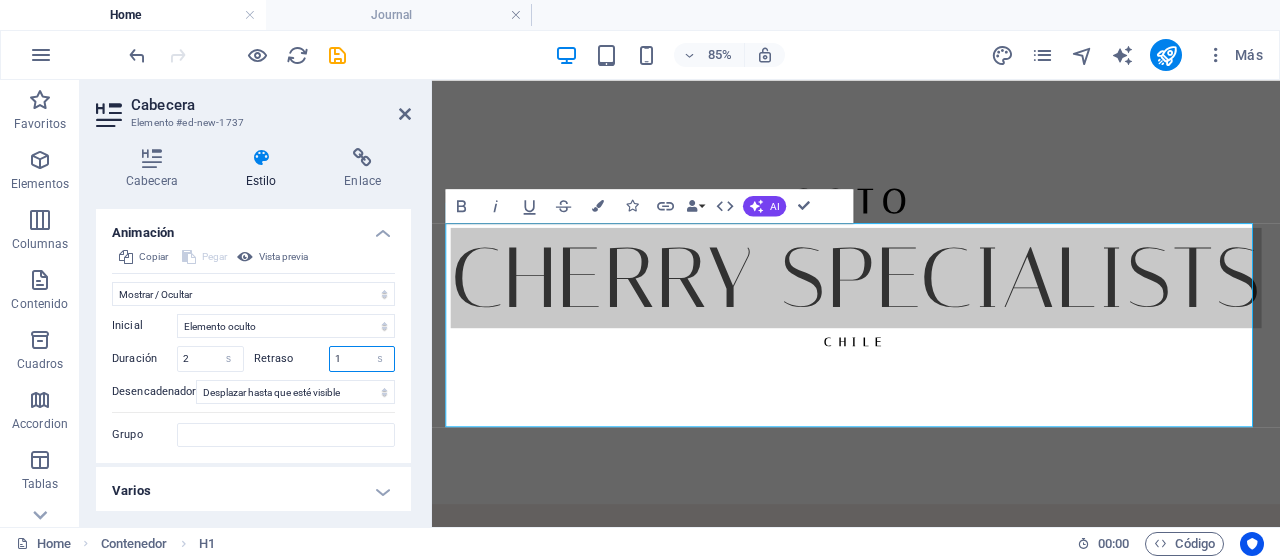 type on "1" 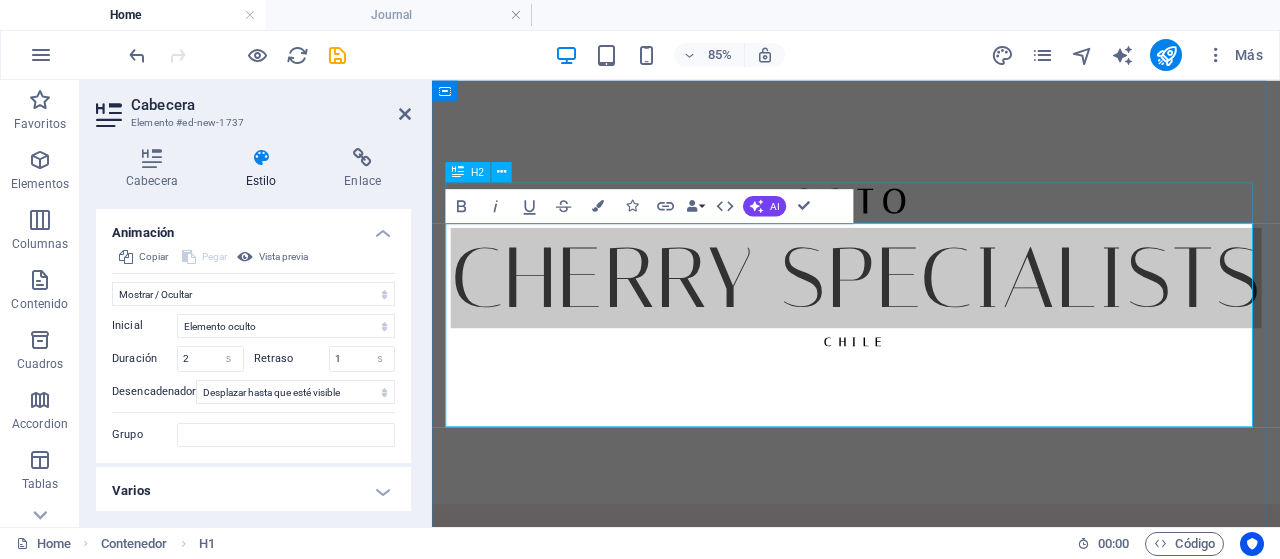click on "SOTO" at bounding box center [931, 224] 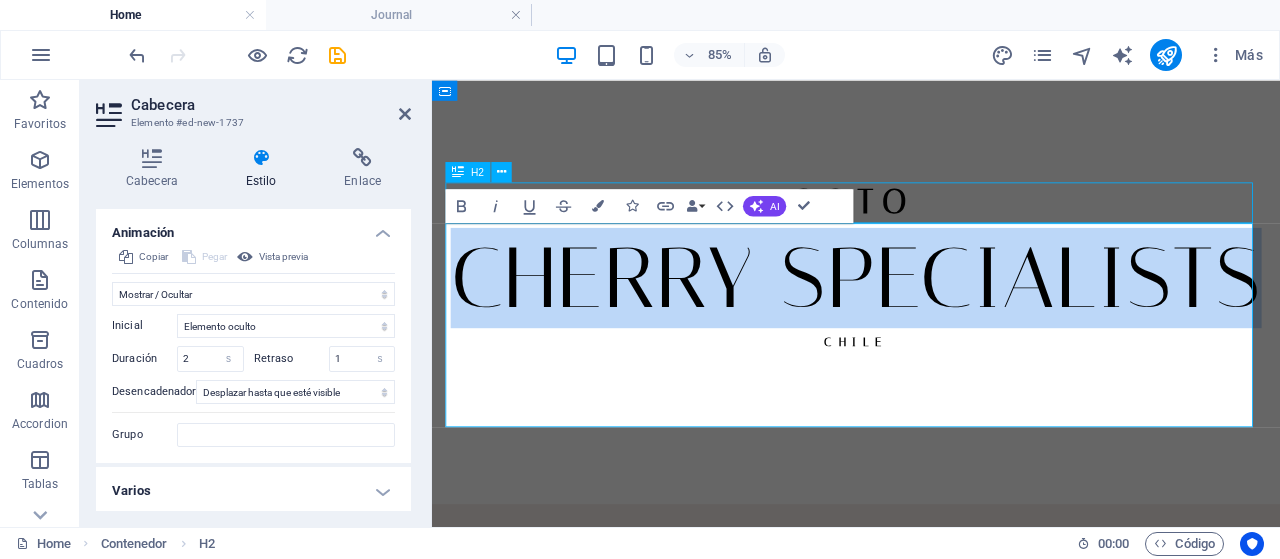 click on "SOTO" at bounding box center (931, 224) 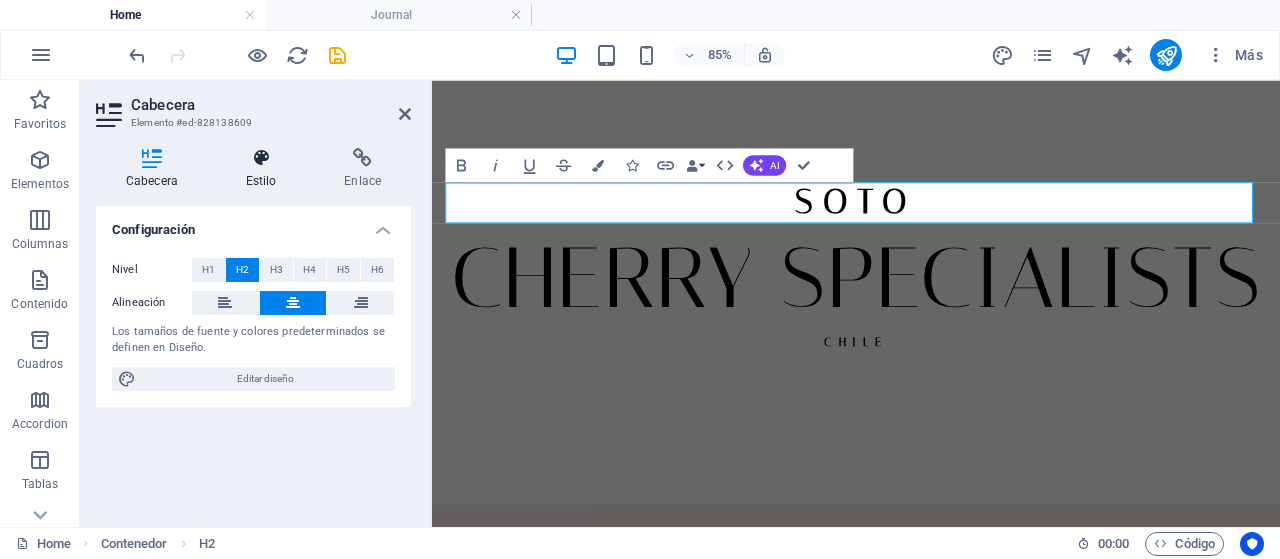 click at bounding box center (261, 158) 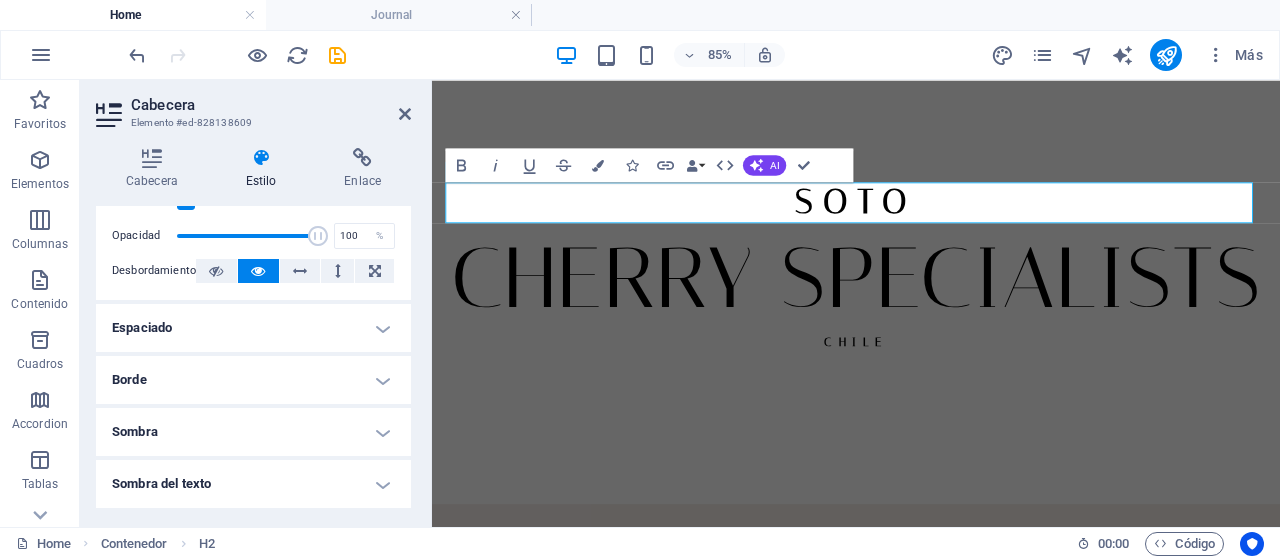 scroll, scrollTop: 500, scrollLeft: 0, axis: vertical 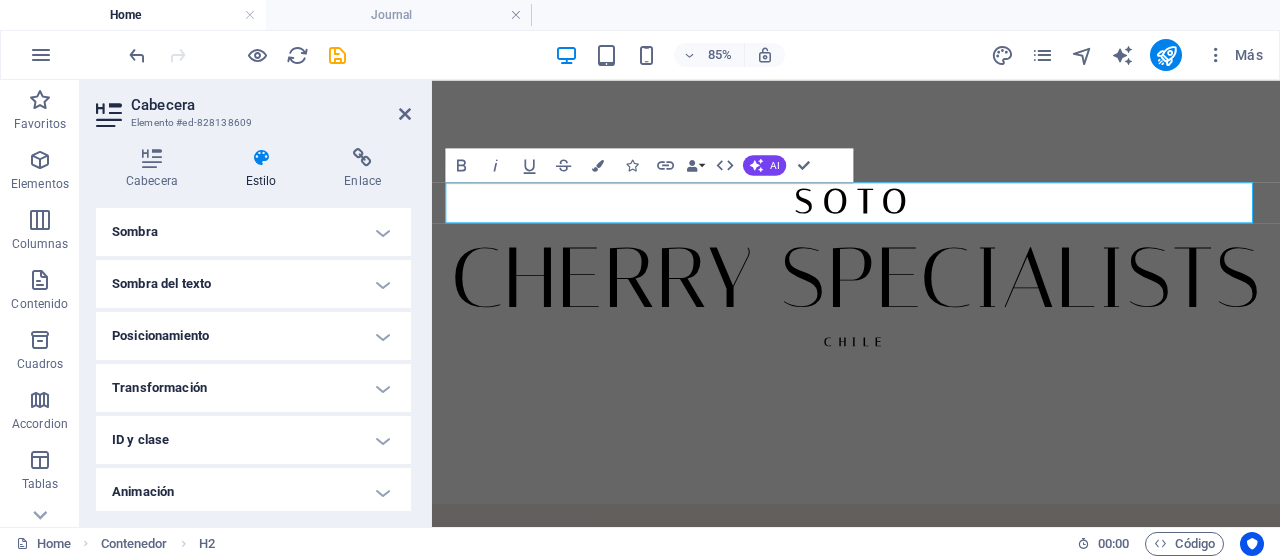 click on "Animación" at bounding box center [253, 492] 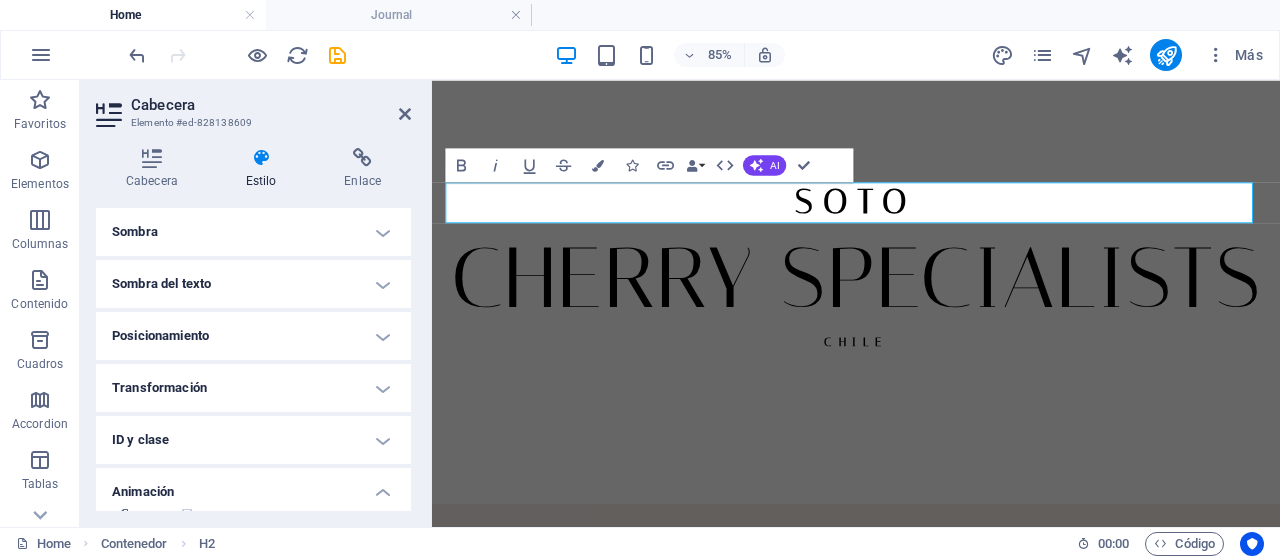 scroll, scrollTop: 620, scrollLeft: 0, axis: vertical 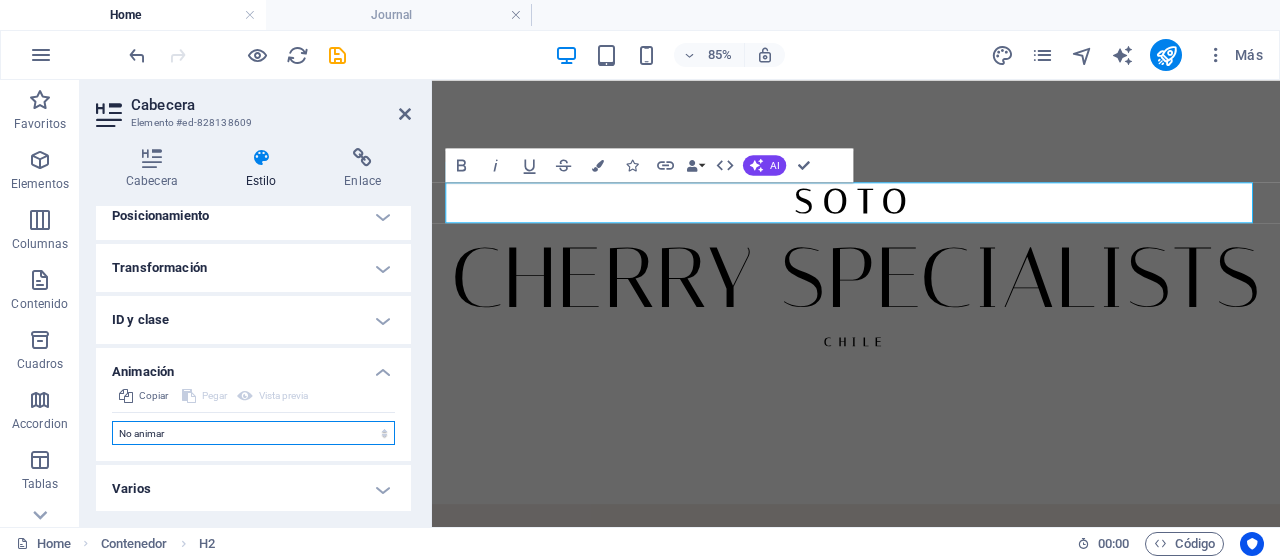 click on "No animar Mostrar / Ocultar Subir/bajar Acercar/alejar Deslizar de izquierda a derecha Deslizar de derecha a izquierda Deslizar de arriba a abajo Deslizar de abajo a arriba Pulsación Parpadeo Abrir como superposición" at bounding box center [253, 433] 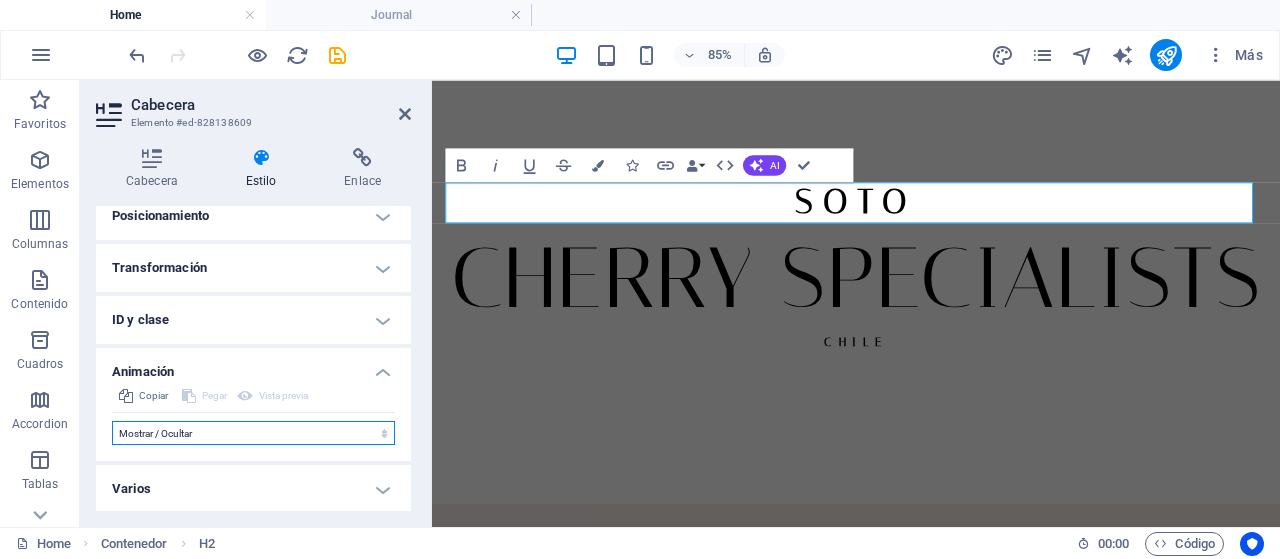 click on "No animar Mostrar / Ocultar Subir/bajar Acercar/alejar Deslizar de izquierda a derecha Deslizar de derecha a izquierda Deslizar de arriba a abajo Deslizar de abajo a arriba Pulsación Parpadeo Abrir como superposición" at bounding box center [253, 433] 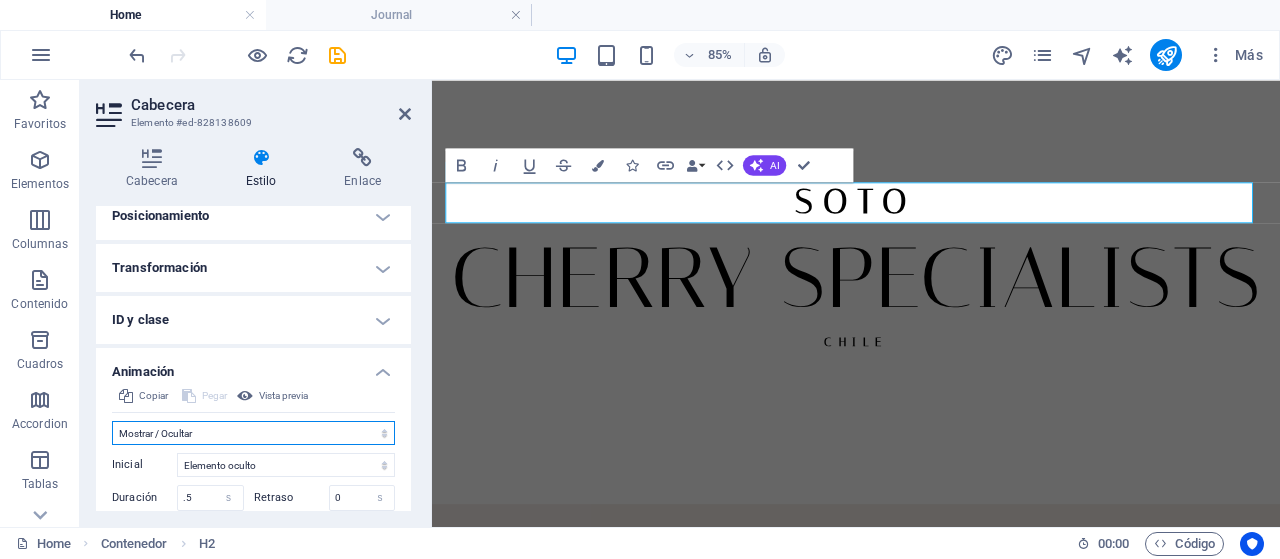 scroll, scrollTop: 761, scrollLeft: 0, axis: vertical 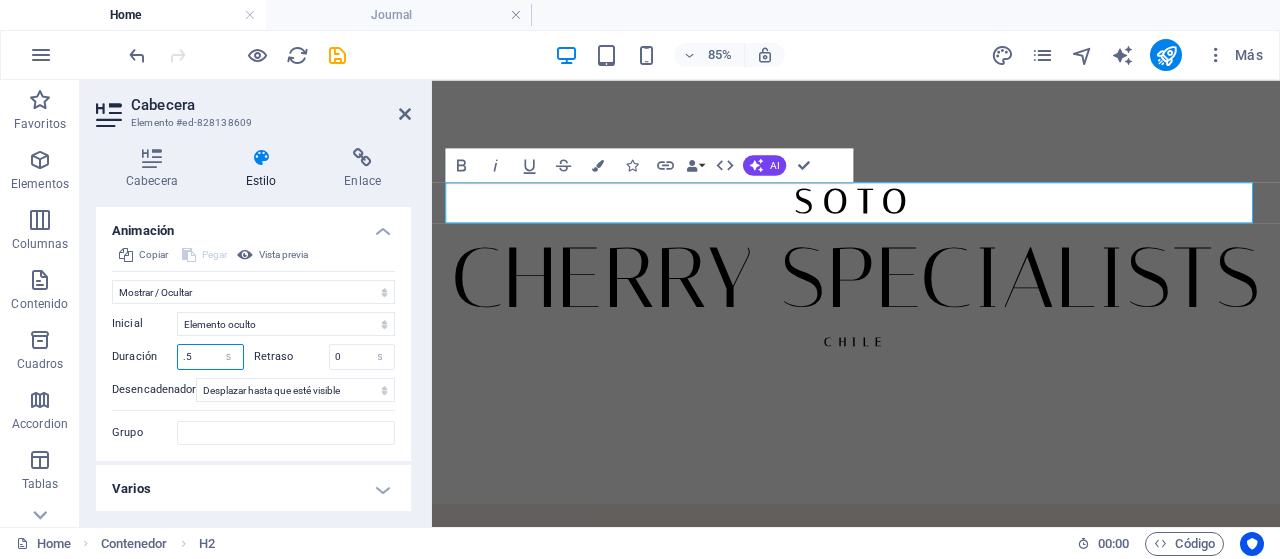 drag, startPoint x: 199, startPoint y: 355, endPoint x: 154, endPoint y: 355, distance: 45 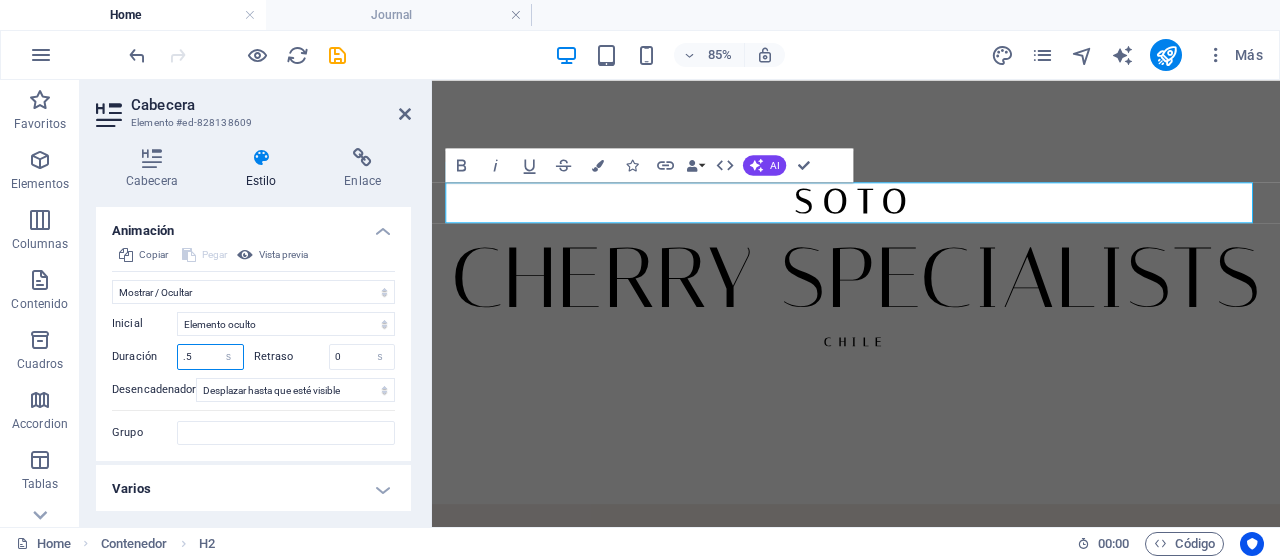 click on "Duración .5 s ms" at bounding box center [178, 357] 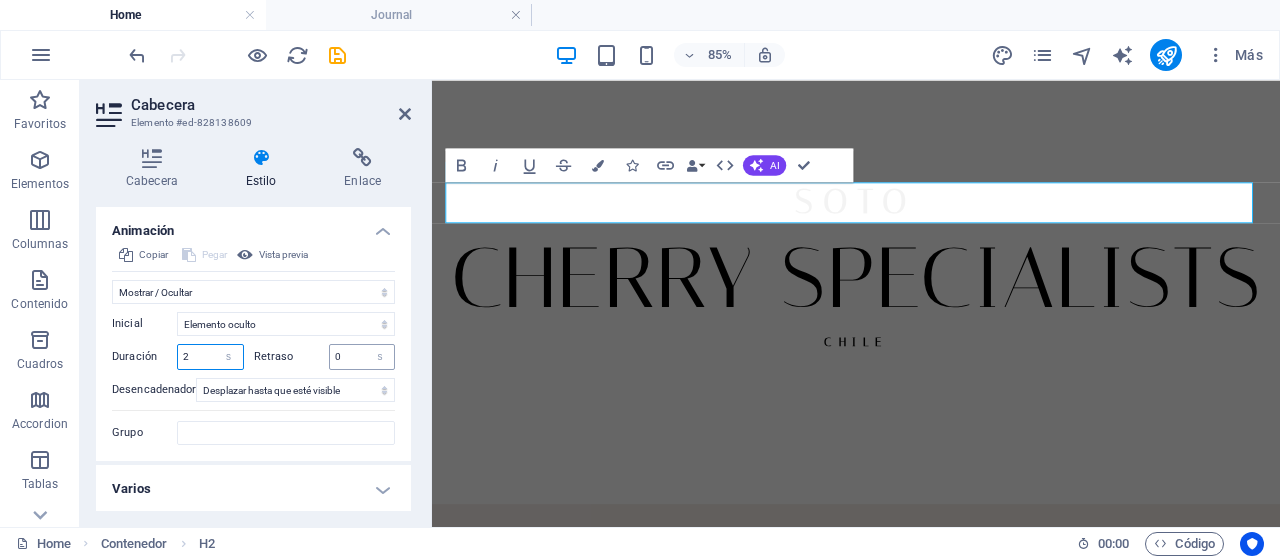 type on "2" 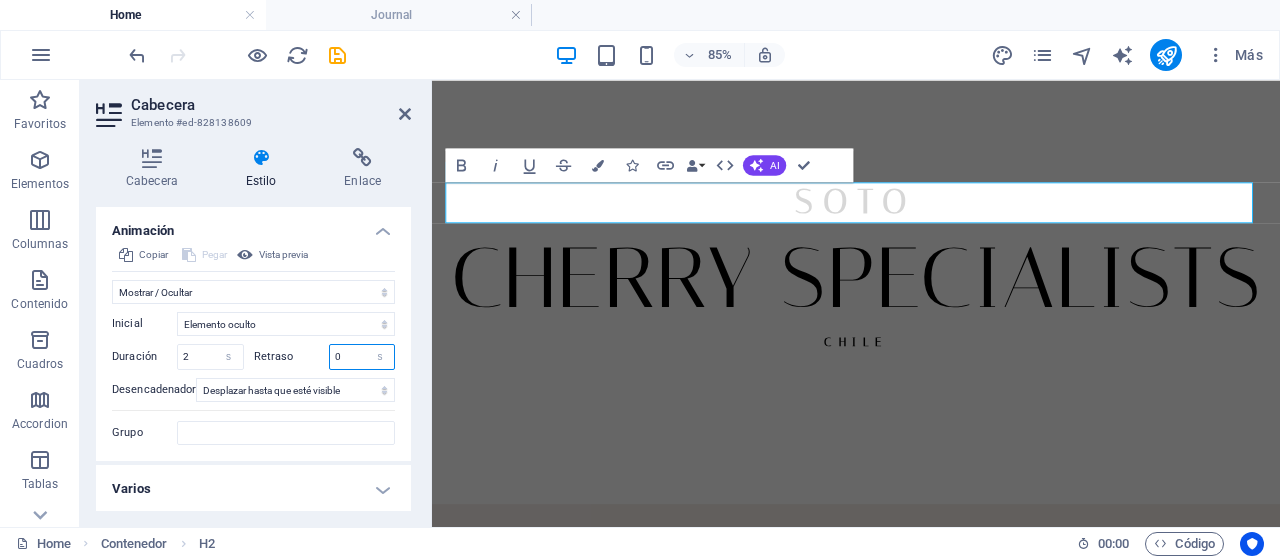 drag, startPoint x: 339, startPoint y: 354, endPoint x: 304, endPoint y: 352, distance: 35.057095 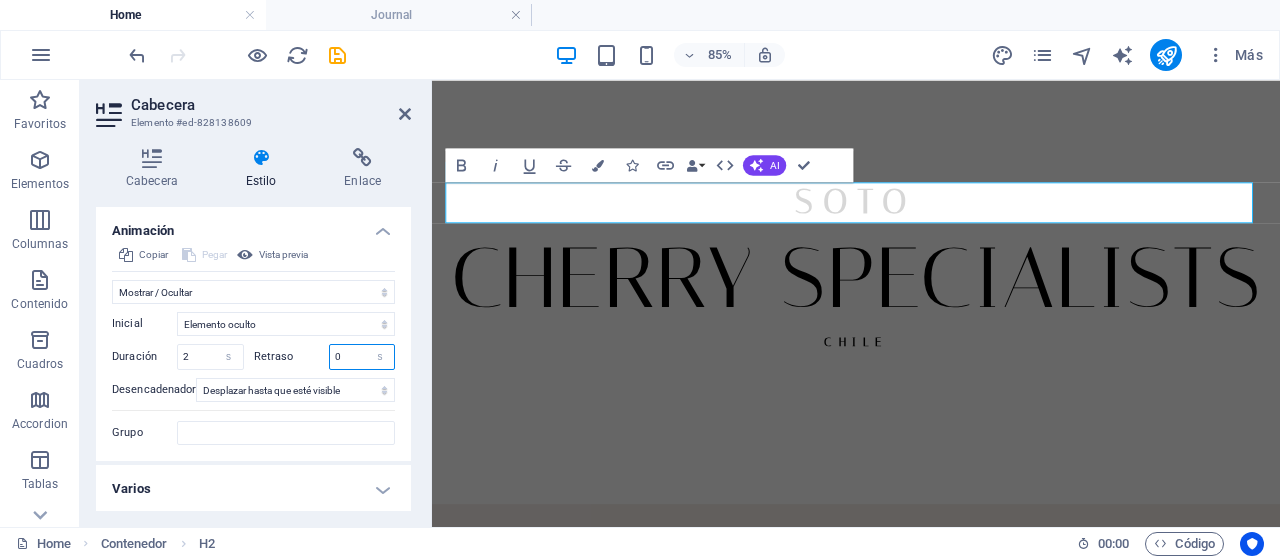 click on "Retraso 0 s ms" at bounding box center (325, 357) 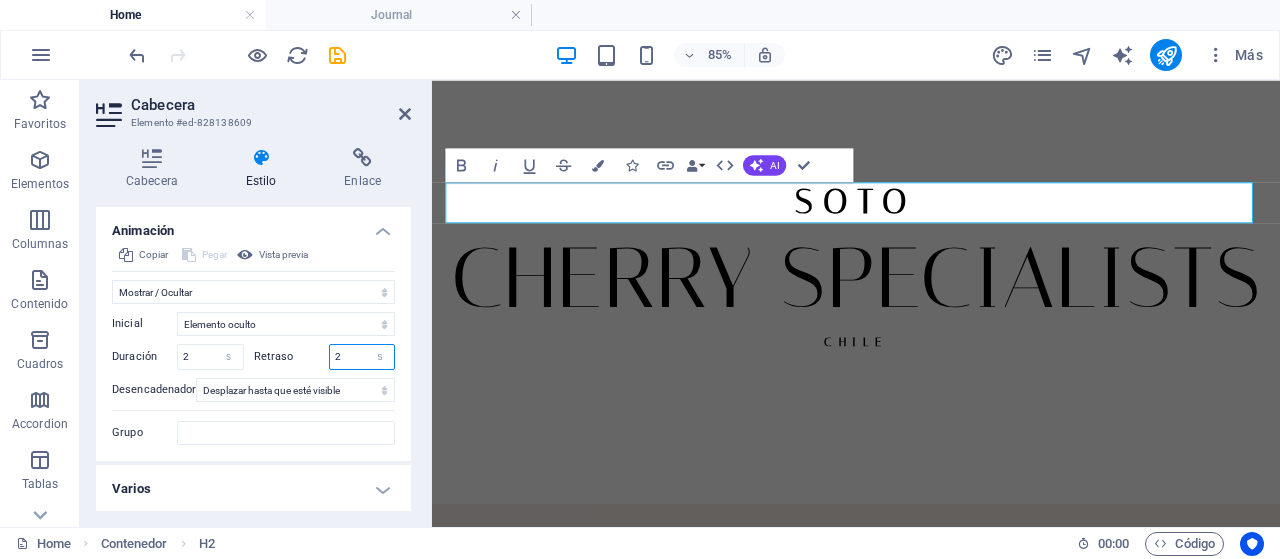 type on "2" 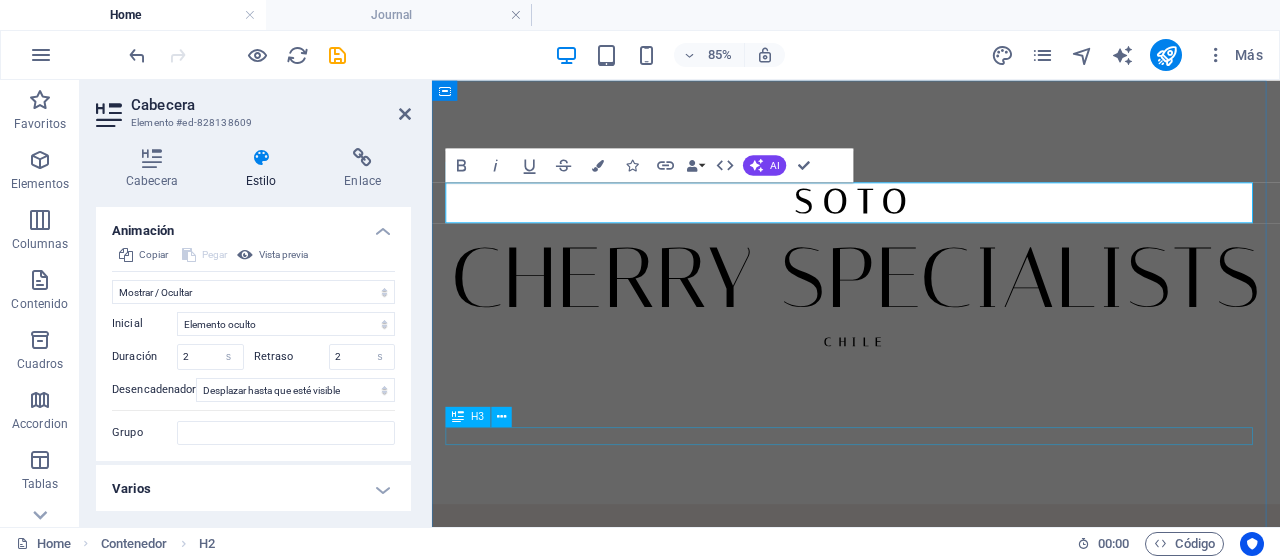 click on "CHILE" at bounding box center [931, 388] 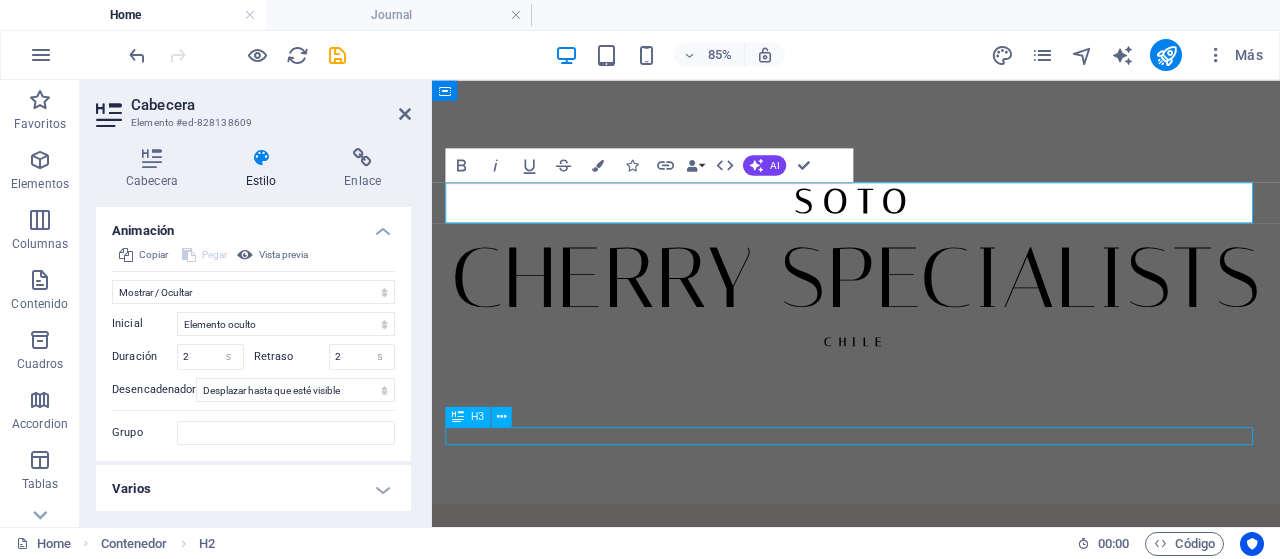 click on "CHILE" at bounding box center [931, 388] 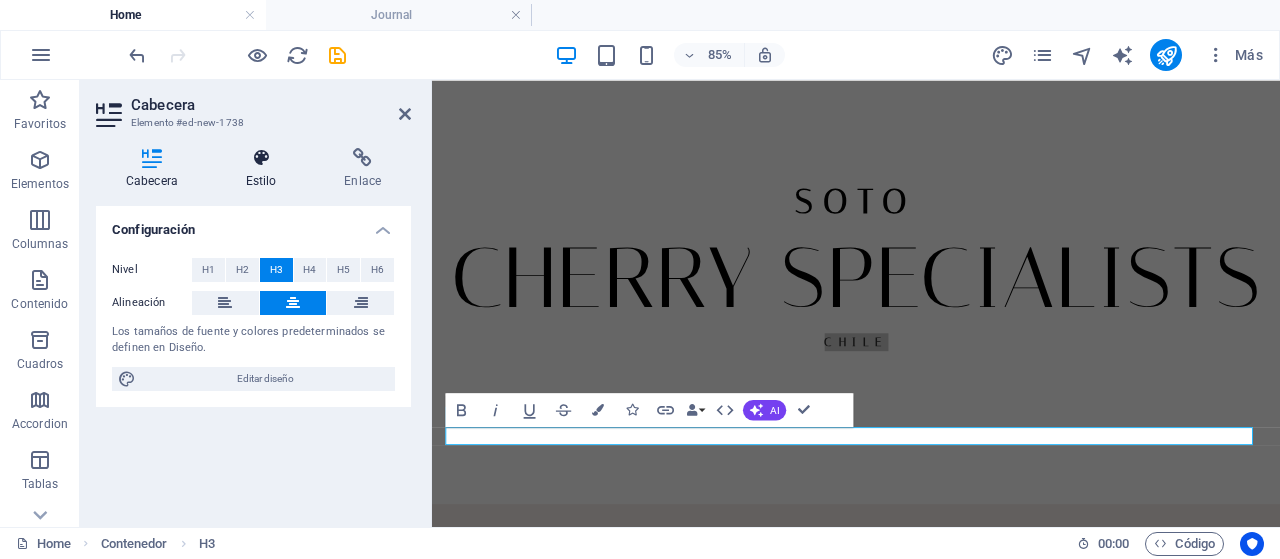 click at bounding box center (261, 158) 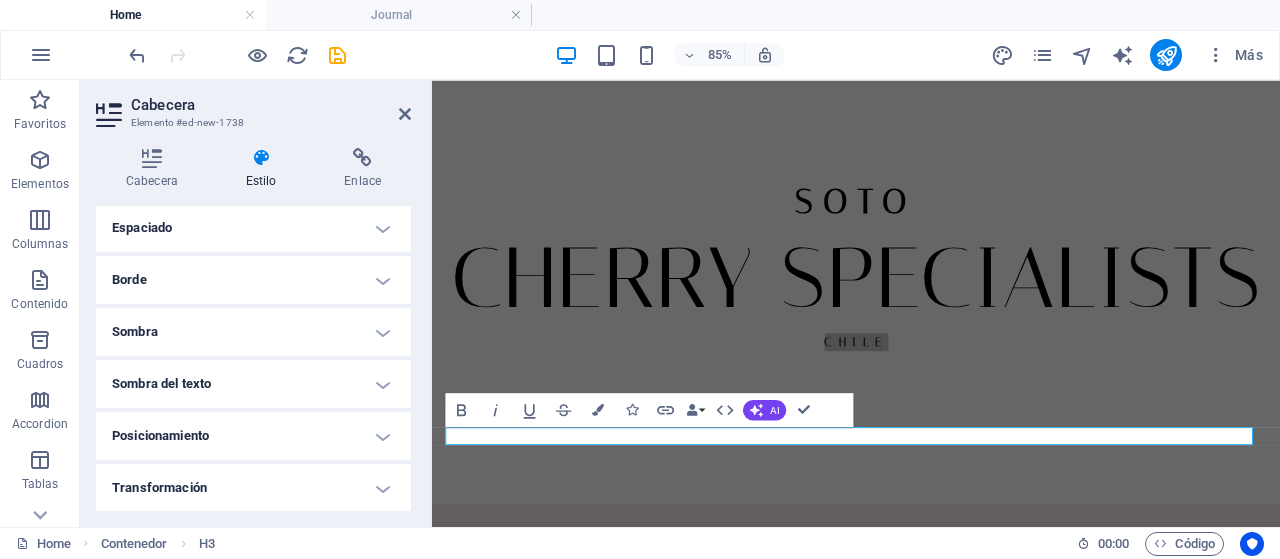 scroll, scrollTop: 556, scrollLeft: 0, axis: vertical 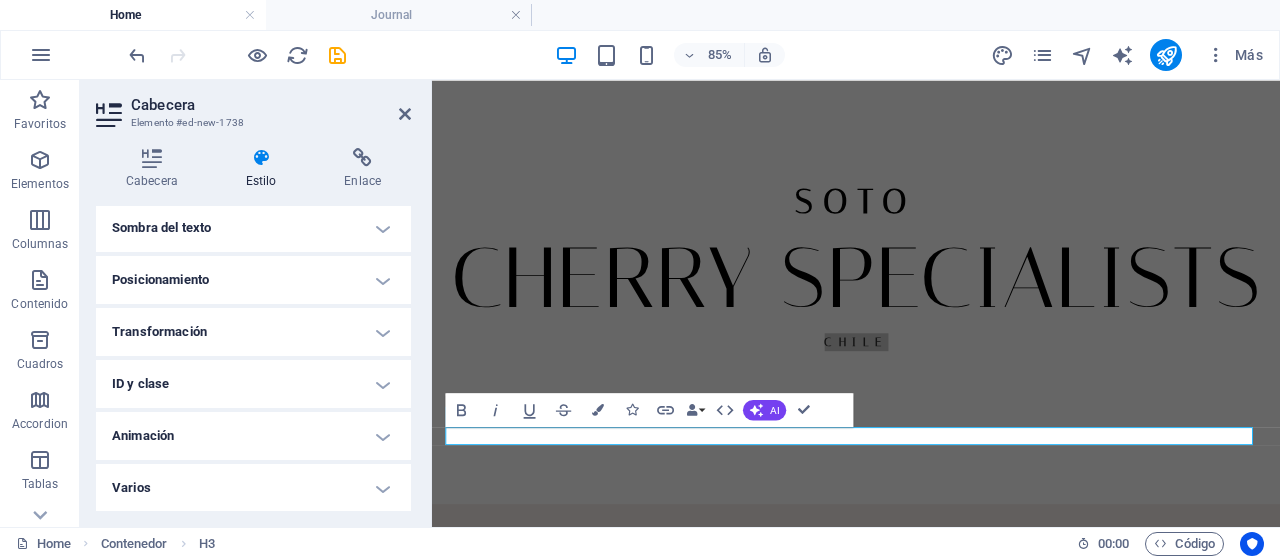 click on "Animación" at bounding box center (253, 436) 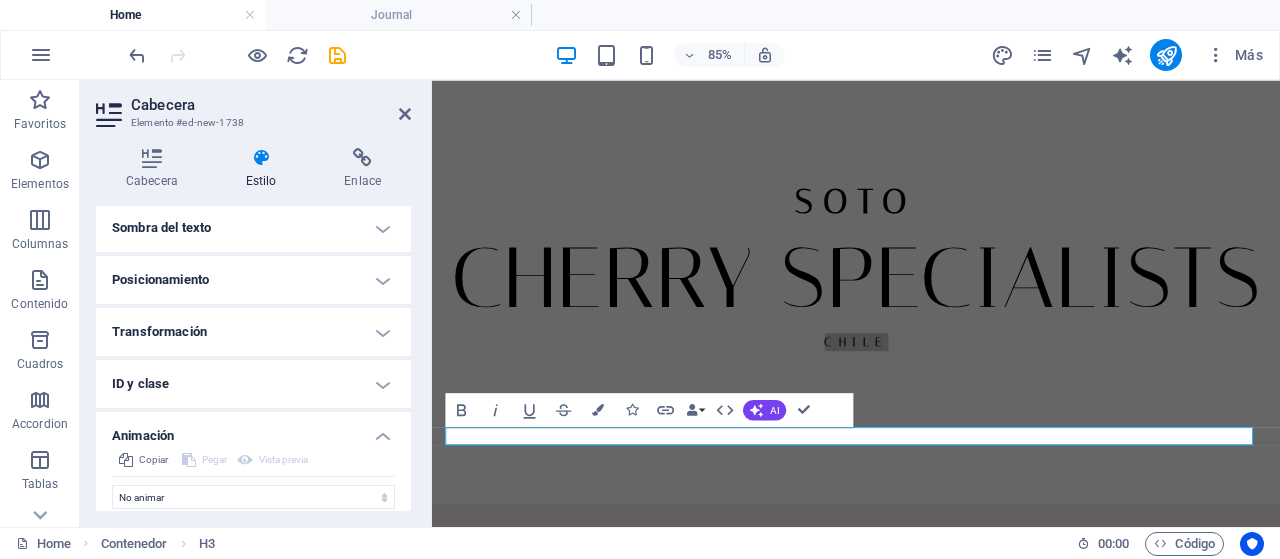 scroll, scrollTop: 620, scrollLeft: 0, axis: vertical 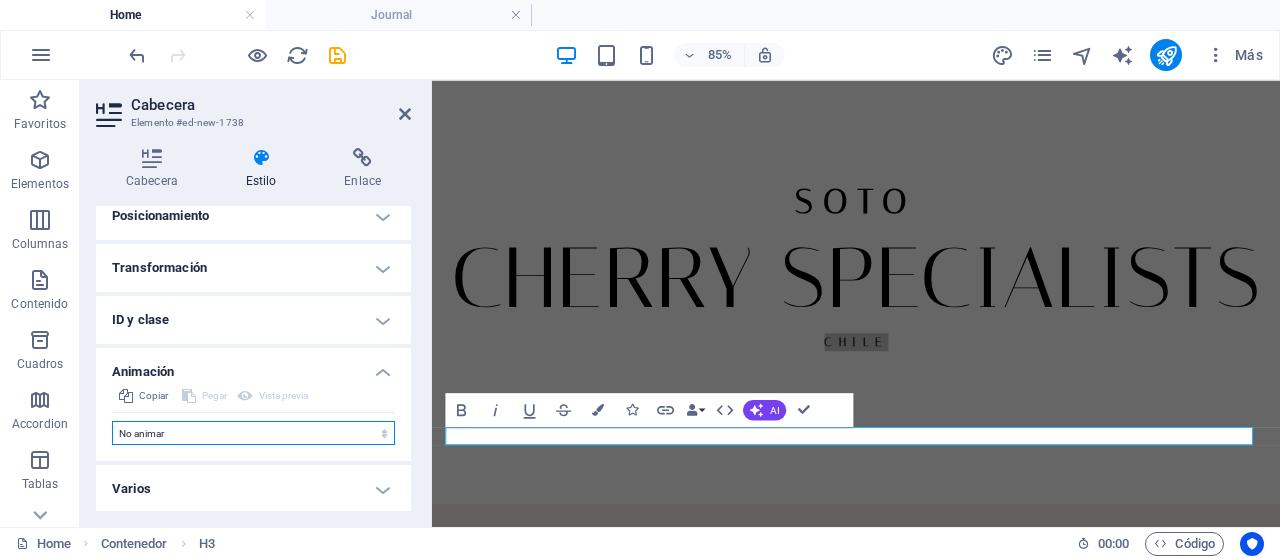 click on "No animar Mostrar / Ocultar Subir/bajar Acercar/alejar Deslizar de izquierda a derecha Deslizar de derecha a izquierda Deslizar de arriba a abajo Deslizar de abajo a arriba Pulsación Parpadeo Abrir como superposición" at bounding box center (253, 433) 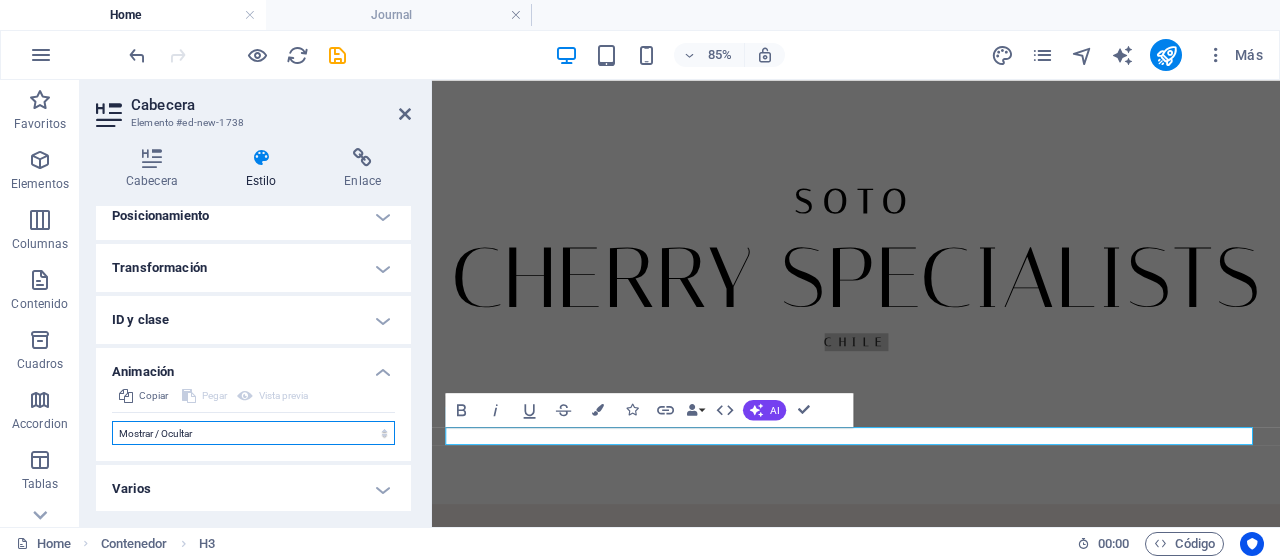 click on "No animar Mostrar / Ocultar Subir/bajar Acercar/alejar Deslizar de izquierda a derecha Deslizar de derecha a izquierda Deslizar de arriba a abajo Deslizar de abajo a arriba Pulsación Parpadeo Abrir como superposición" at bounding box center [253, 433] 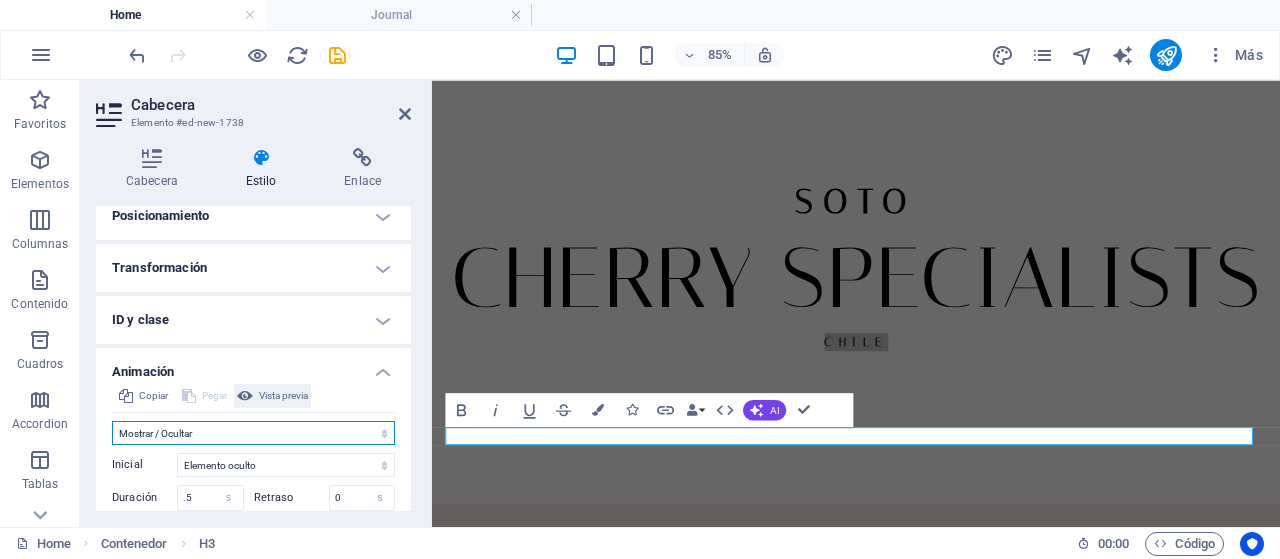 scroll, scrollTop: 761, scrollLeft: 0, axis: vertical 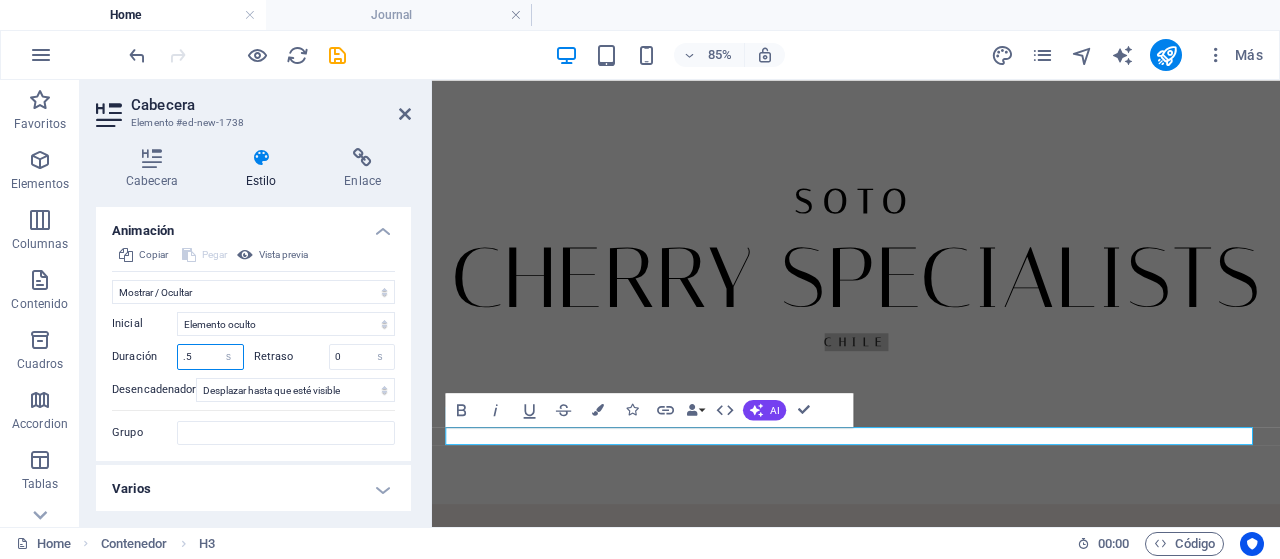 drag, startPoint x: 208, startPoint y: 353, endPoint x: 152, endPoint y: 351, distance: 56.0357 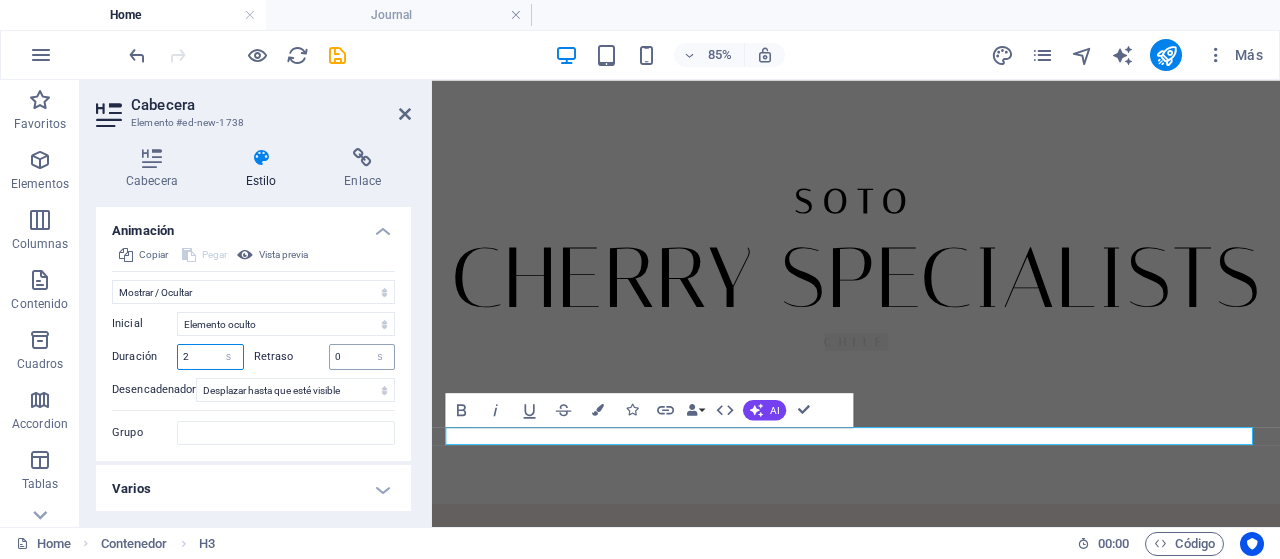 type on "2" 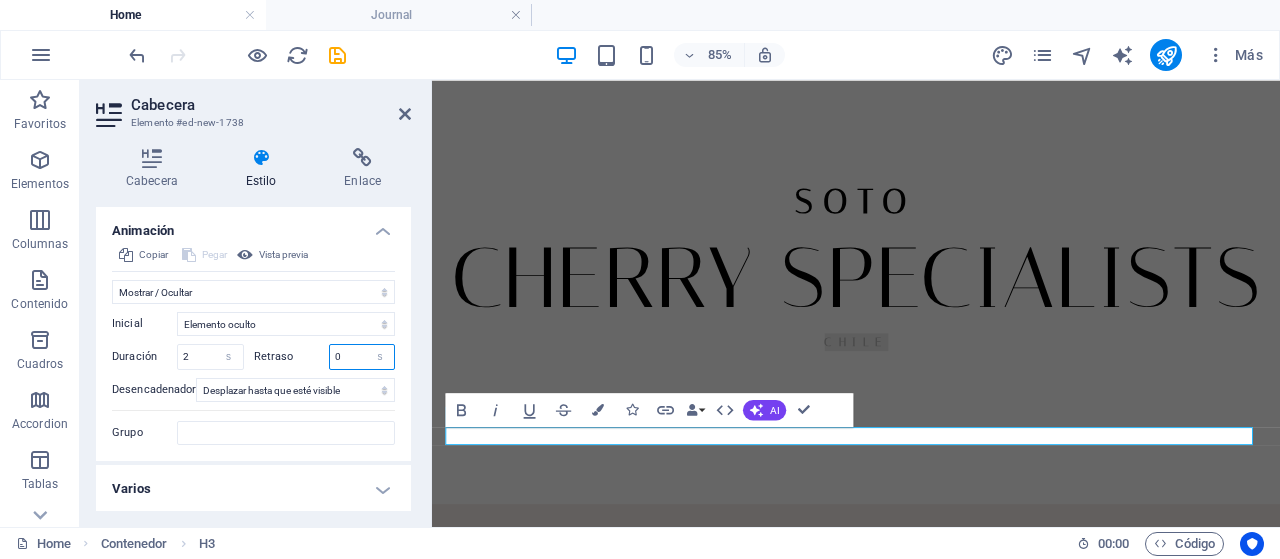 drag, startPoint x: 344, startPoint y: 356, endPoint x: 299, endPoint y: 354, distance: 45.044422 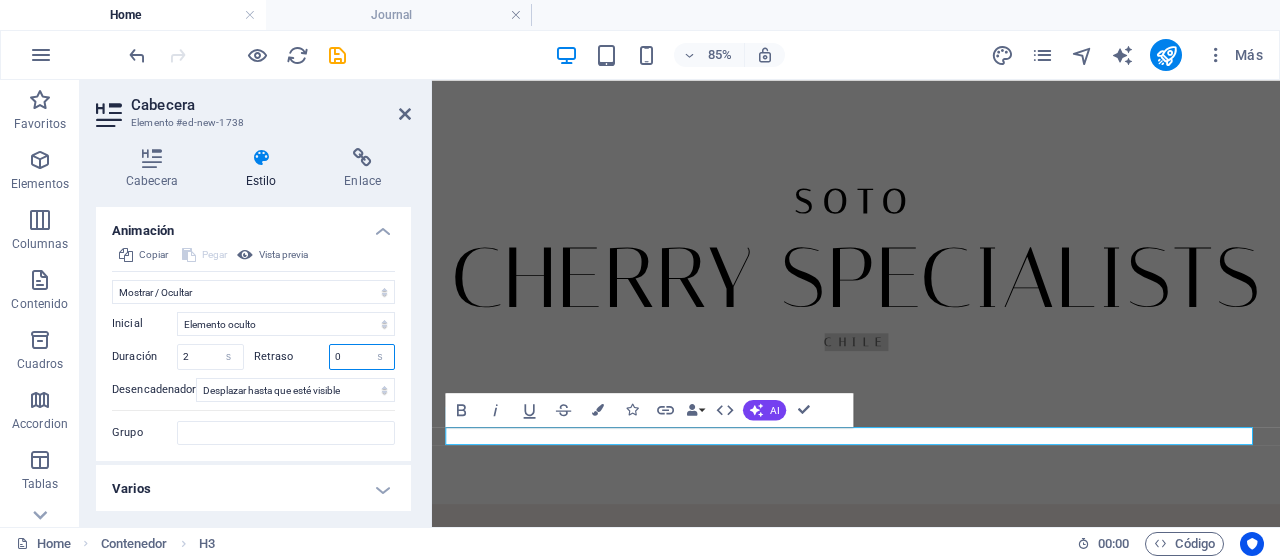 type on "2" 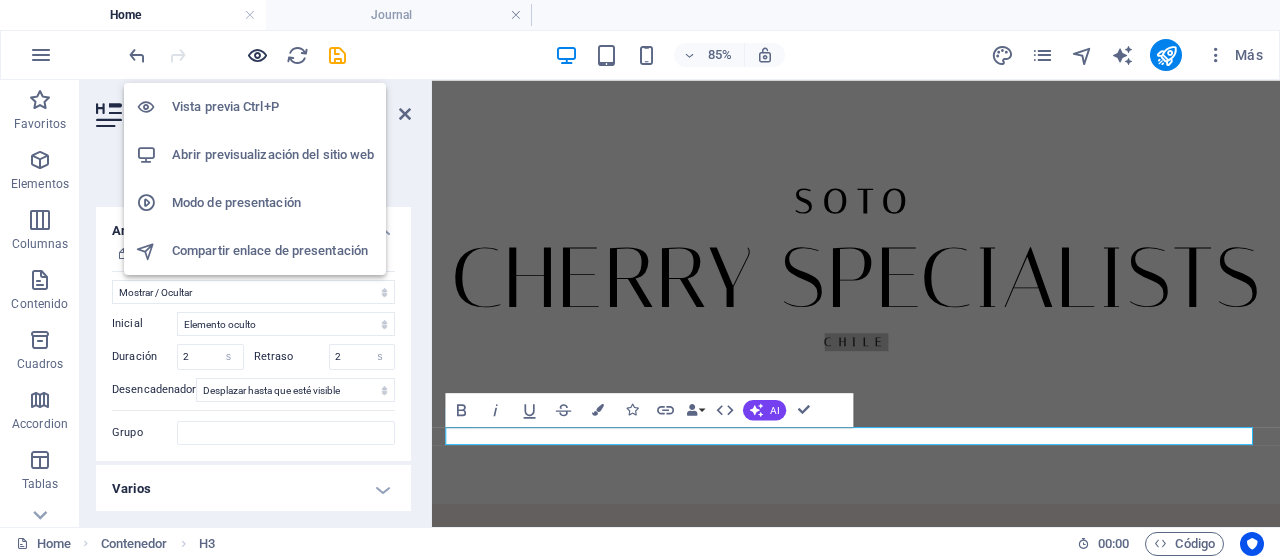 click at bounding box center [257, 55] 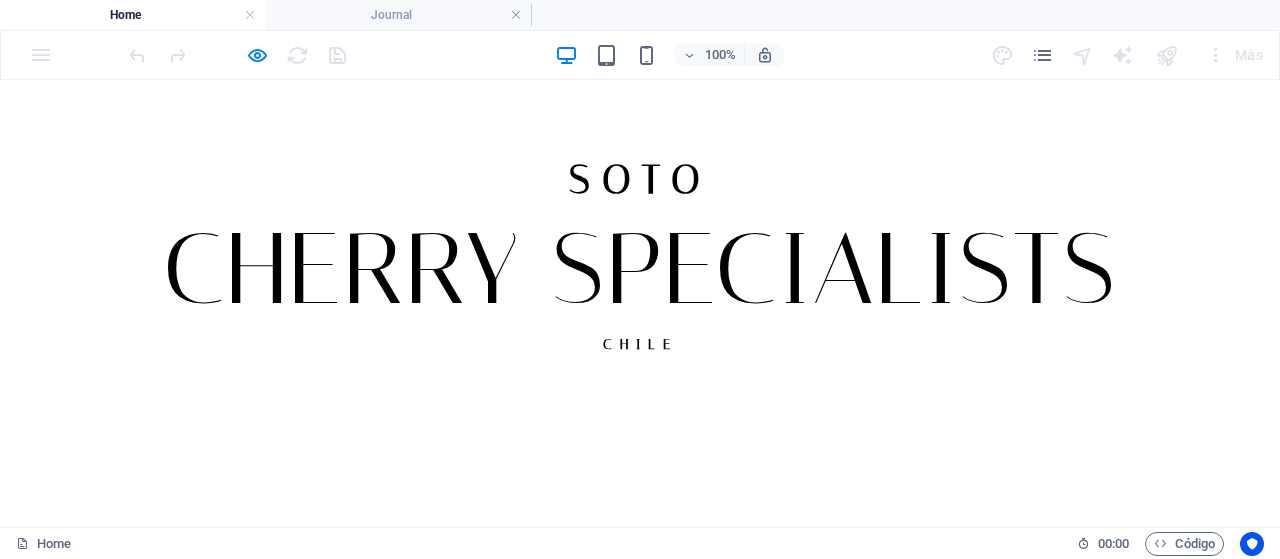 scroll, scrollTop: 0, scrollLeft: 0, axis: both 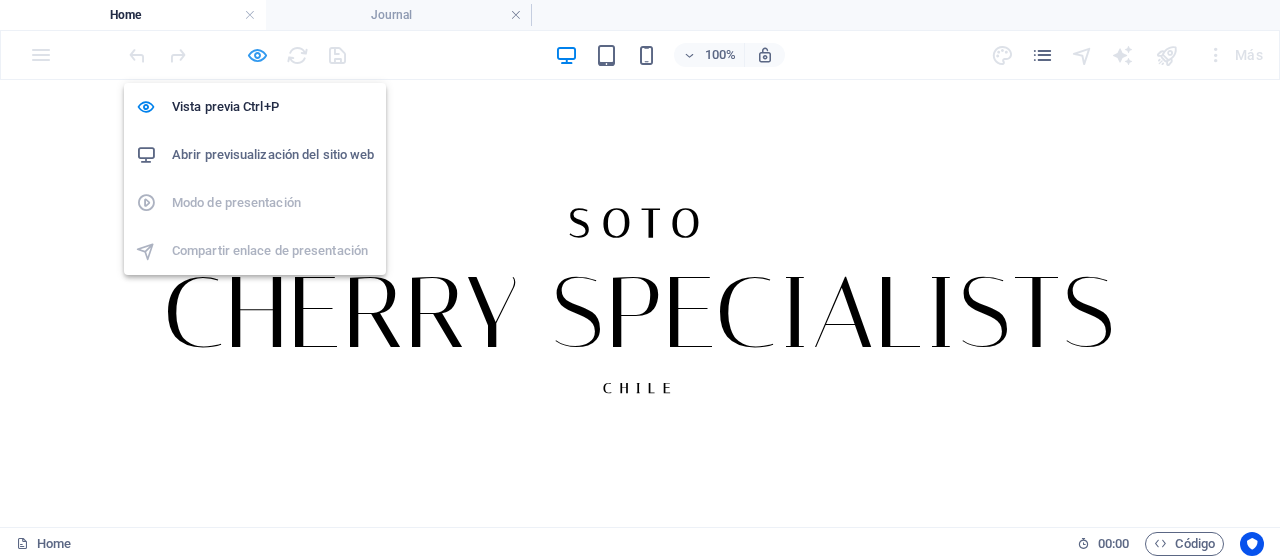 click at bounding box center (257, 55) 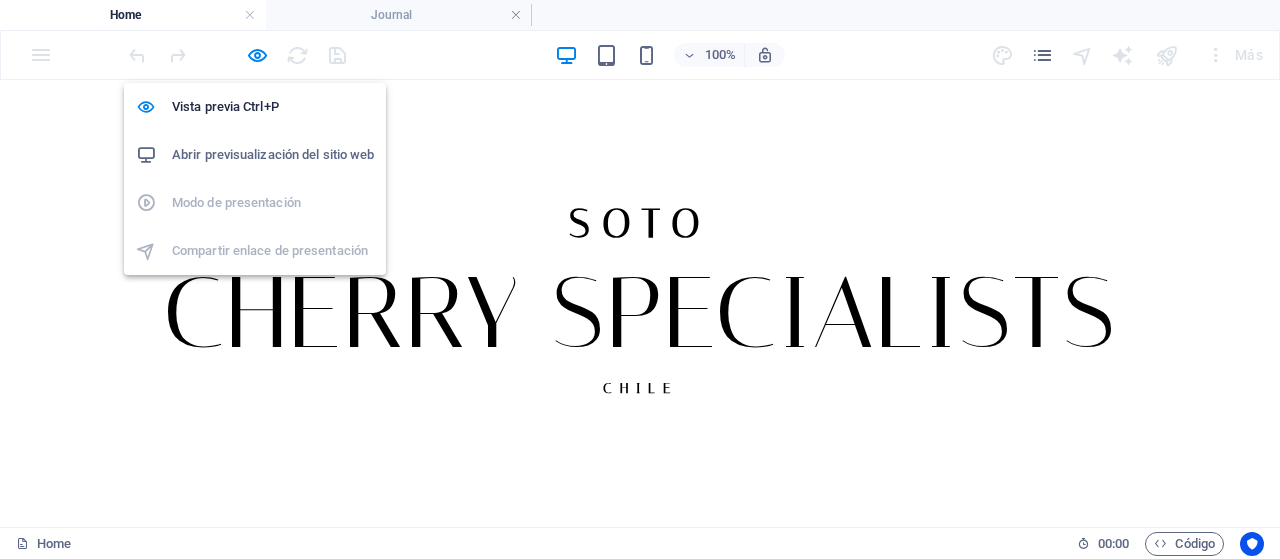 select on "fade" 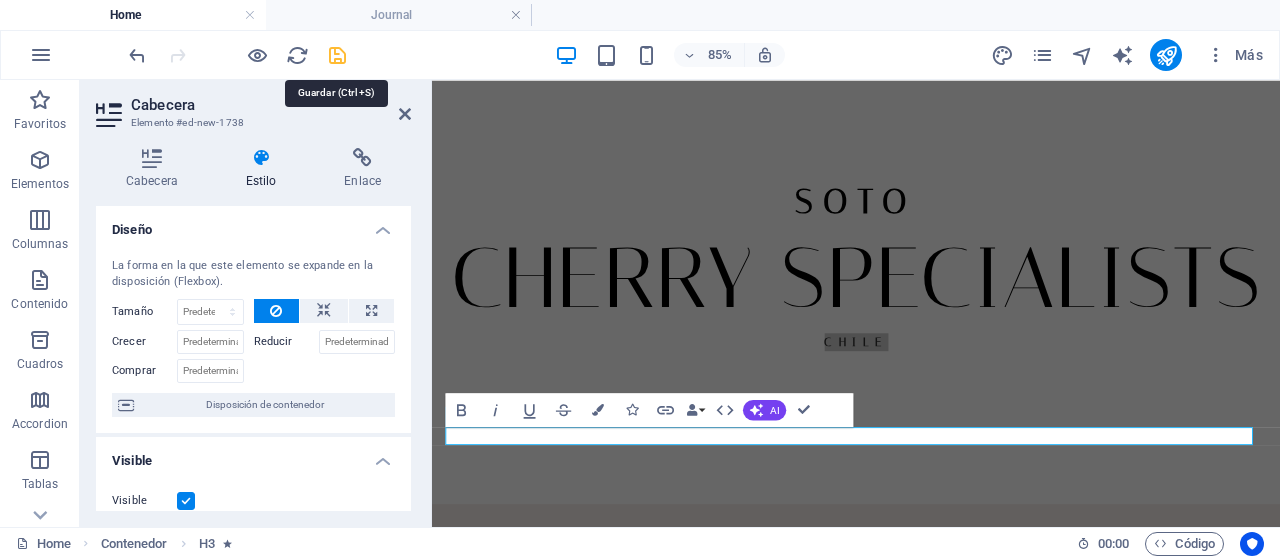 click at bounding box center (337, 55) 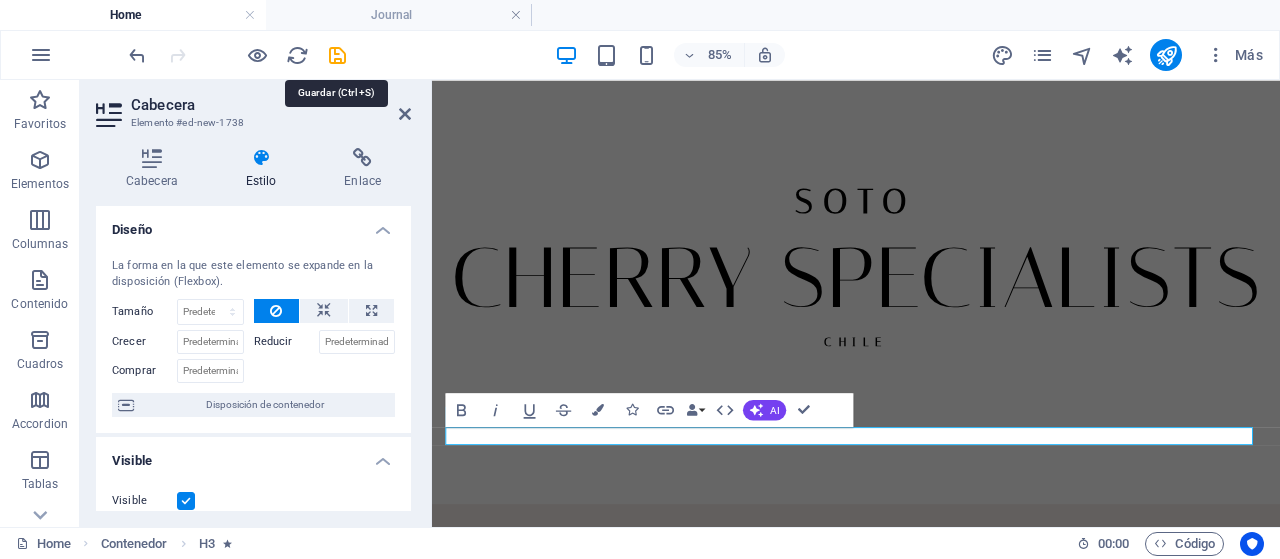 select on "fade" 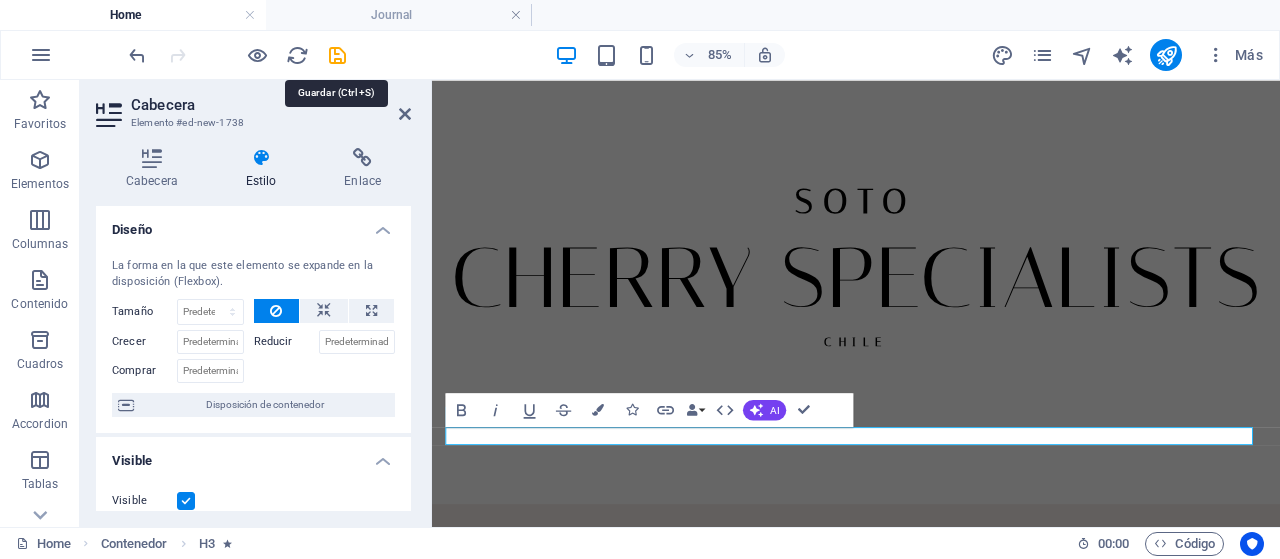 select on "s" 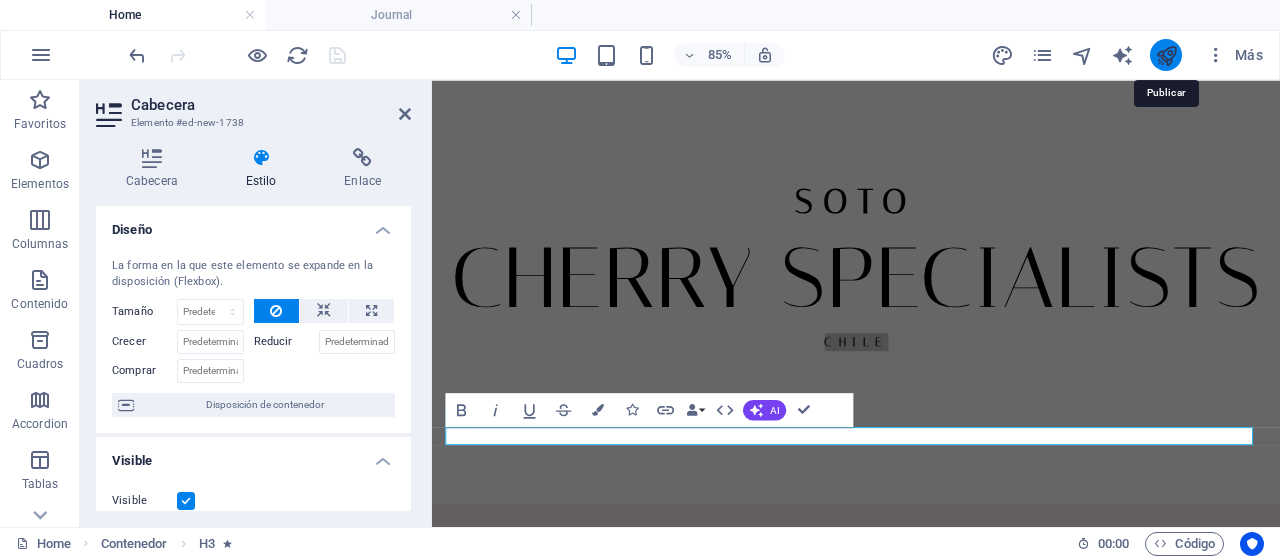 drag, startPoint x: 1162, startPoint y: 64, endPoint x: 461, endPoint y: 83, distance: 701.25745 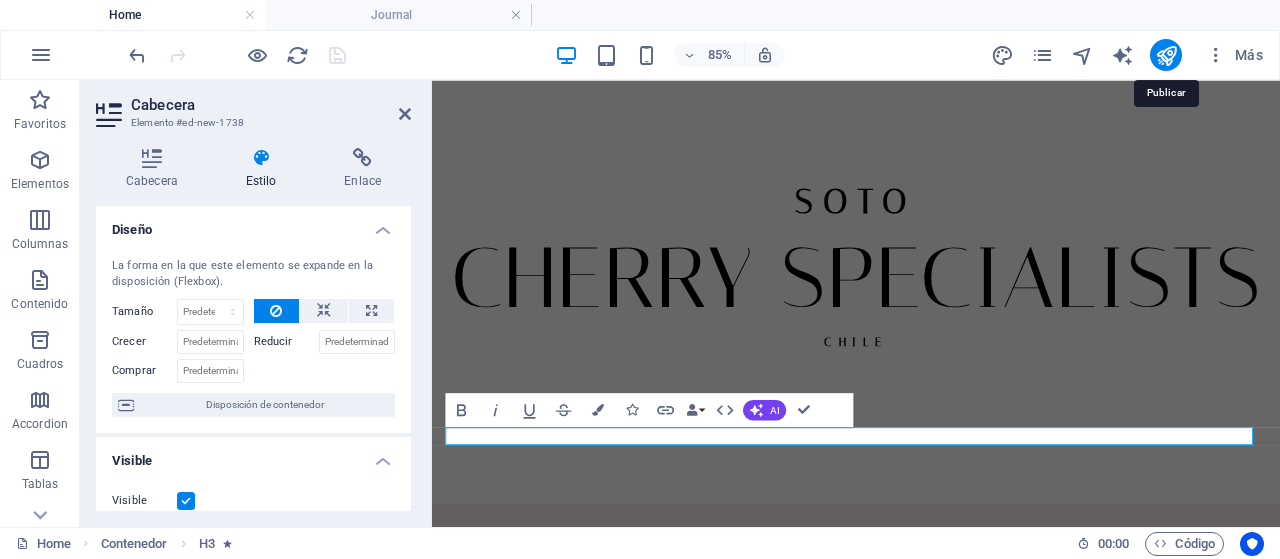select on "fade" 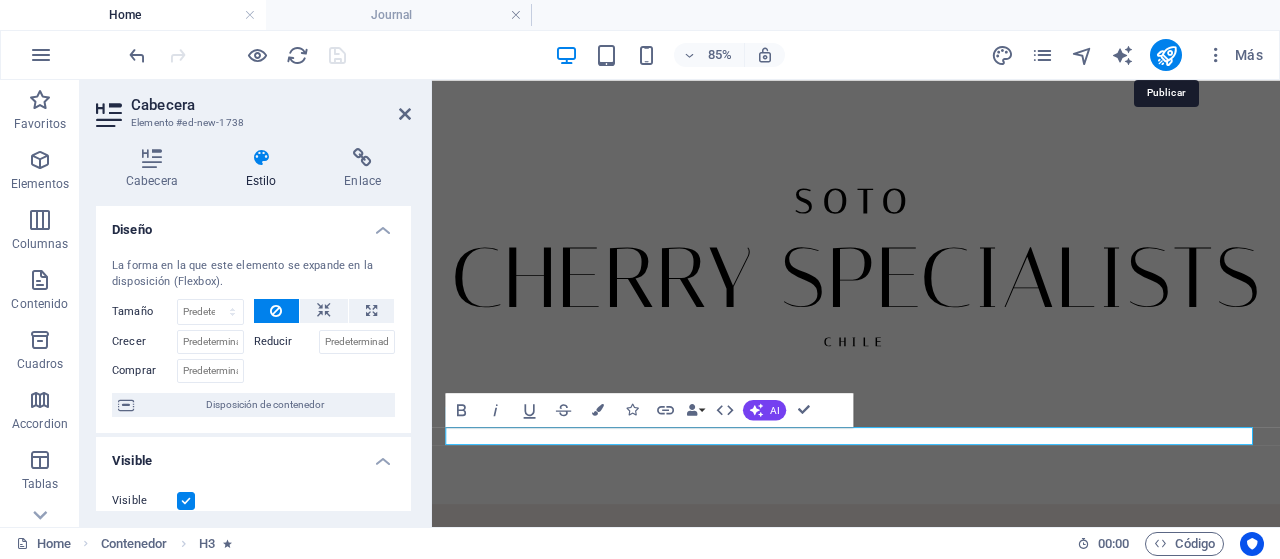 select on "scroll" 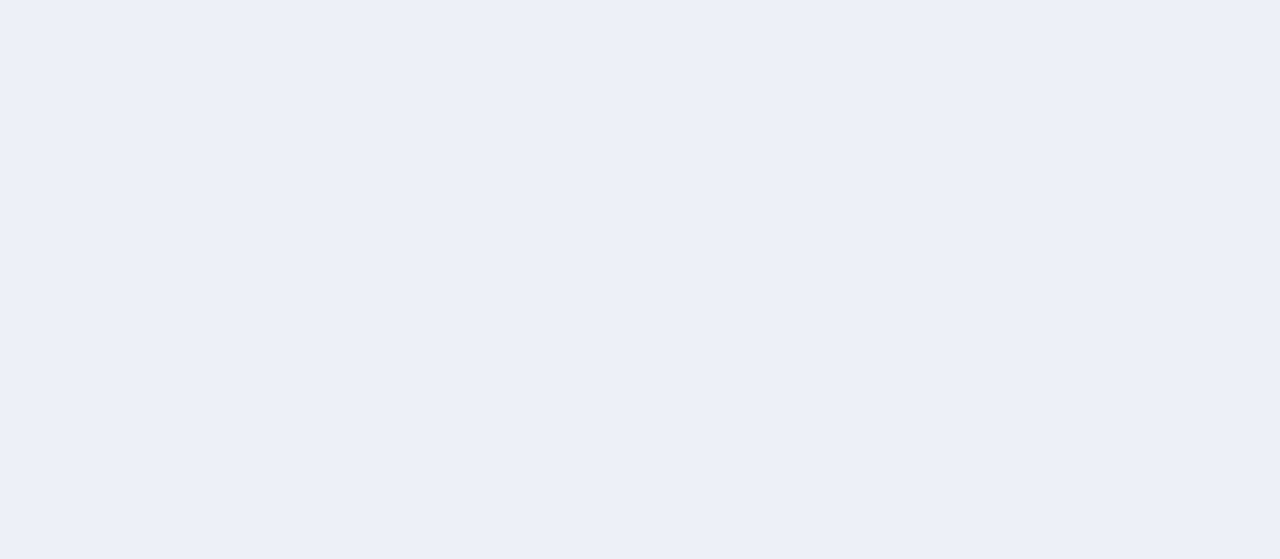 scroll, scrollTop: 0, scrollLeft: 0, axis: both 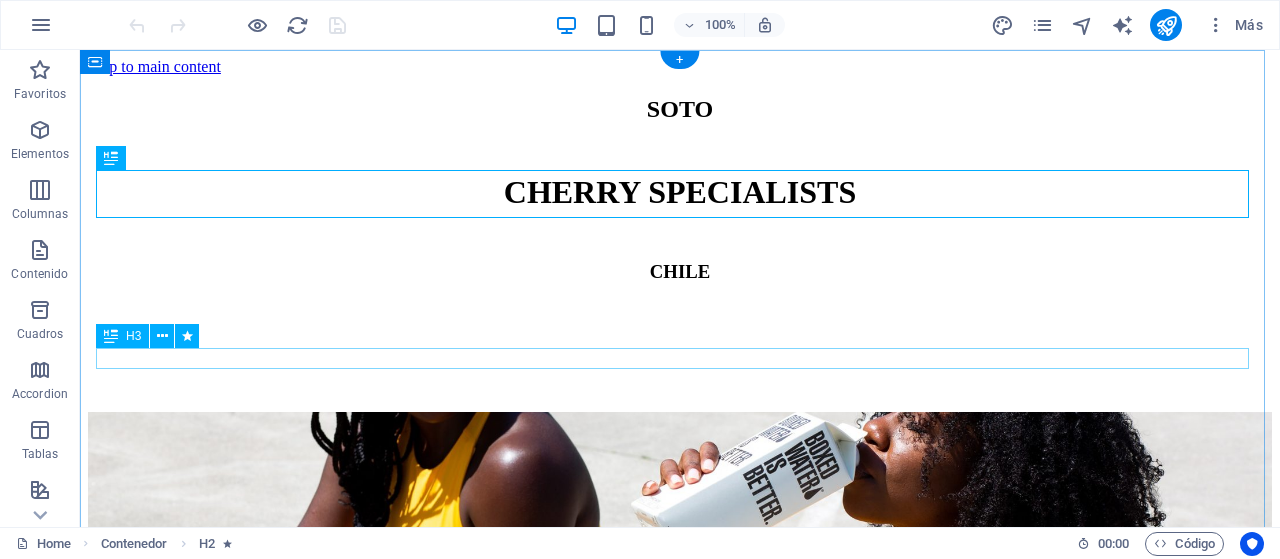 click on "CHILE" at bounding box center (680, 272) 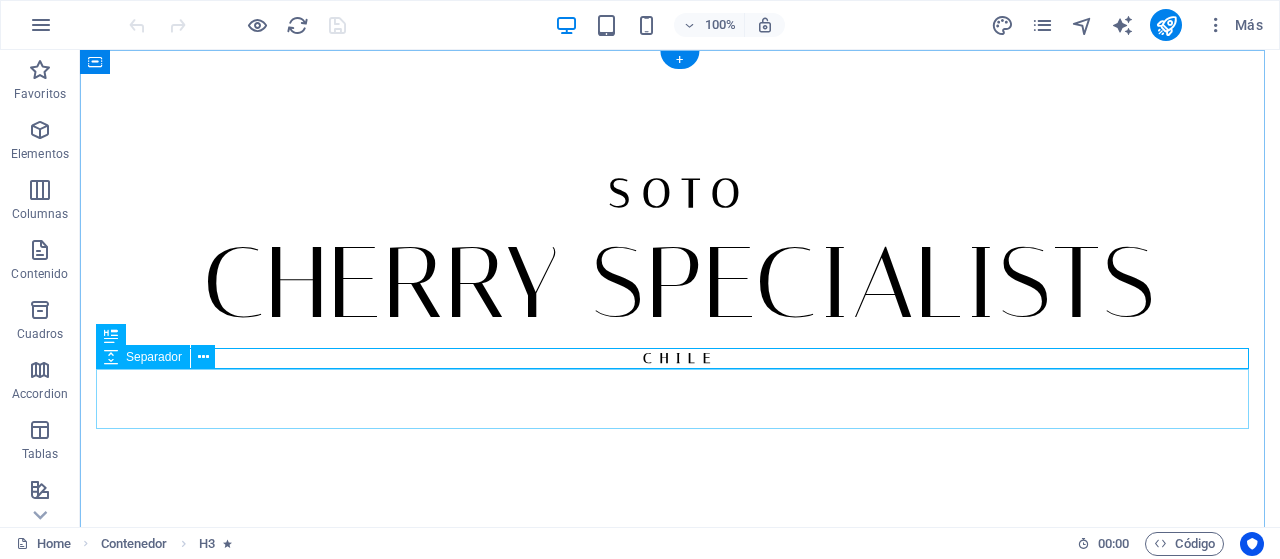 click at bounding box center (680, 399) 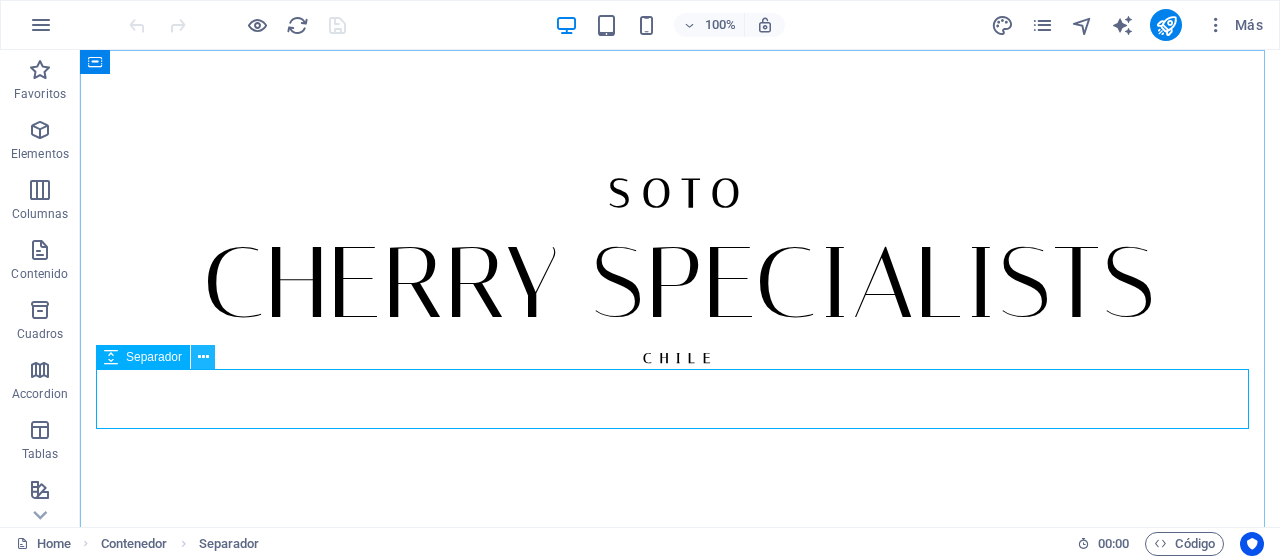 click at bounding box center [203, 357] 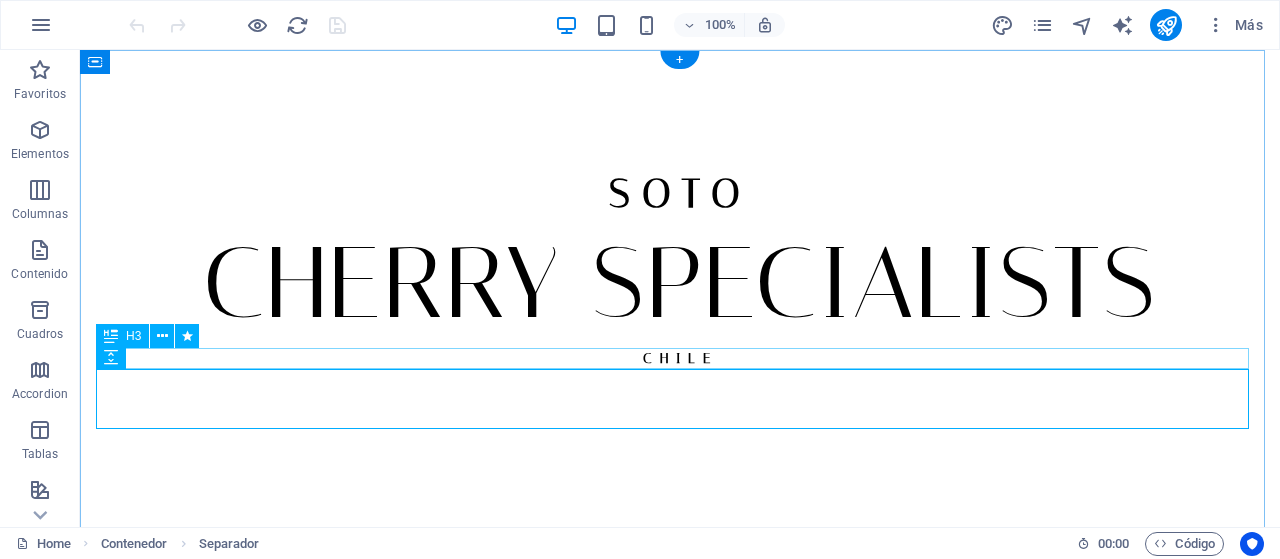 click on "CHILE" at bounding box center (680, 358) 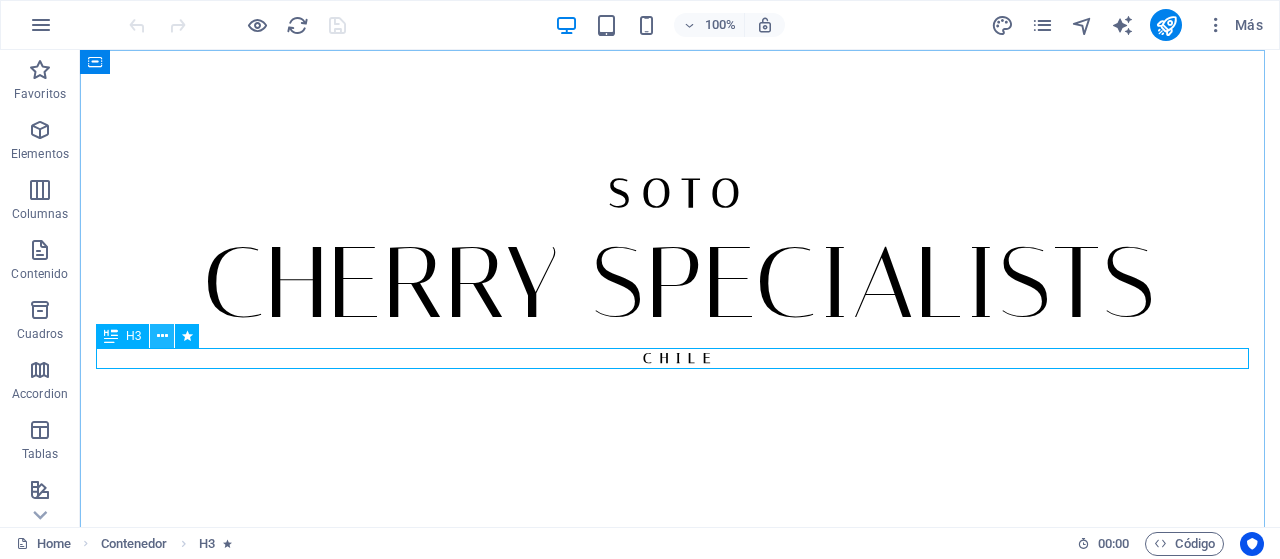 click at bounding box center (162, 336) 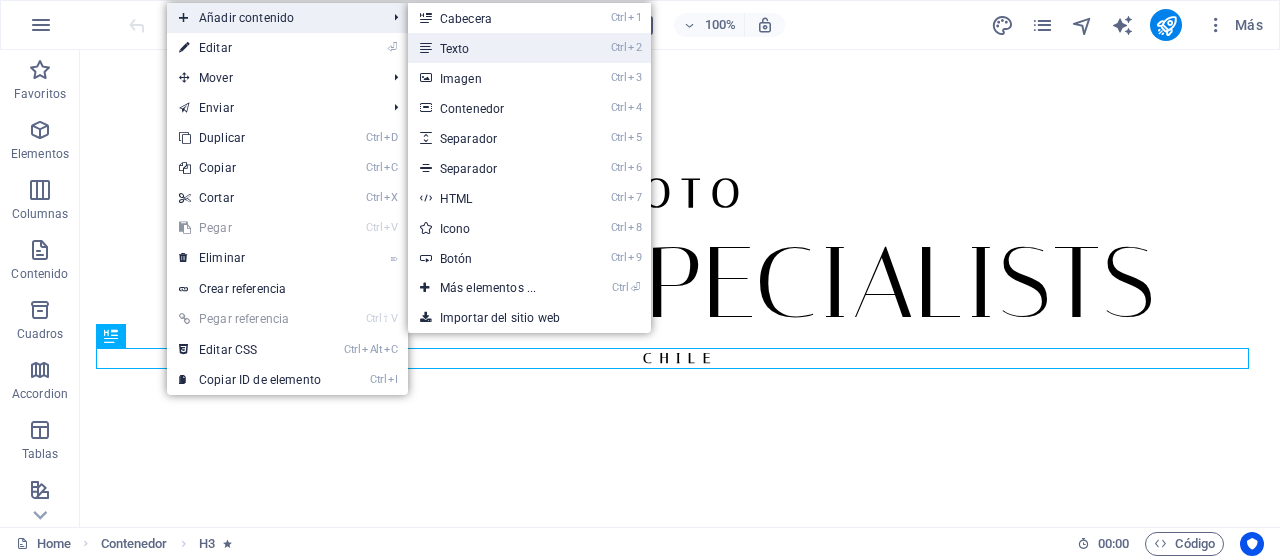 click on "Ctrl 2  Texto" at bounding box center [492, 48] 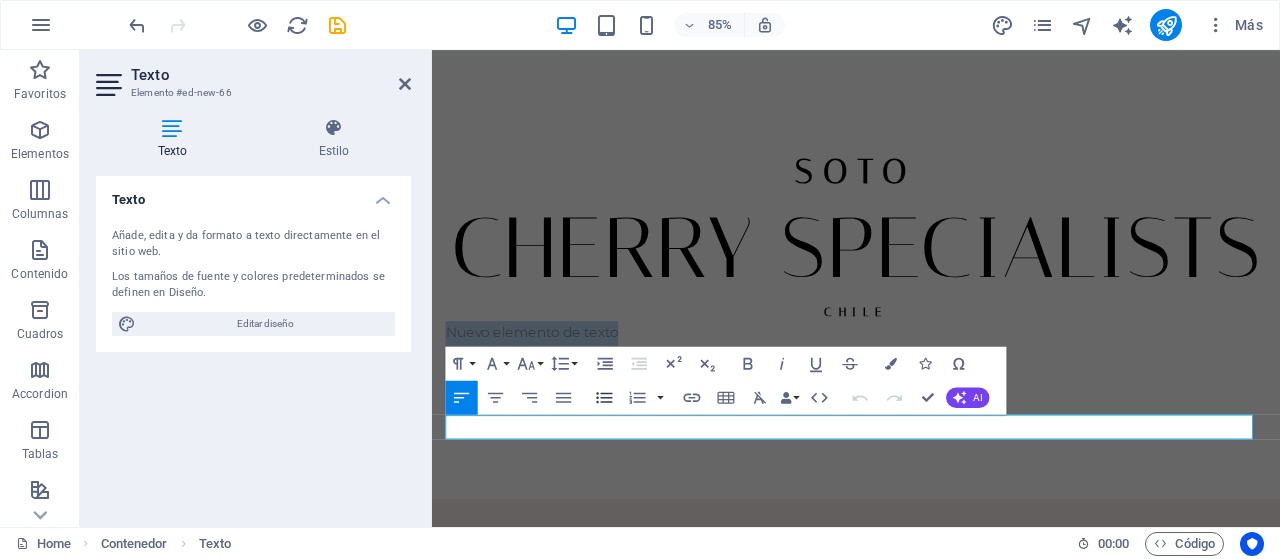 type 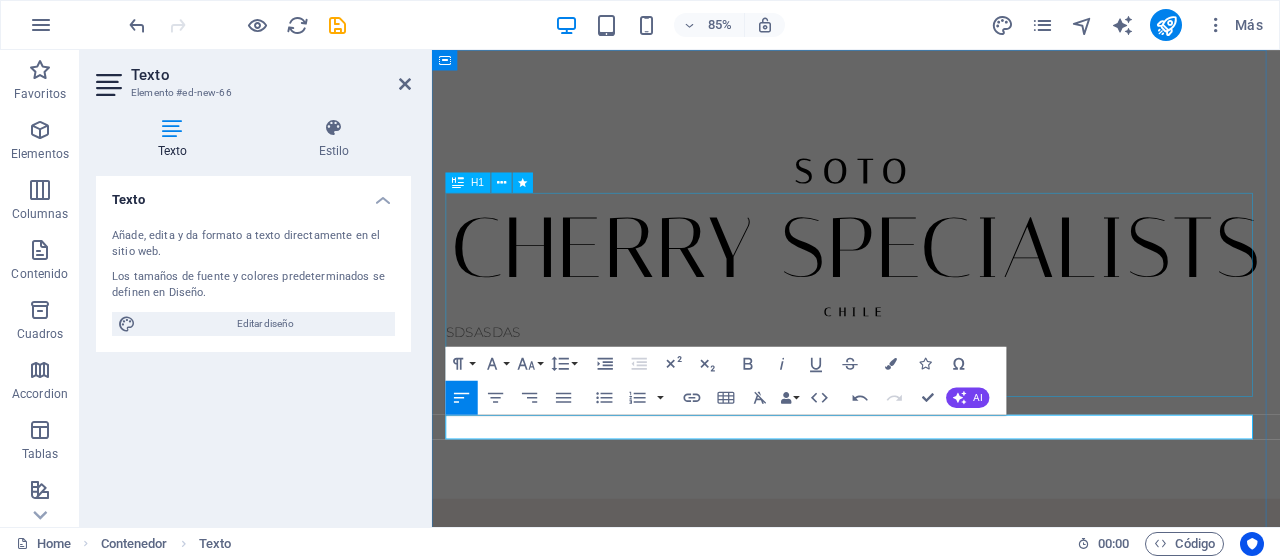 click on "CHERRY SPECIALISTS" at bounding box center [931, 283] 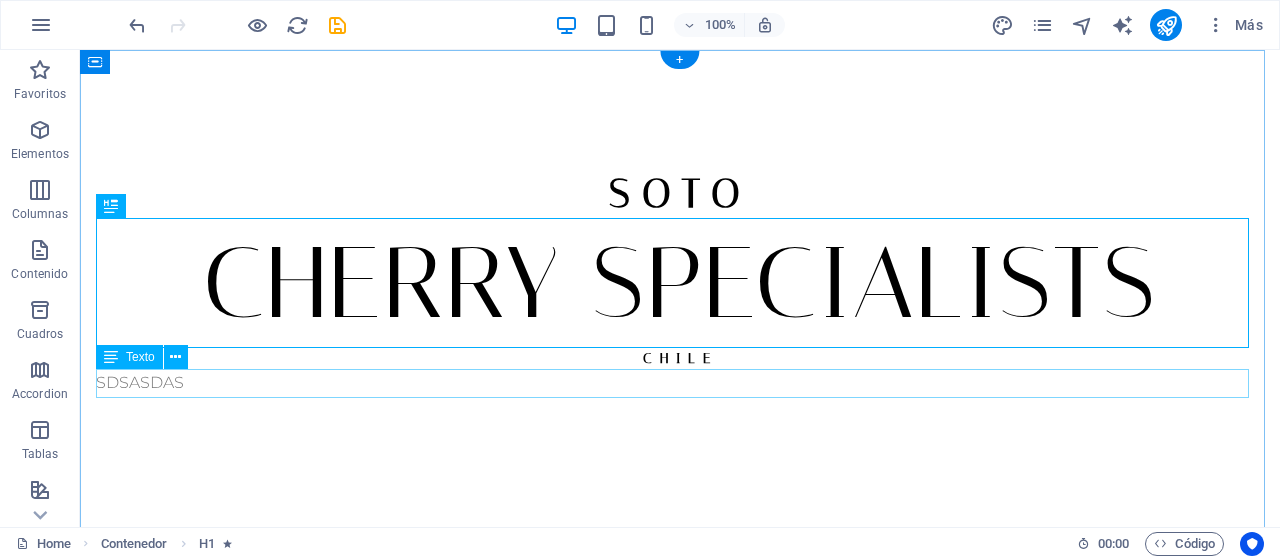 click on "SDSASDAS" at bounding box center (680, 383) 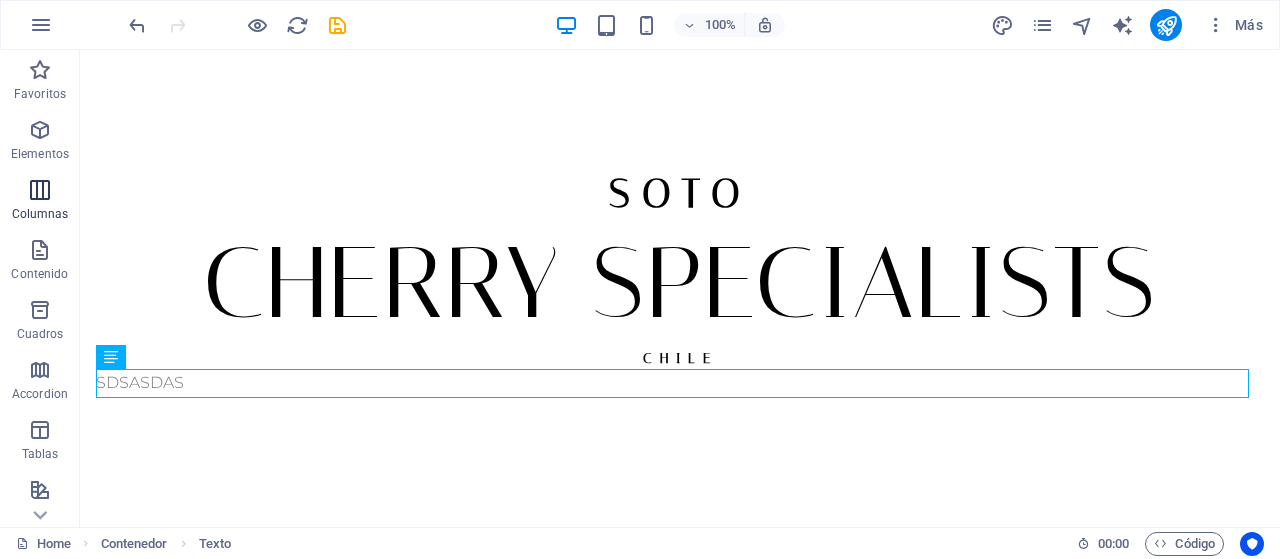 click at bounding box center [40, 190] 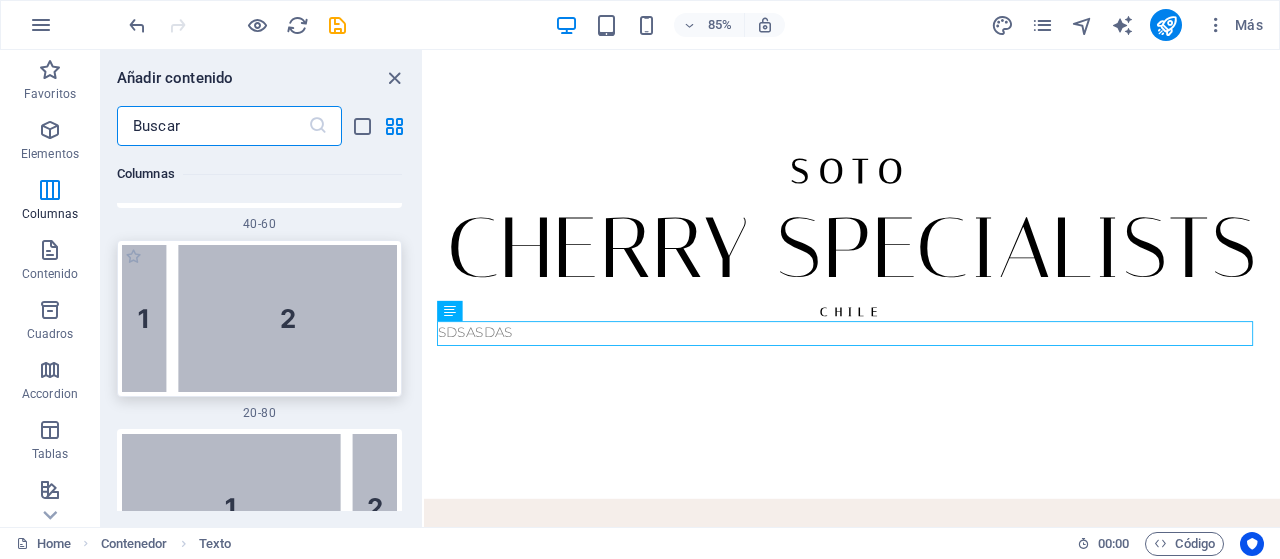 scroll, scrollTop: 2054, scrollLeft: 0, axis: vertical 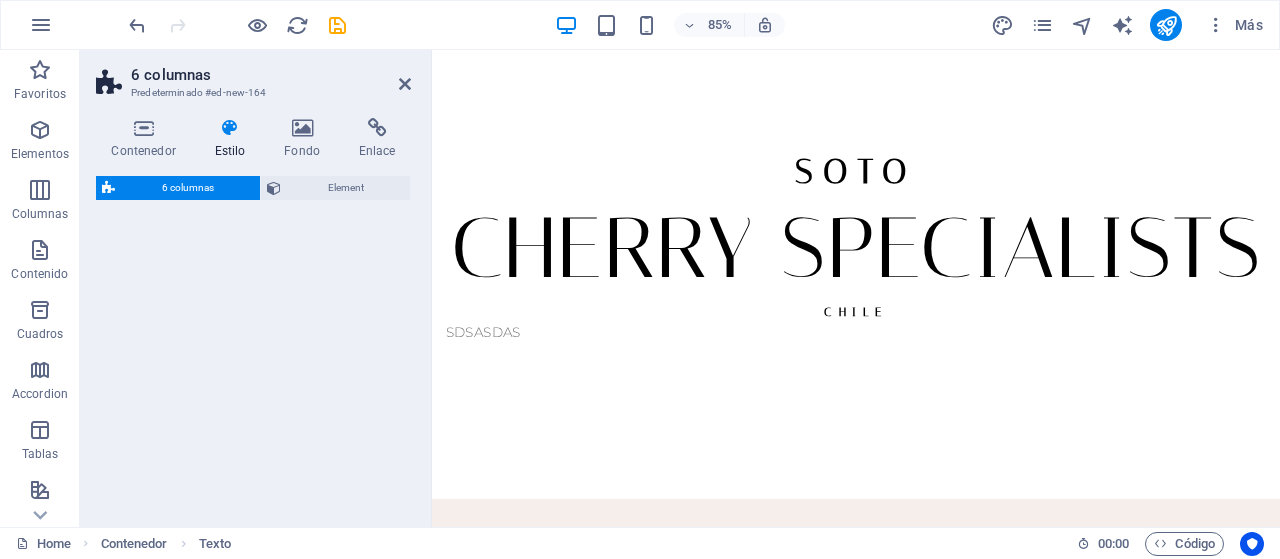 select on "rem" 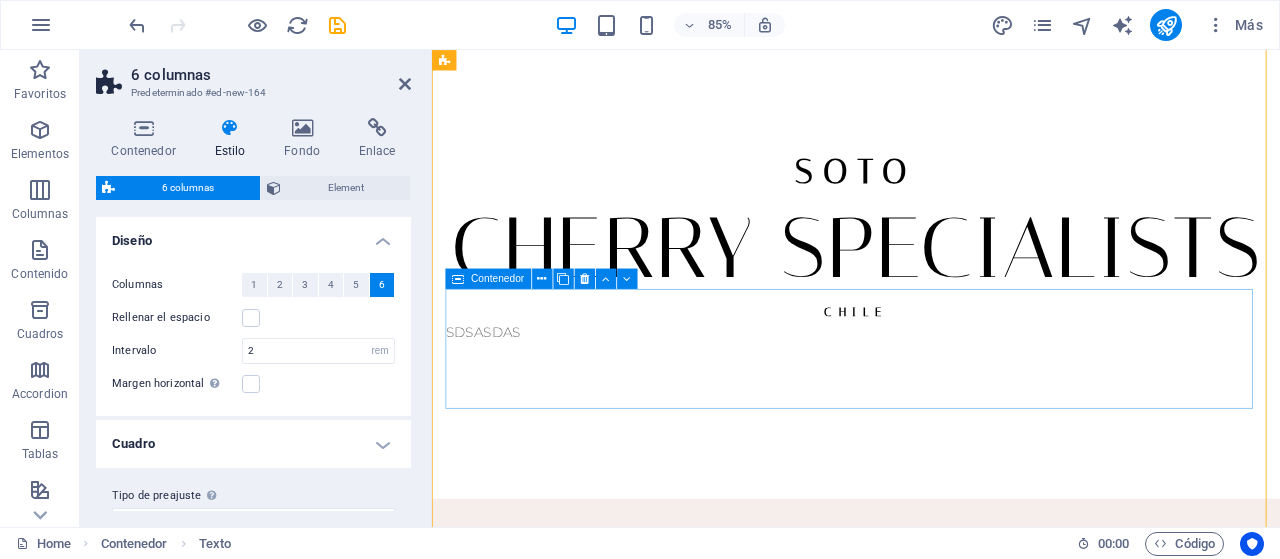 scroll, scrollTop: 899, scrollLeft: 0, axis: vertical 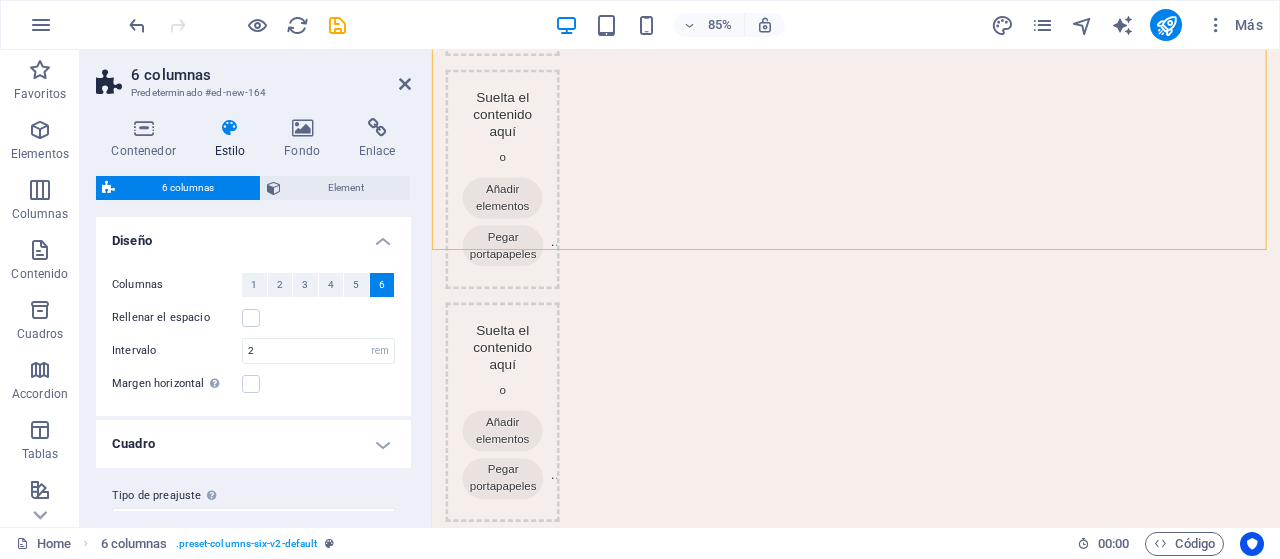 click on "6 columnas" at bounding box center [271, 75] 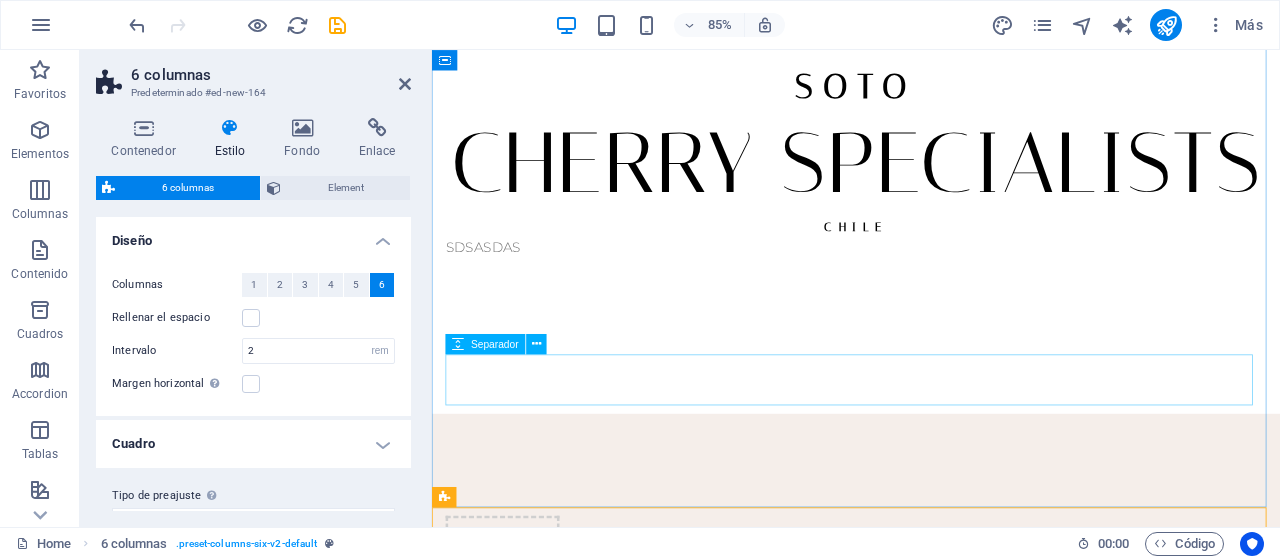 scroll, scrollTop: 500, scrollLeft: 0, axis: vertical 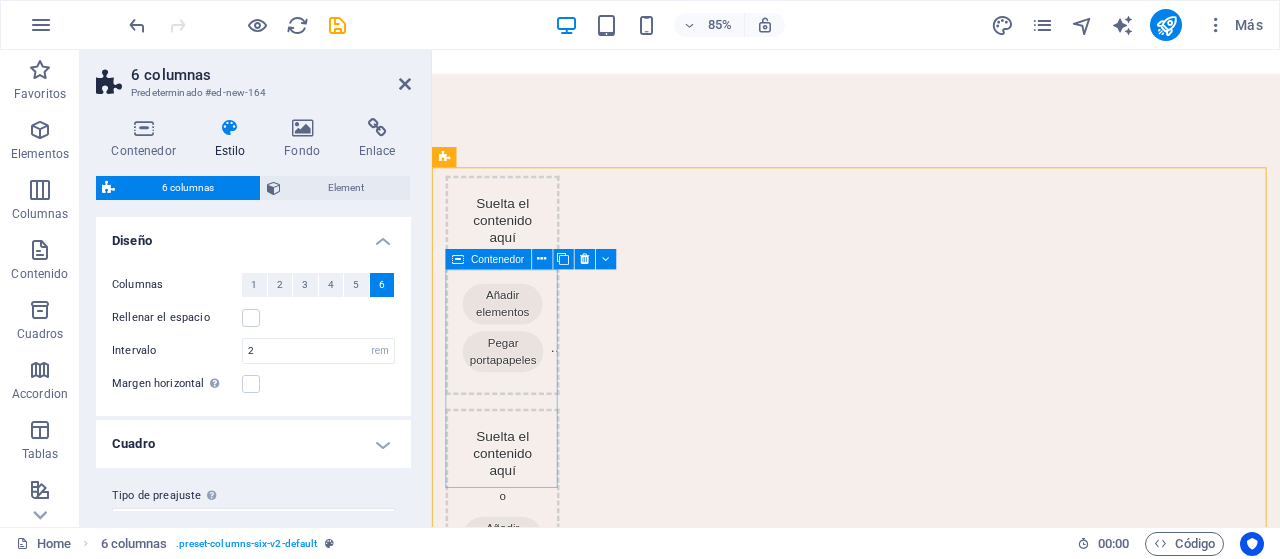 click on "Suelta el contenido aquí o  Añadir elementos  Pegar portapapeles" at bounding box center [515, 327] 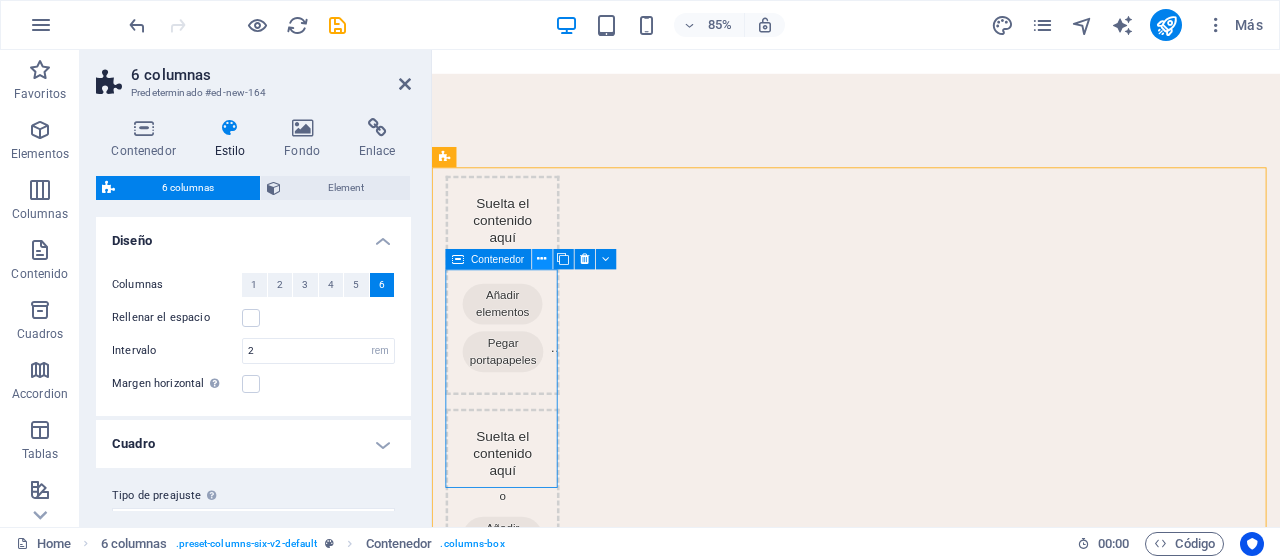 click at bounding box center [542, 259] 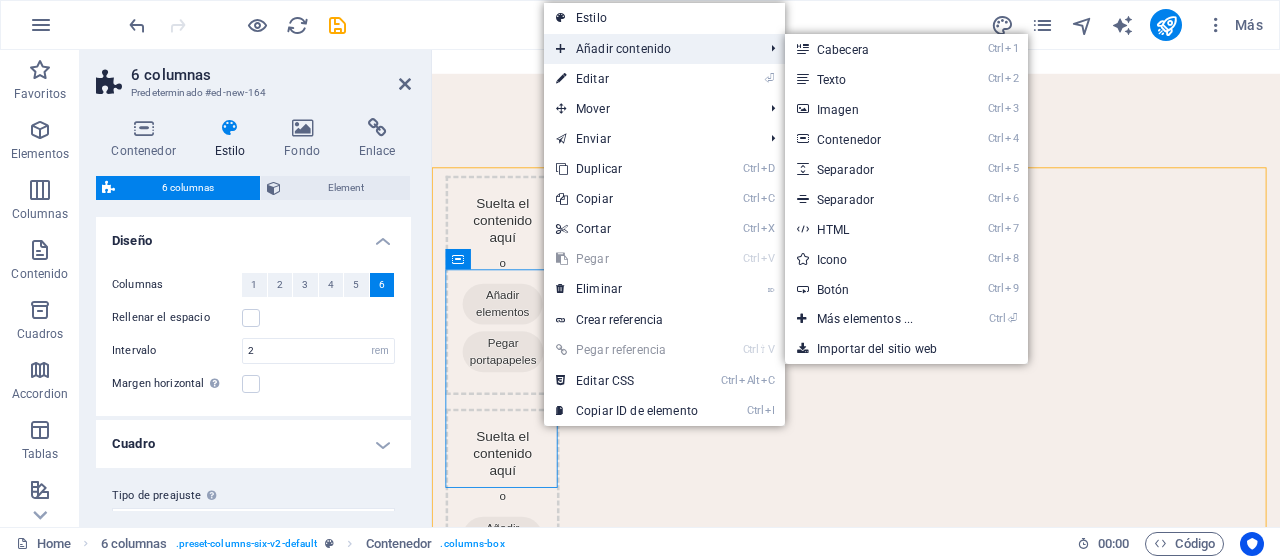 click on "Añadir contenido" at bounding box center [649, 49] 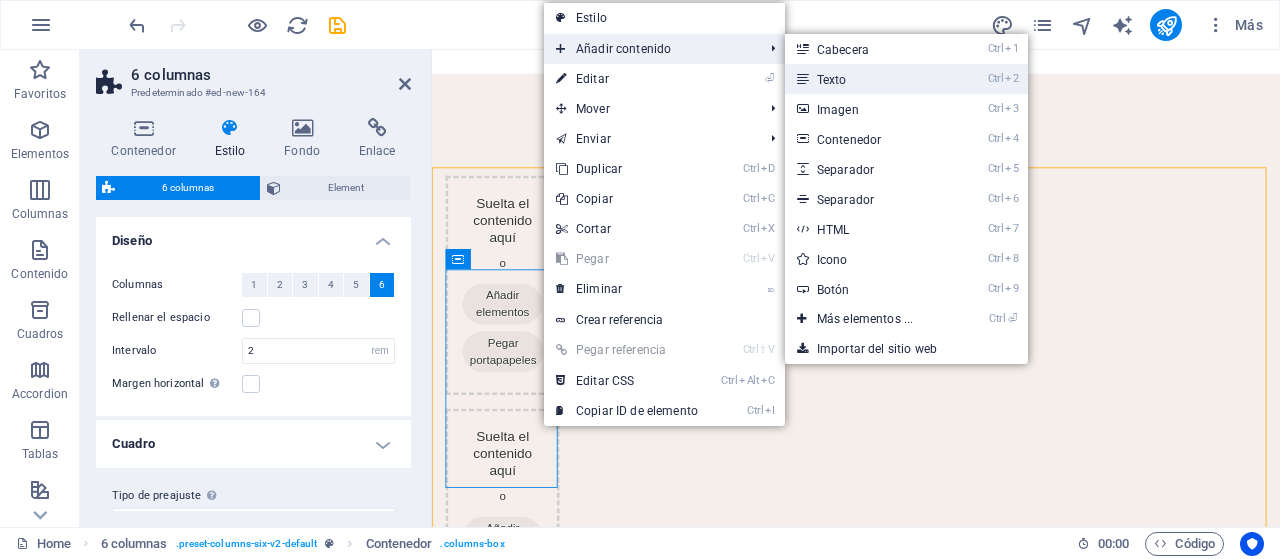 drag, startPoint x: 846, startPoint y: 72, endPoint x: 485, endPoint y: 26, distance: 363.91895 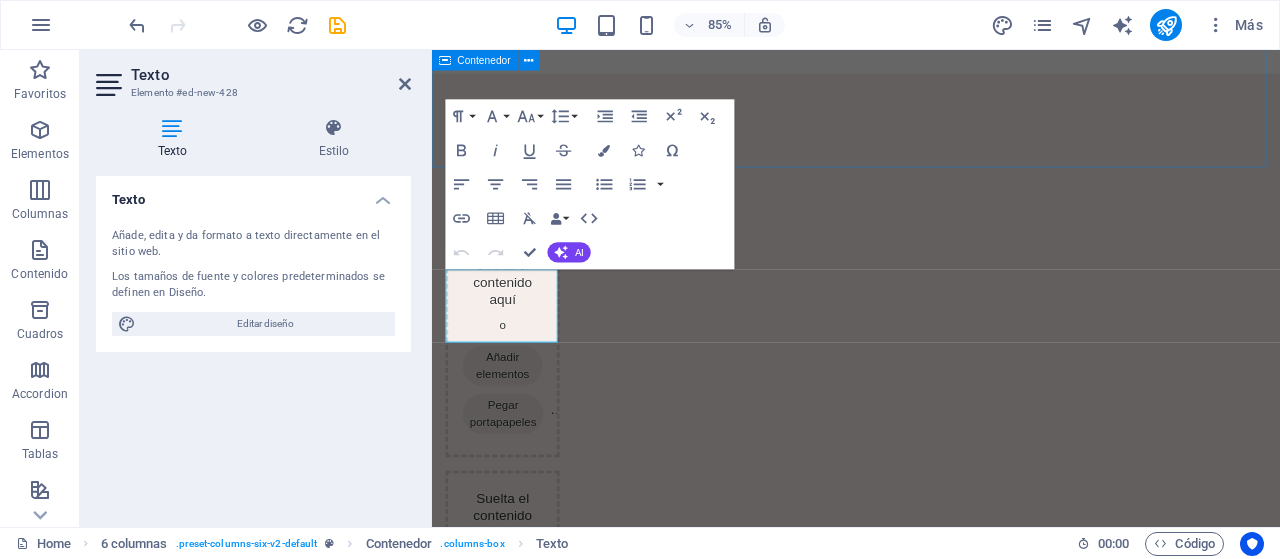 click on "SOTO CHERRY SPECIALISTS CHILE SDSASDAS" at bounding box center [931, -186] 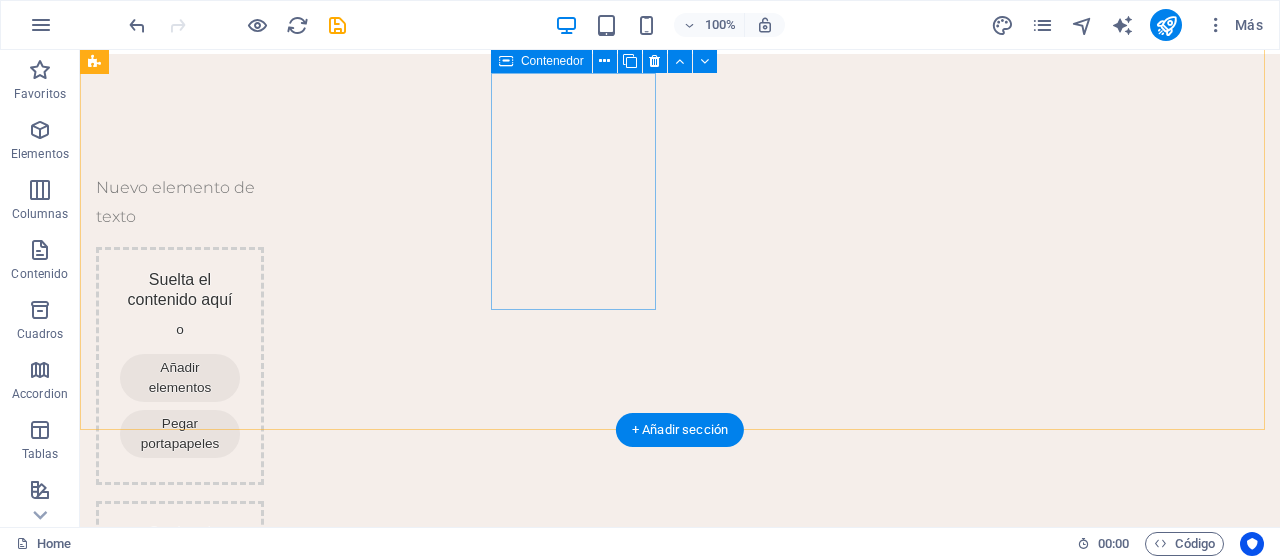 scroll, scrollTop: 424, scrollLeft: 0, axis: vertical 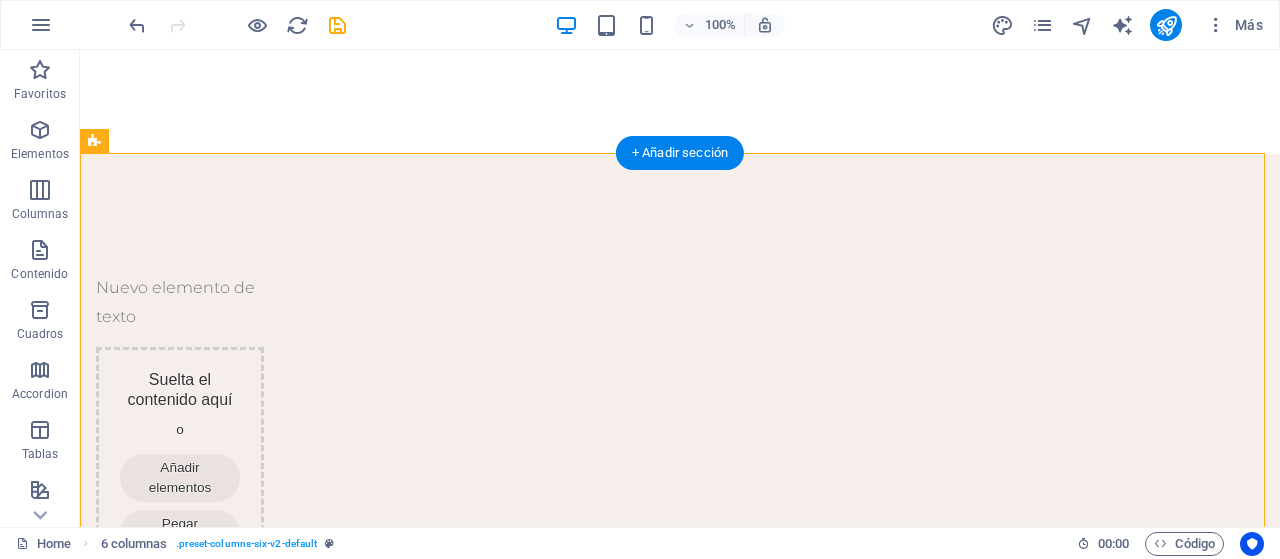 drag, startPoint x: 214, startPoint y: 317, endPoint x: 385, endPoint y: 302, distance: 171.65663 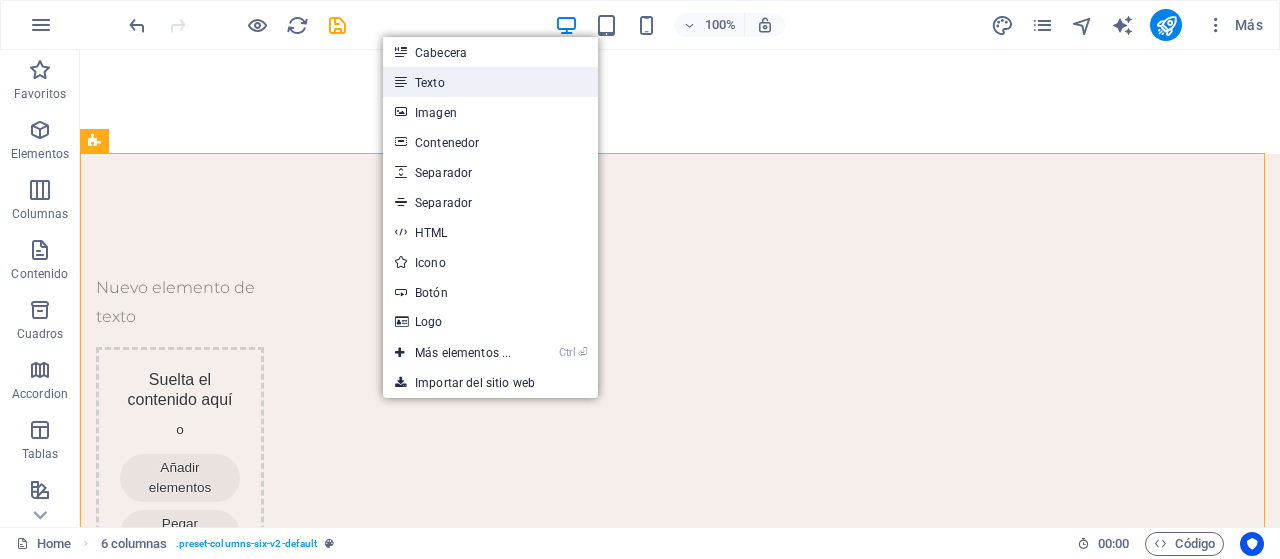 click on "Texto" at bounding box center (490, 82) 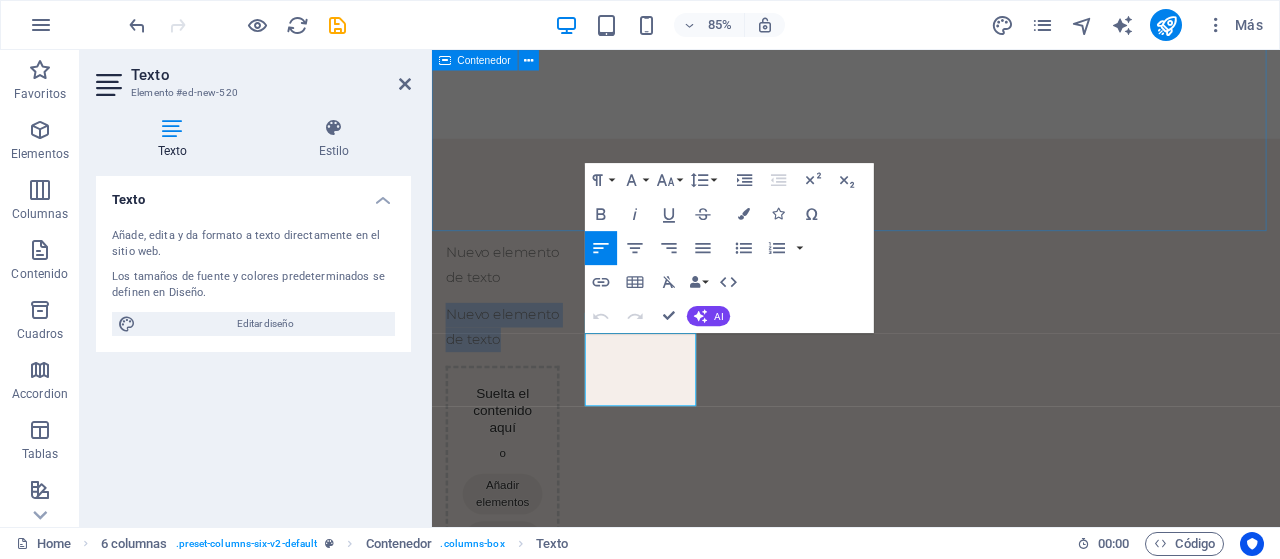 click on "SOTO CHERRY SPECIALISTS CHILE SDSASDAS" at bounding box center [931, -110] 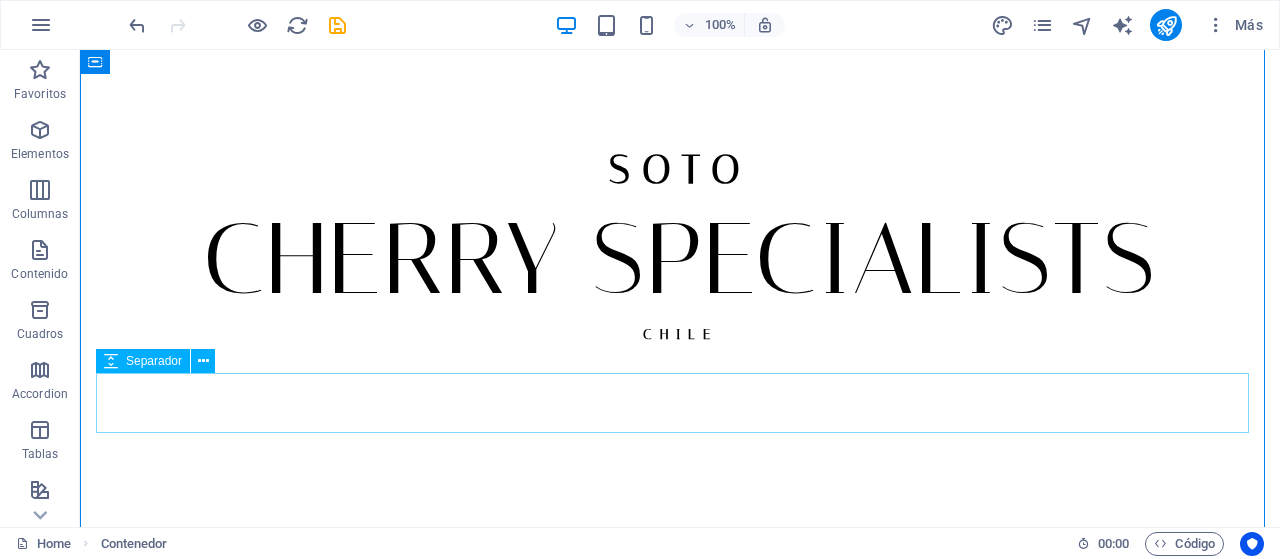 scroll, scrollTop: 424, scrollLeft: 0, axis: vertical 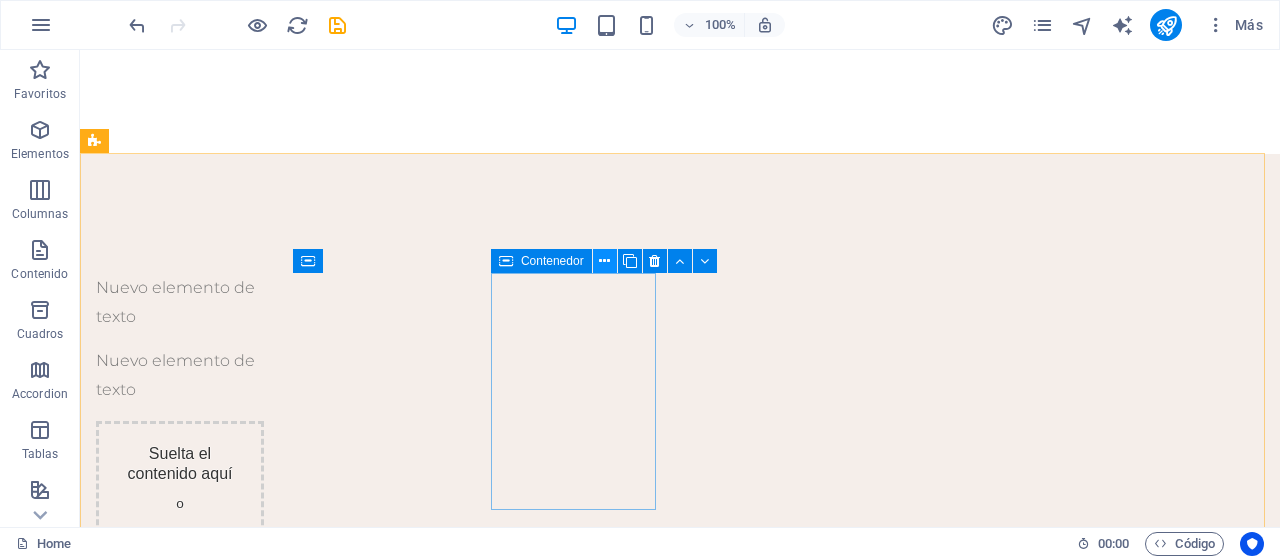 click at bounding box center [604, 261] 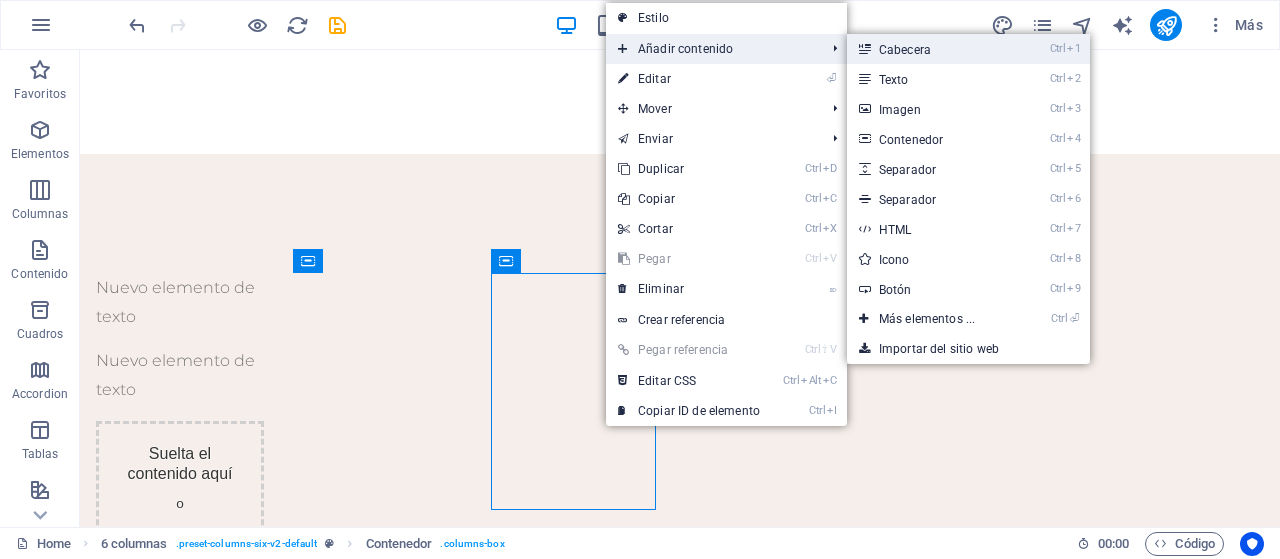 click on "Ctrl 1  Cabecera" at bounding box center [931, 49] 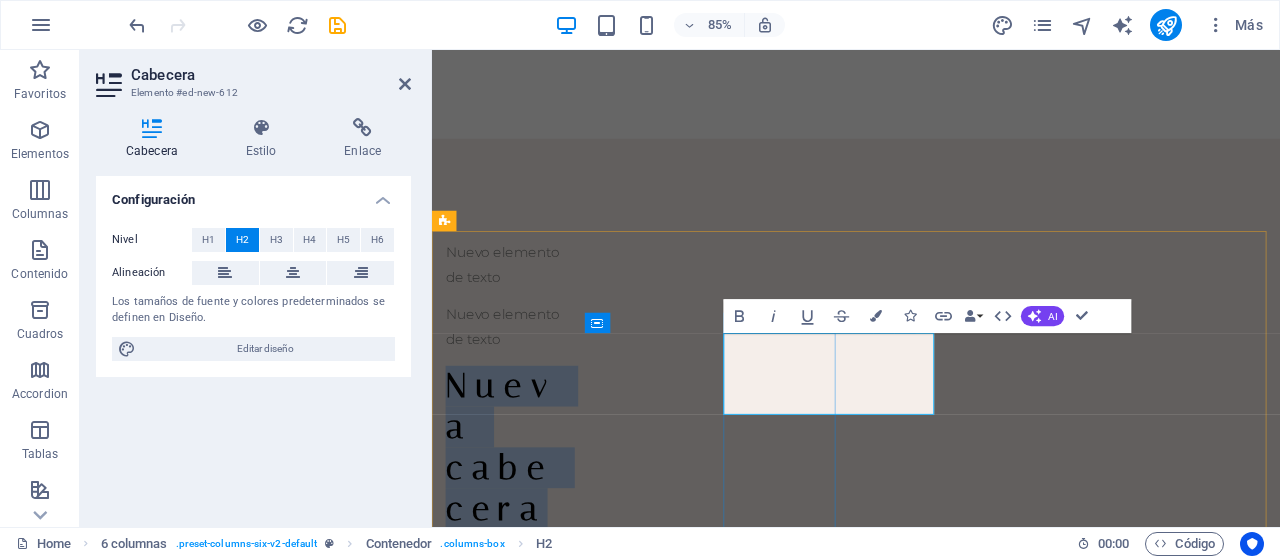 click on "Nueva cabecera" at bounding box center [515, 517] 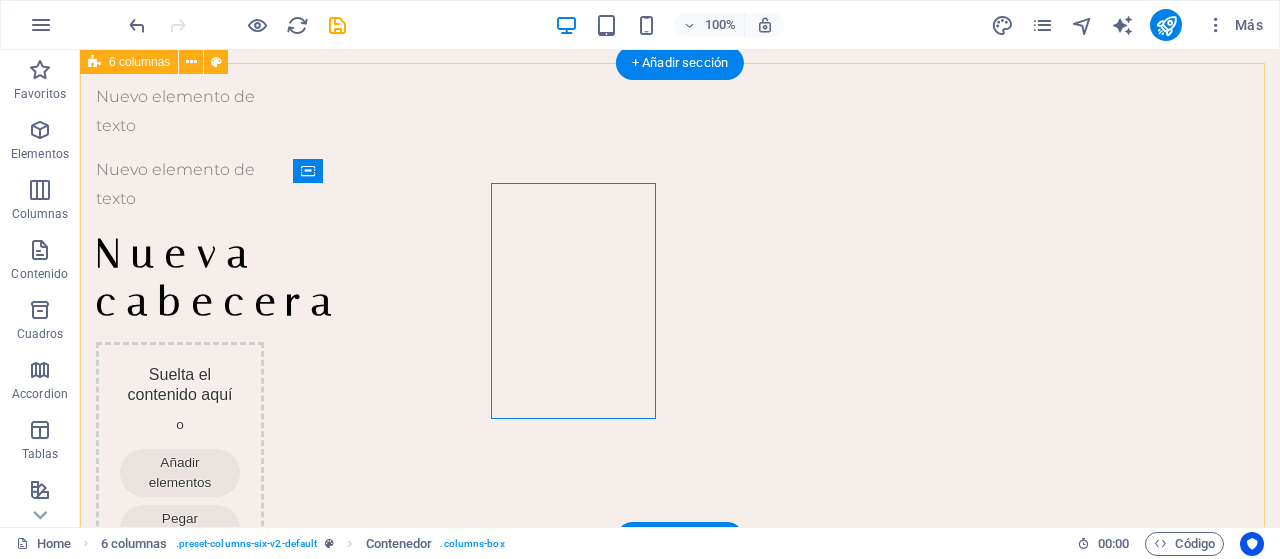 scroll, scrollTop: 515, scrollLeft: 0, axis: vertical 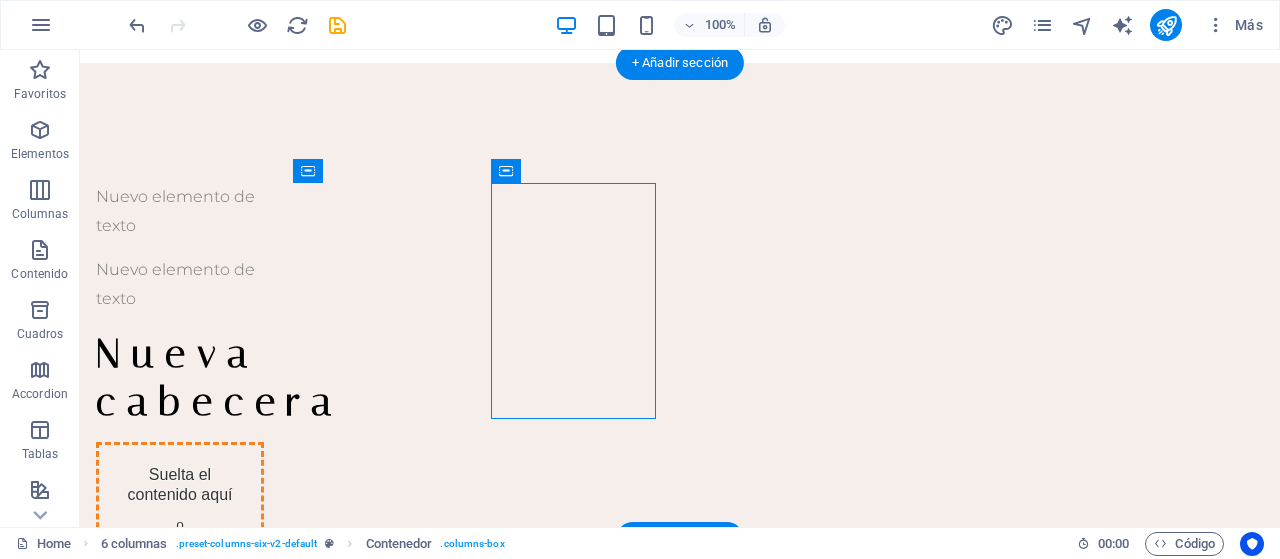 drag, startPoint x: 586, startPoint y: 220, endPoint x: 777, endPoint y: 279, distance: 199.90498 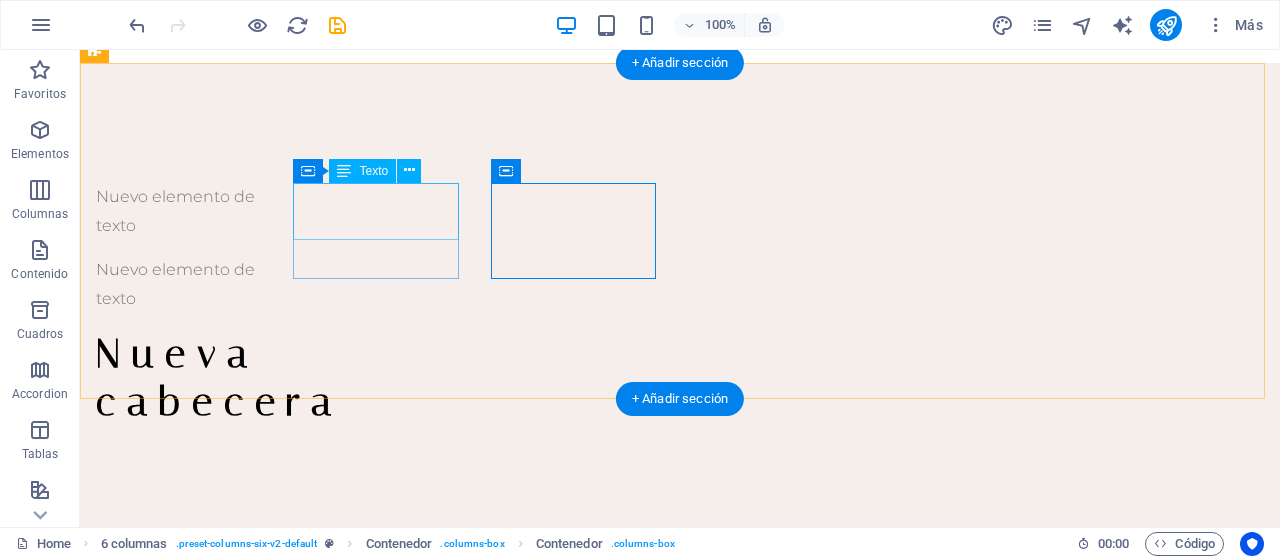 click on "Nuevo elemento de texto" at bounding box center [180, 285] 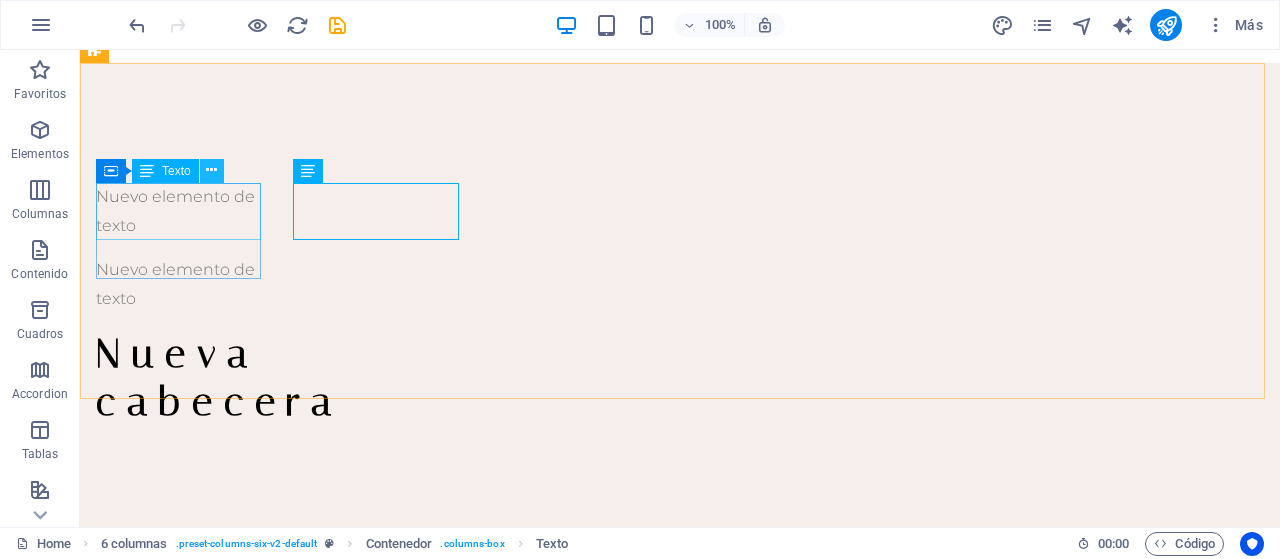 click at bounding box center (211, 170) 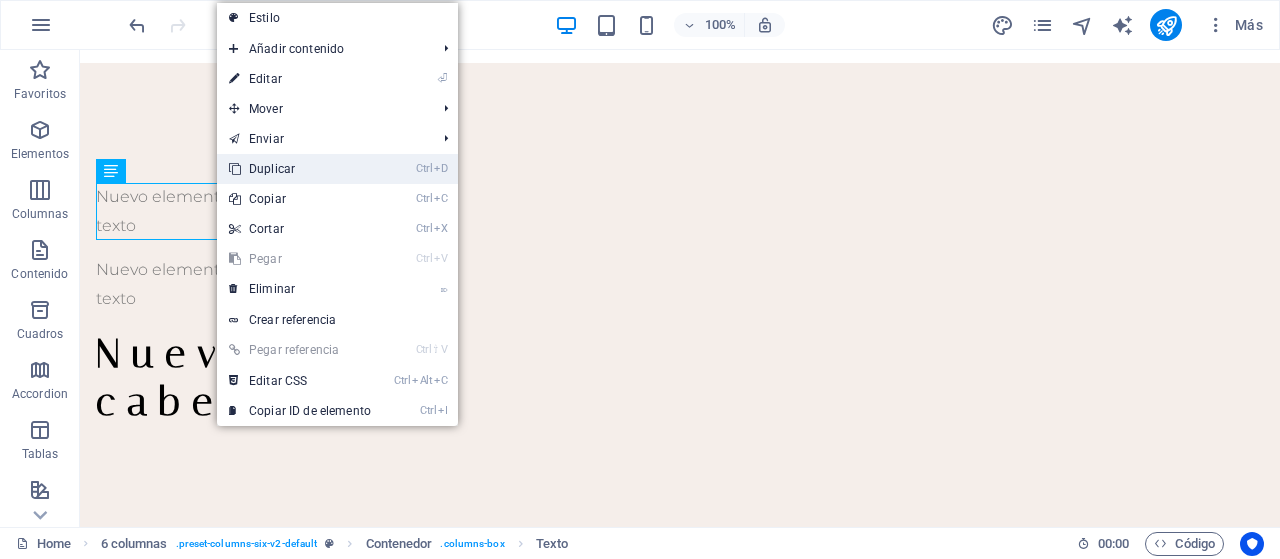 click on "Ctrl D  Duplicar" at bounding box center [300, 169] 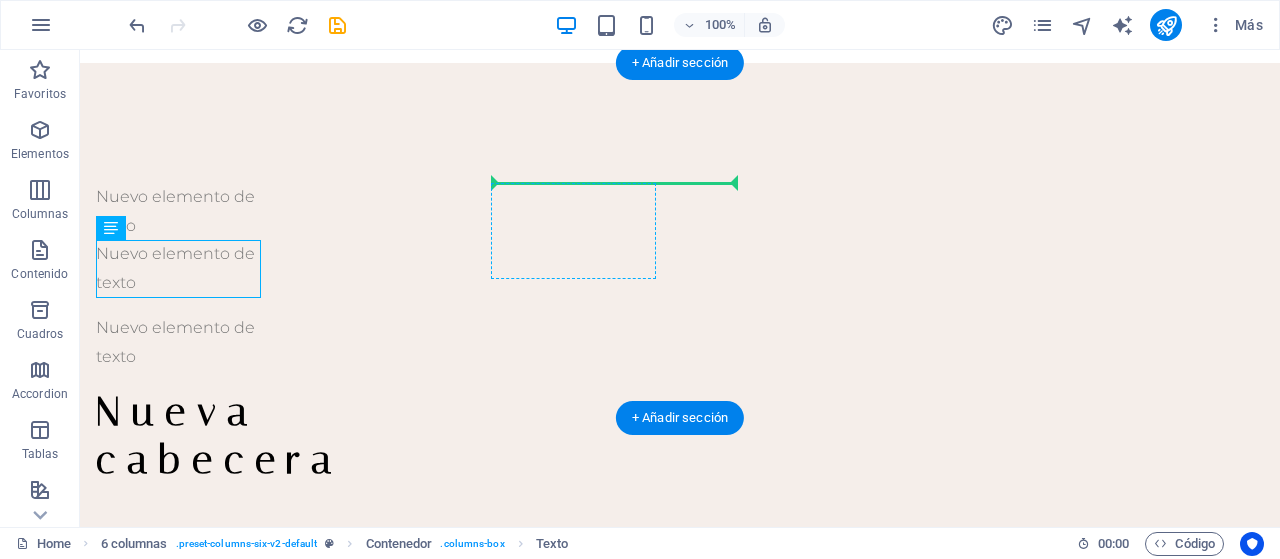 drag, startPoint x: 191, startPoint y: 275, endPoint x: 552, endPoint y: 208, distance: 367.16483 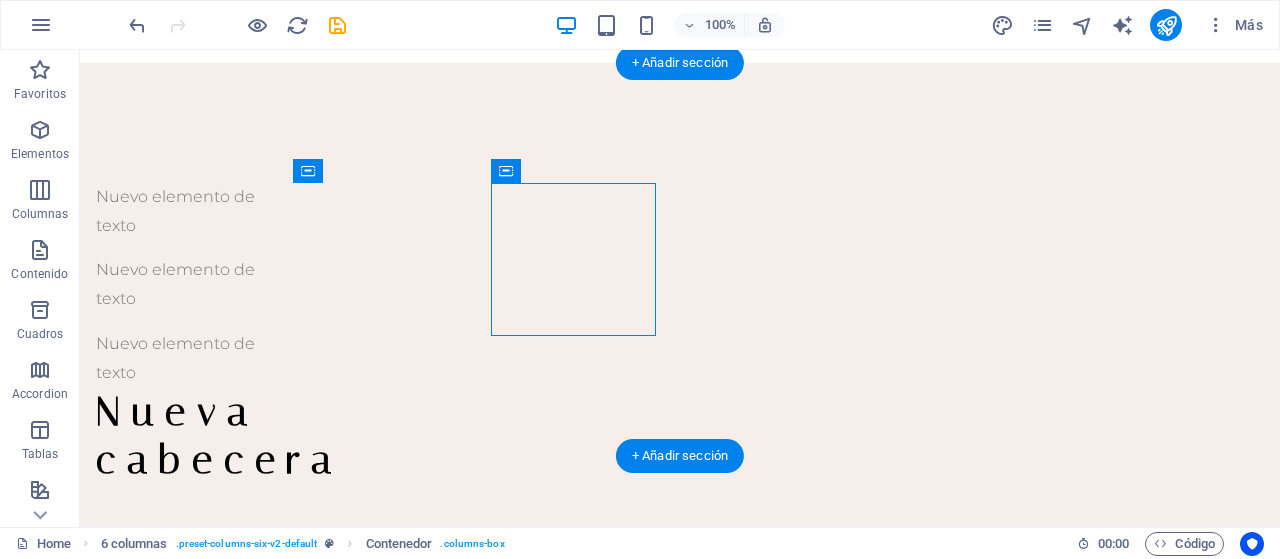 drag, startPoint x: 584, startPoint y: 219, endPoint x: 780, endPoint y: 214, distance: 196.06377 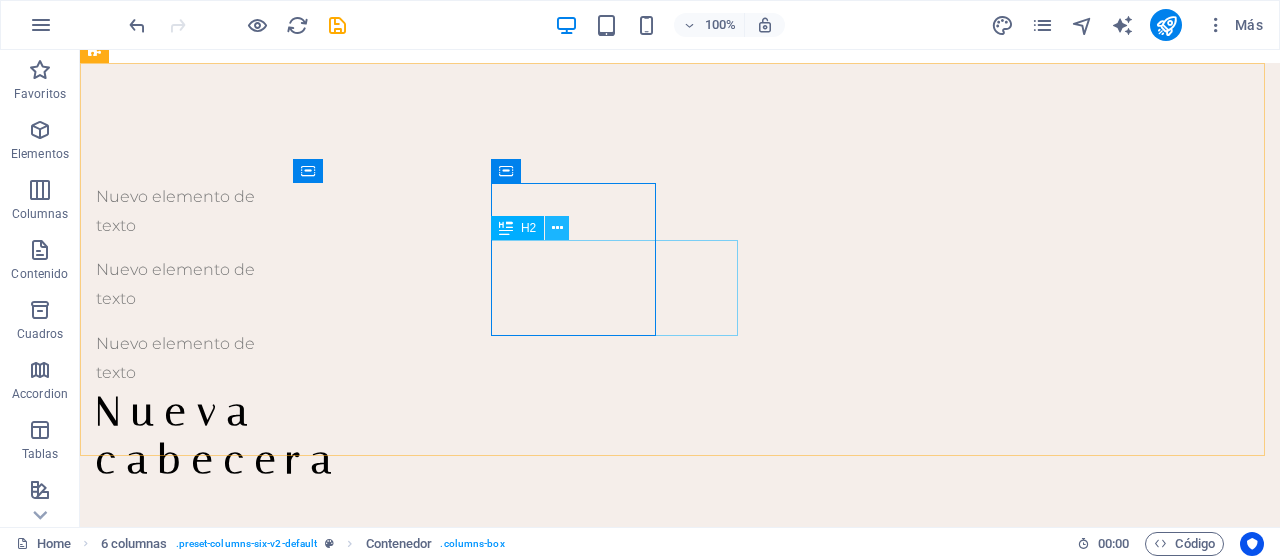 click at bounding box center (557, 228) 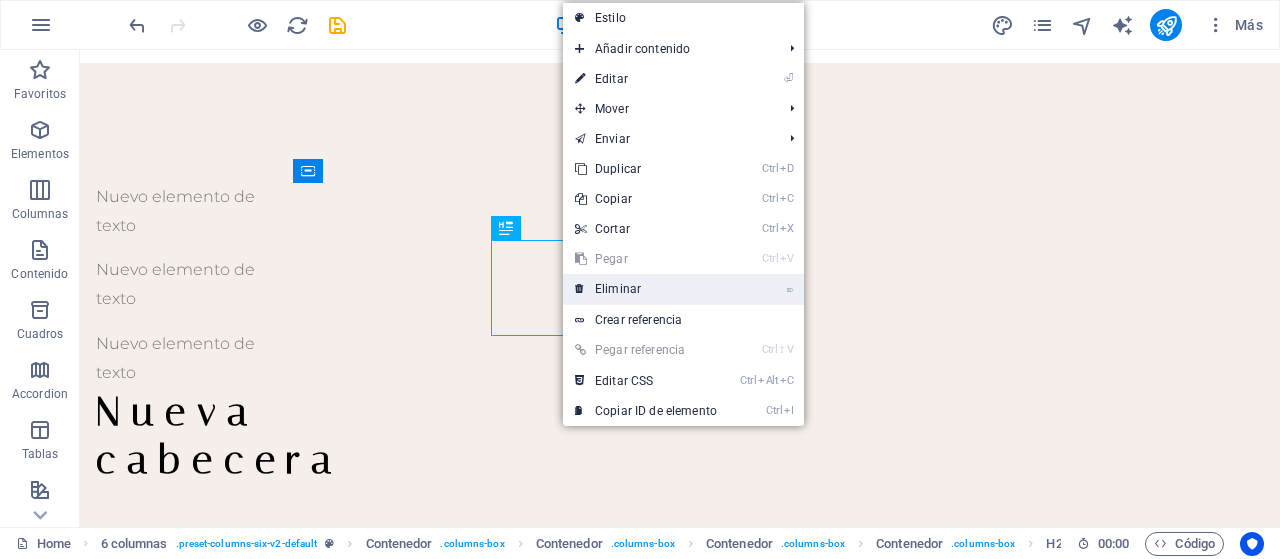 click on "⌦  Eliminar" at bounding box center [646, 289] 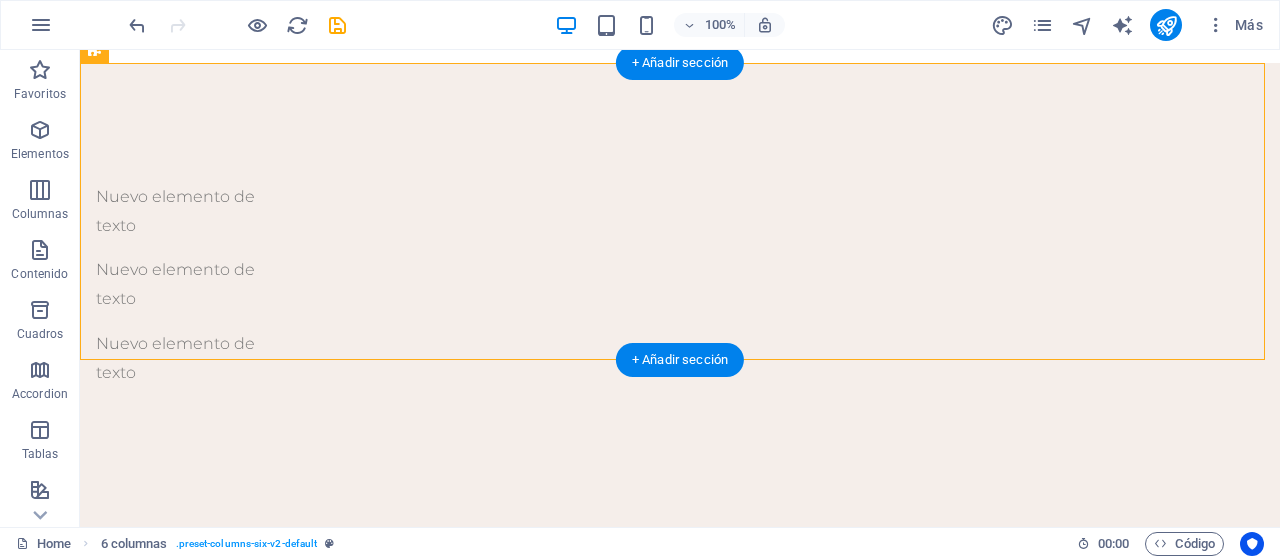 drag, startPoint x: 585, startPoint y: 225, endPoint x: 772, endPoint y: 195, distance: 189.39113 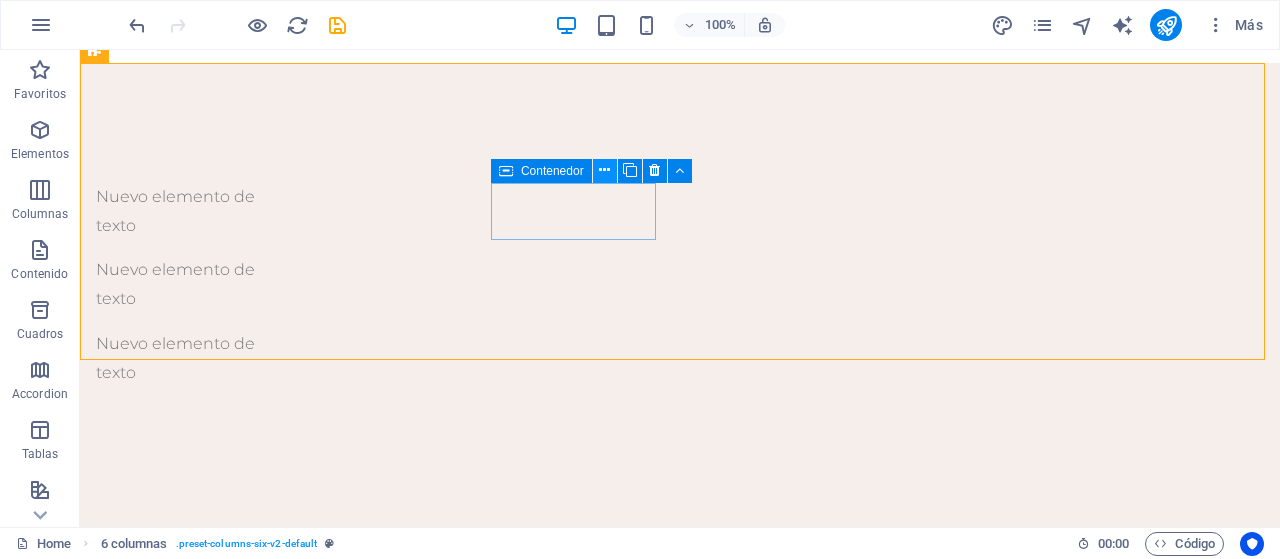 click at bounding box center [604, 170] 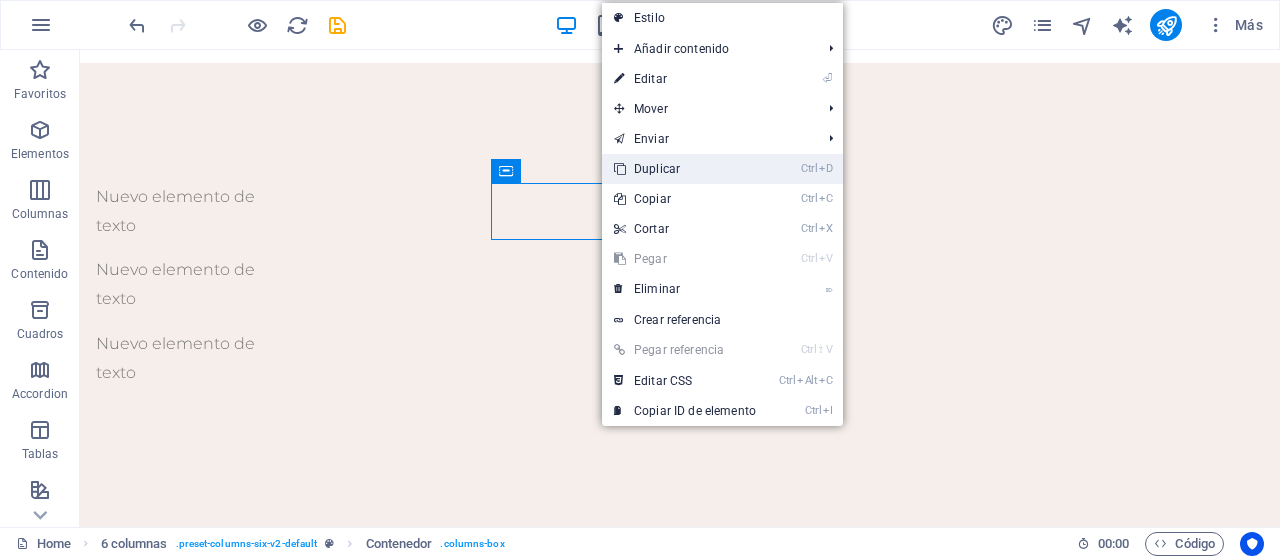 click on "Ctrl D  Duplicar" at bounding box center [685, 169] 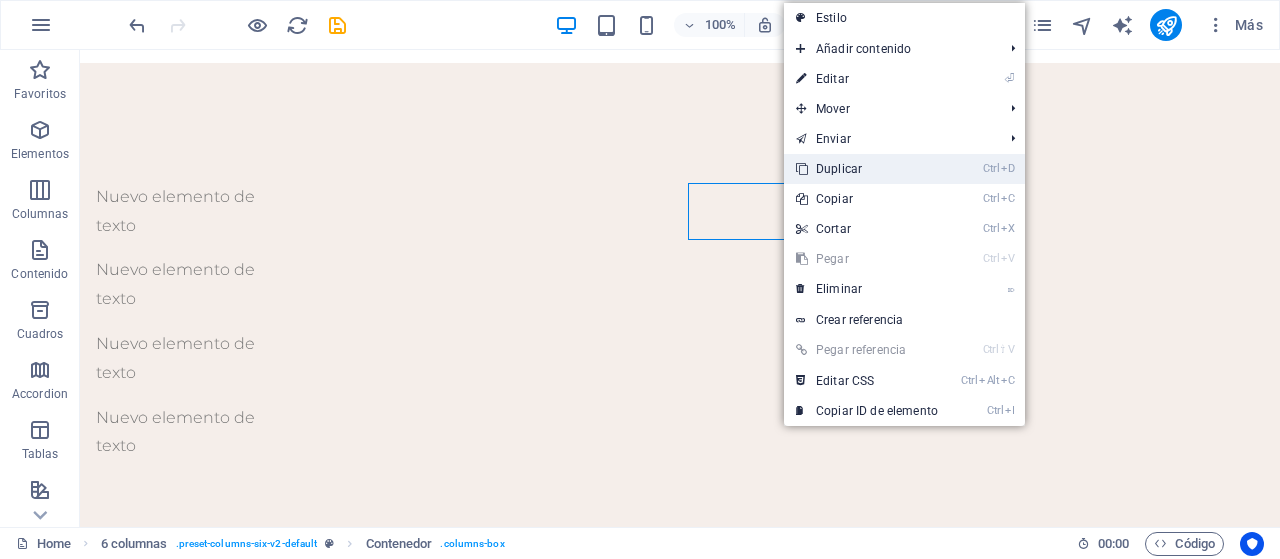 click on "Ctrl D  Duplicar" at bounding box center [867, 169] 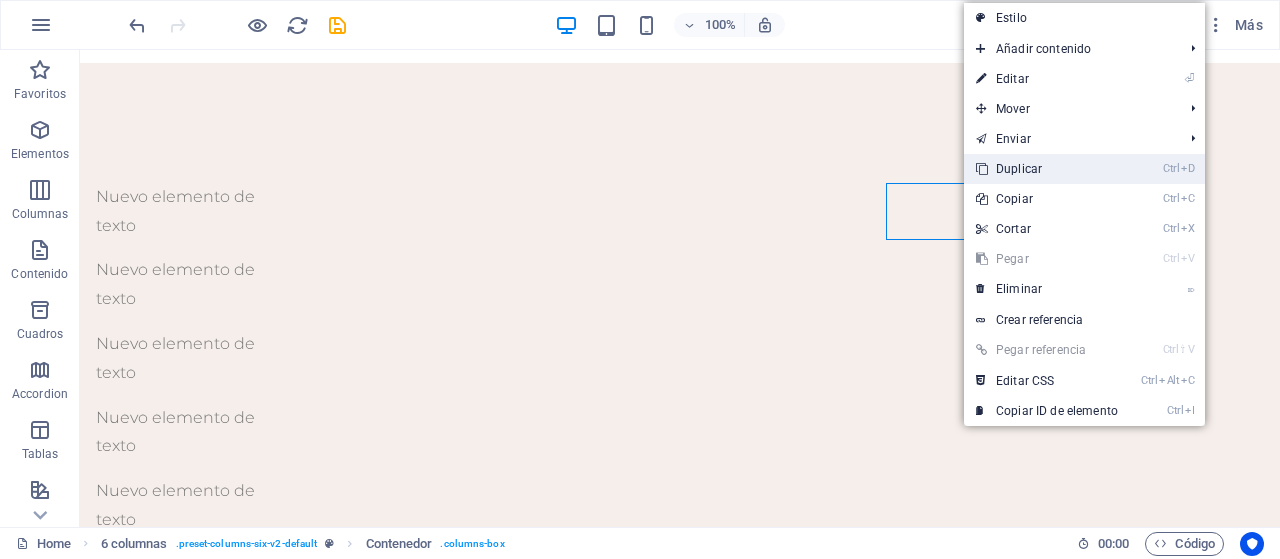 click on "Ctrl D  Duplicar" at bounding box center (1047, 169) 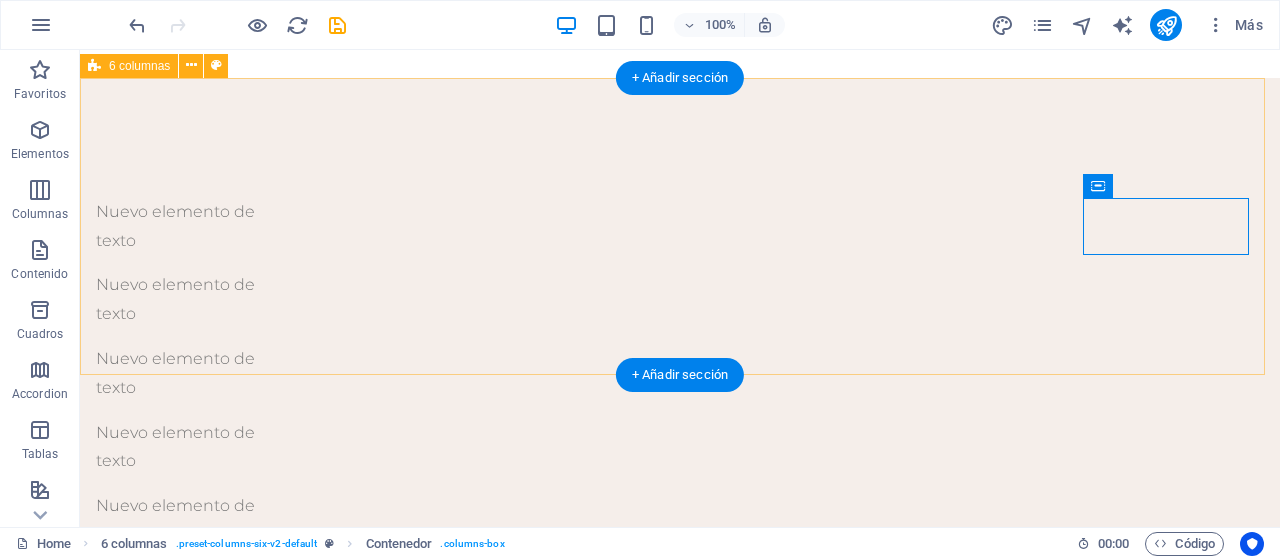 scroll, scrollTop: 400, scrollLeft: 0, axis: vertical 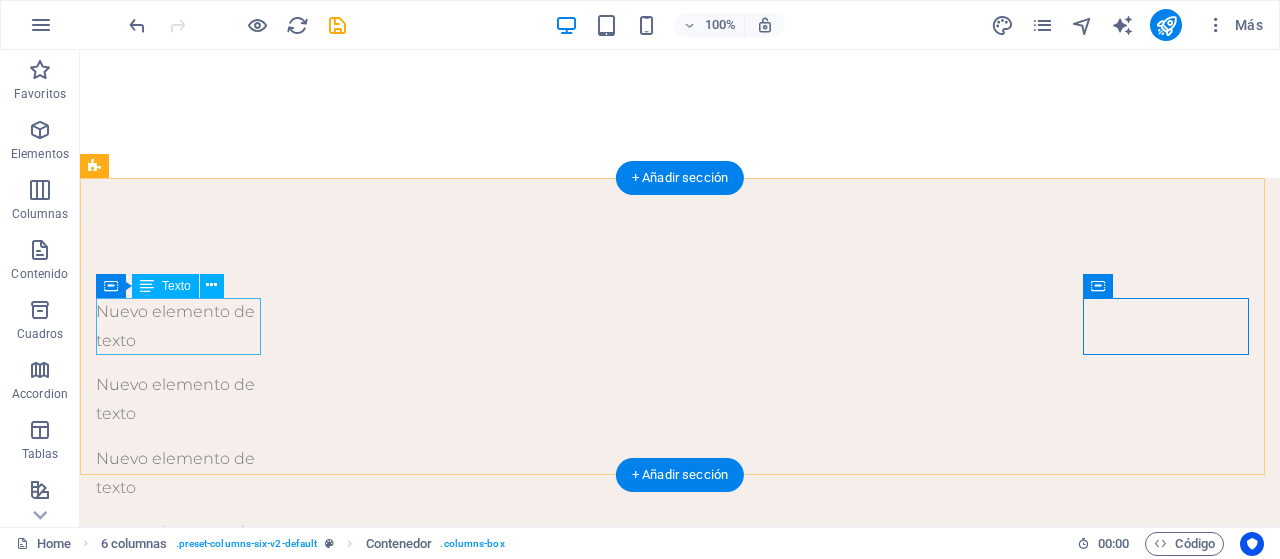 click on "Nuevo elemento de texto" at bounding box center [180, 327] 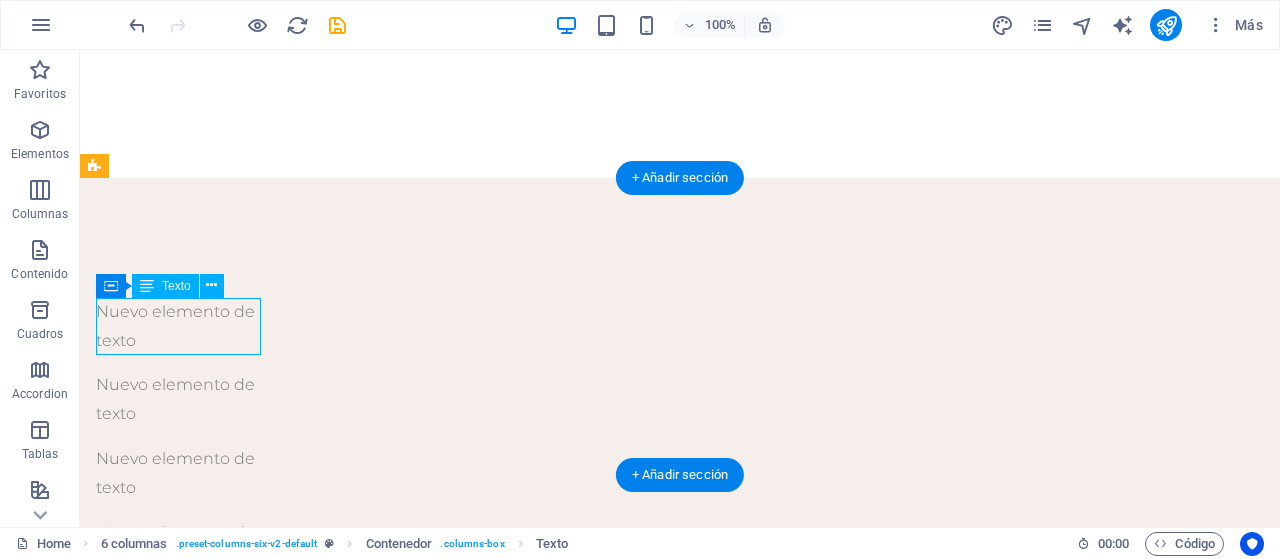click on "Nuevo elemento de texto" at bounding box center (180, 327) 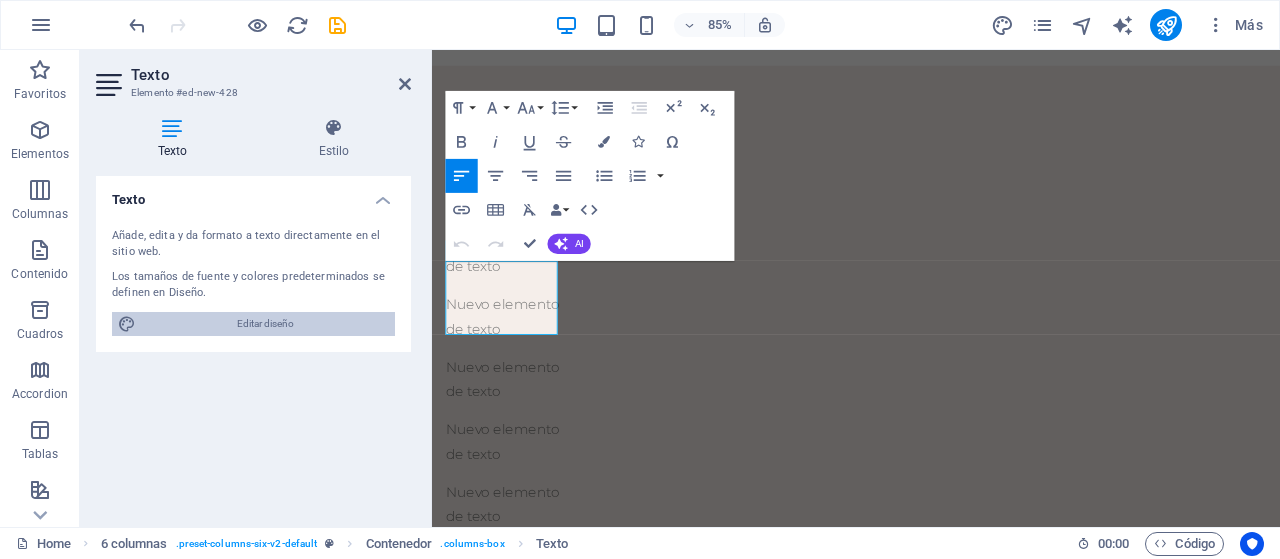 type 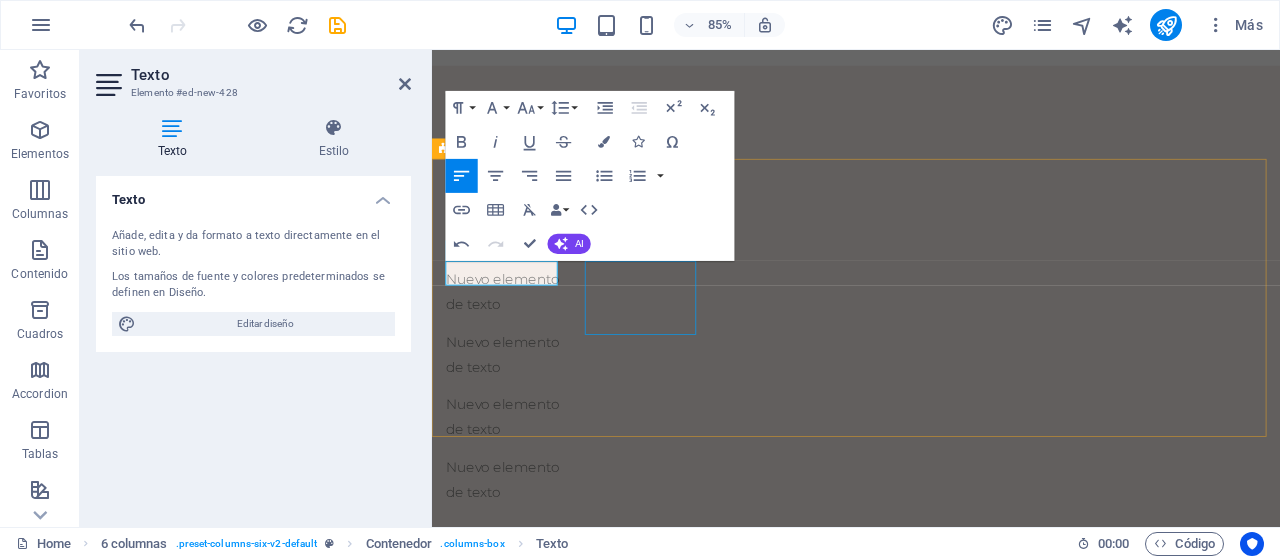 click on "Nuevo elemento de texto" at bounding box center (515, 263) 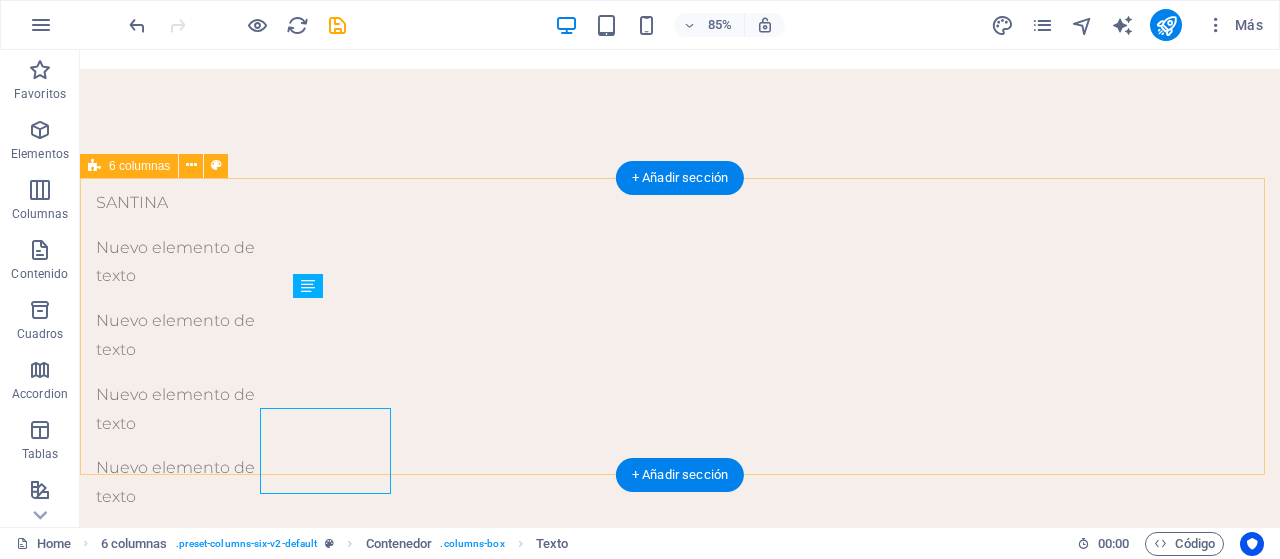 scroll, scrollTop: 400, scrollLeft: 0, axis: vertical 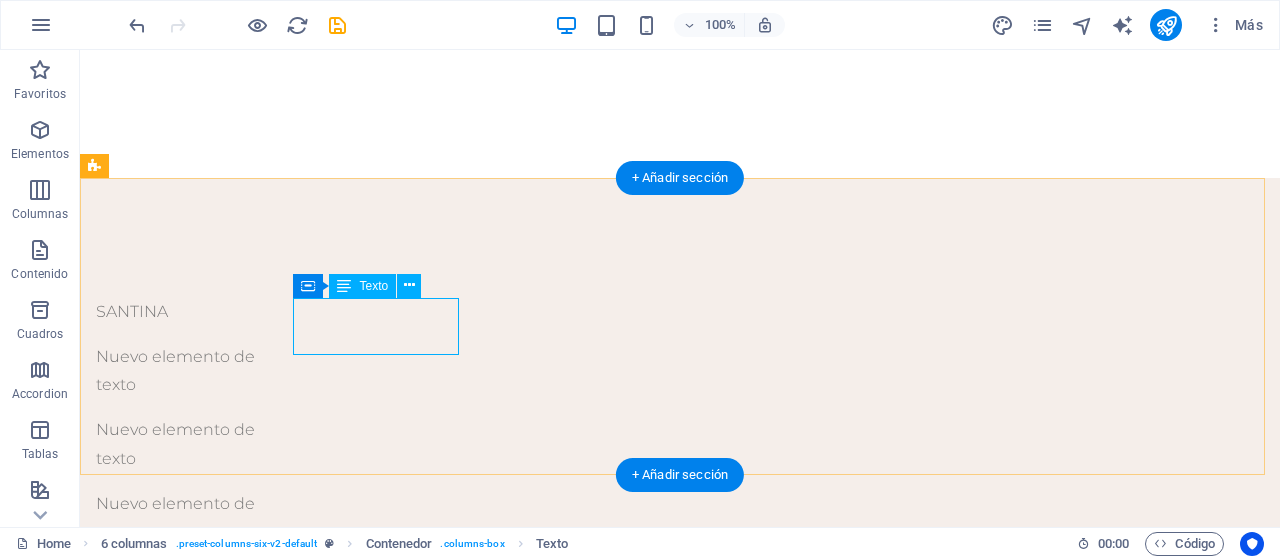 click on "Nuevo elemento de texto" at bounding box center [180, 372] 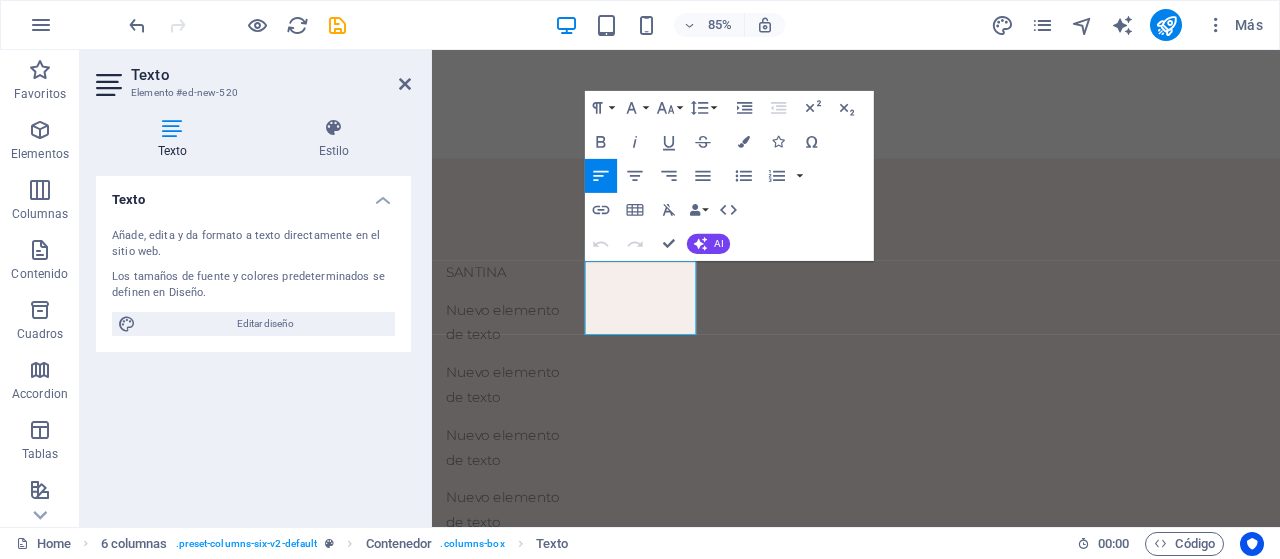 scroll, scrollTop: 509, scrollLeft: 0, axis: vertical 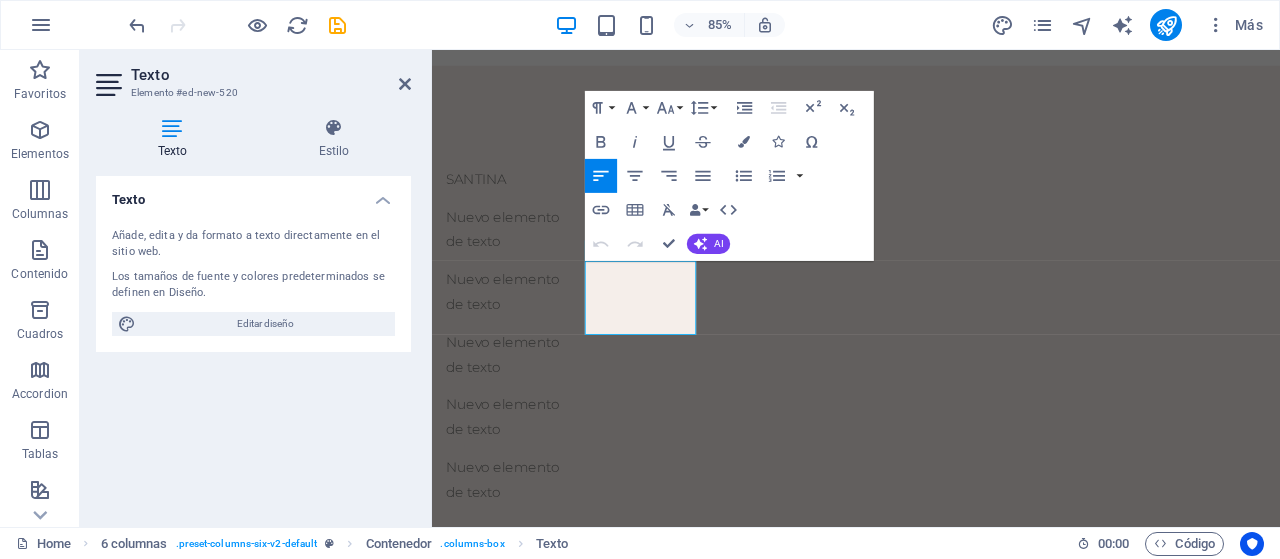 type 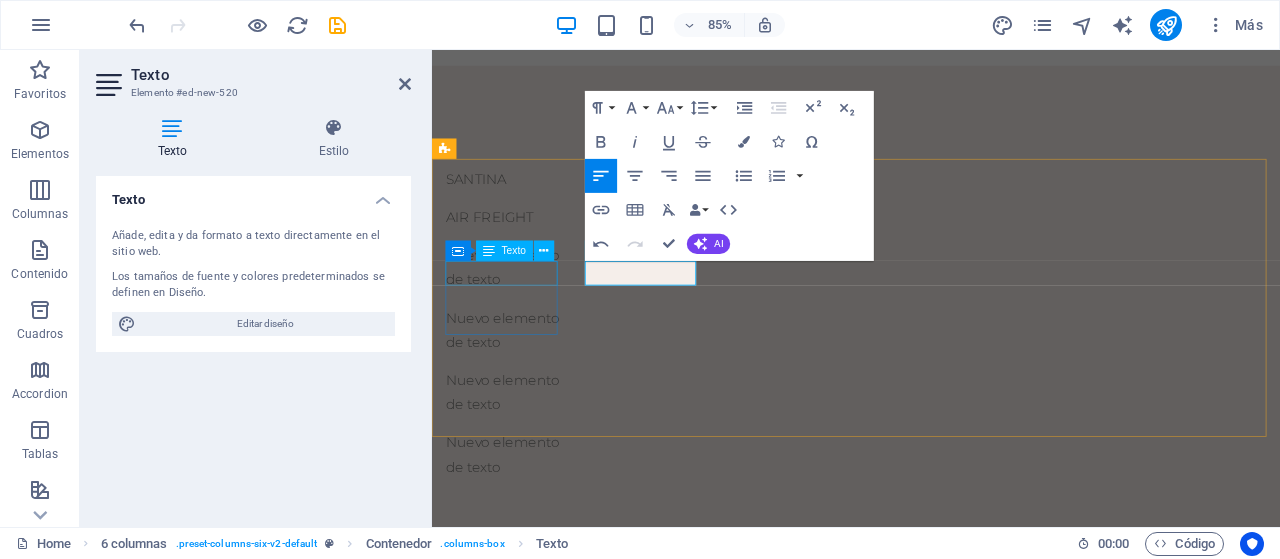 click on "SANTINA" at bounding box center (515, 203) 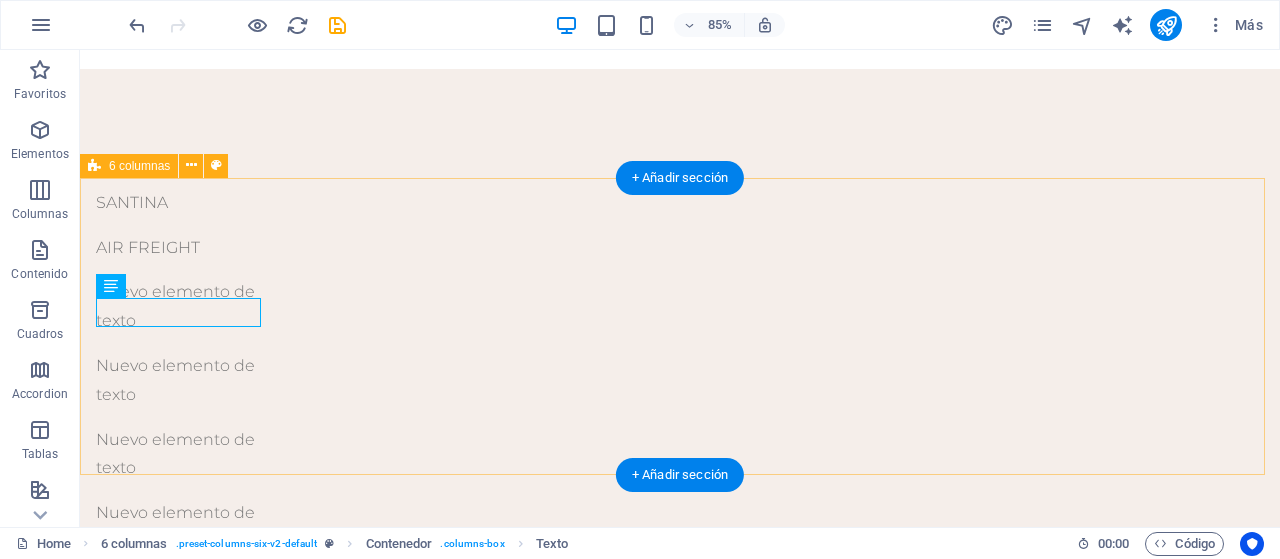 scroll, scrollTop: 400, scrollLeft: 0, axis: vertical 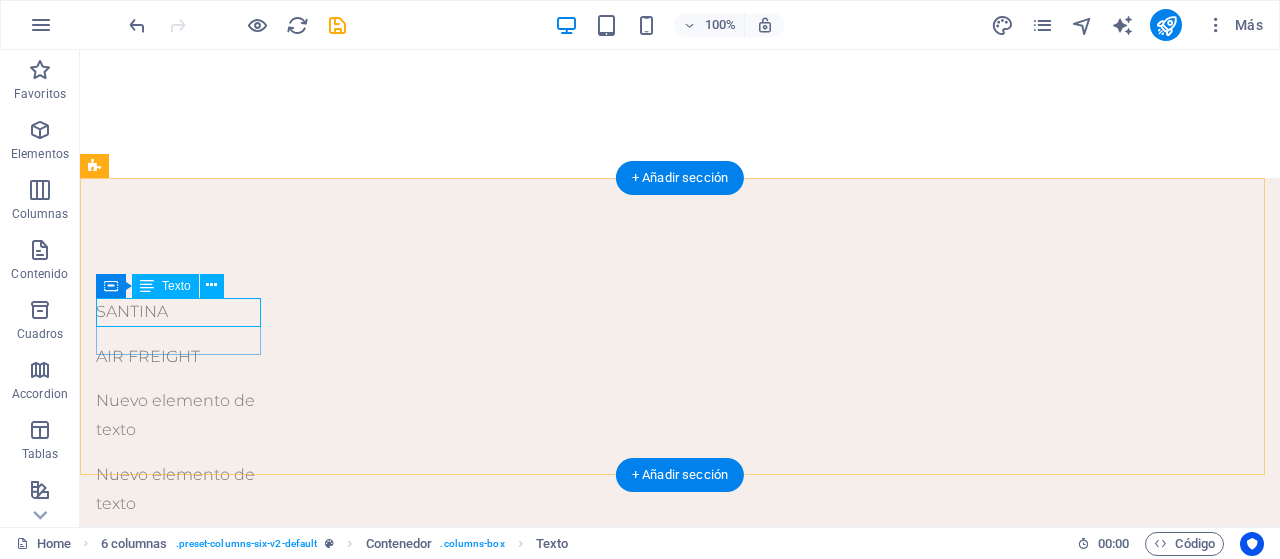 click on "SANTINA" at bounding box center (180, 312) 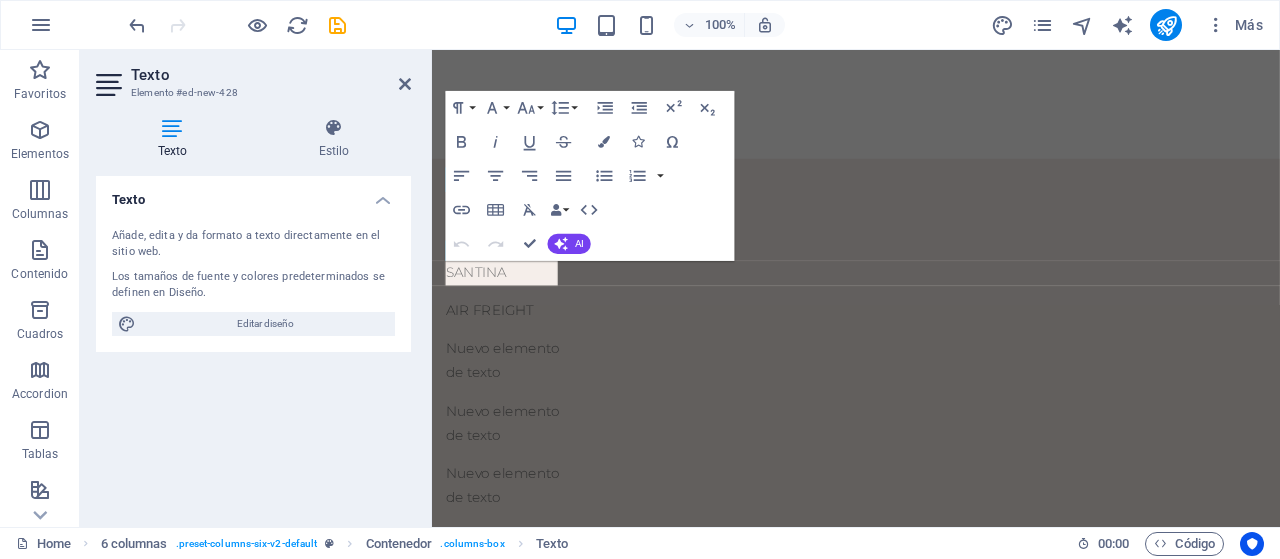scroll, scrollTop: 509, scrollLeft: 0, axis: vertical 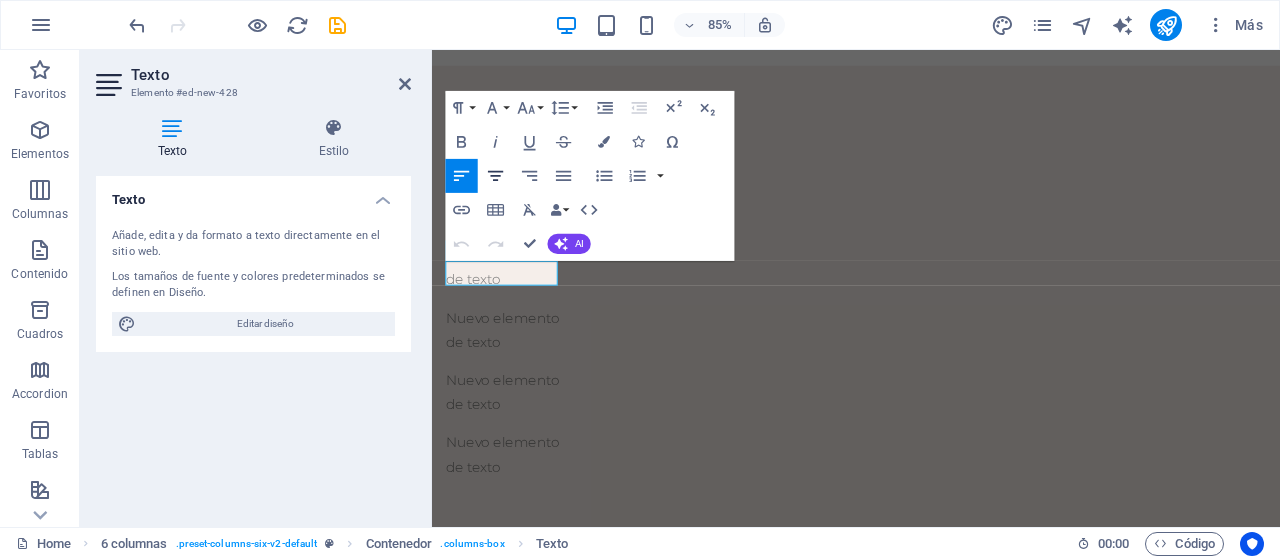 click 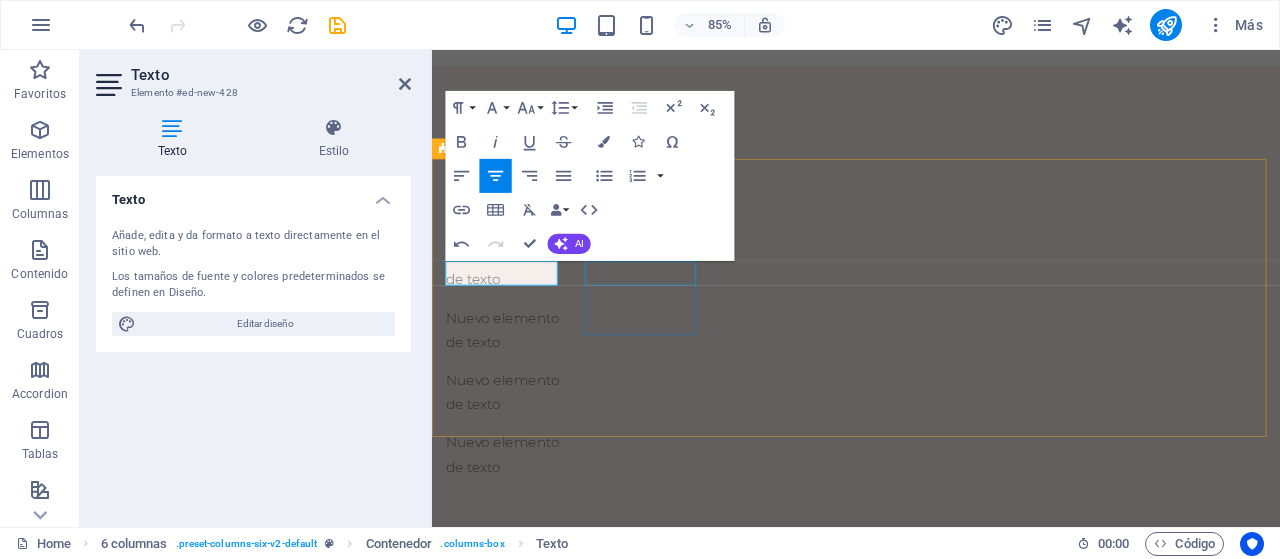 click on "AIR FREIGHT" at bounding box center (515, 248) 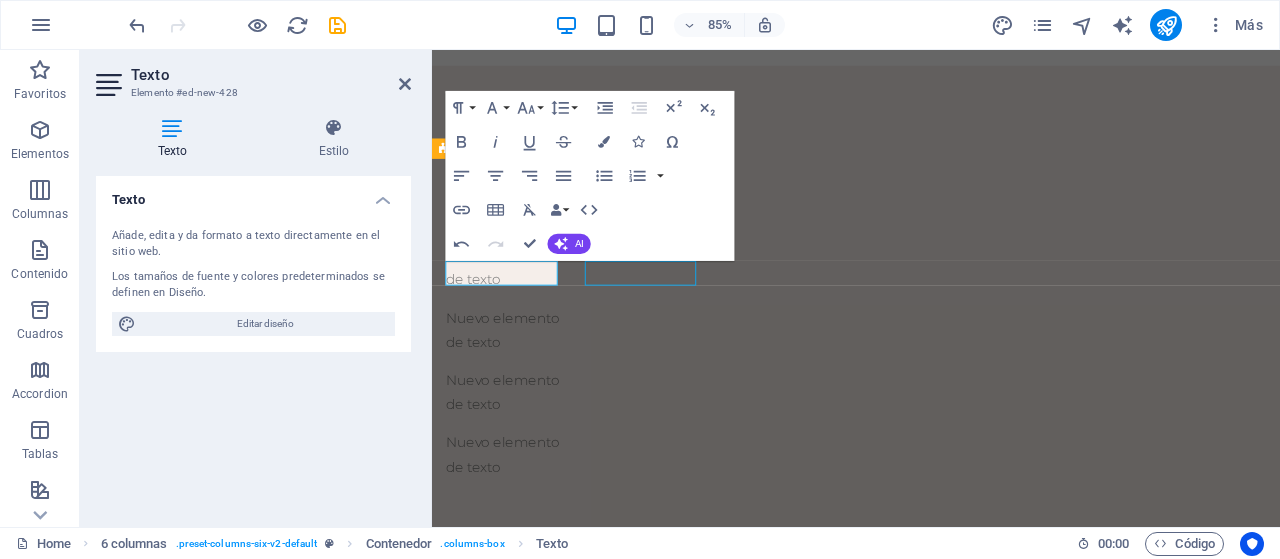 click on "AIR FREIGHT" at bounding box center (515, 248) 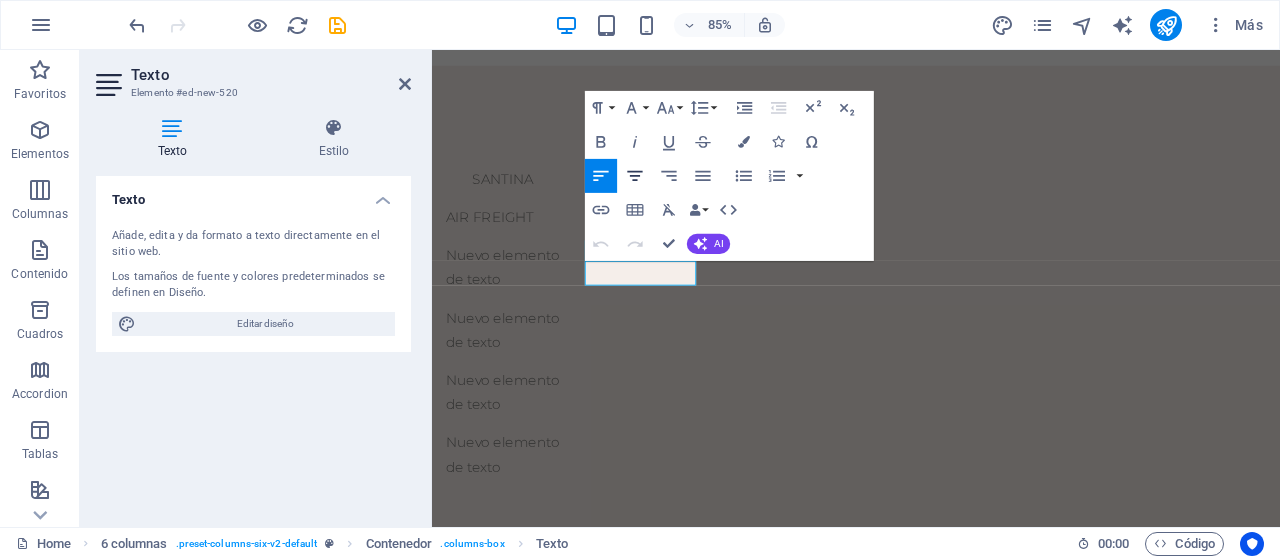 click 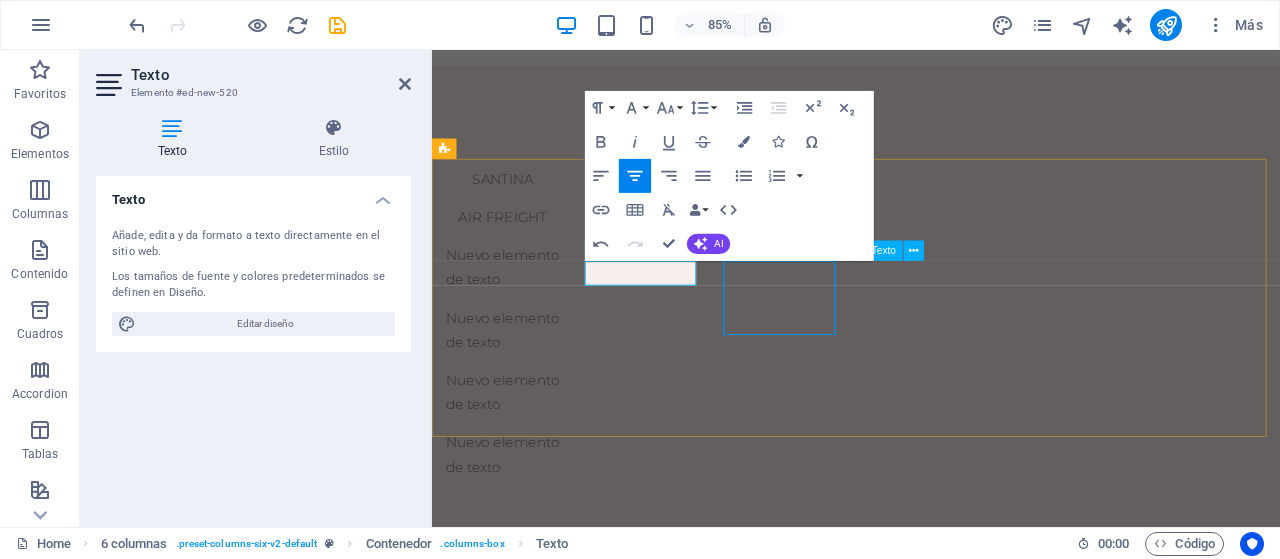 click on "Nuevo elemento de texto" at bounding box center [515, 307] 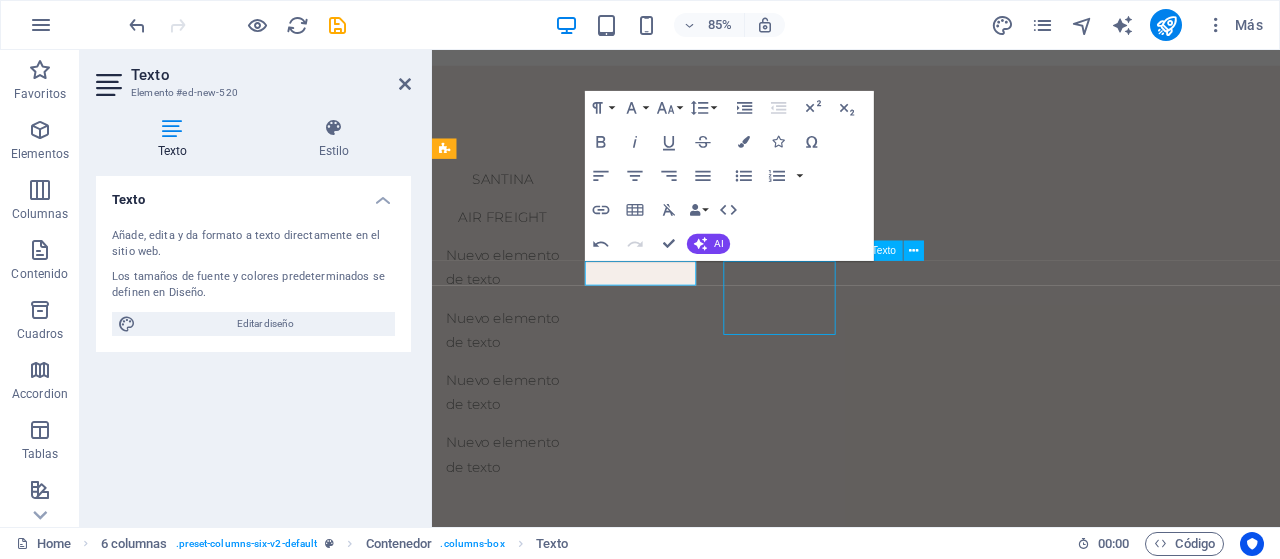 click on "Nuevo elemento de texto" at bounding box center (515, 307) 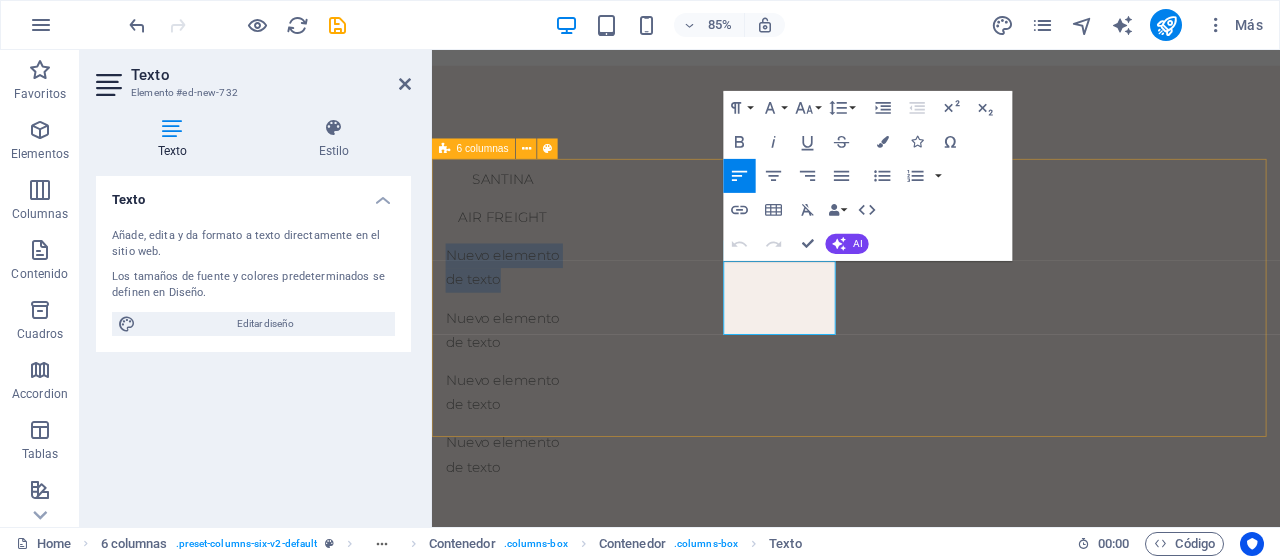 type 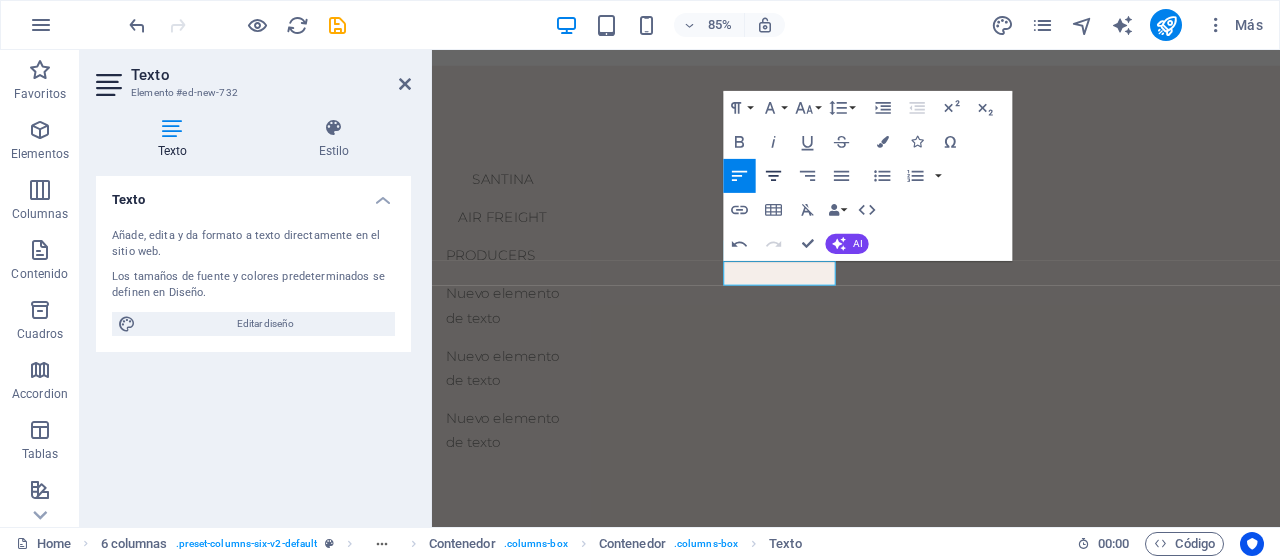 click 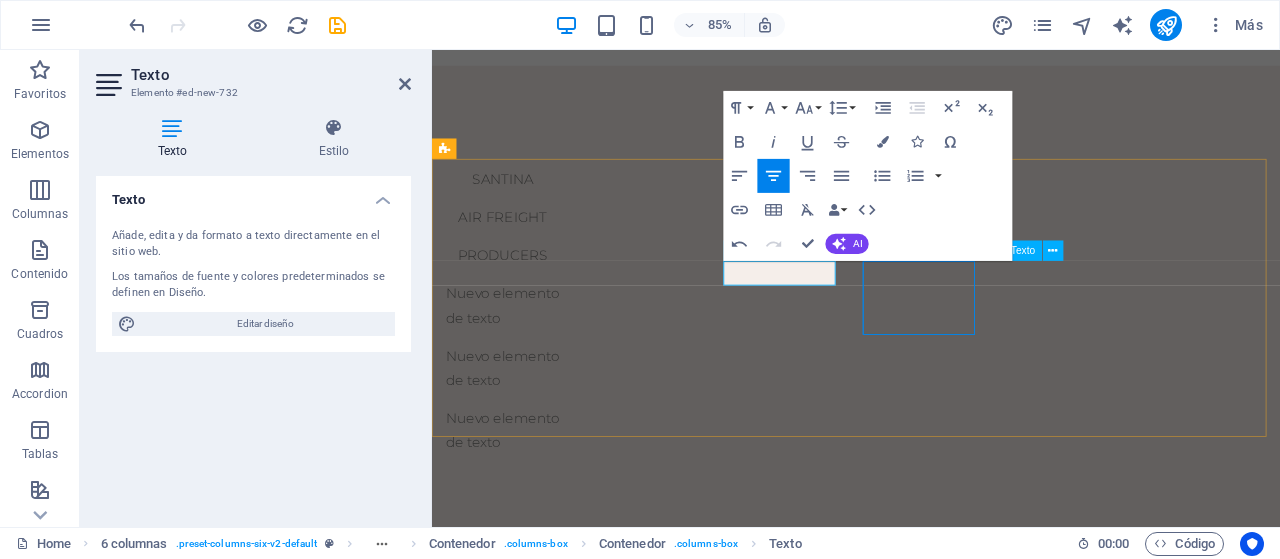 click on "Nuevo elemento de texto" at bounding box center (515, 352) 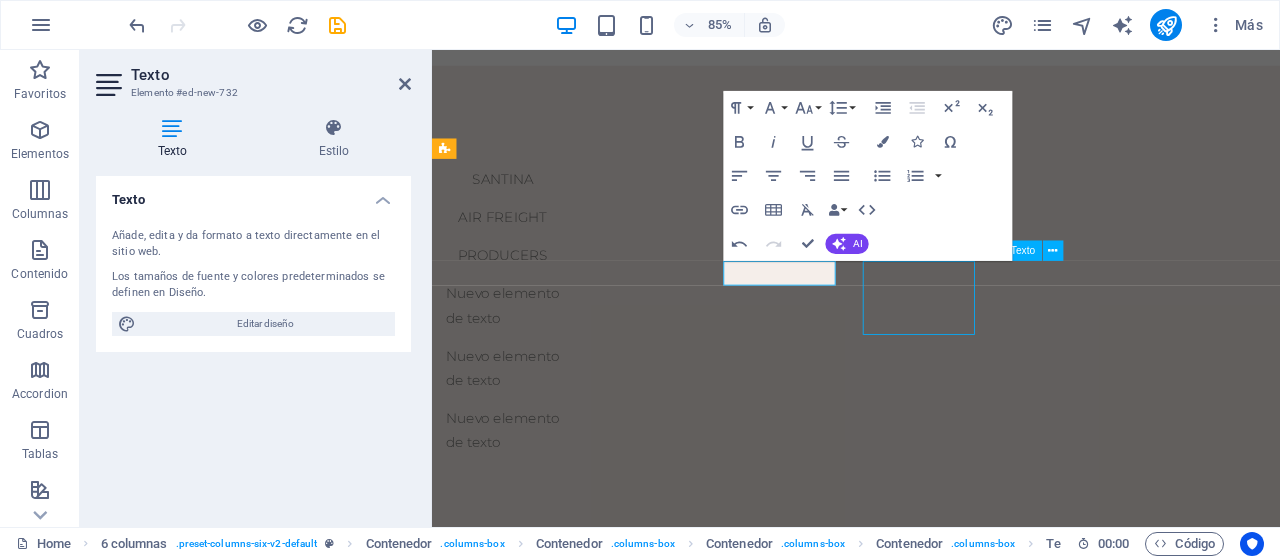 click on "Nuevo elemento de texto" at bounding box center [515, 352] 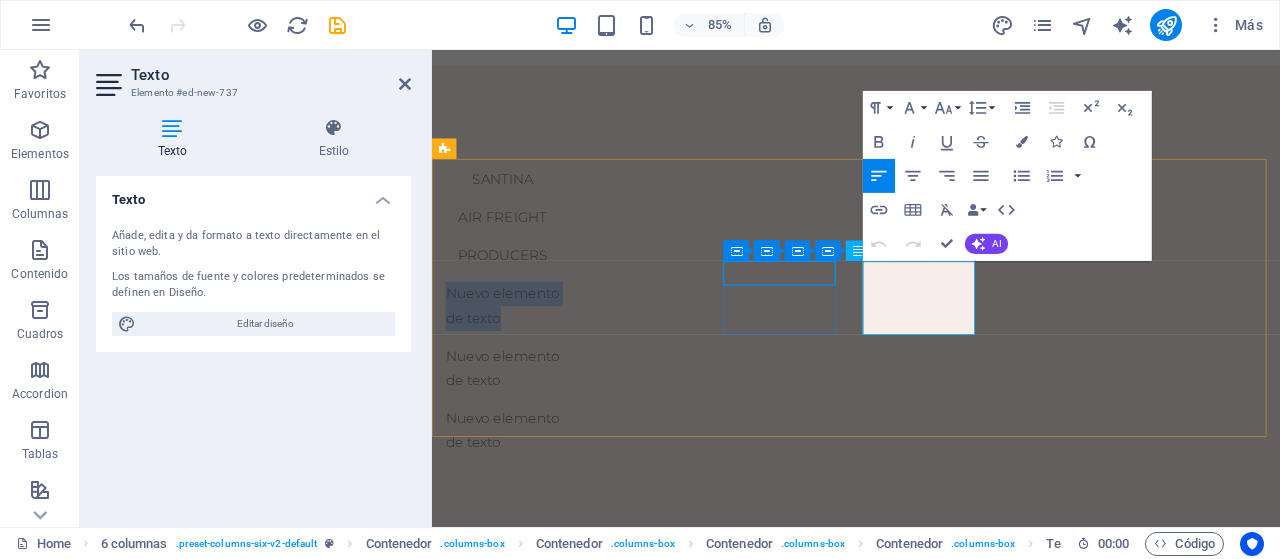 click on "PRODUCERS" at bounding box center [515, 292] 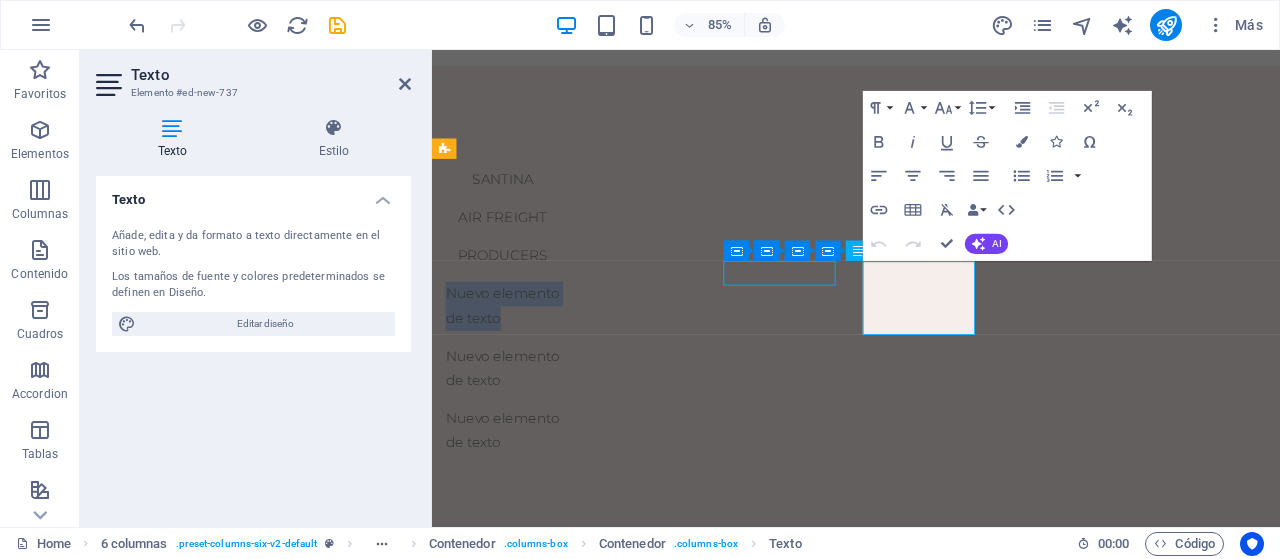 click on "PRODUCERS" at bounding box center (515, 292) 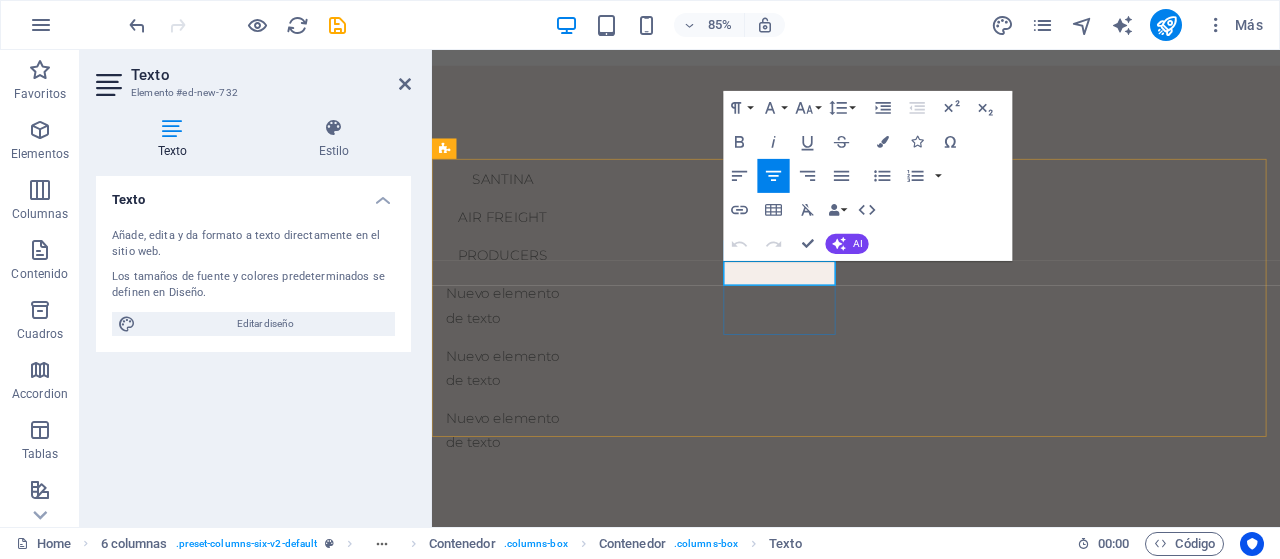 type 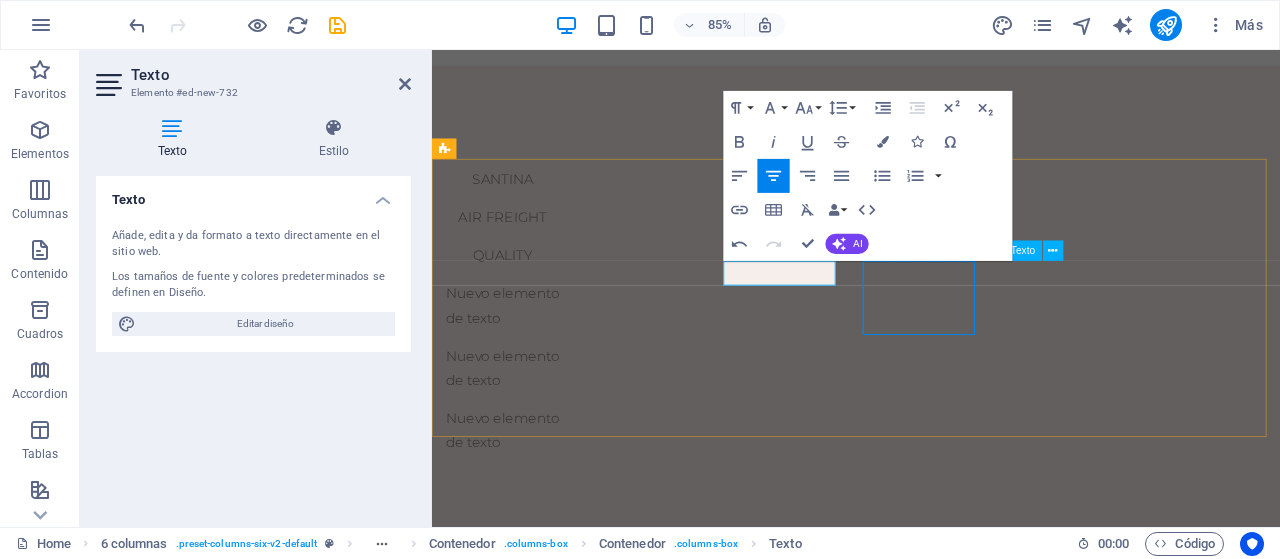 click on "Nuevo elemento de texto" at bounding box center [515, 352] 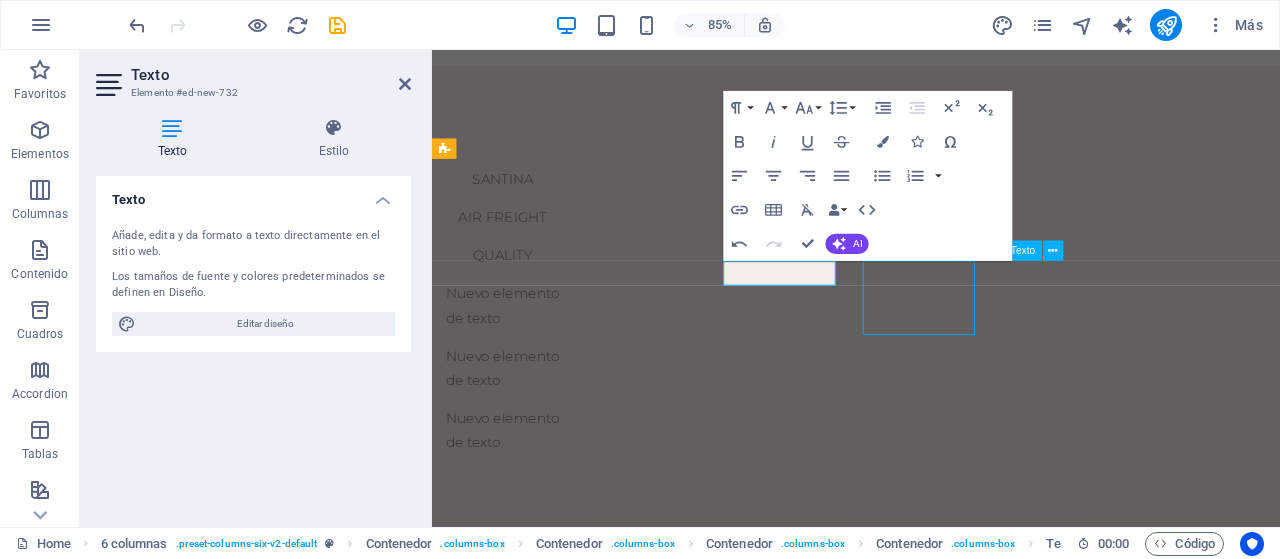 click on "Nuevo elemento de texto" at bounding box center (515, 352) 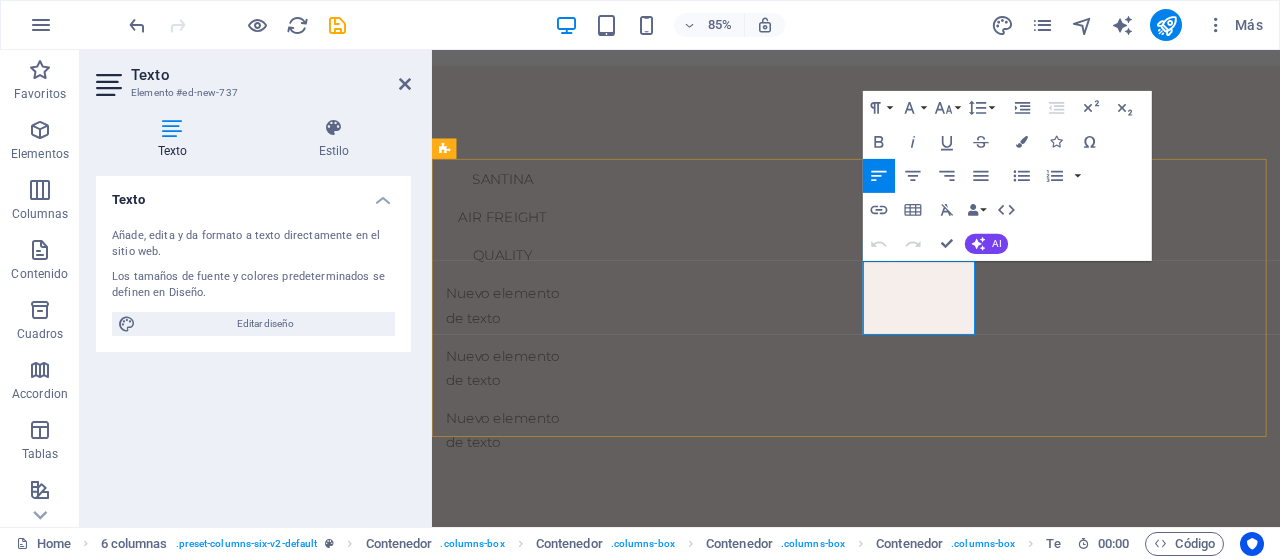 type 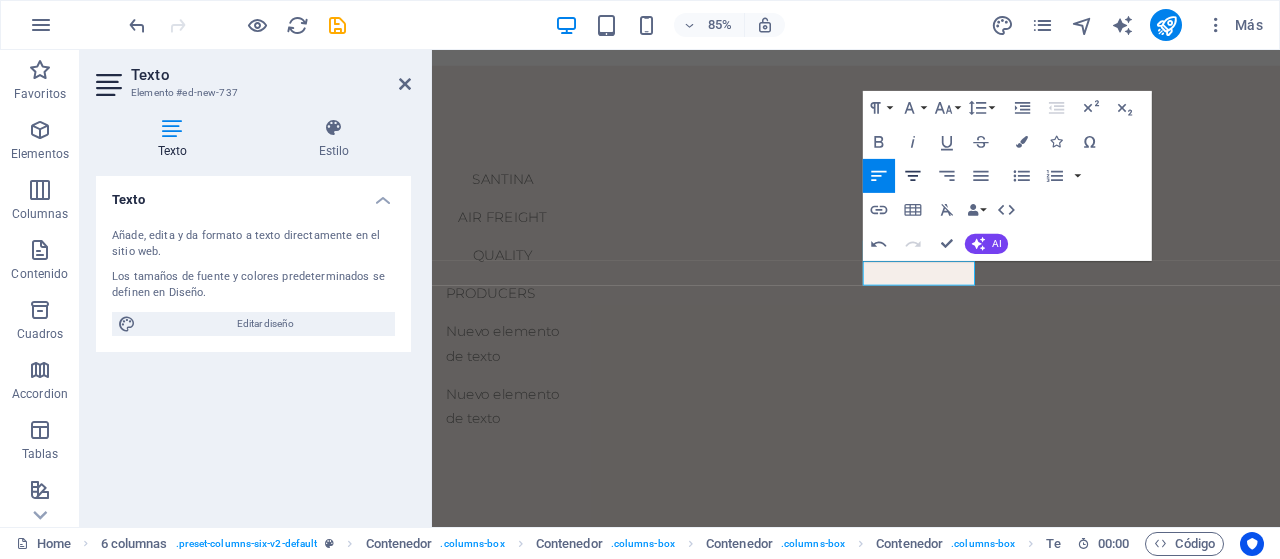 click 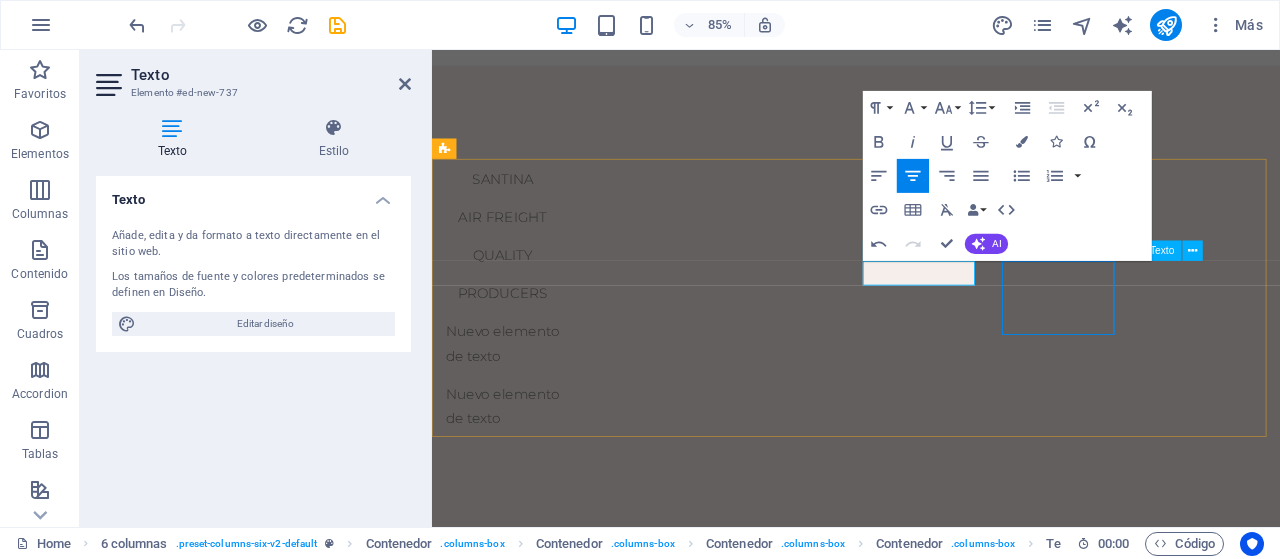click on "Nuevo elemento de texto" at bounding box center [515, 397] 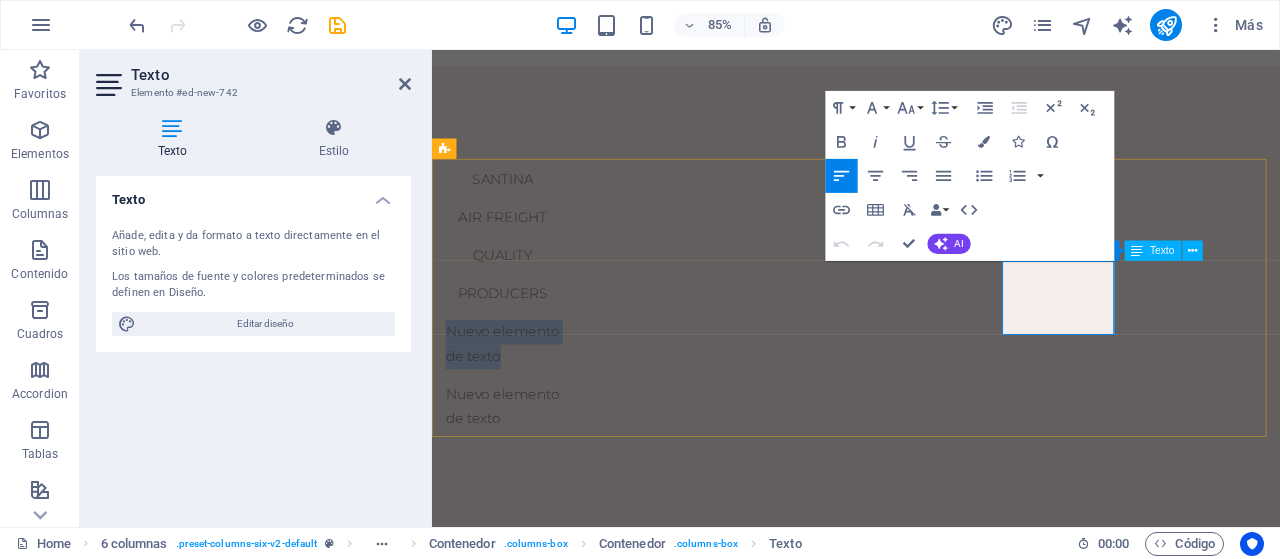 type 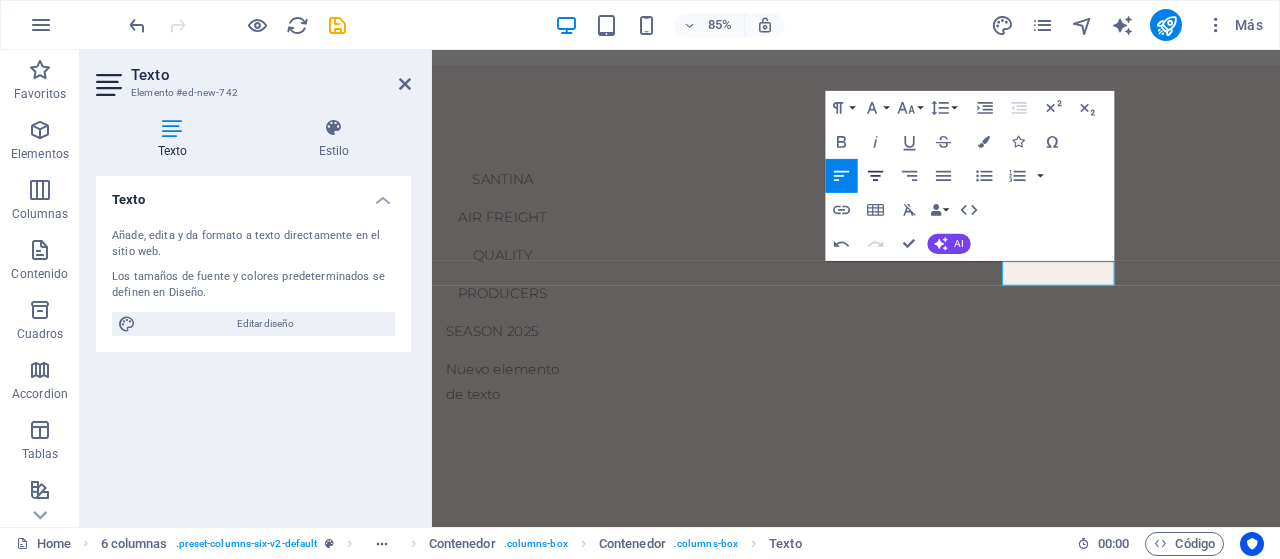 click 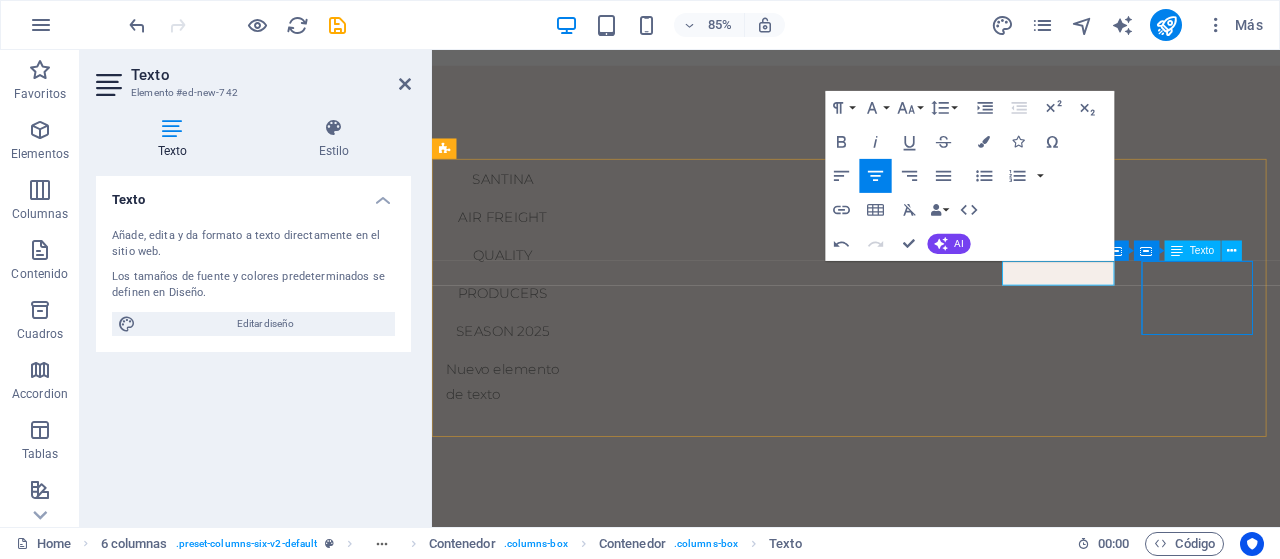 click on "Nuevo elemento de texto" at bounding box center (515, 442) 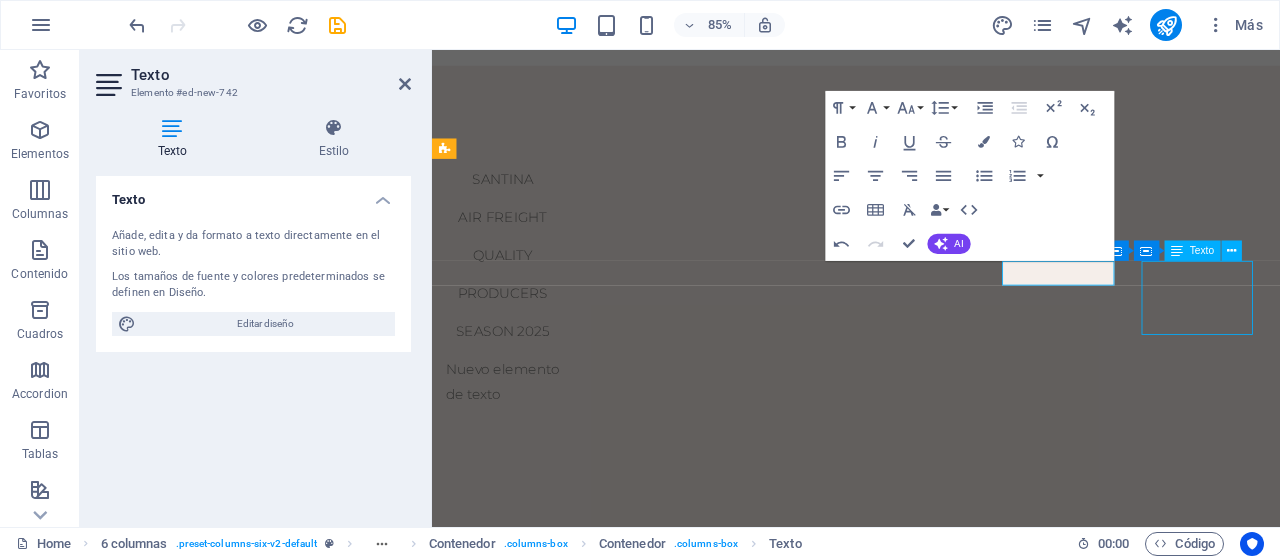 click on "Nuevo elemento de texto" at bounding box center (515, 442) 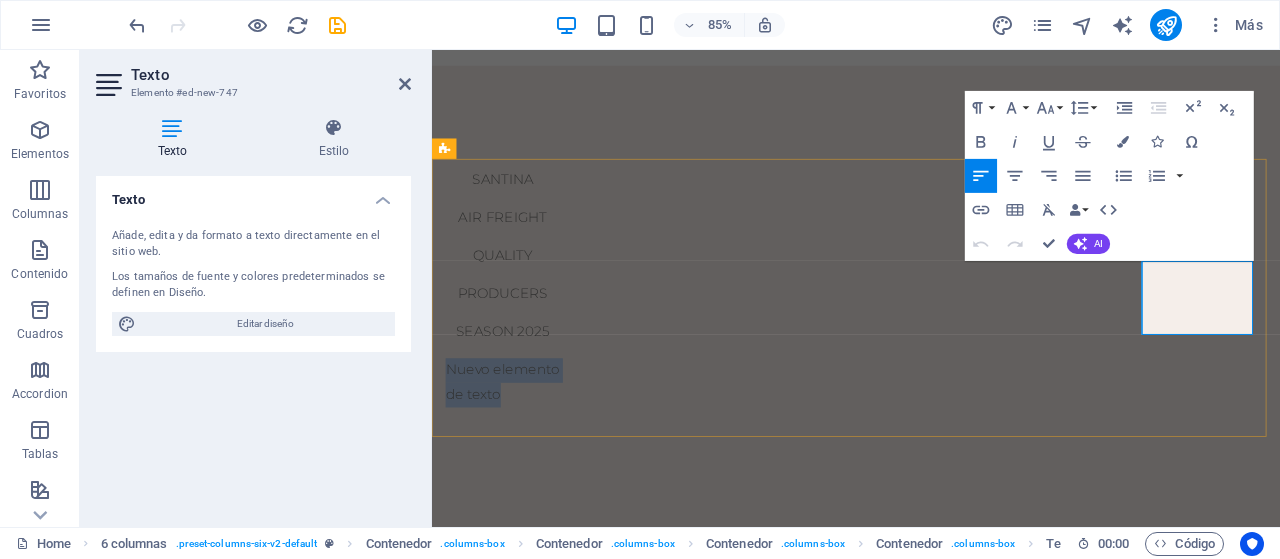 type 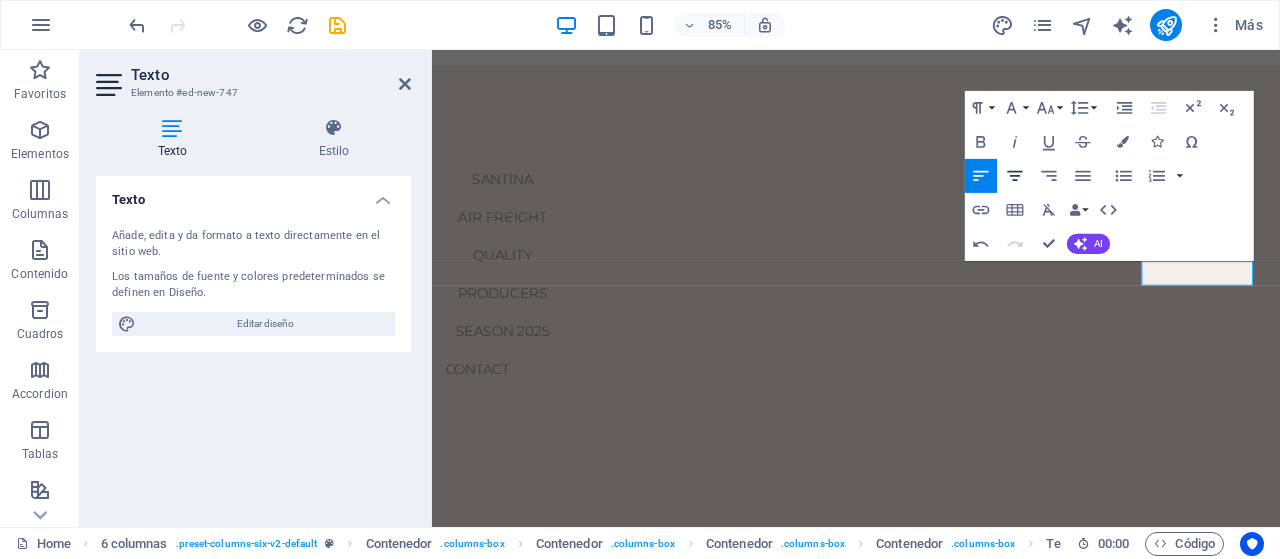 click 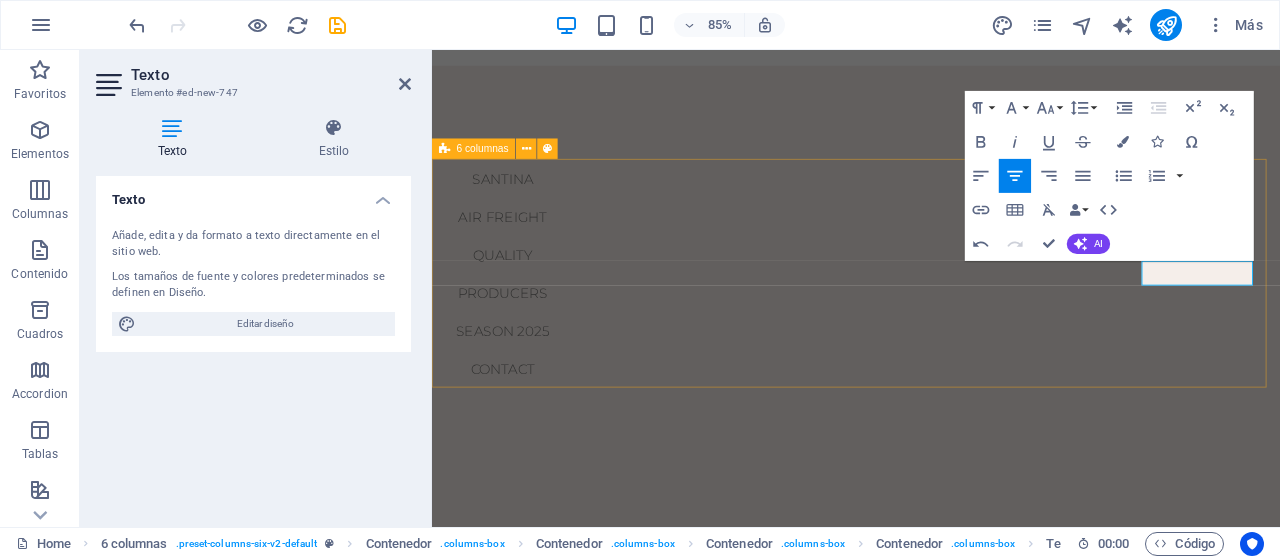 click on "SANTINA AIR FREIGHT QUALITY PRODUCERS SEASON 2025 CONTACT" at bounding box center (931, 315) 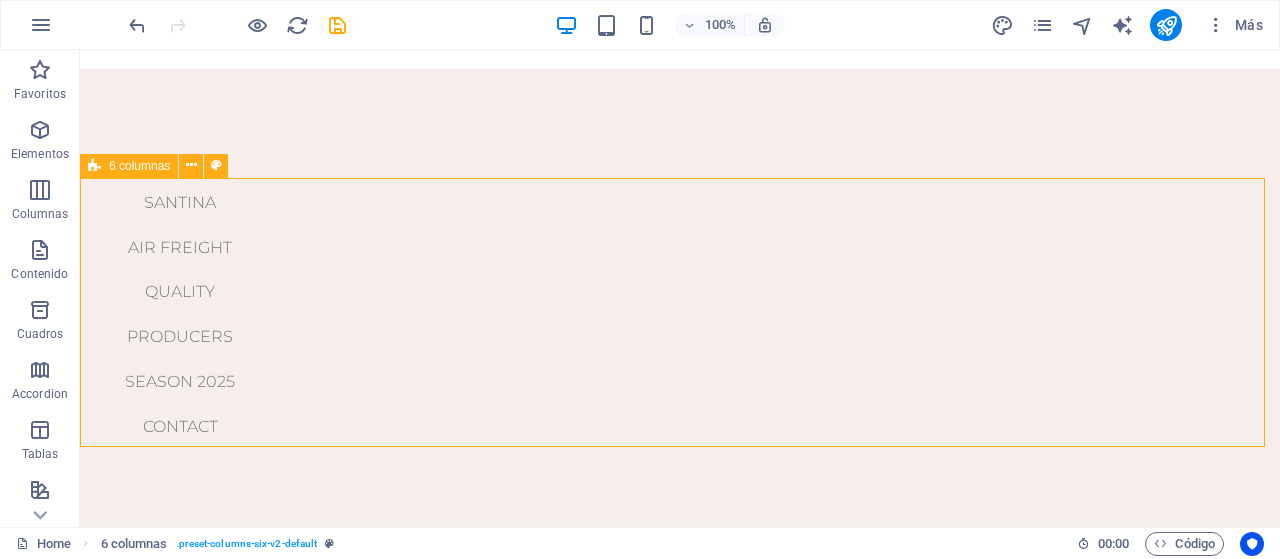 scroll, scrollTop: 400, scrollLeft: 0, axis: vertical 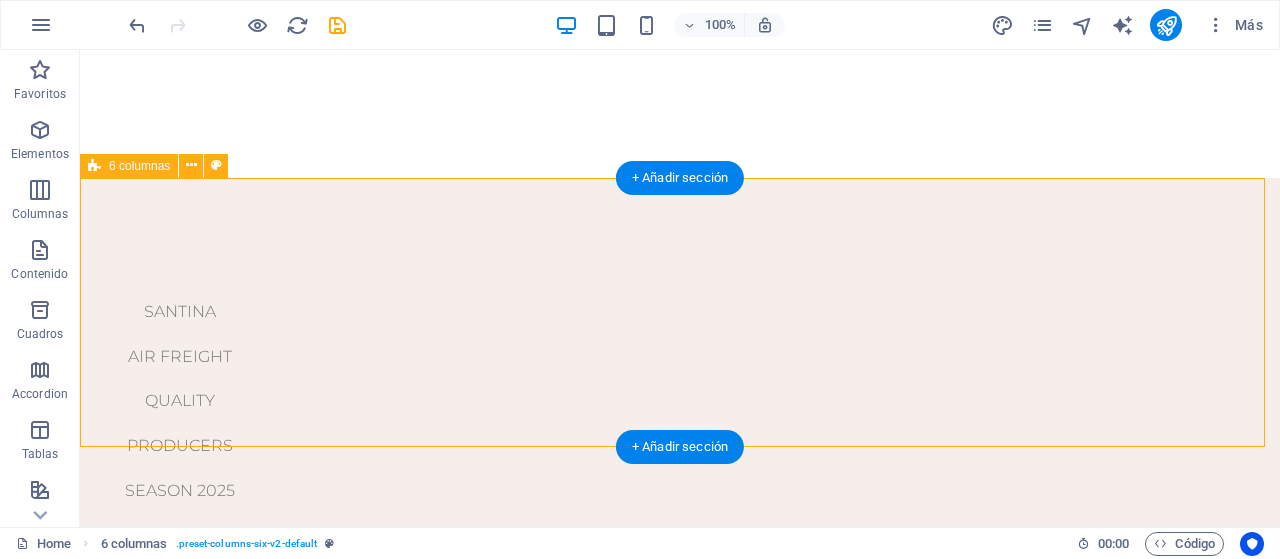 click on "SANTINA AIR FREIGHT QUALITY PRODUCERS SEASON 2025 CONTACT" at bounding box center (680, 424) 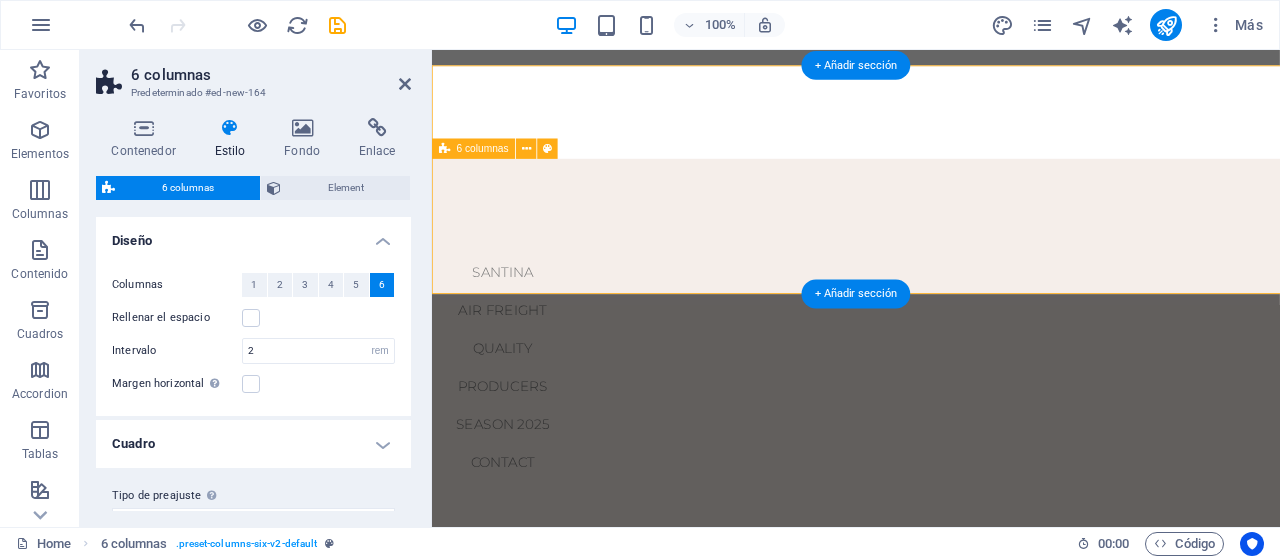 scroll, scrollTop: 509, scrollLeft: 0, axis: vertical 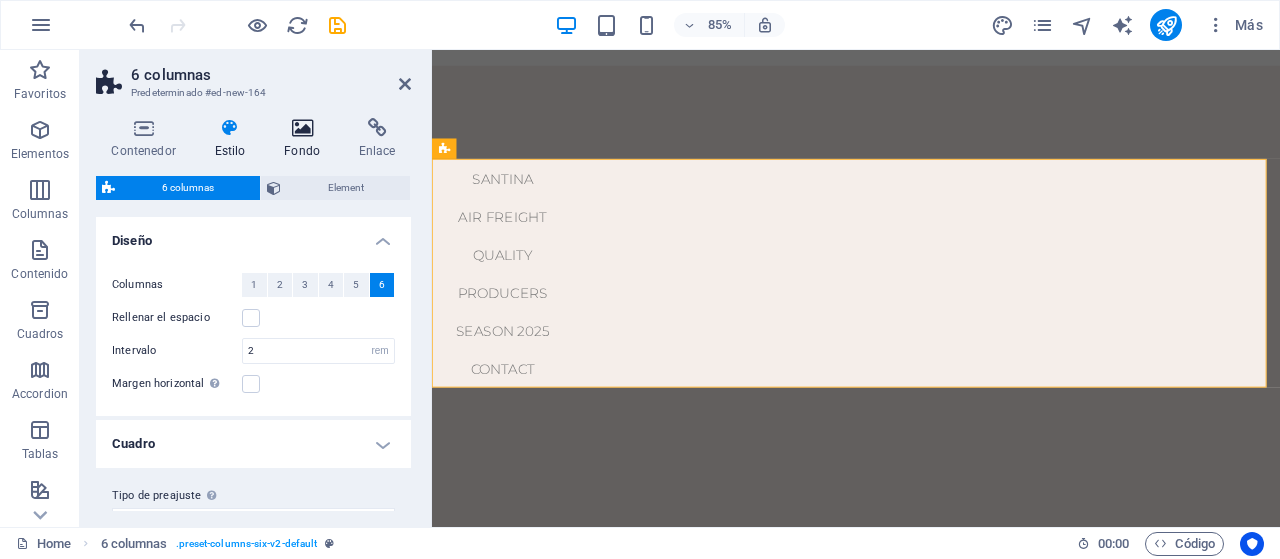 click at bounding box center [302, 128] 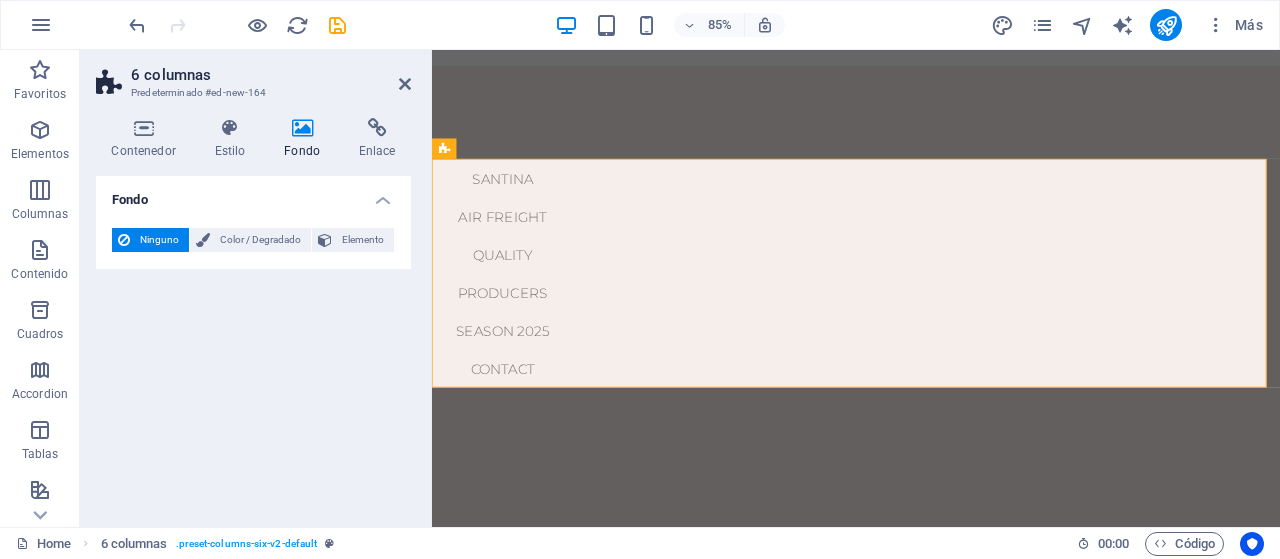 click on "Ninguno" at bounding box center (159, 240) 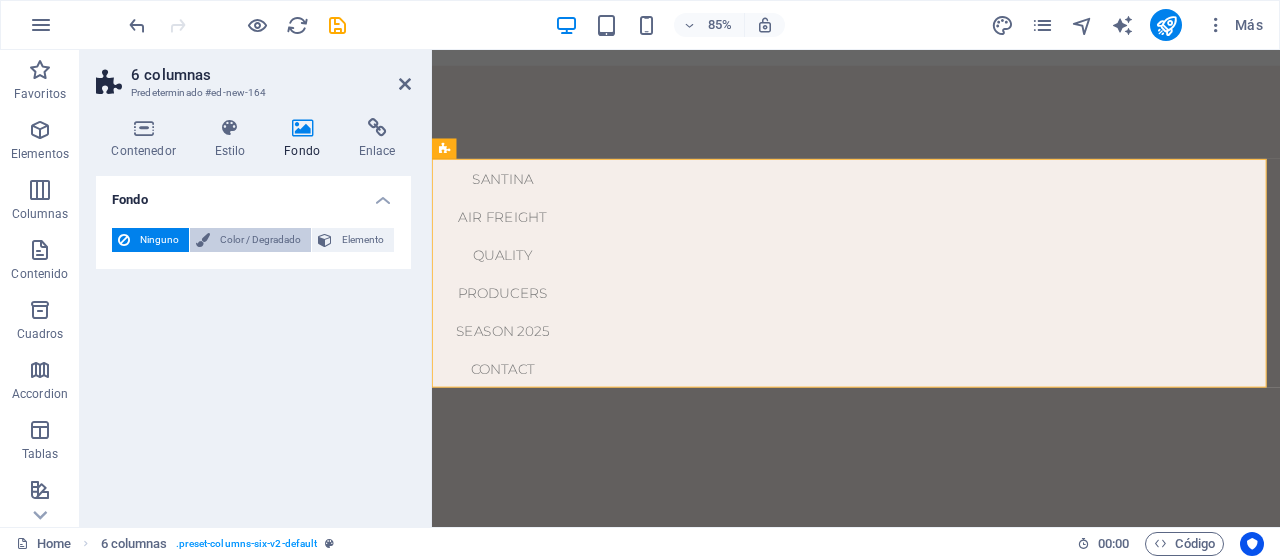 click on "Color / Degradado" at bounding box center [260, 240] 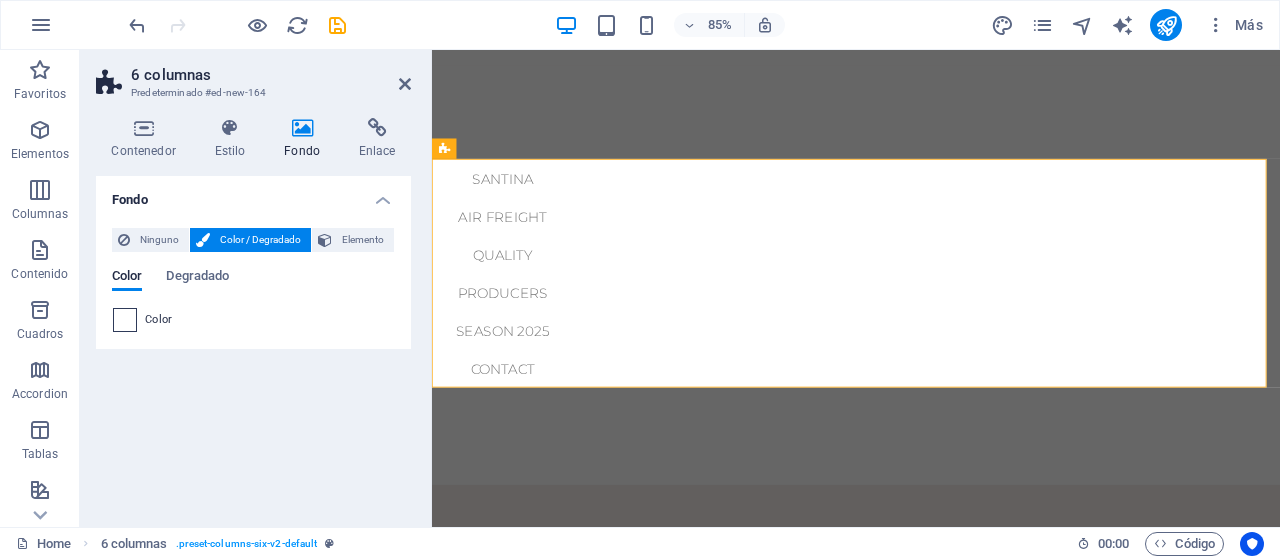 click at bounding box center [125, 320] 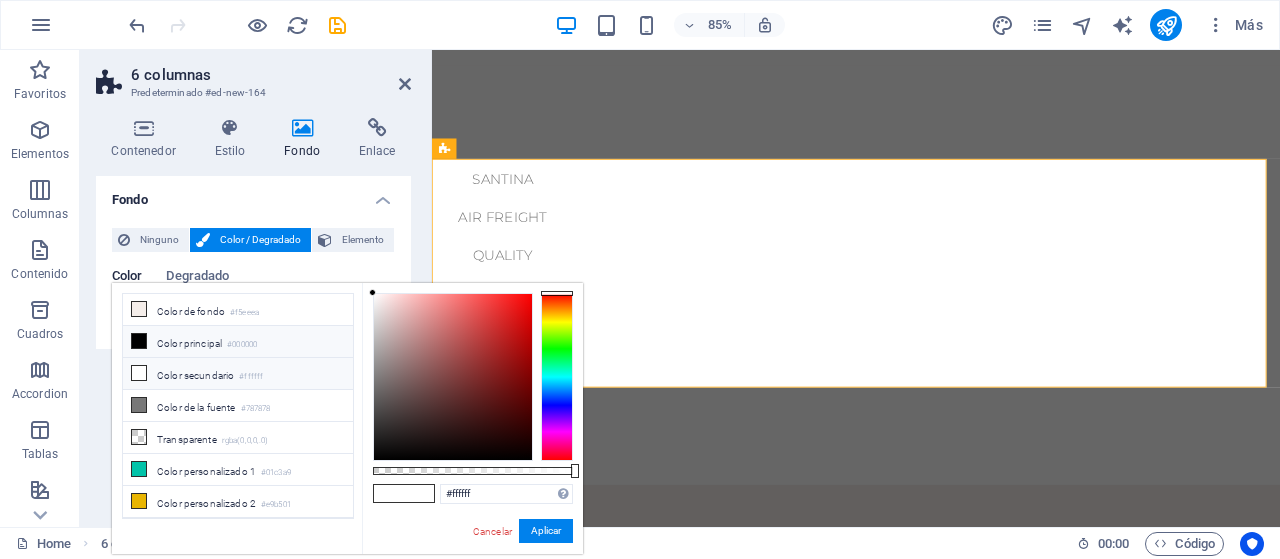 click at bounding box center [139, 373] 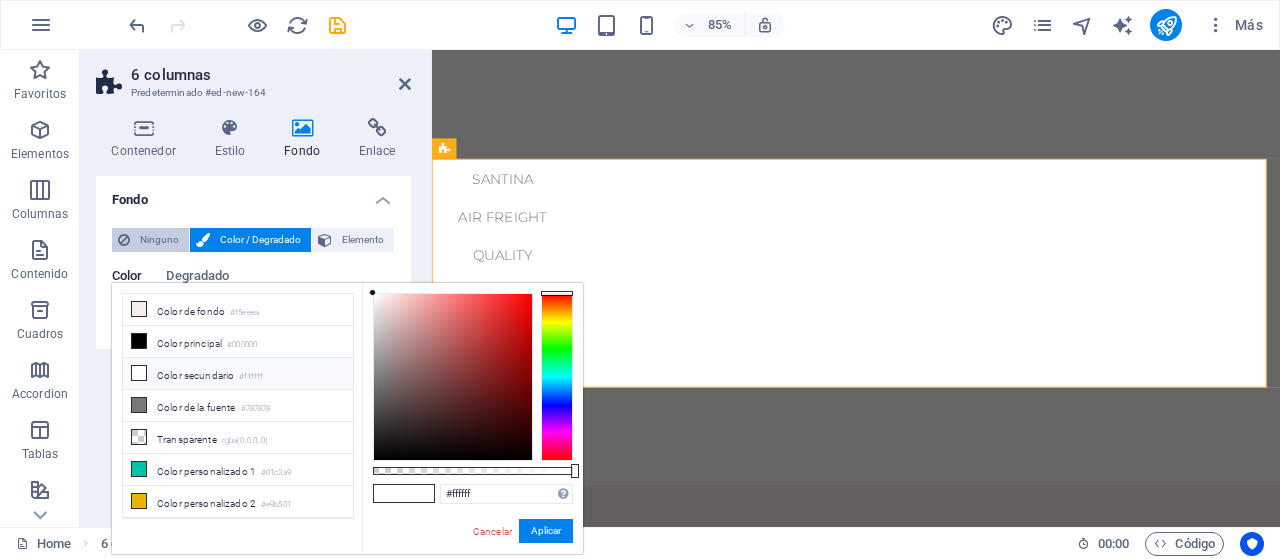 click on "Ninguno" at bounding box center (159, 240) 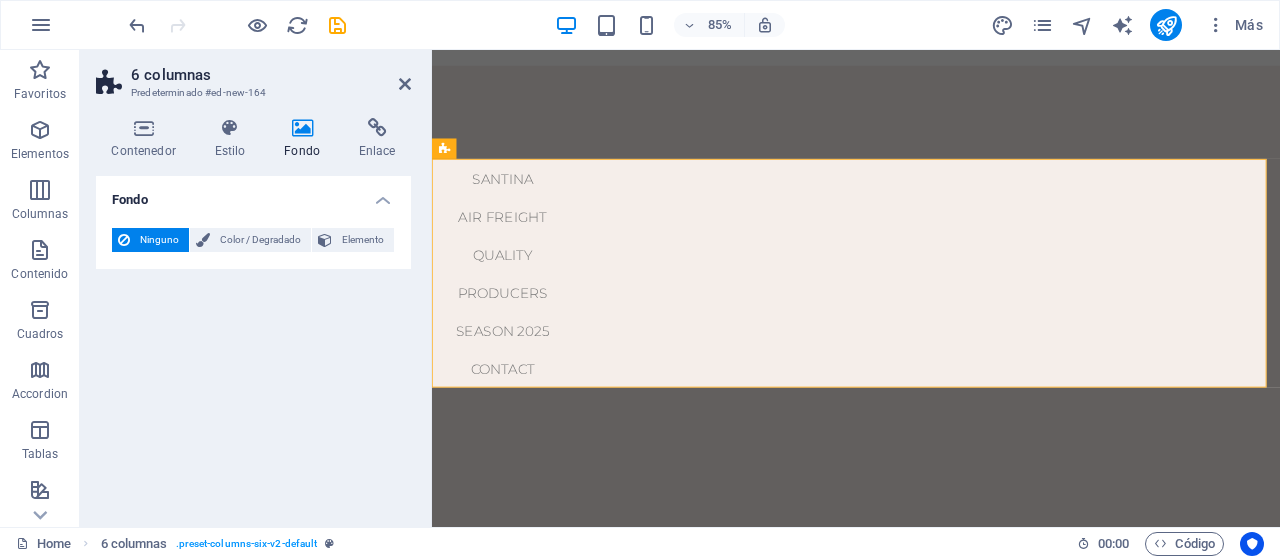 click on "Ninguno" at bounding box center [159, 240] 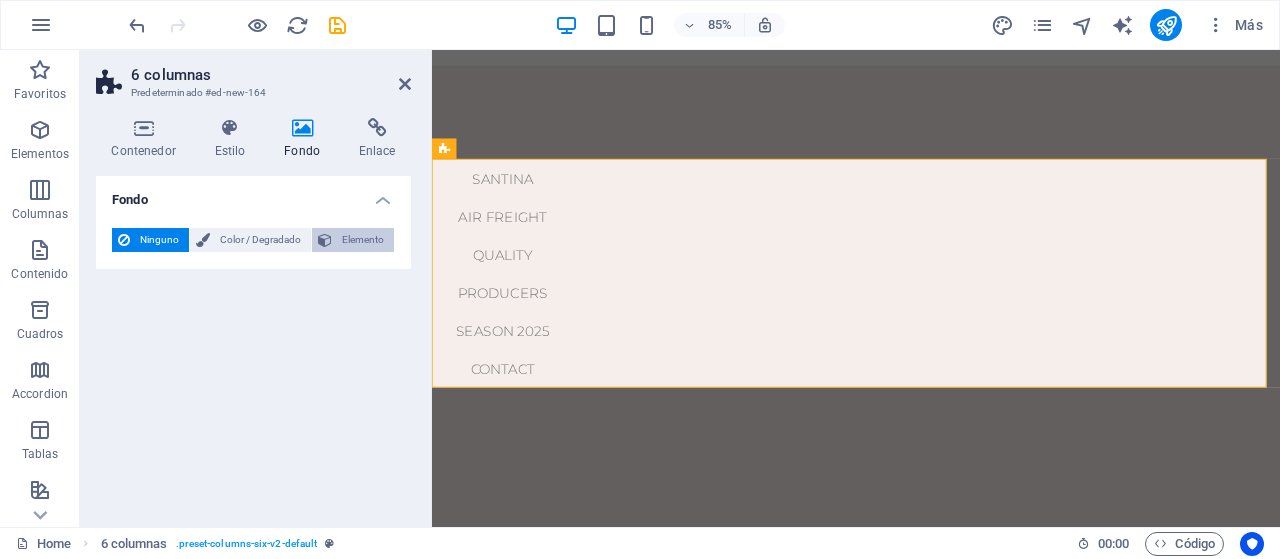 click on "Elemento" at bounding box center [363, 240] 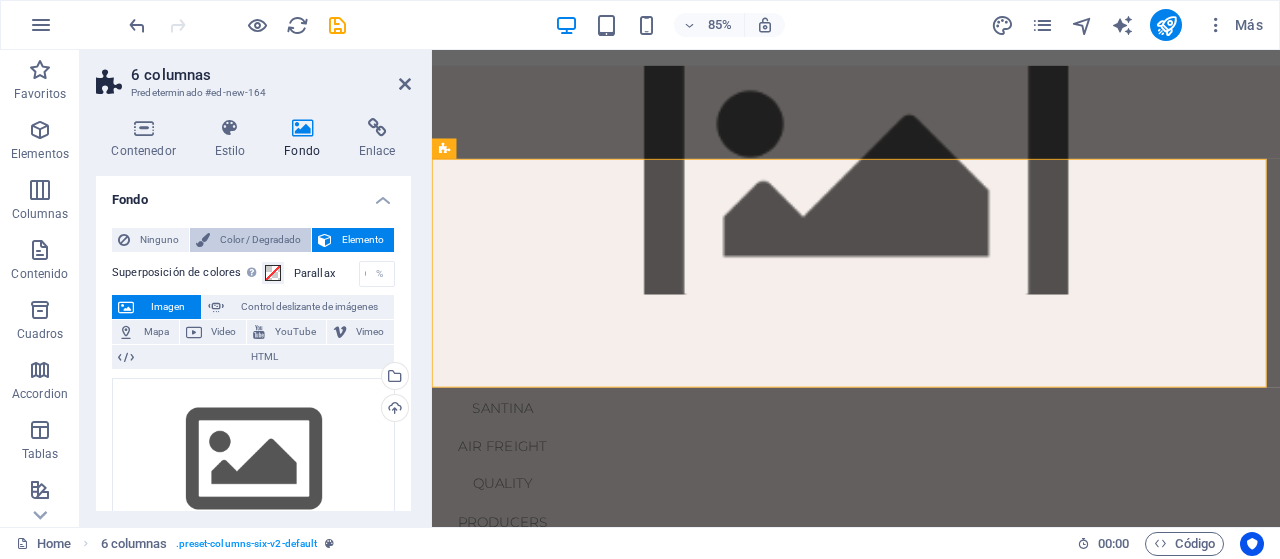 click on "Color / Degradado" at bounding box center [260, 240] 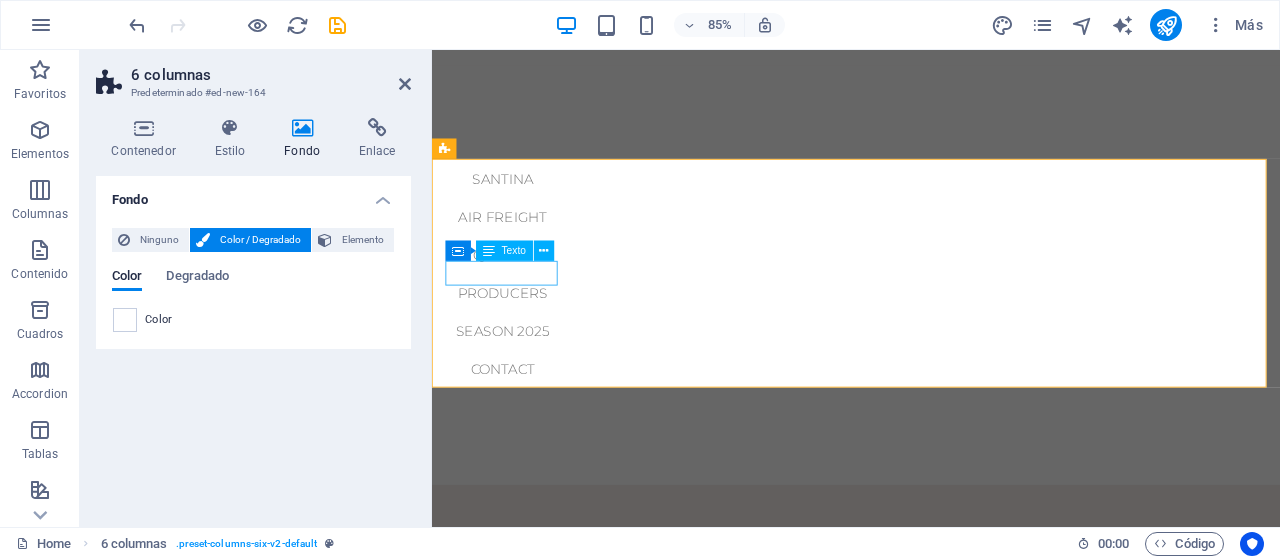 click on "SANTINA" at bounding box center [515, 203] 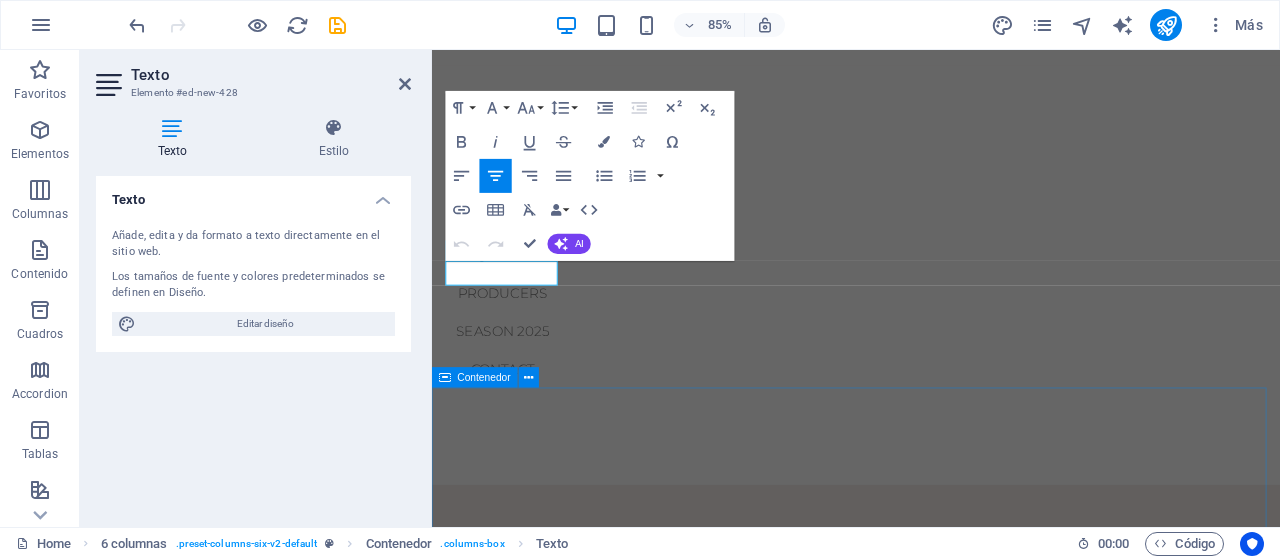 click on "Spring Lookbook Our new range of overcoats made from 100% cashmere, ethically sourced and without the price tag of old fashion houses. Trends 01/02/2022 Autumn Lookbook Our new range of overcoats made from 100% cashmere, ethically sourced and without the price tag of old fashion houses. Trends 01/01/2022 Womens Lookbook Our new range of overcoats made from 100% cashmere, ethically sourced and without the price tag of old fashion houses. Trends 12/31/2021  Previous Next" at bounding box center (931, 1779) 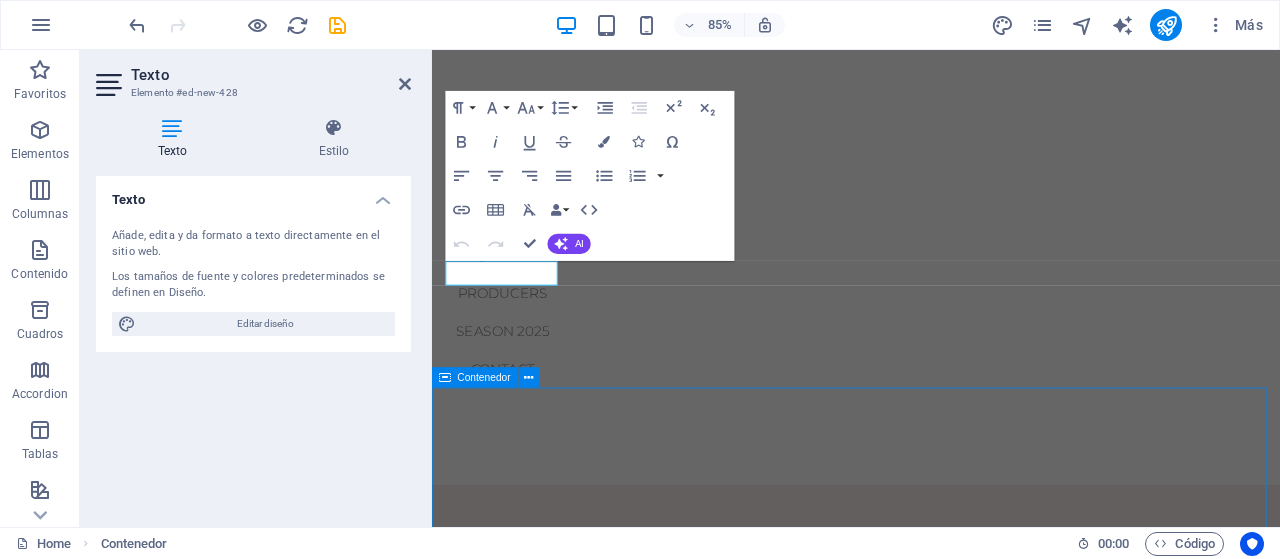 scroll, scrollTop: 400, scrollLeft: 0, axis: vertical 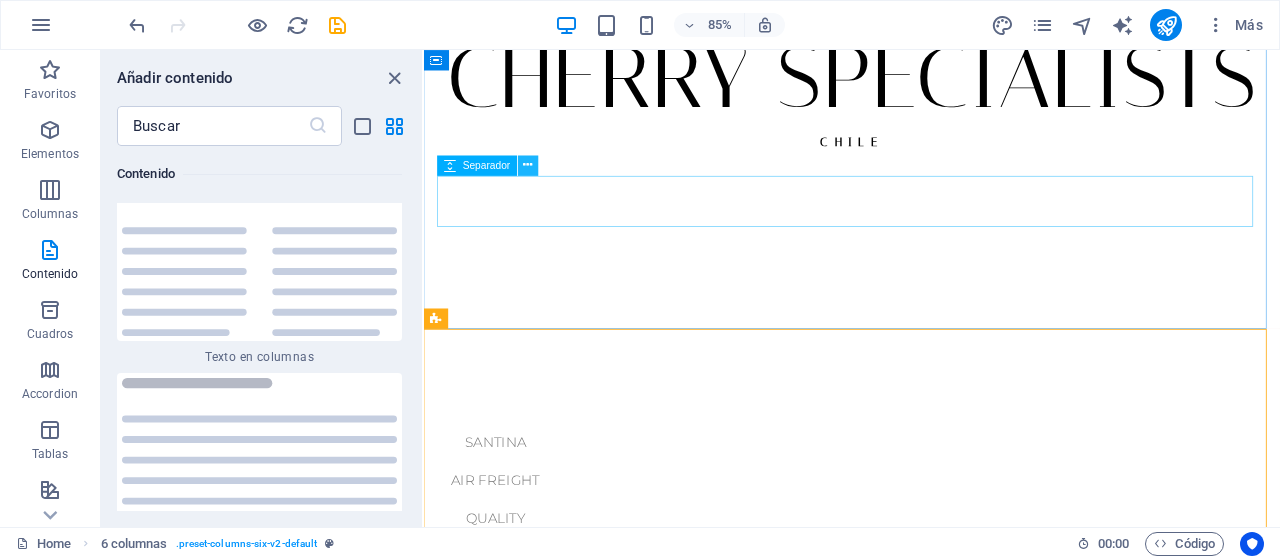 click at bounding box center (528, 166) 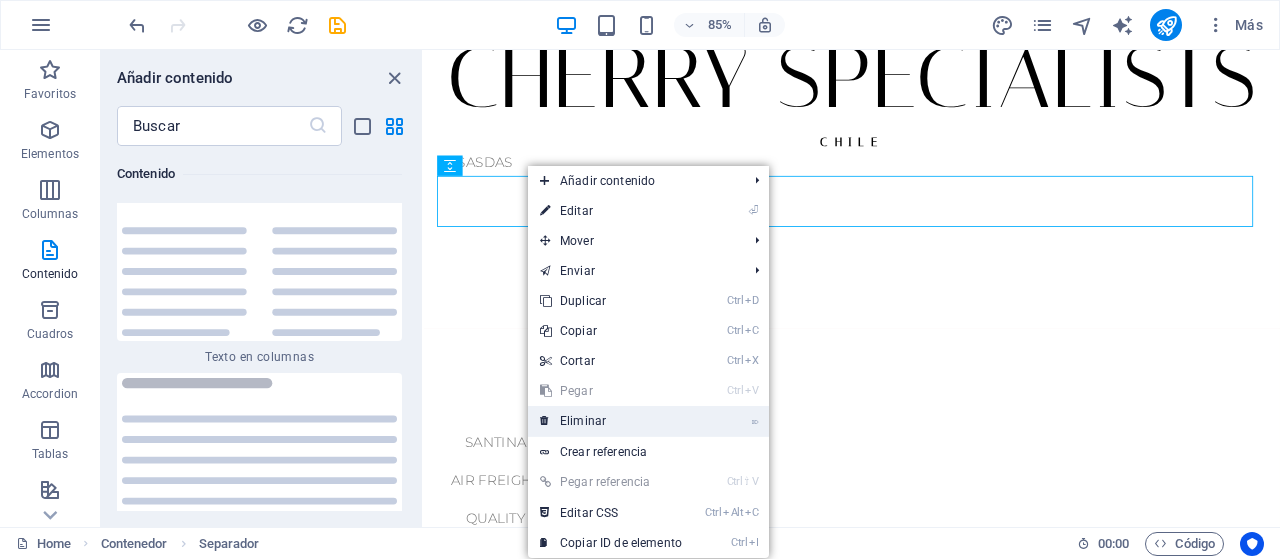 click on "⌦  Eliminar" at bounding box center (611, 421) 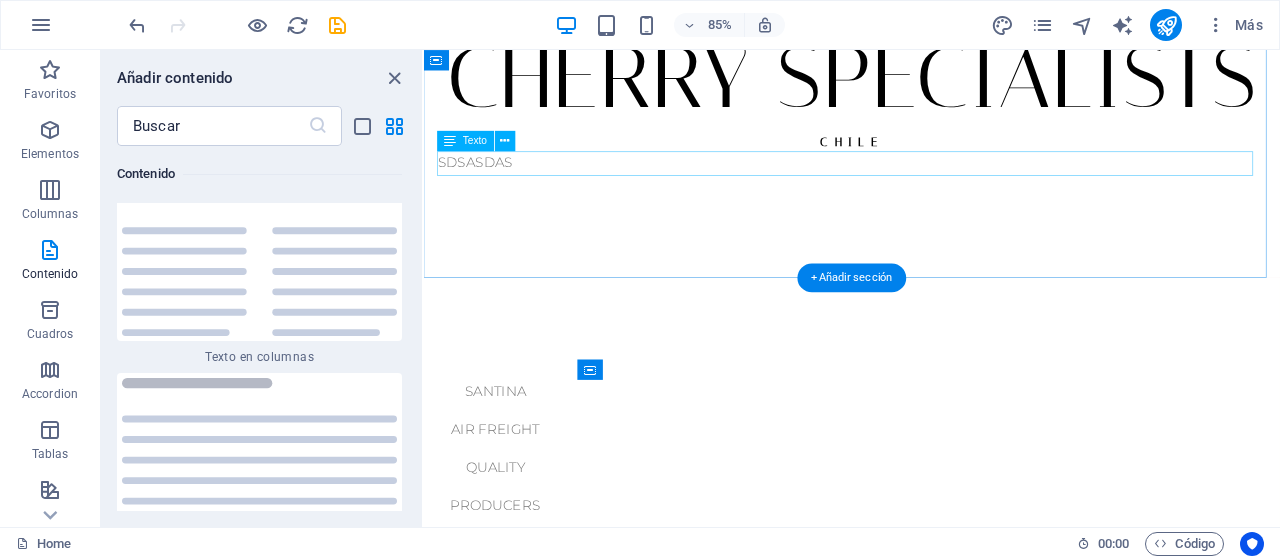 click on "SDSASDAS" at bounding box center (927, 183) 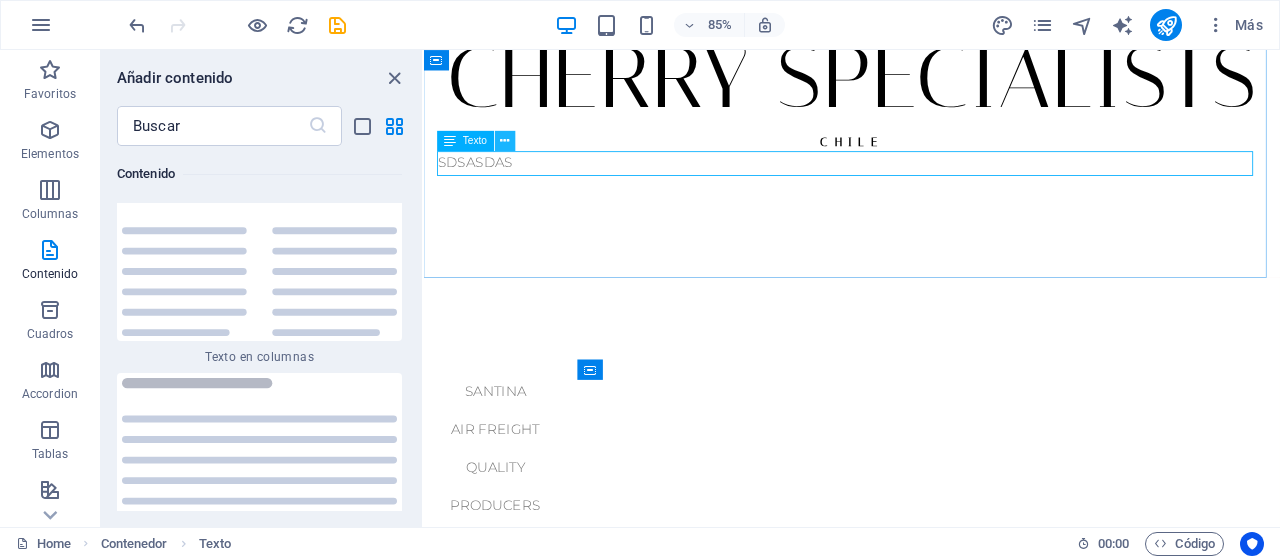 click at bounding box center (505, 141) 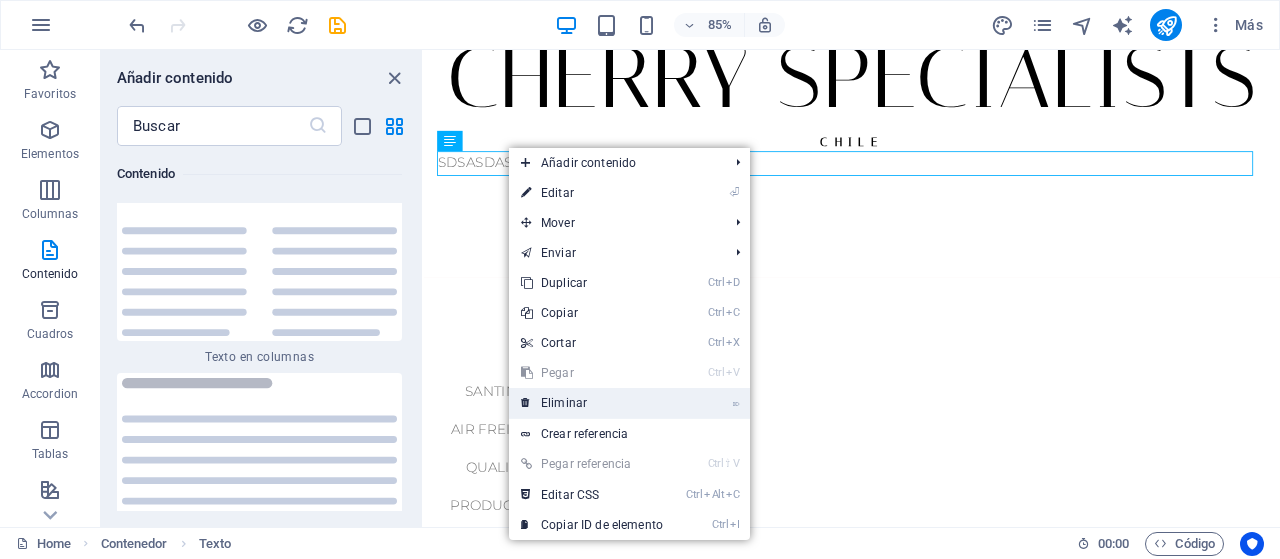 click on "⌦  Eliminar" at bounding box center (592, 403) 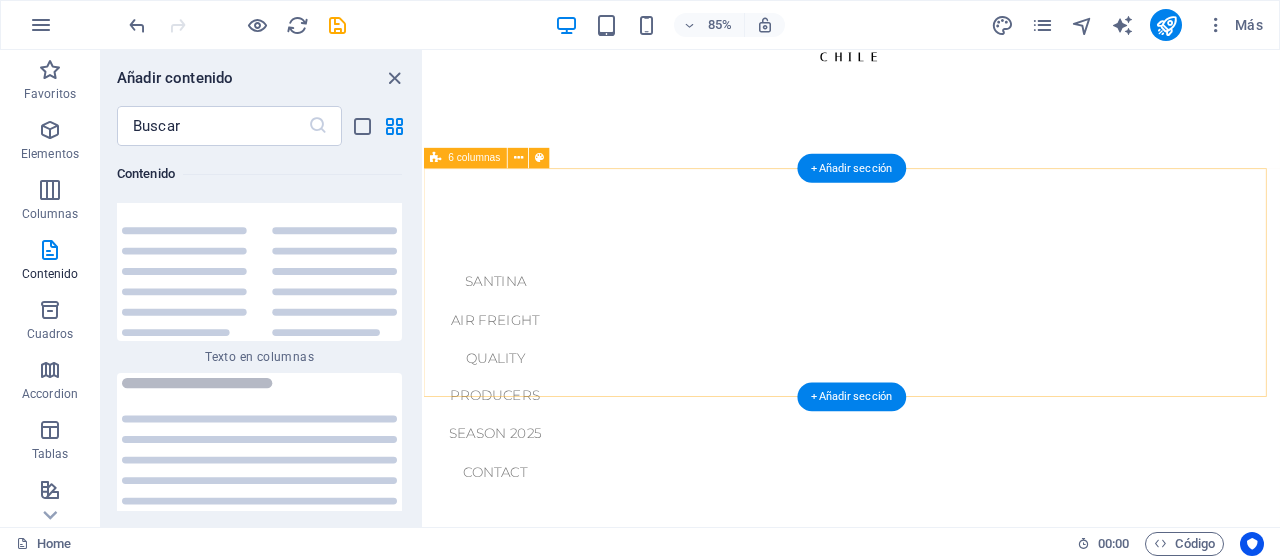 scroll, scrollTop: 0, scrollLeft: 0, axis: both 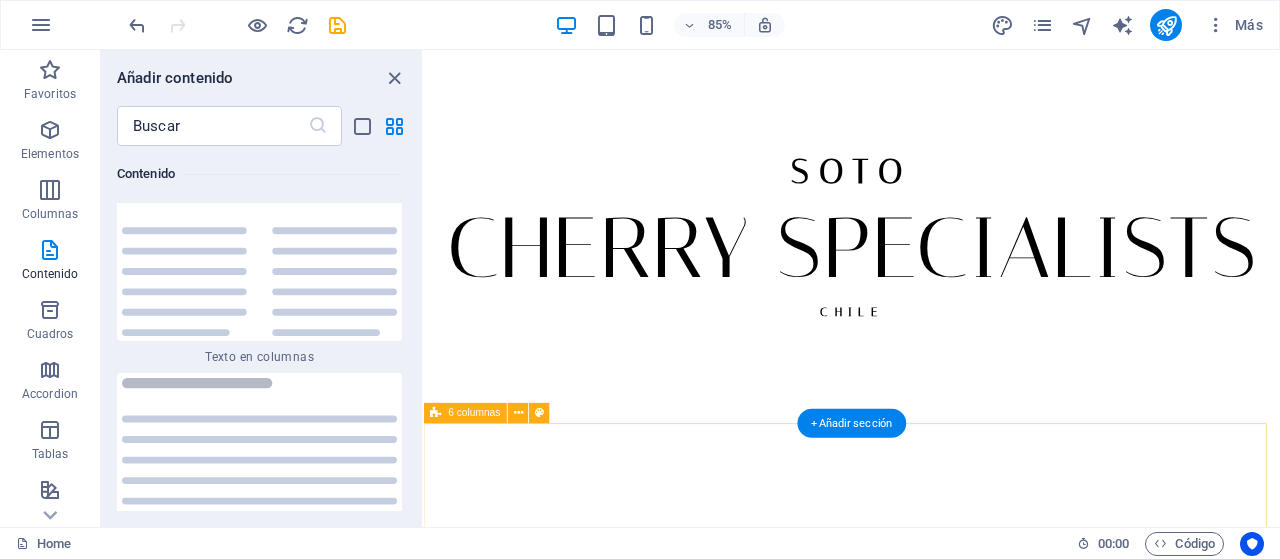 click on "SANTINA AIR FREIGHT QUALITY PRODUCERS SEASON 2025 CONTACT" at bounding box center [927, 735] 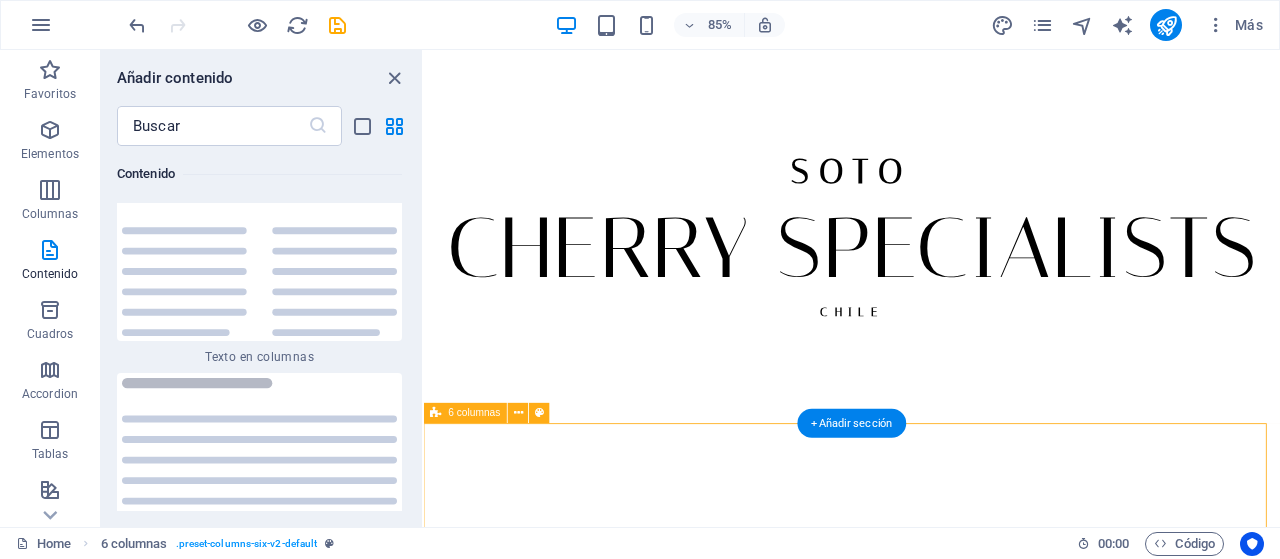 click on "SANTINA AIR FREIGHT QUALITY PRODUCERS SEASON 2025 CONTACT" at bounding box center [927, 735] 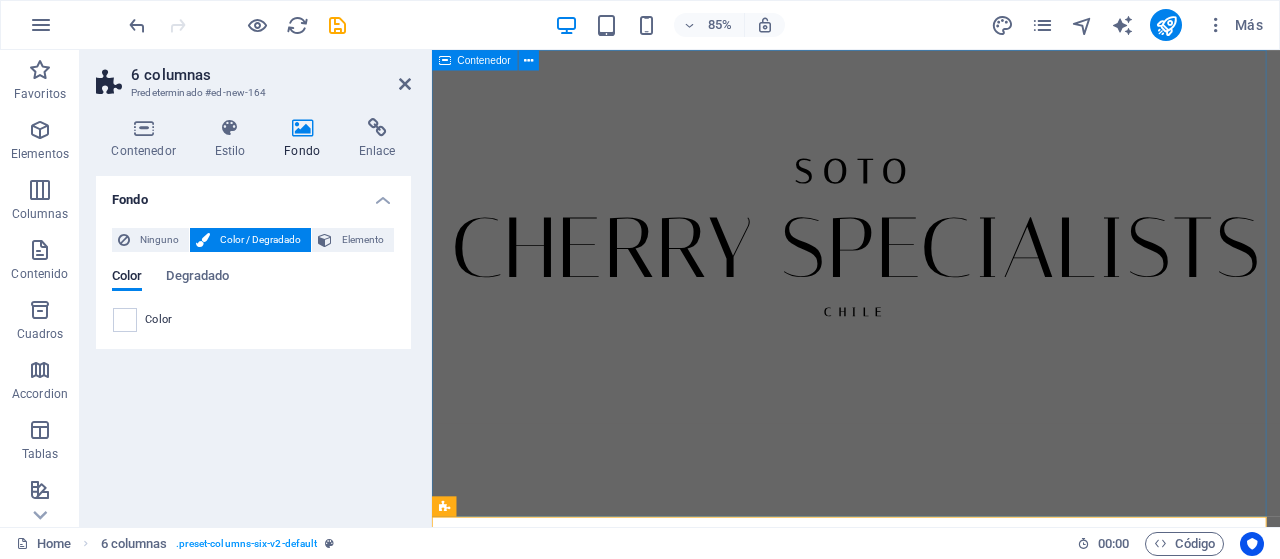 scroll, scrollTop: 300, scrollLeft: 0, axis: vertical 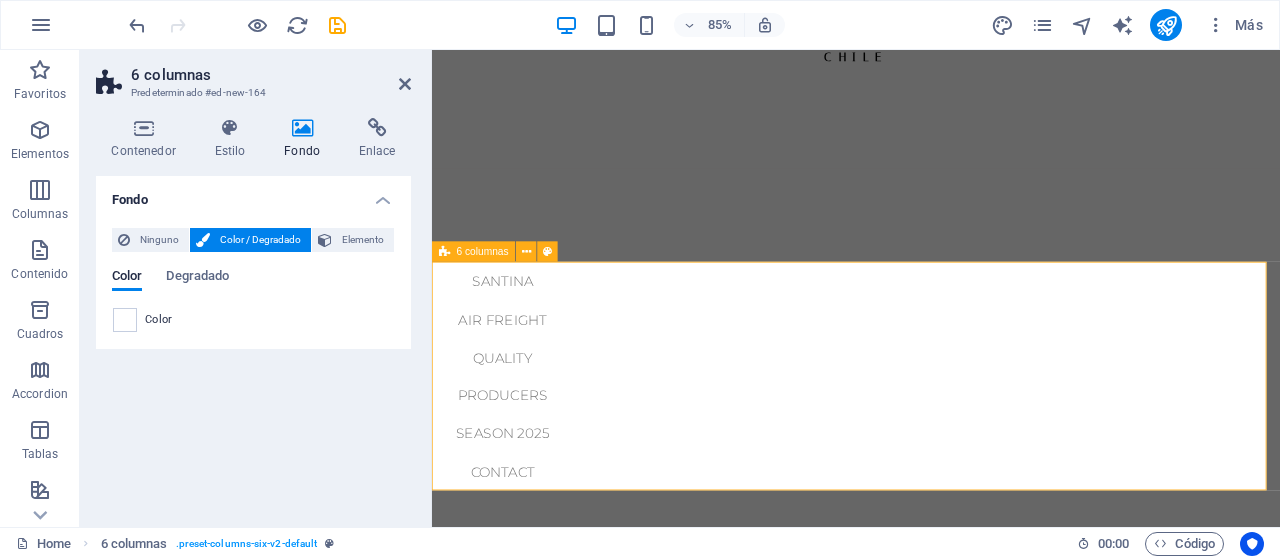 click on "SANTINA AIR FREIGHT QUALITY PRODUCERS SEASON 2025 CONTACT" at bounding box center [931, 435] 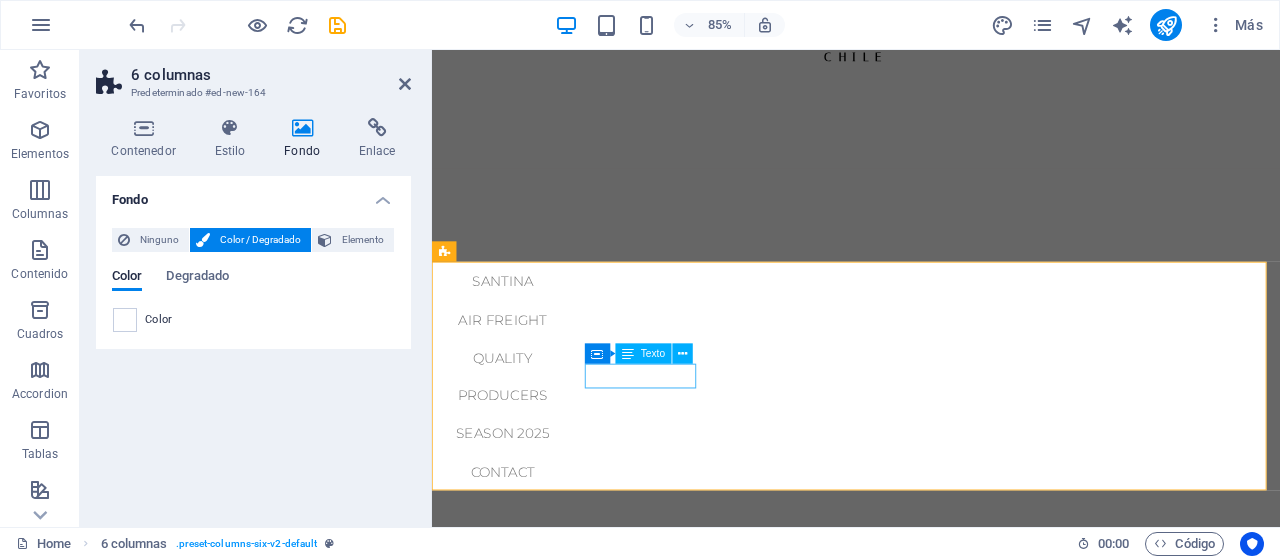 click on "AIR FREIGHT" at bounding box center (515, 368) 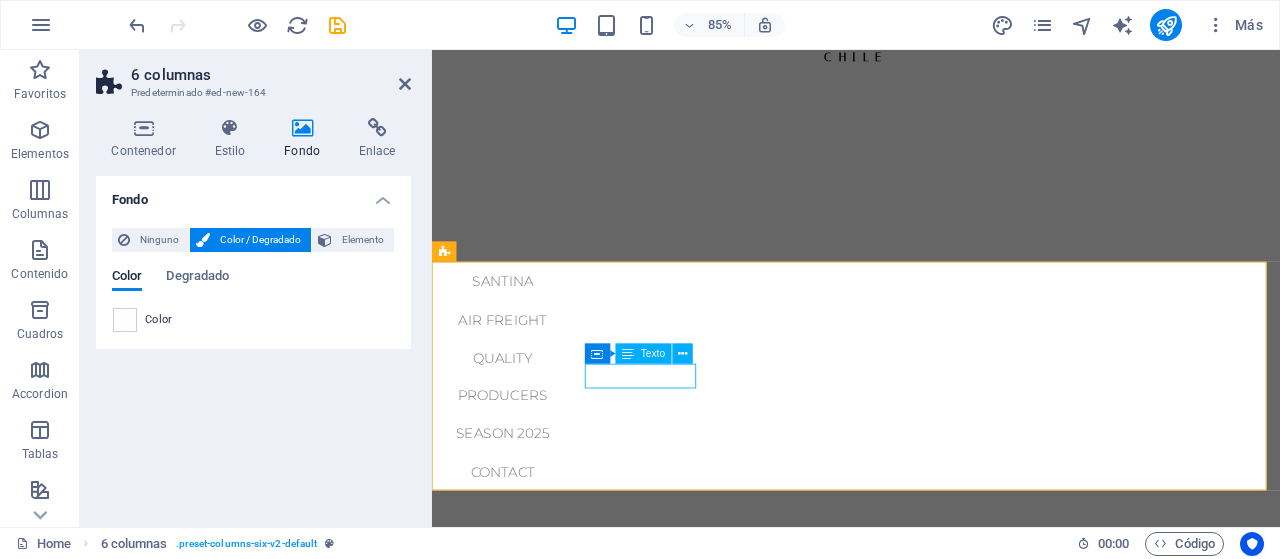 click on "AIR FREIGHT" at bounding box center [515, 368] 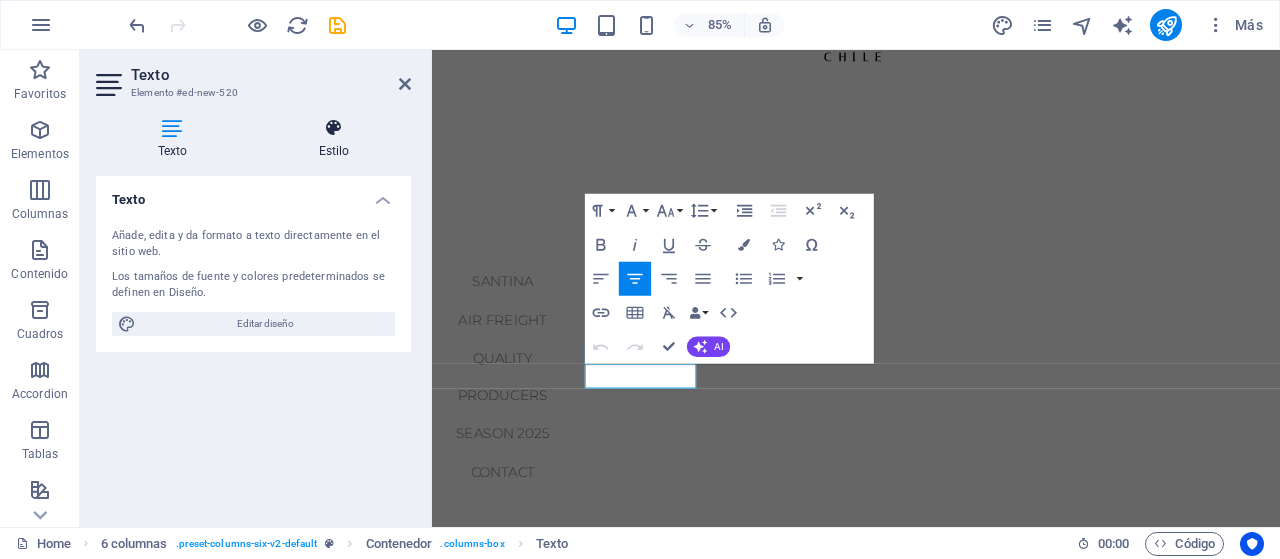 click at bounding box center [334, 128] 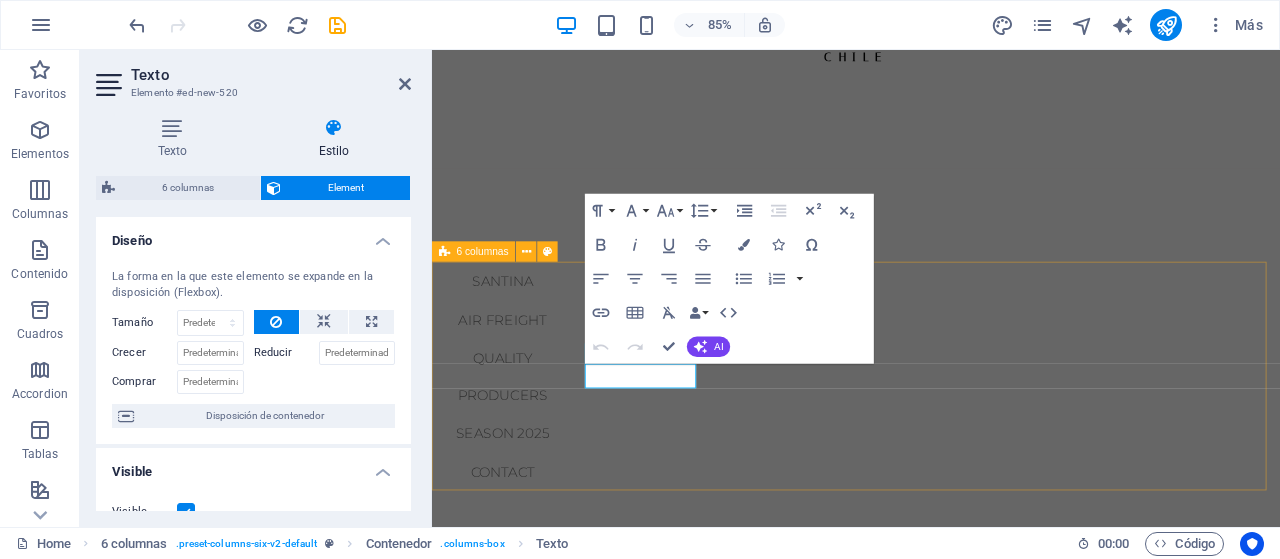 click on "SANTINA AIR FREIGHT QUALITY PRODUCERS SEASON 2025 CONTACT" at bounding box center (931, 435) 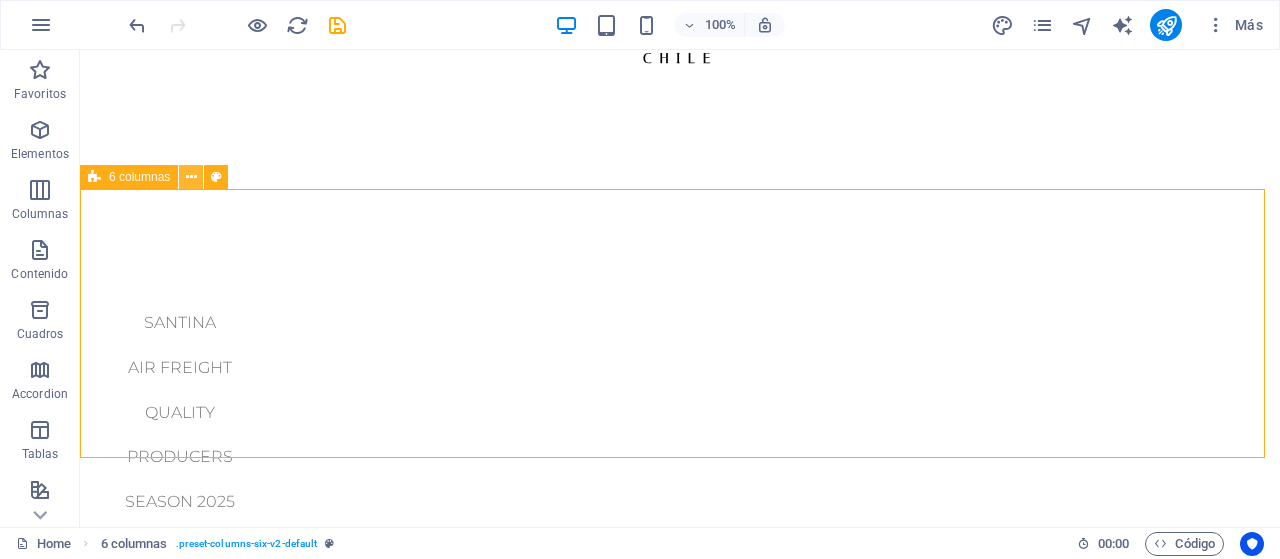 click at bounding box center (191, 177) 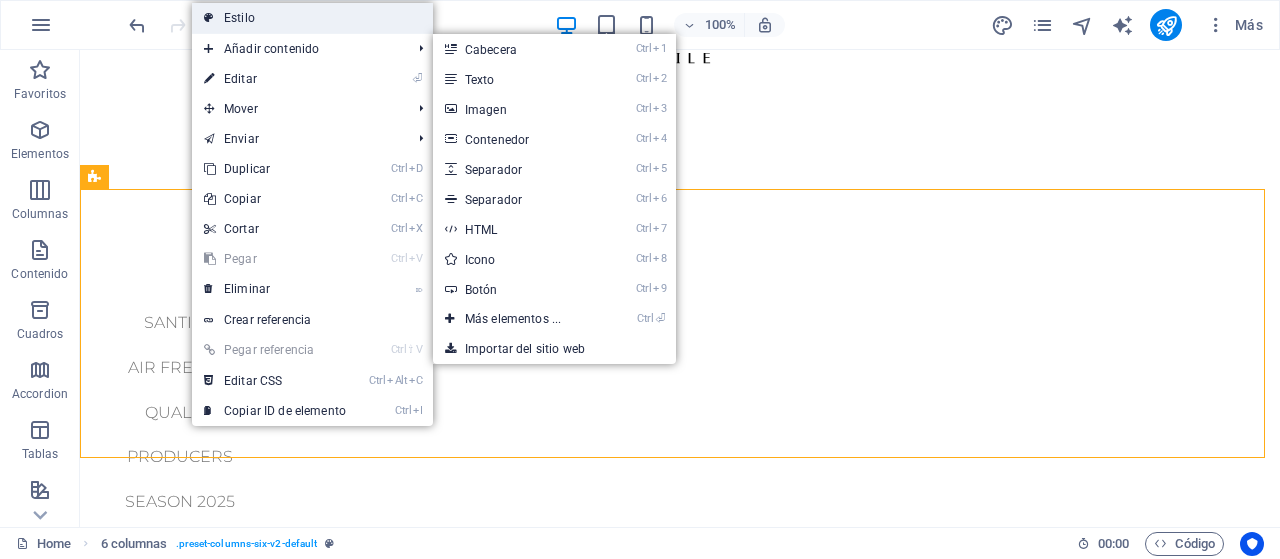 click on "Estilo" at bounding box center (312, 18) 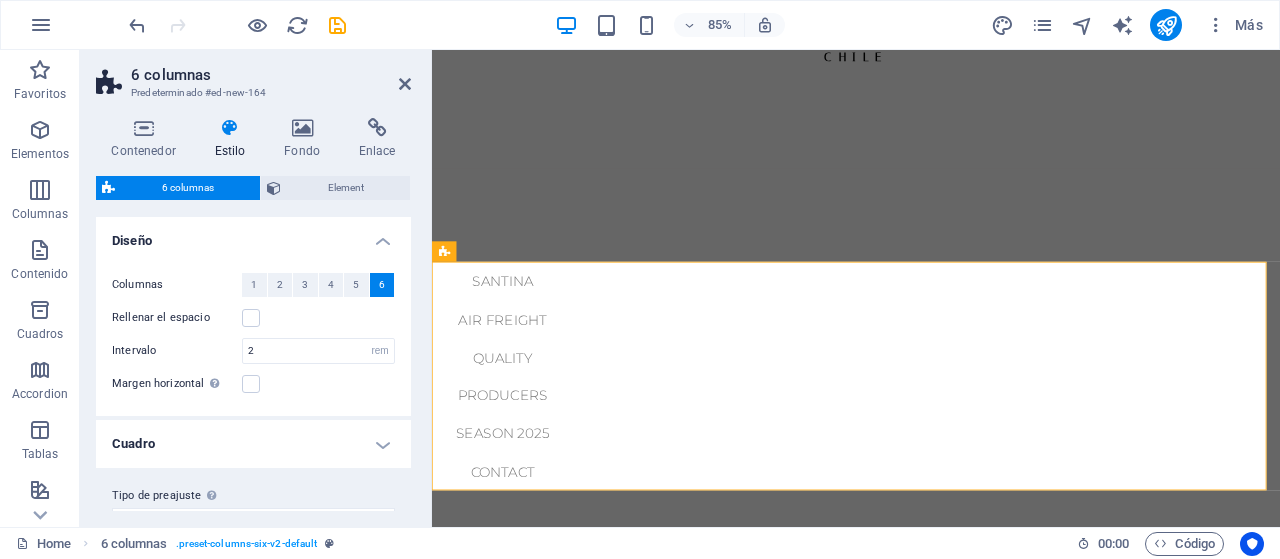 scroll, scrollTop: 36, scrollLeft: 0, axis: vertical 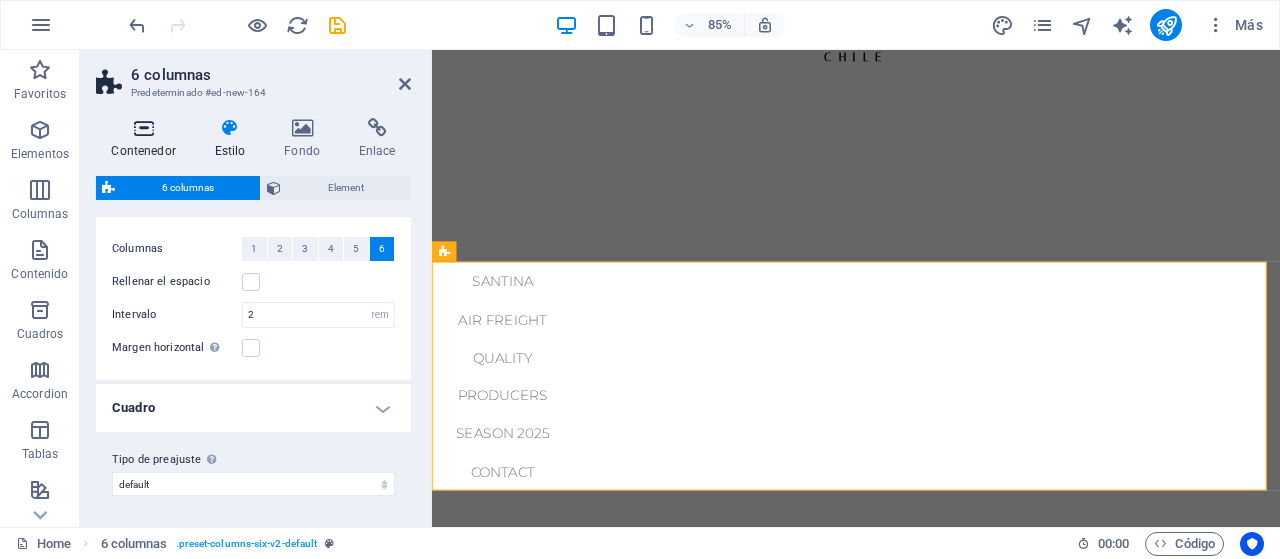 click at bounding box center [143, 128] 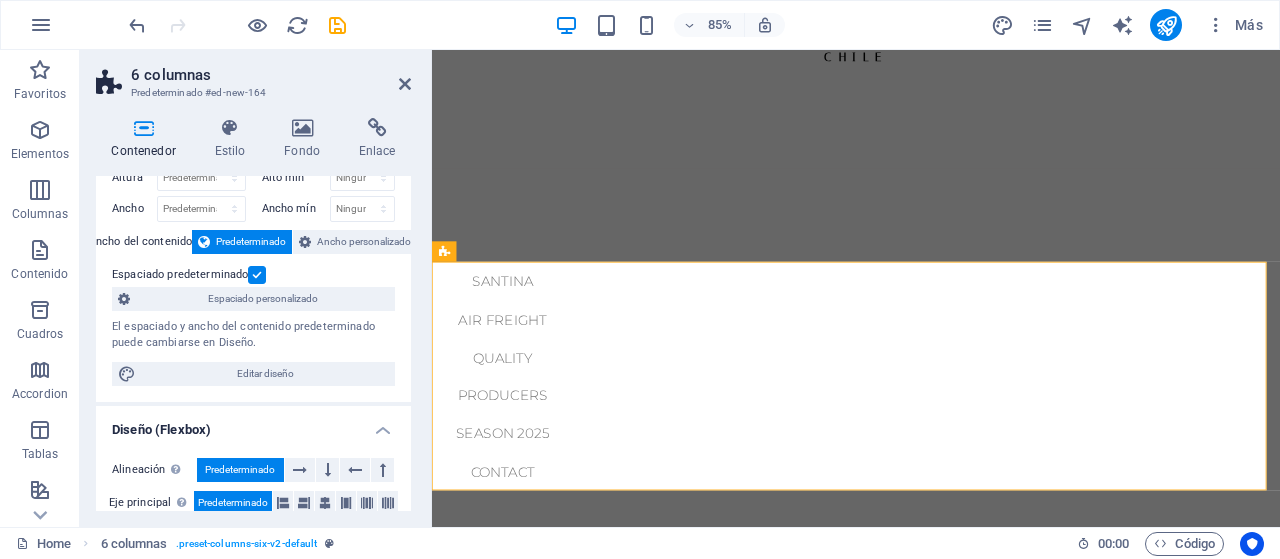 scroll, scrollTop: 0, scrollLeft: 0, axis: both 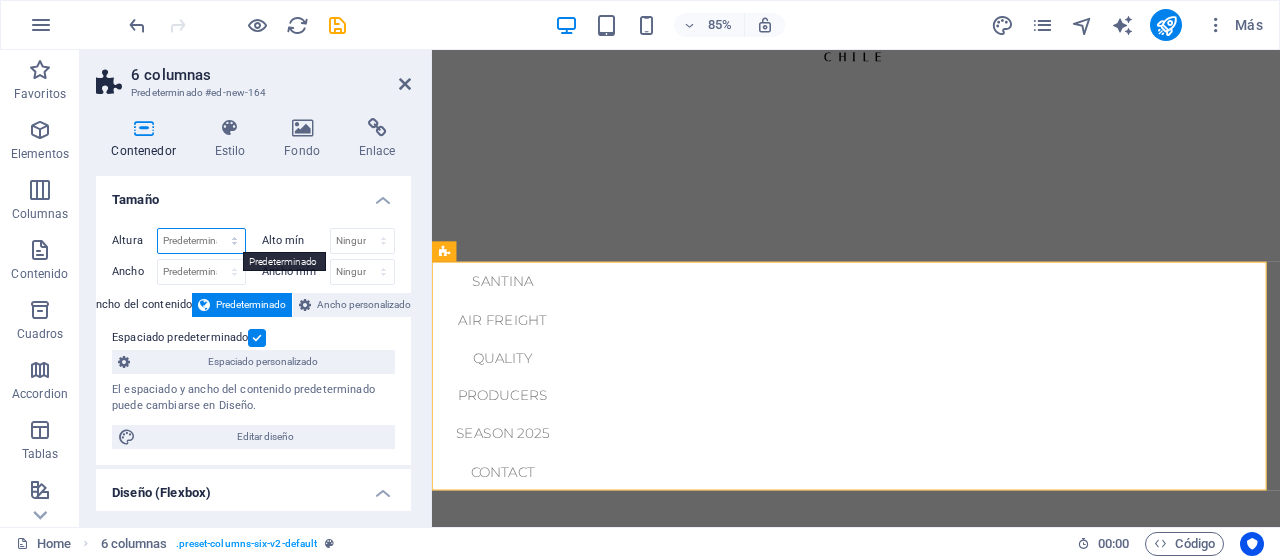 click on "Predeterminado px rem % vh vw" at bounding box center (201, 241) 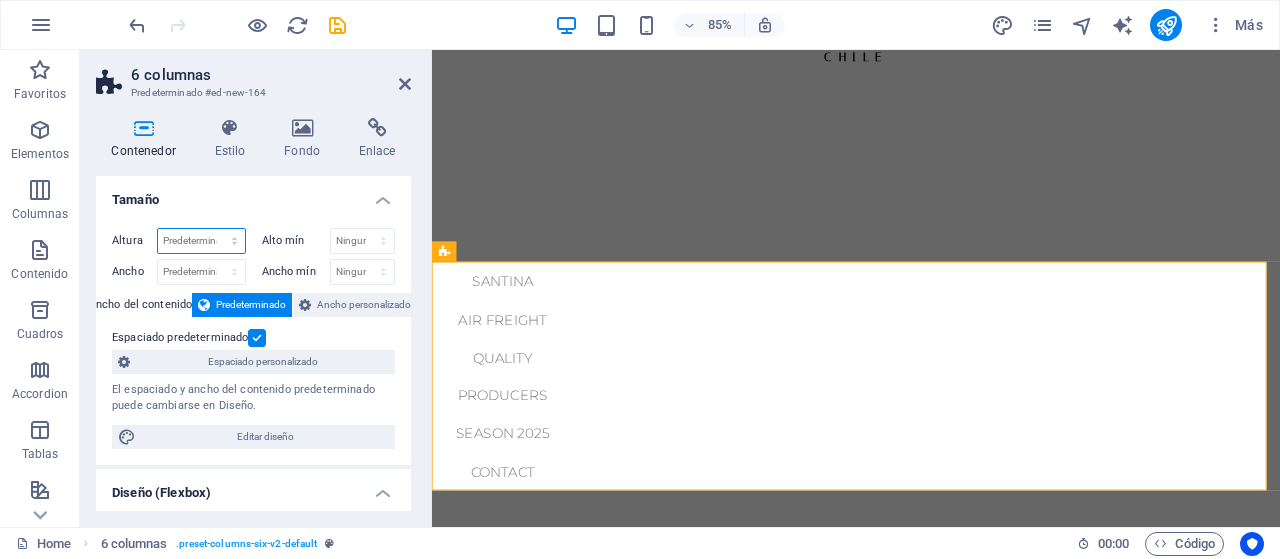 select on "px" 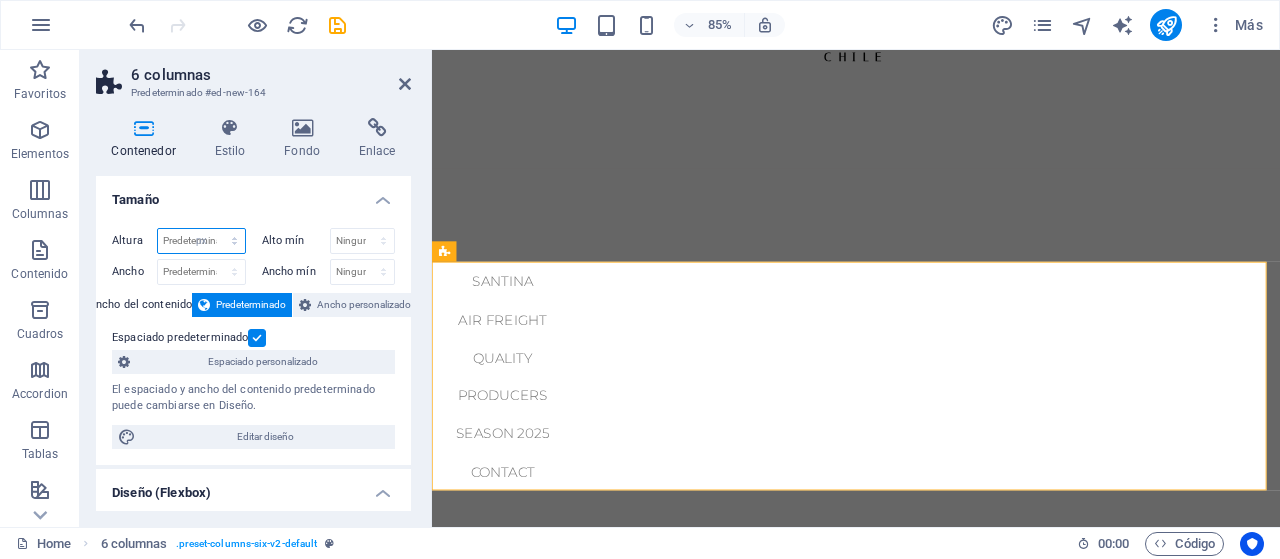 click on "Predeterminado px rem % vh vw" at bounding box center (201, 241) 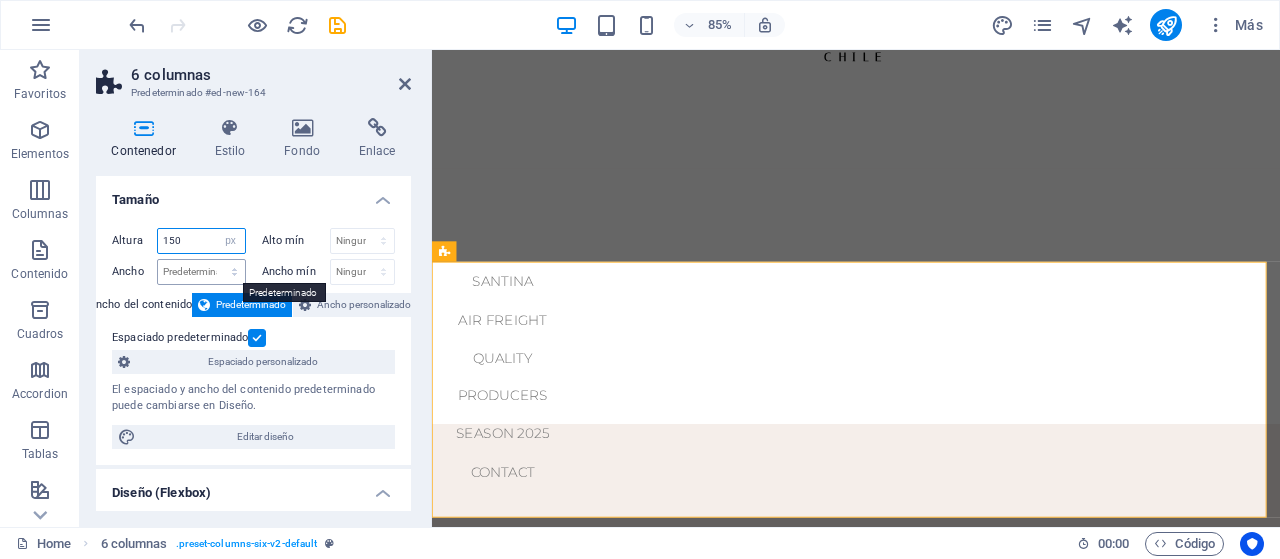 type on "150" 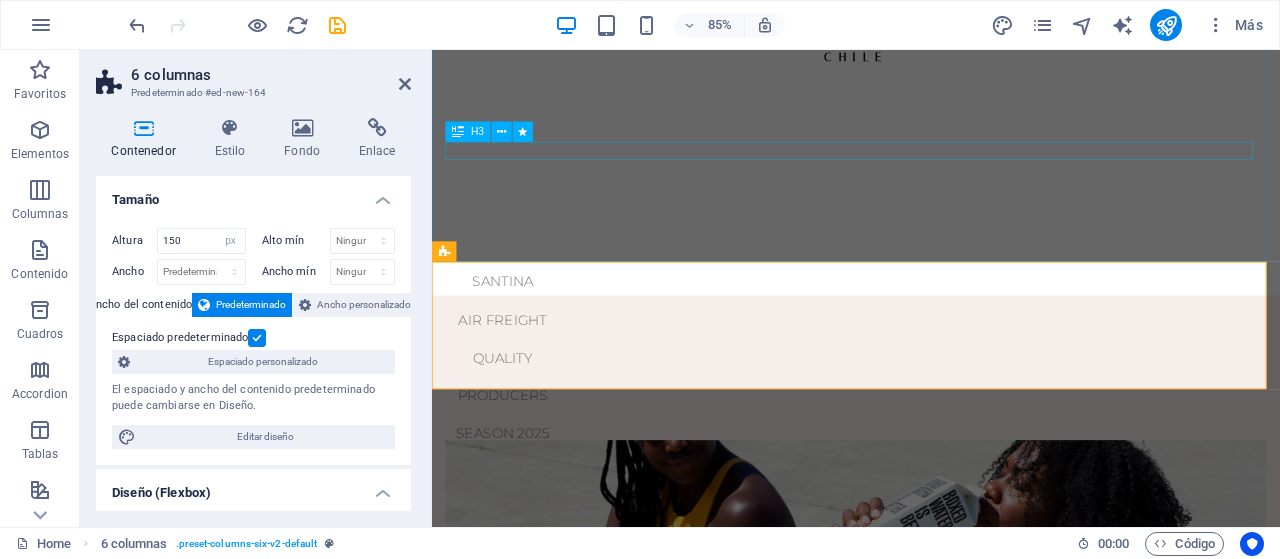 click on "CHILE" at bounding box center [931, 58] 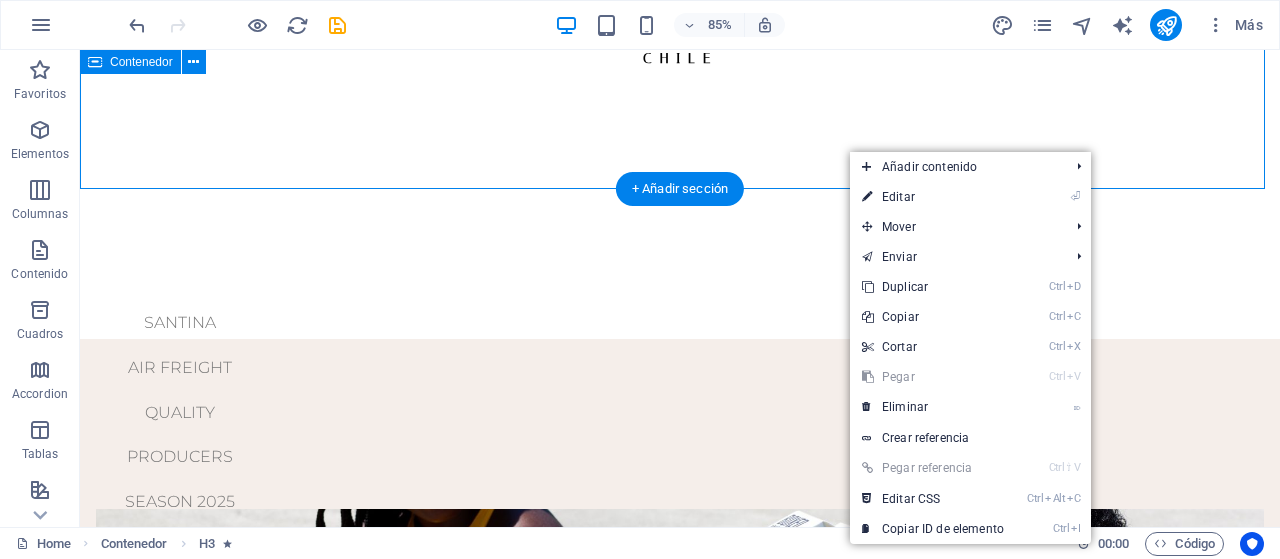scroll, scrollTop: 0, scrollLeft: 0, axis: both 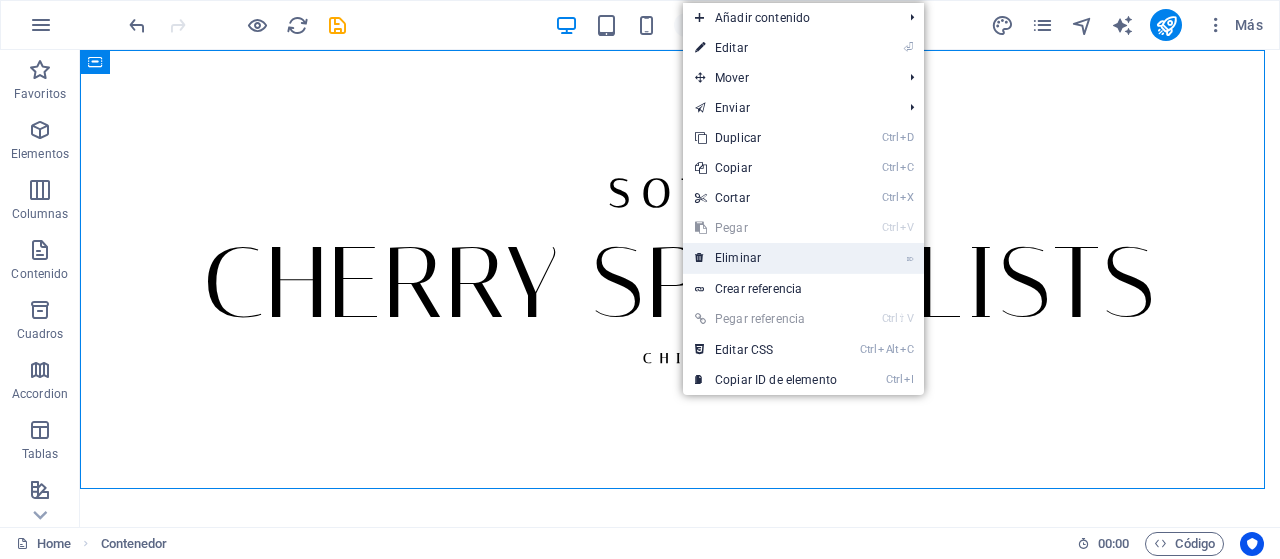 click on "⌦  Eliminar" at bounding box center (766, 258) 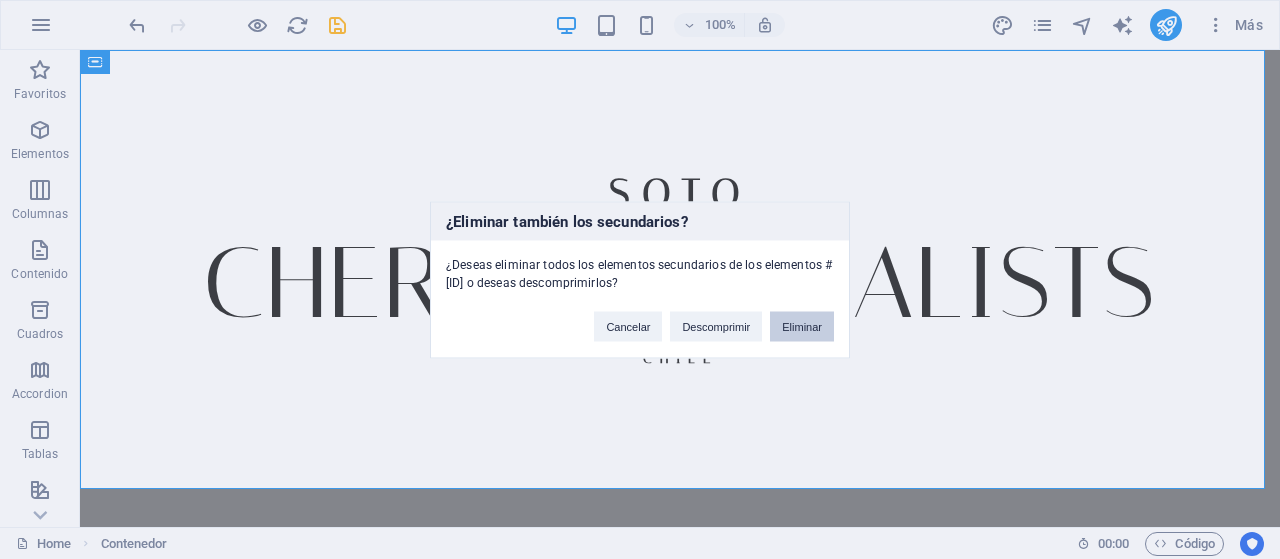 click on "Eliminar" at bounding box center (802, 326) 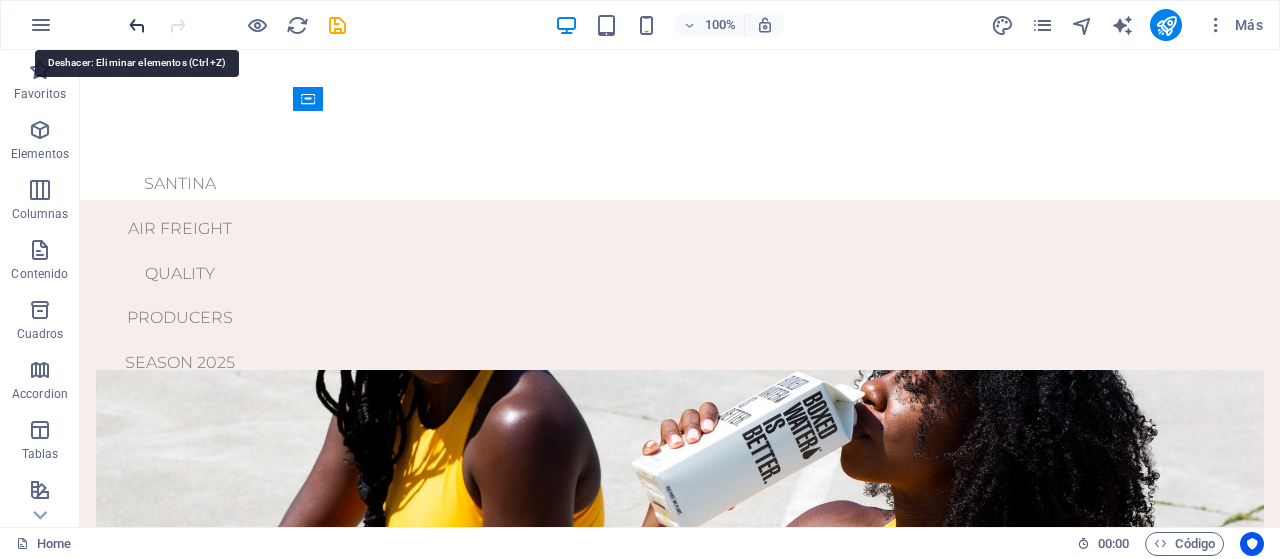 click at bounding box center [137, 25] 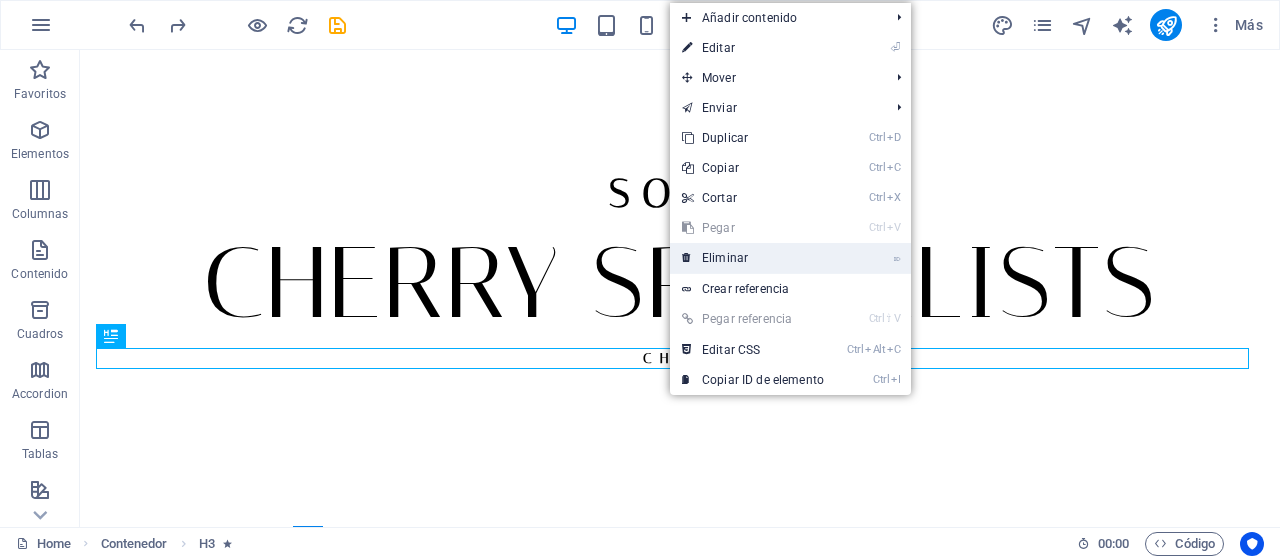 click on "⌦  Eliminar" at bounding box center (753, 258) 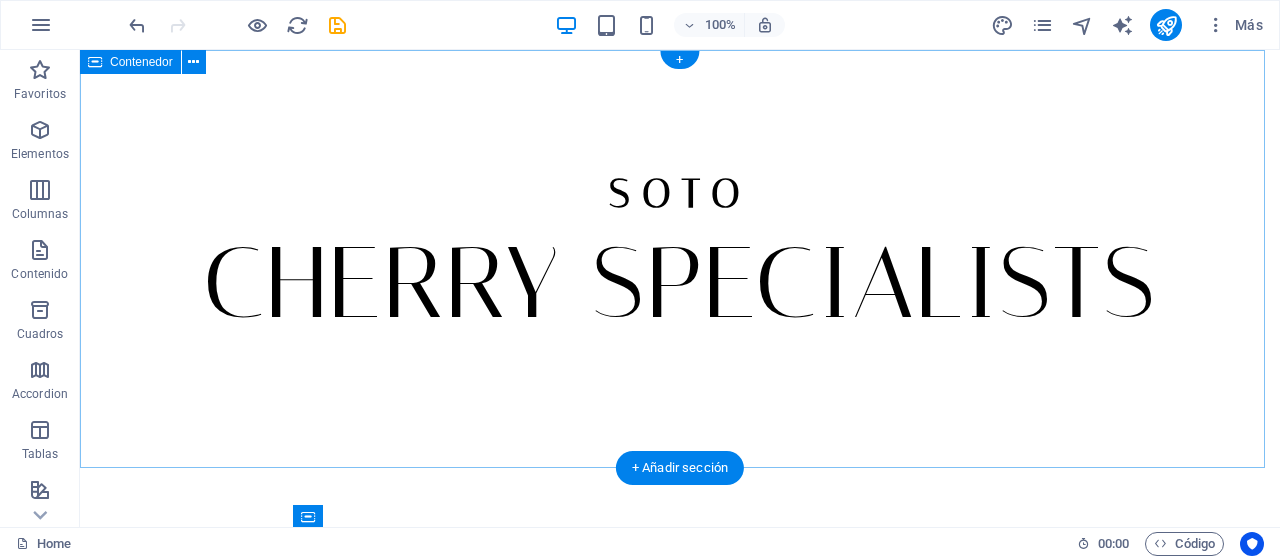click on "SOTO CHERRY SPECIALISTS" at bounding box center [680, 259] 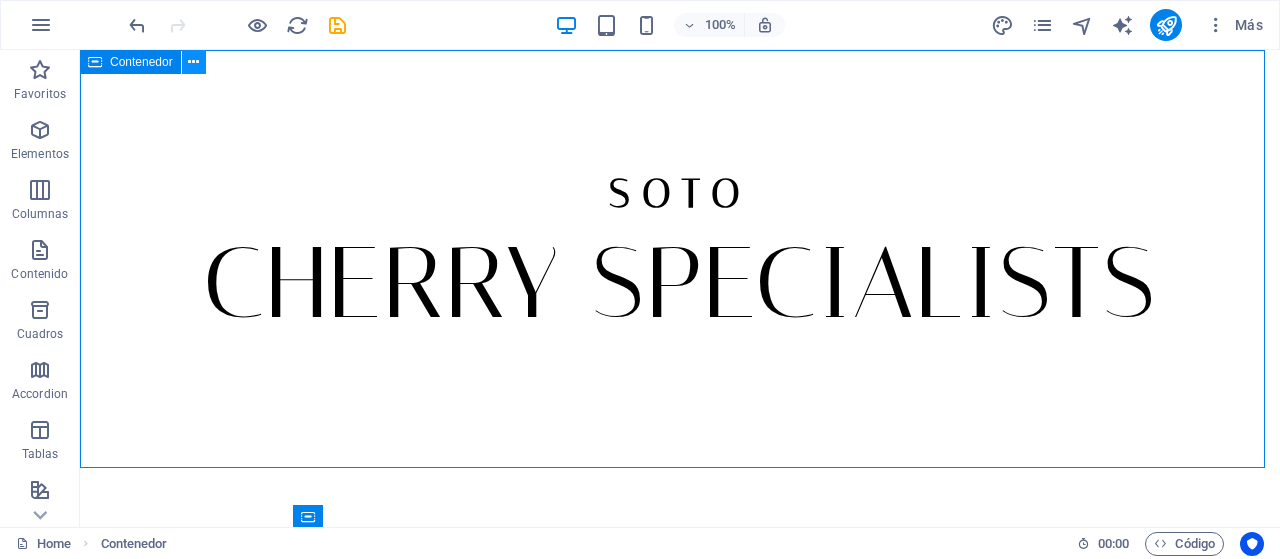 click at bounding box center [193, 62] 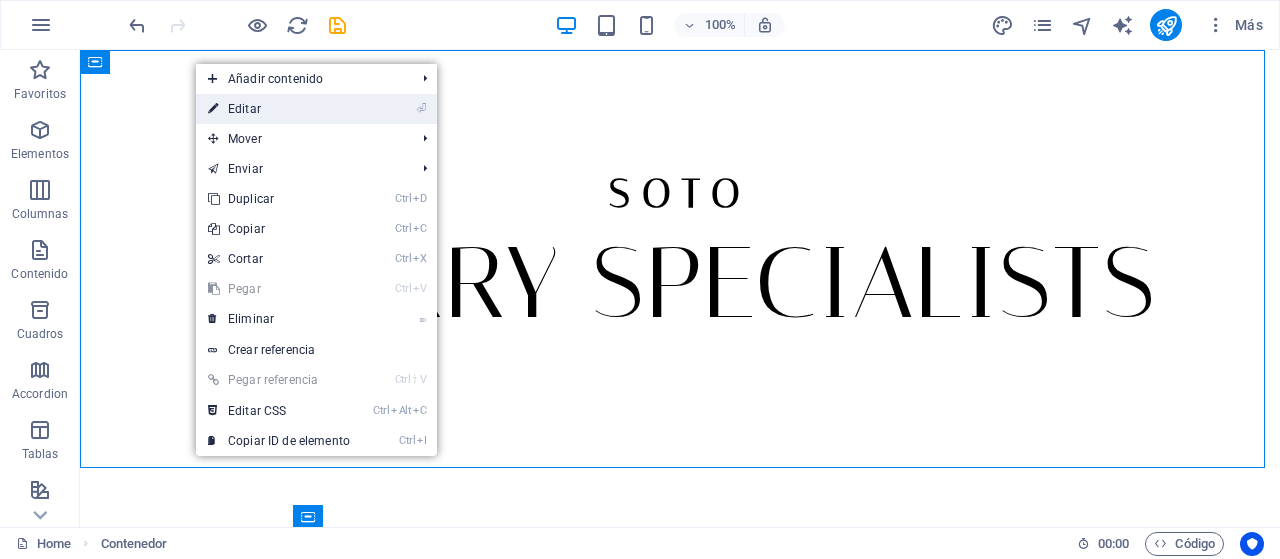 click on "⏎  Editar" at bounding box center [279, 109] 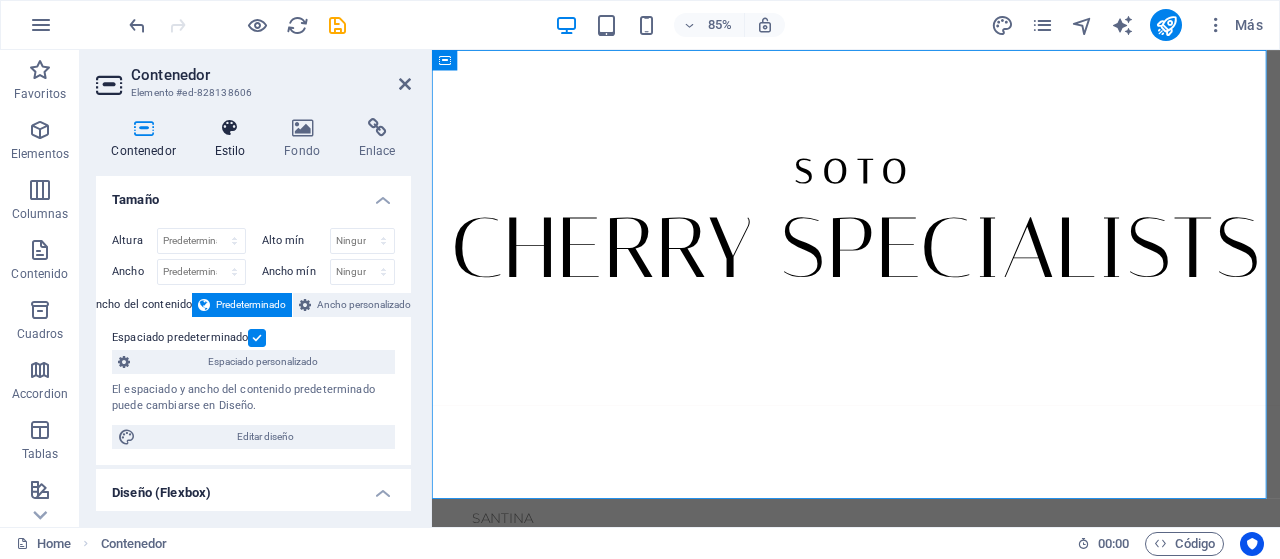 click at bounding box center [230, 128] 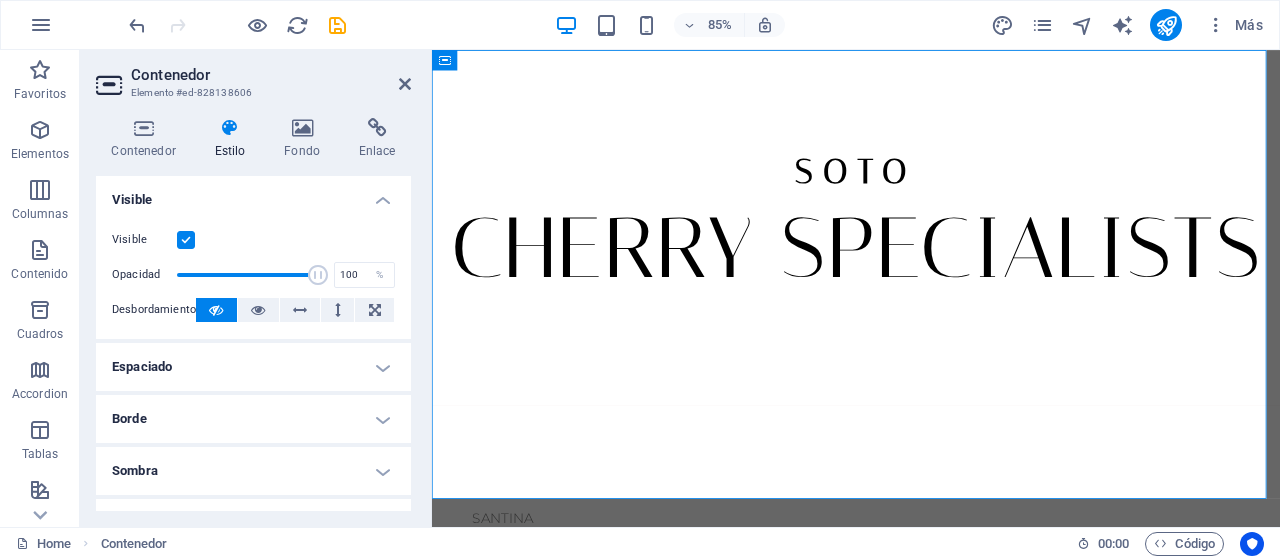 click on "Espaciado" at bounding box center (253, 367) 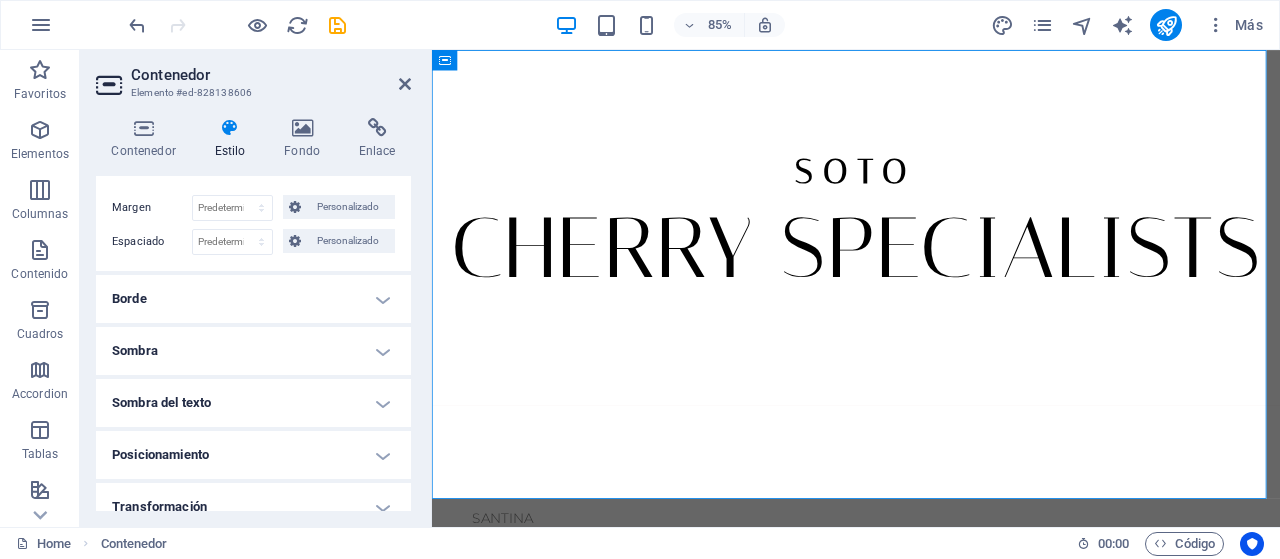 scroll, scrollTop: 100, scrollLeft: 0, axis: vertical 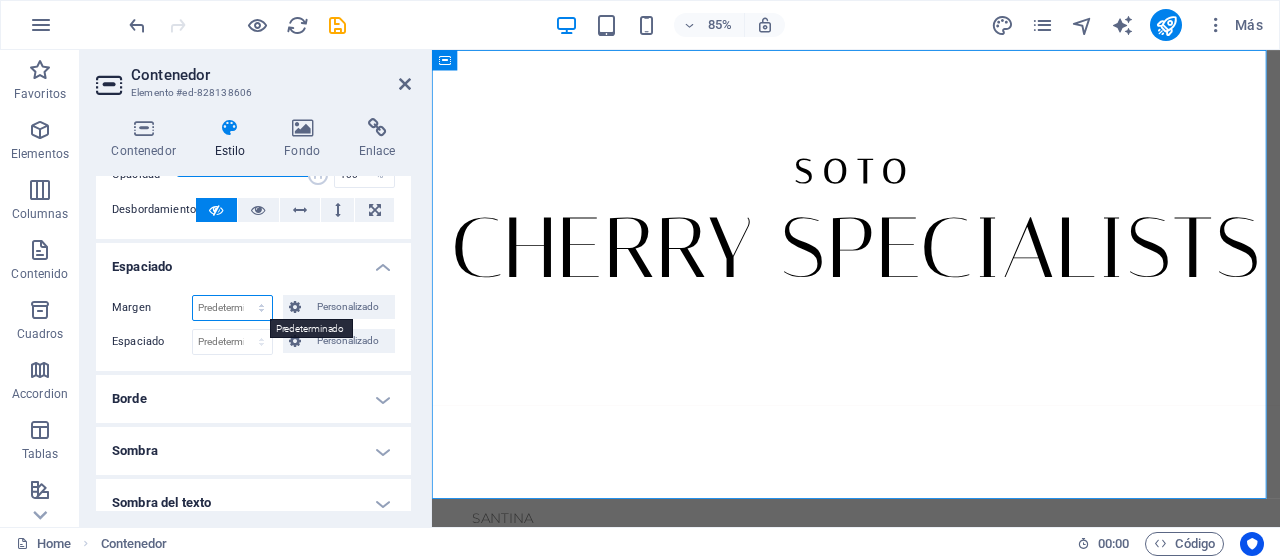 click on "Predeterminado automático px % rem vw vh Personalizado" at bounding box center (232, 308) 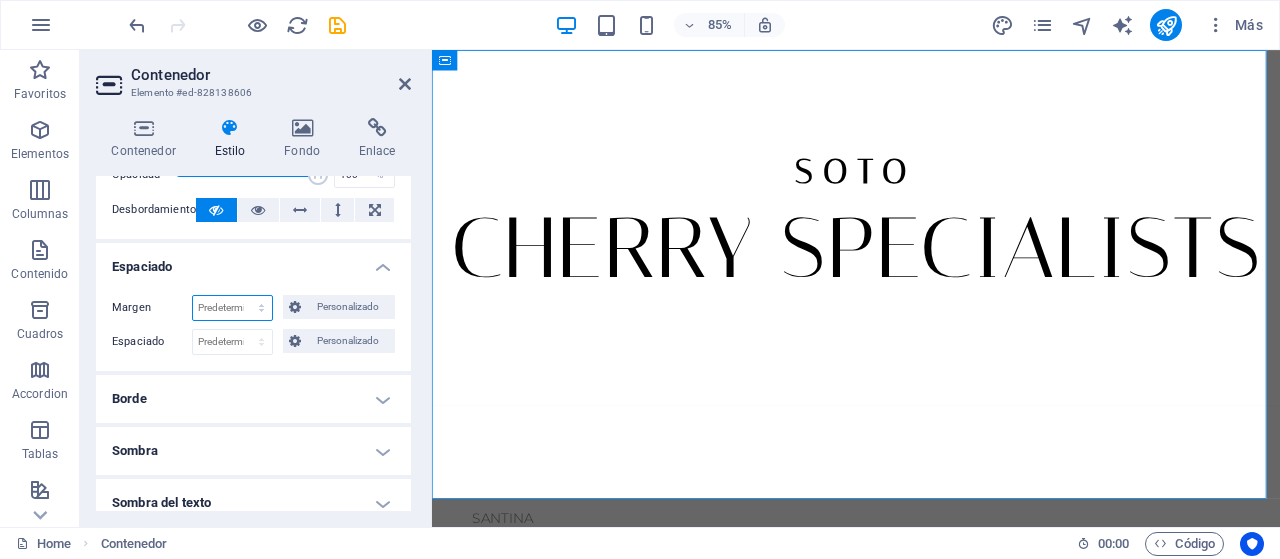 select on "px" 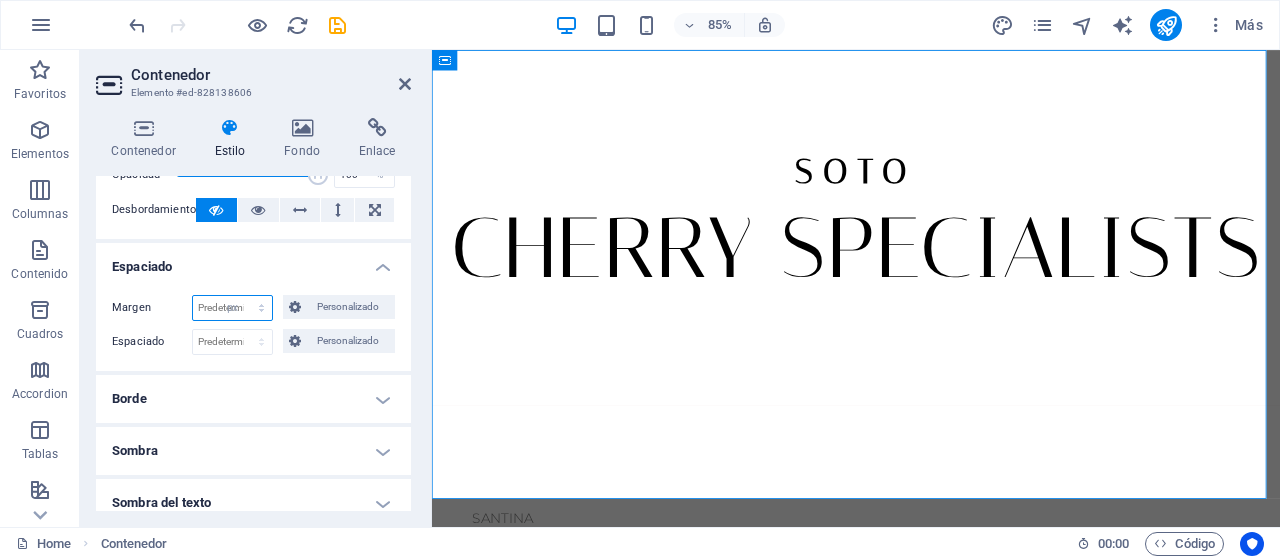 click on "Predeterminado automático px % rem vw vh Personalizado" at bounding box center [232, 308] 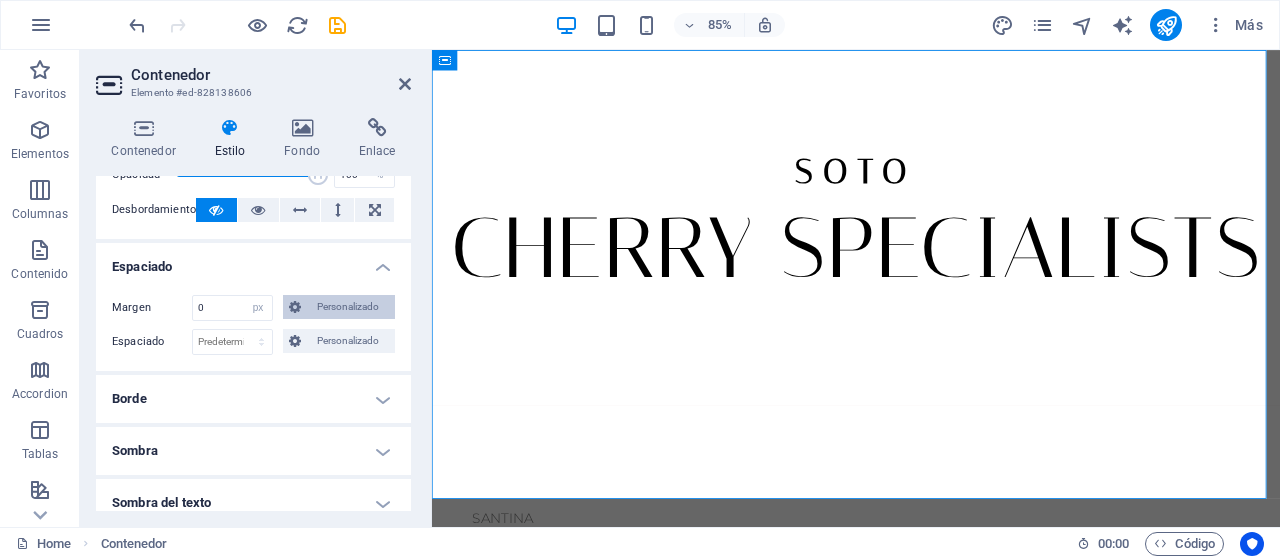 click on "Personalizado" at bounding box center (348, 307) 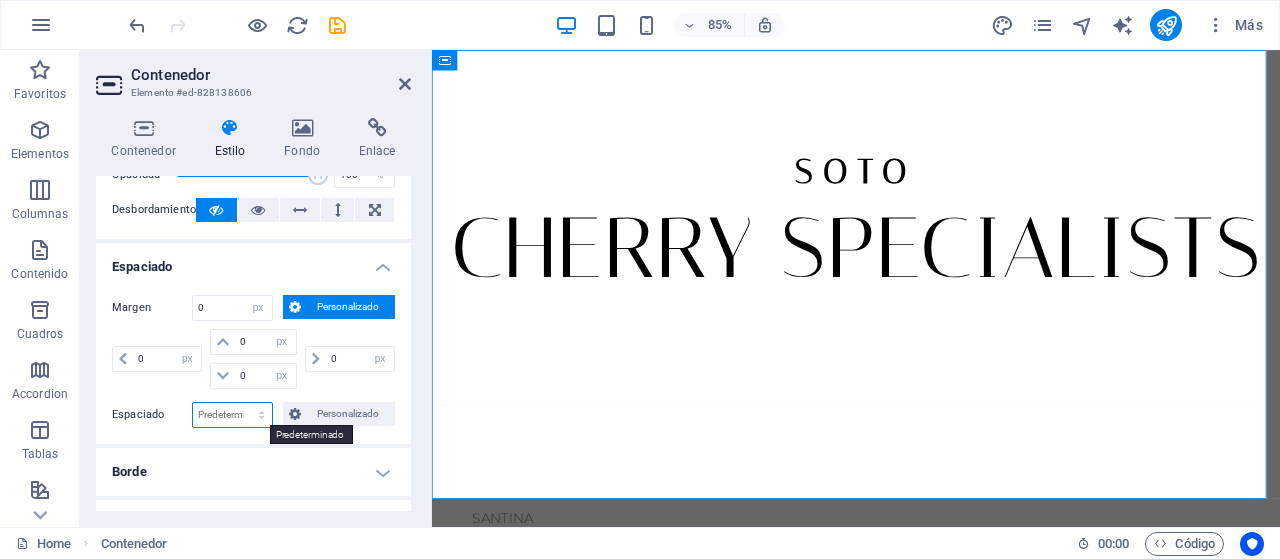 click on "Predeterminado px rem % vh vw Personalizado" at bounding box center [232, 415] 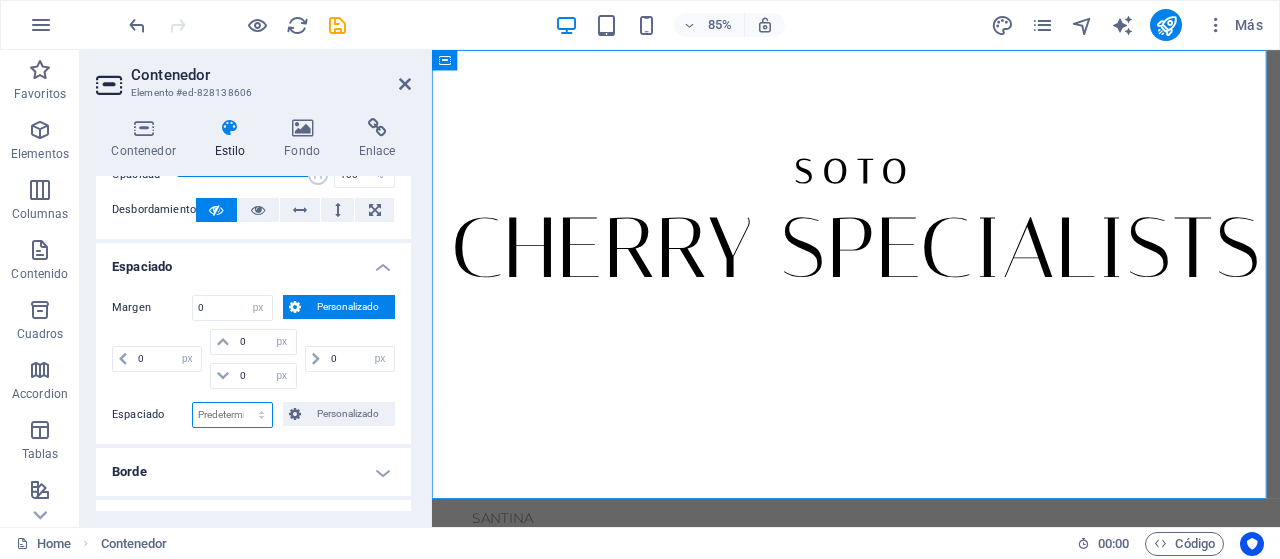 select on "px" 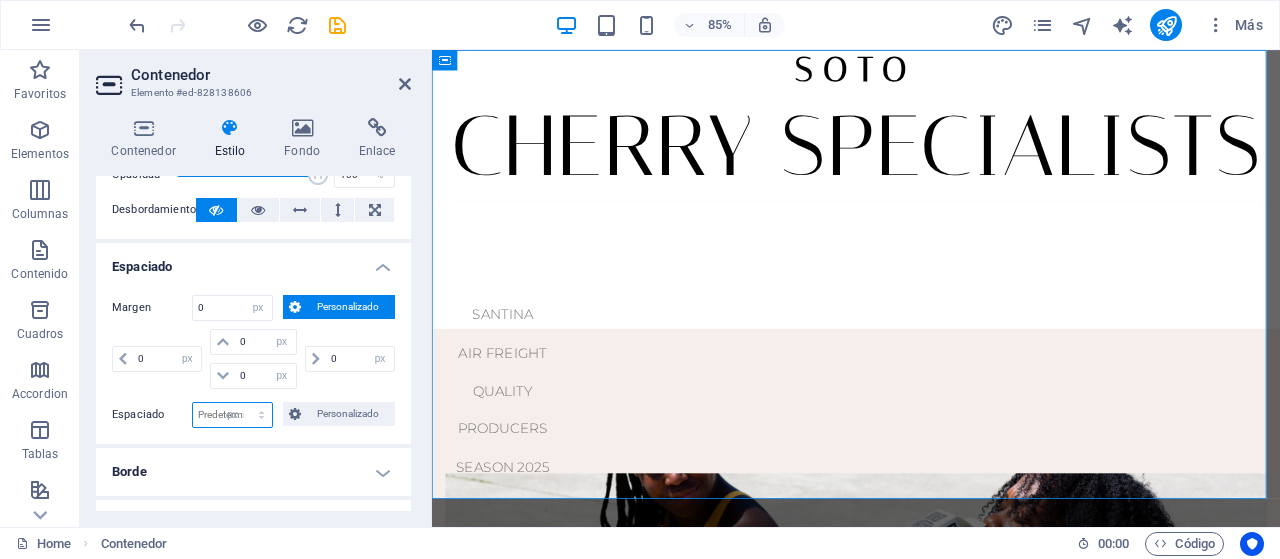 click on "Predeterminado px rem % vh vw Personalizado" at bounding box center (232, 415) 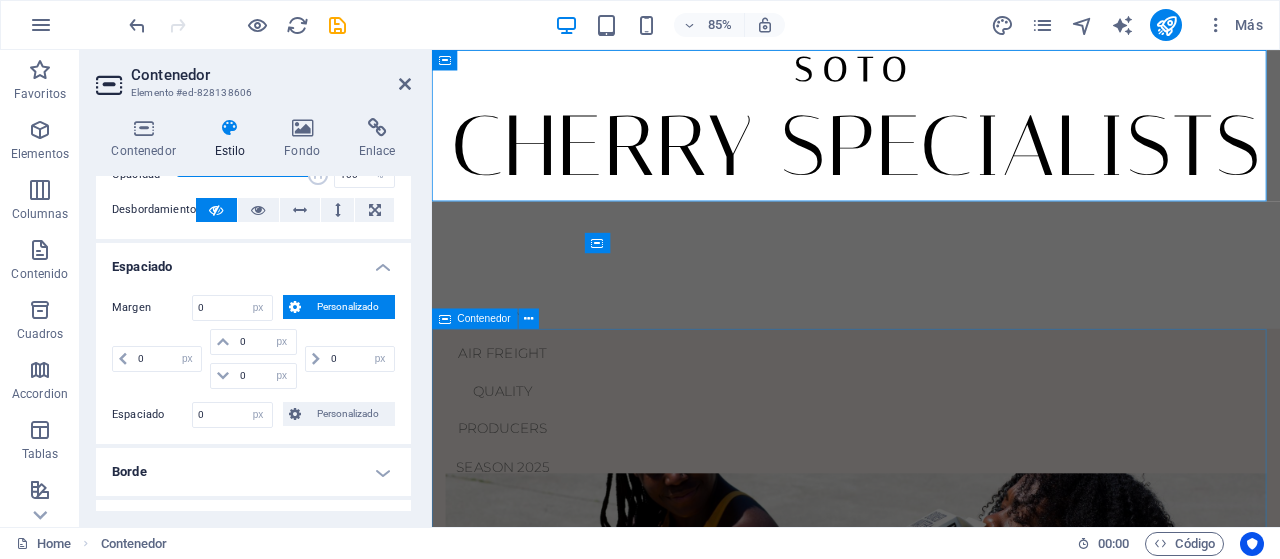 click on "Spring Lookbook Our new range of overcoats made from 100% cashmere, ethically sourced and without the price tag of old fashion houses. Trends 01/02/2022 Autumn Lookbook Our new range of overcoats made from 100% cashmere, ethically sourced and without the price tag of old fashion houses. Trends 01/01/2022 Womens Lookbook Our new range of overcoats made from 100% cashmere, ethically sourced and without the price tag of old fashion houses. Trends 12/31/2021  Previous Next" at bounding box center (931, 1595) 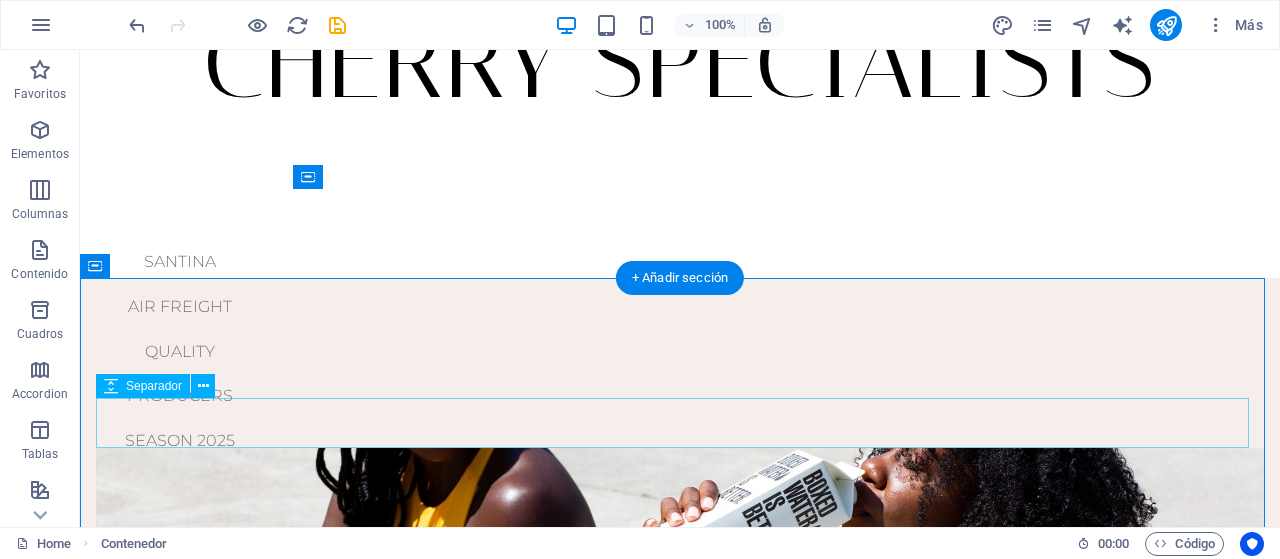 scroll, scrollTop: 0, scrollLeft: 0, axis: both 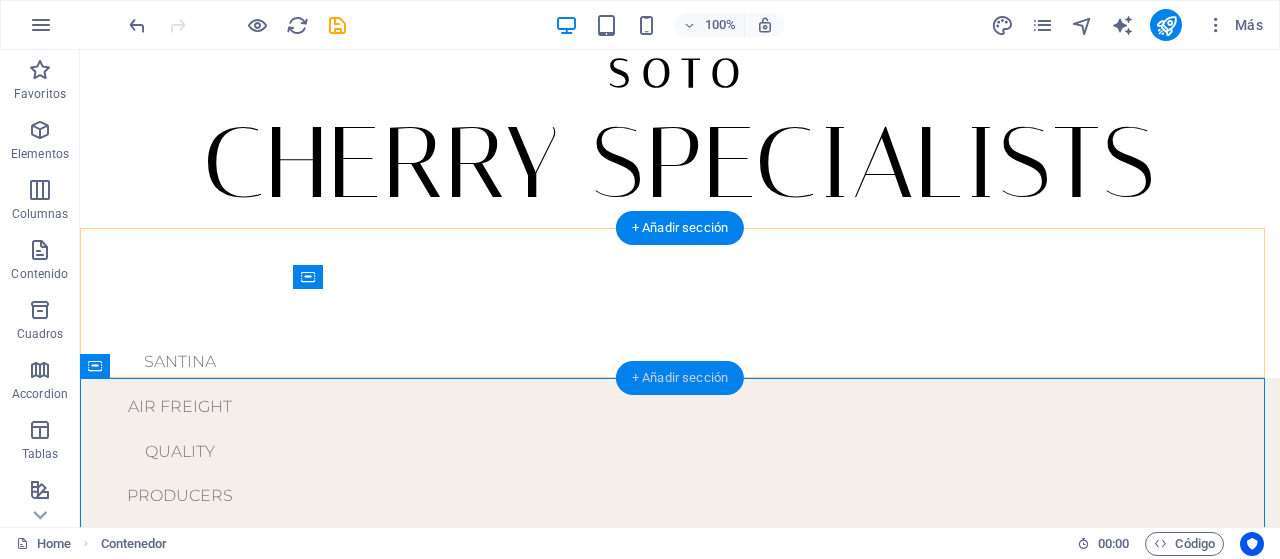 click on "+ Añadir sección" at bounding box center (680, 378) 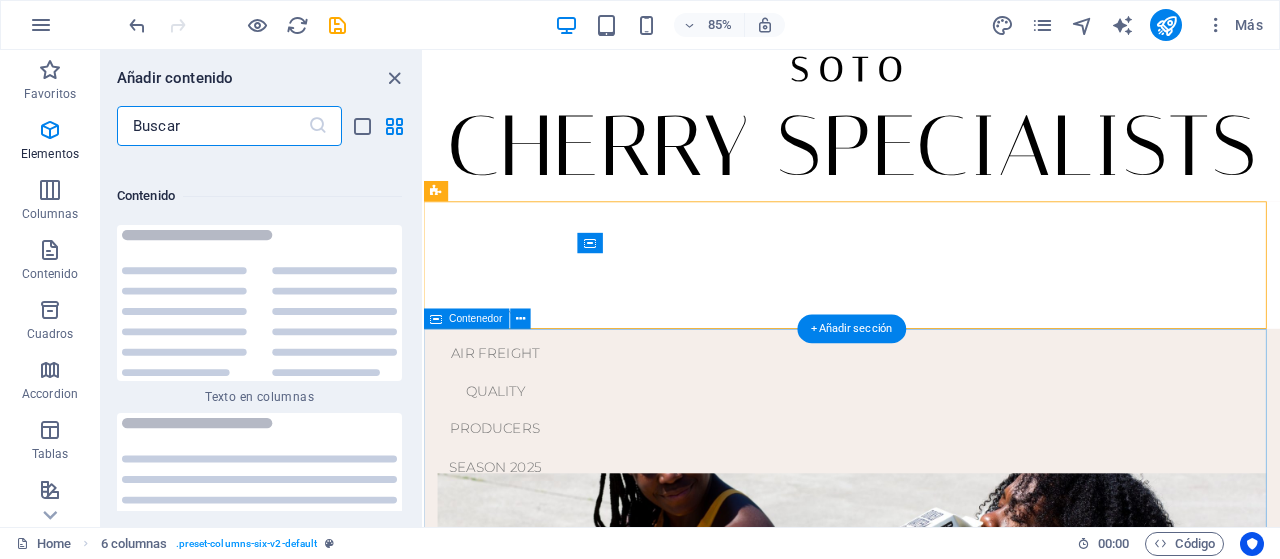 scroll, scrollTop: 6803, scrollLeft: 0, axis: vertical 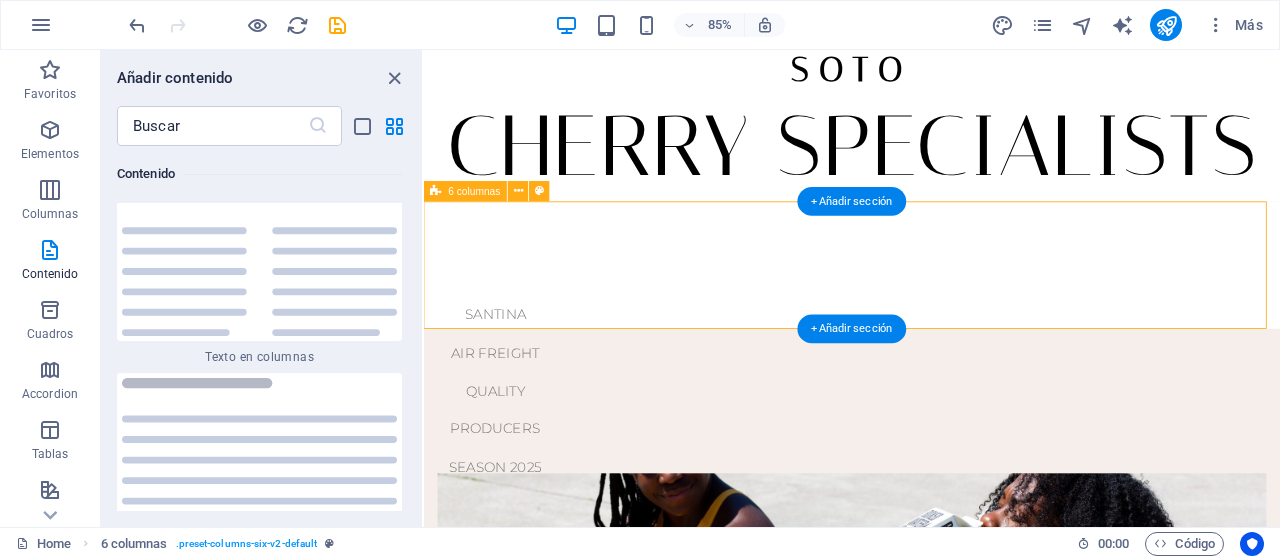 click on "SANTINA AIR FREIGHT QUALITY PRODUCERS SEASON 2025 CONTACT" at bounding box center [927, 303] 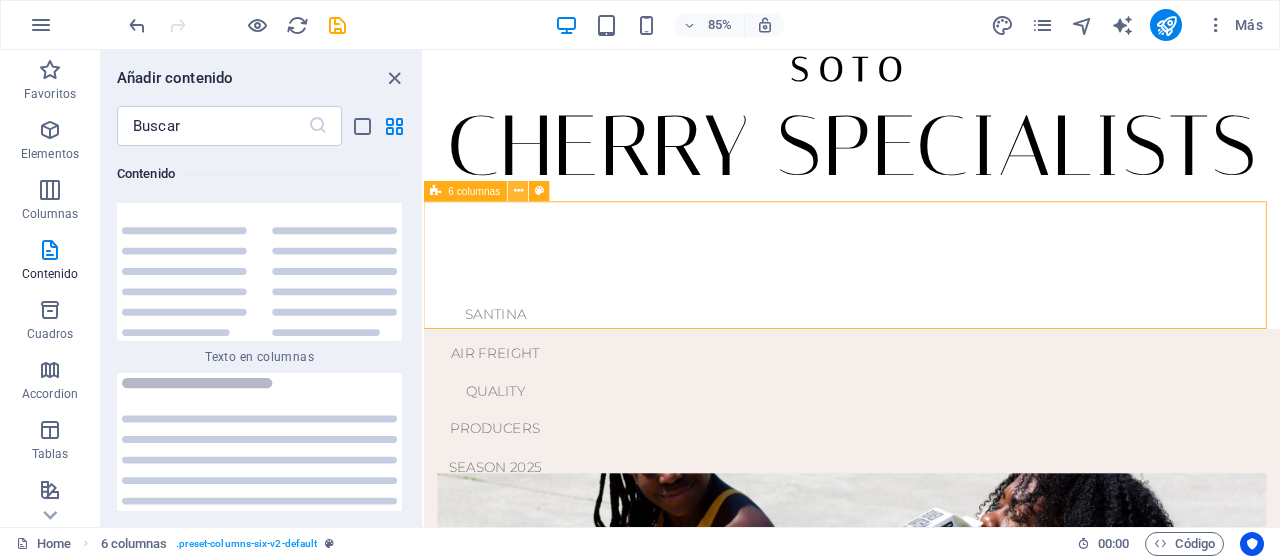 click at bounding box center [518, 191] 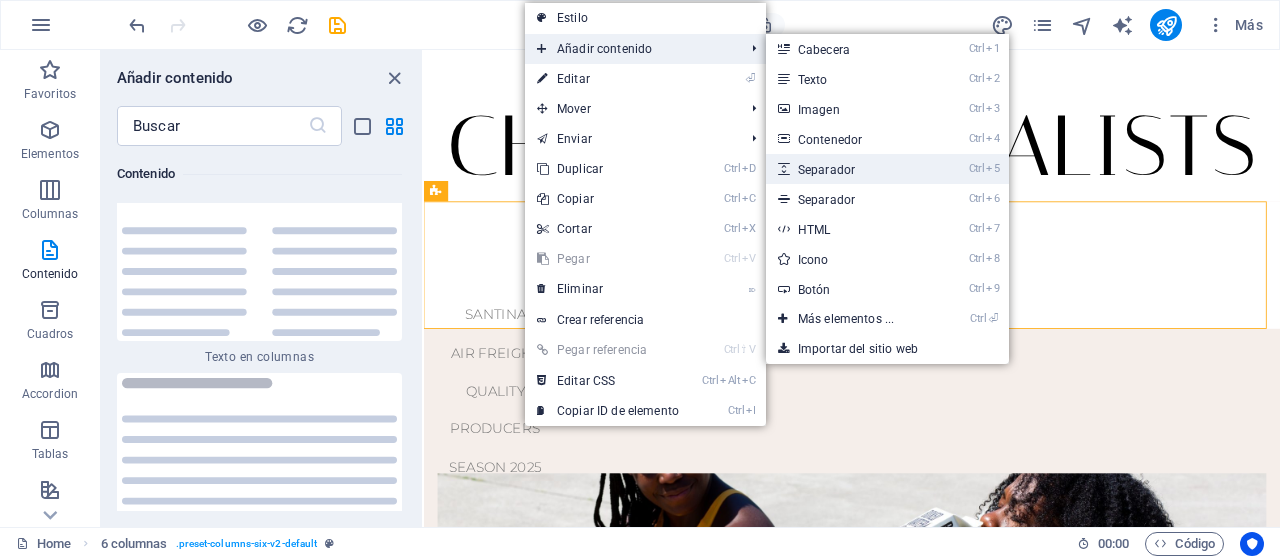 click on "Ctrl 5  Separador" at bounding box center [850, 169] 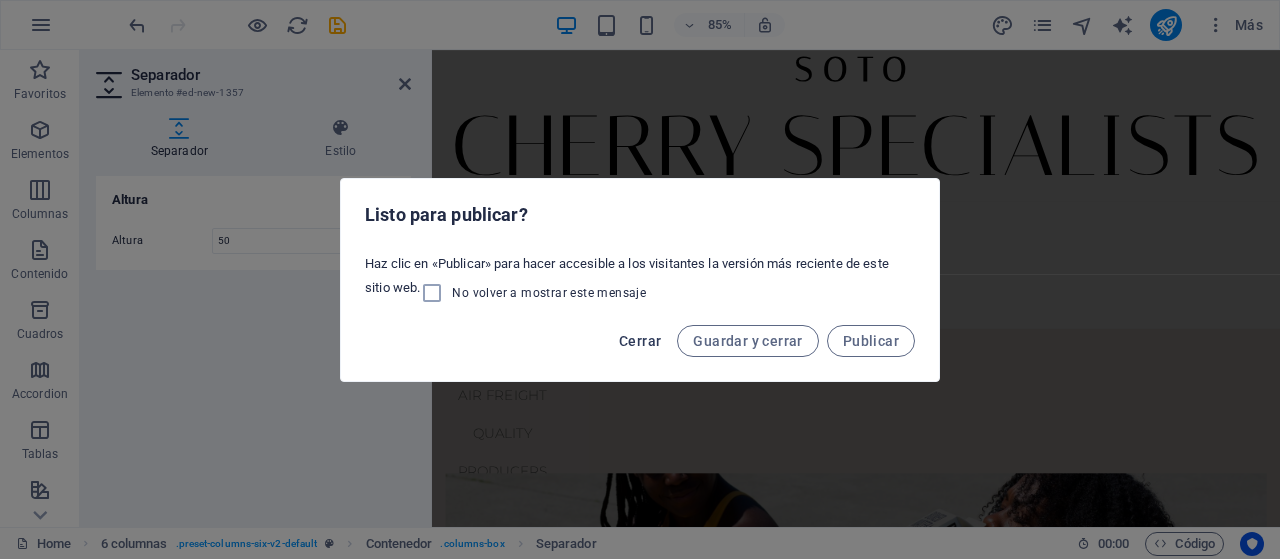 click on "Cerrar" at bounding box center (640, 341) 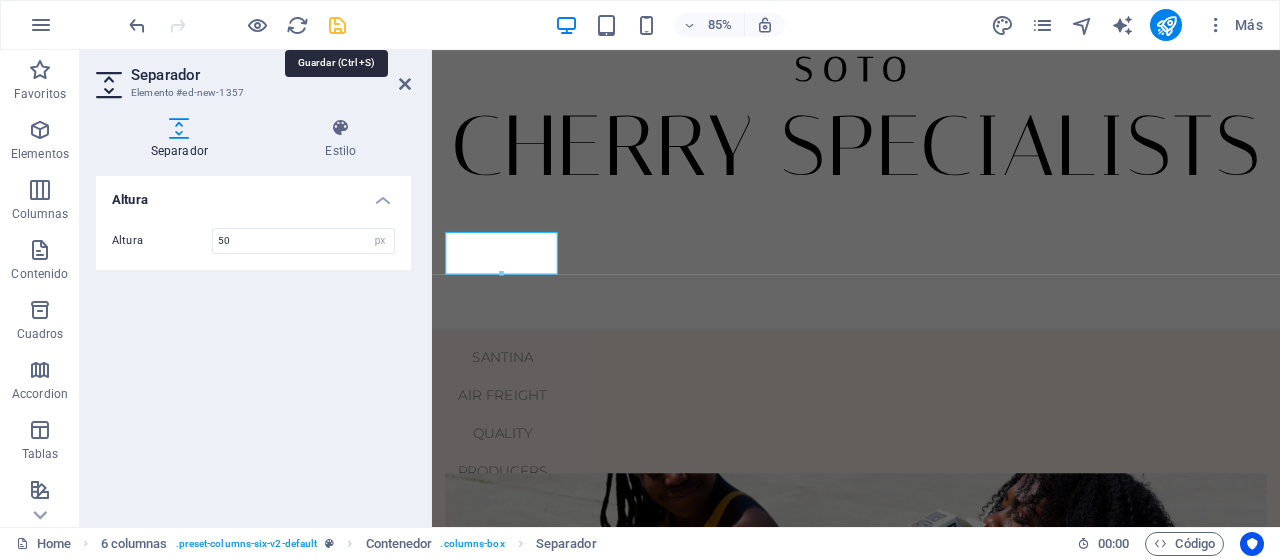 click at bounding box center (337, 25) 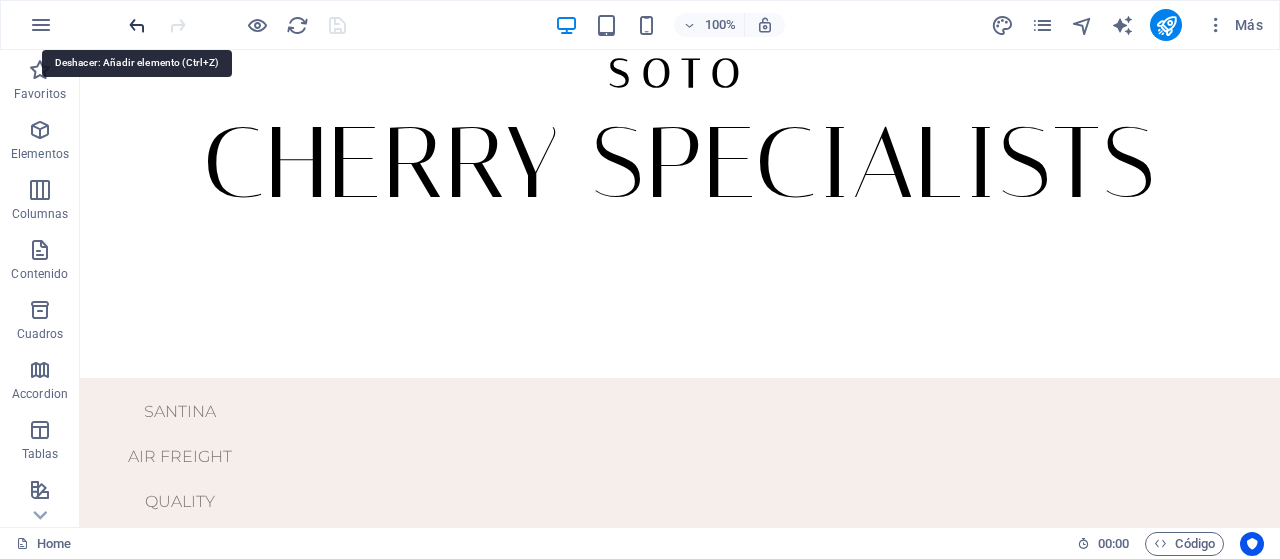 click at bounding box center [137, 25] 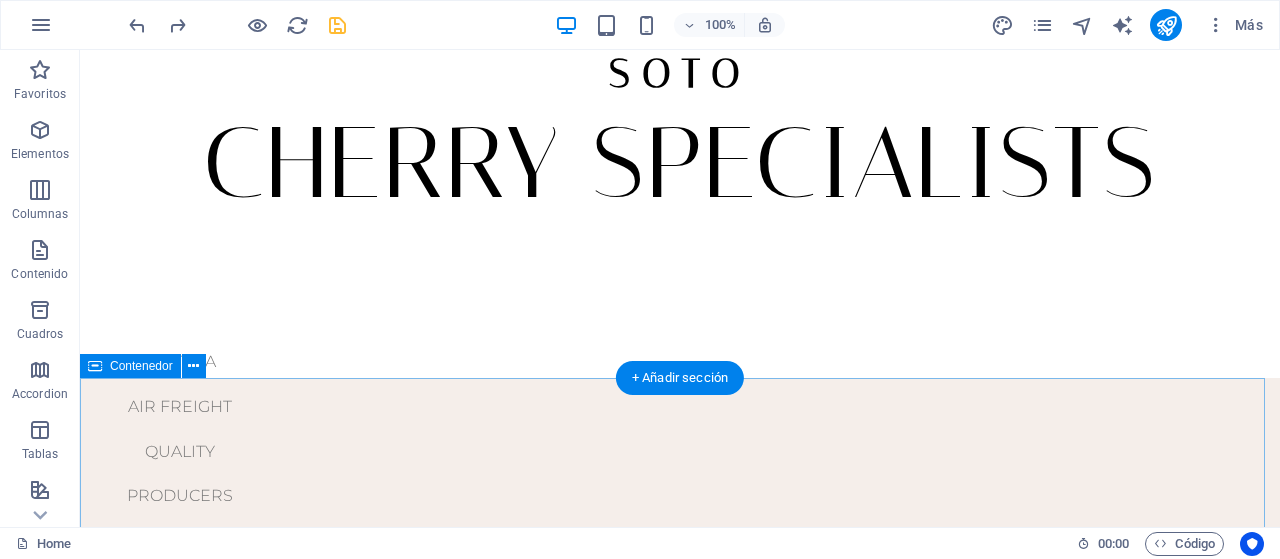 scroll, scrollTop: 100, scrollLeft: 0, axis: vertical 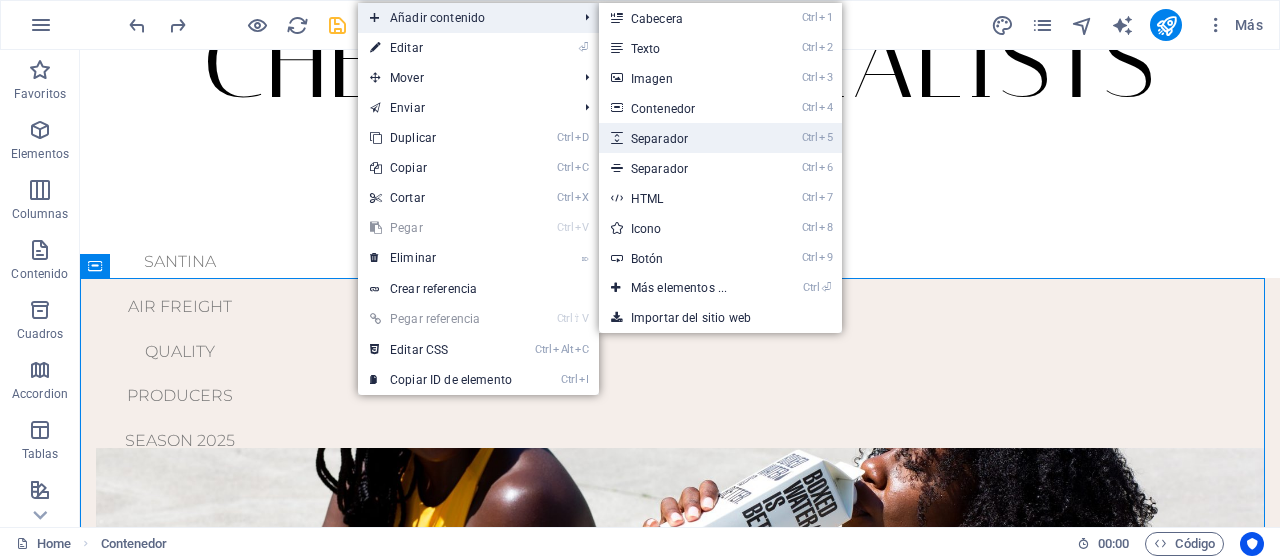 click on "Ctrl 5  Separador" at bounding box center [683, 138] 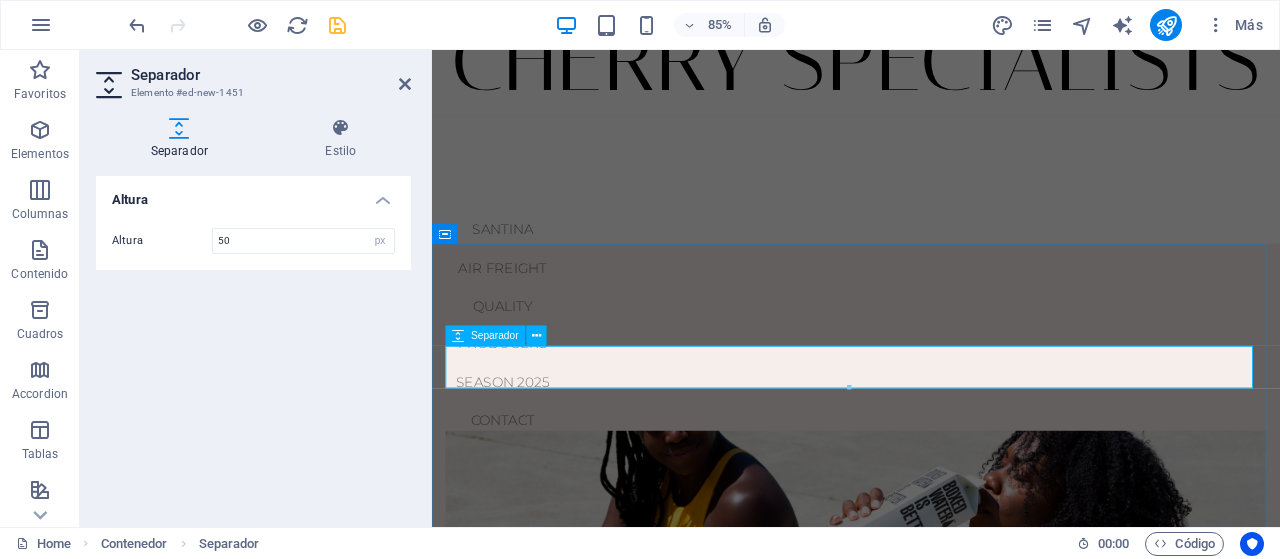 click at bounding box center [931, 423] 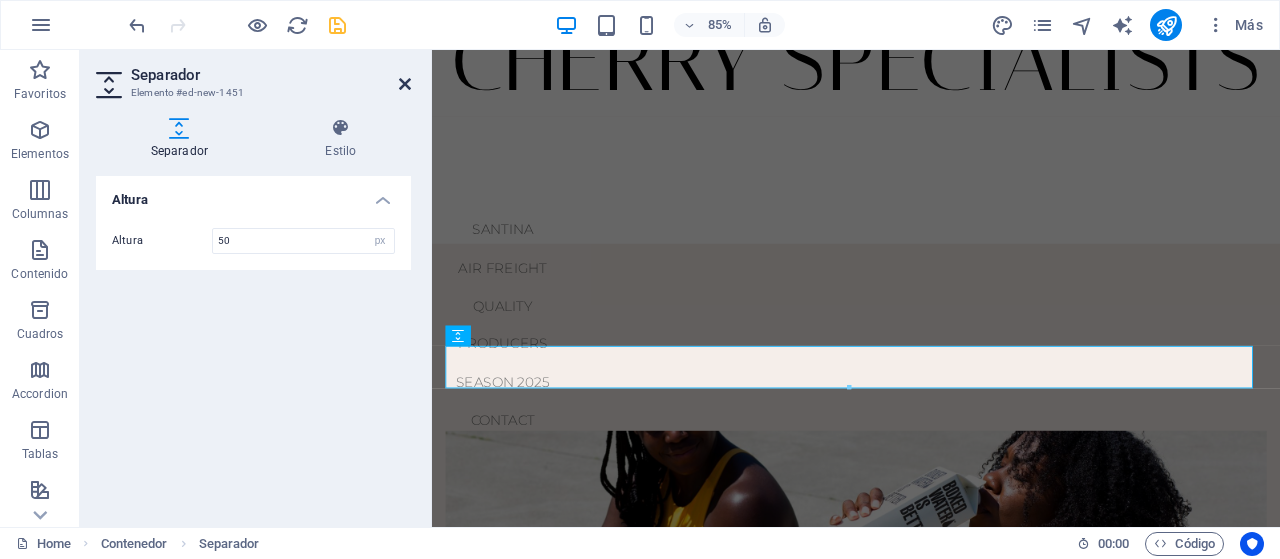 click at bounding box center (405, 84) 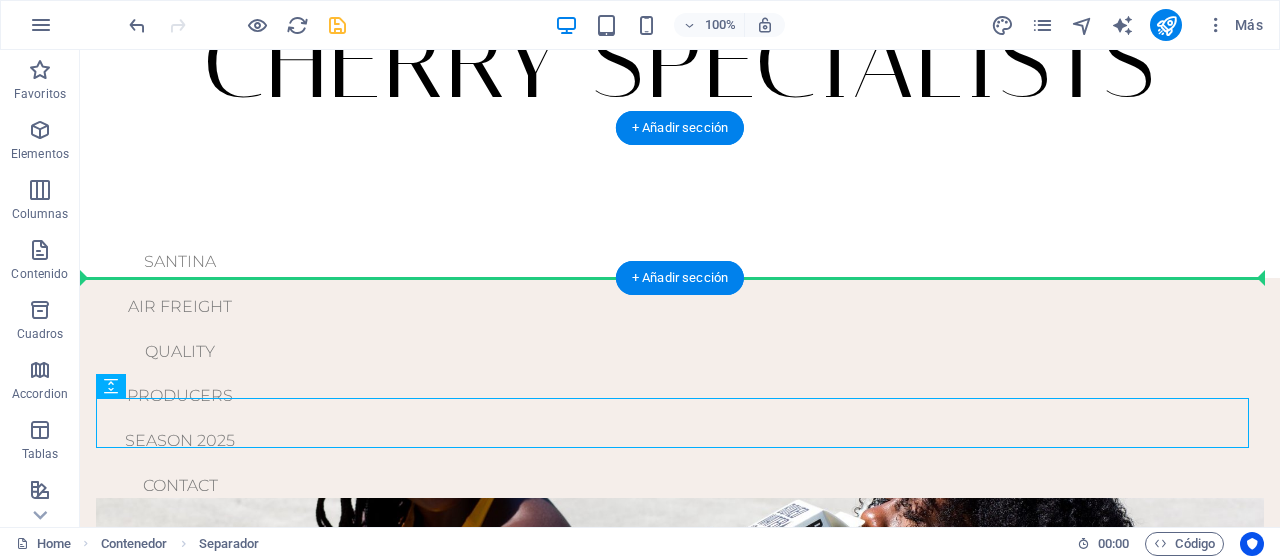 drag, startPoint x: 192, startPoint y: 433, endPoint x: 137, endPoint y: 265, distance: 176.77386 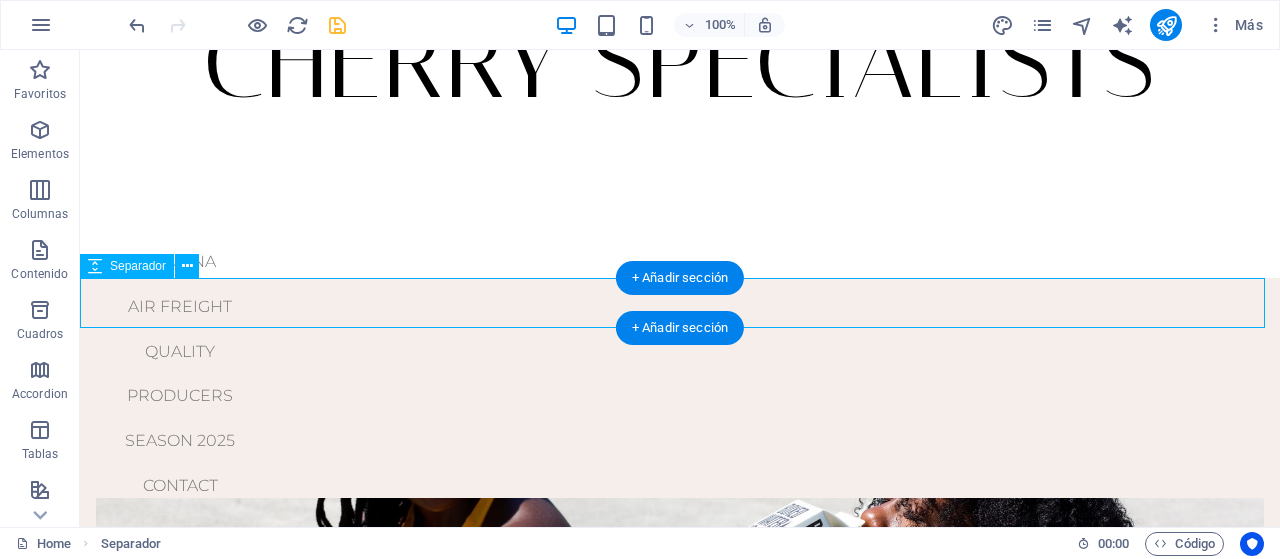 click at bounding box center (680, 303) 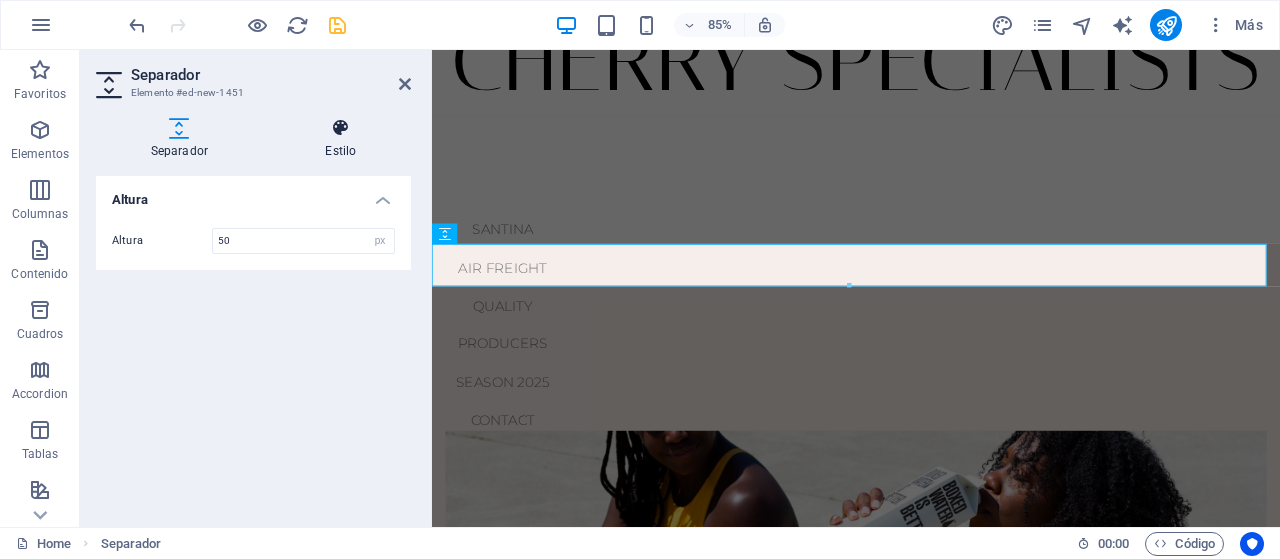 click at bounding box center (341, 128) 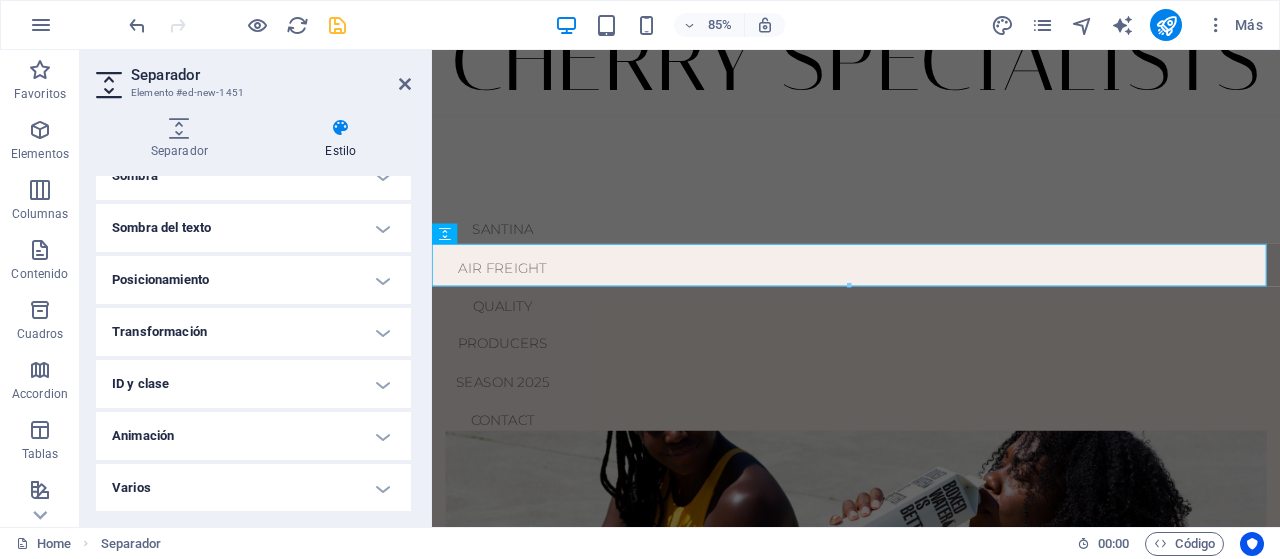 scroll, scrollTop: 0, scrollLeft: 0, axis: both 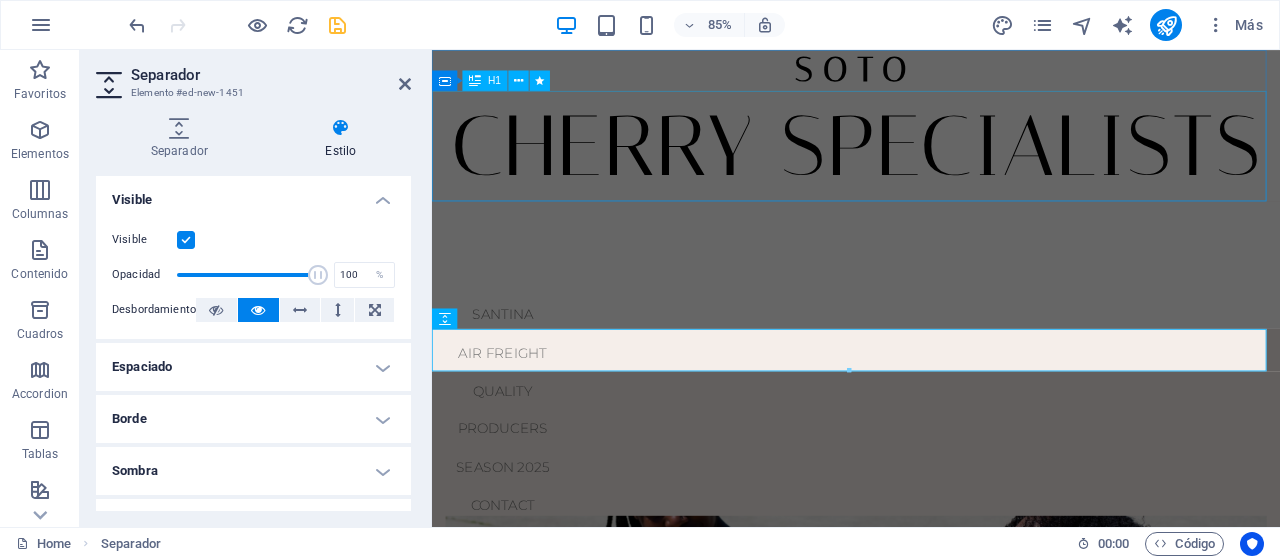 click on "CHERRY SPECIALISTS" at bounding box center (931, 163) 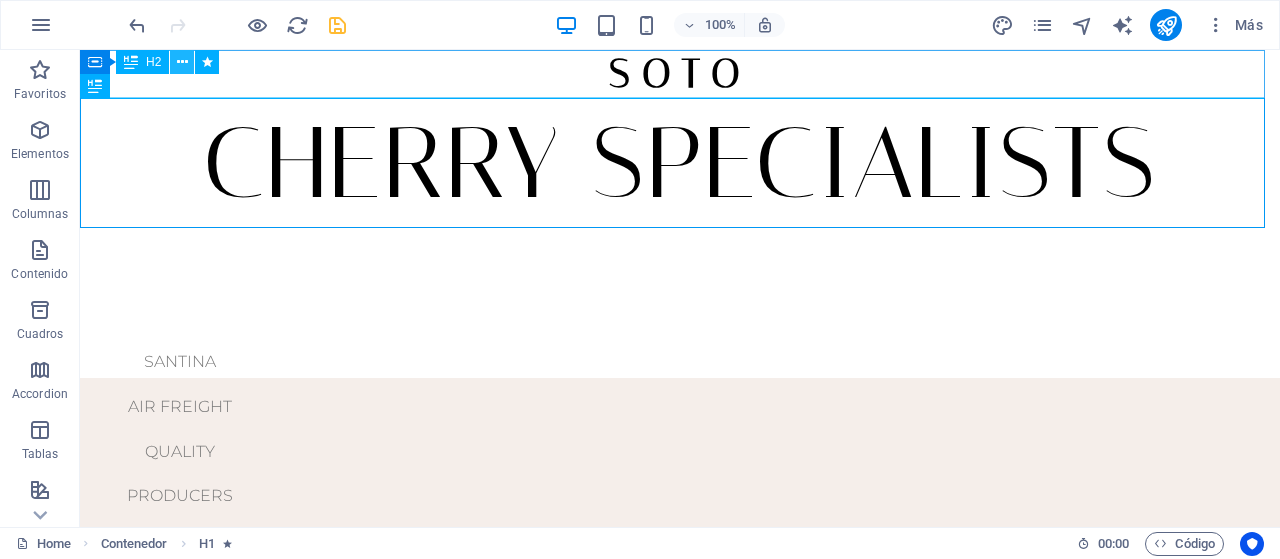 click at bounding box center (182, 62) 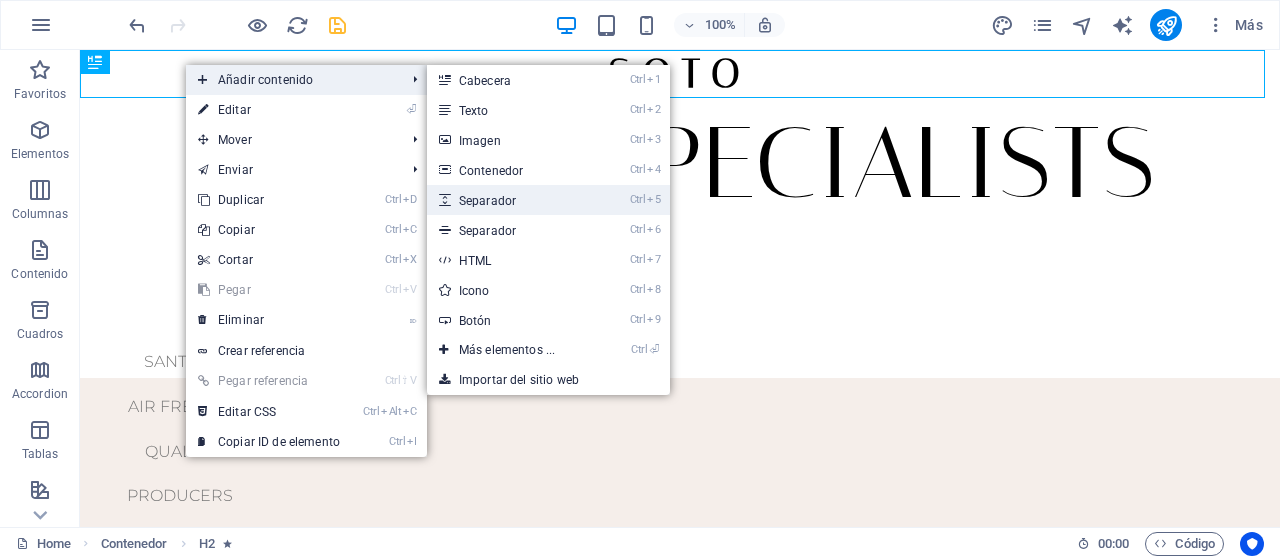 click on "Ctrl 5  Separador" at bounding box center [511, 200] 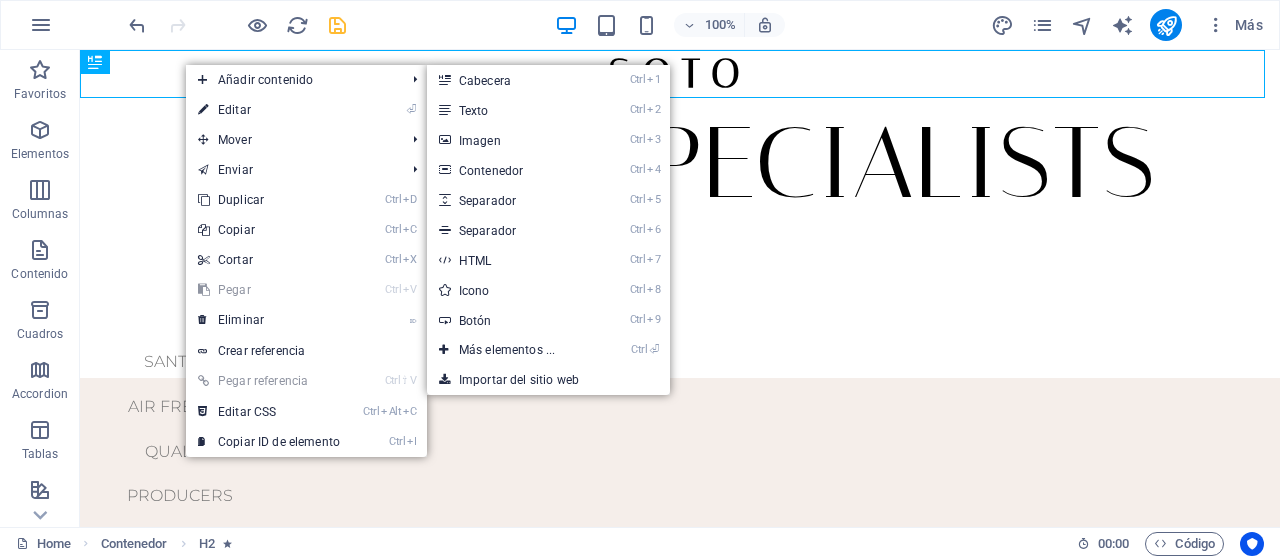 select on "px" 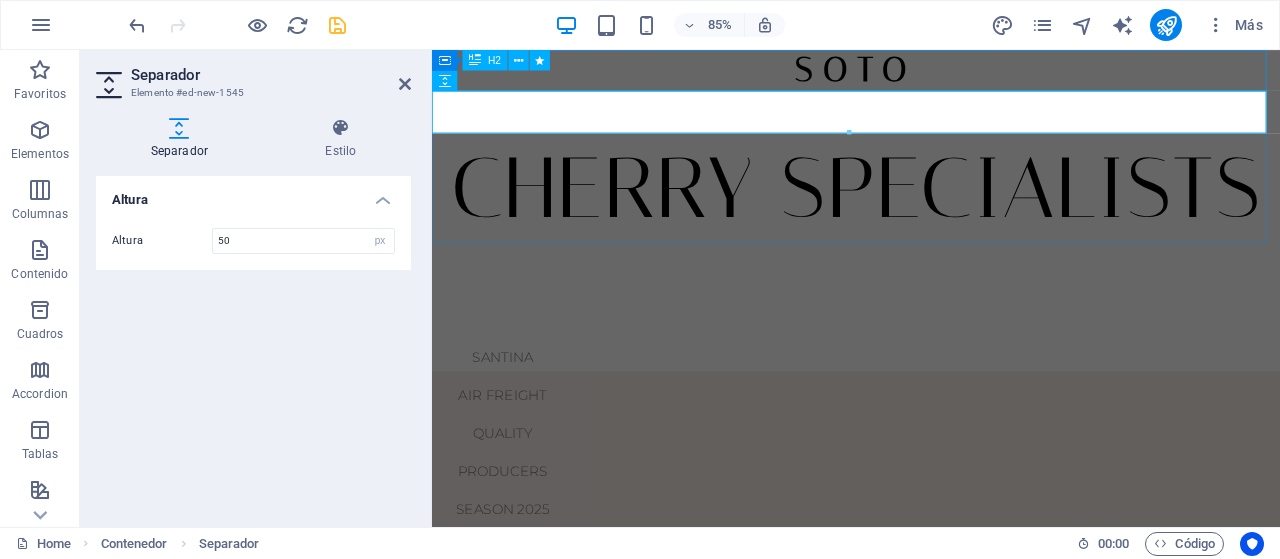 click on "SOTO" at bounding box center (931, 74) 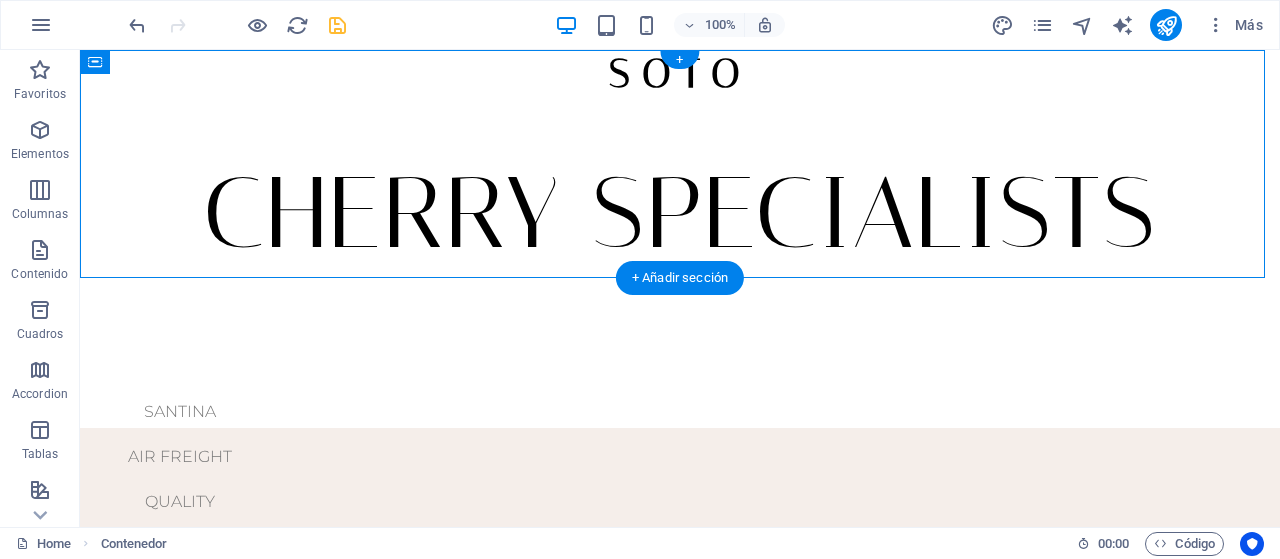 drag, startPoint x: 170, startPoint y: 109, endPoint x: 100, endPoint y: 153, distance: 82.68011 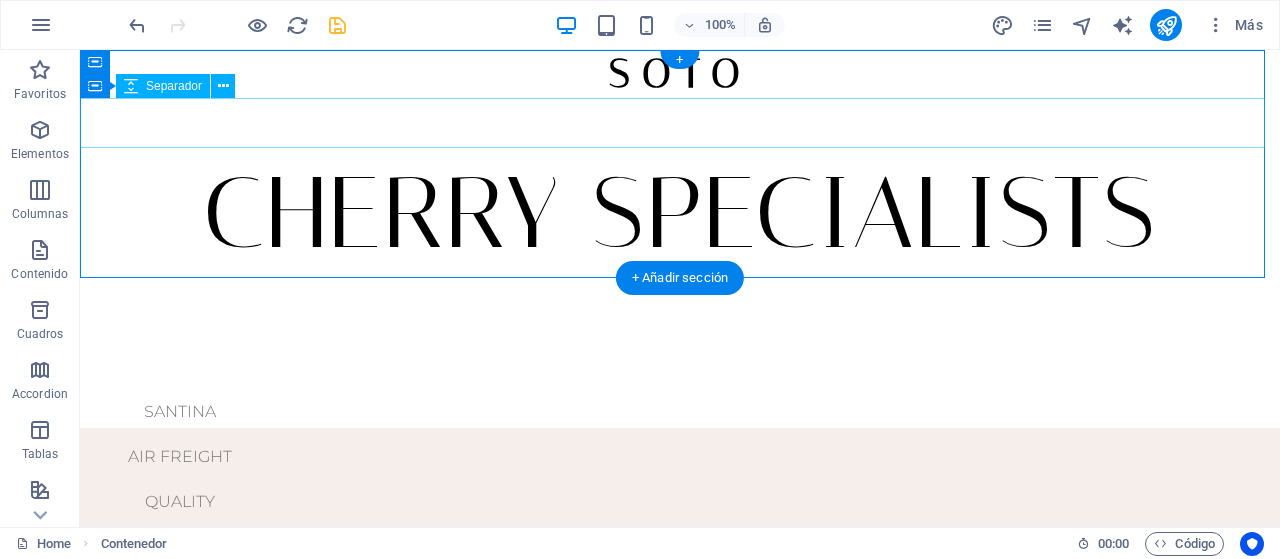click at bounding box center (680, 123) 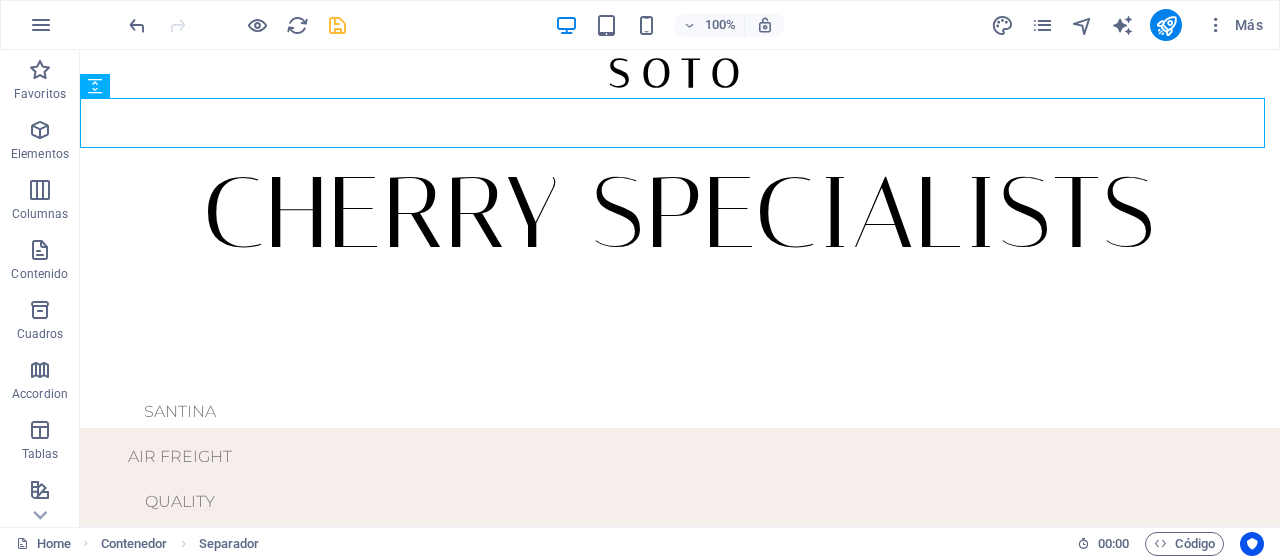 drag, startPoint x: 98, startPoint y: 87, endPoint x: 104, endPoint y: 47, distance: 40.4475 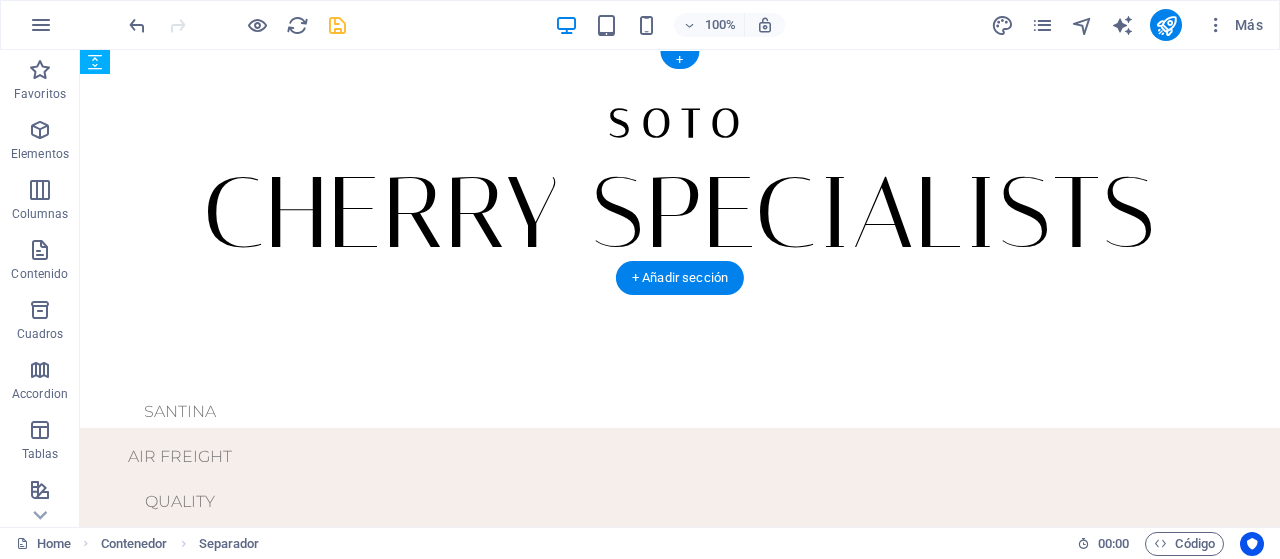 drag, startPoint x: 324, startPoint y: 122, endPoint x: 331, endPoint y: 63, distance: 59.413803 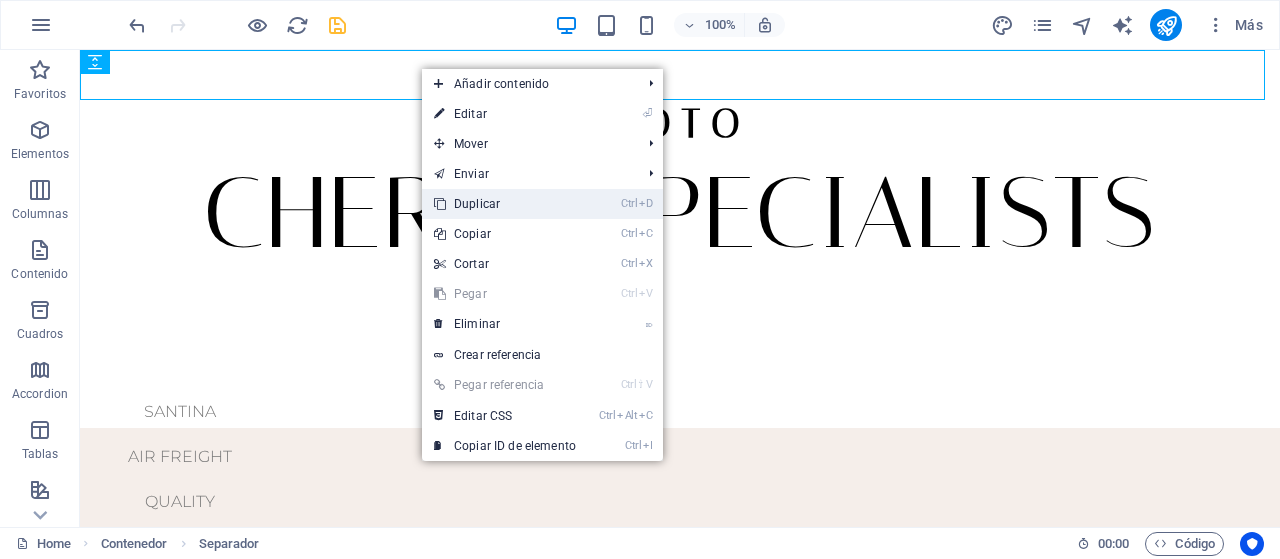 click on "Ctrl D  Duplicar" at bounding box center [505, 204] 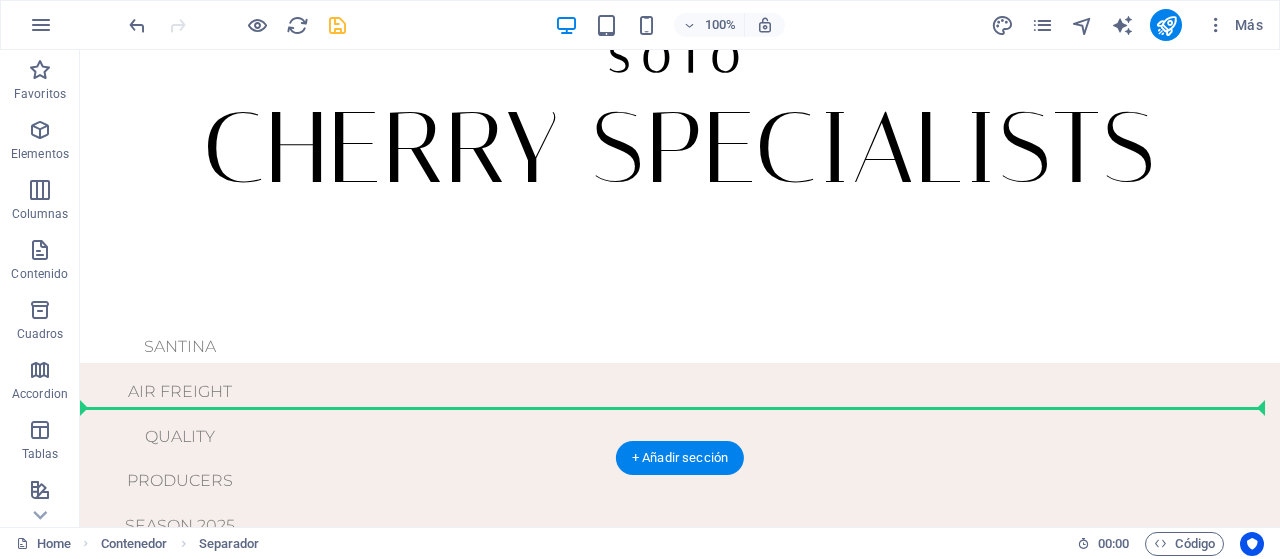 drag, startPoint x: 248, startPoint y: 109, endPoint x: 140, endPoint y: 467, distance: 373.93582 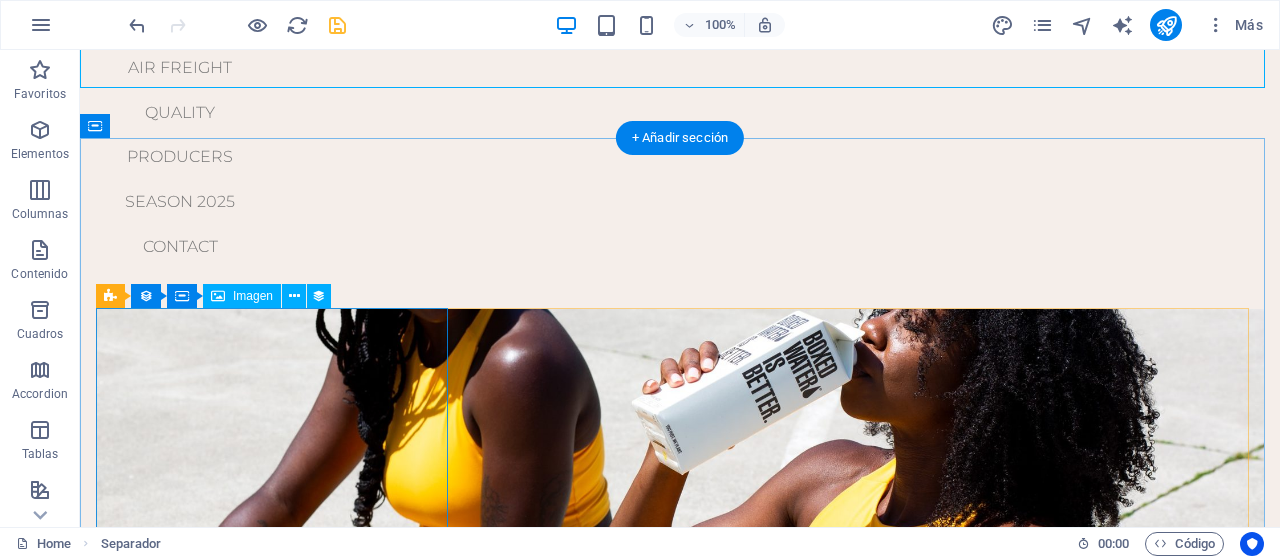 scroll, scrollTop: 0, scrollLeft: 0, axis: both 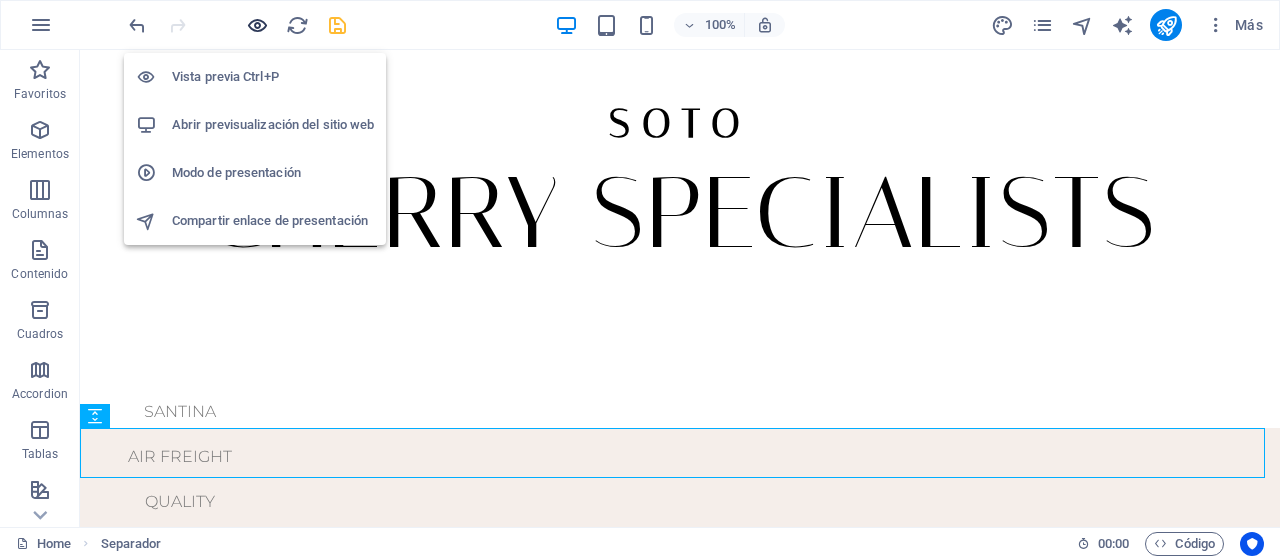 click at bounding box center [257, 25] 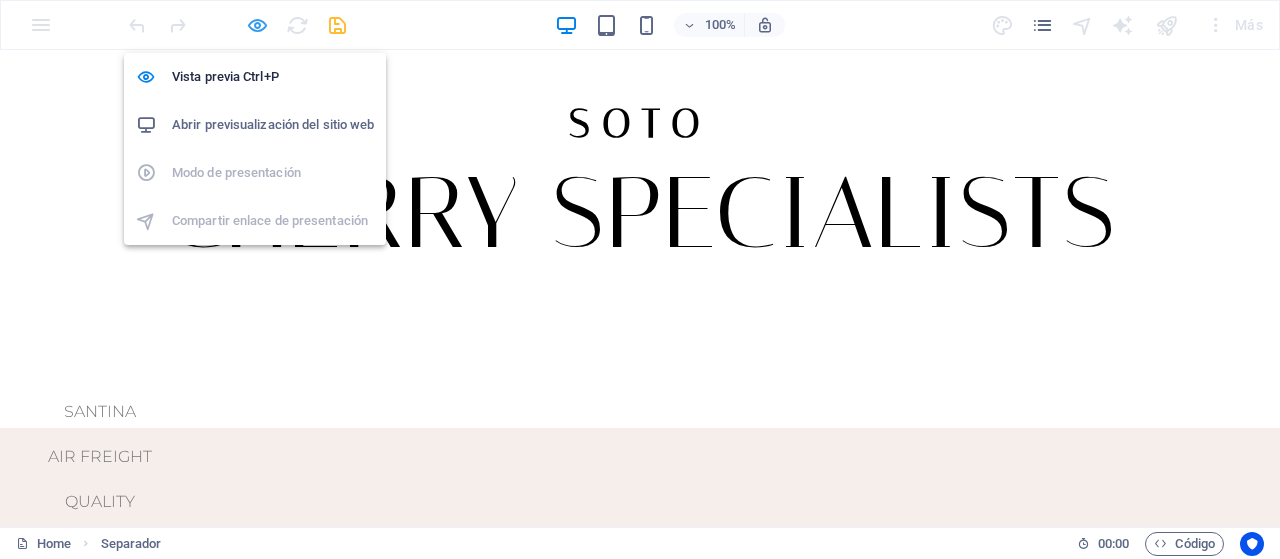 click at bounding box center [257, 25] 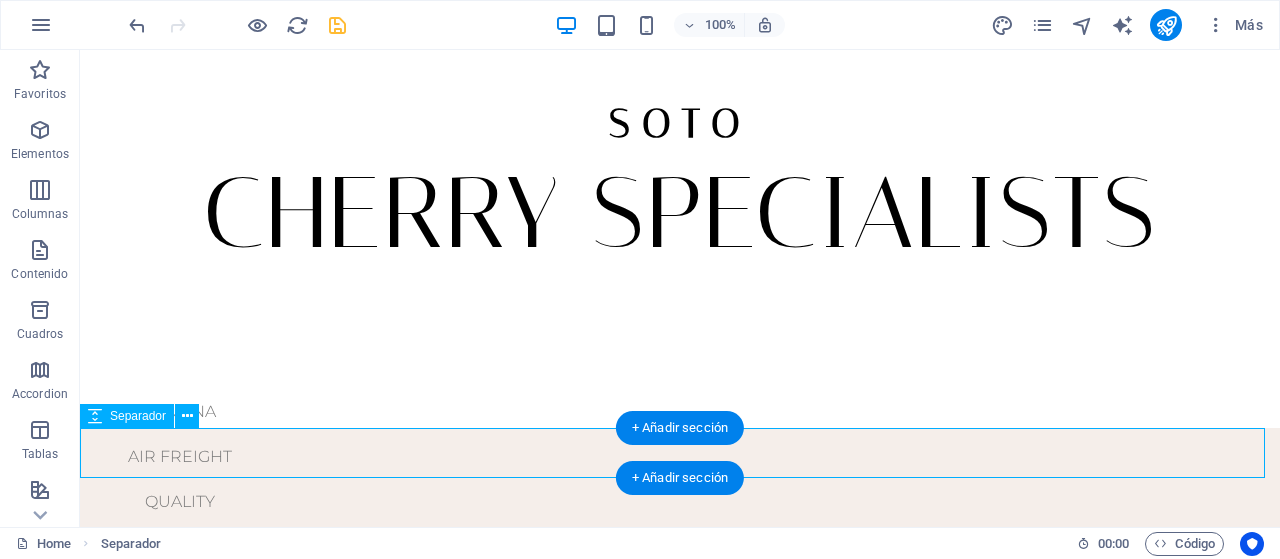 click at bounding box center [680, 453] 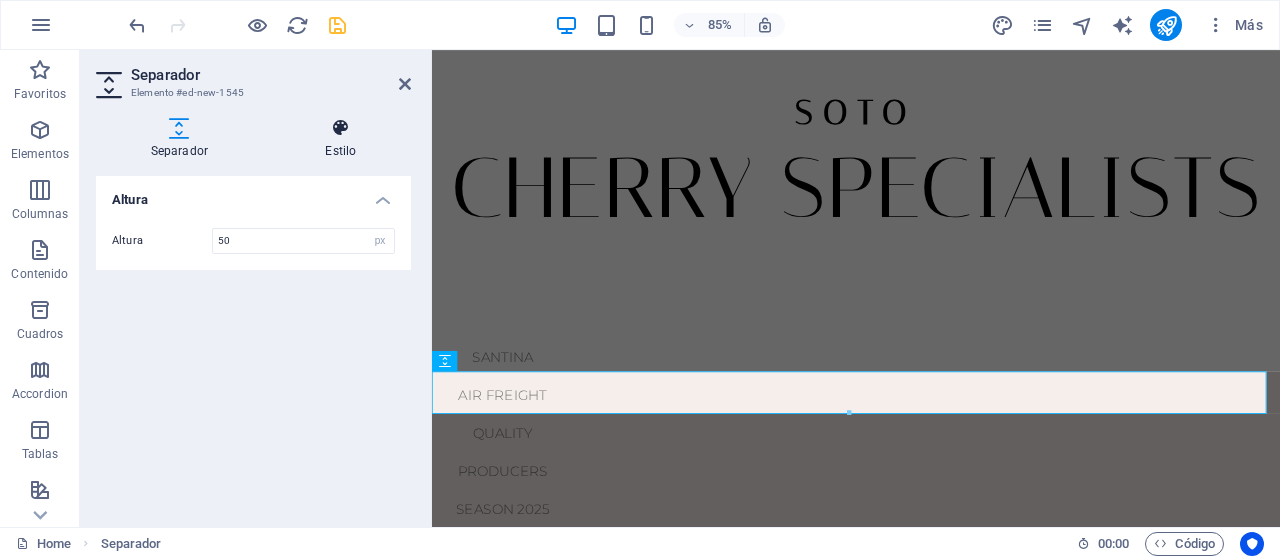 click at bounding box center [341, 128] 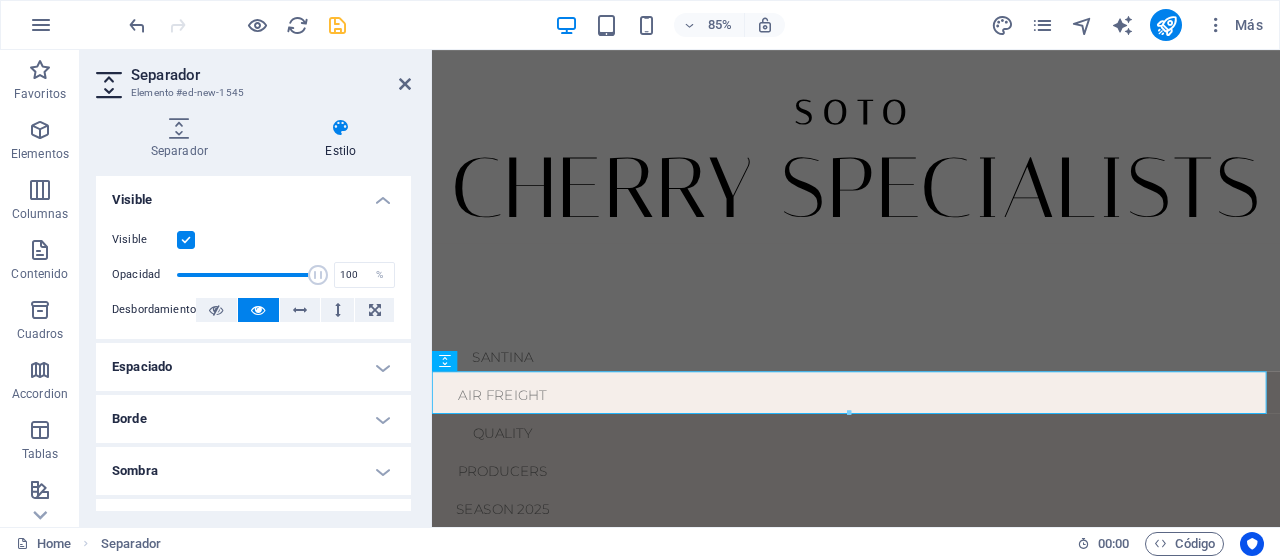 click on "Visible" at bounding box center (253, 194) 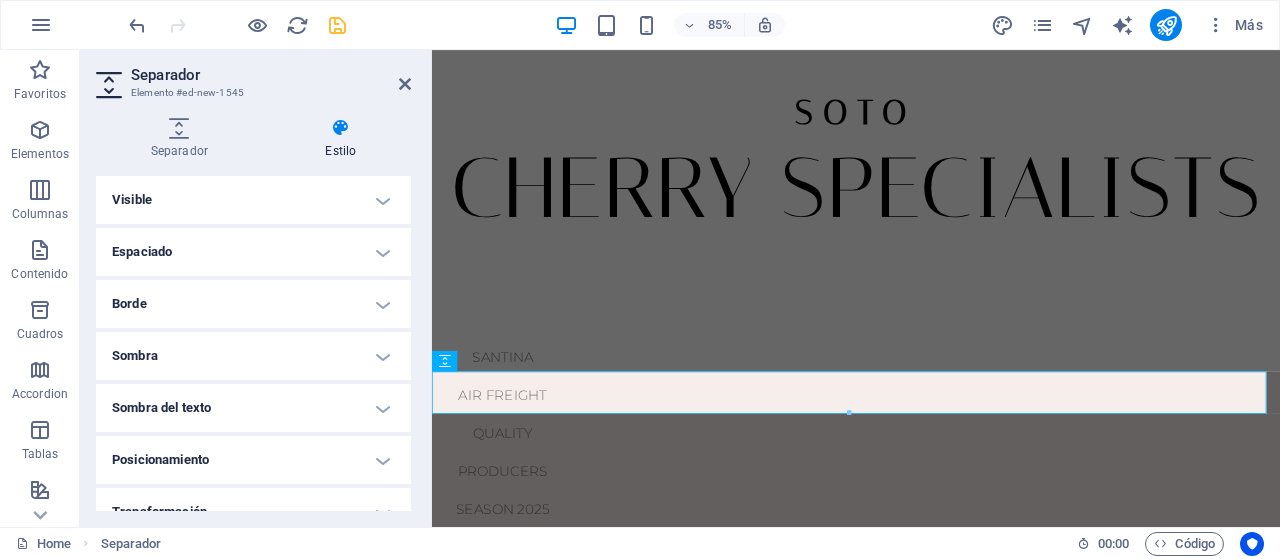 scroll, scrollTop: 180, scrollLeft: 0, axis: vertical 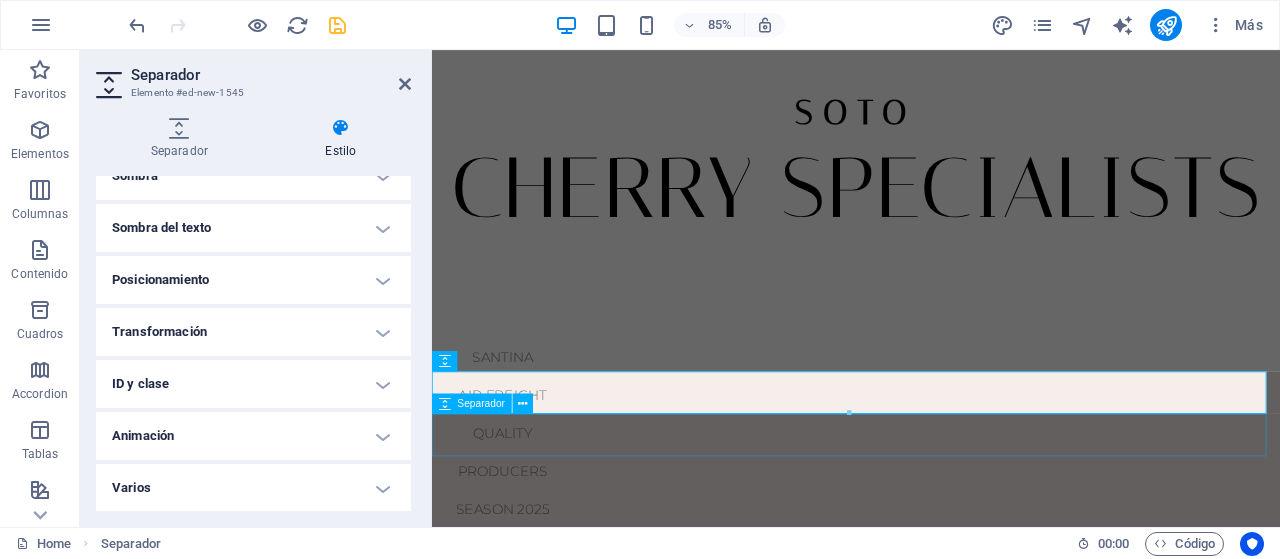 click at bounding box center [931, 503] 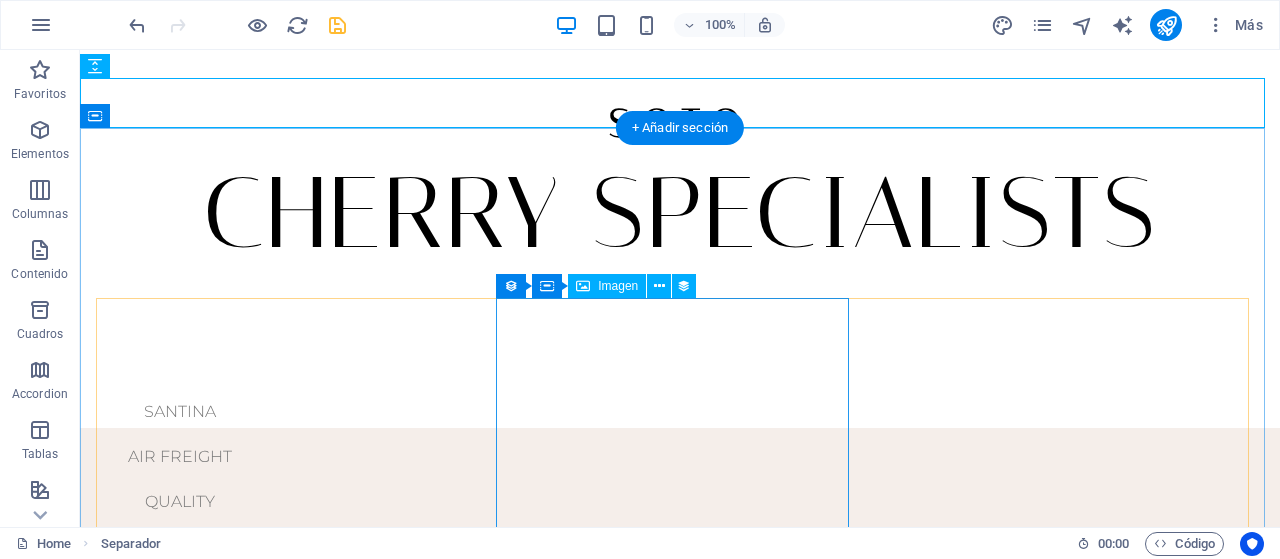 scroll, scrollTop: 400, scrollLeft: 0, axis: vertical 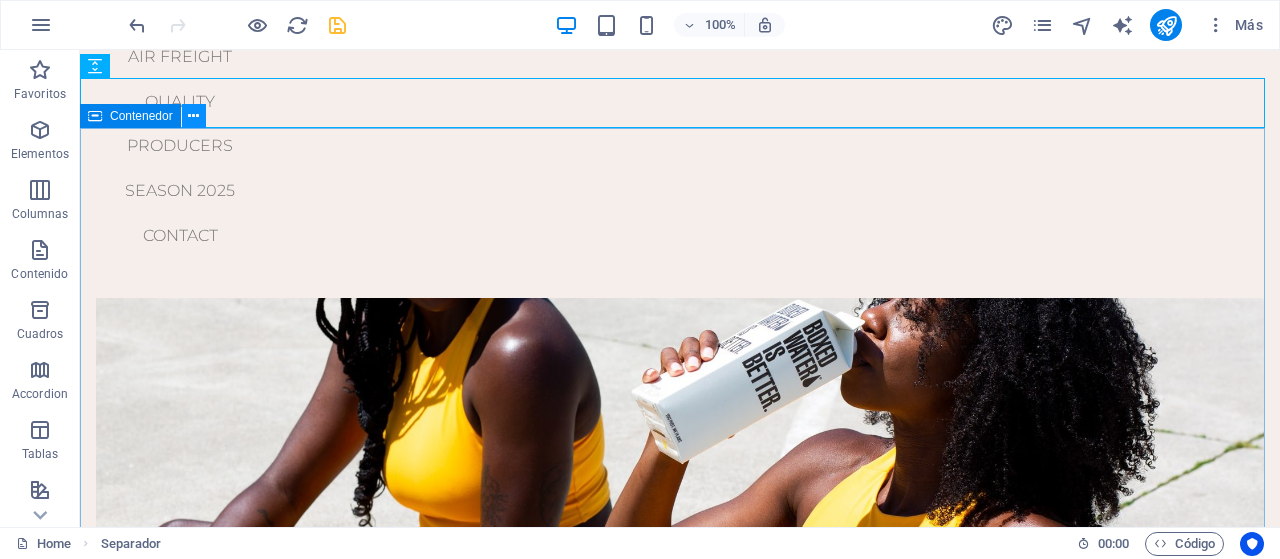 click at bounding box center [193, 116] 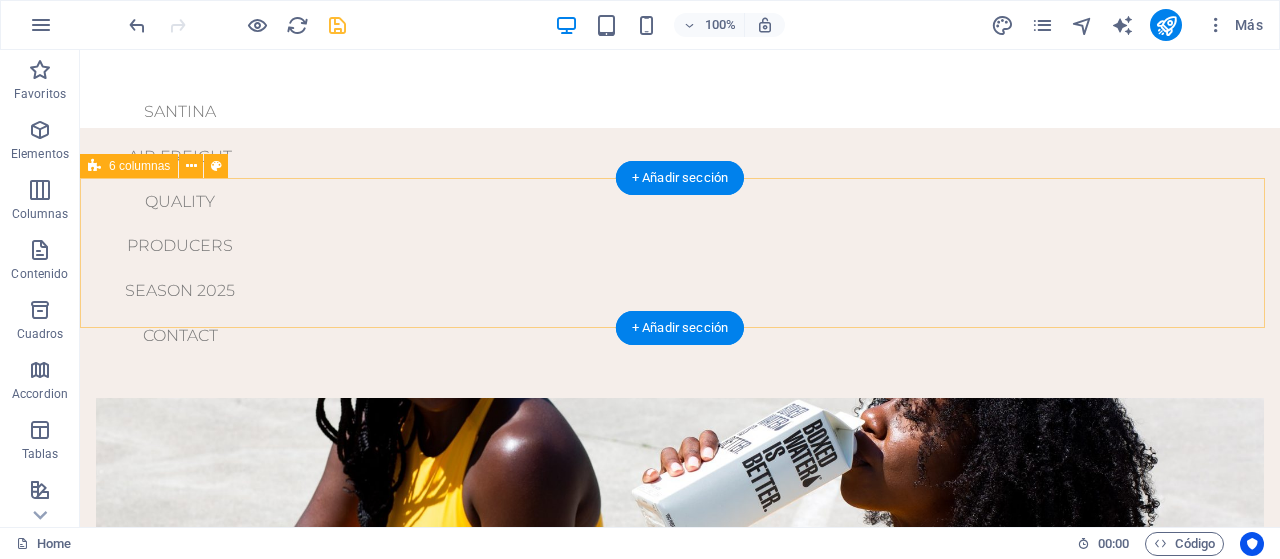 scroll, scrollTop: 100, scrollLeft: 0, axis: vertical 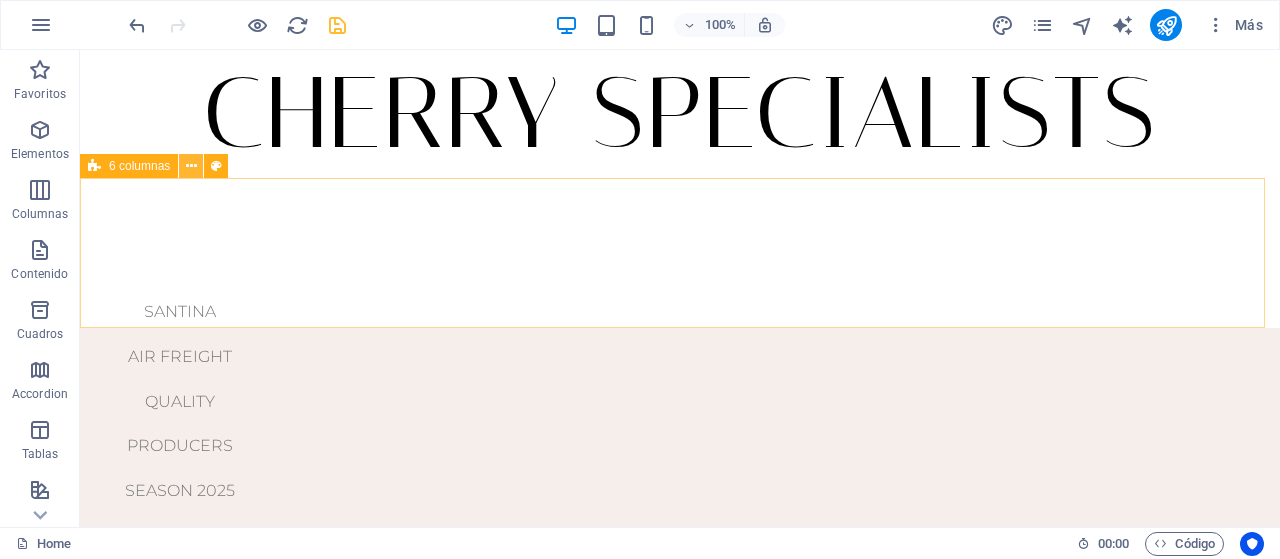 click at bounding box center (191, 166) 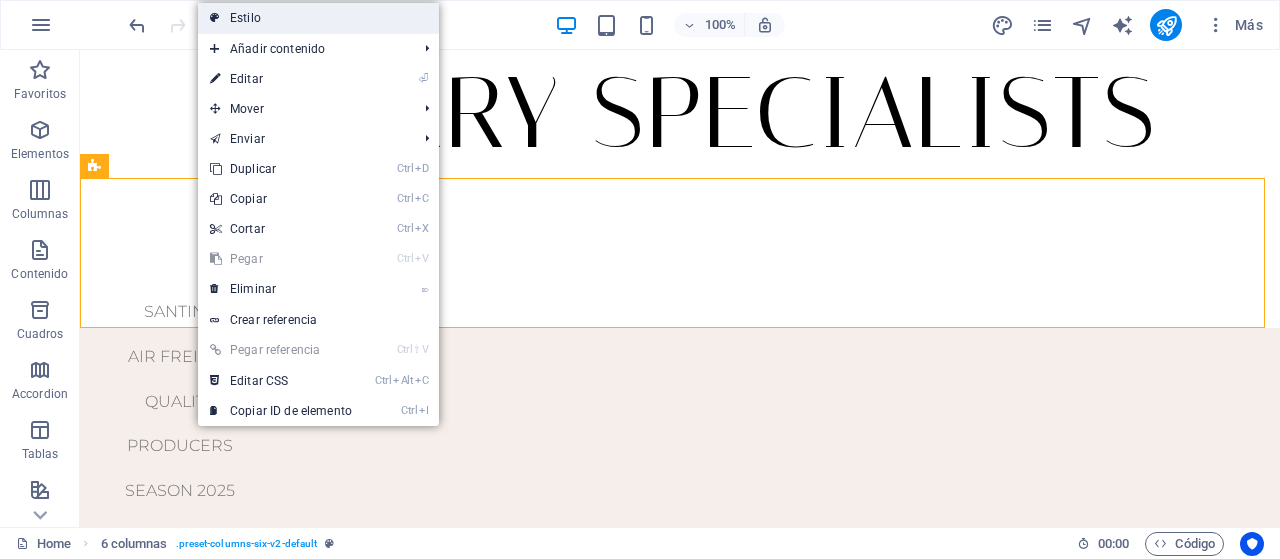 click on "Estilo" at bounding box center (318, 18) 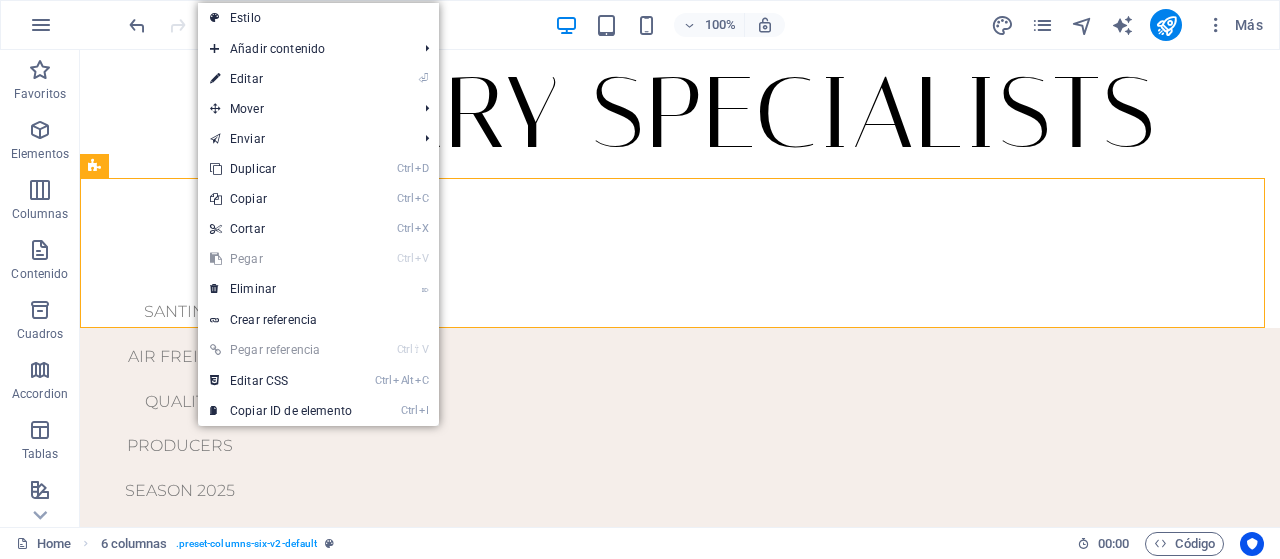select on "rem" 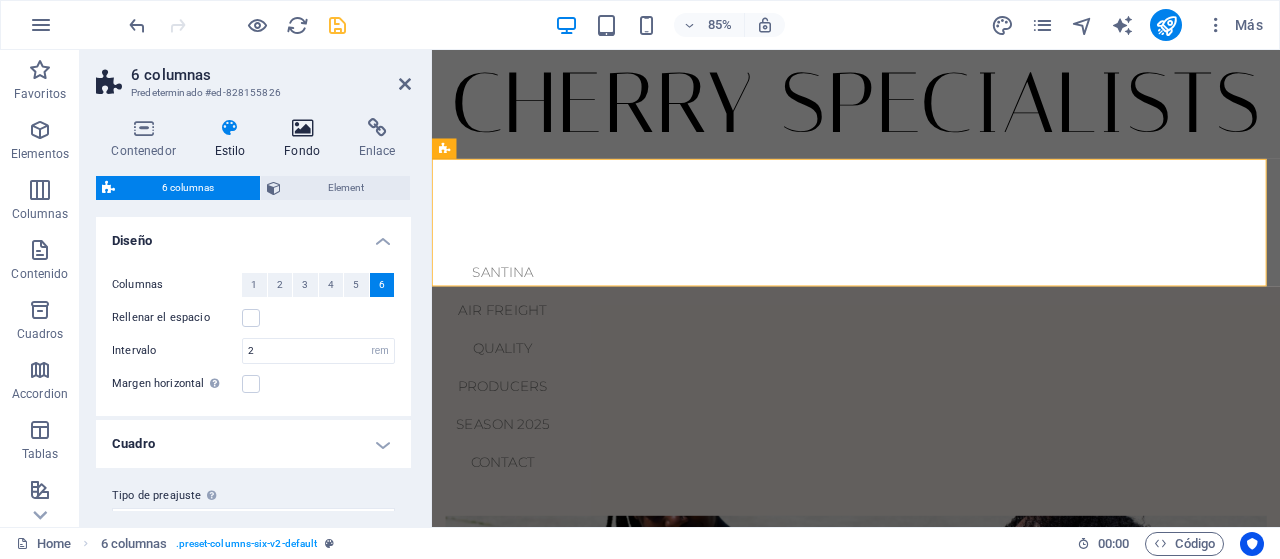 click at bounding box center (302, 128) 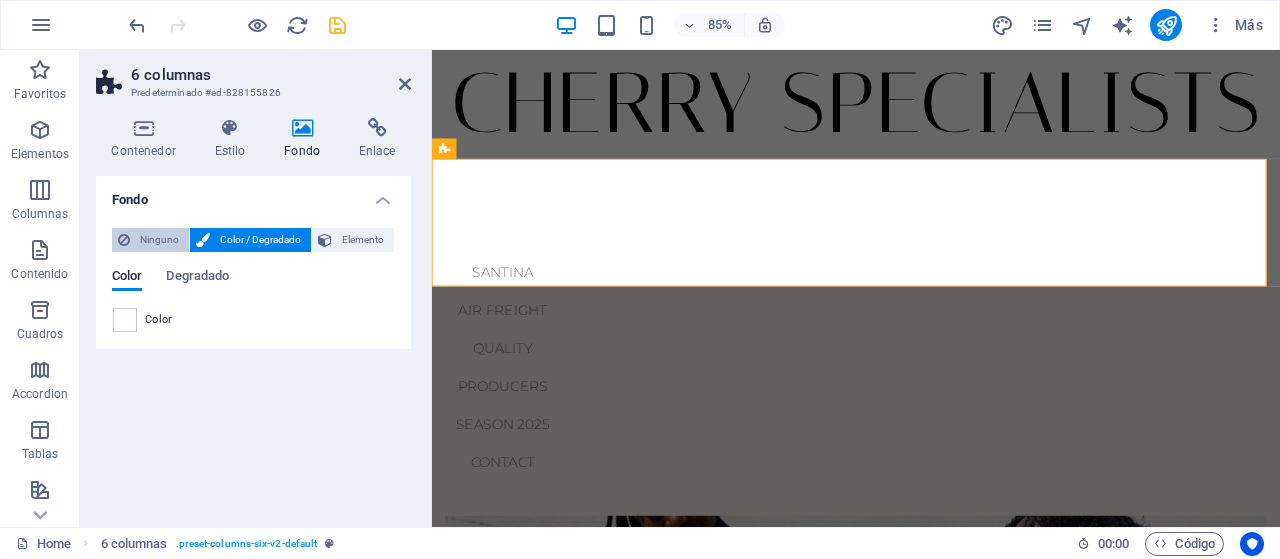click on "Ninguno" at bounding box center [159, 240] 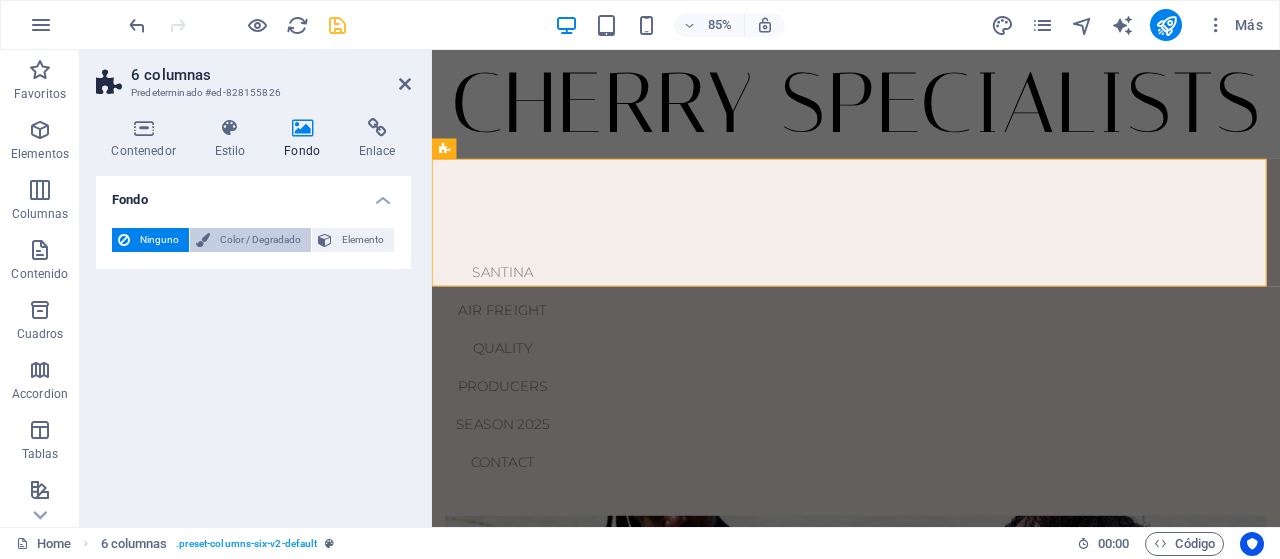 click on "Color / Degradado" at bounding box center (260, 240) 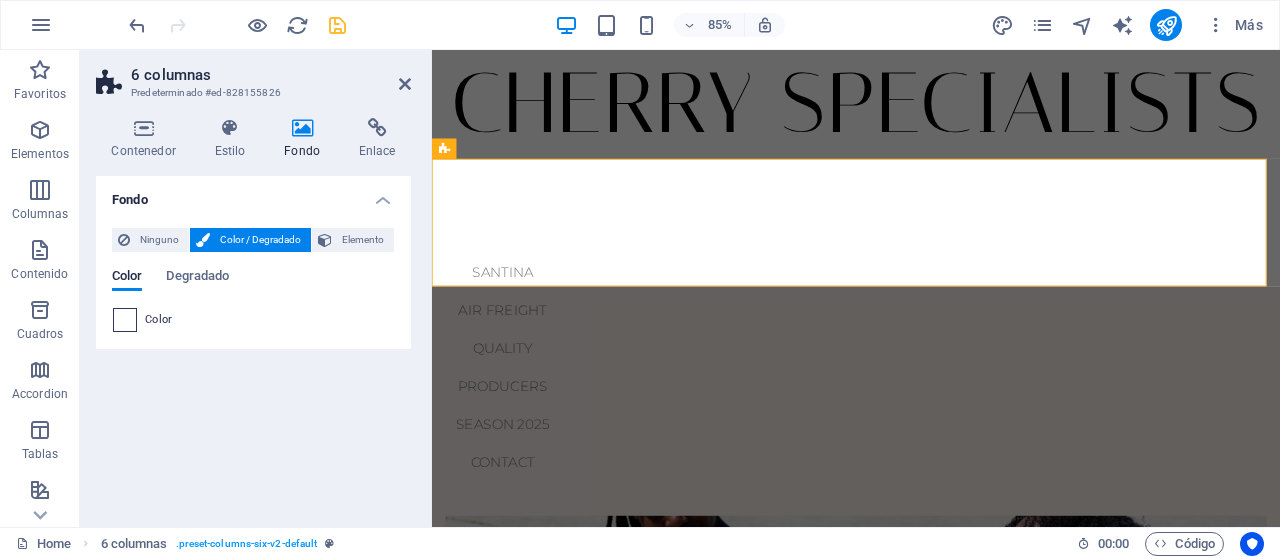 click at bounding box center (125, 320) 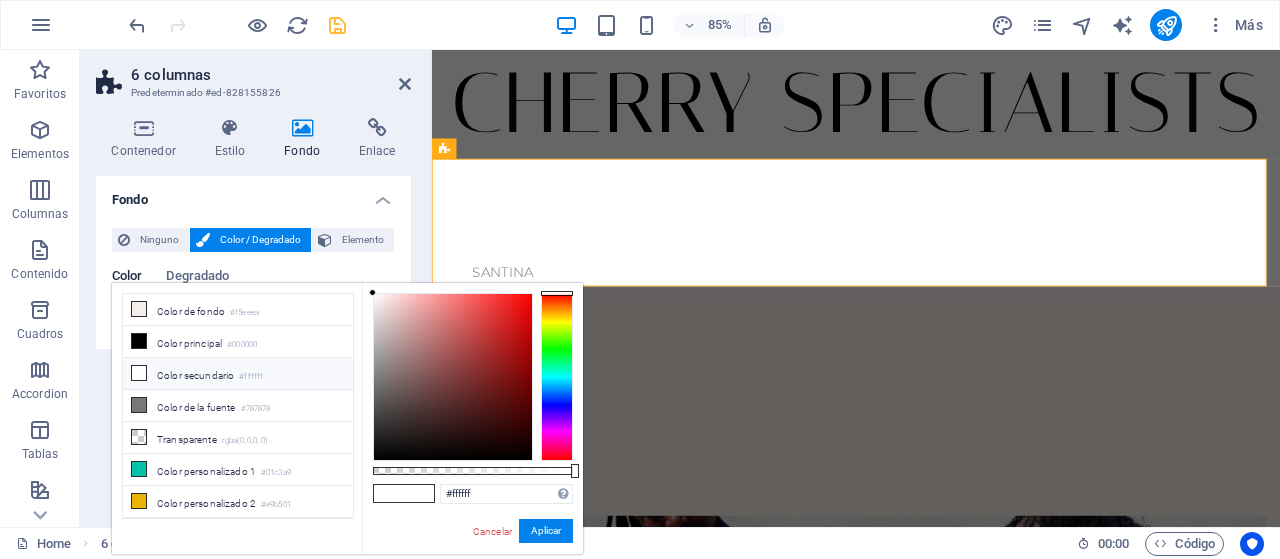 click at bounding box center (139, 373) 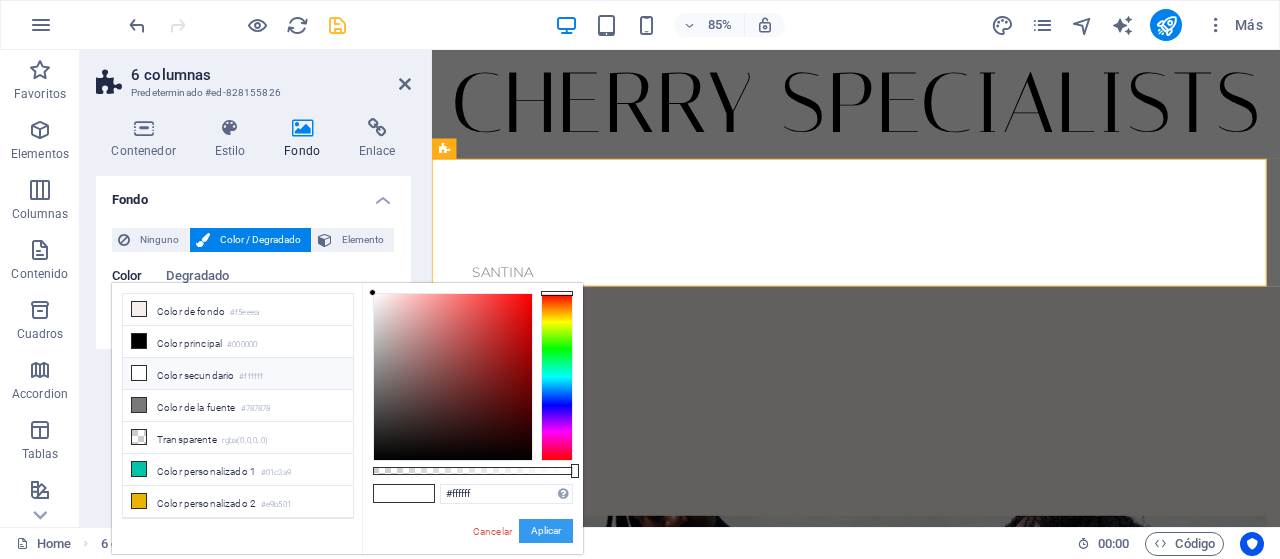 click on "Aplicar" at bounding box center [546, 531] 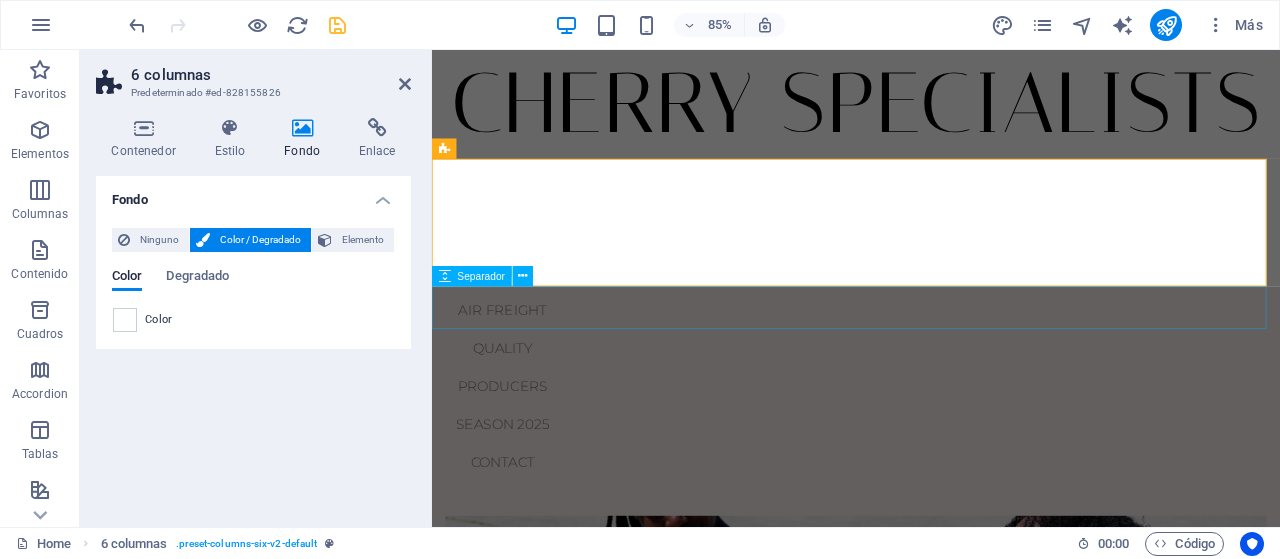 click at bounding box center (931, 353) 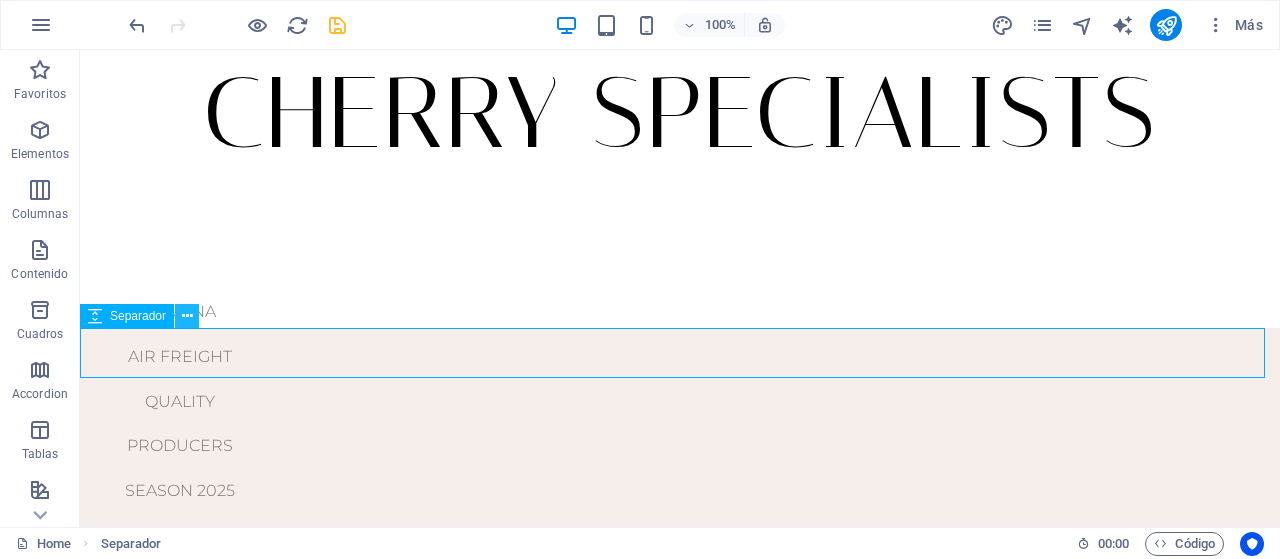 click at bounding box center (187, 316) 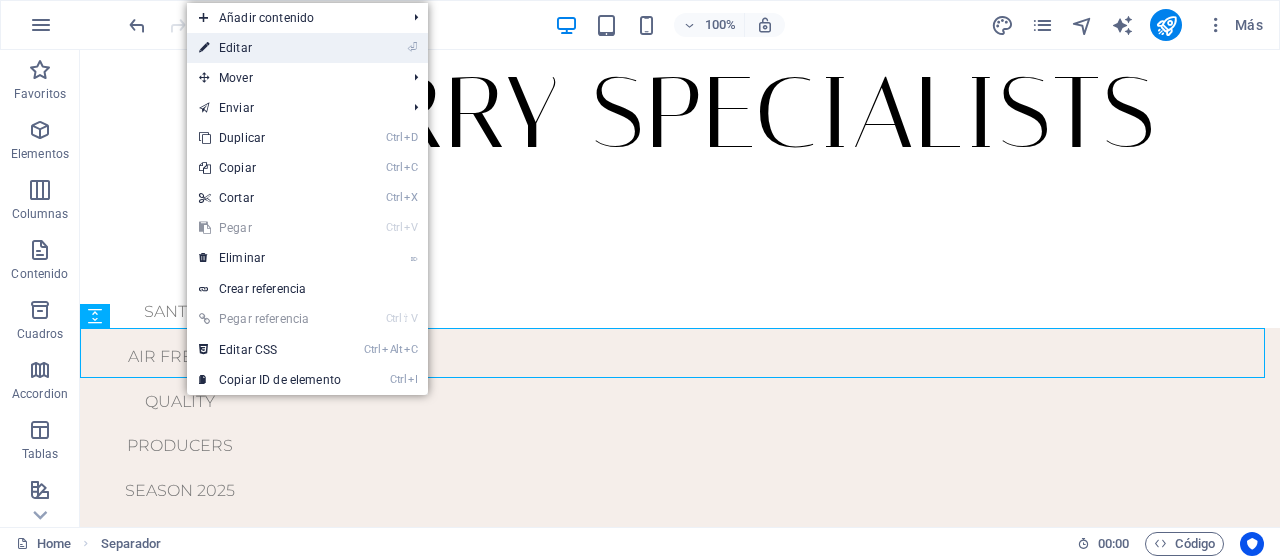 click on "⏎  Editar" at bounding box center (270, 48) 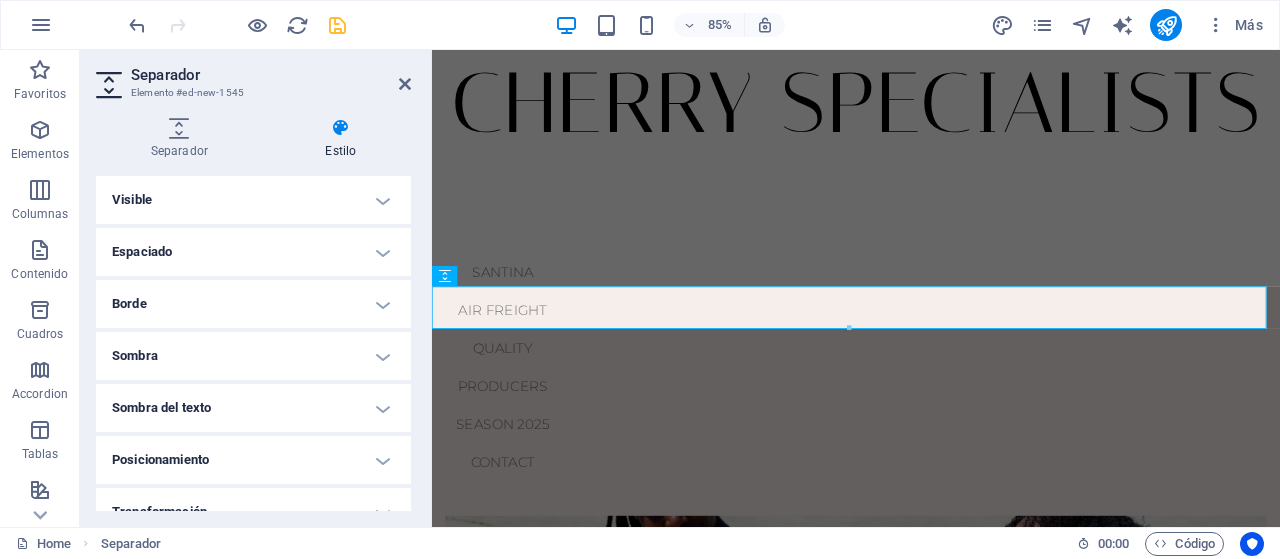 scroll, scrollTop: 180, scrollLeft: 0, axis: vertical 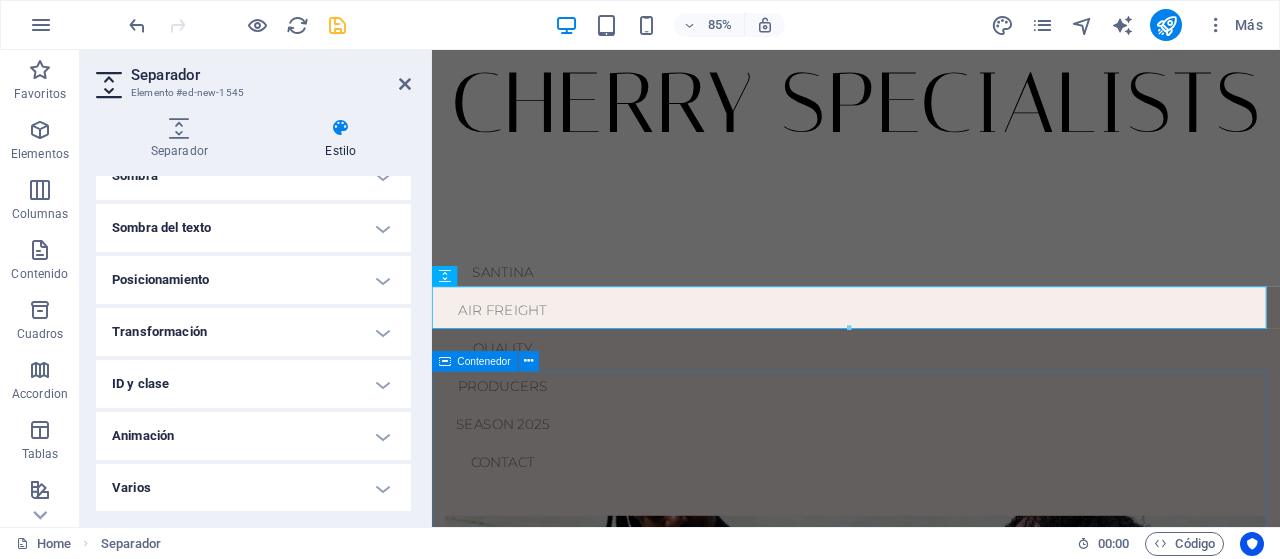 click on "Spring Lookbook Our new range of overcoats made from 100% cashmere, ethically sourced and without the price tag of old fashion houses. Trends 01/02/2022 Autumn Lookbook Our new range of overcoats made from 100% cashmere, ethically sourced and without the price tag of old fashion houses. Trends 01/01/2022 Womens Lookbook Our new range of overcoats made from 100% cashmere, ethically sourced and without the price tag of old fashion houses. Trends 12/31/2021  Previous Next" at bounding box center [931, 1645] 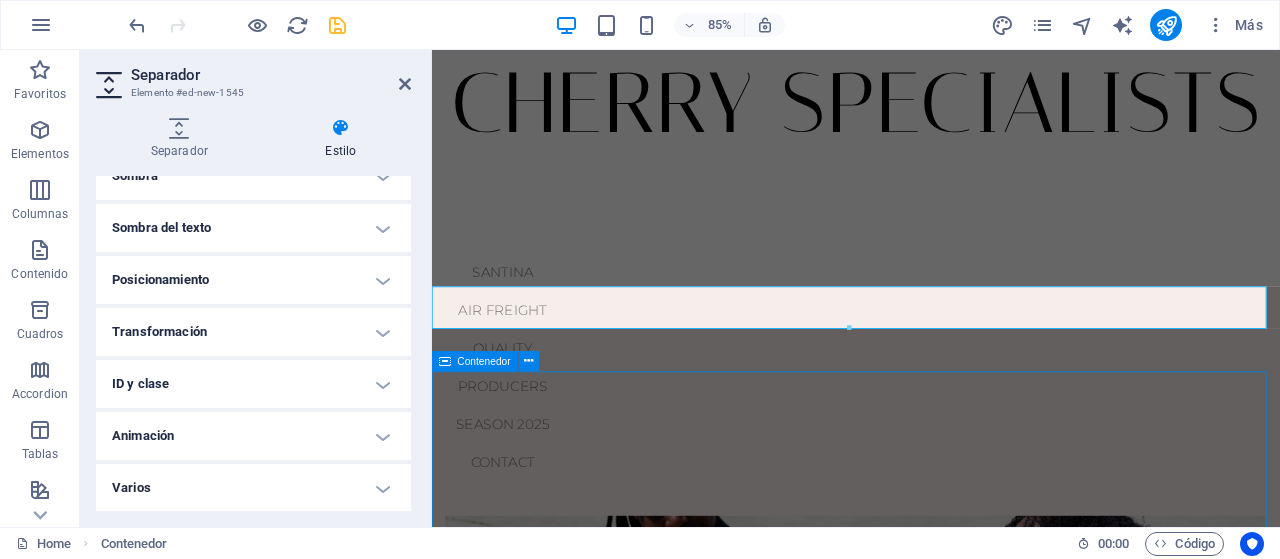 click on "Spring Lookbook Our new range of overcoats made from 100% cashmere, ethically sourced and without the price tag of old fashion houses. Trends 01/02/2022 Autumn Lookbook Our new range of overcoats made from 100% cashmere, ethically sourced and without the price tag of old fashion houses. Trends 01/01/2022 Womens Lookbook Our new range of overcoats made from 100% cashmere, ethically sourced and without the price tag of old fashion houses. Trends 12/31/2021  Previous Next" at bounding box center (931, 1645) 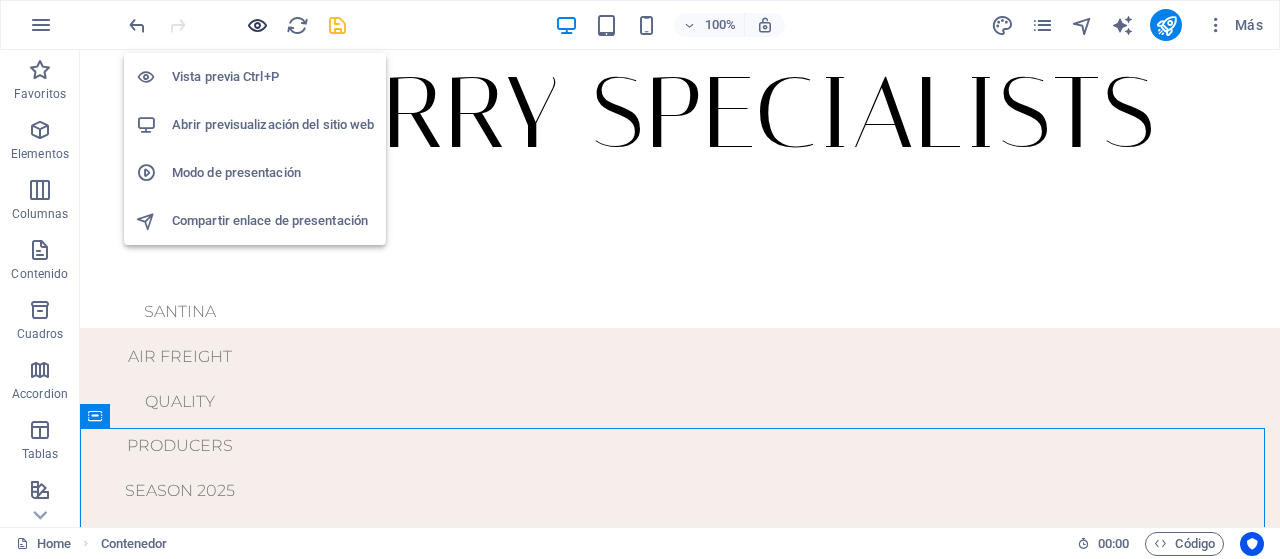 drag, startPoint x: 256, startPoint y: 27, endPoint x: 323, endPoint y: 20, distance: 67.36468 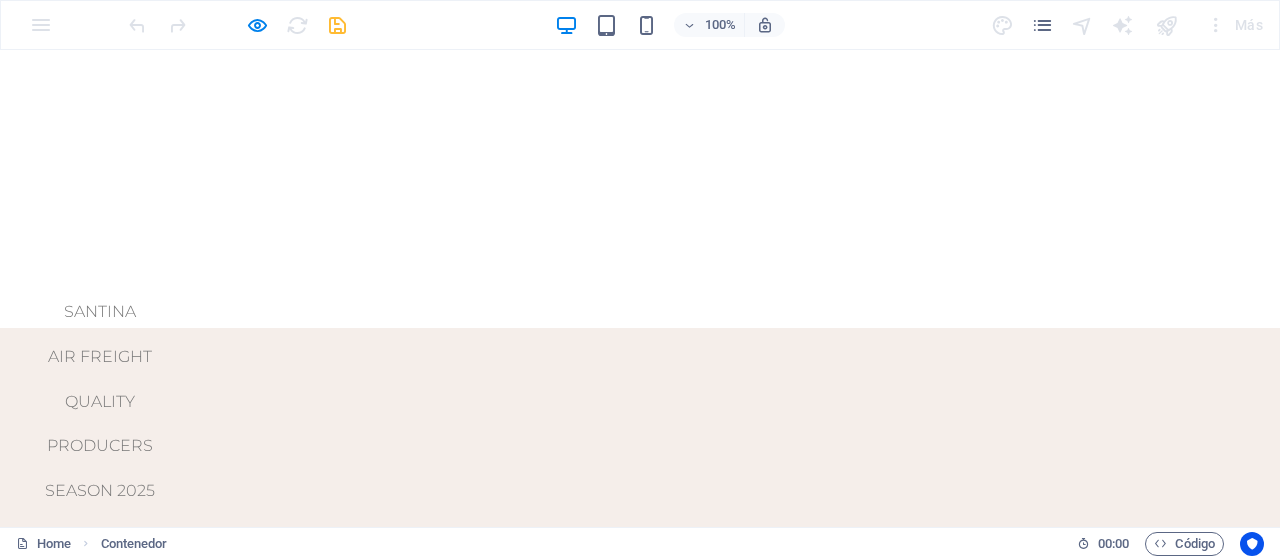 scroll, scrollTop: 0, scrollLeft: 0, axis: both 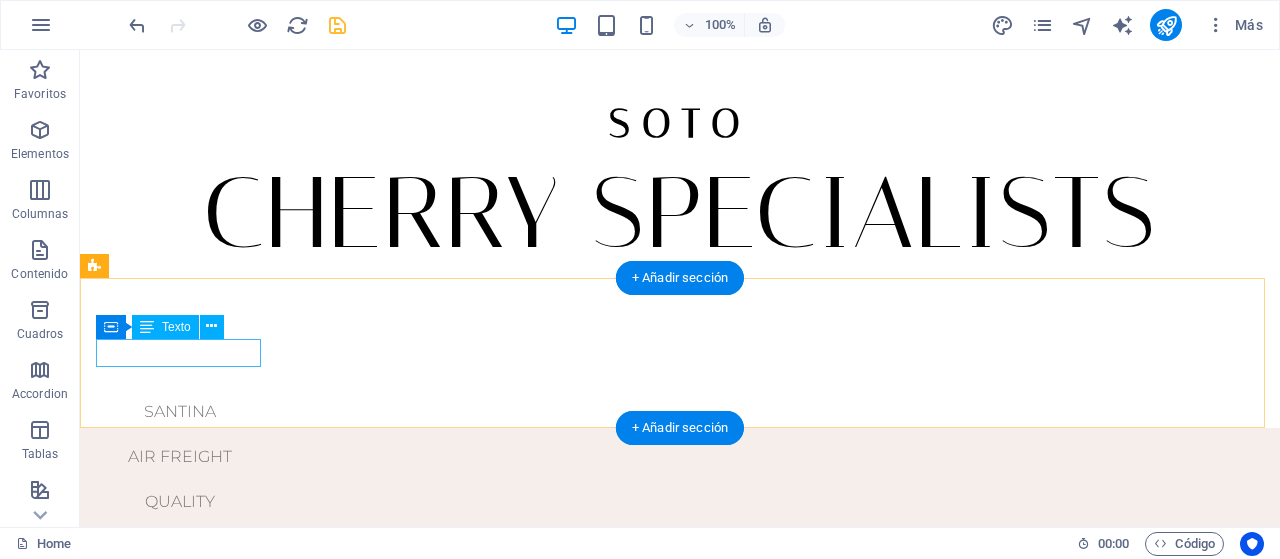 click on "SANTINA" at bounding box center (180, 412) 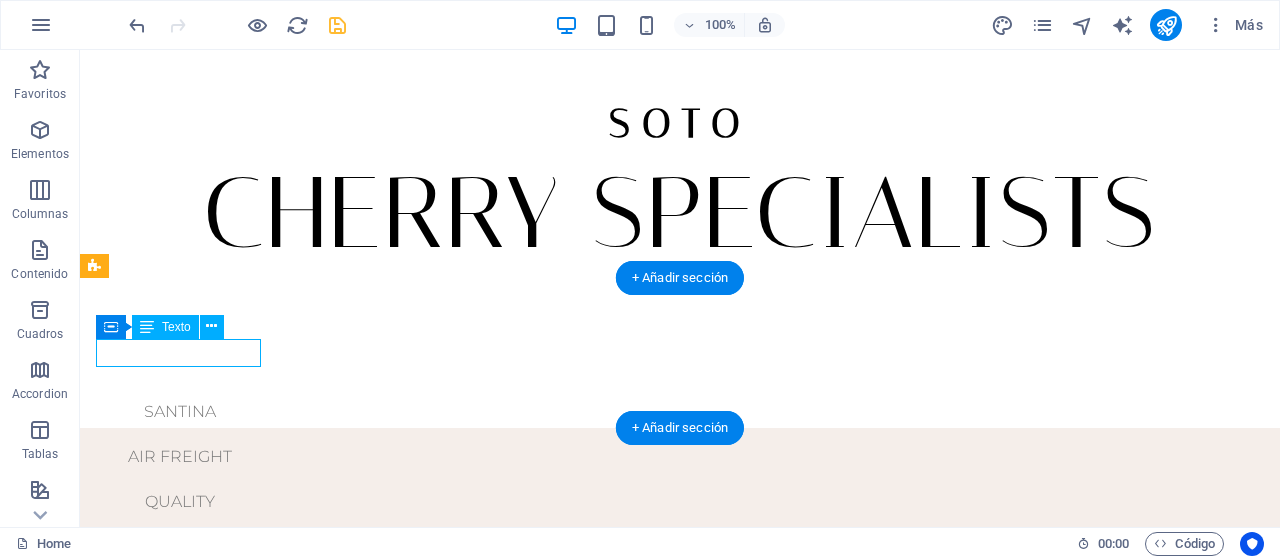 click on "SANTINA" at bounding box center [180, 412] 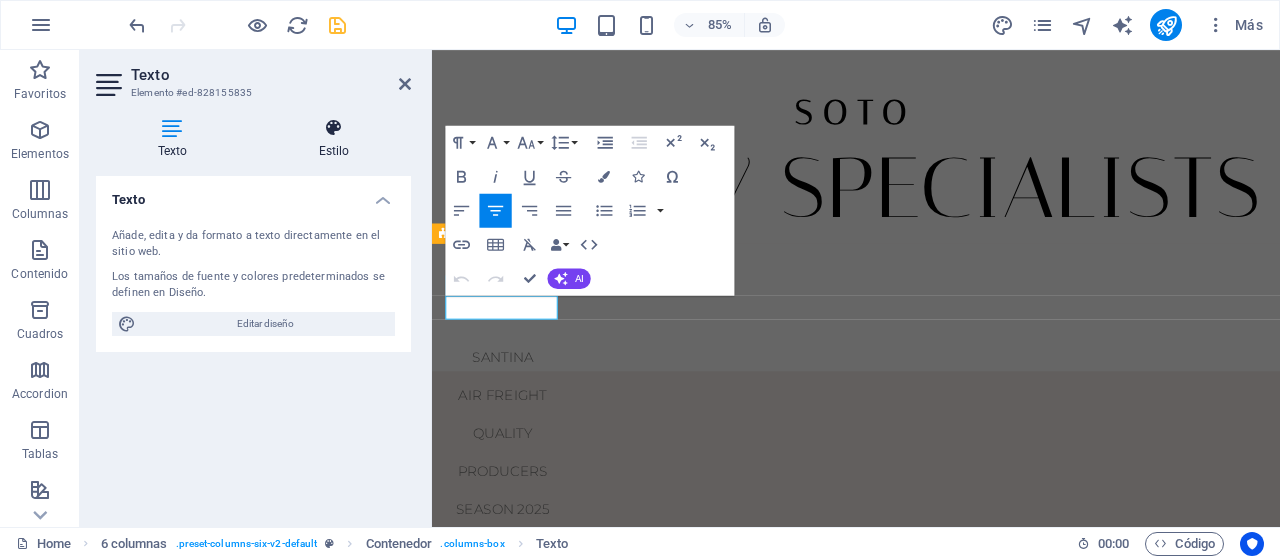 click at bounding box center (334, 128) 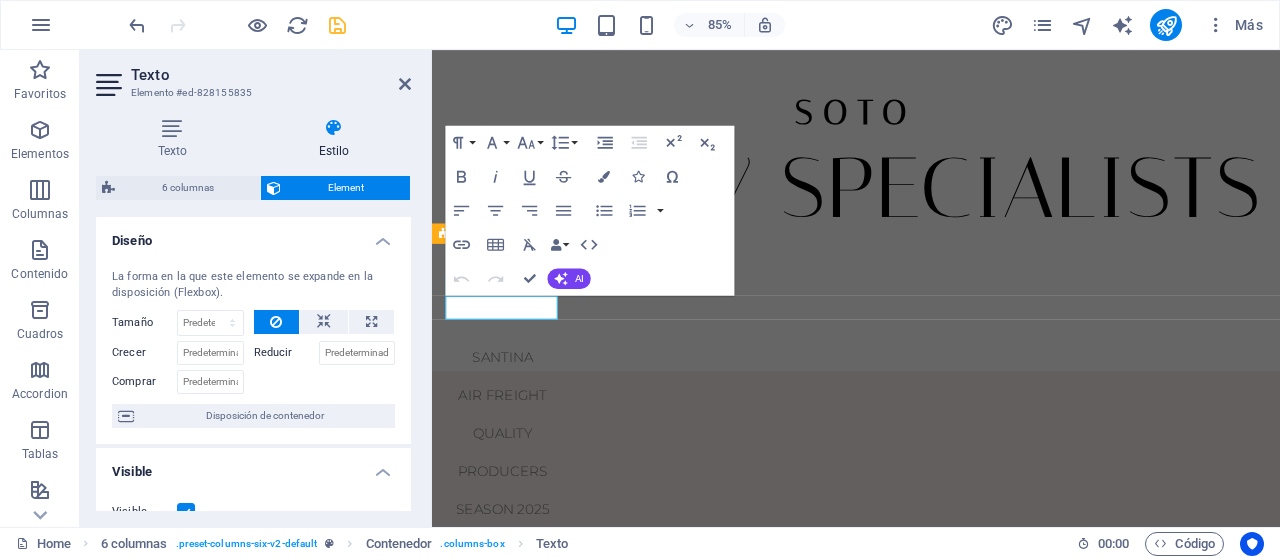 scroll, scrollTop: 567, scrollLeft: 0, axis: vertical 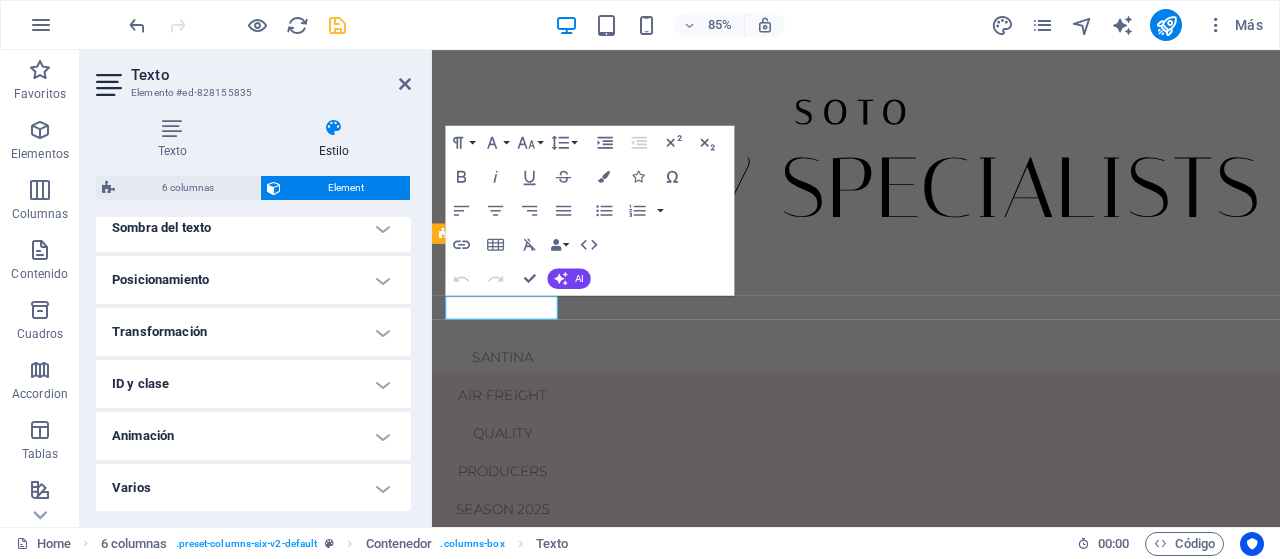 click on "Animación" at bounding box center [253, 436] 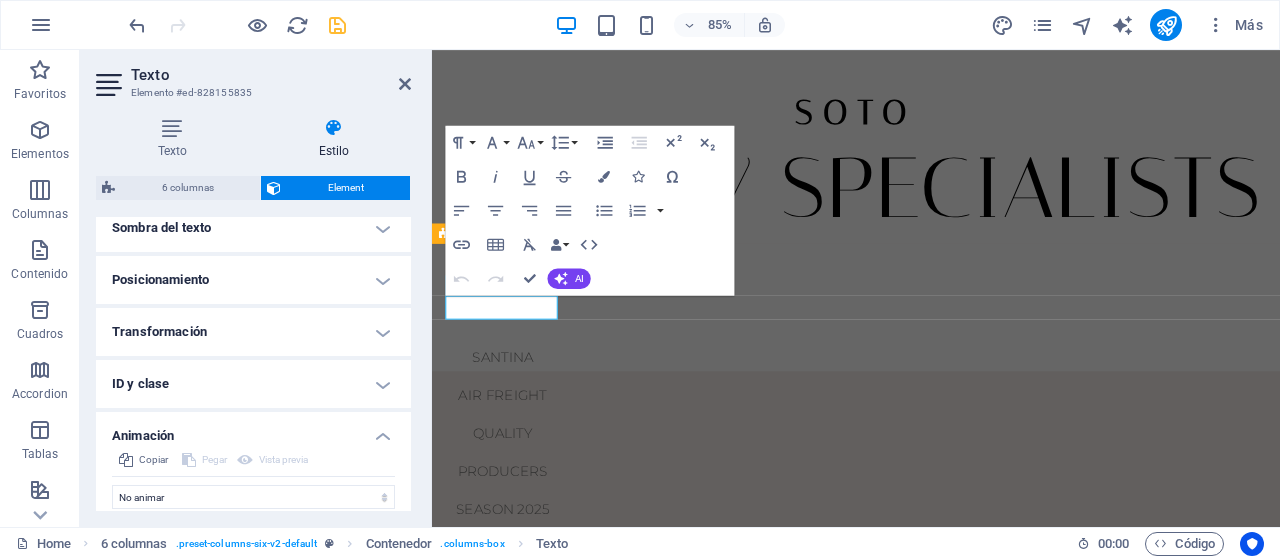 scroll, scrollTop: 632, scrollLeft: 0, axis: vertical 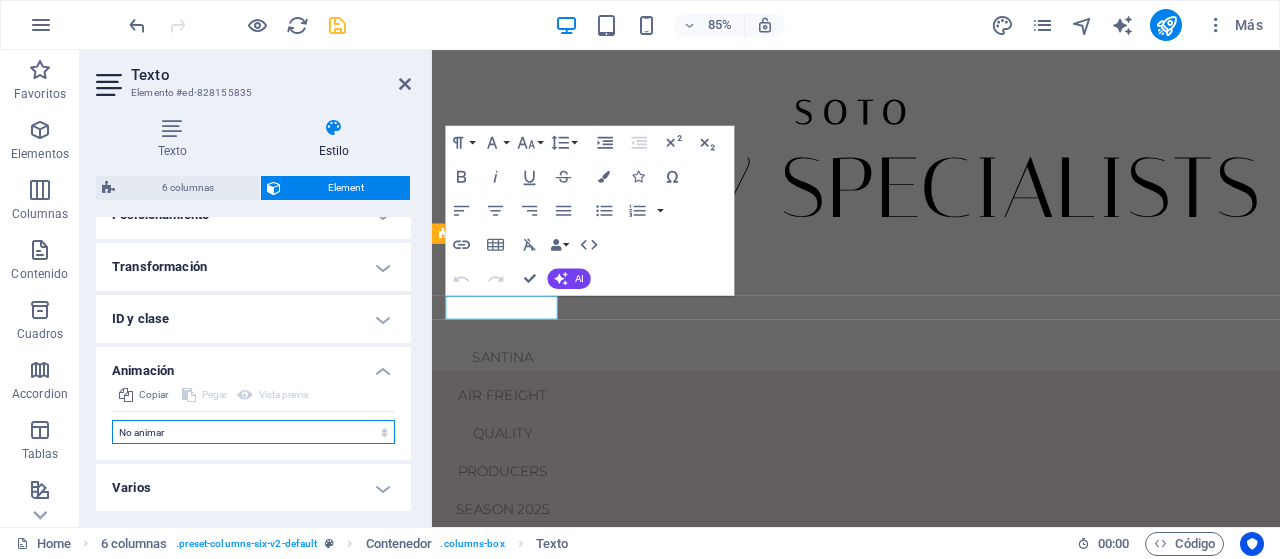click on "No animar Mostrar / Ocultar Subir/bajar Acercar/alejar Deslizar de izquierda a derecha Deslizar de derecha a izquierda Deslizar de arriba a abajo Deslizar de abajo a arriba Pulsación Parpadeo Abrir como superposición" at bounding box center (253, 432) 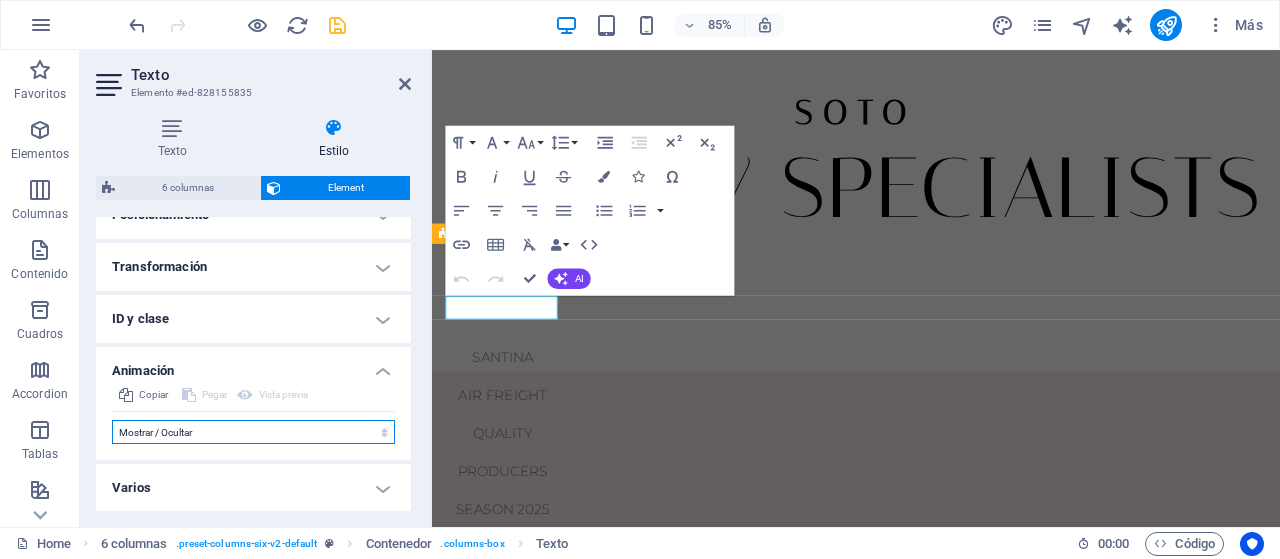 click on "No animar Mostrar / Ocultar Subir/bajar Acercar/alejar Deslizar de izquierda a derecha Deslizar de derecha a izquierda Deslizar de arriba a abajo Deslizar de abajo a arriba Pulsación Parpadeo Abrir como superposición" at bounding box center [253, 432] 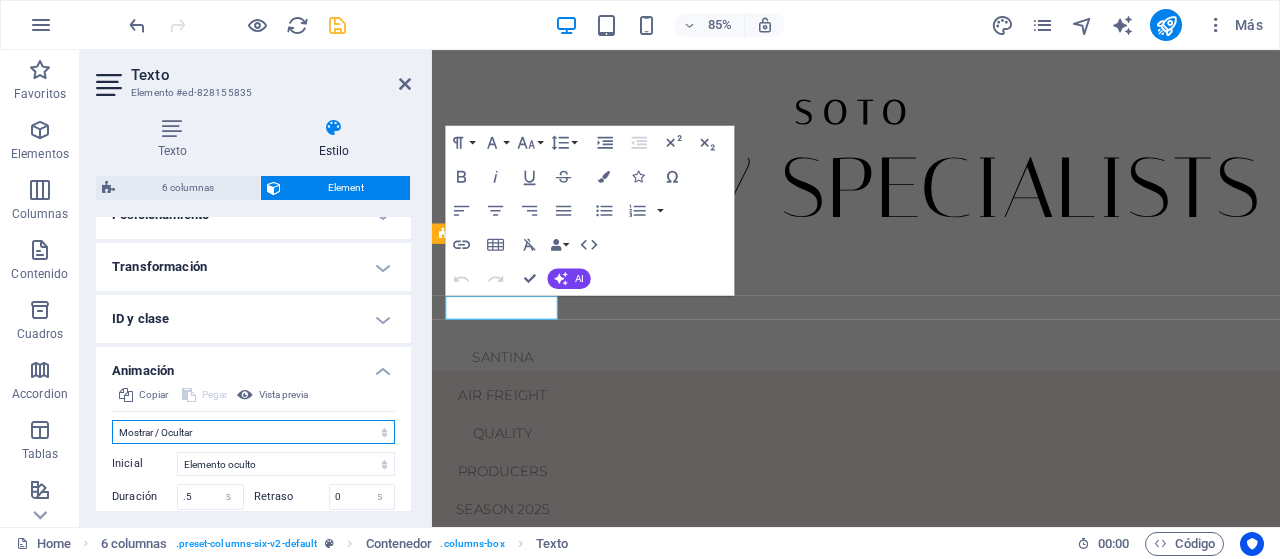 scroll, scrollTop: 772, scrollLeft: 0, axis: vertical 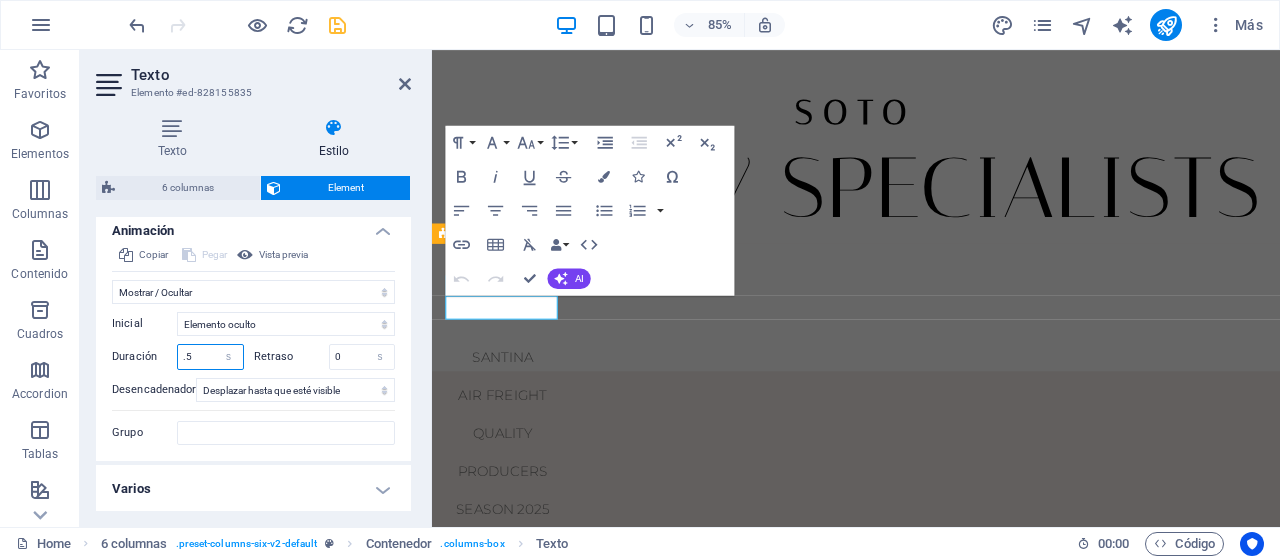 drag, startPoint x: 201, startPoint y: 353, endPoint x: 162, endPoint y: 355, distance: 39.051247 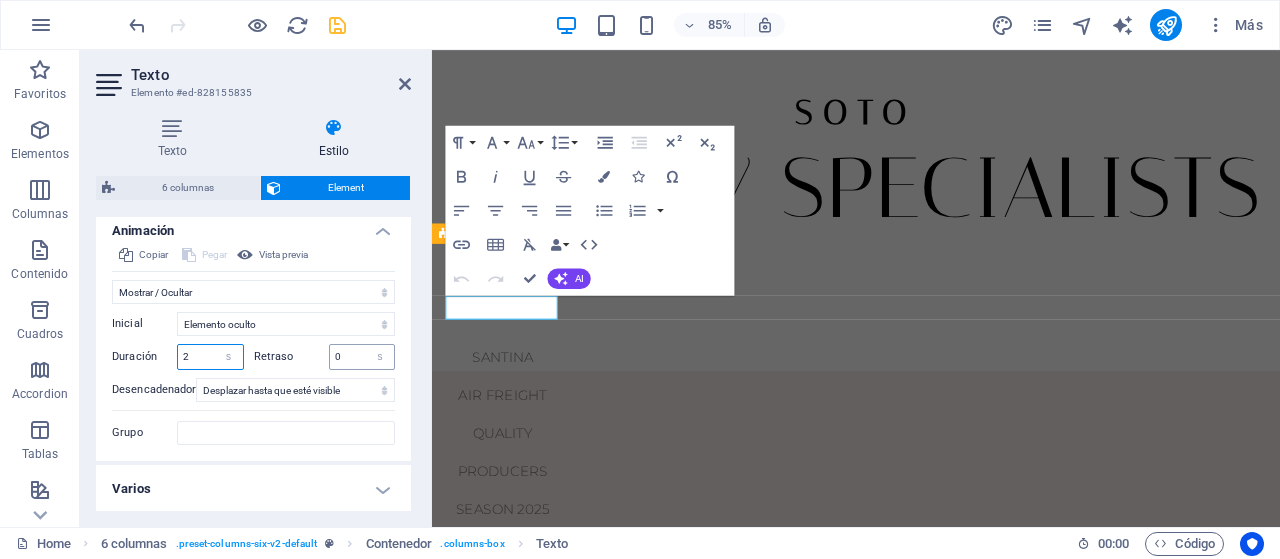 type on "2" 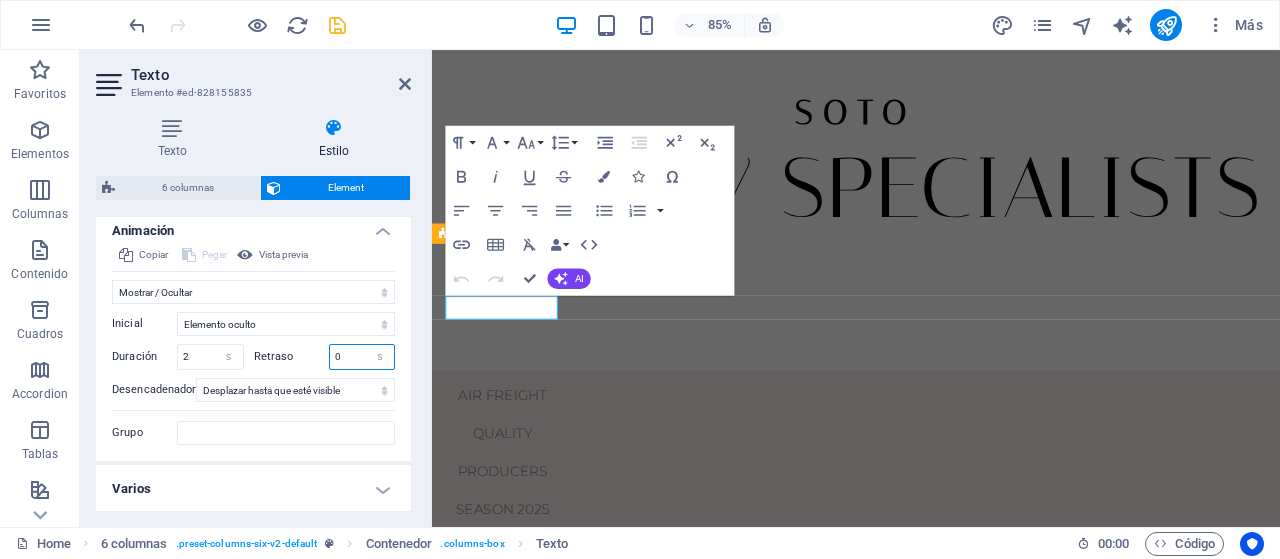 drag, startPoint x: 346, startPoint y: 355, endPoint x: 321, endPoint y: 353, distance: 25.079872 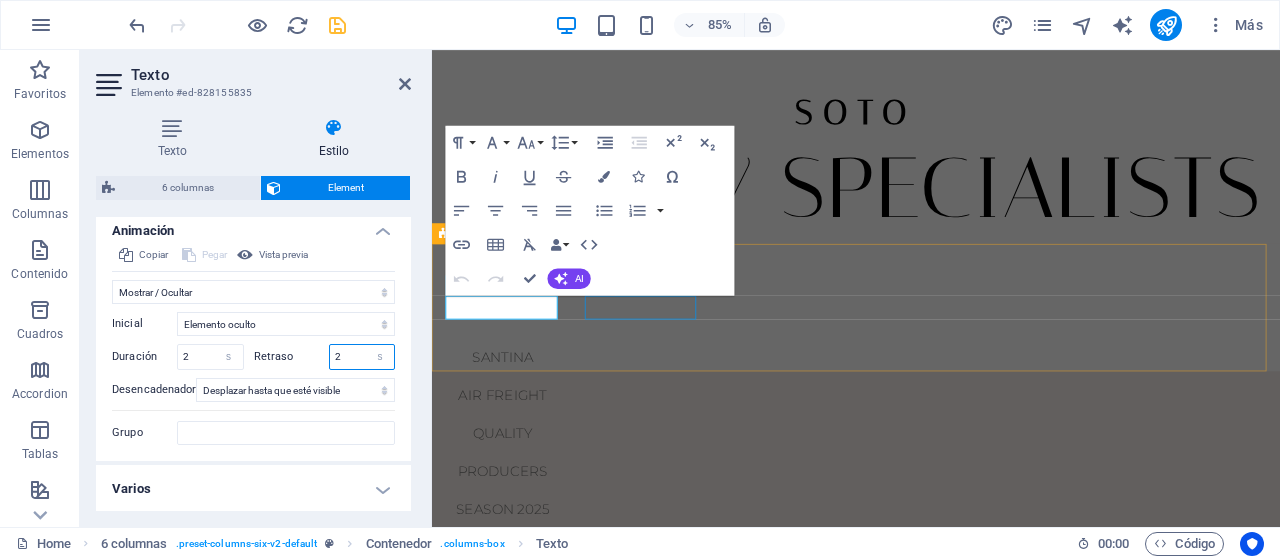 type on "2" 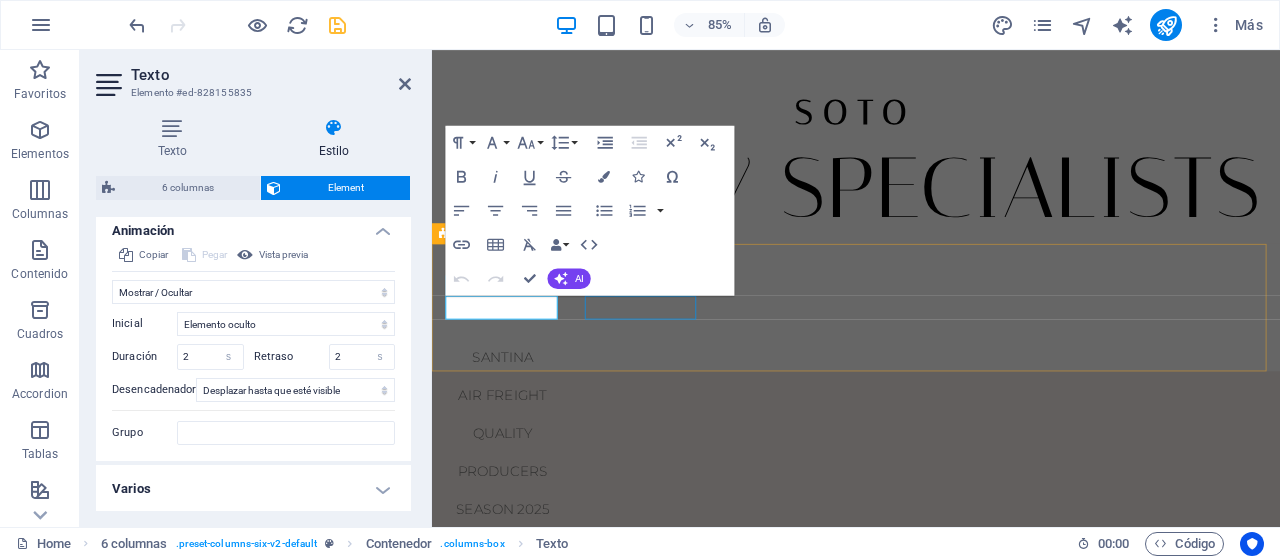 click on "AIR FREIGHT" at bounding box center (515, 457) 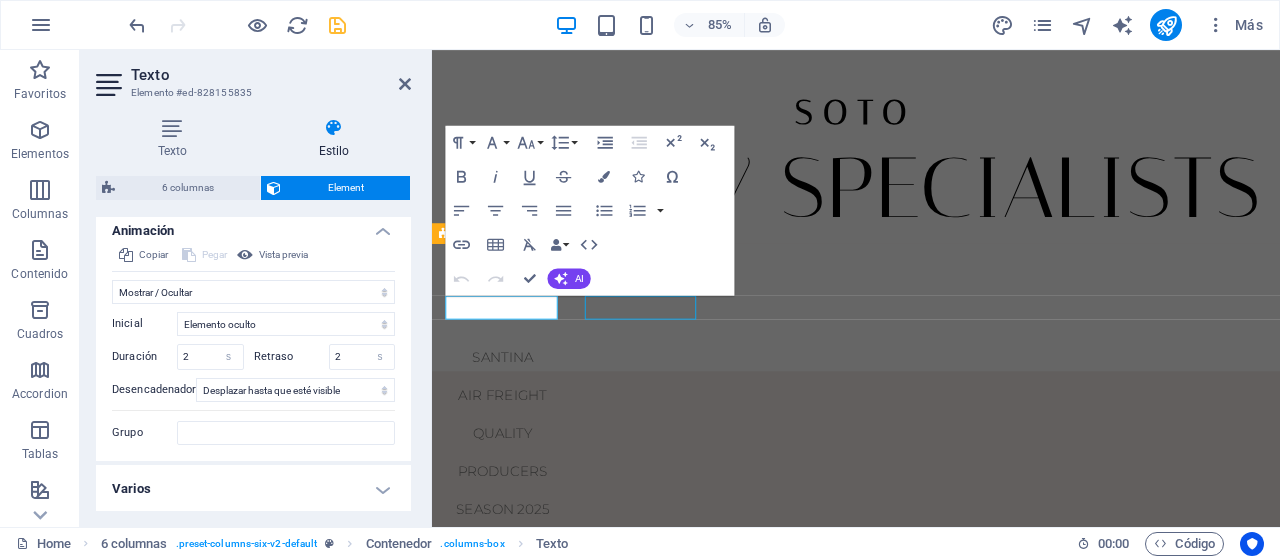 click on "AIR FREIGHT" at bounding box center [515, 457] 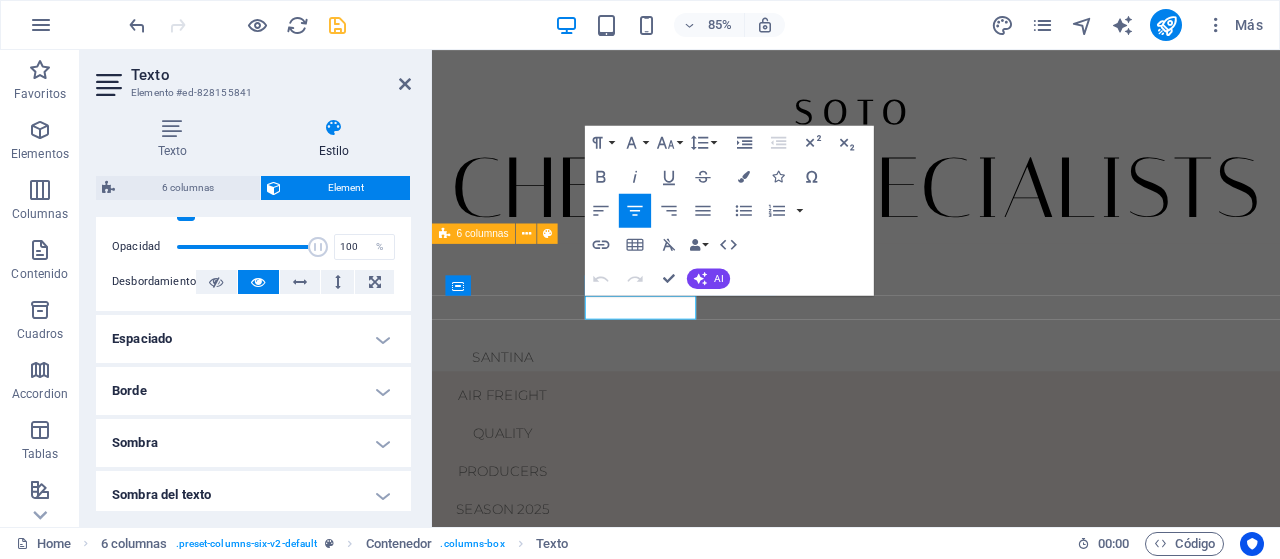 scroll, scrollTop: 567, scrollLeft: 0, axis: vertical 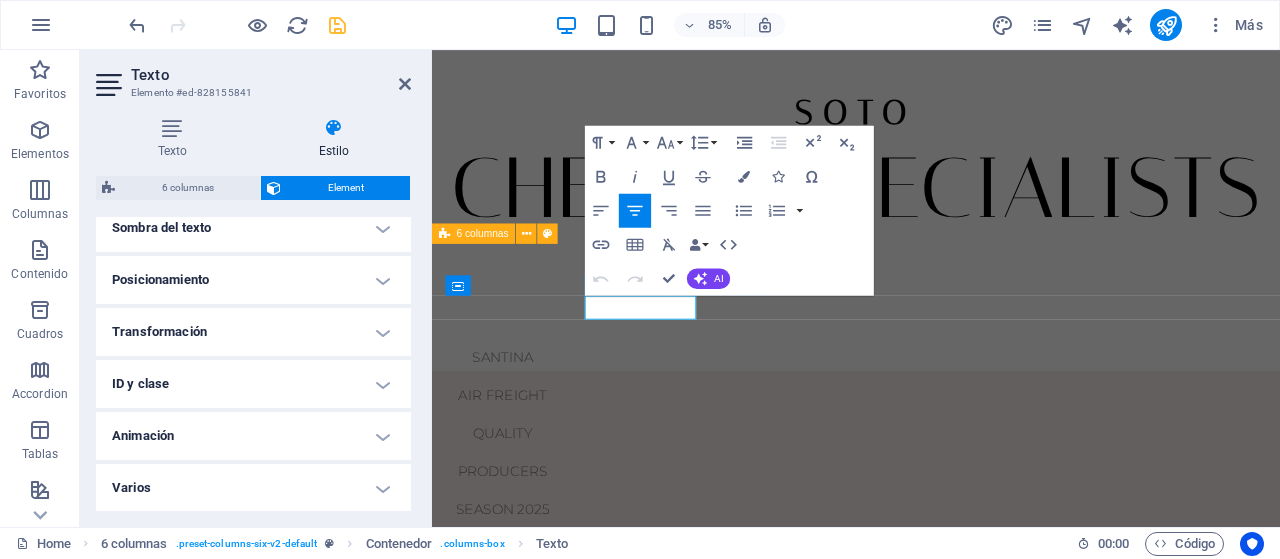 click on "Animación" at bounding box center [253, 436] 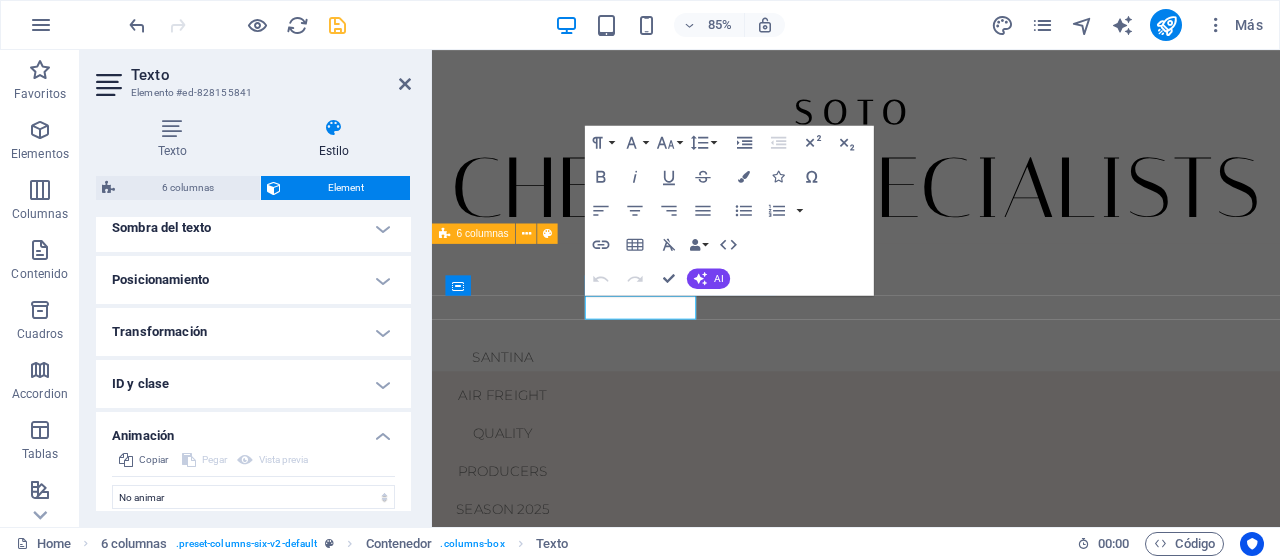 scroll, scrollTop: 632, scrollLeft: 0, axis: vertical 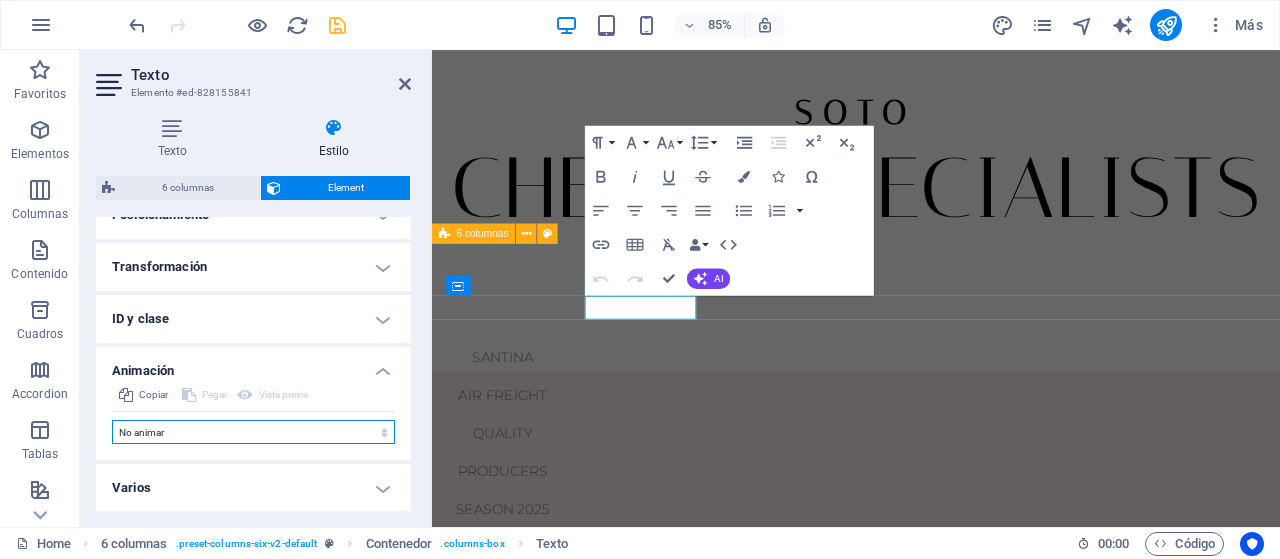 click on "No animar Mostrar / Ocultar Subir/bajar Acercar/alejar Deslizar de izquierda a derecha Deslizar de derecha a izquierda Deslizar de arriba a abajo Deslizar de abajo a arriba Pulsación Parpadeo Abrir como superposición" at bounding box center (253, 432) 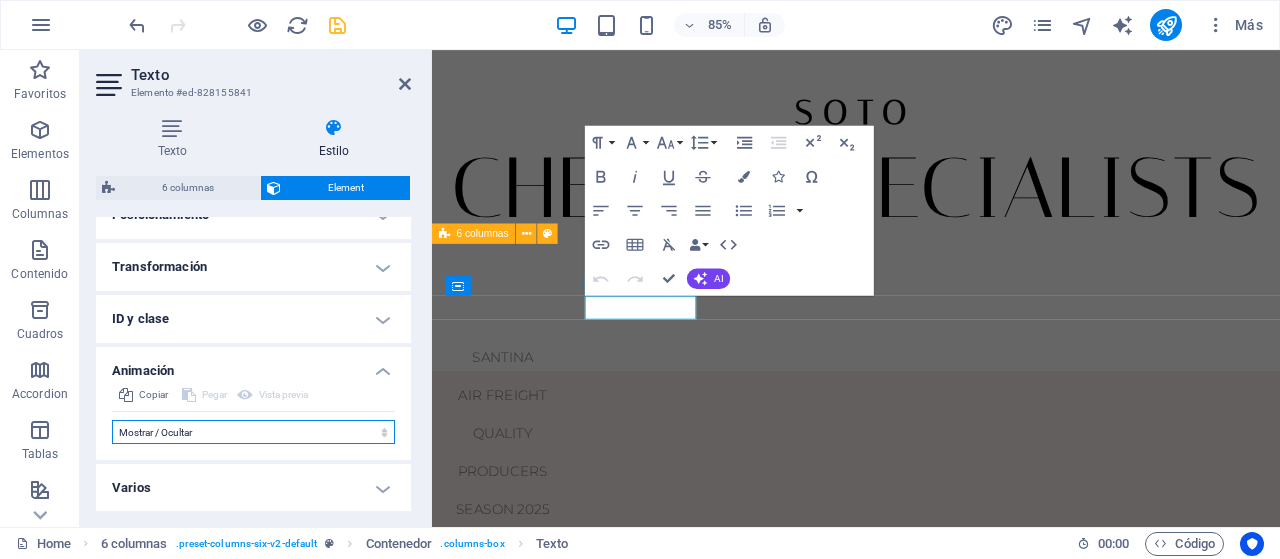 click on "No animar Mostrar / Ocultar Subir/bajar Acercar/alejar Deslizar de izquierda a derecha Deslizar de derecha a izquierda Deslizar de arriba a abajo Deslizar de abajo a arriba Pulsación Parpadeo Abrir como superposición" at bounding box center (253, 432) 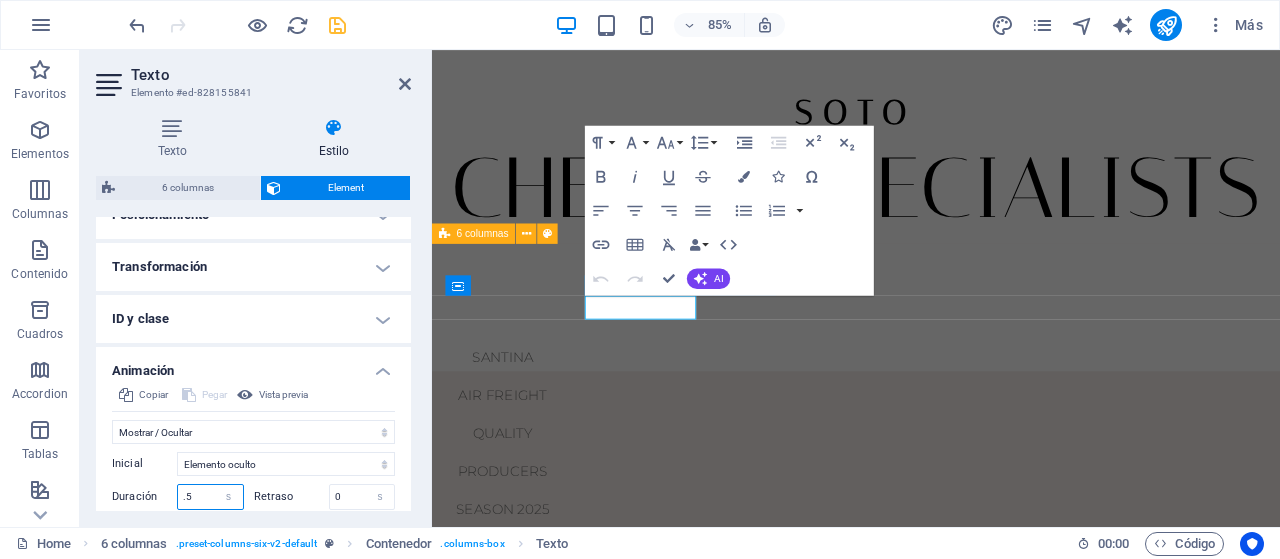 drag, startPoint x: 200, startPoint y: 491, endPoint x: 149, endPoint y: 491, distance: 51 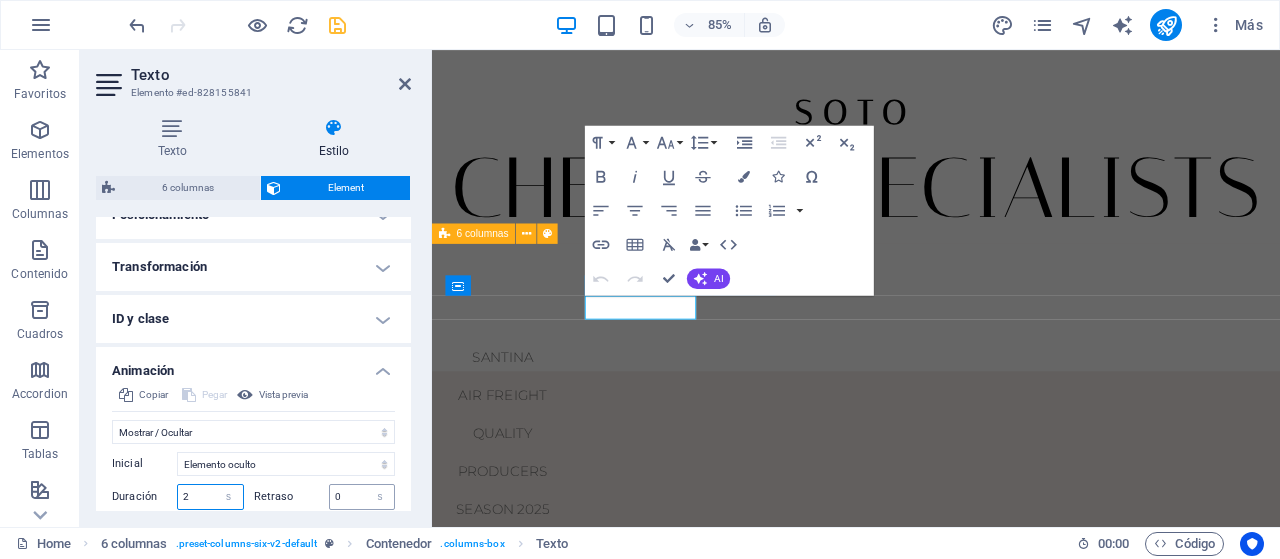 type on "2" 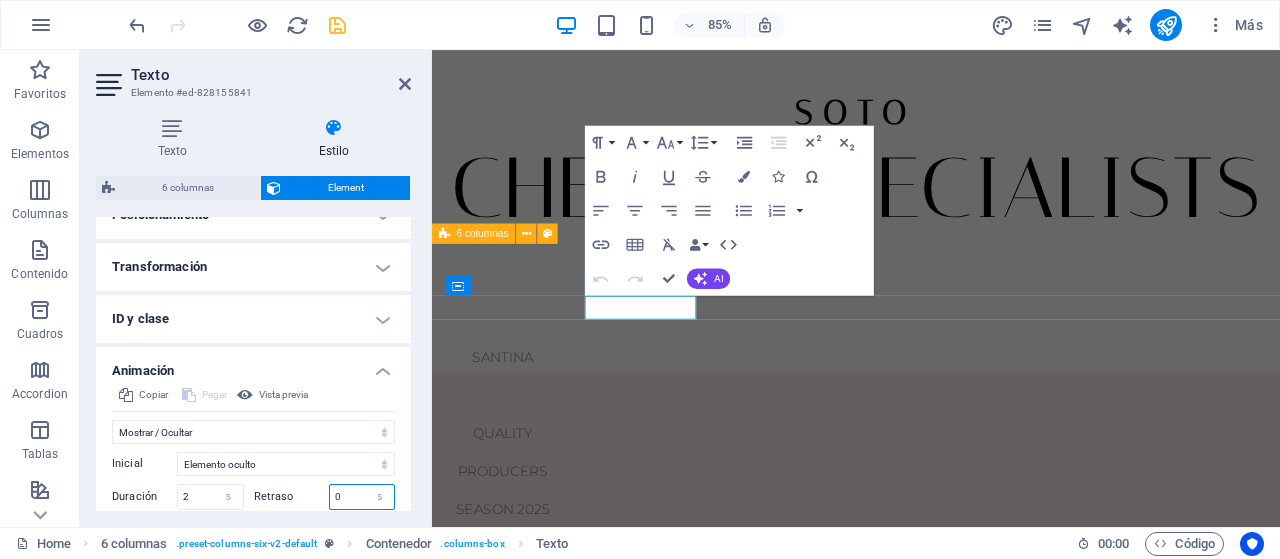 drag, startPoint x: 347, startPoint y: 497, endPoint x: 299, endPoint y: 487, distance: 49.0306 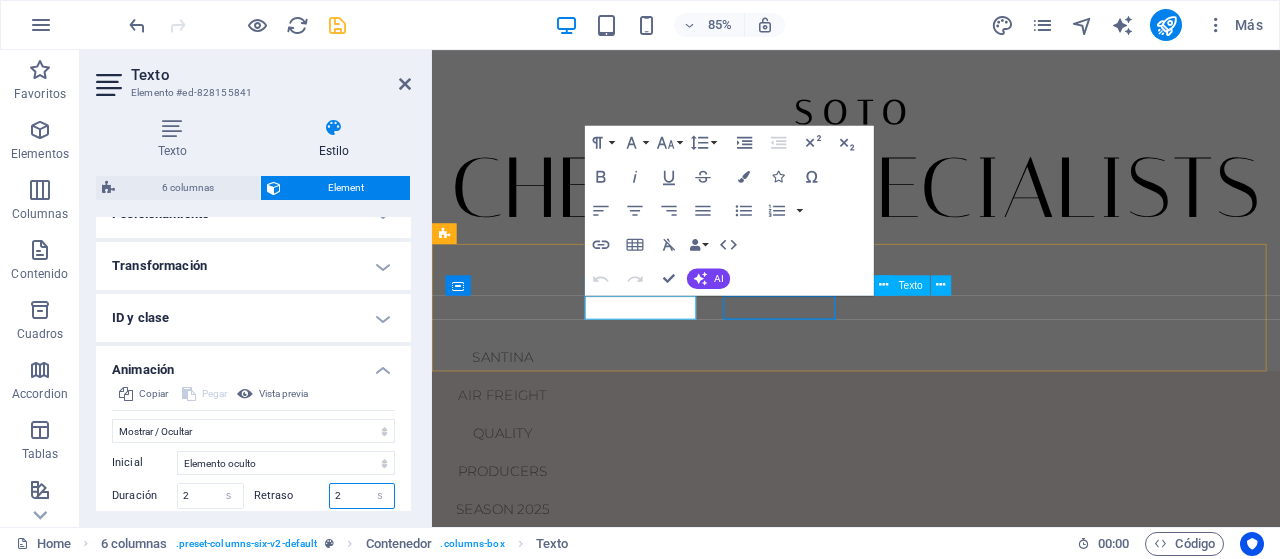 type on "2" 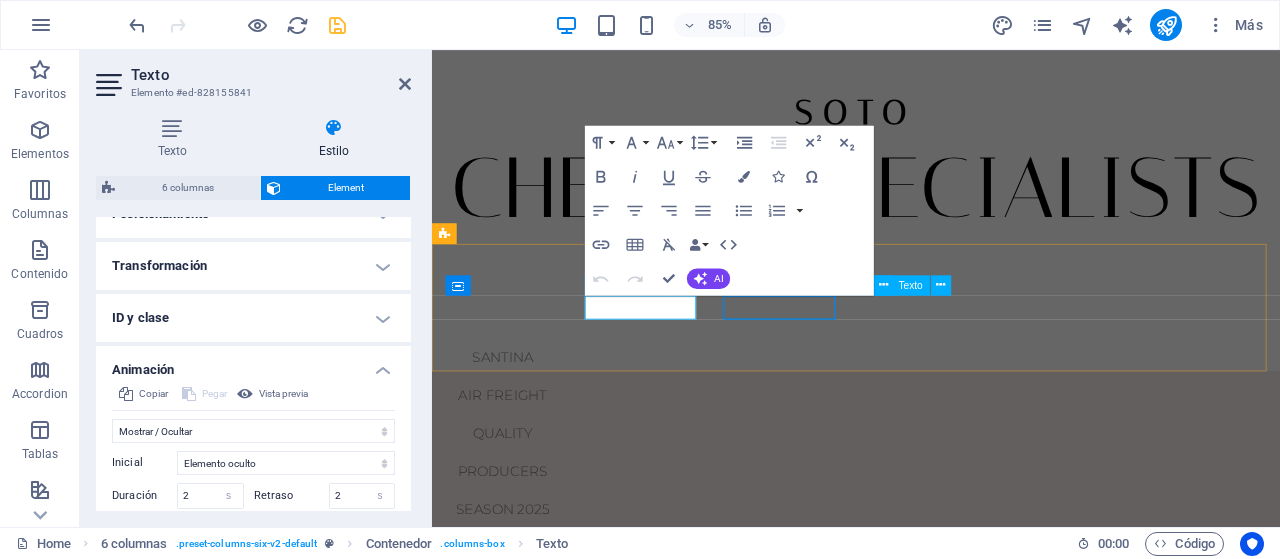 click on "QUALITY" at bounding box center [515, 502] 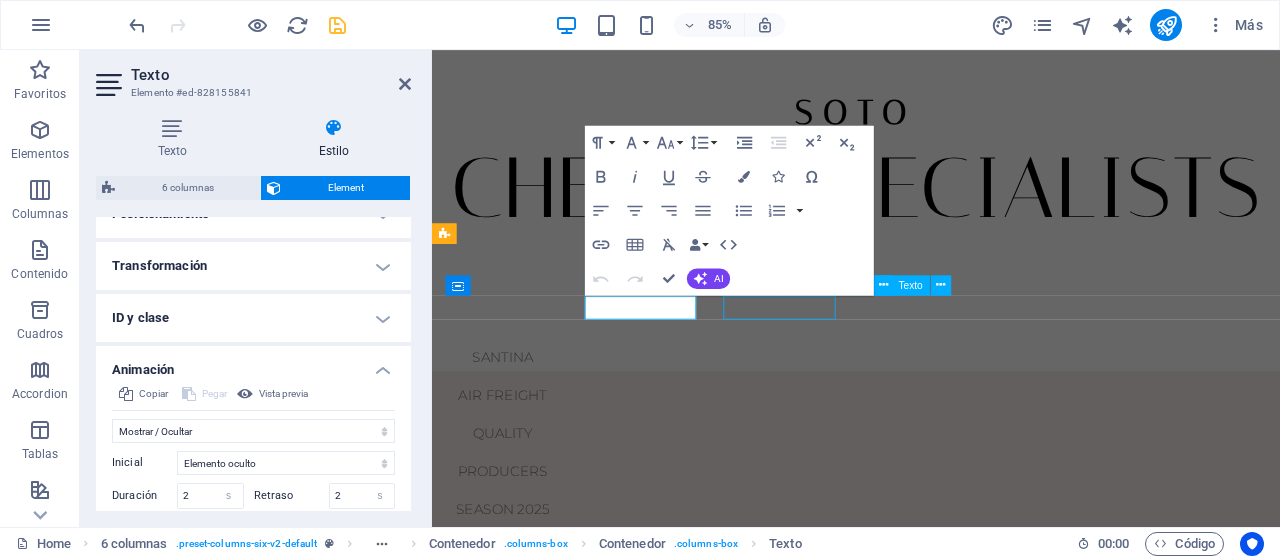 click on "QUALITY" at bounding box center [515, 502] 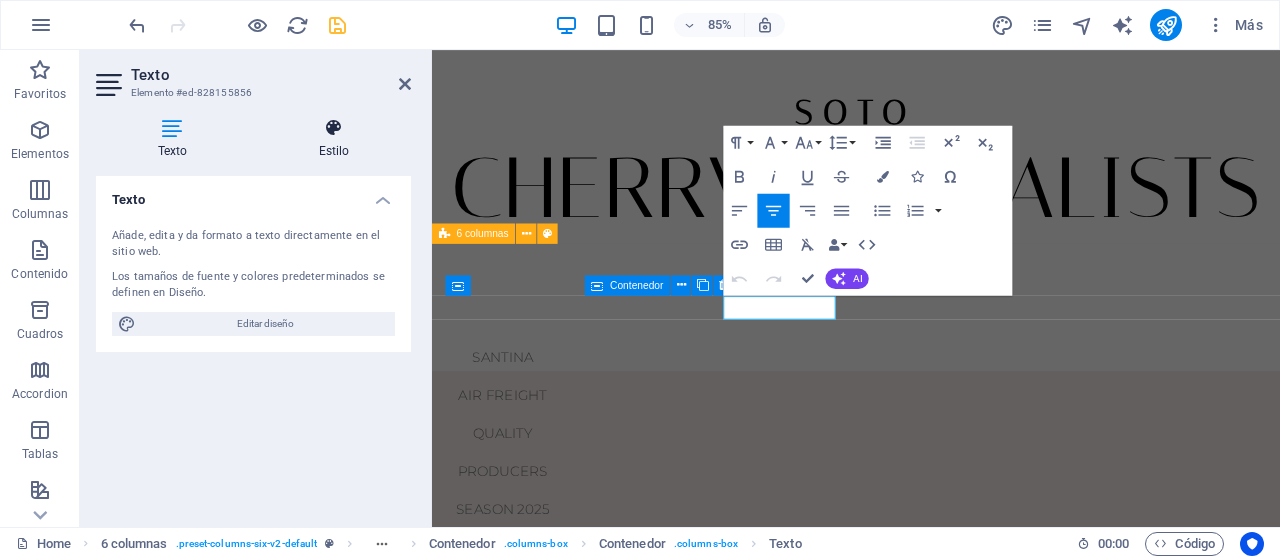 click on "Estilo" at bounding box center (334, 139) 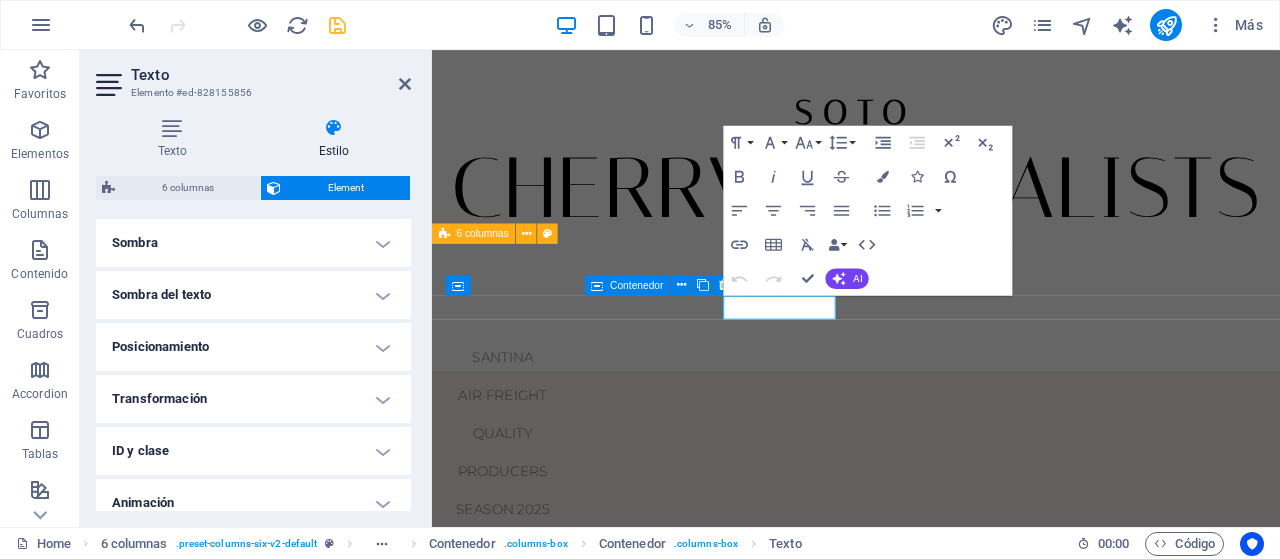 scroll, scrollTop: 567, scrollLeft: 0, axis: vertical 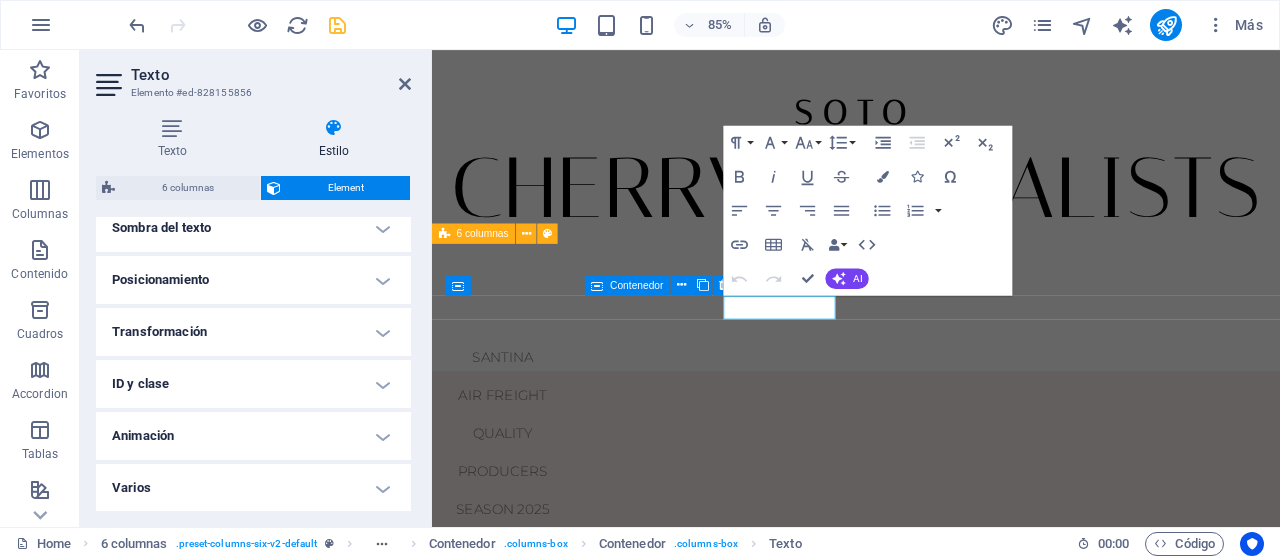 click on "Animación" at bounding box center [253, 436] 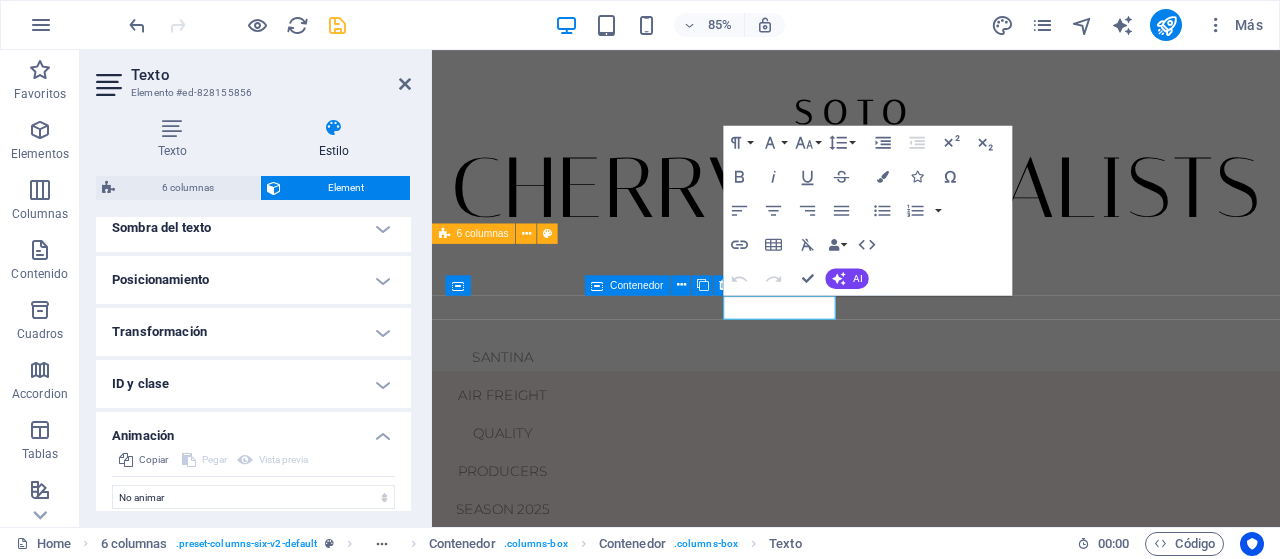 scroll, scrollTop: 632, scrollLeft: 0, axis: vertical 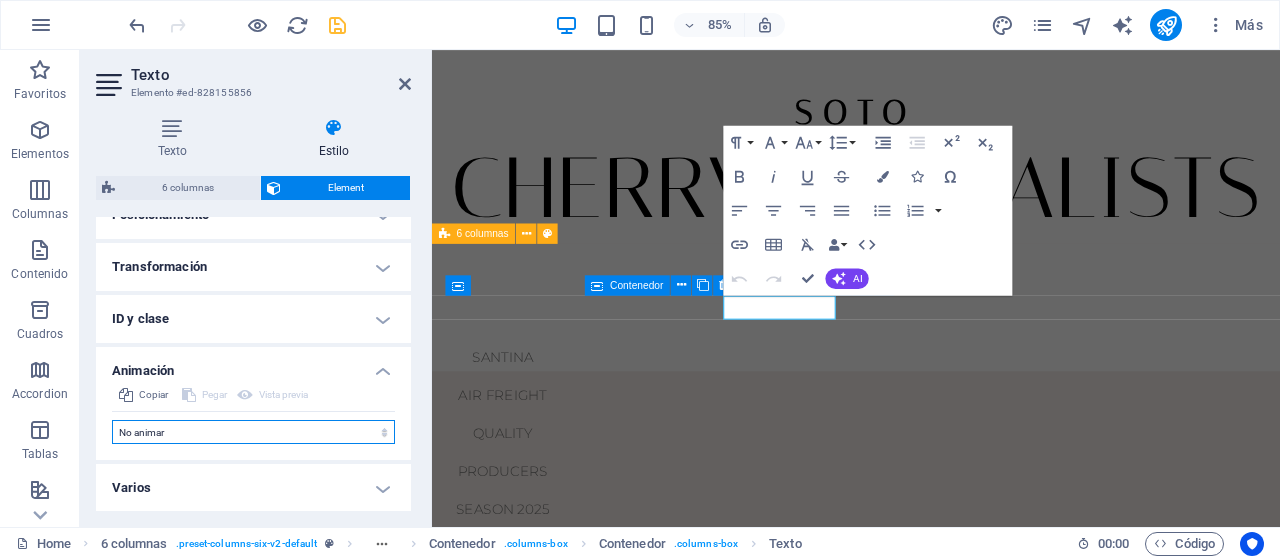click on "No animar Mostrar / Ocultar Subir/bajar Acercar/alejar Deslizar de izquierda a derecha Deslizar de derecha a izquierda Deslizar de arriba a abajo Deslizar de abajo a arriba Pulsación Parpadeo Abrir como superposición" at bounding box center [253, 432] 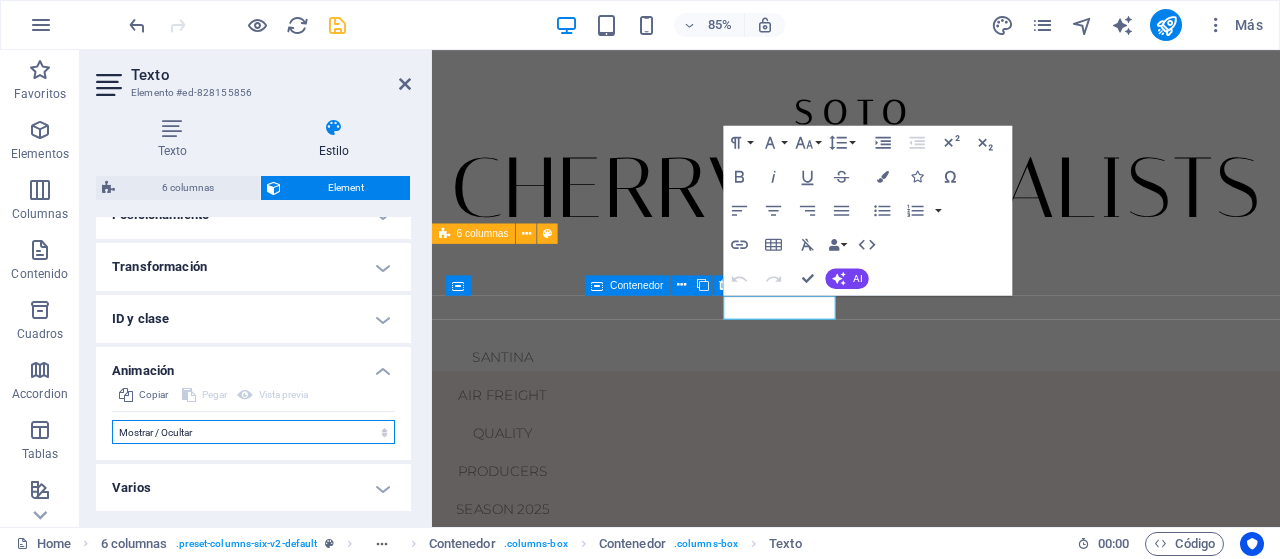 click on "No animar Mostrar / Ocultar Subir/bajar Acercar/alejar Deslizar de izquierda a derecha Deslizar de derecha a izquierda Deslizar de arriba a abajo Deslizar de abajo a arriba Pulsación Parpadeo Abrir como superposición" at bounding box center (253, 432) 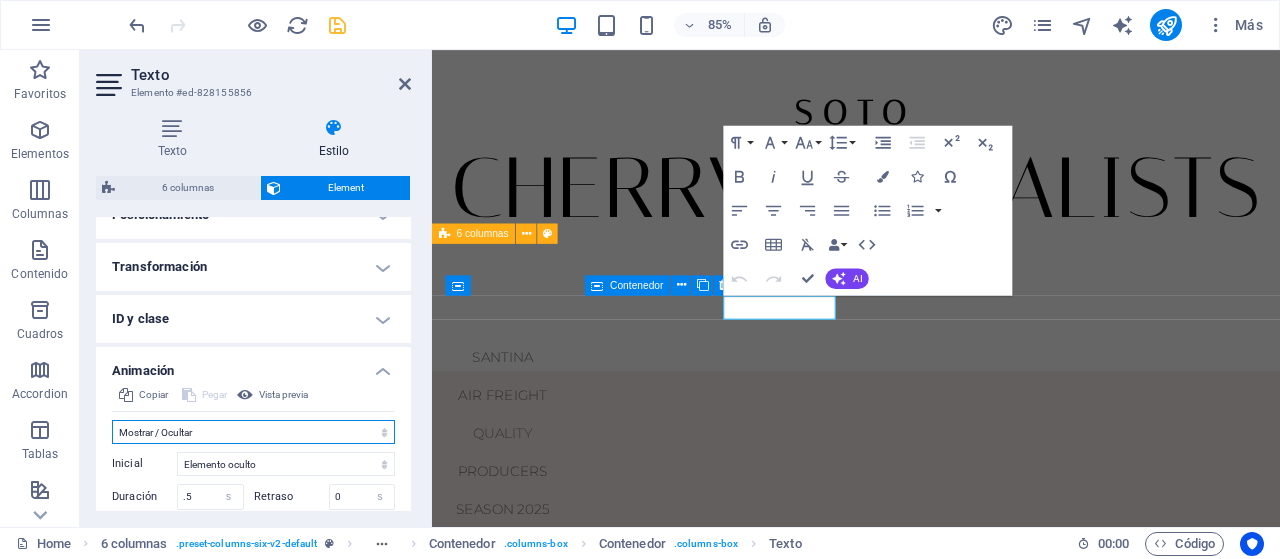 scroll, scrollTop: 772, scrollLeft: 0, axis: vertical 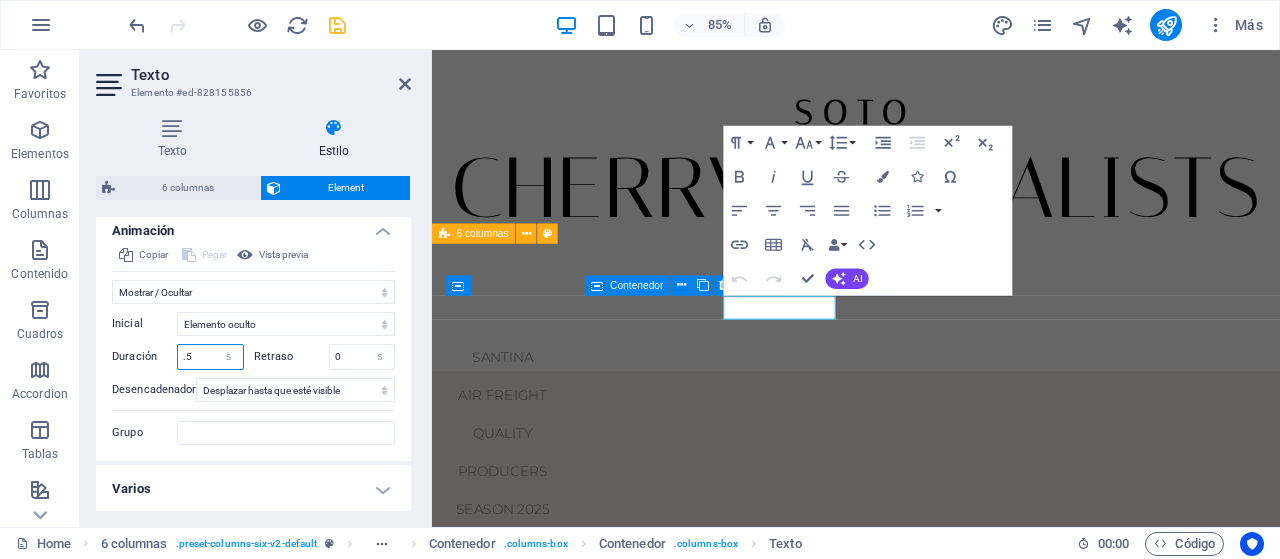 drag, startPoint x: 198, startPoint y: 356, endPoint x: 123, endPoint y: 356, distance: 75 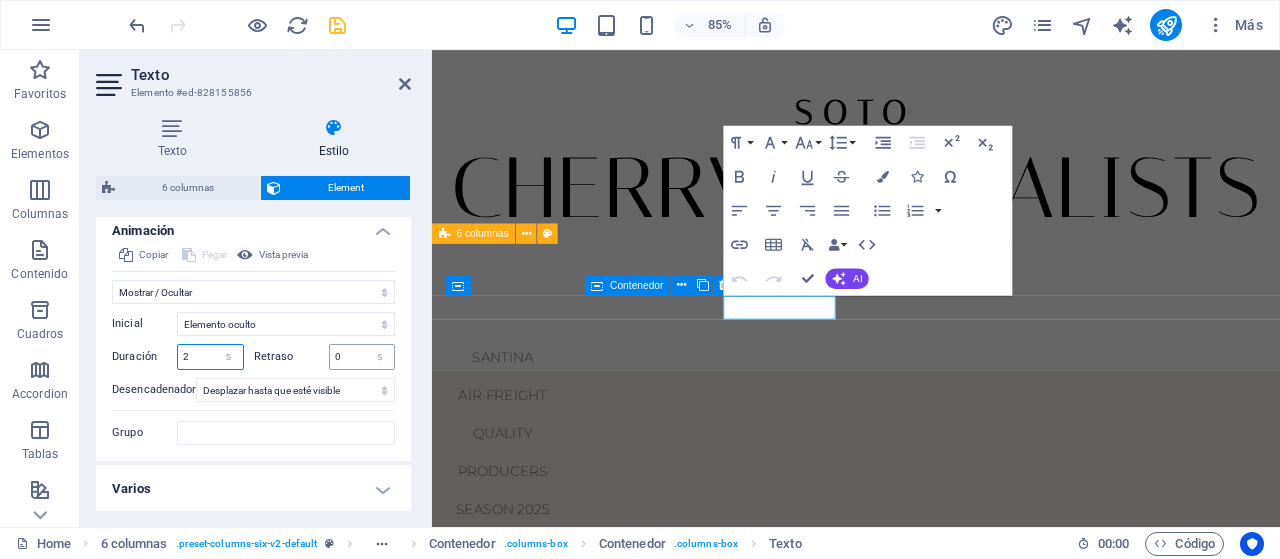 type on "2" 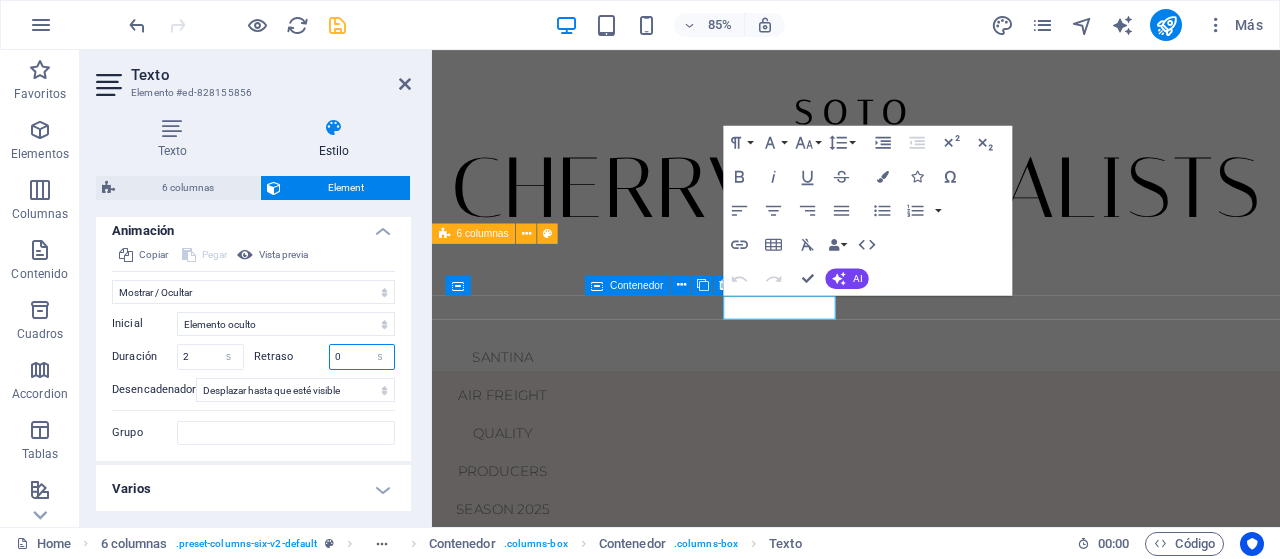 drag, startPoint x: 343, startPoint y: 352, endPoint x: 296, endPoint y: 352, distance: 47 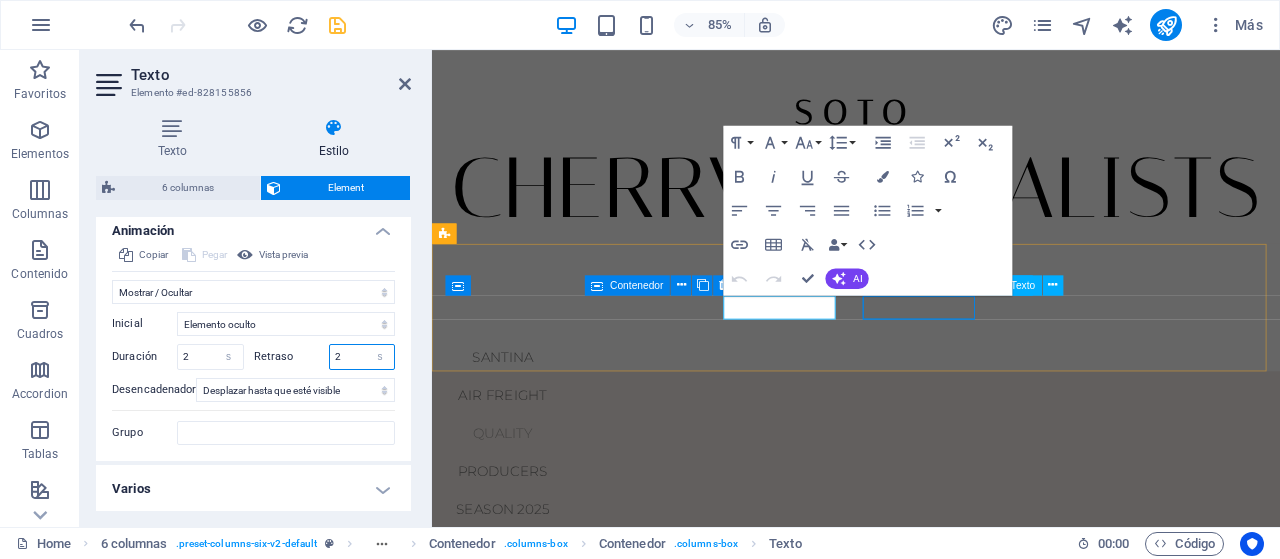 type on "2" 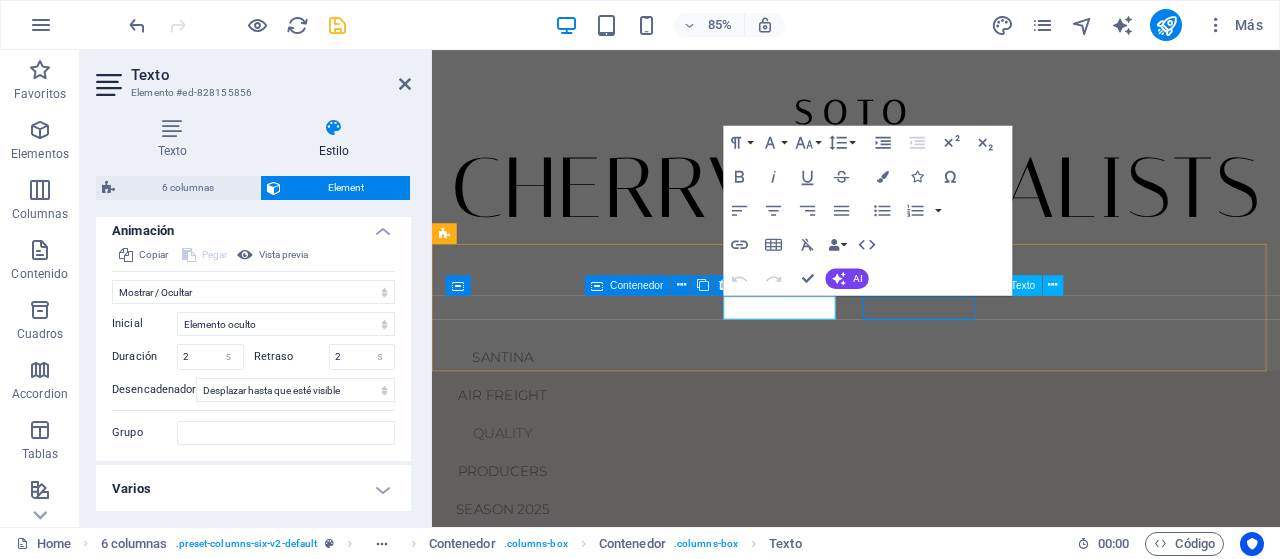 click on "PRODUCERS" at bounding box center (515, 546) 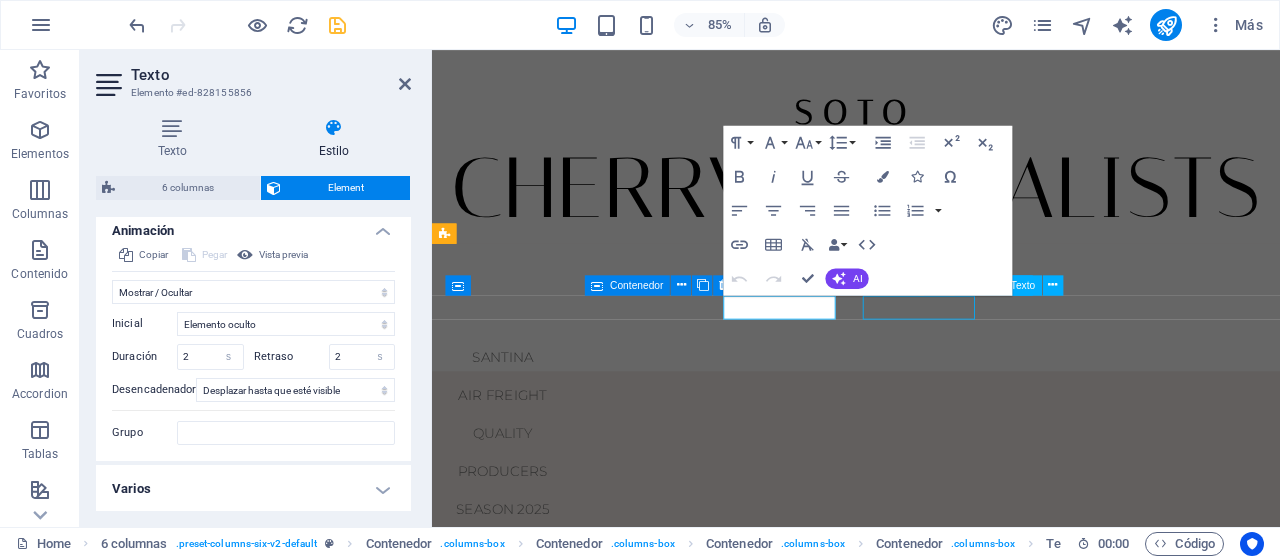 click on "PRODUCERS" at bounding box center [515, 546] 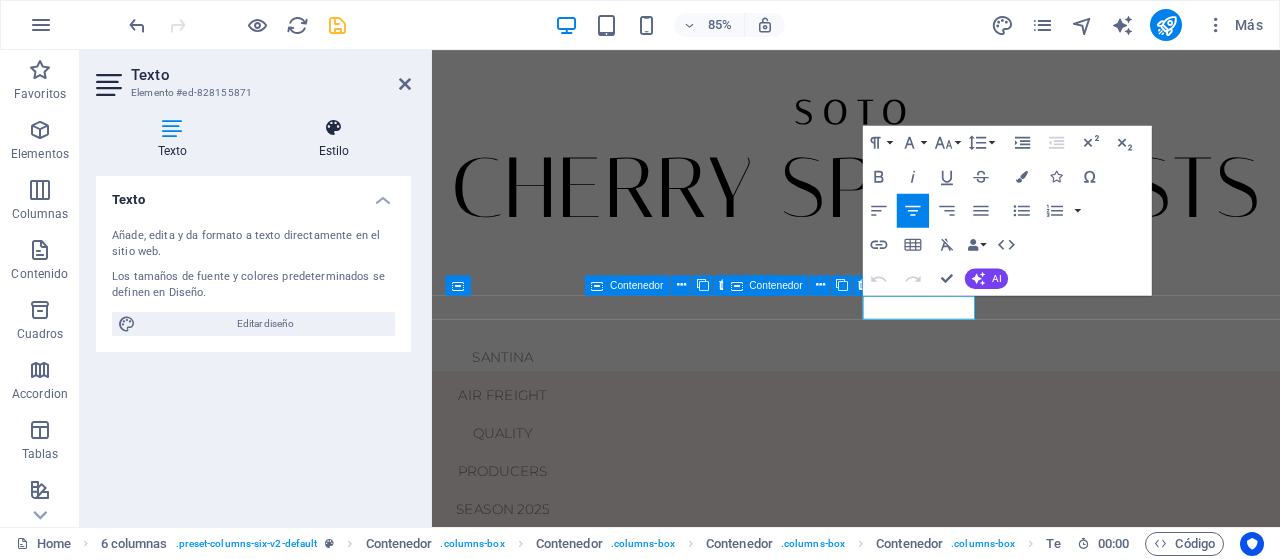 click on "Estilo" at bounding box center [334, 139] 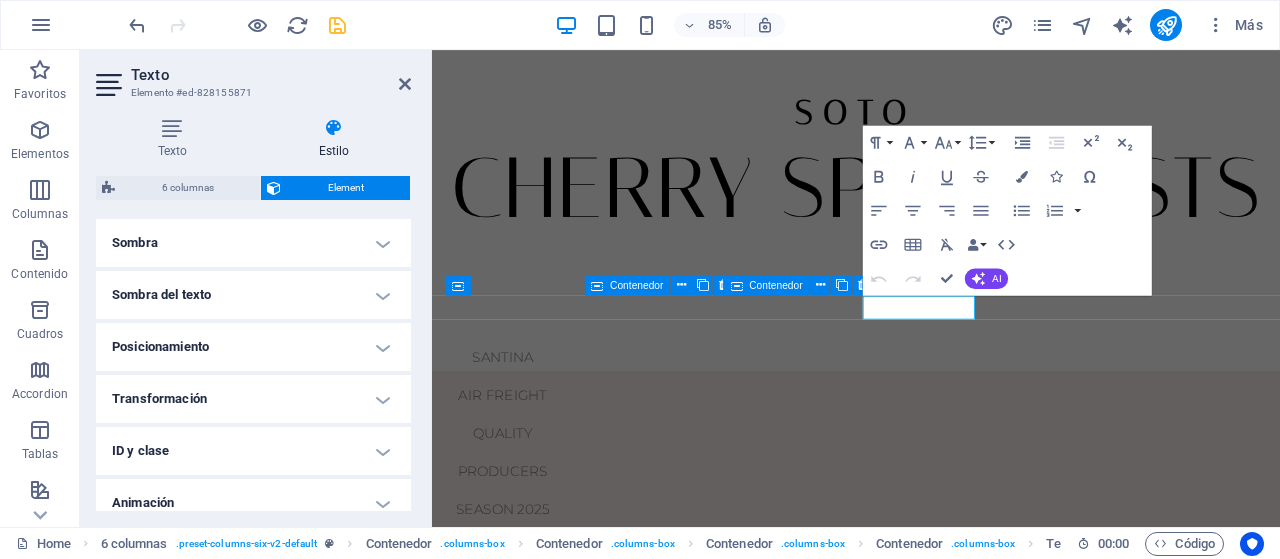 scroll, scrollTop: 567, scrollLeft: 0, axis: vertical 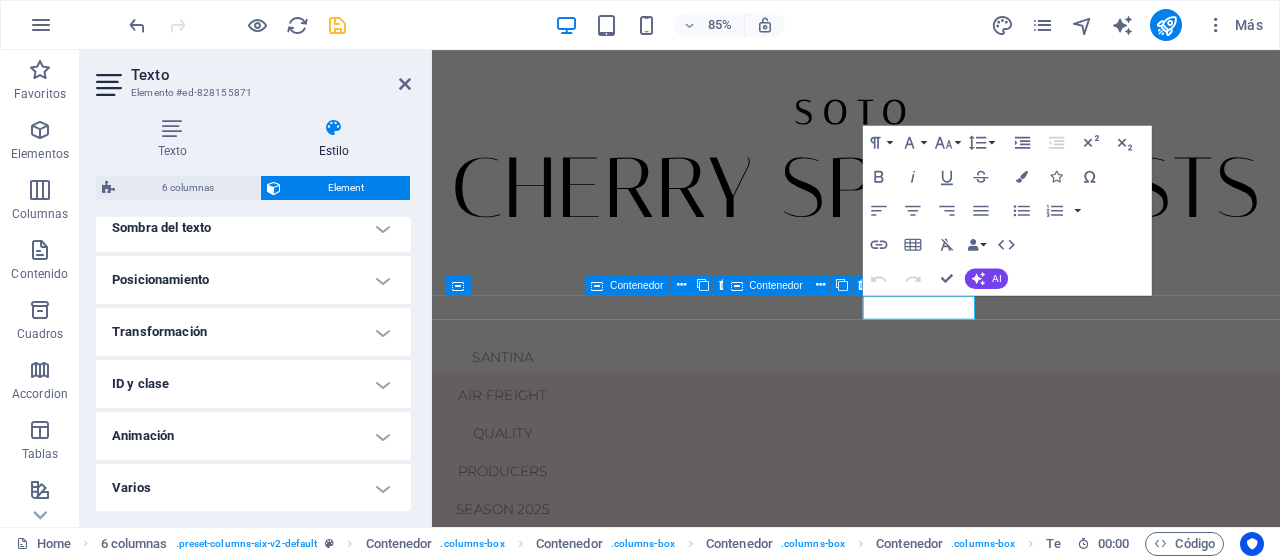 click on "Animación" at bounding box center [253, 436] 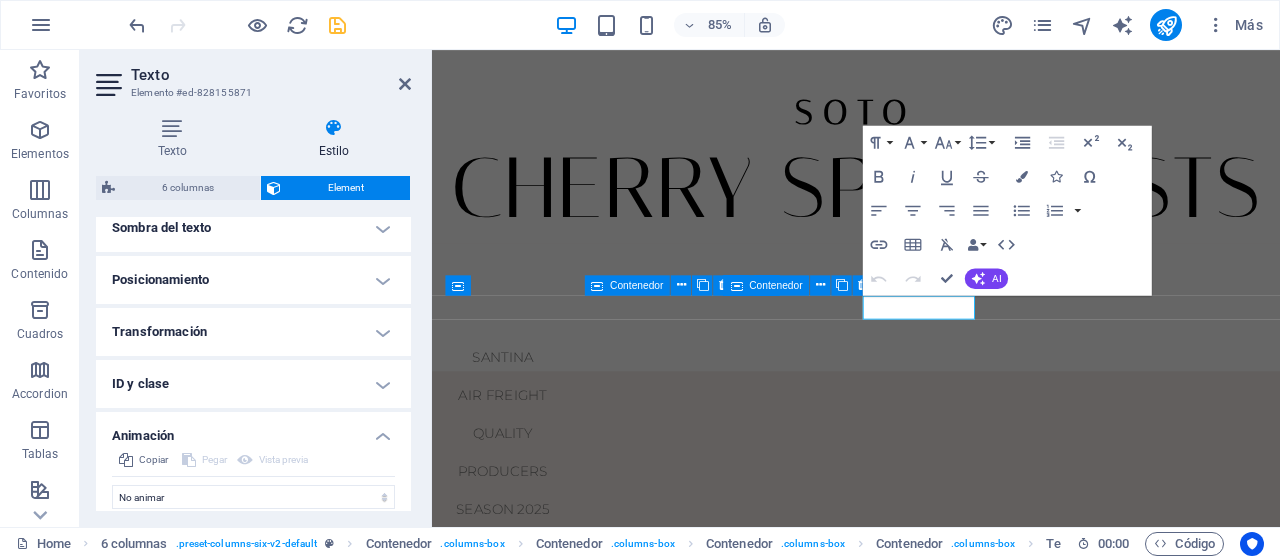 scroll, scrollTop: 632, scrollLeft: 0, axis: vertical 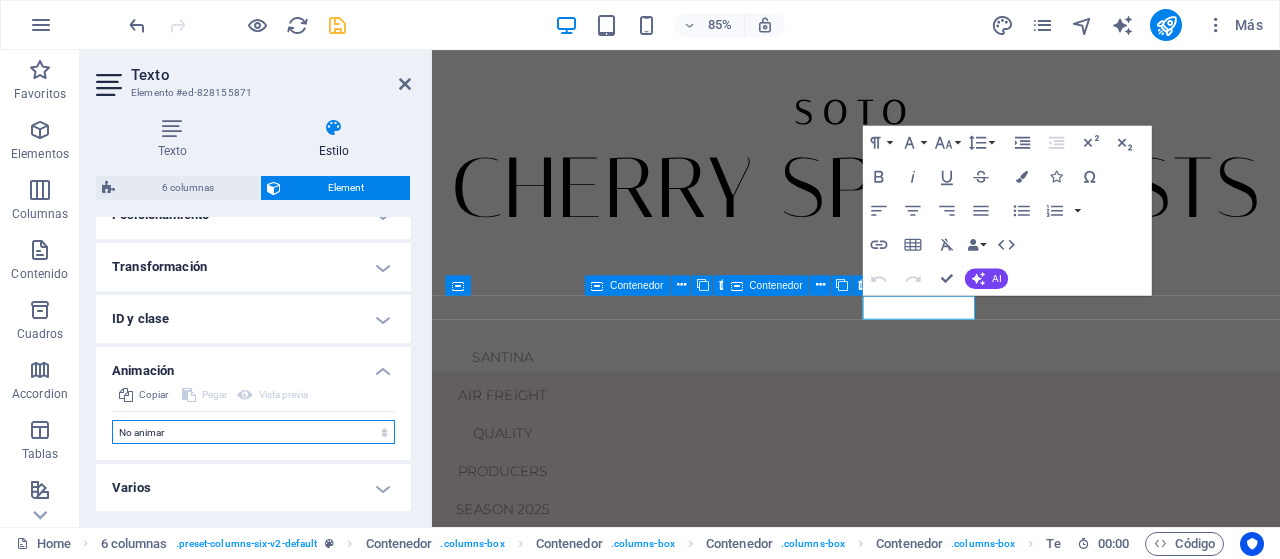 click on "No animar Mostrar / Ocultar Subir/bajar Acercar/alejar Deslizar de izquierda a derecha Deslizar de derecha a izquierda Deslizar de arriba a abajo Deslizar de abajo a arriba Pulsación Parpadeo Abrir como superposición" at bounding box center [253, 432] 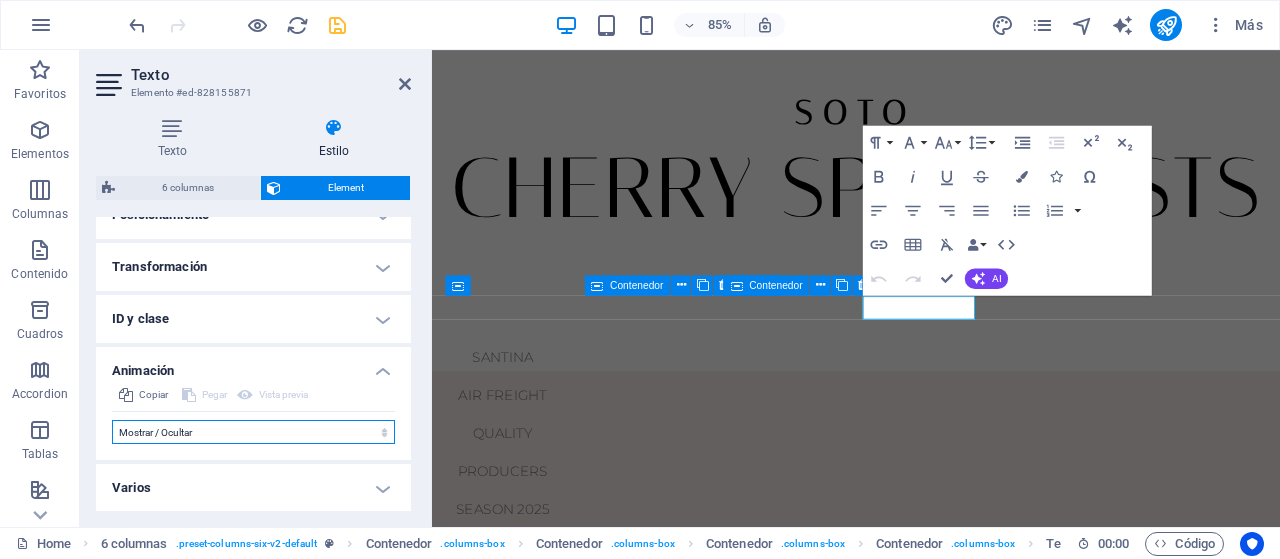 click on "No animar Mostrar / Ocultar Subir/bajar Acercar/alejar Deslizar de izquierda a derecha Deslizar de derecha a izquierda Deslizar de arriba a abajo Deslizar de abajo a arriba Pulsación Parpadeo Abrir como superposición" at bounding box center [253, 432] 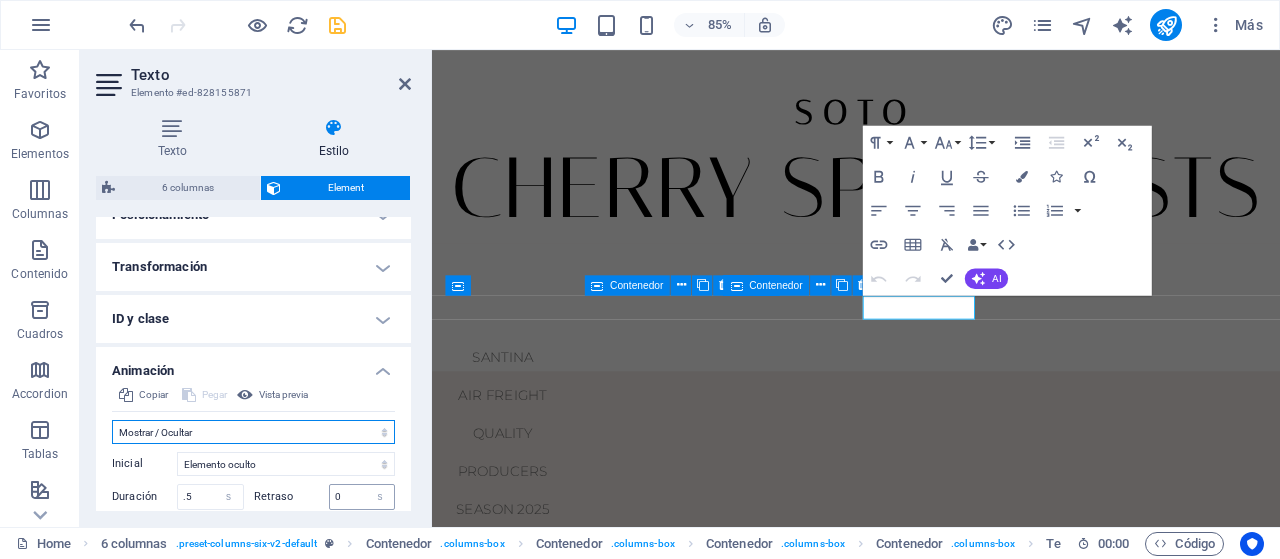 scroll, scrollTop: 772, scrollLeft: 0, axis: vertical 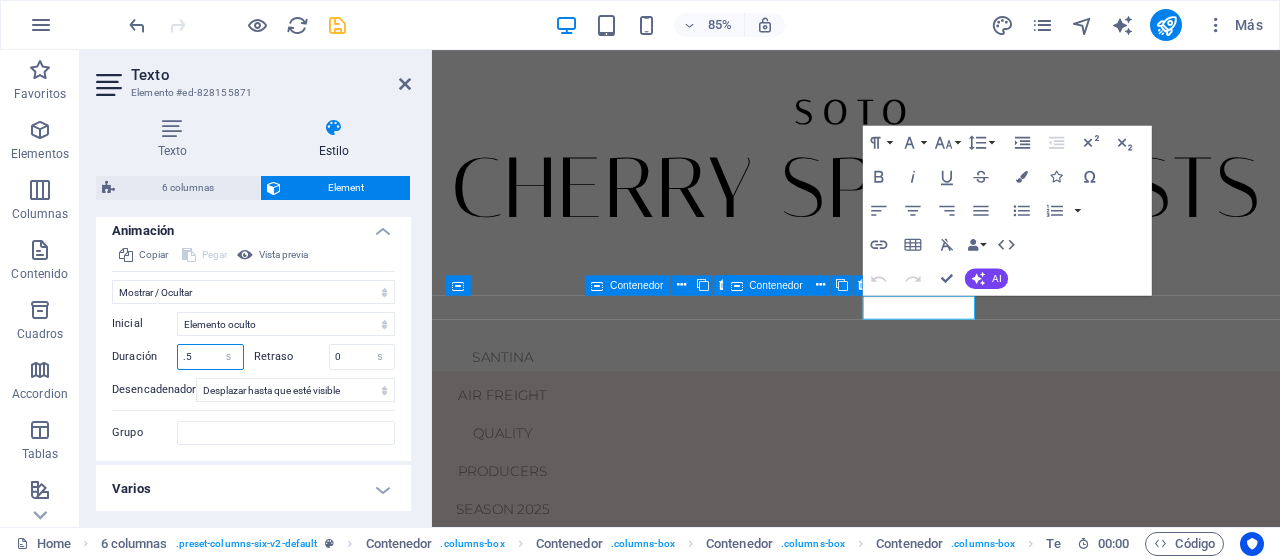 drag, startPoint x: 200, startPoint y: 353, endPoint x: 140, endPoint y: 353, distance: 60 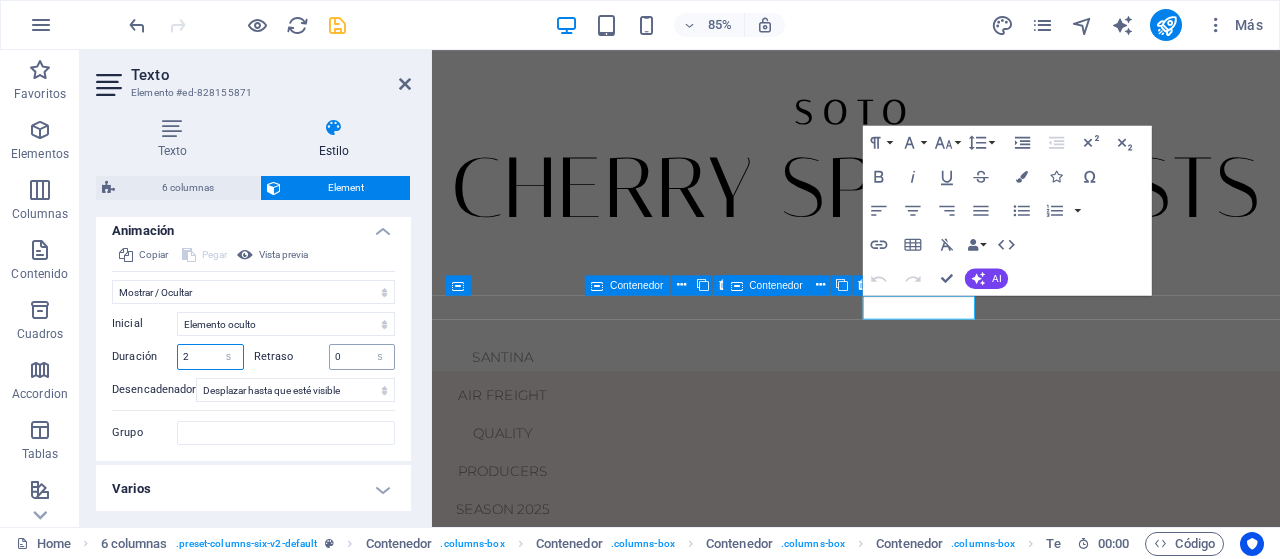 type on "2" 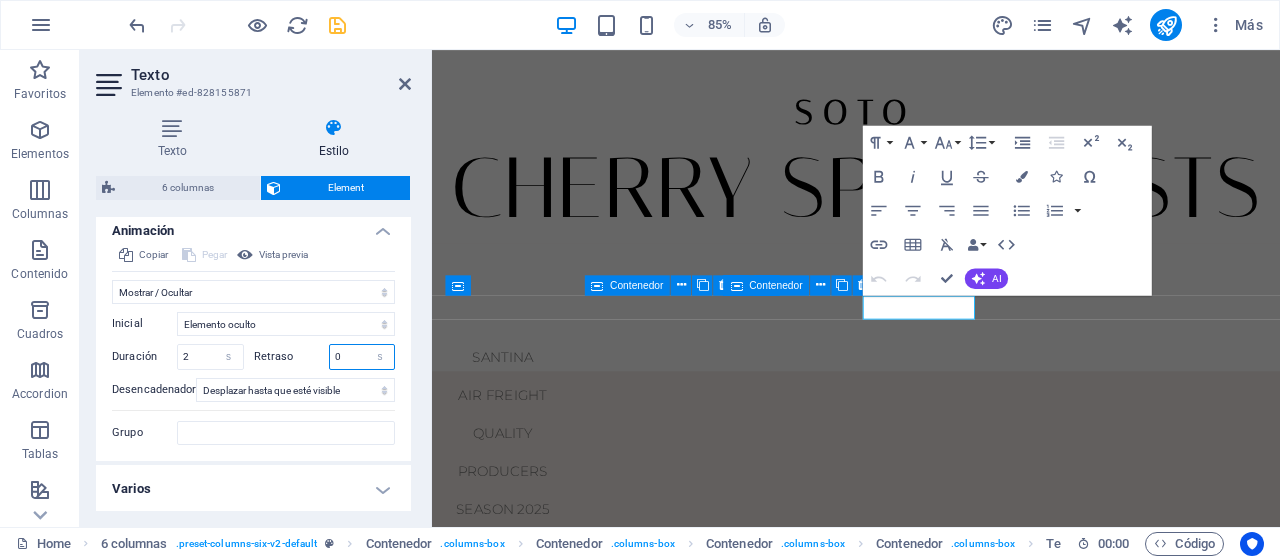 drag, startPoint x: 341, startPoint y: 359, endPoint x: 291, endPoint y: 356, distance: 50.08992 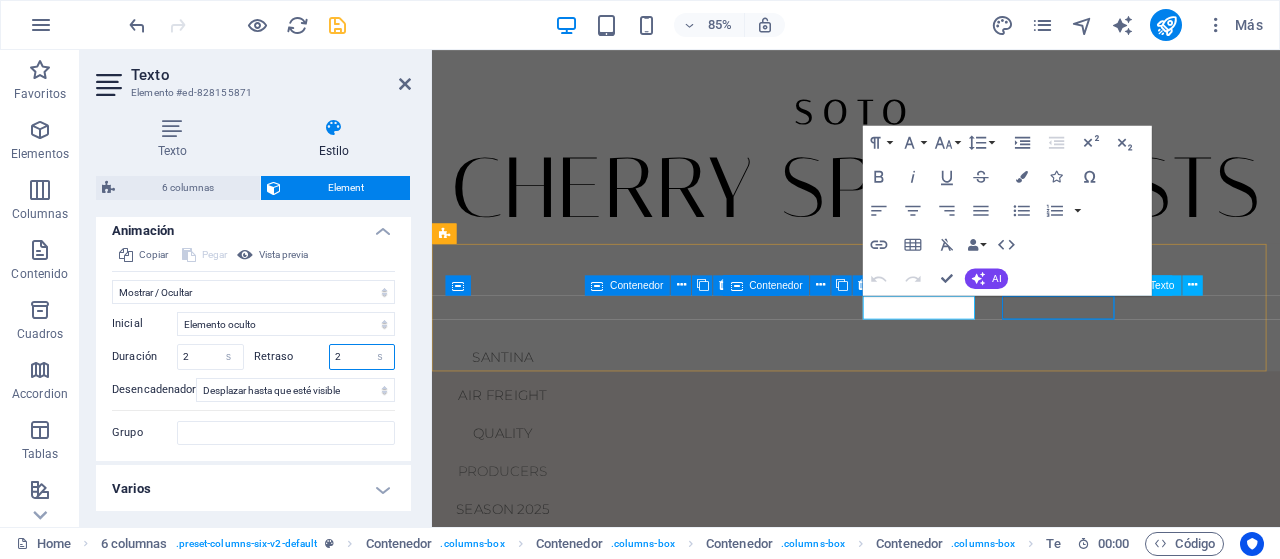 type on "2" 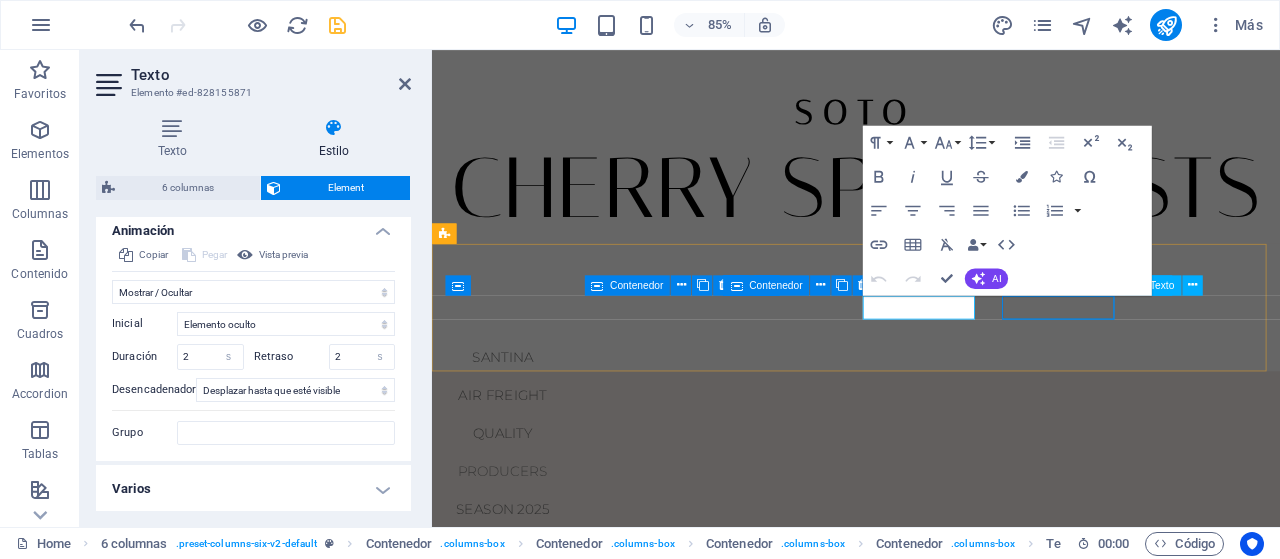 click on "SEASON 2025" at bounding box center (515, 591) 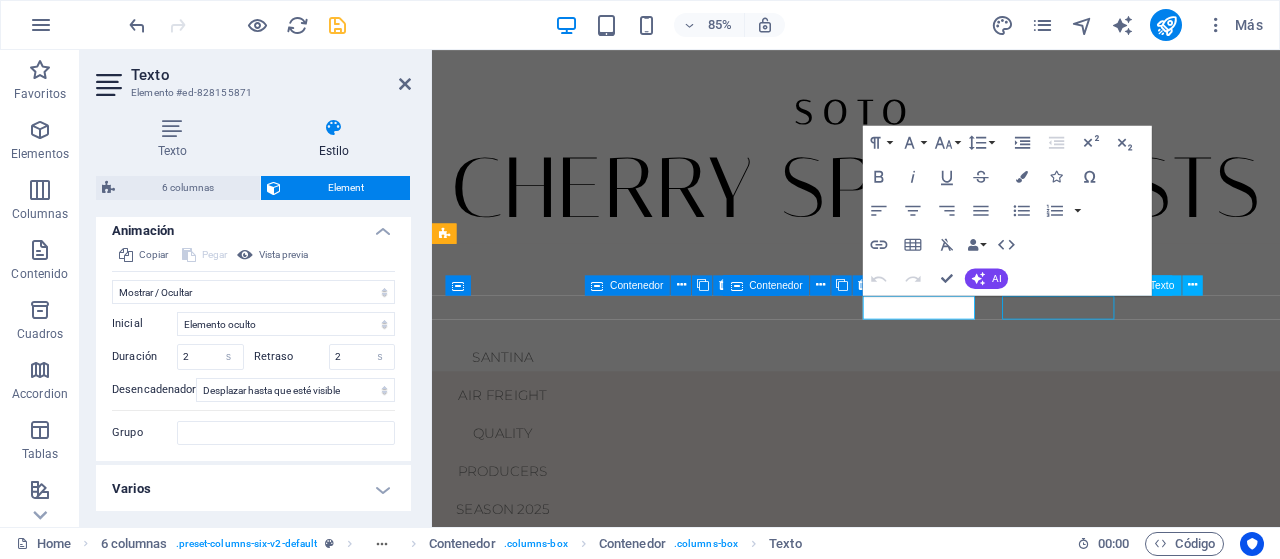 click on "SEASON 2025" at bounding box center [515, 591] 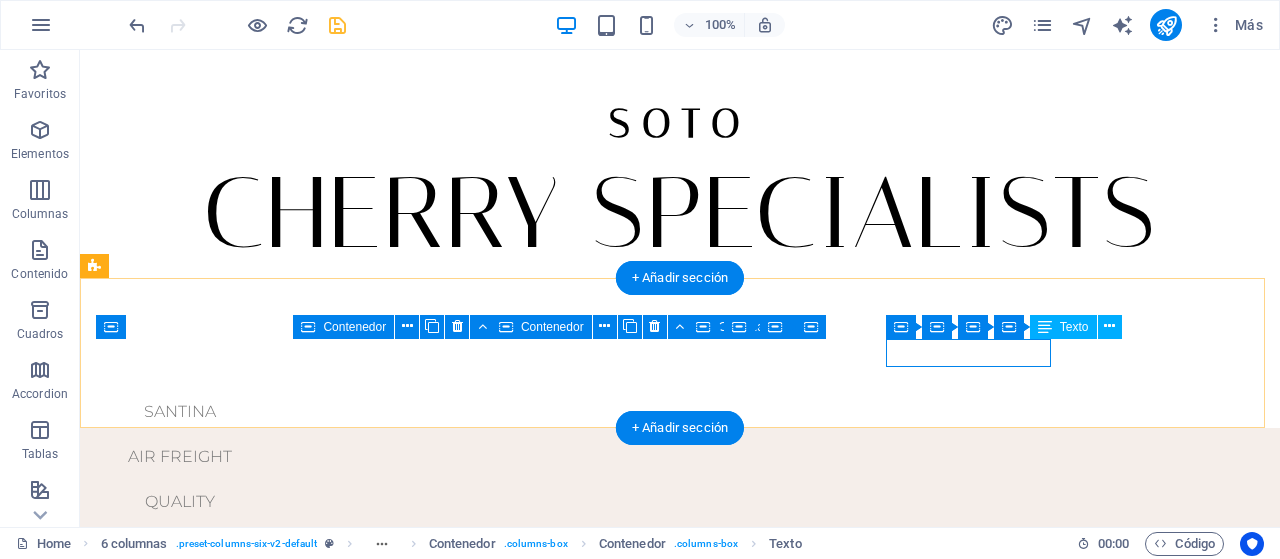 click on "SEASON 2025" at bounding box center [180, 591] 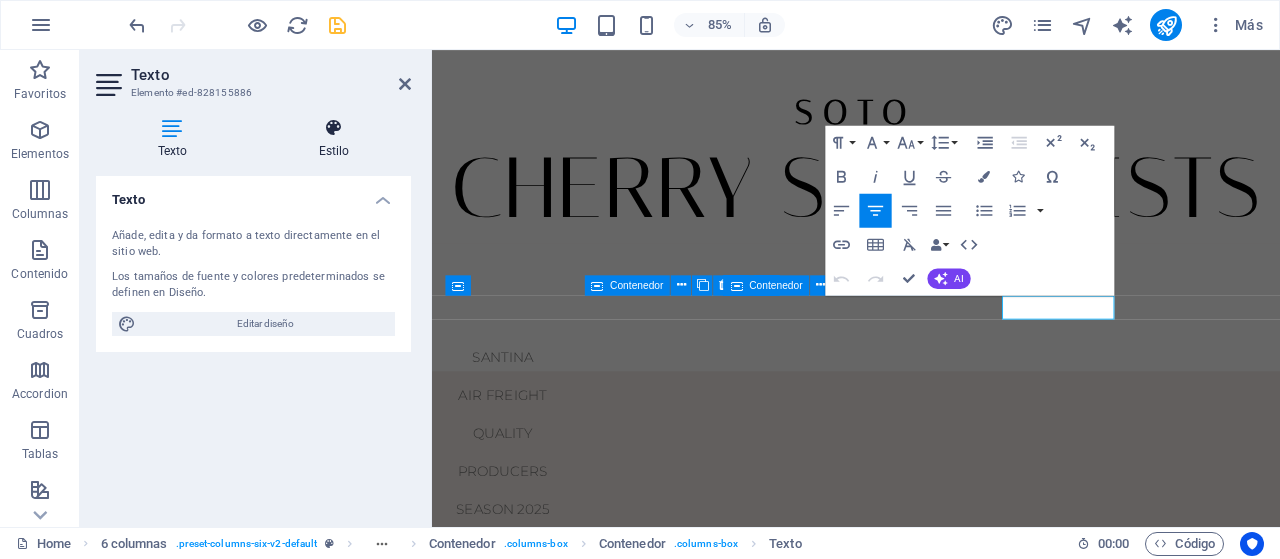 click on "Estilo" at bounding box center [334, 139] 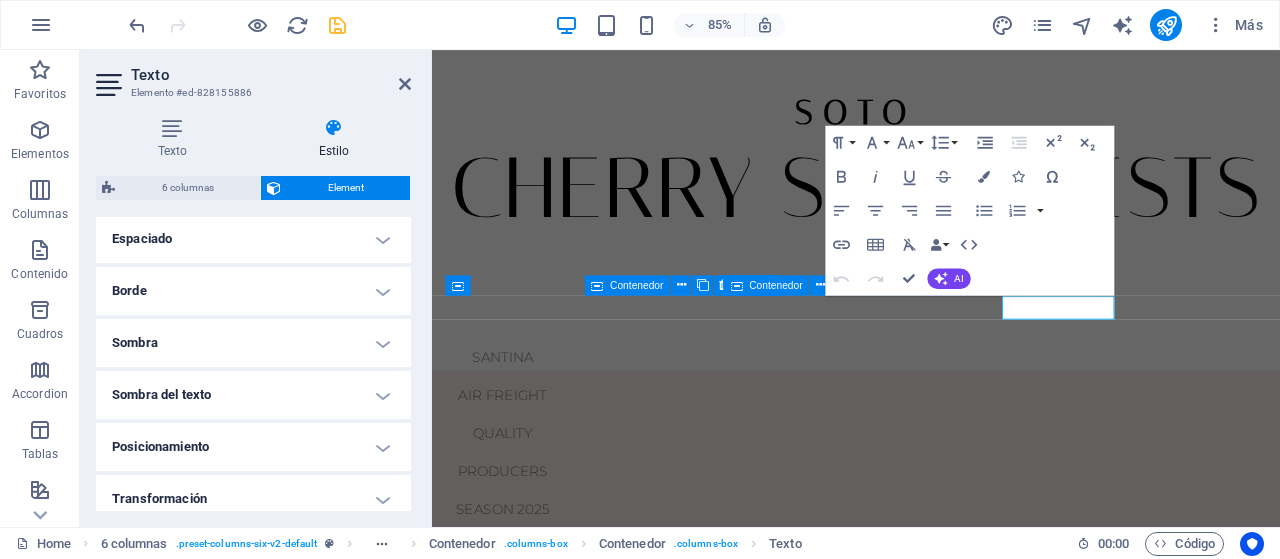 scroll, scrollTop: 567, scrollLeft: 0, axis: vertical 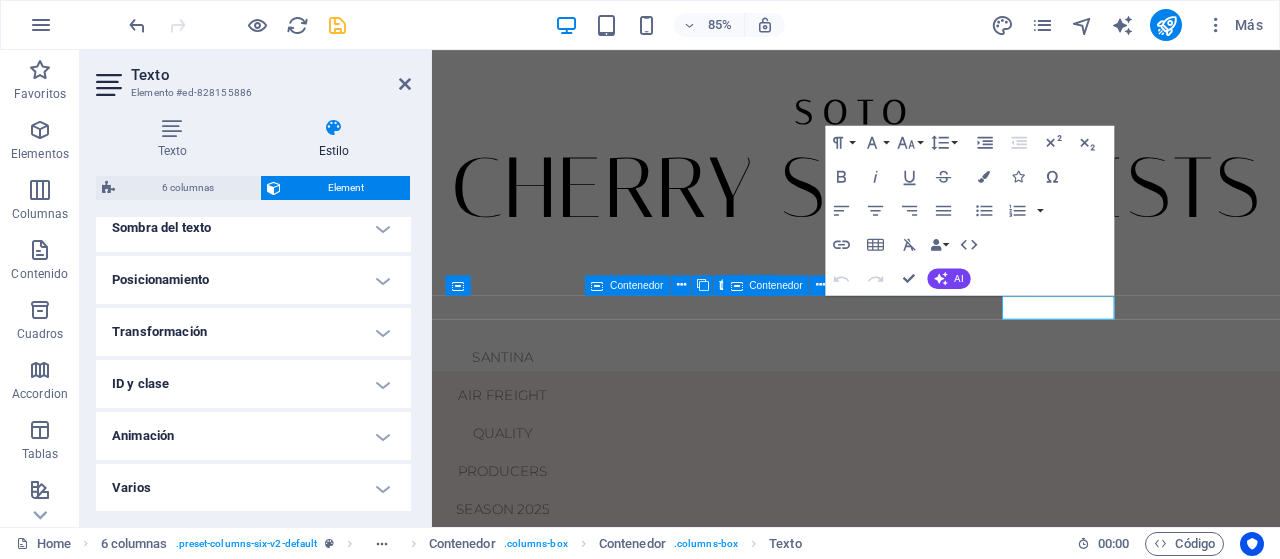 click on "Animación" at bounding box center (253, 436) 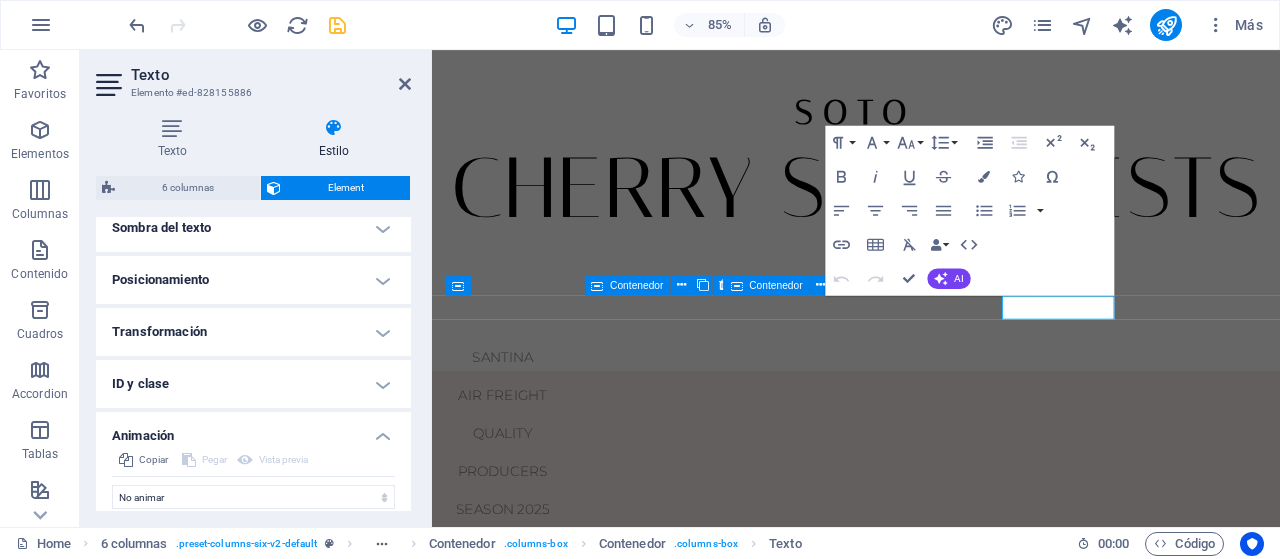 scroll, scrollTop: 632, scrollLeft: 0, axis: vertical 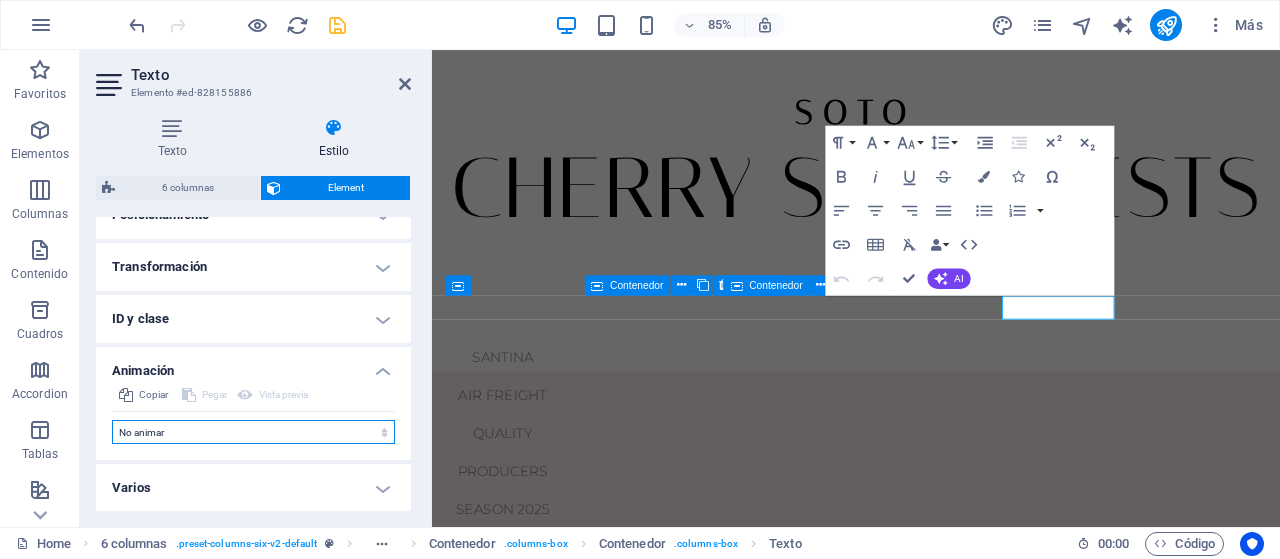 click on "No animar Mostrar / Ocultar Subir/bajar Acercar/alejar Deslizar de izquierda a derecha Deslizar de derecha a izquierda Deslizar de arriba a abajo Deslizar de abajo a arriba Pulsación Parpadeo Abrir como superposición" at bounding box center (253, 432) 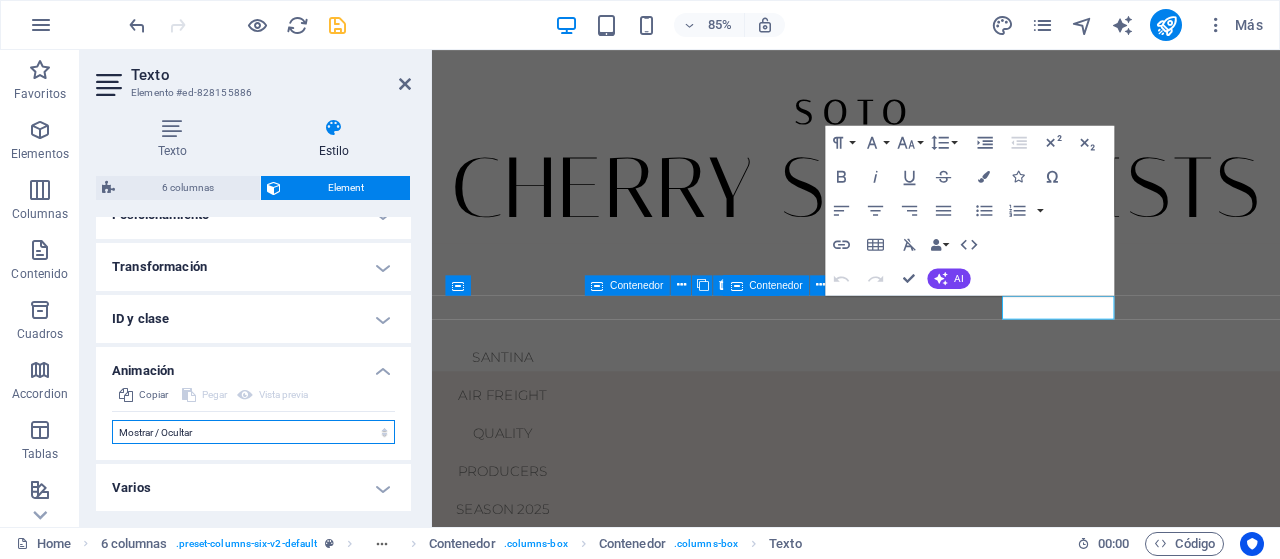 click on "No animar Mostrar / Ocultar Subir/bajar Acercar/alejar Deslizar de izquierda a derecha Deslizar de derecha a izquierda Deslizar de arriba a abajo Deslizar de abajo a arriba Pulsación Parpadeo Abrir como superposición" at bounding box center (253, 432) 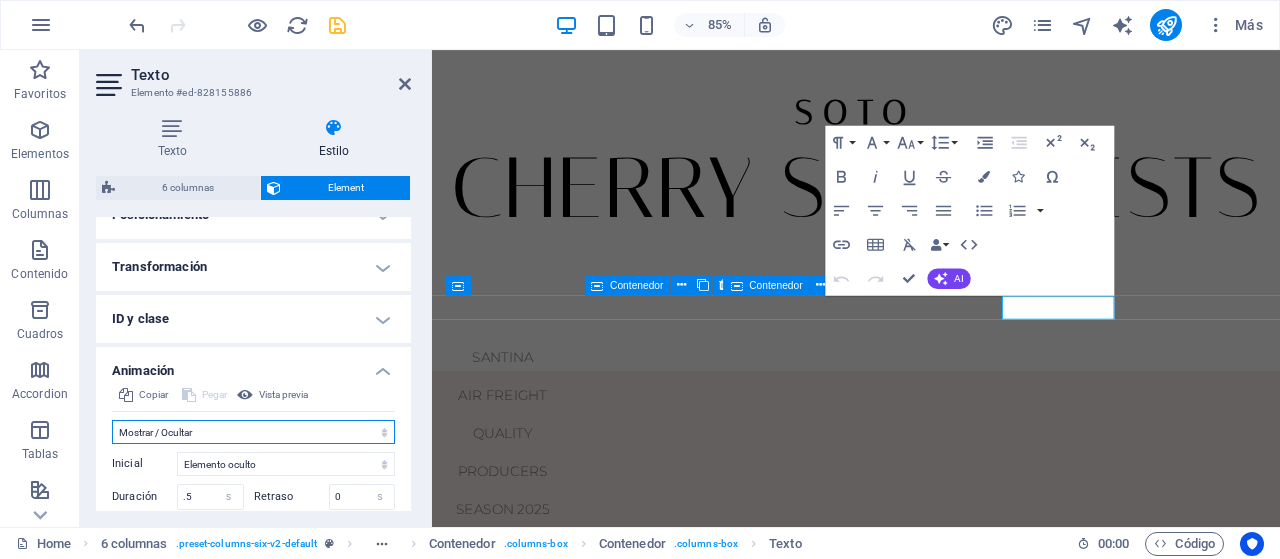 scroll, scrollTop: 772, scrollLeft: 0, axis: vertical 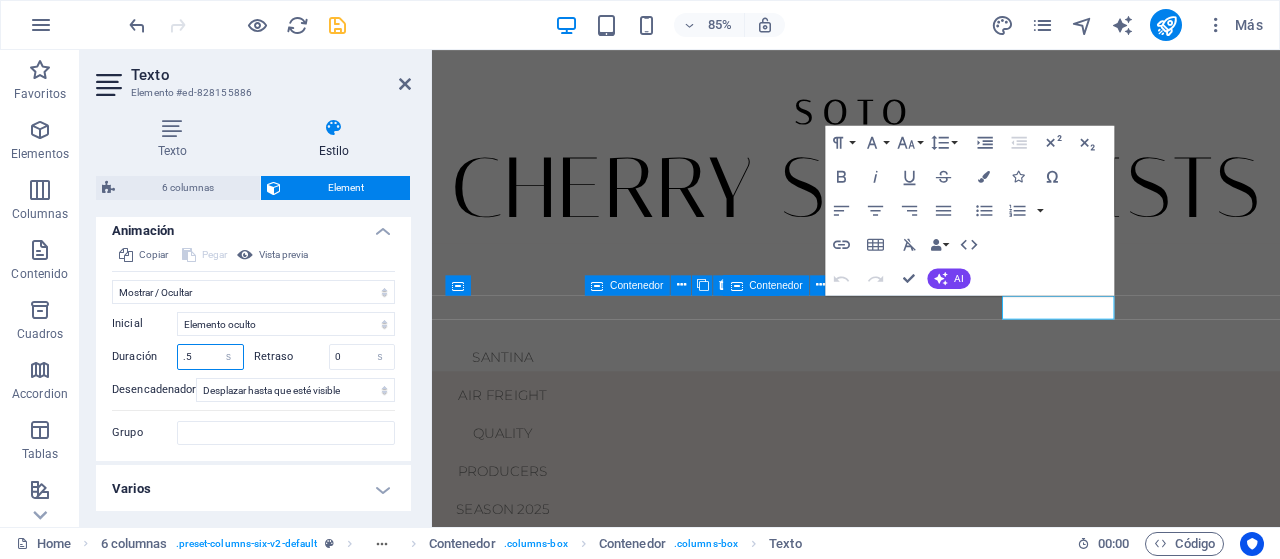 drag, startPoint x: 200, startPoint y: 351, endPoint x: 136, endPoint y: 352, distance: 64.00781 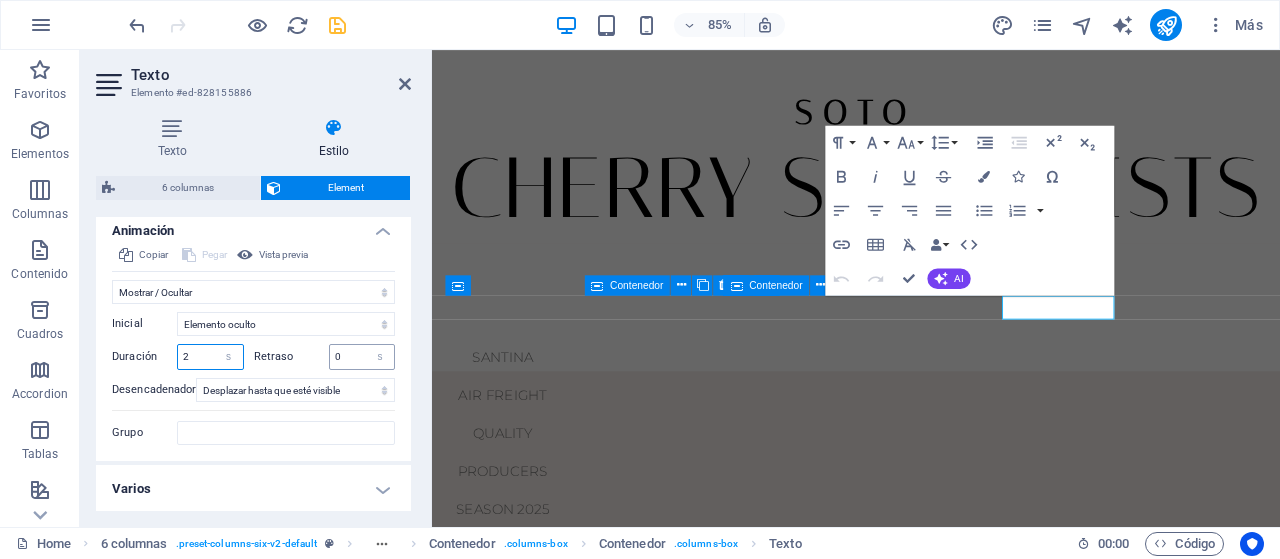 type on "2" 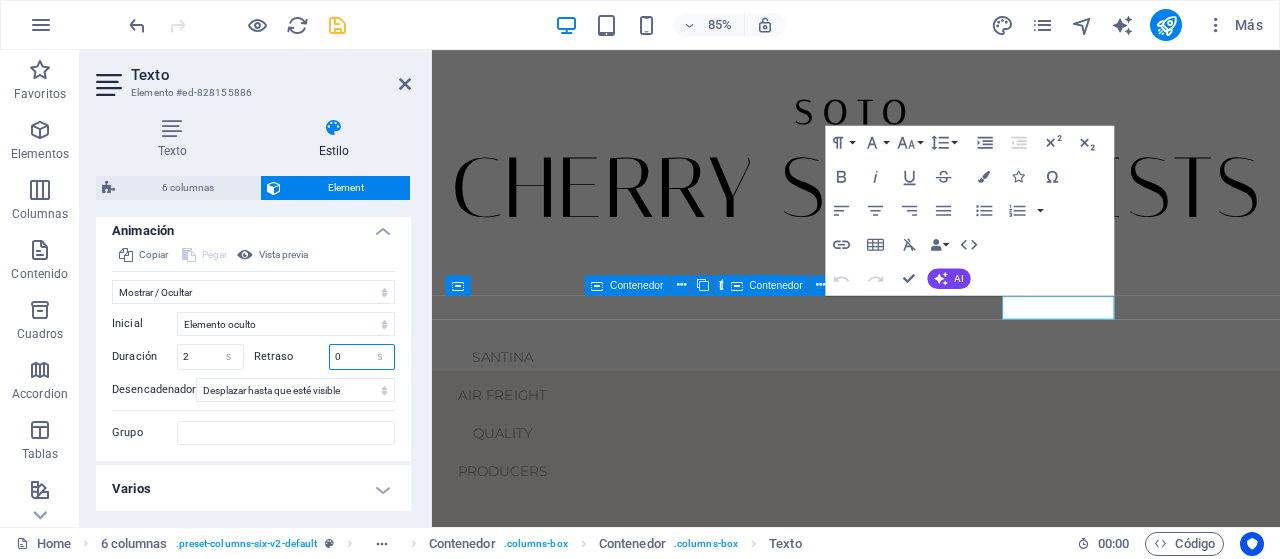 drag, startPoint x: 345, startPoint y: 359, endPoint x: 300, endPoint y: 359, distance: 45 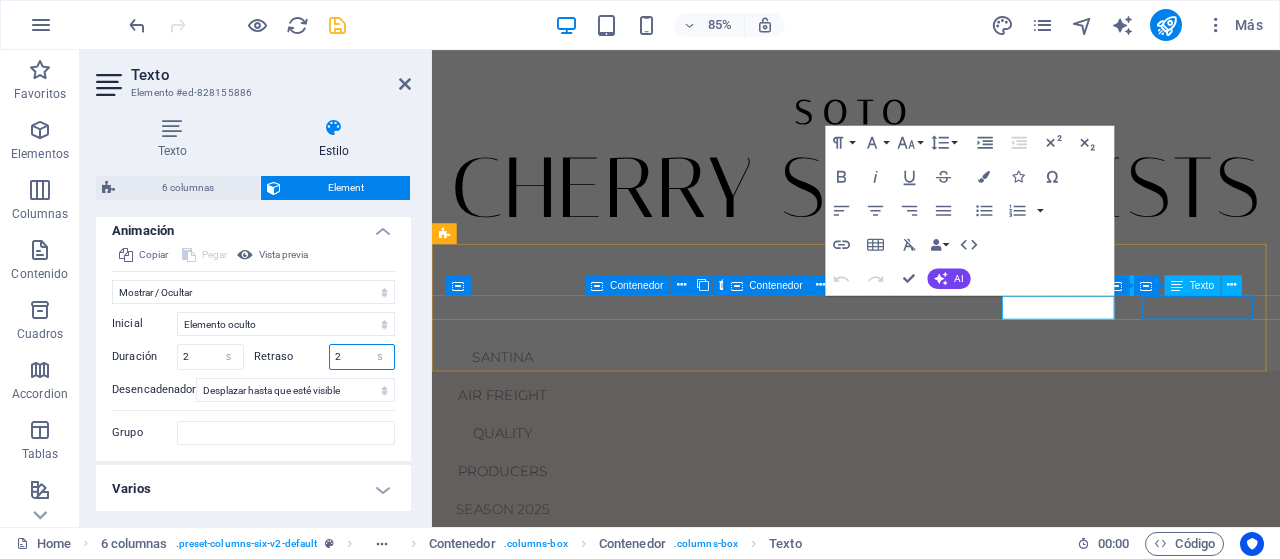 type on "2" 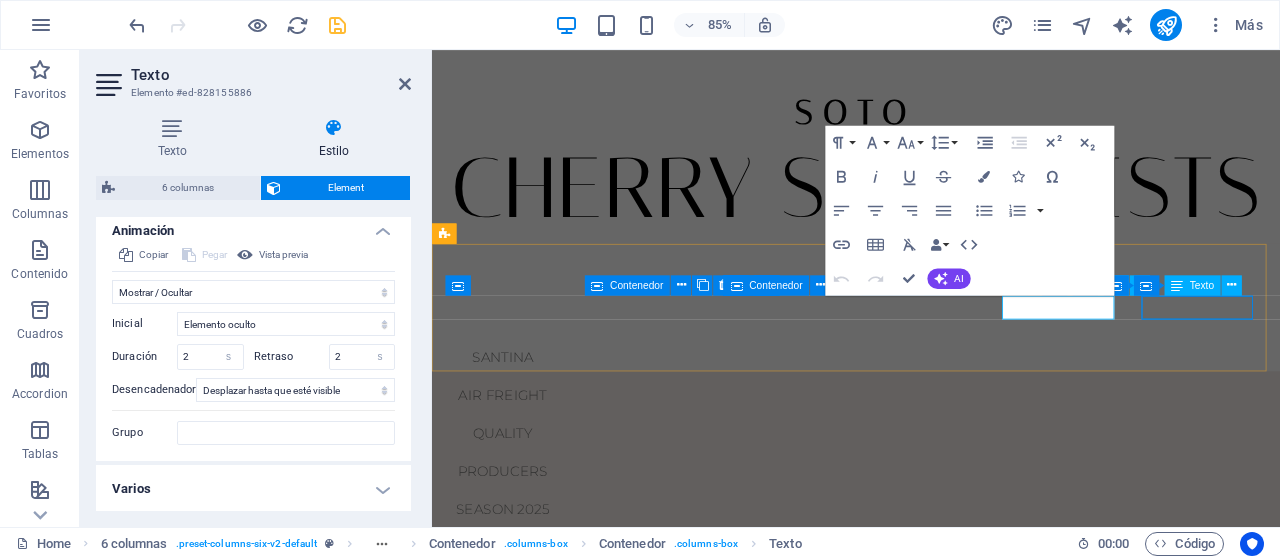 click on "CONTACT" at bounding box center (515, 636) 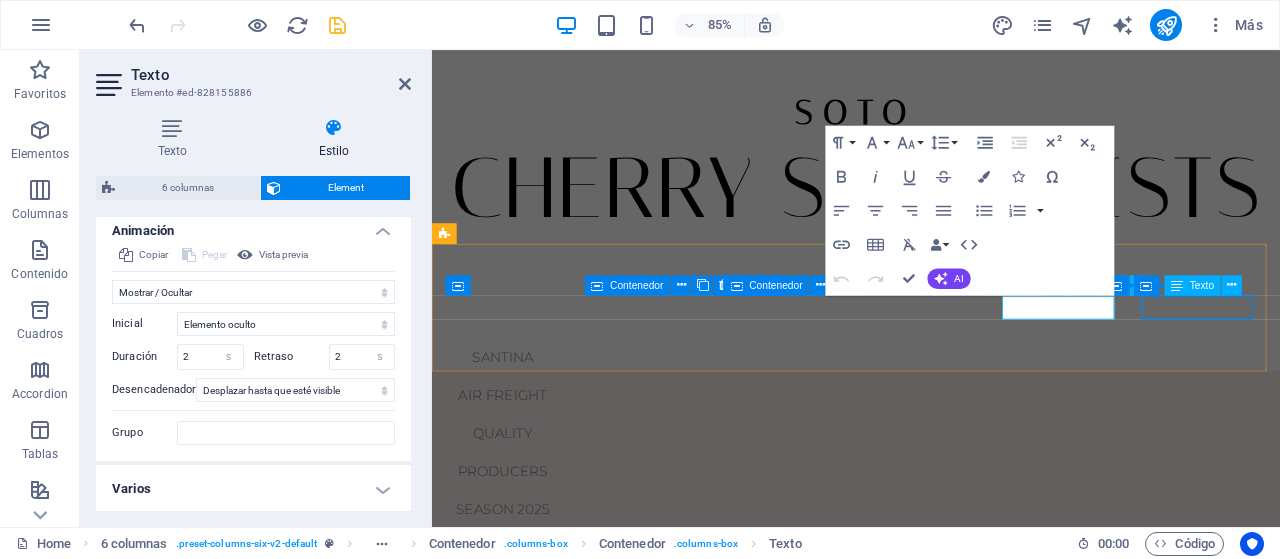 click on "CONTACT" at bounding box center [515, 636] 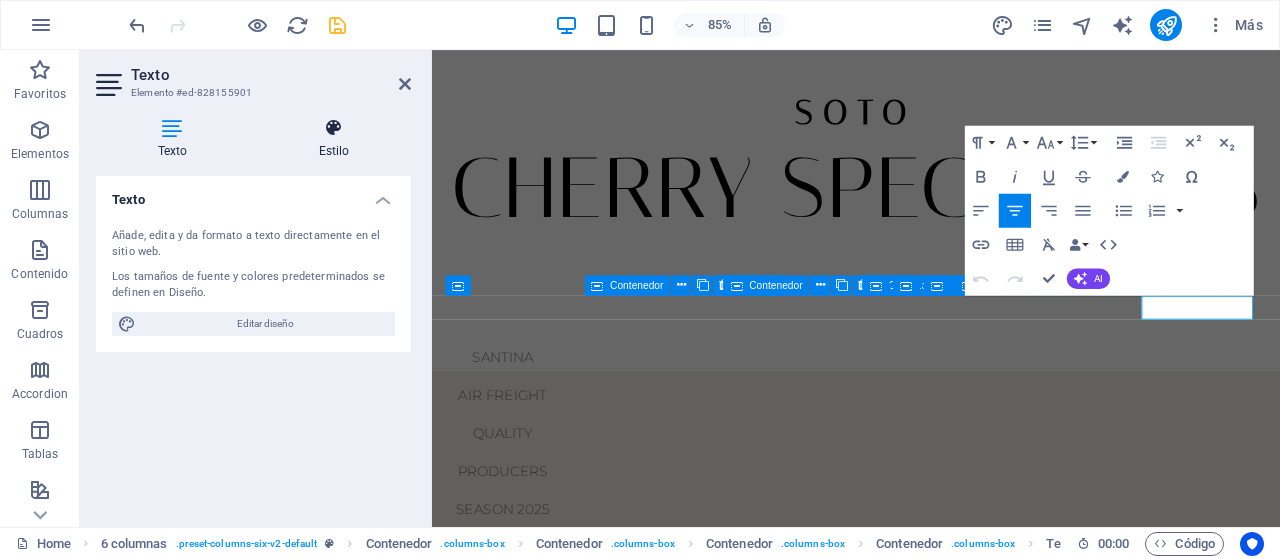 click at bounding box center (334, 128) 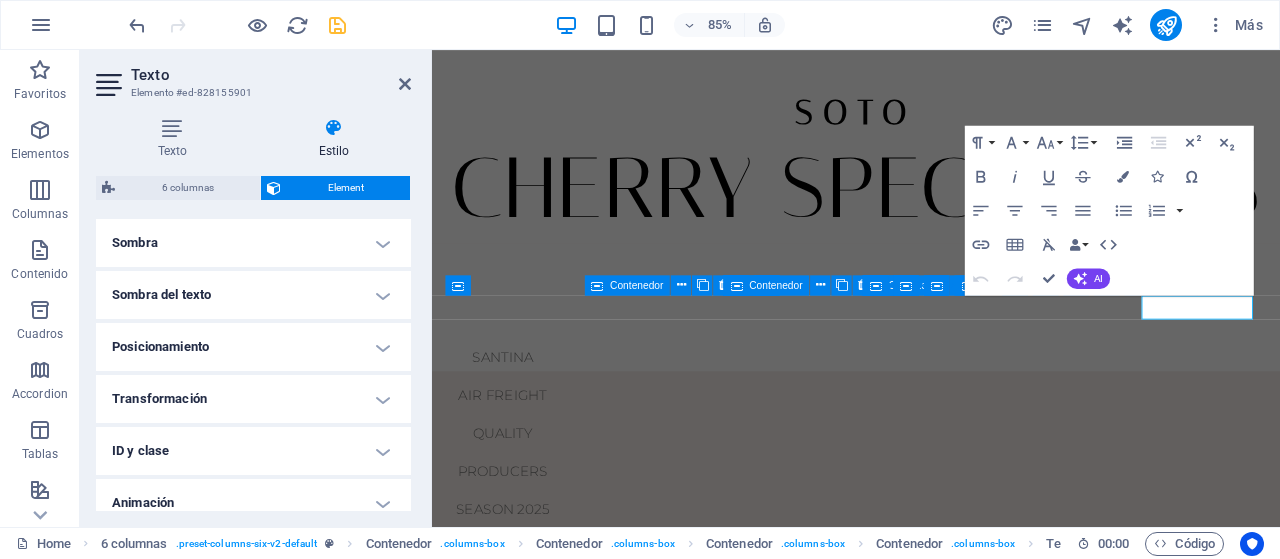 scroll, scrollTop: 567, scrollLeft: 0, axis: vertical 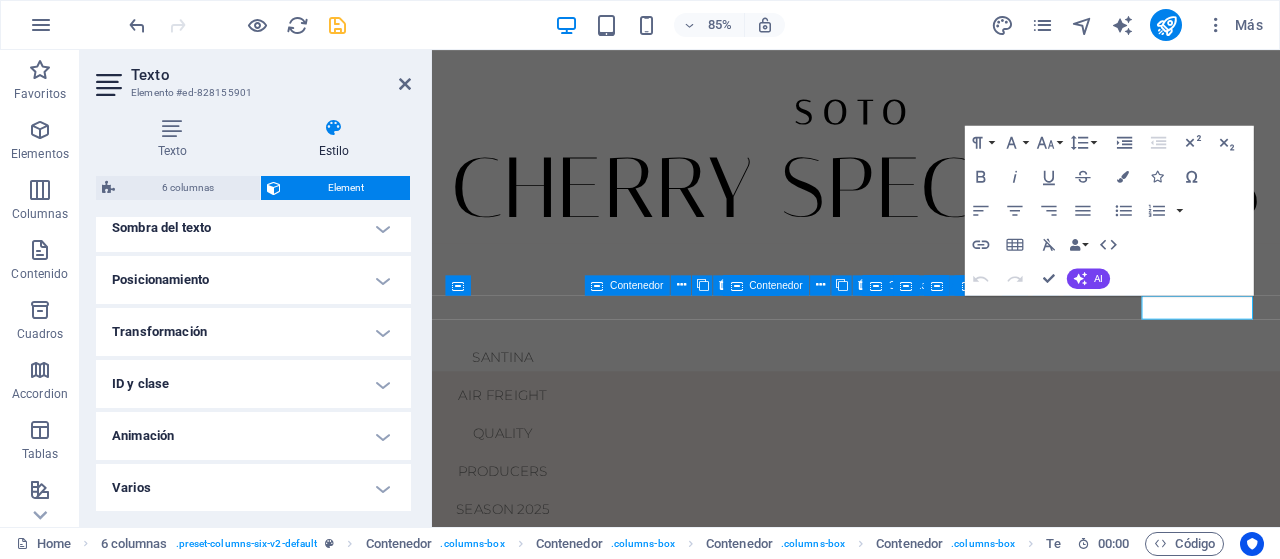 click on "Animación" at bounding box center (253, 436) 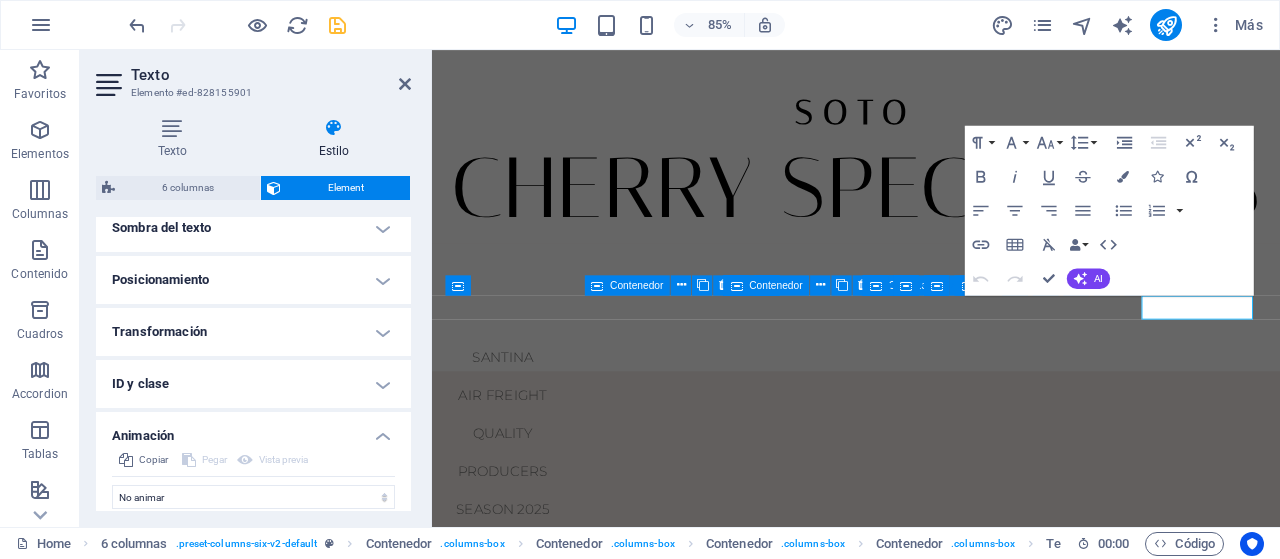 scroll, scrollTop: 632, scrollLeft: 0, axis: vertical 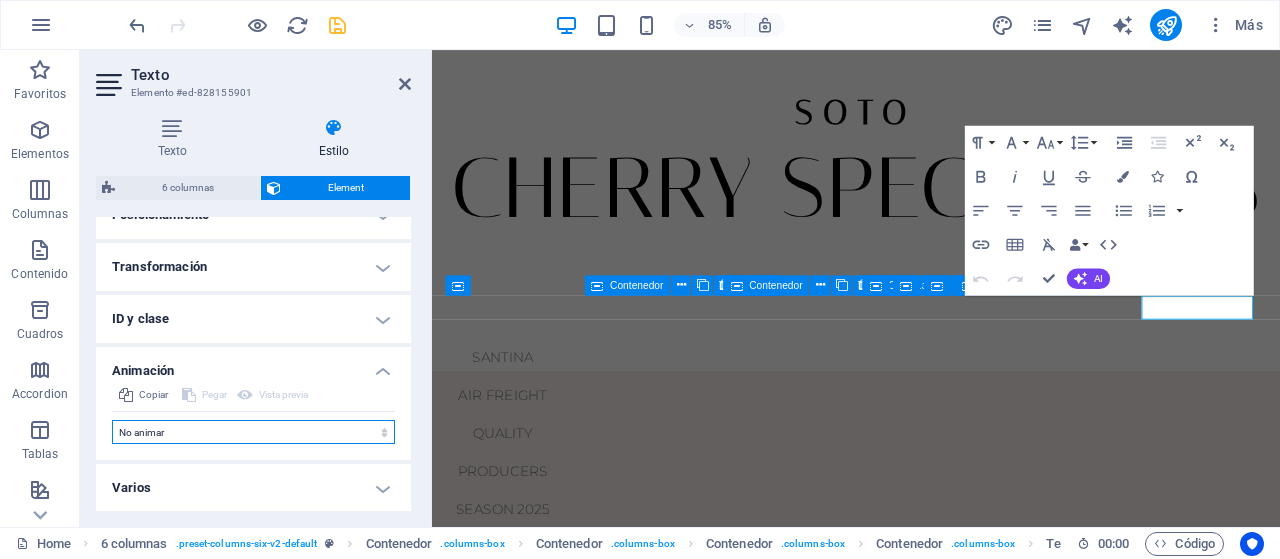 click on "No animar Mostrar / Ocultar Subir/bajar Acercar/alejar Deslizar de izquierda a derecha Deslizar de derecha a izquierda Deslizar de arriba a abajo Deslizar de abajo a arriba Pulsación Parpadeo Abrir como superposición" at bounding box center [253, 432] 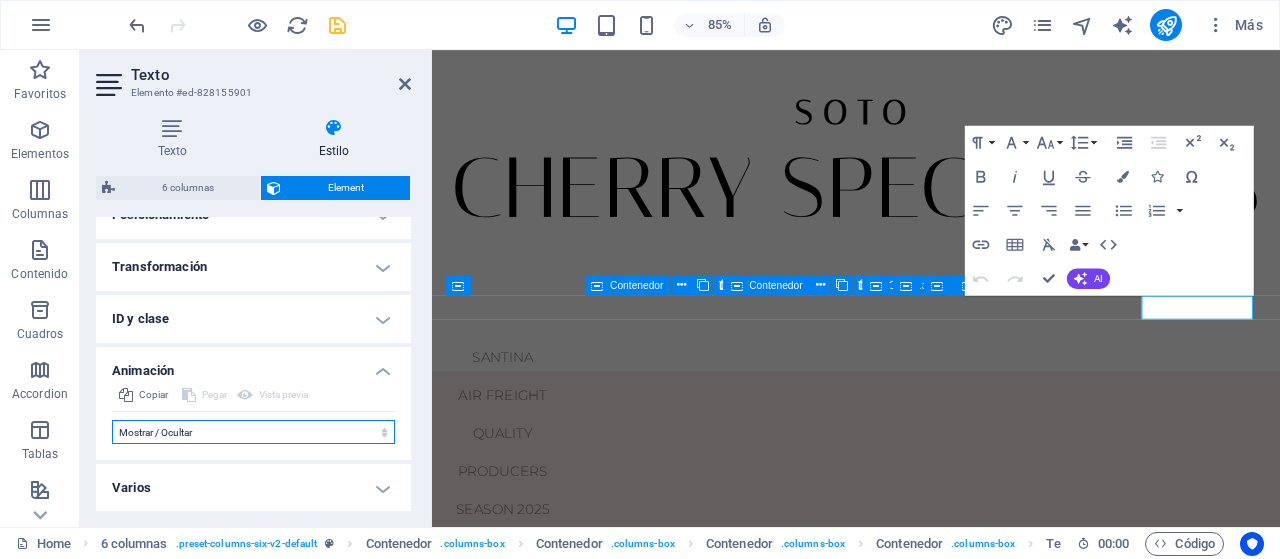 click on "No animar Mostrar / Ocultar Subir/bajar Acercar/alejar Deslizar de izquierda a derecha Deslizar de derecha a izquierda Deslizar de arriba a abajo Deslizar de abajo a arriba Pulsación Parpadeo Abrir como superposición" at bounding box center (253, 432) 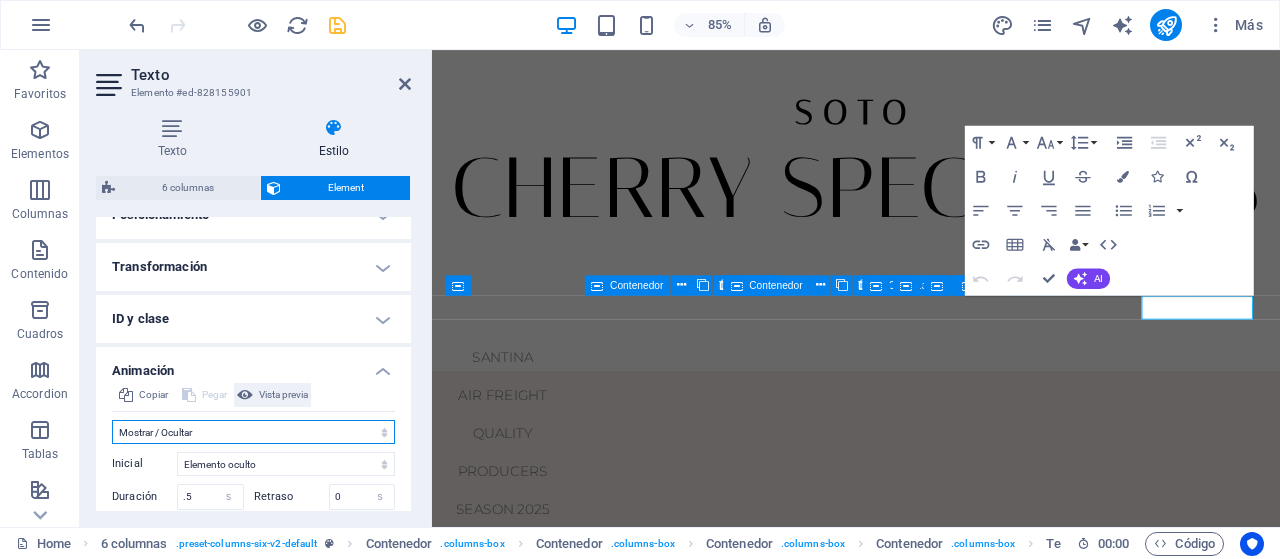 scroll, scrollTop: 772, scrollLeft: 0, axis: vertical 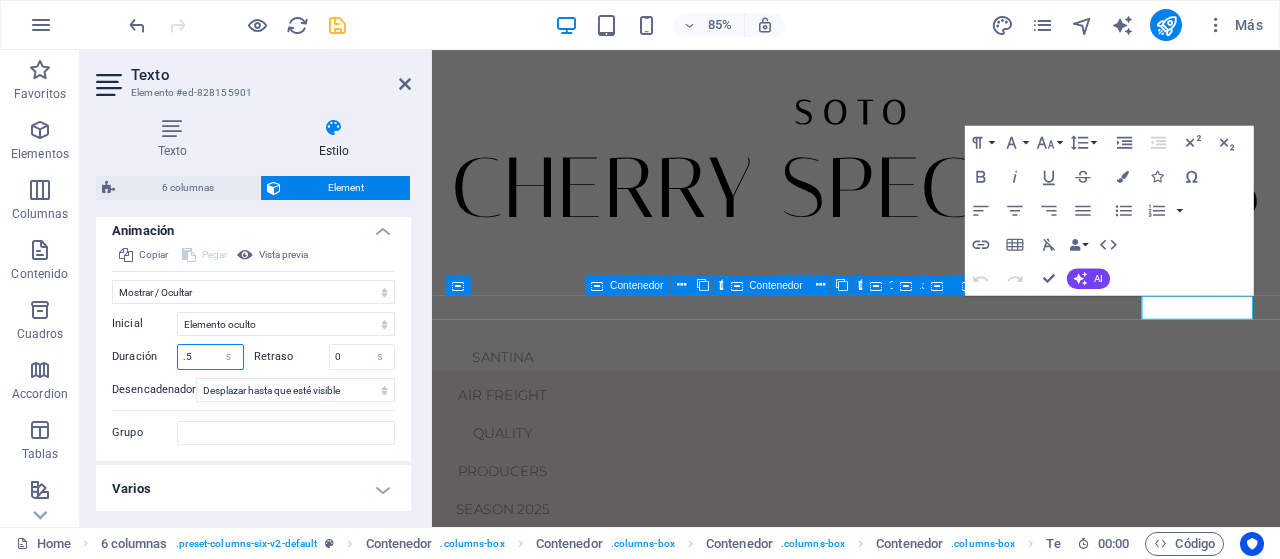 drag, startPoint x: 200, startPoint y: 354, endPoint x: 122, endPoint y: 354, distance: 78 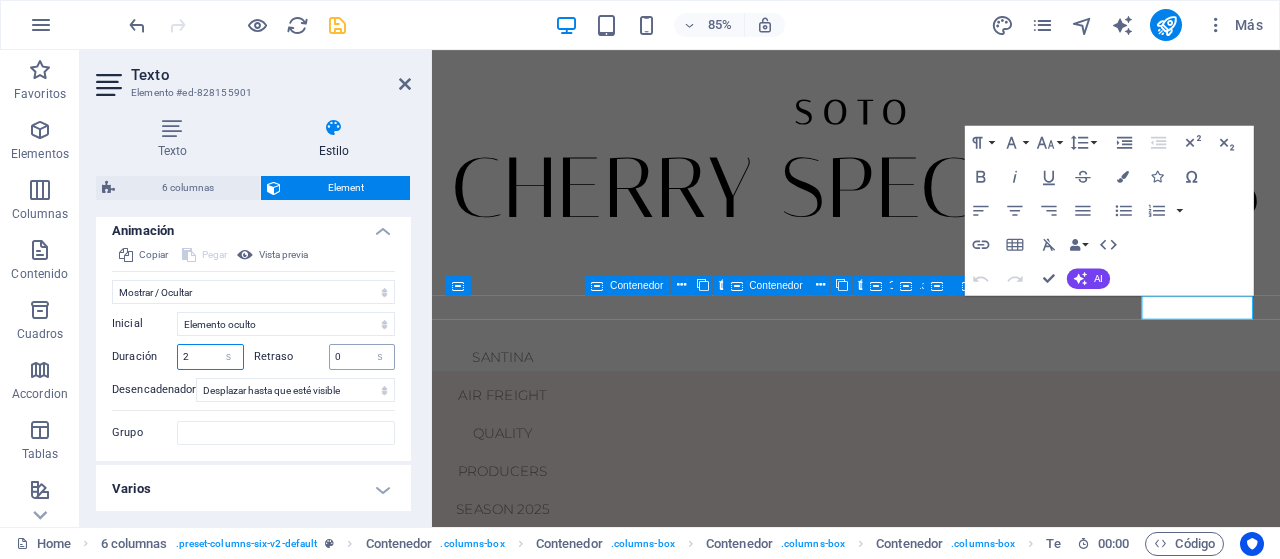 type on "2" 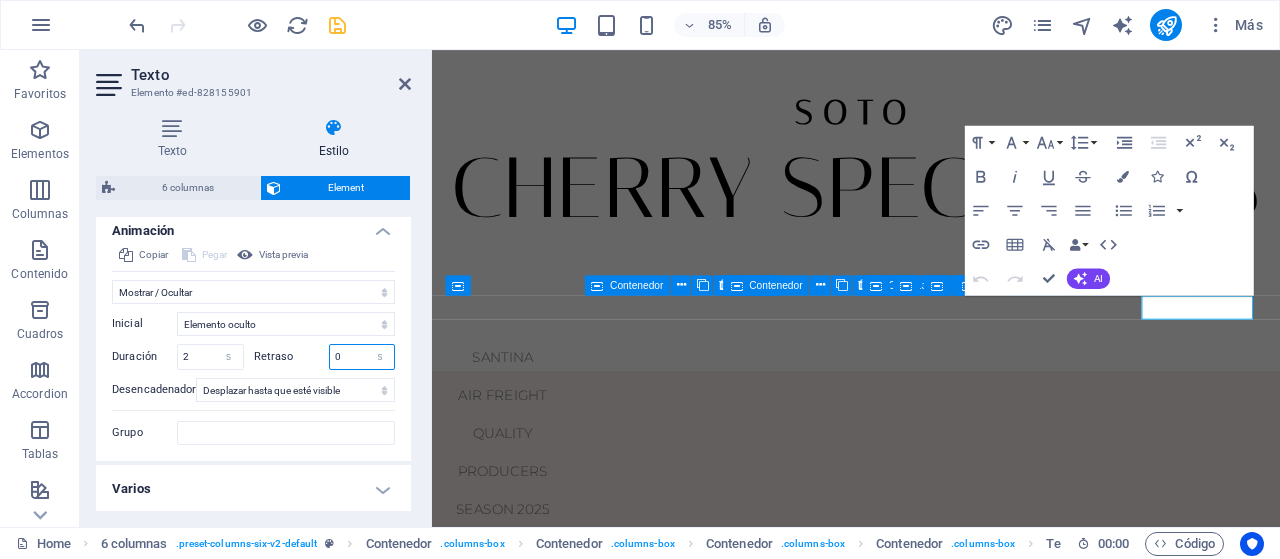 drag, startPoint x: 344, startPoint y: 356, endPoint x: 296, endPoint y: 356, distance: 48 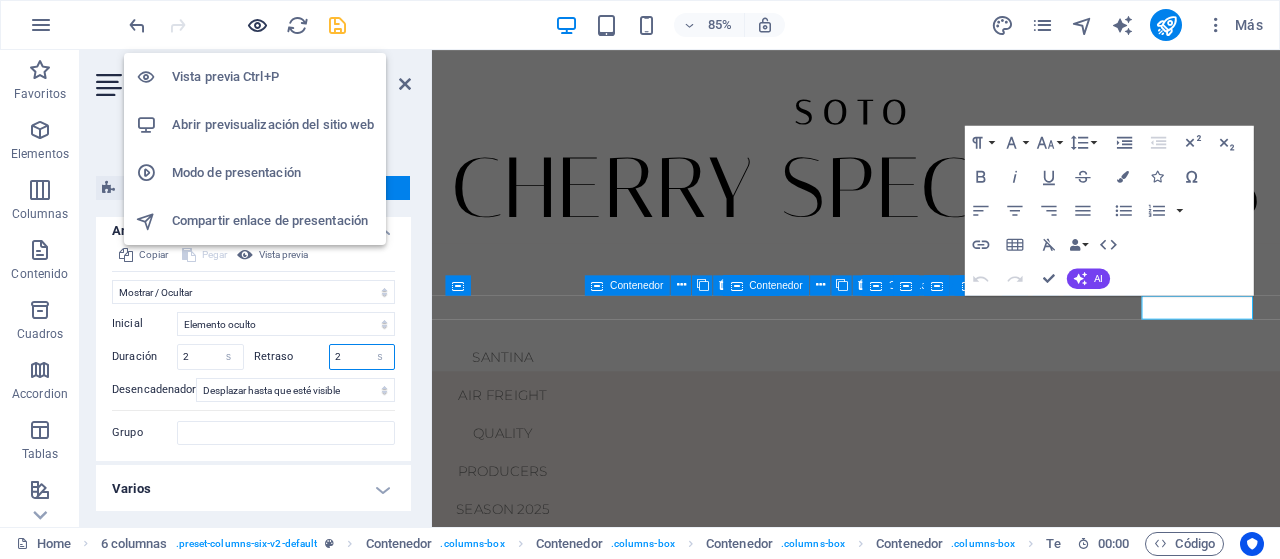 type on "2" 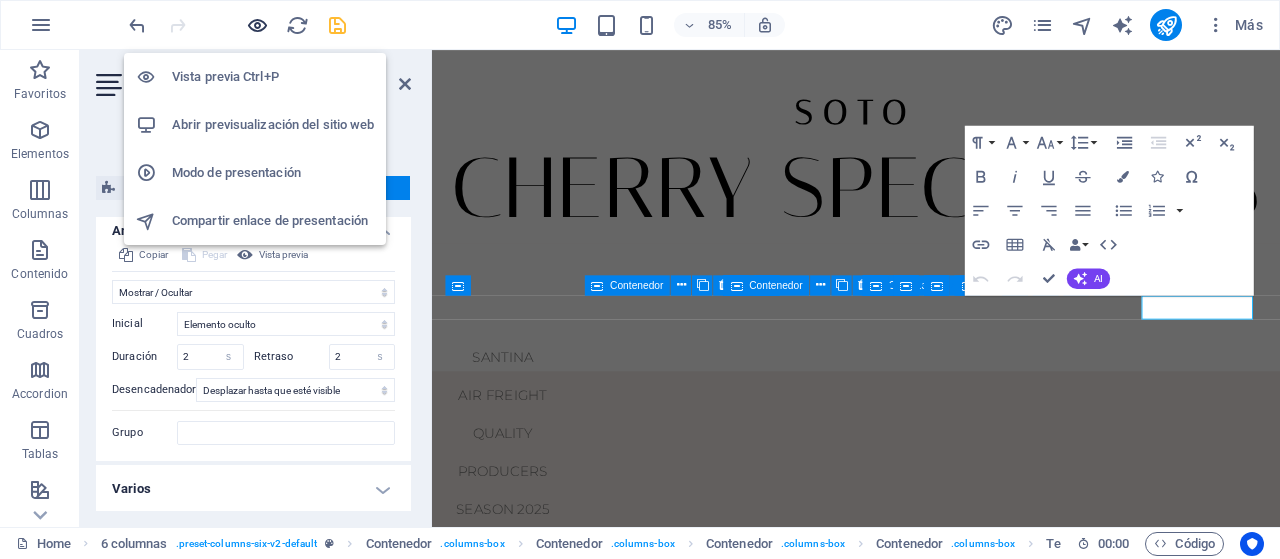 click at bounding box center (257, 25) 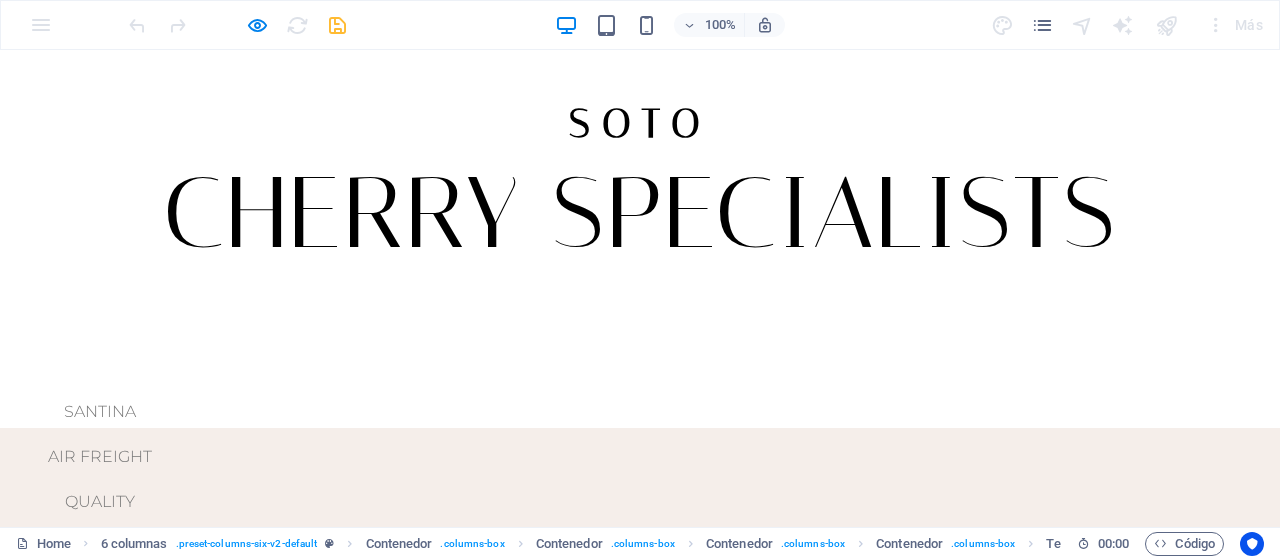 type 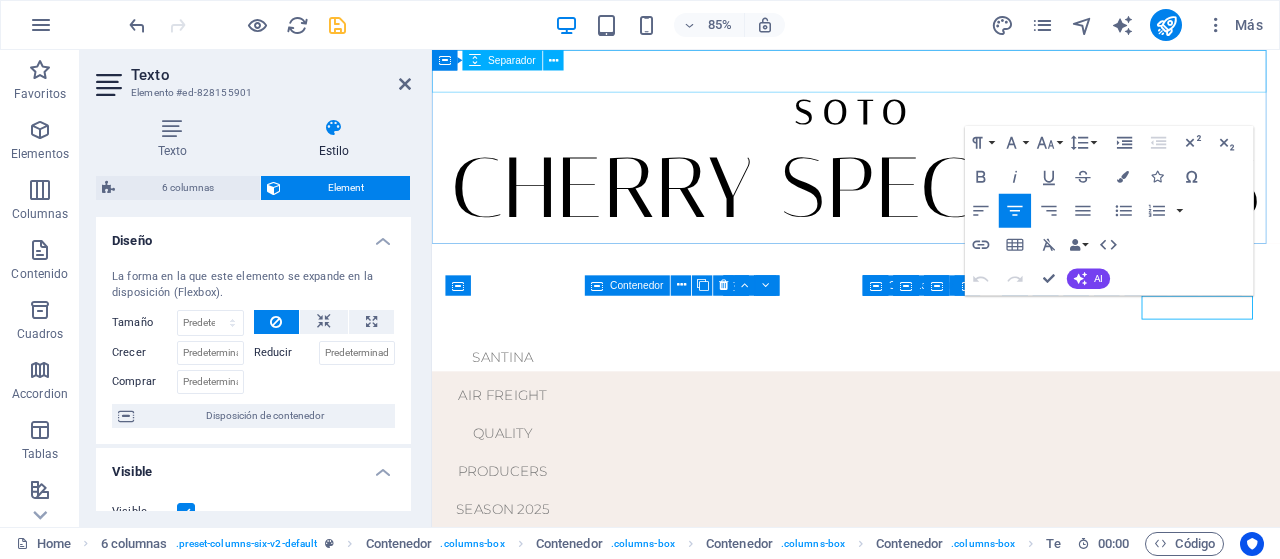 click at bounding box center (931, 75) 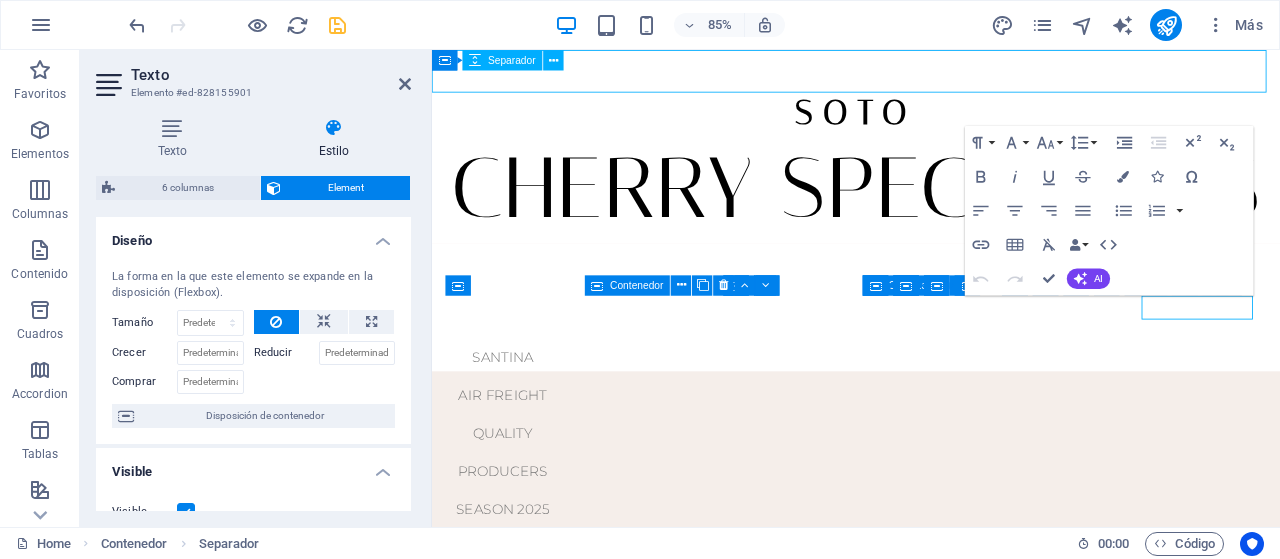 click at bounding box center [931, 75] 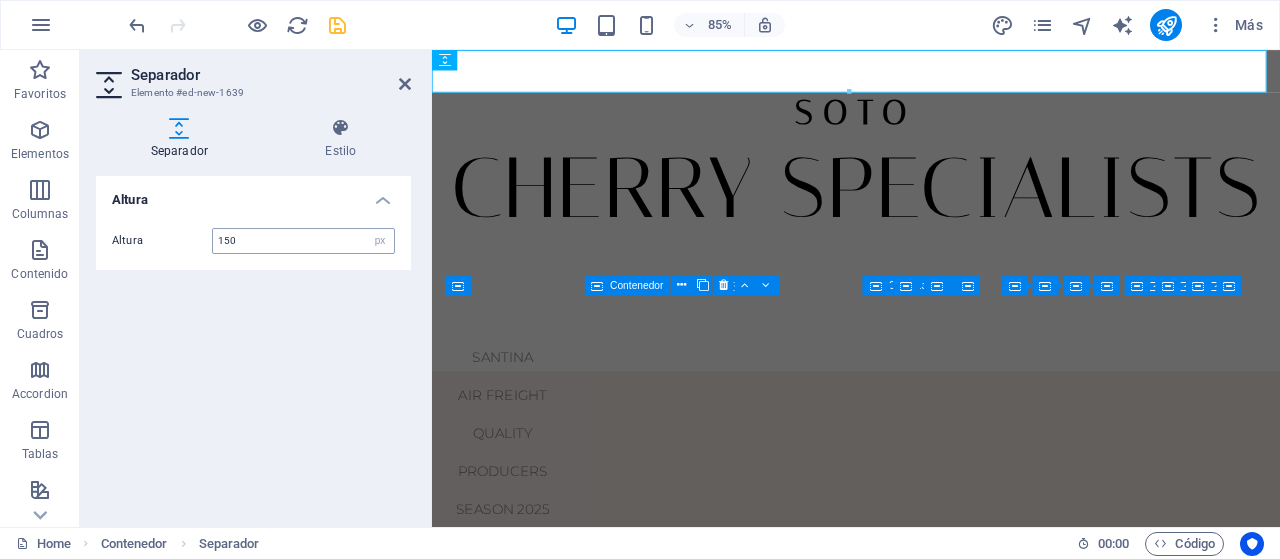 type on "150" 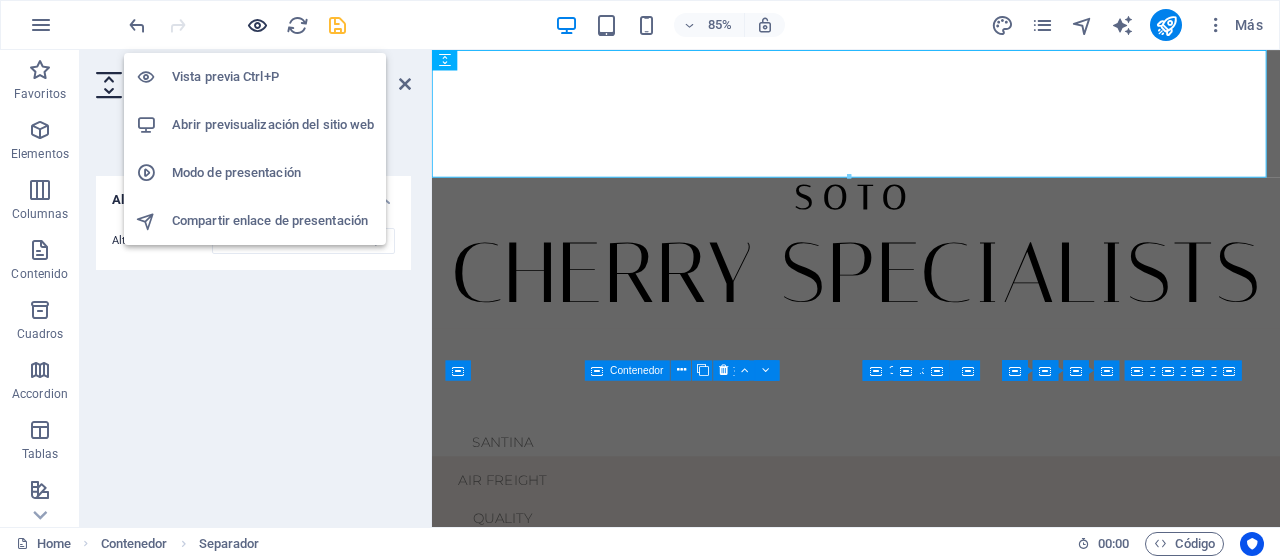 click at bounding box center [257, 25] 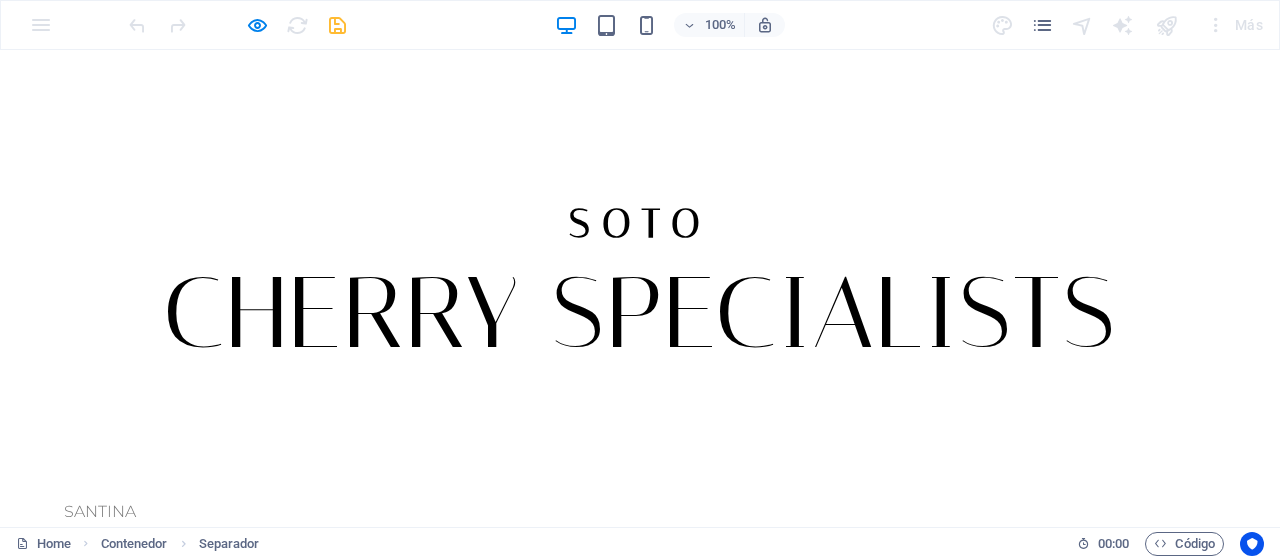select on "px" 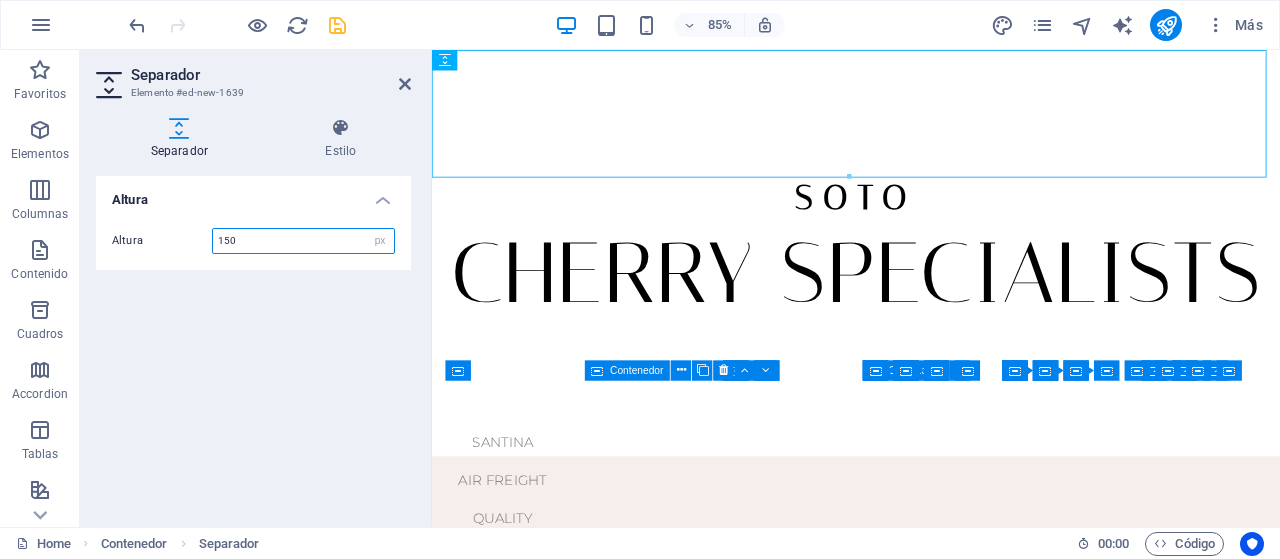 click on "150" at bounding box center [303, 241] 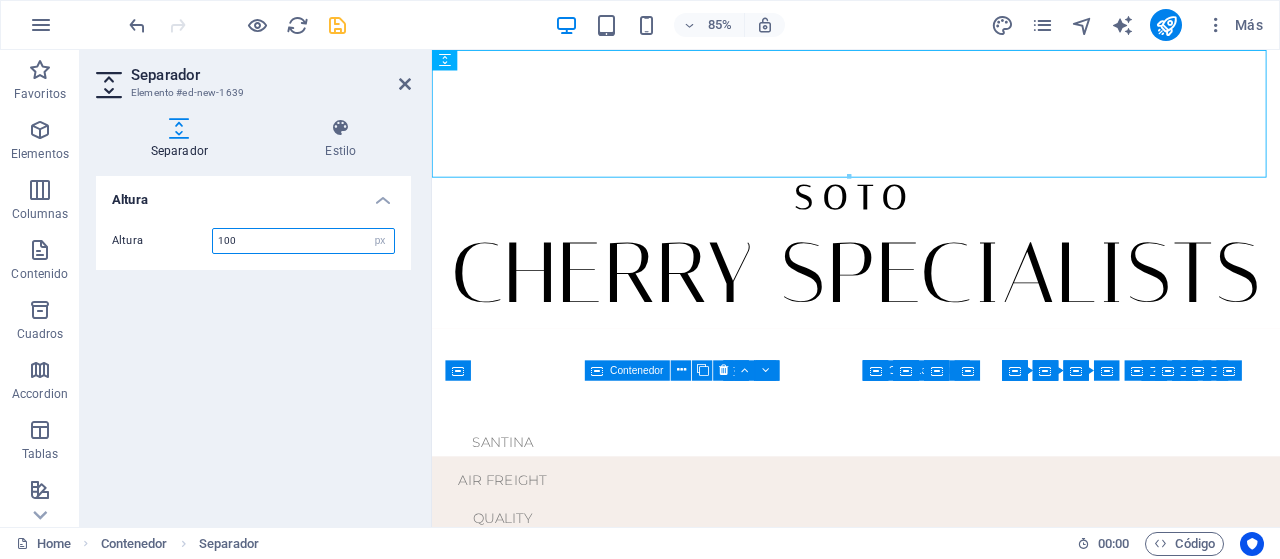 type on "100" 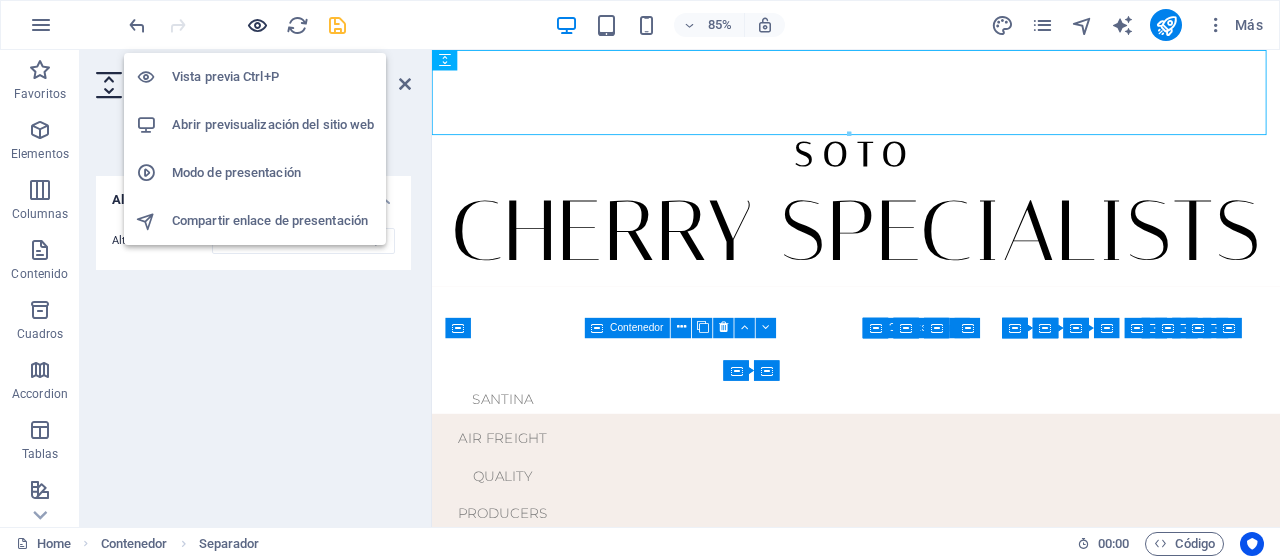 click at bounding box center [257, 25] 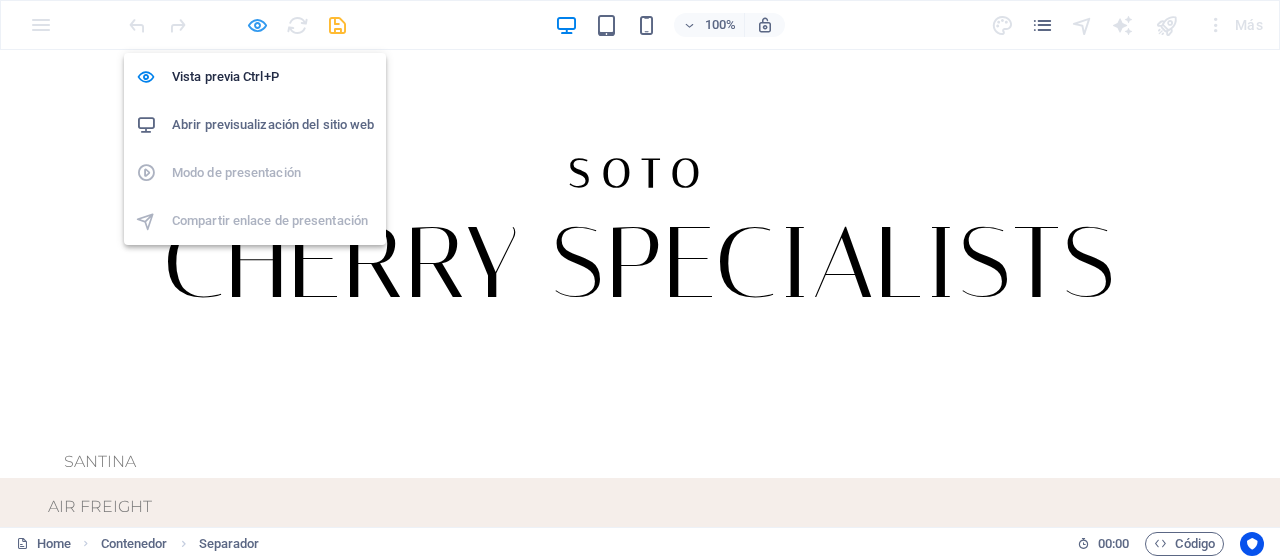 click at bounding box center [257, 25] 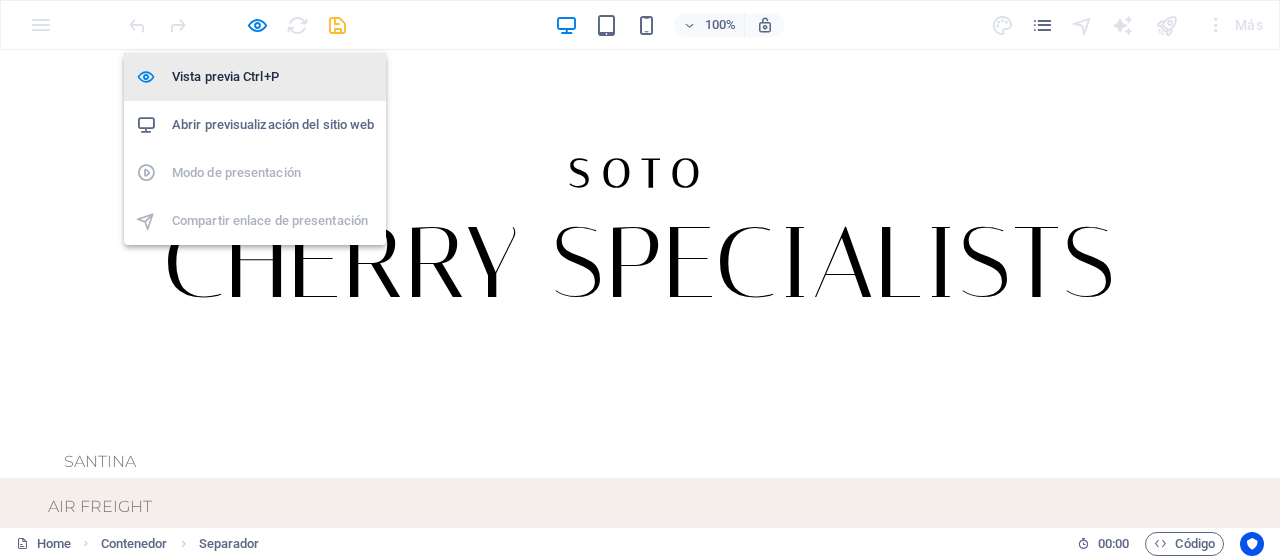 select on "px" 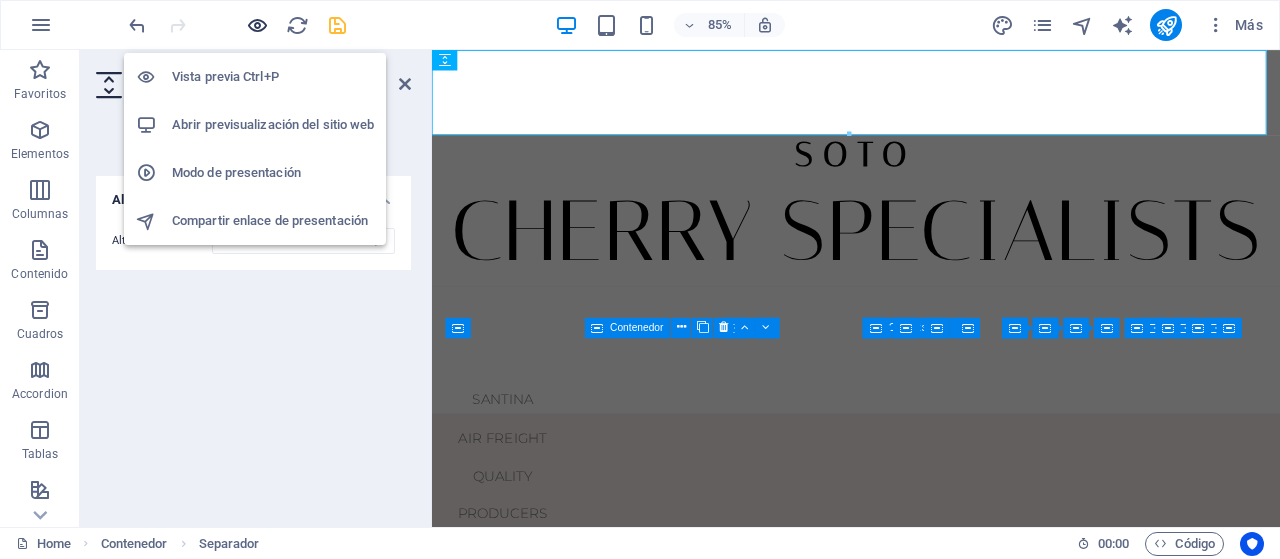 click at bounding box center (257, 25) 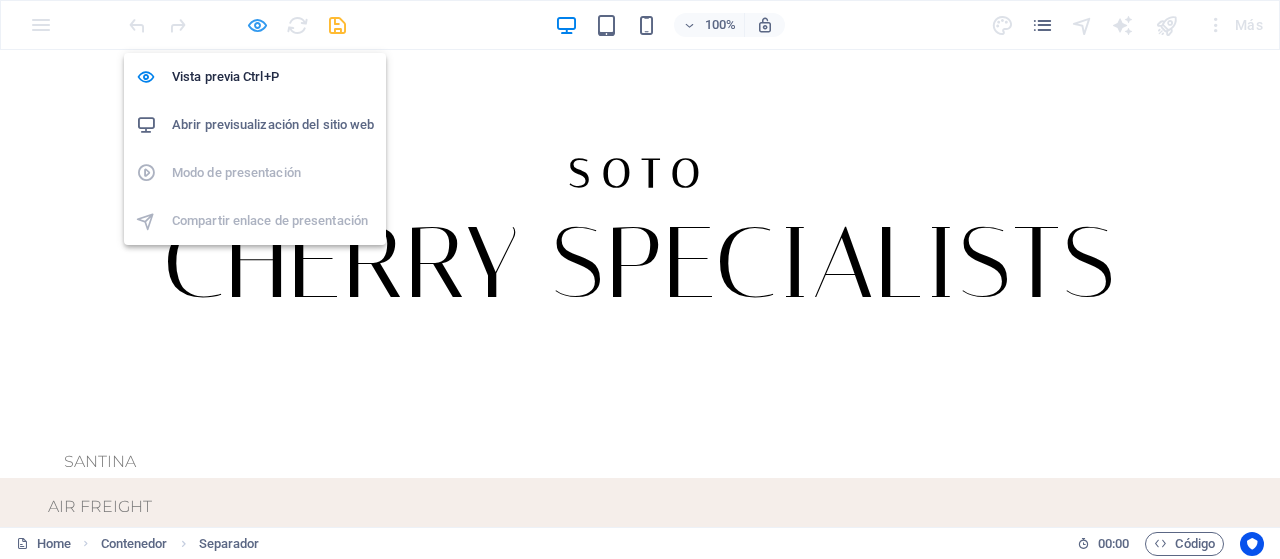 click at bounding box center (257, 25) 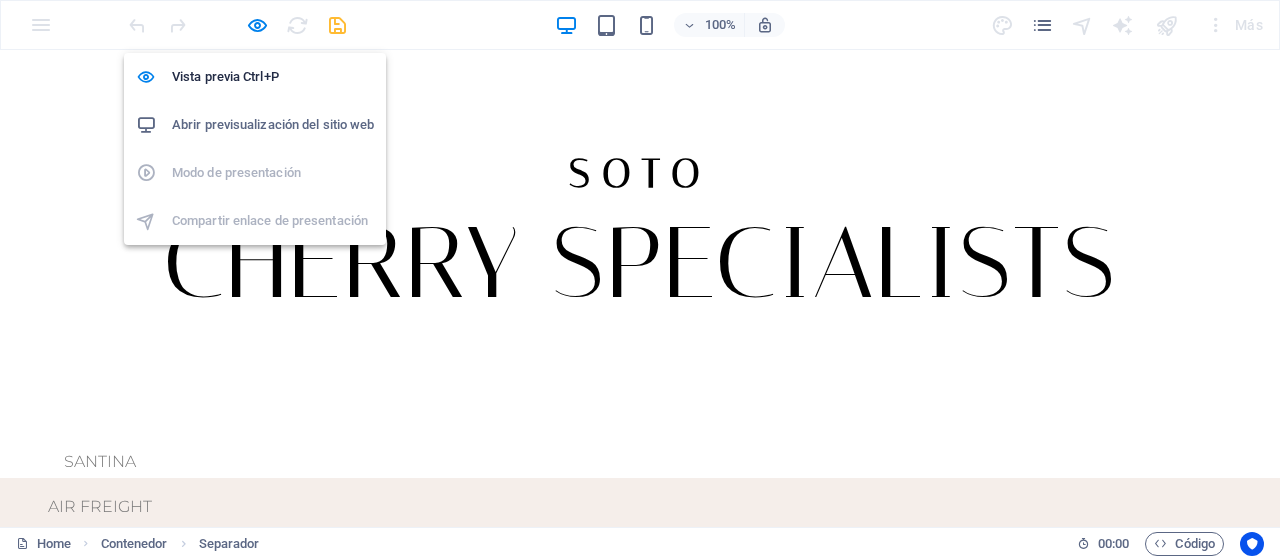select on "px" 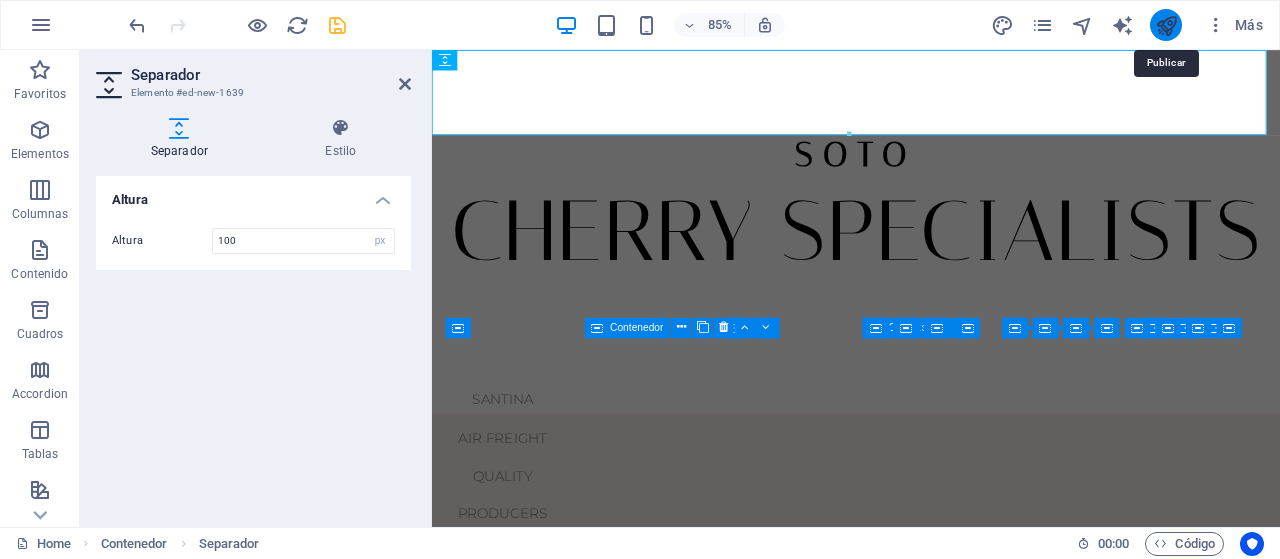 click at bounding box center [1166, 25] 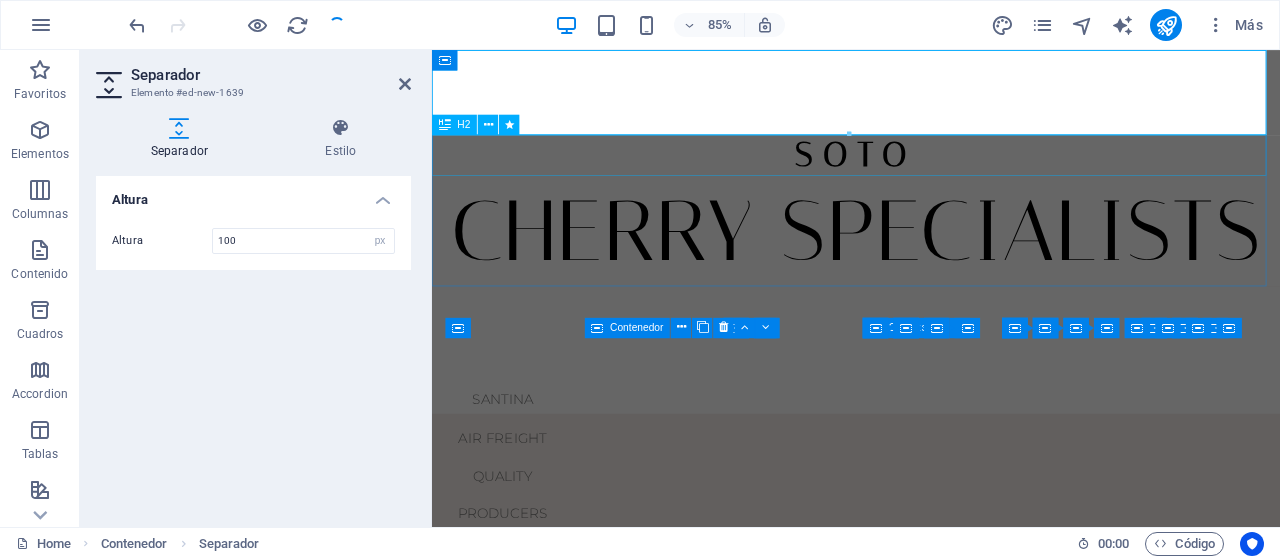 select on "px" 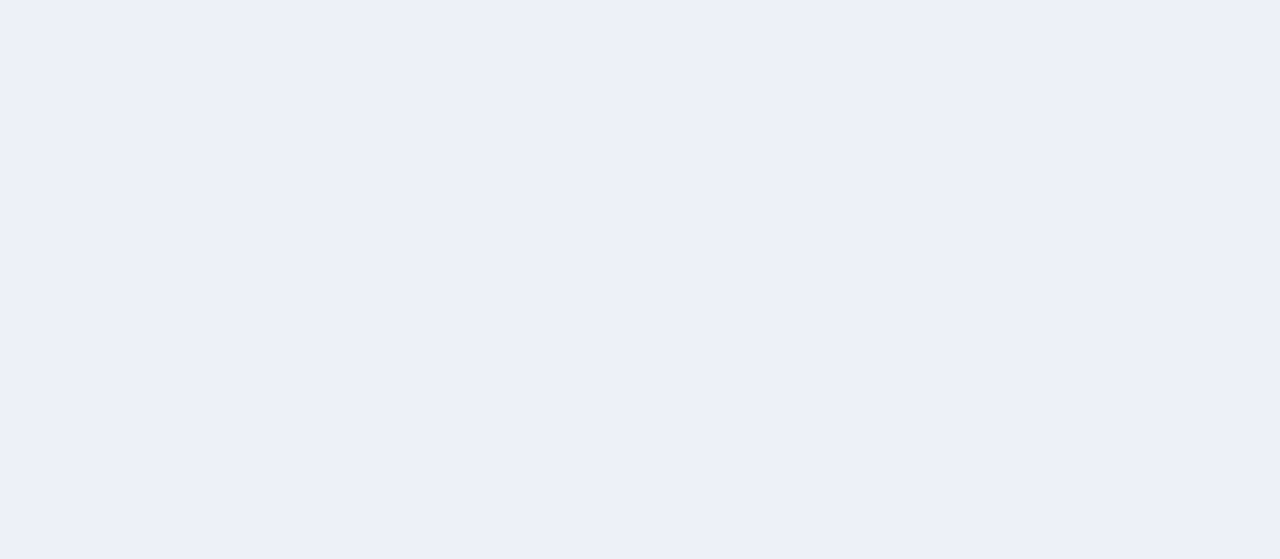 scroll, scrollTop: 0, scrollLeft: 0, axis: both 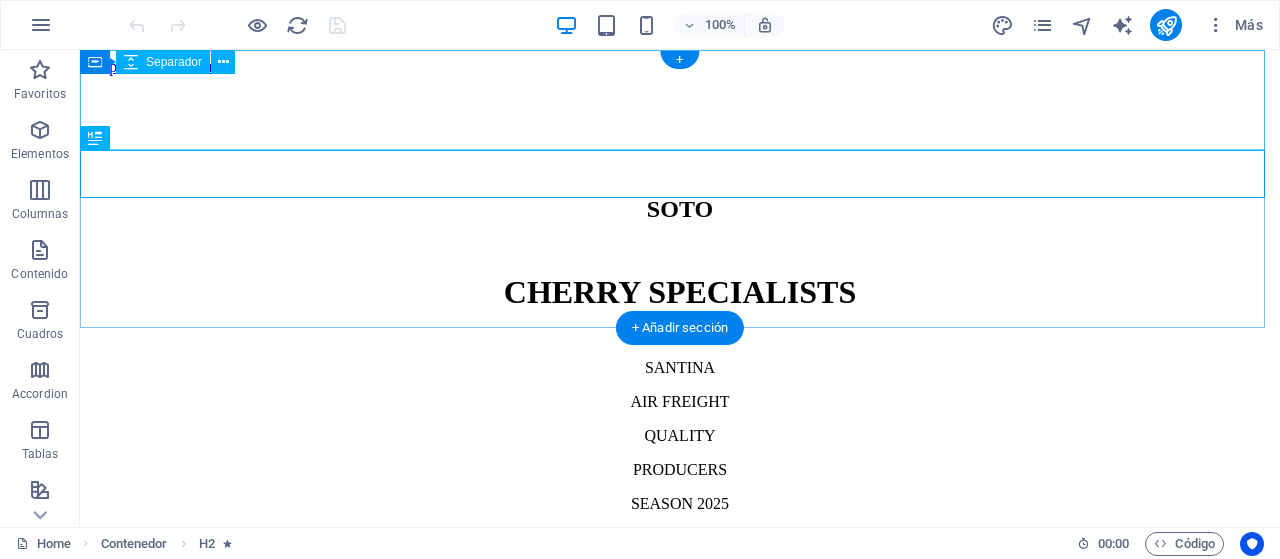 click at bounding box center [680, 126] 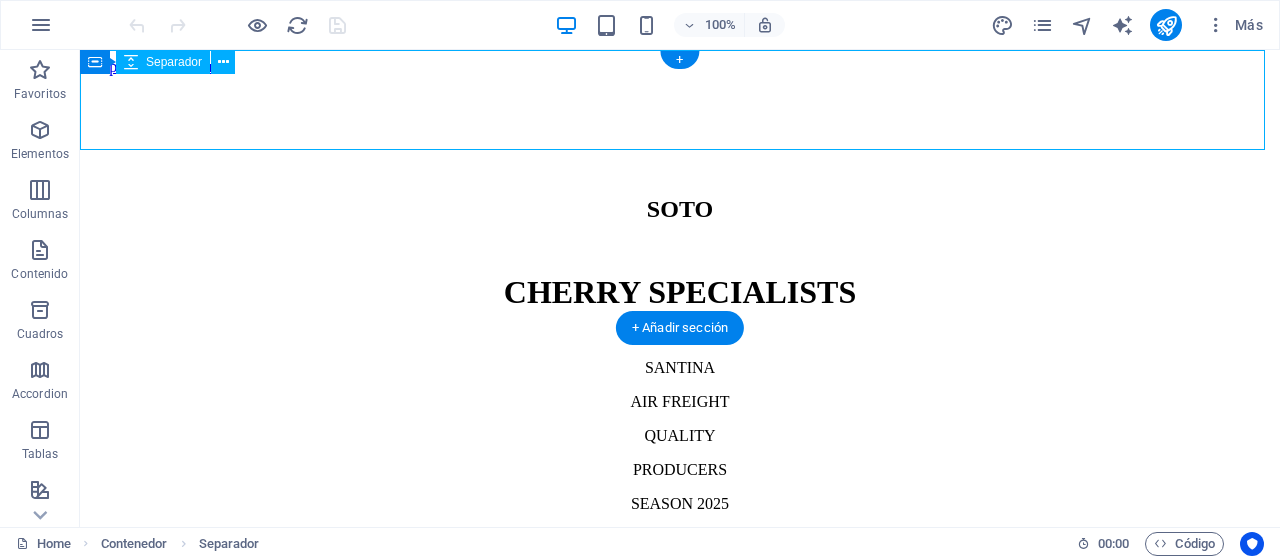 click at bounding box center (680, 126) 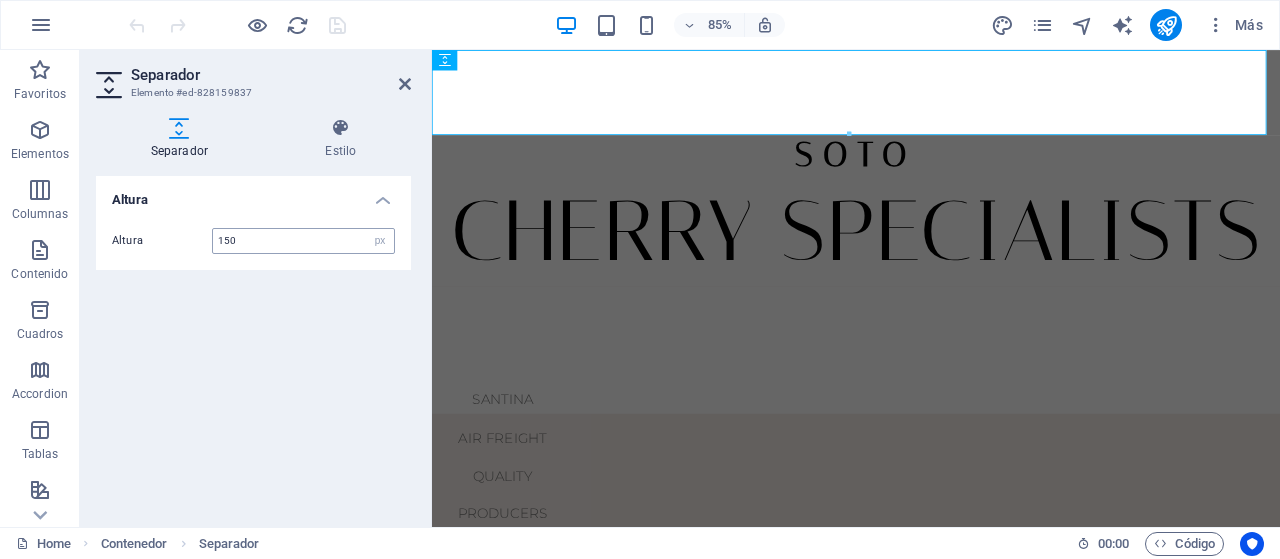 type on "150" 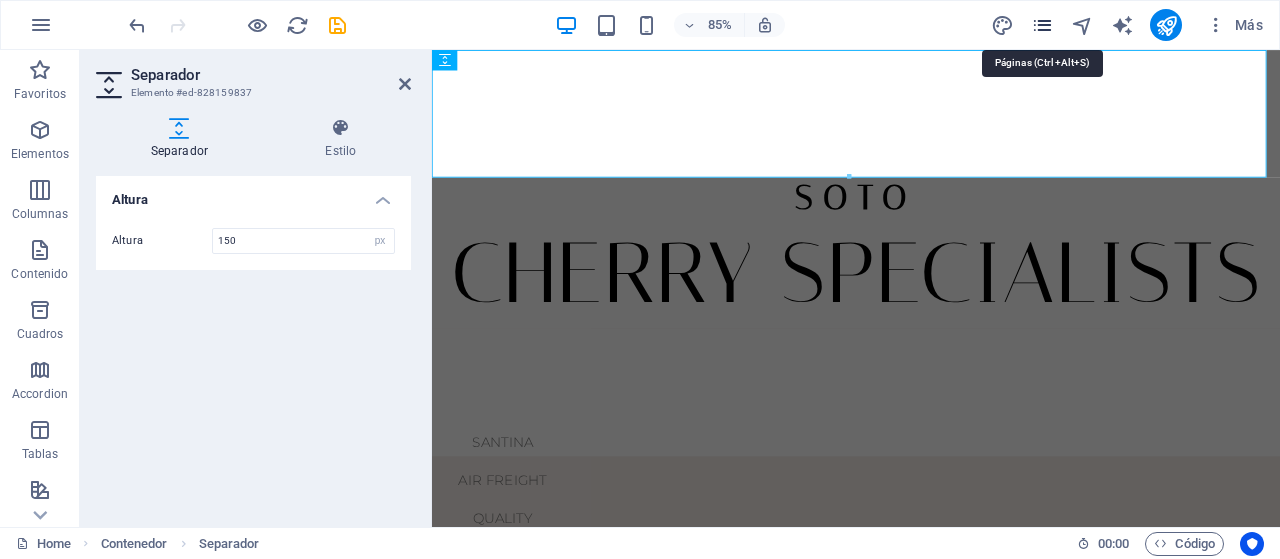click at bounding box center [1042, 25] 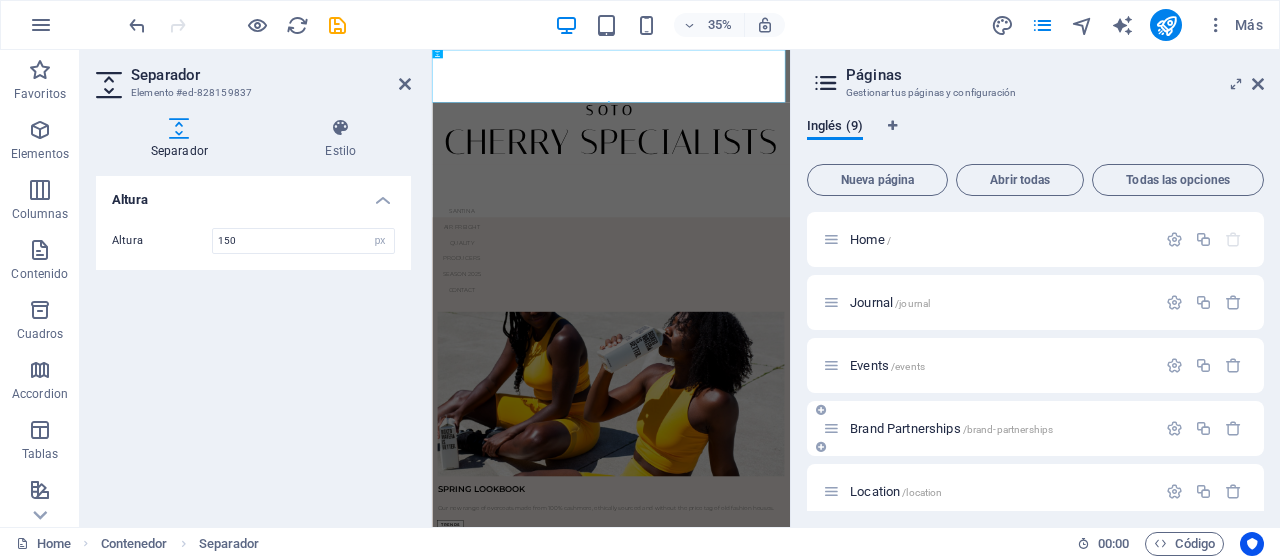 scroll, scrollTop: 268, scrollLeft: 0, axis: vertical 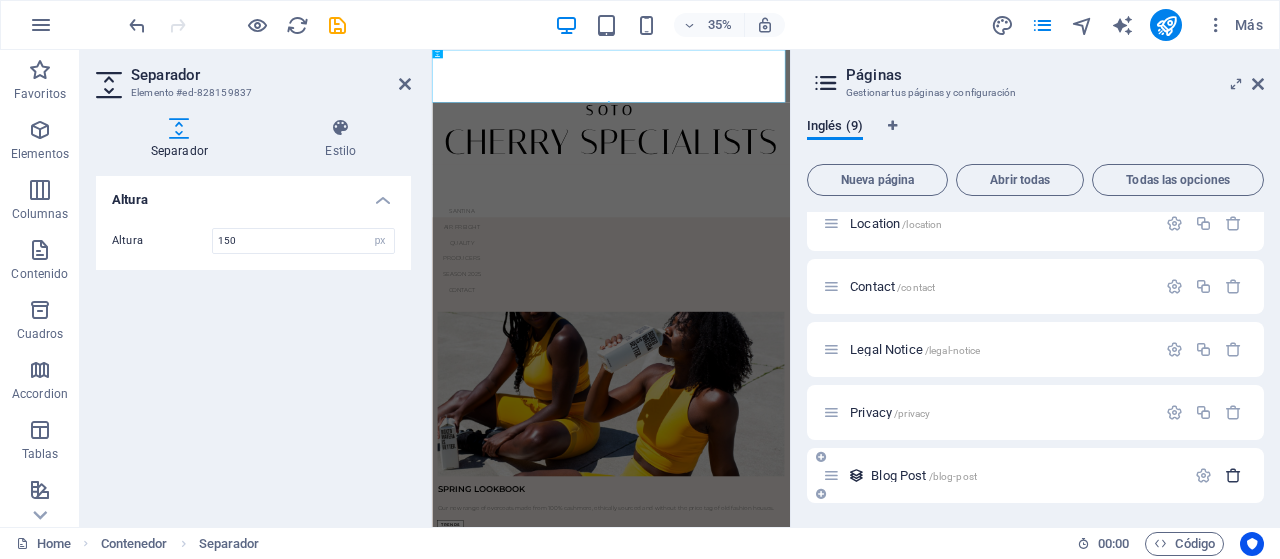 click at bounding box center [1233, 475] 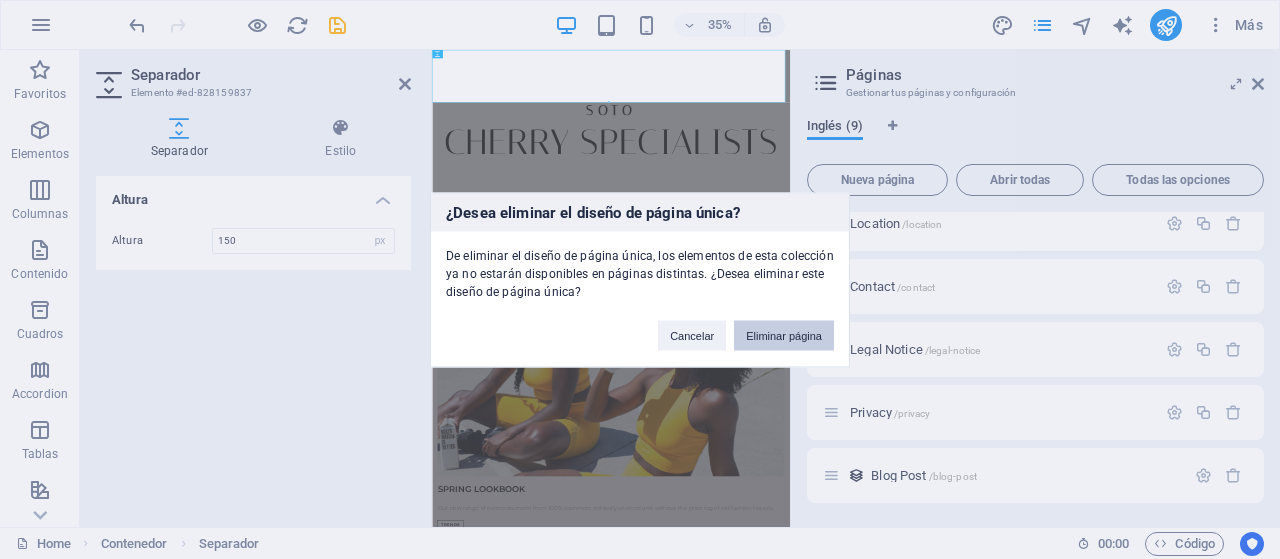 click on "Eliminar página" at bounding box center (784, 335) 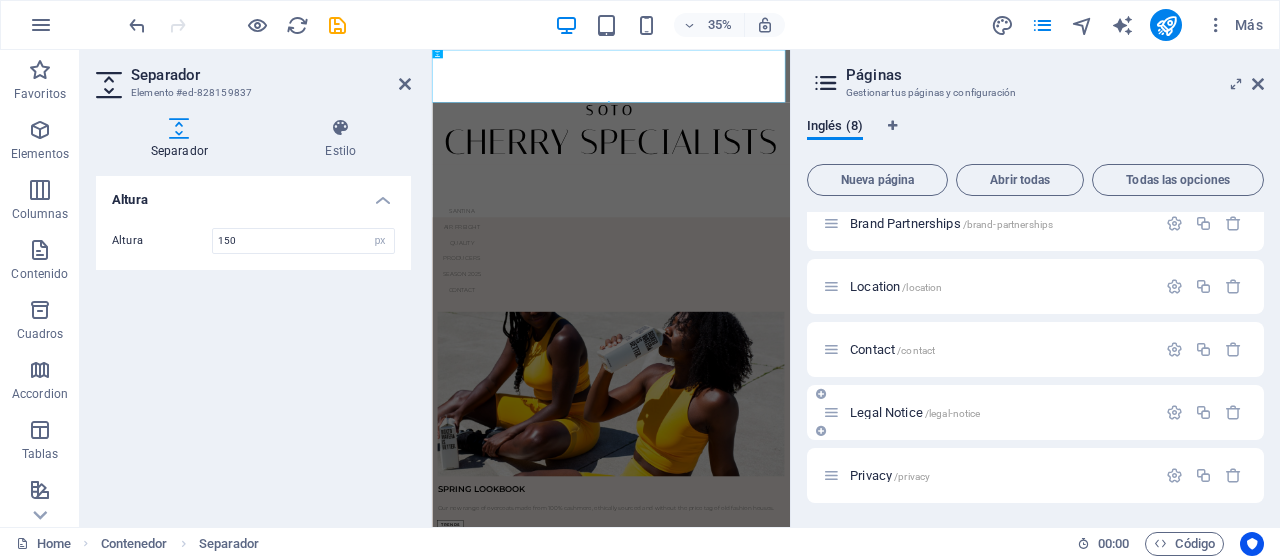 scroll, scrollTop: 204, scrollLeft: 0, axis: vertical 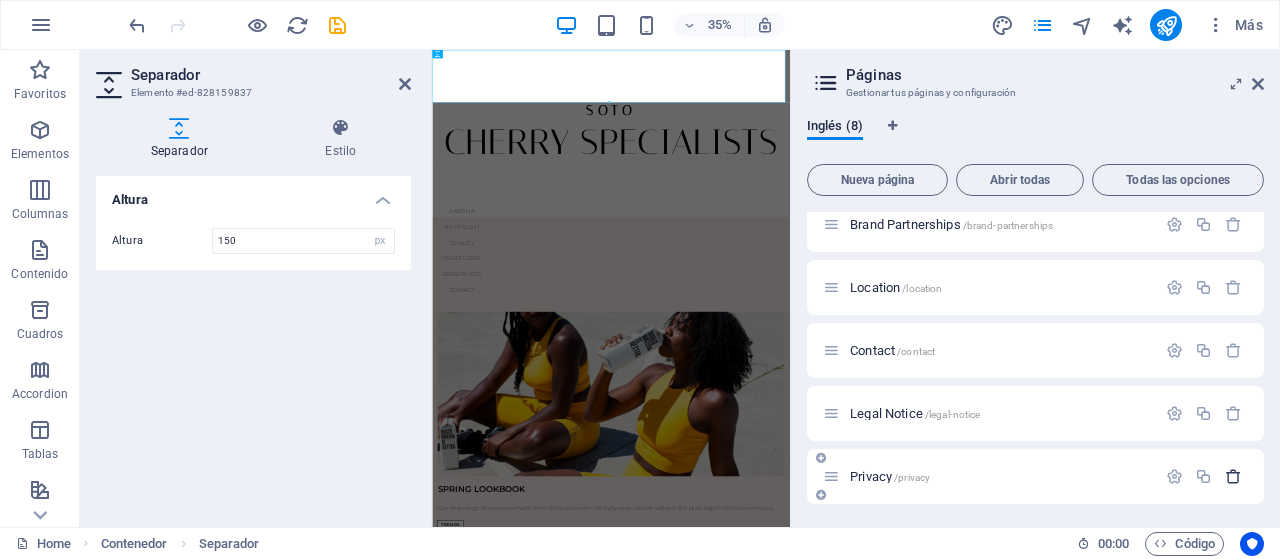 click at bounding box center [1233, 476] 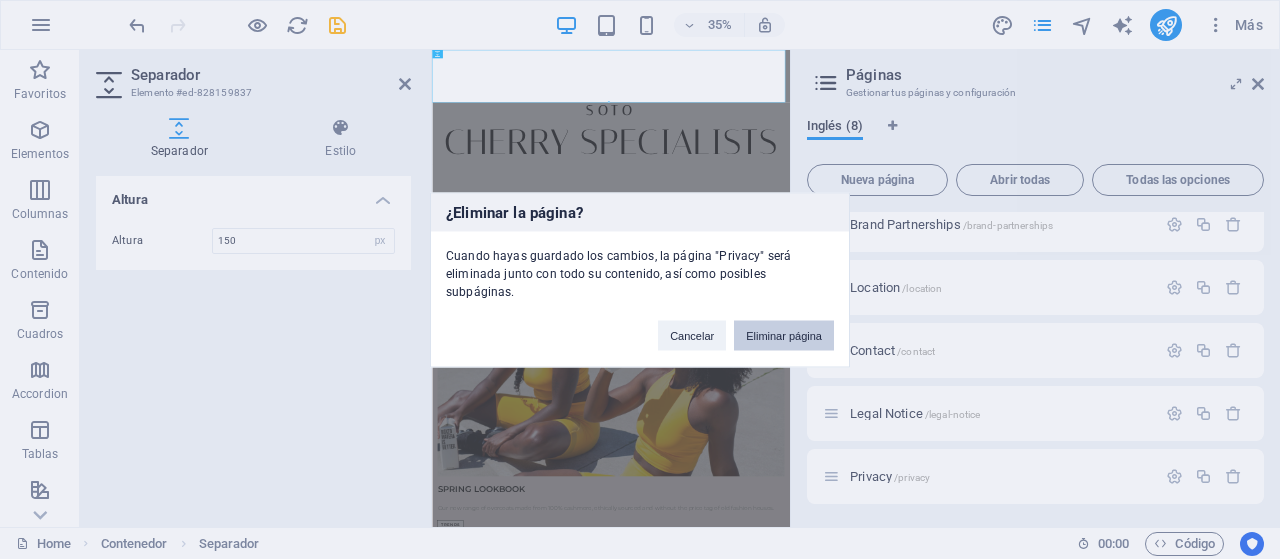 click on "Eliminar página" at bounding box center [784, 335] 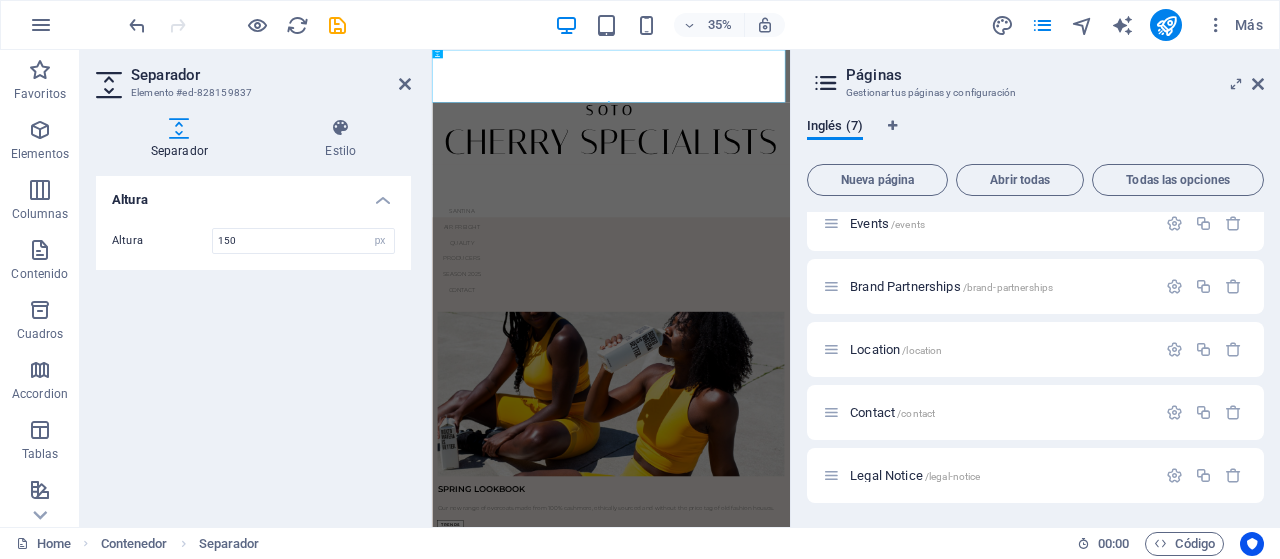 scroll, scrollTop: 141, scrollLeft: 0, axis: vertical 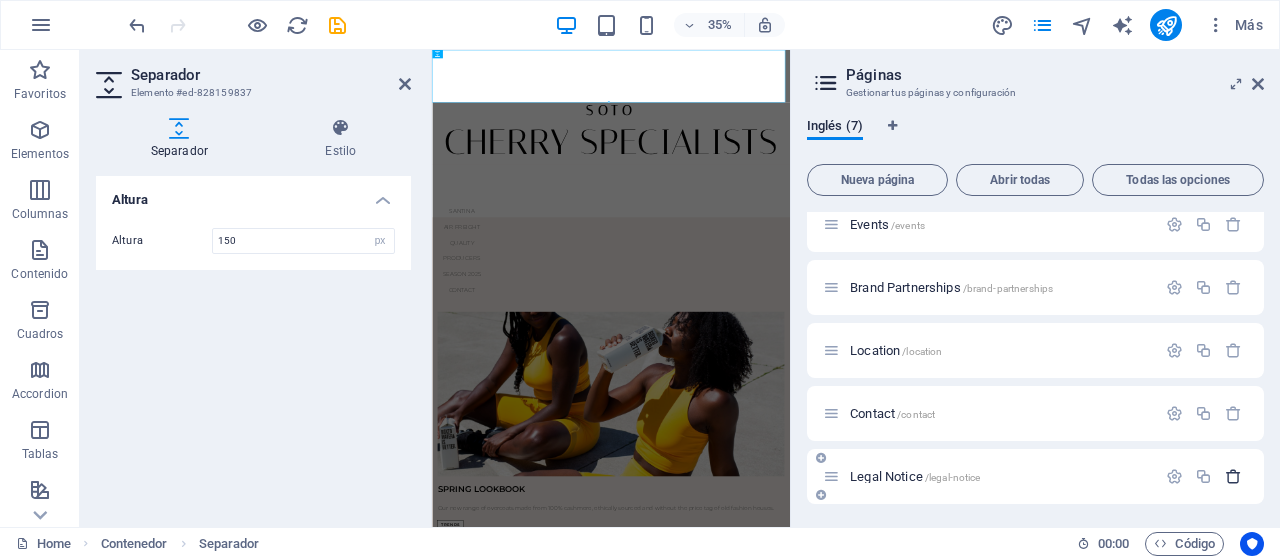 click at bounding box center (1233, 476) 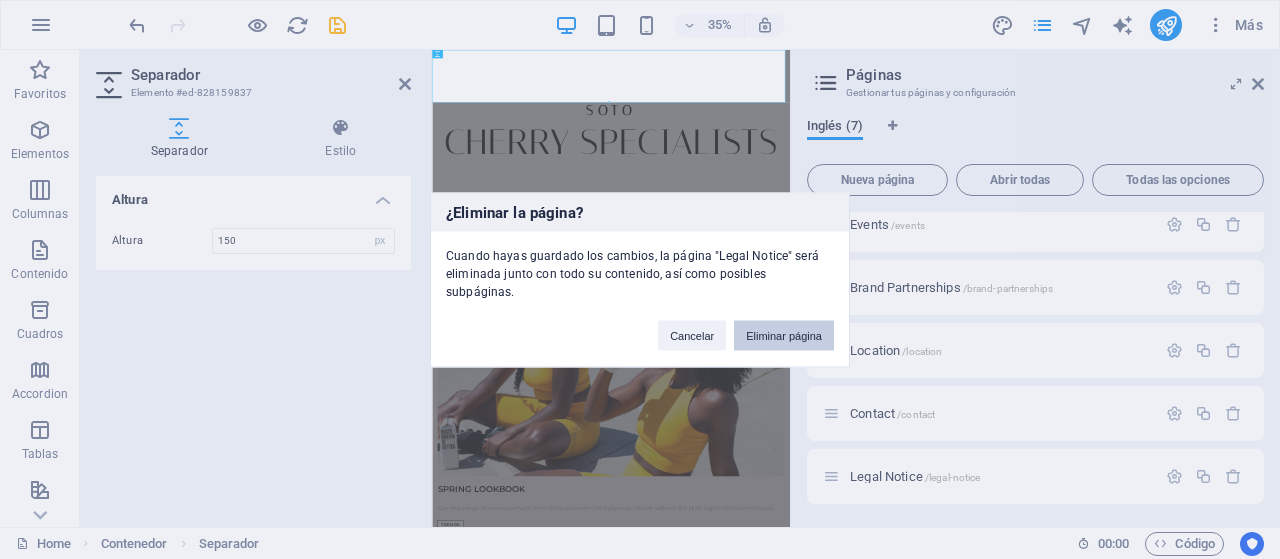 click on "Eliminar página" at bounding box center [784, 335] 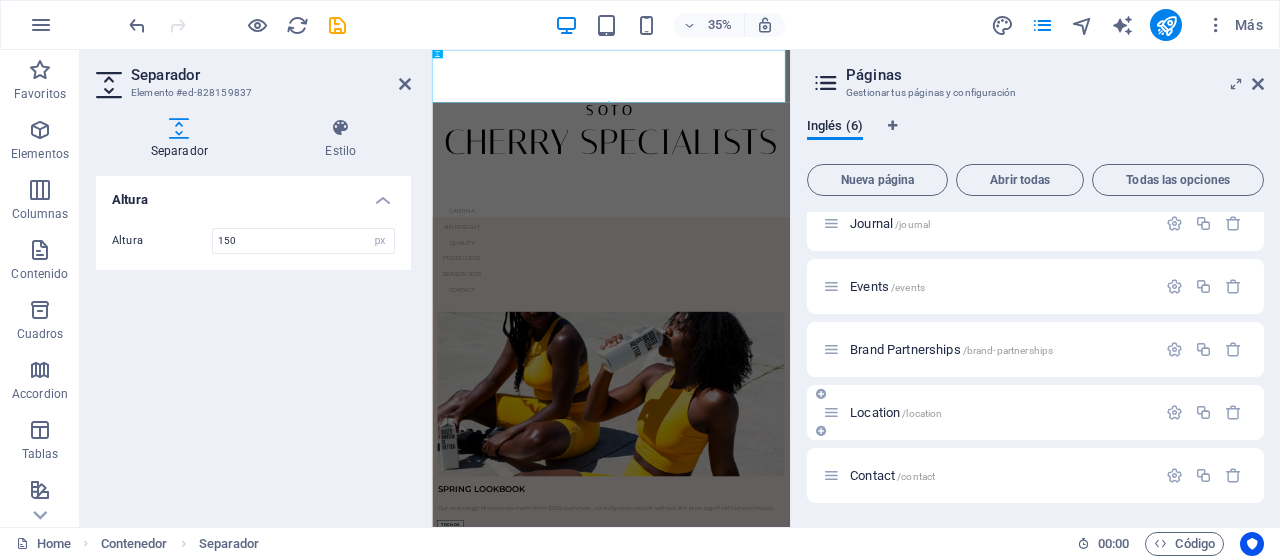 scroll, scrollTop: 79, scrollLeft: 0, axis: vertical 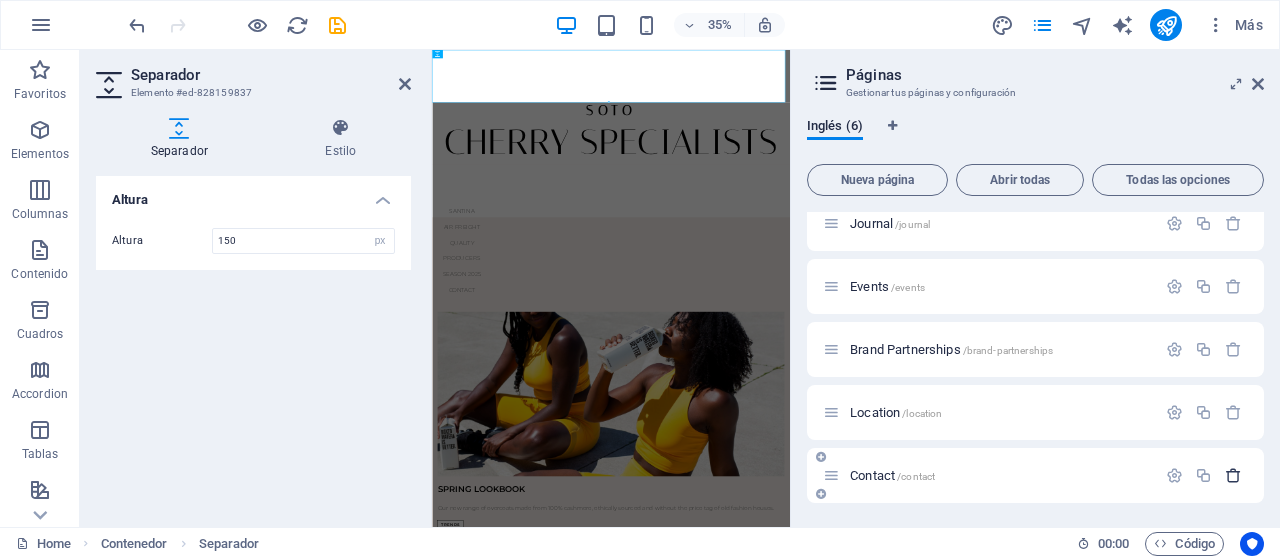 click at bounding box center [1233, 475] 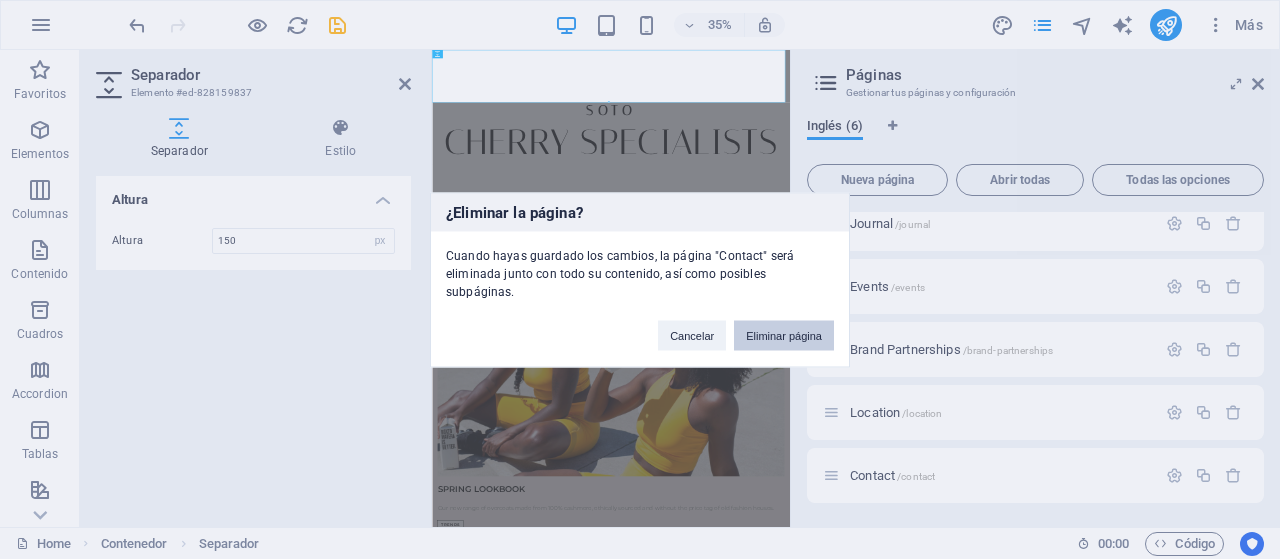 click on "Eliminar página" at bounding box center (784, 335) 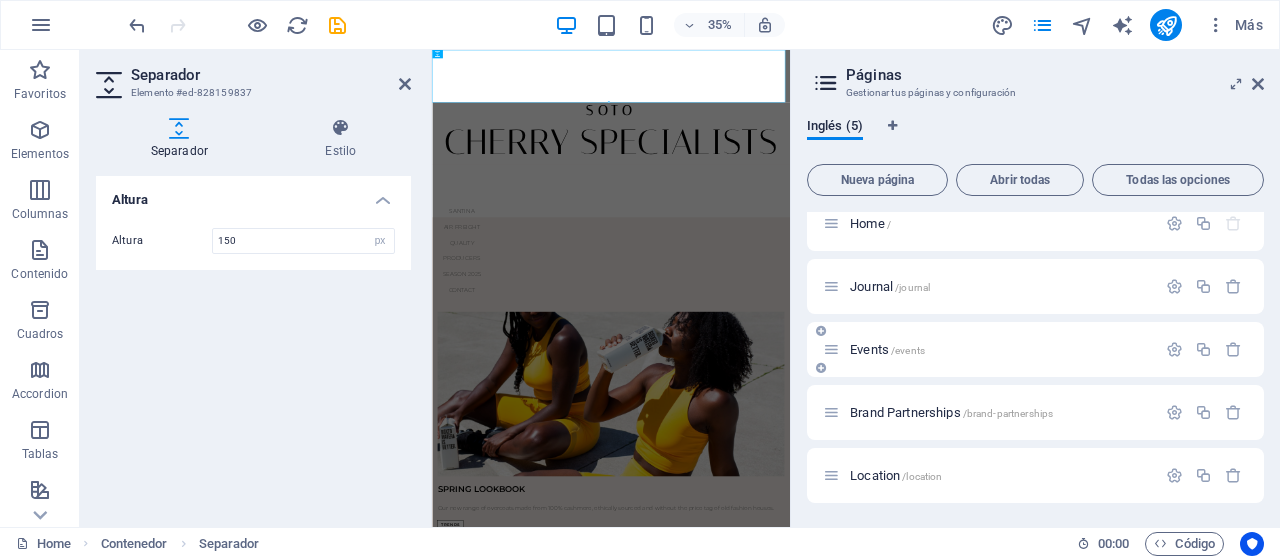 scroll, scrollTop: 16, scrollLeft: 0, axis: vertical 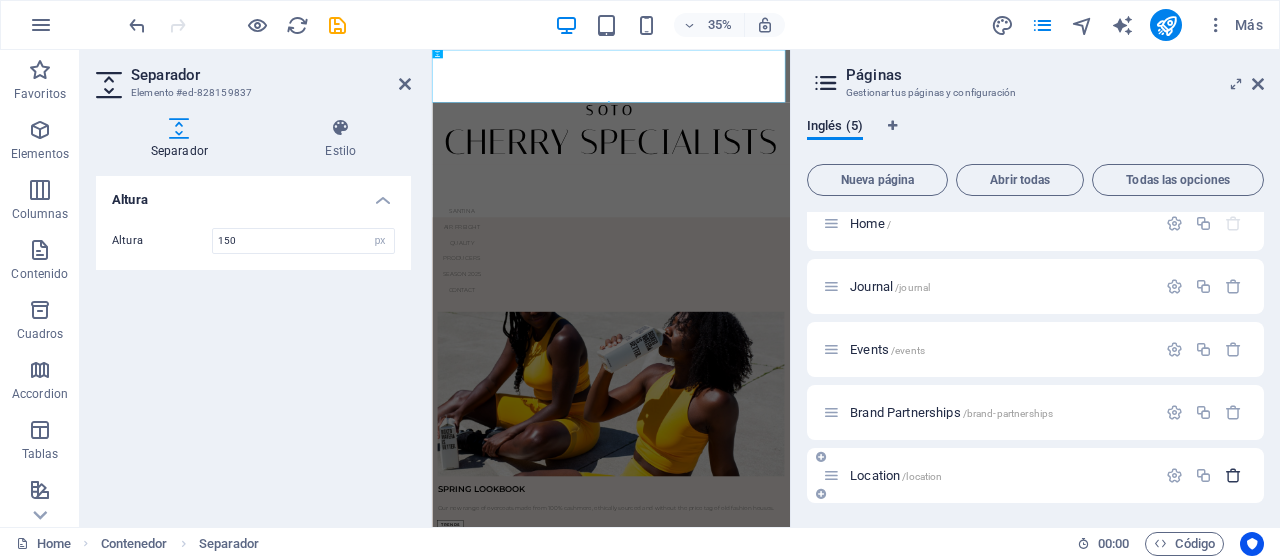 click at bounding box center (1233, 475) 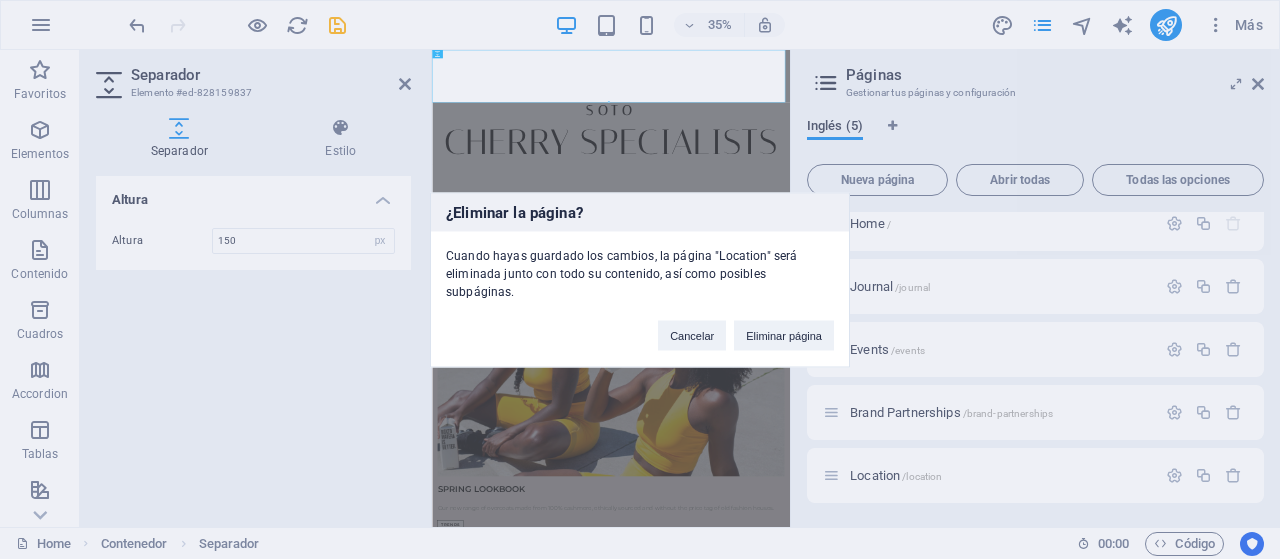 click on "Eliminar página" at bounding box center [784, 335] 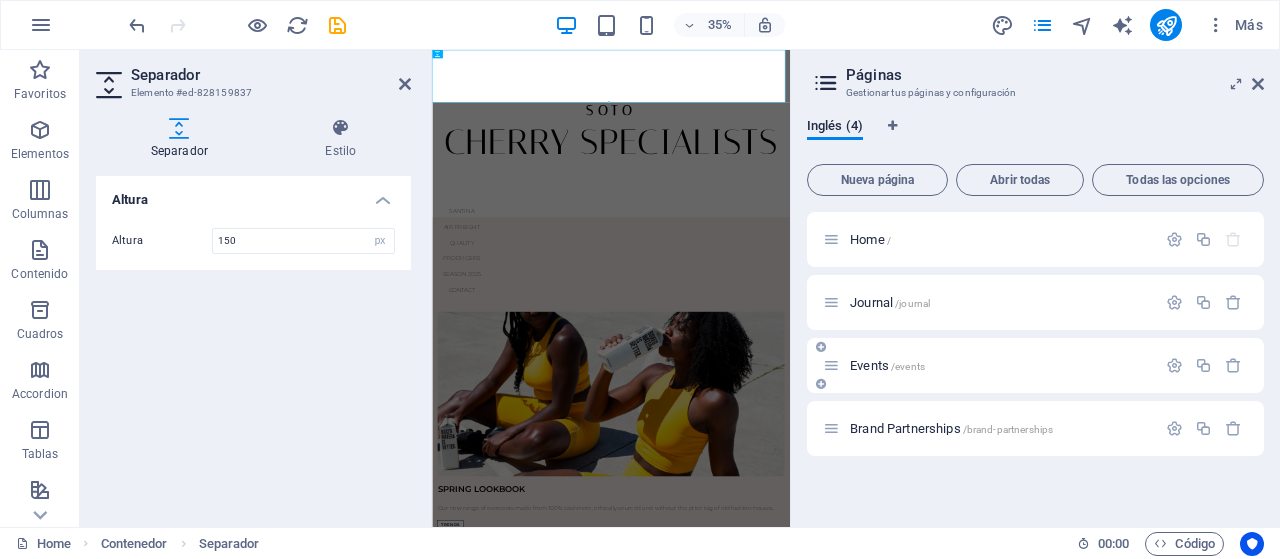 scroll, scrollTop: 0, scrollLeft: 0, axis: both 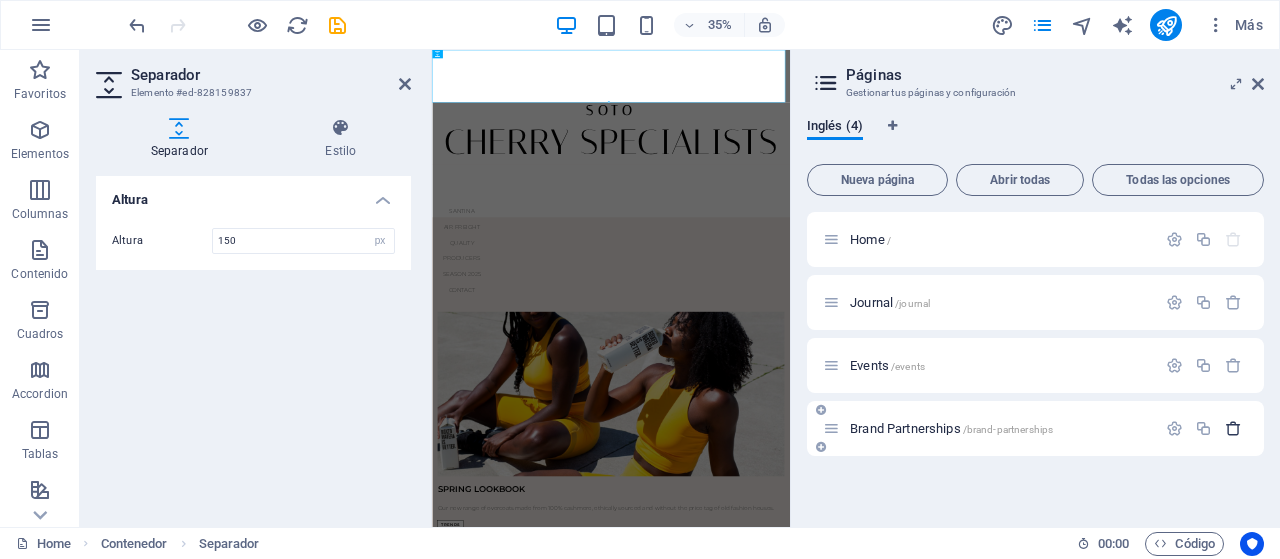 click at bounding box center (1233, 428) 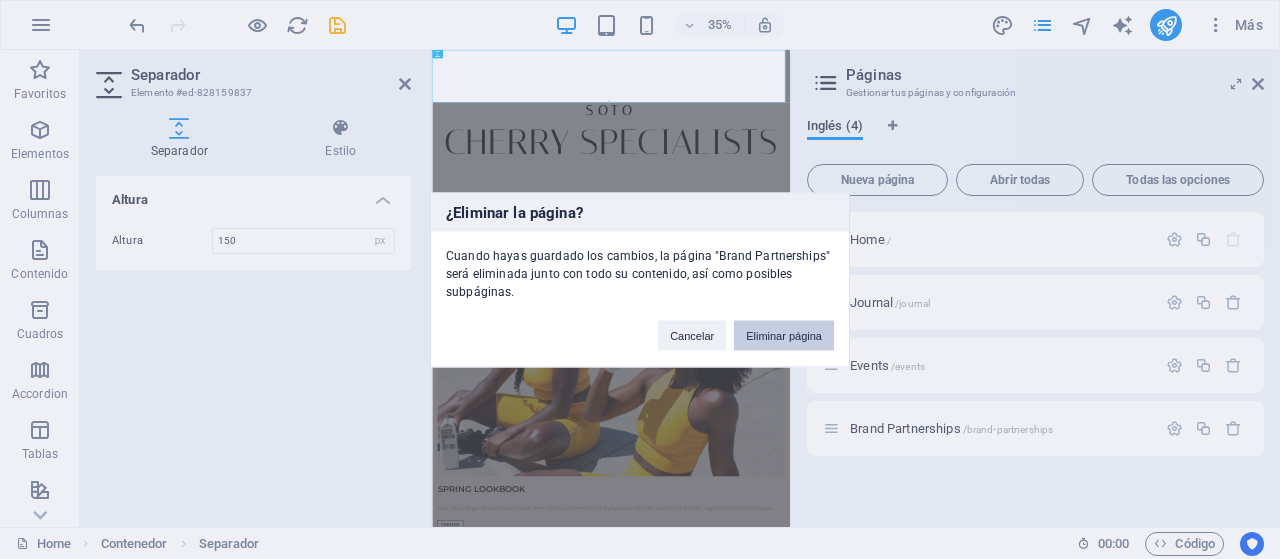 click on "Eliminar página" at bounding box center [784, 335] 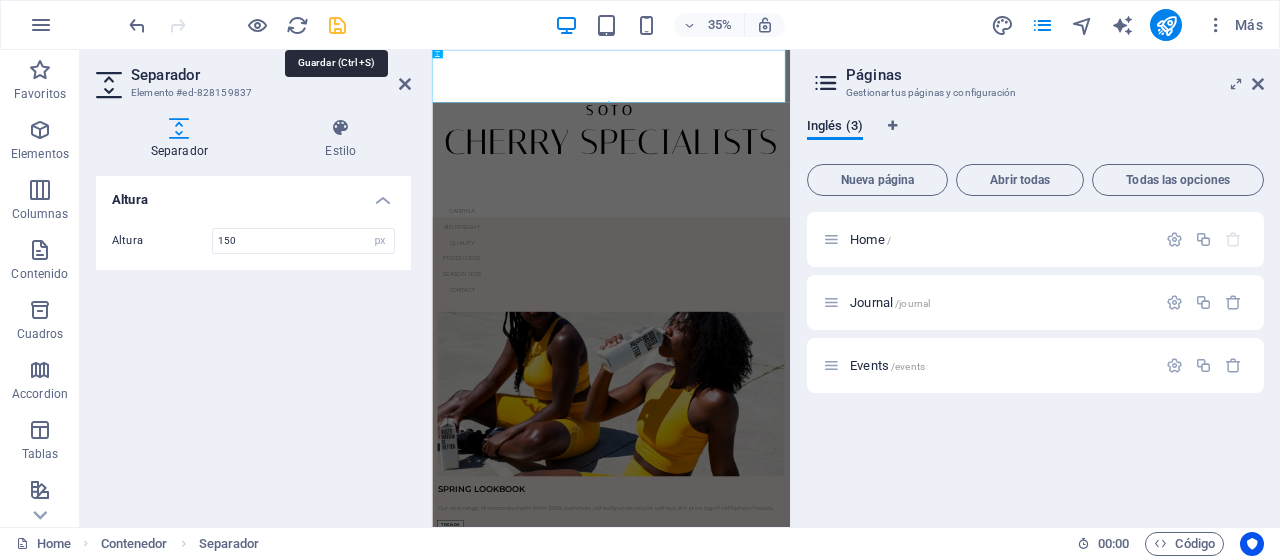click at bounding box center [337, 25] 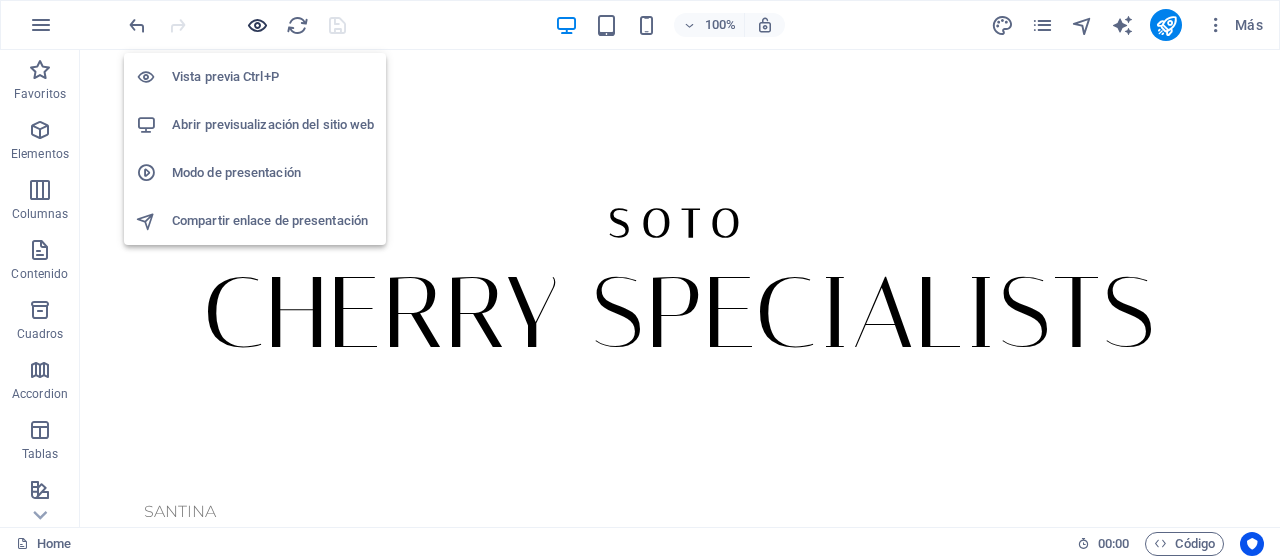 click at bounding box center [257, 25] 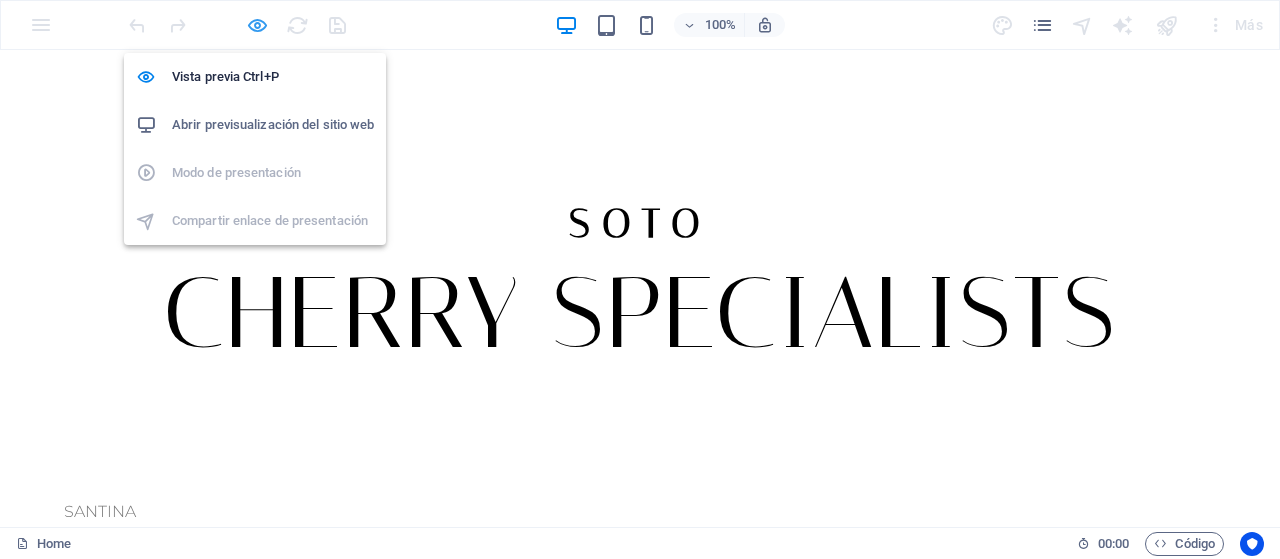 click at bounding box center (257, 25) 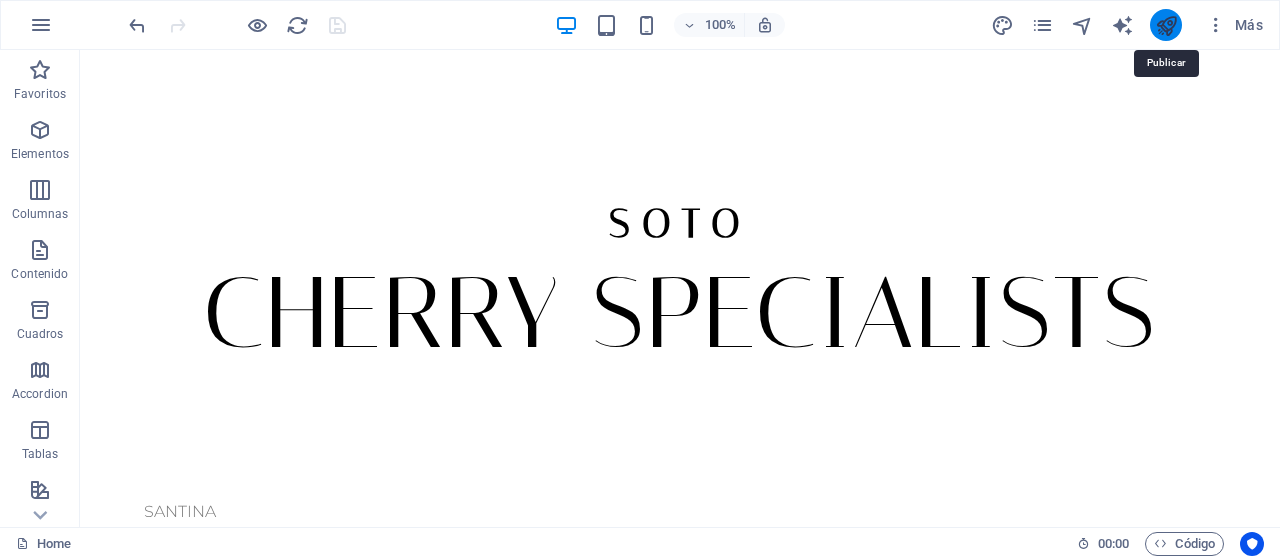 drag, startPoint x: 1158, startPoint y: 19, endPoint x: 890, endPoint y: 22, distance: 268.01678 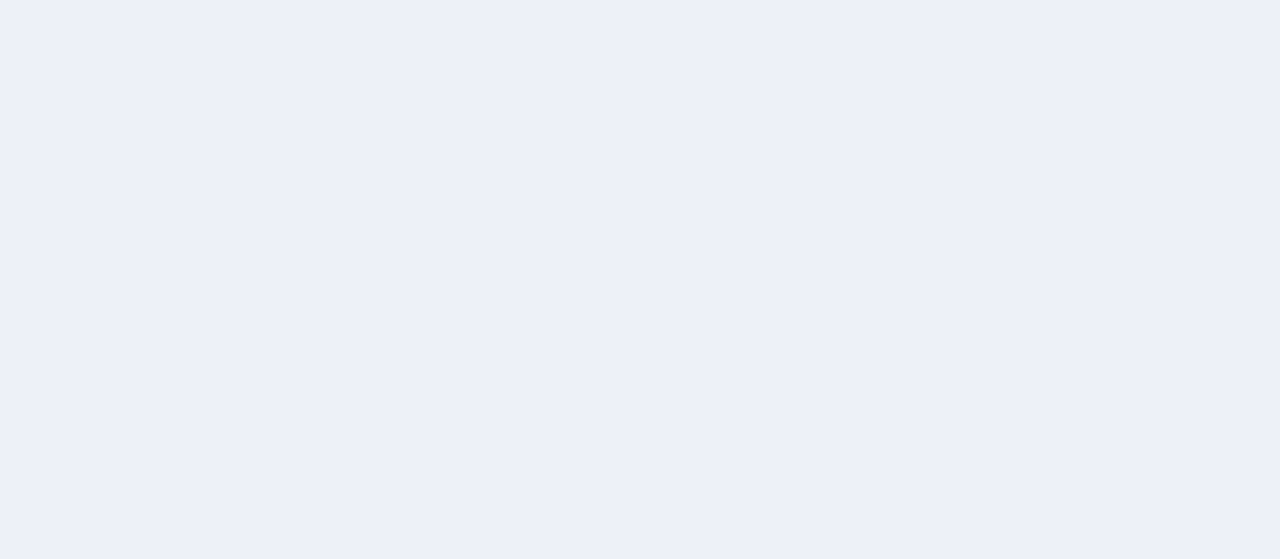 scroll, scrollTop: 0, scrollLeft: 0, axis: both 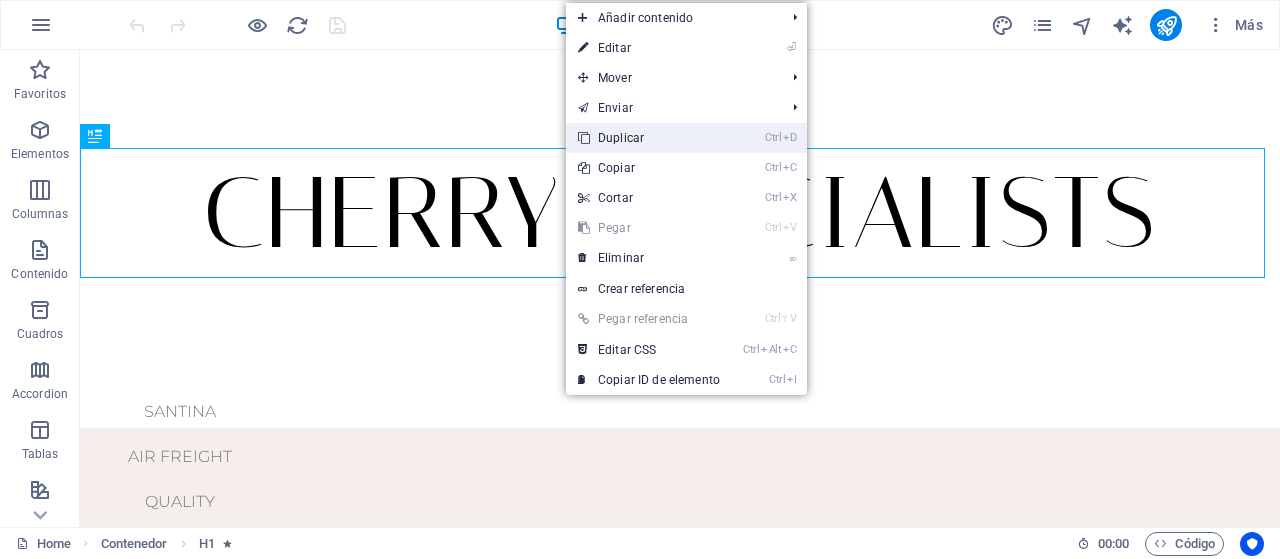 click on "Ctrl D  Duplicar" at bounding box center (649, 138) 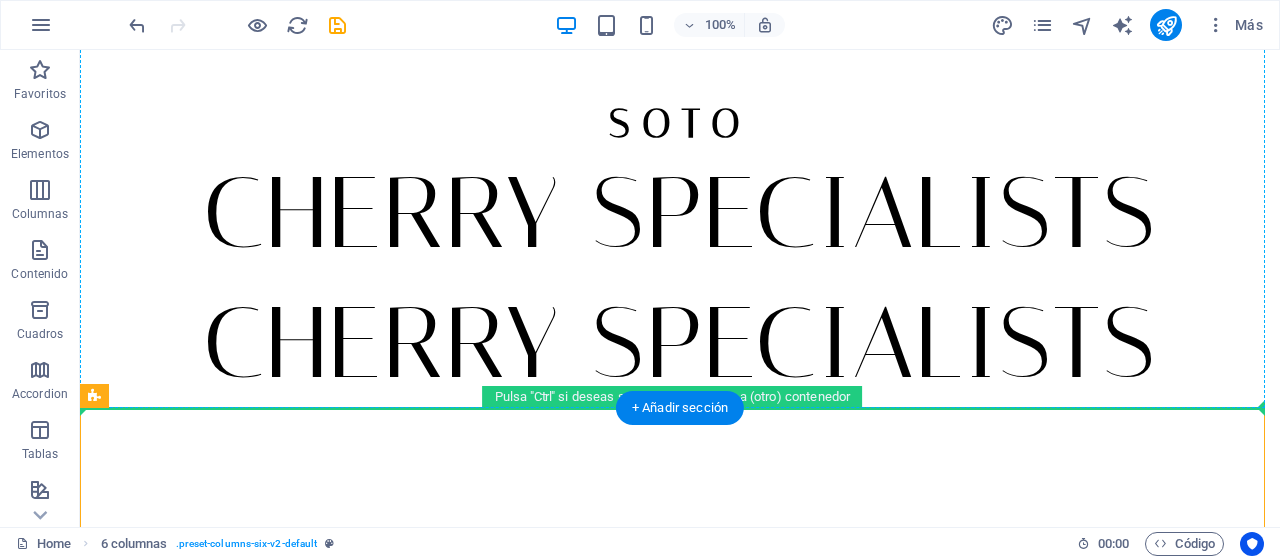 drag, startPoint x: 171, startPoint y: 445, endPoint x: 108, endPoint y: 311, distance: 148.07092 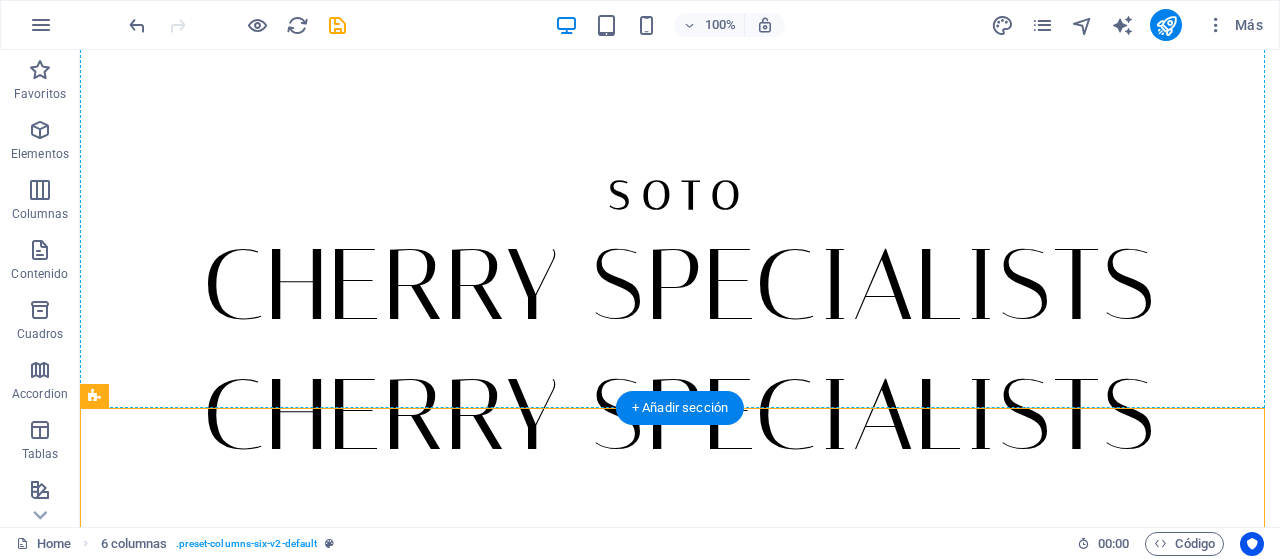 scroll, scrollTop: 0, scrollLeft: 0, axis: both 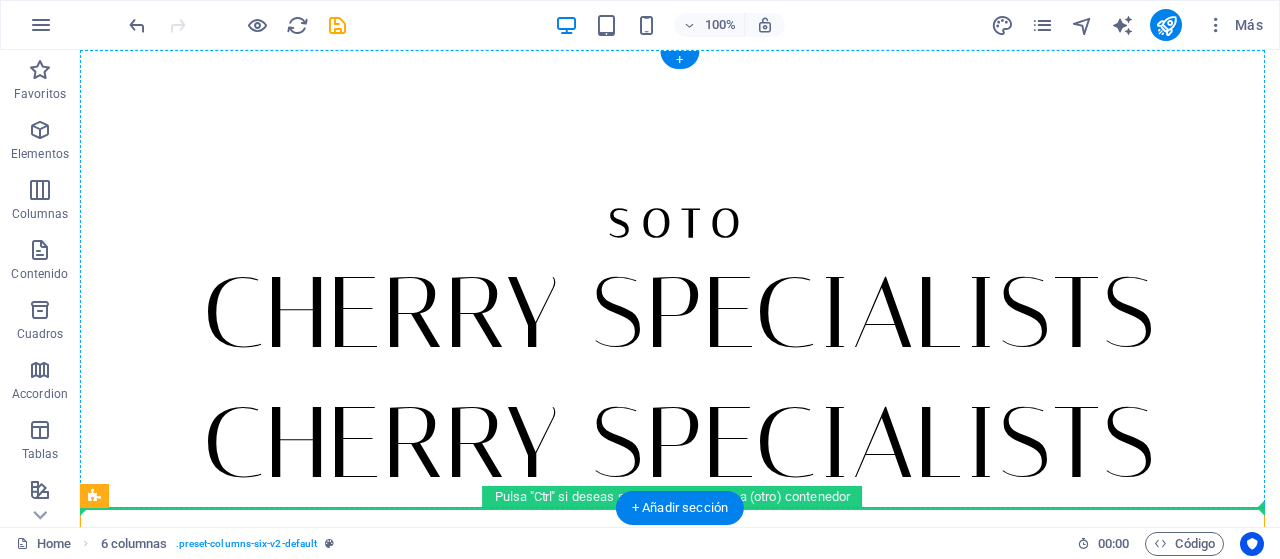 drag, startPoint x: 172, startPoint y: 449, endPoint x: 253, endPoint y: 369, distance: 113.84639 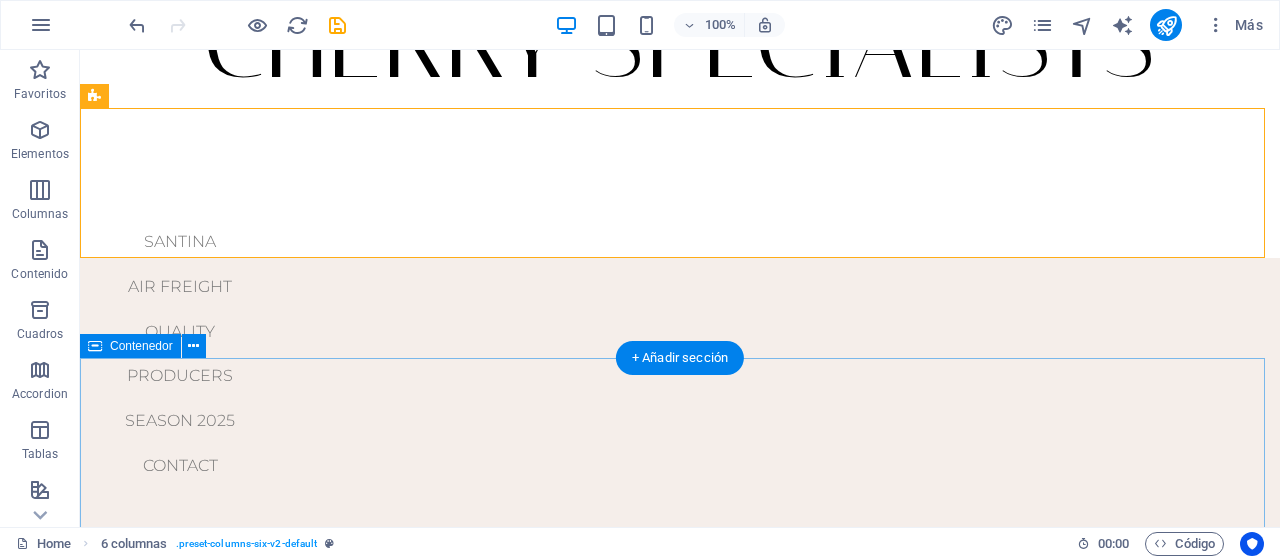 scroll, scrollTop: 200, scrollLeft: 0, axis: vertical 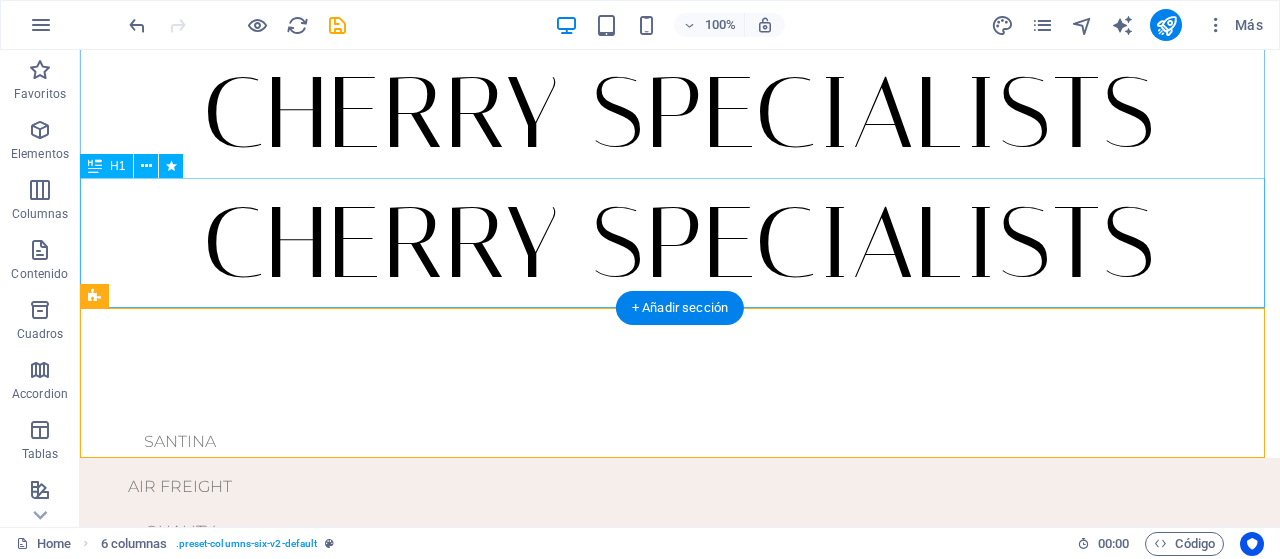 click on "CHERRY SPECIALISTS" at bounding box center [680, 243] 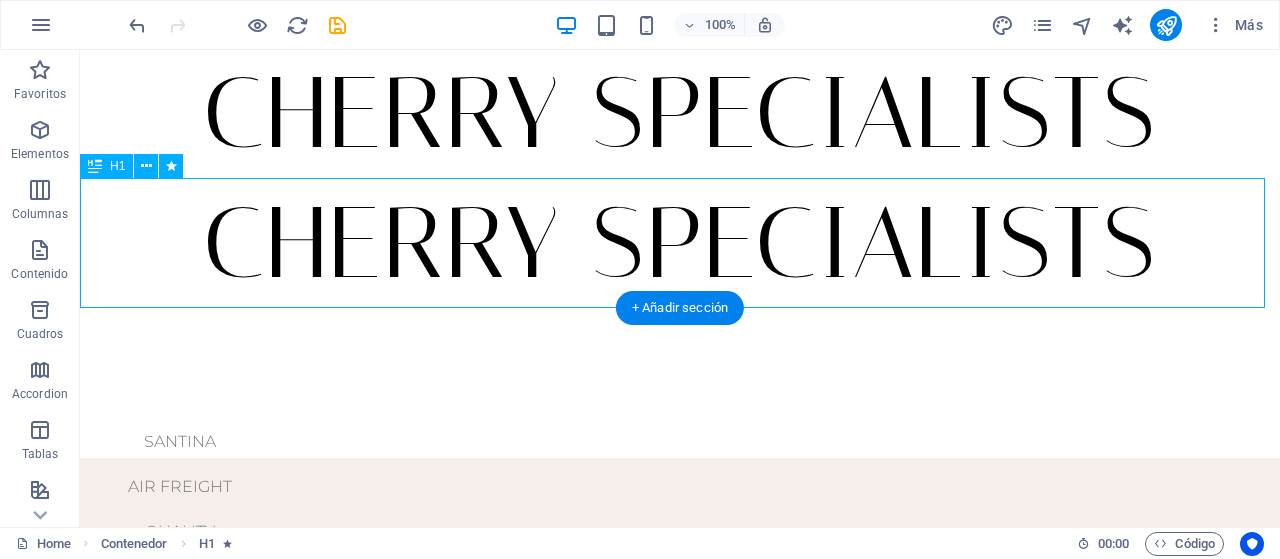 click on "CHERRY SPECIALISTS" at bounding box center (680, 243) 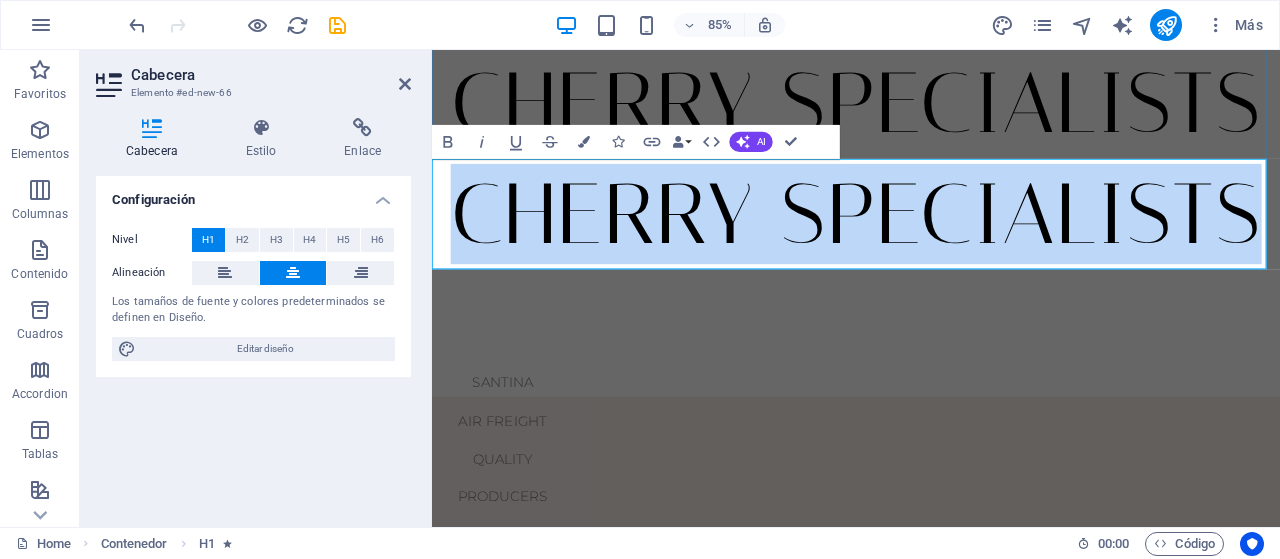 drag, startPoint x: 651, startPoint y: 259, endPoint x: 565, endPoint y: 251, distance: 86.37129 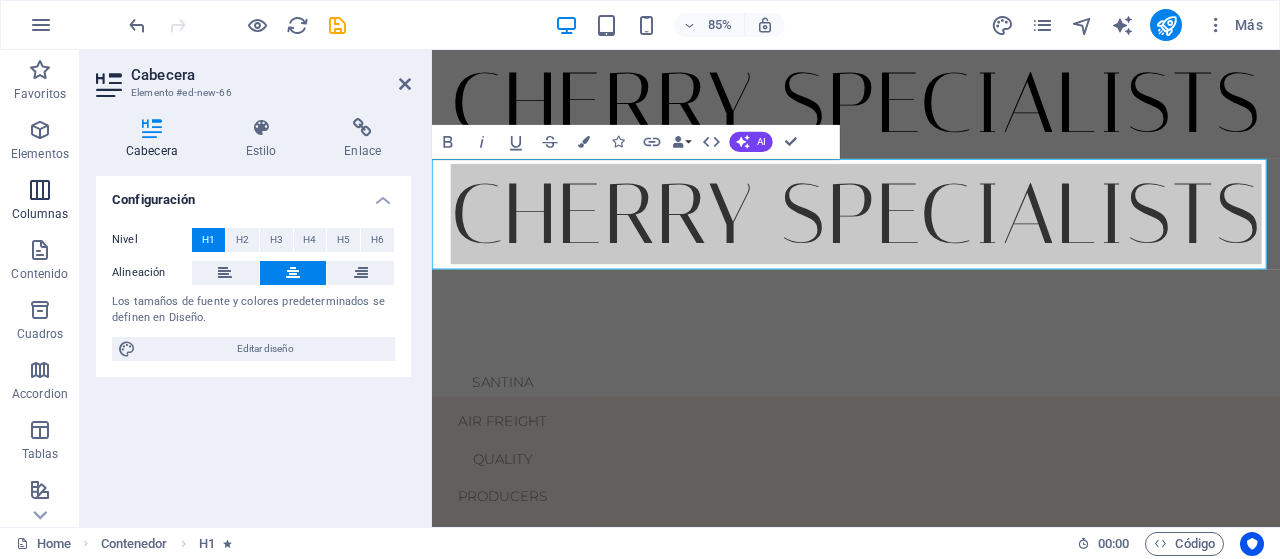 click at bounding box center (40, 190) 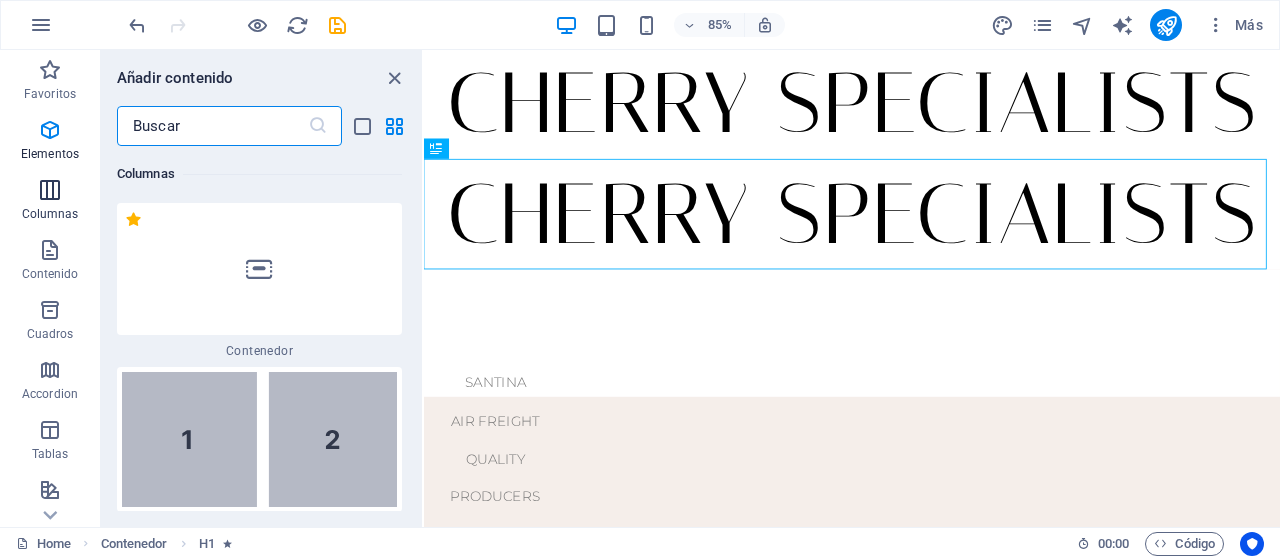 scroll, scrollTop: 1154, scrollLeft: 0, axis: vertical 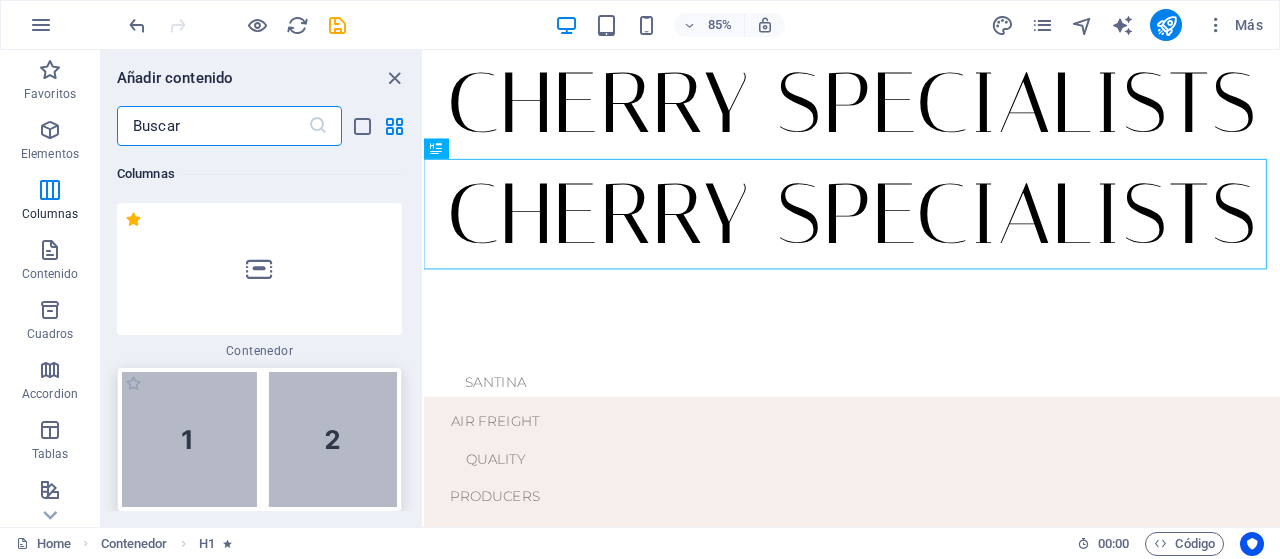 click at bounding box center [259, 439] 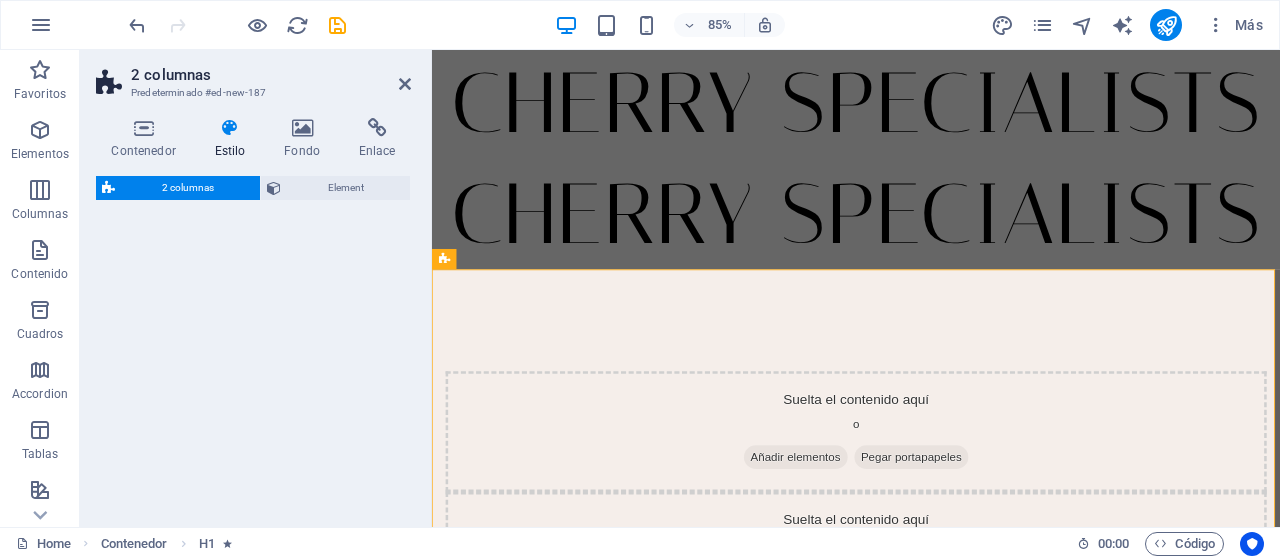 select on "rem" 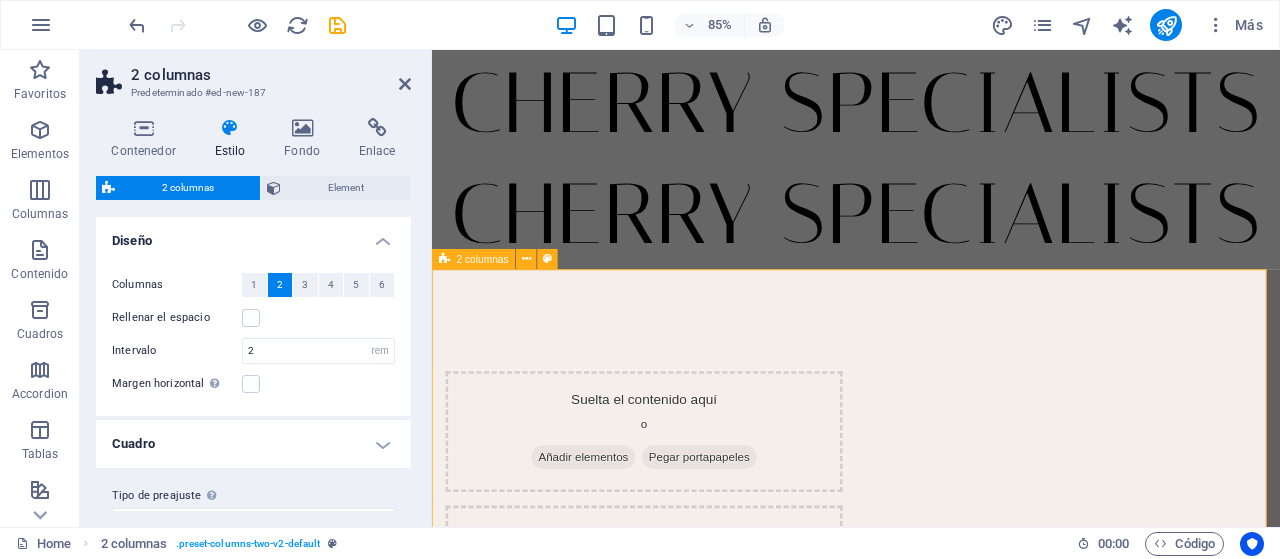 scroll, scrollTop: 0, scrollLeft: 0, axis: both 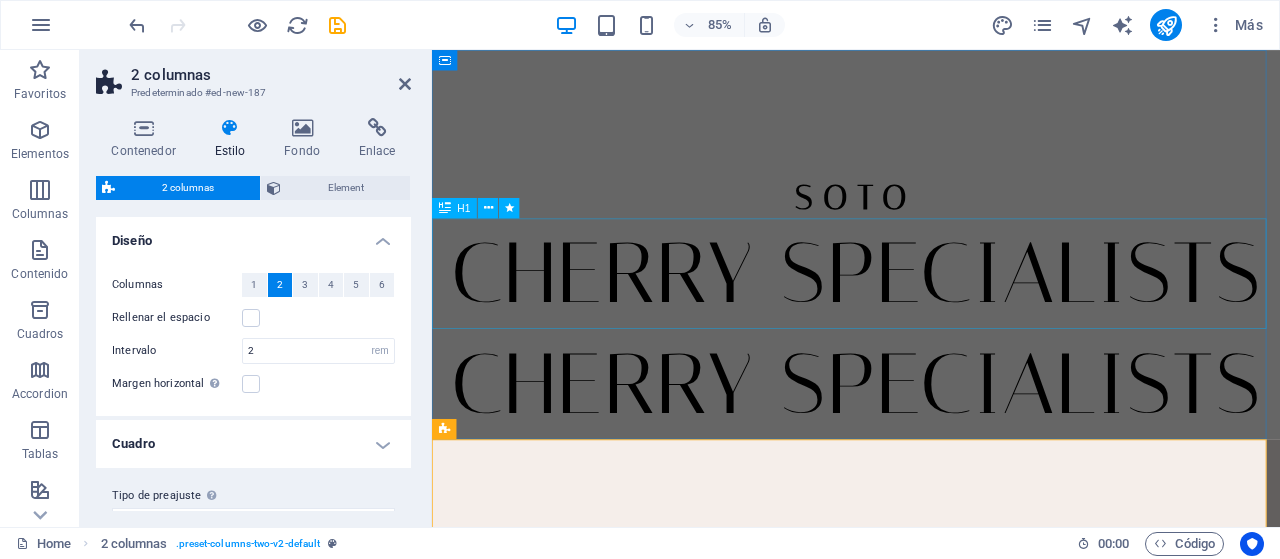click on "CHERRY SPECIALISTS" at bounding box center (931, 313) 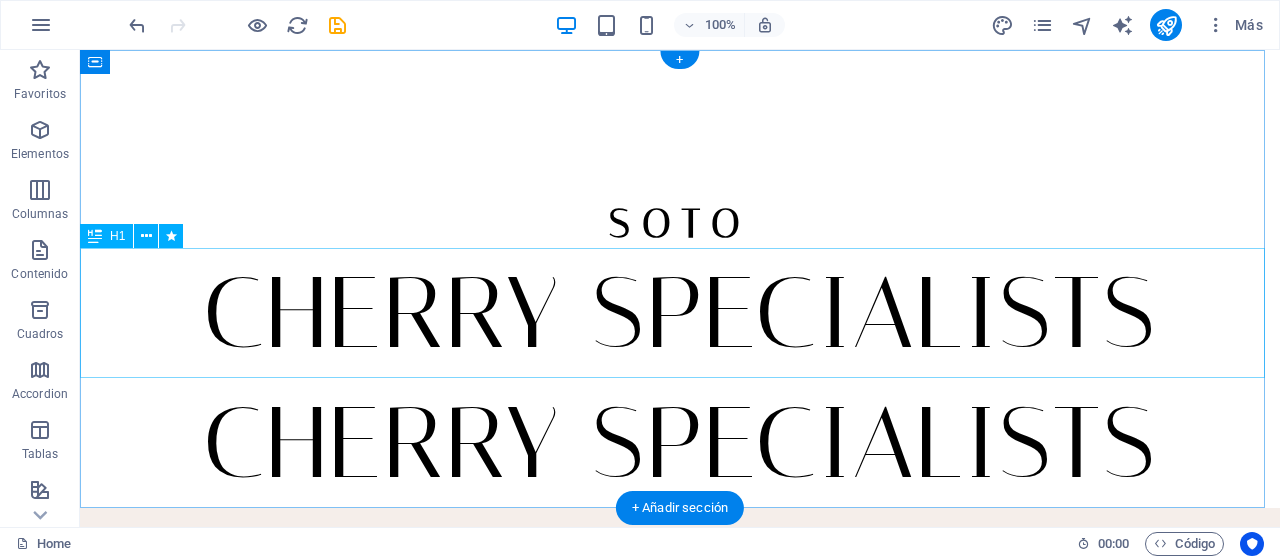 scroll, scrollTop: 100, scrollLeft: 0, axis: vertical 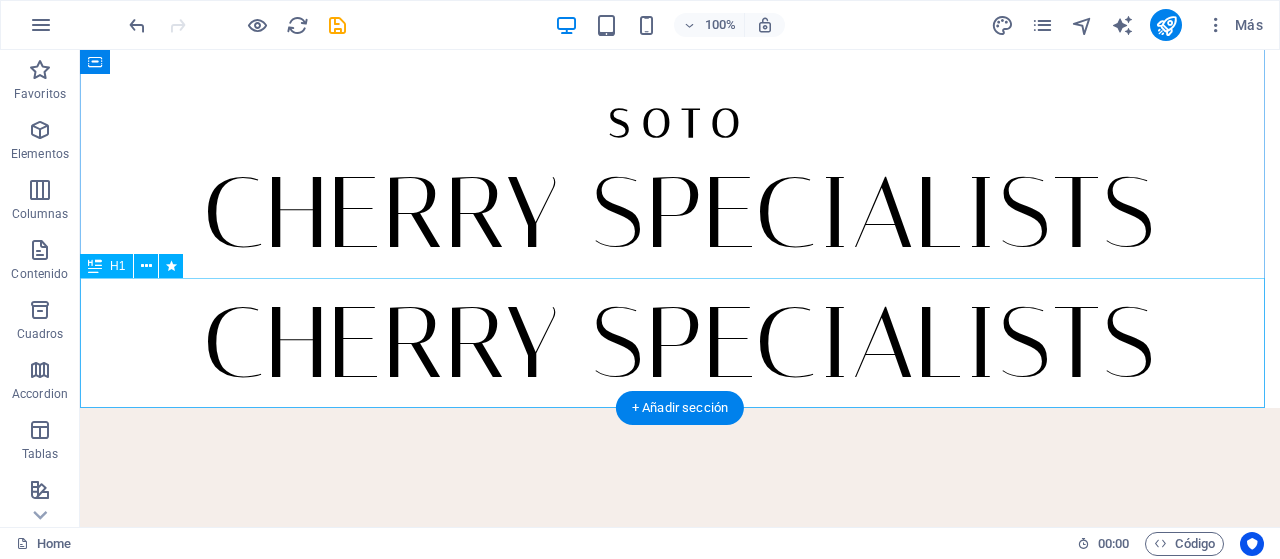click on "CHERRY SPECIALISTS" at bounding box center (680, 343) 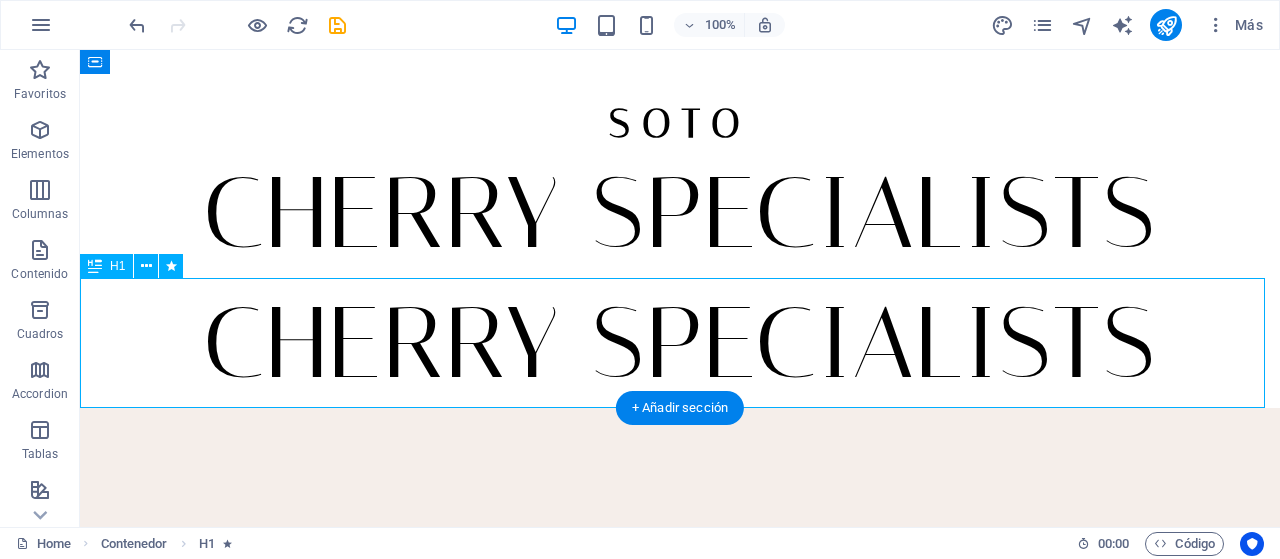 click on "CHERRY SPECIALISTS" at bounding box center [680, 343] 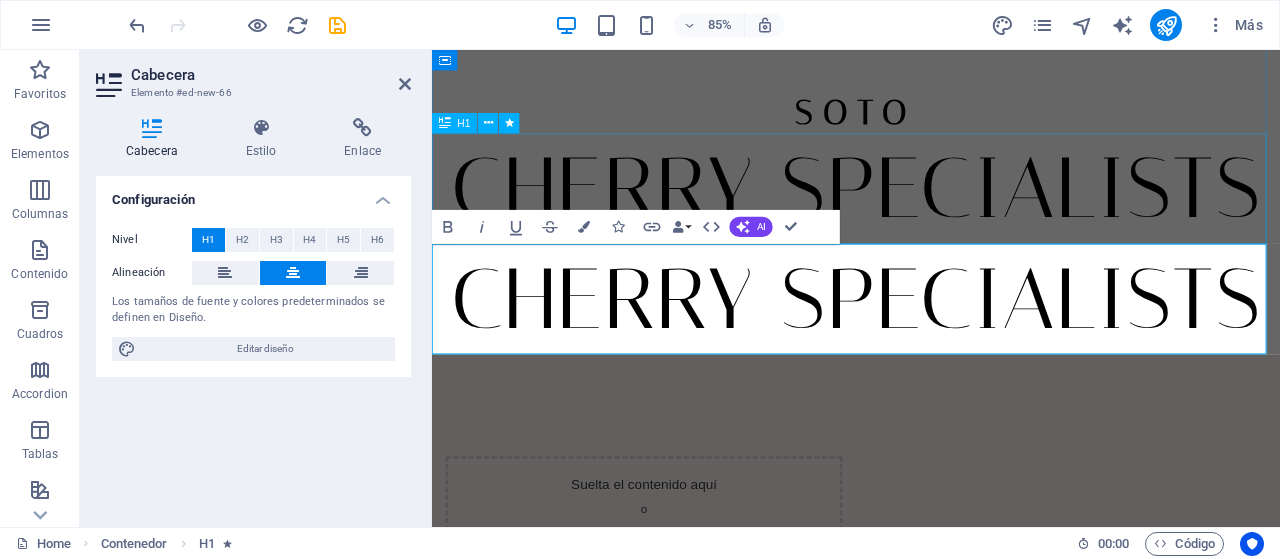 click on "CHERRY SPECIALISTS" at bounding box center (931, 213) 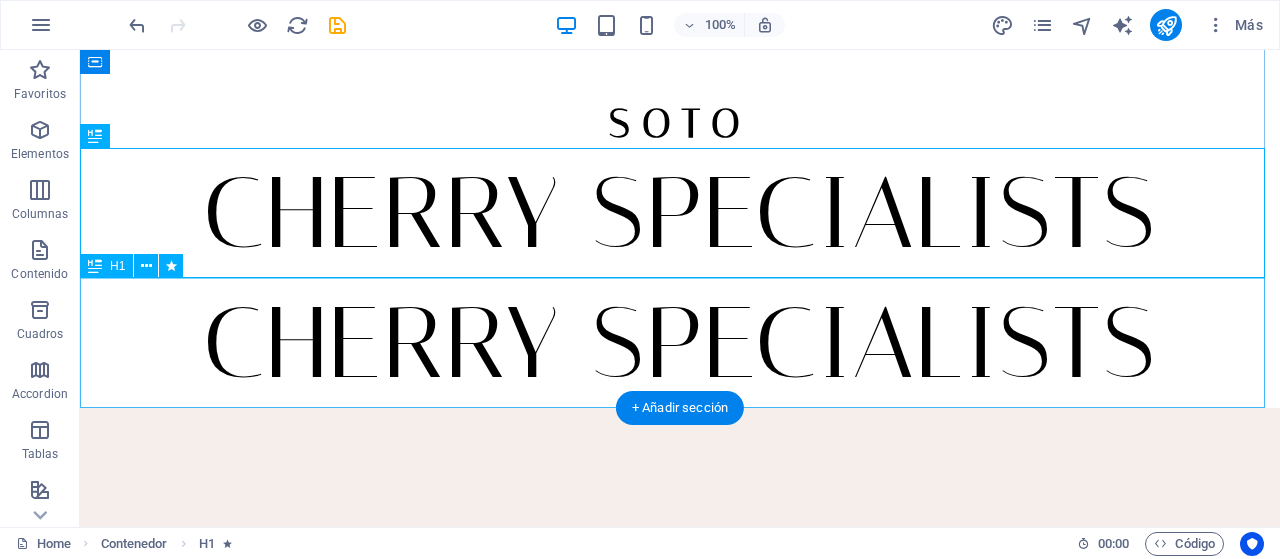 click on "CHERRY SPECIALISTS" at bounding box center (680, 343) 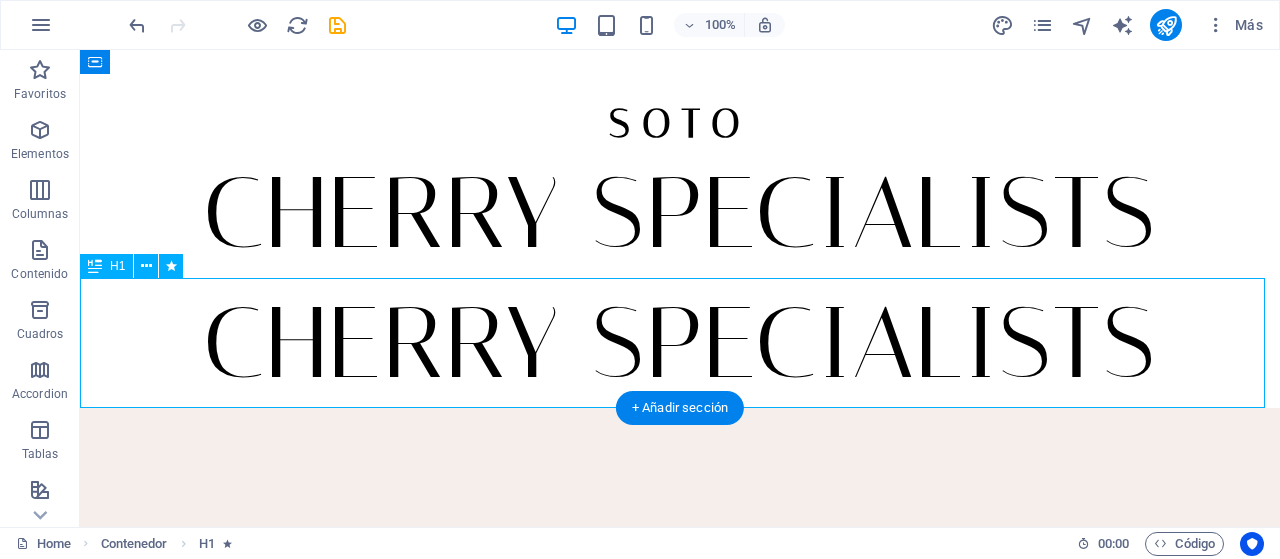 click on "CHERRY SPECIALISTS" at bounding box center [680, 343] 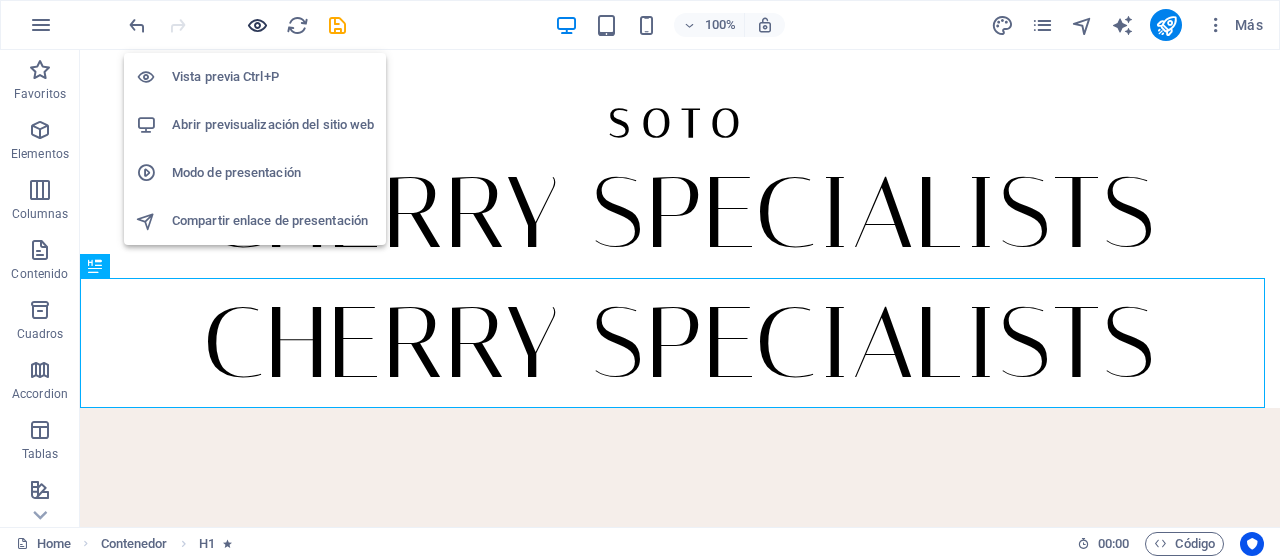 click at bounding box center [257, 25] 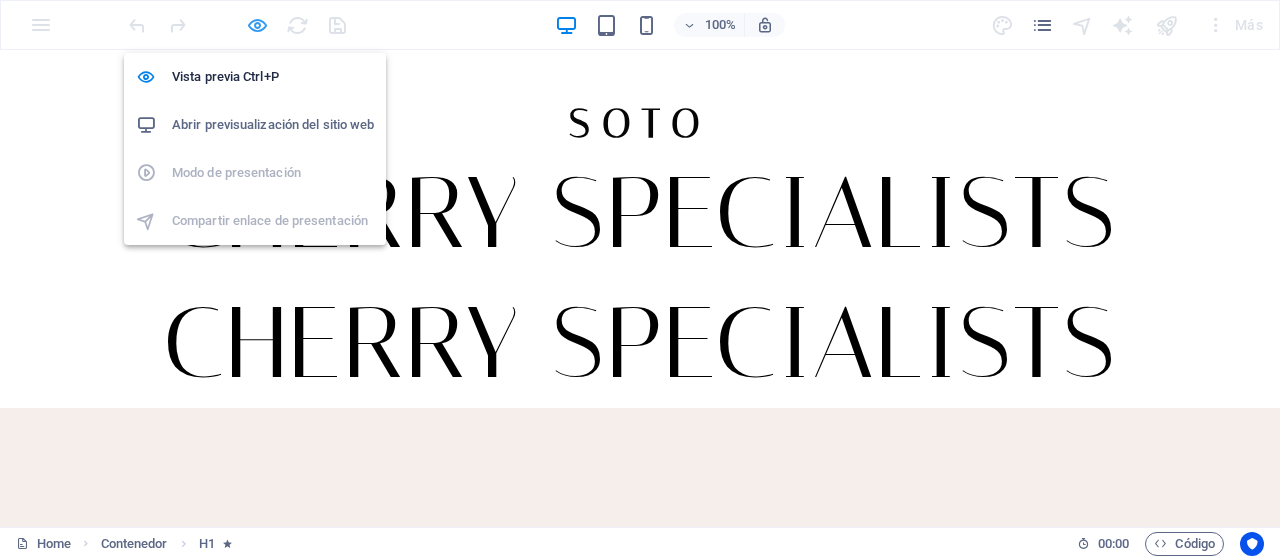 click at bounding box center (257, 25) 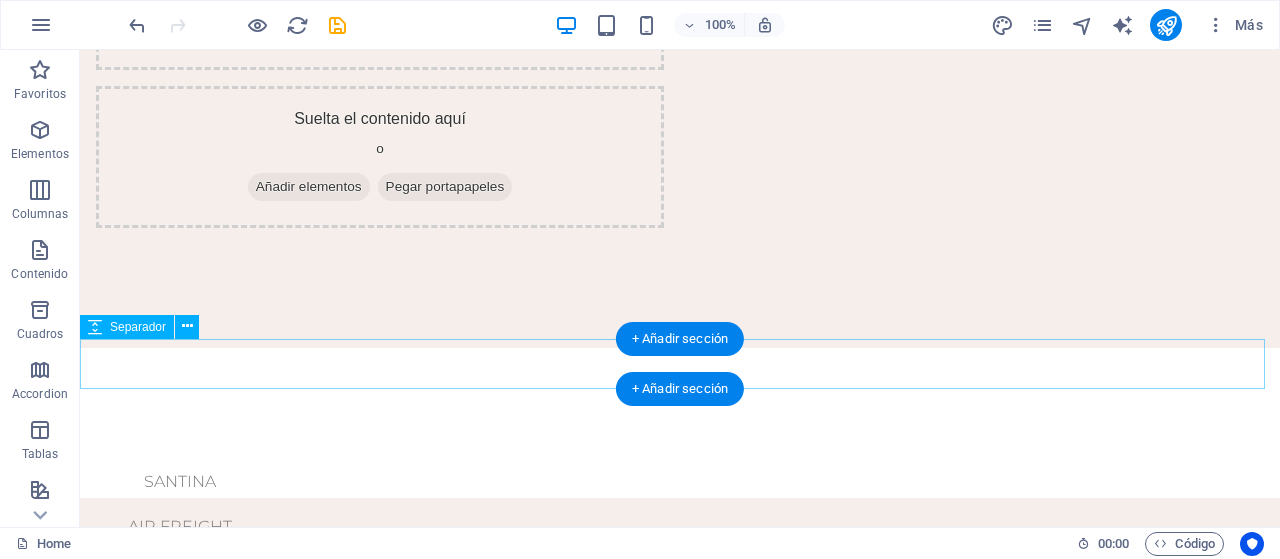 scroll, scrollTop: 600, scrollLeft: 0, axis: vertical 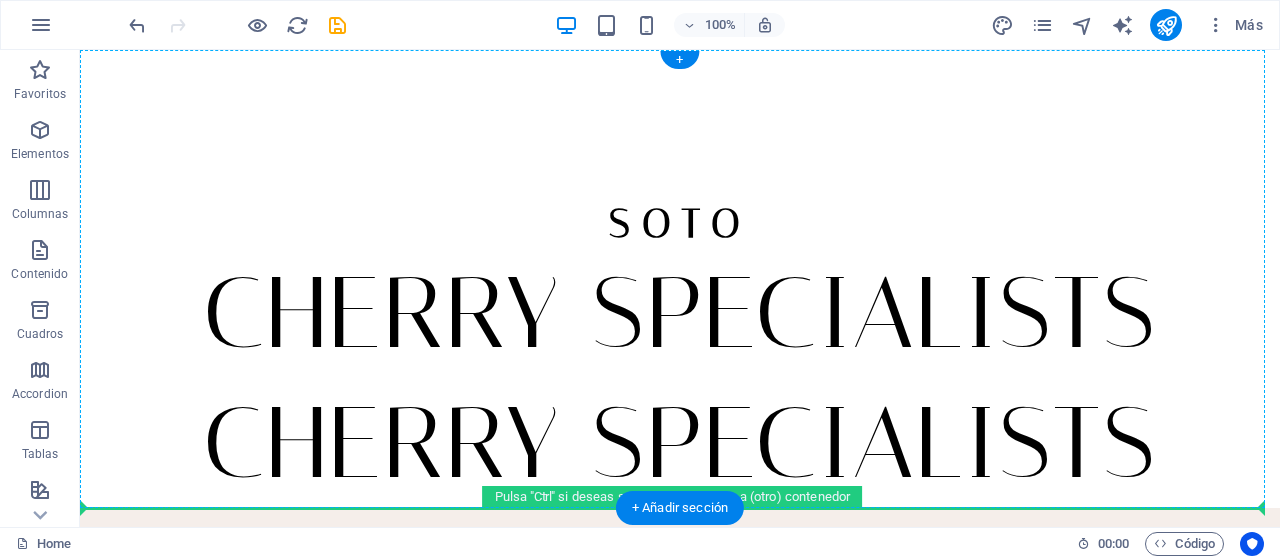 drag, startPoint x: 177, startPoint y: 325, endPoint x: 172, endPoint y: 375, distance: 50.24938 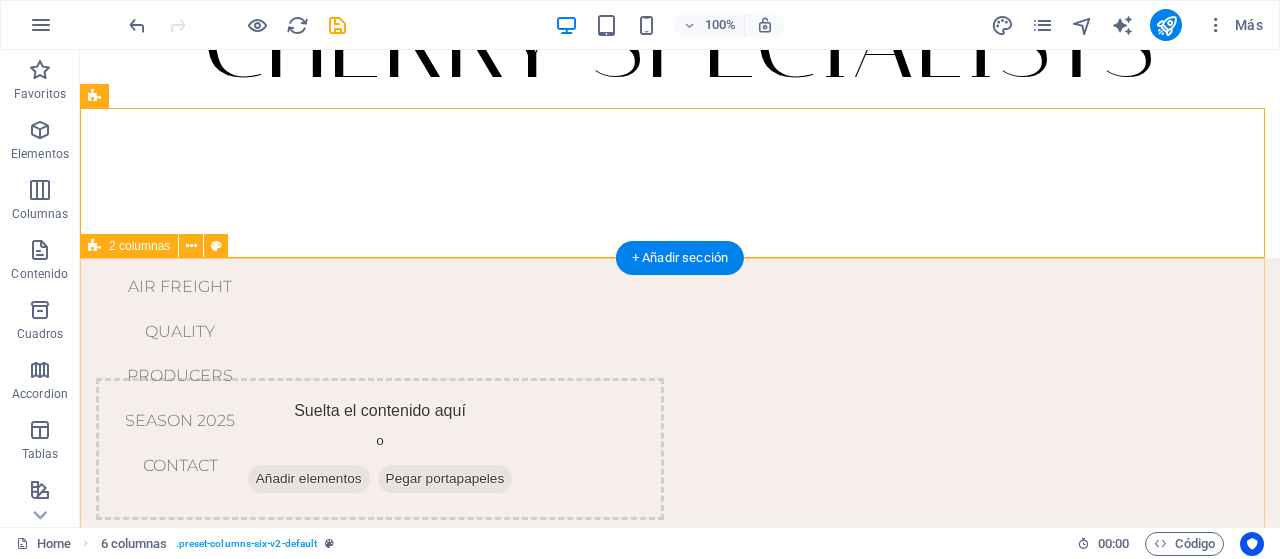 scroll, scrollTop: 200, scrollLeft: 0, axis: vertical 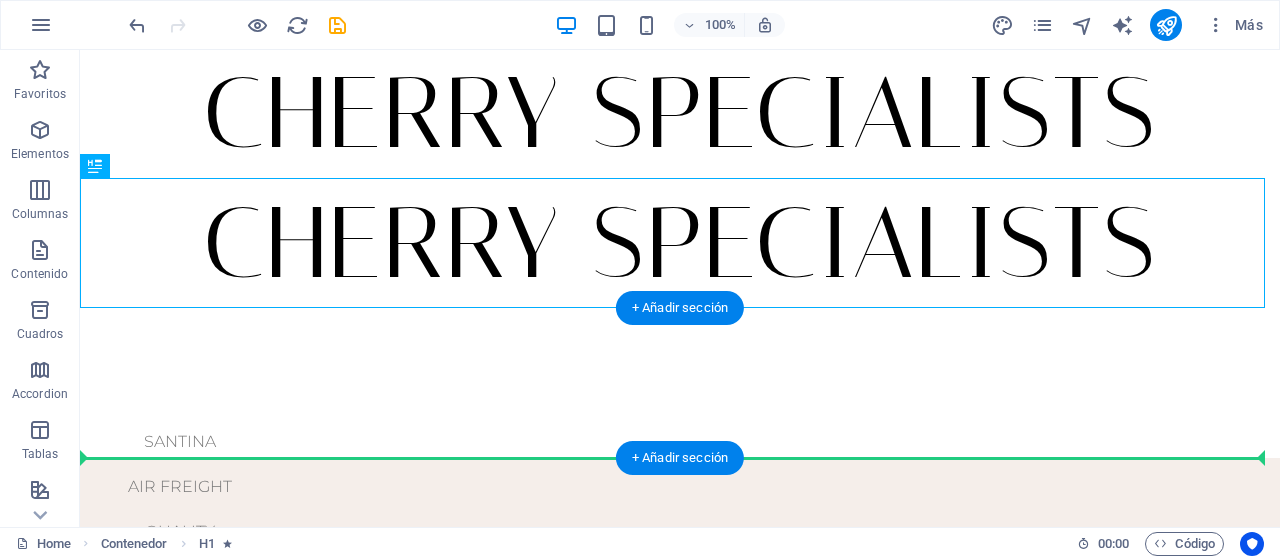 drag, startPoint x: 176, startPoint y: 213, endPoint x: 128, endPoint y: 410, distance: 202.76341 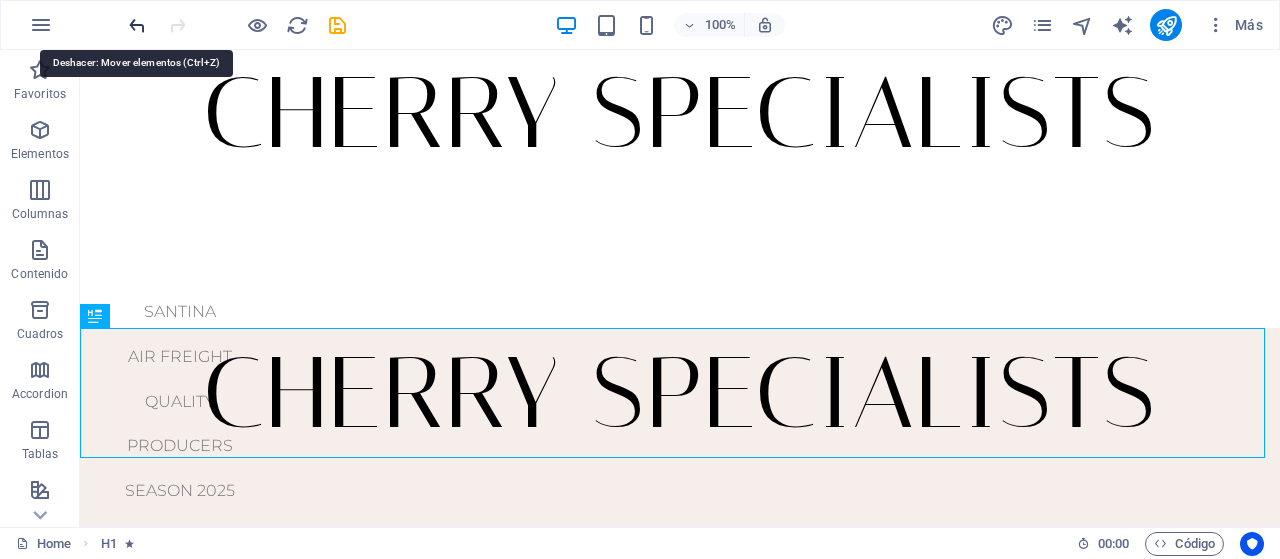 click at bounding box center [137, 25] 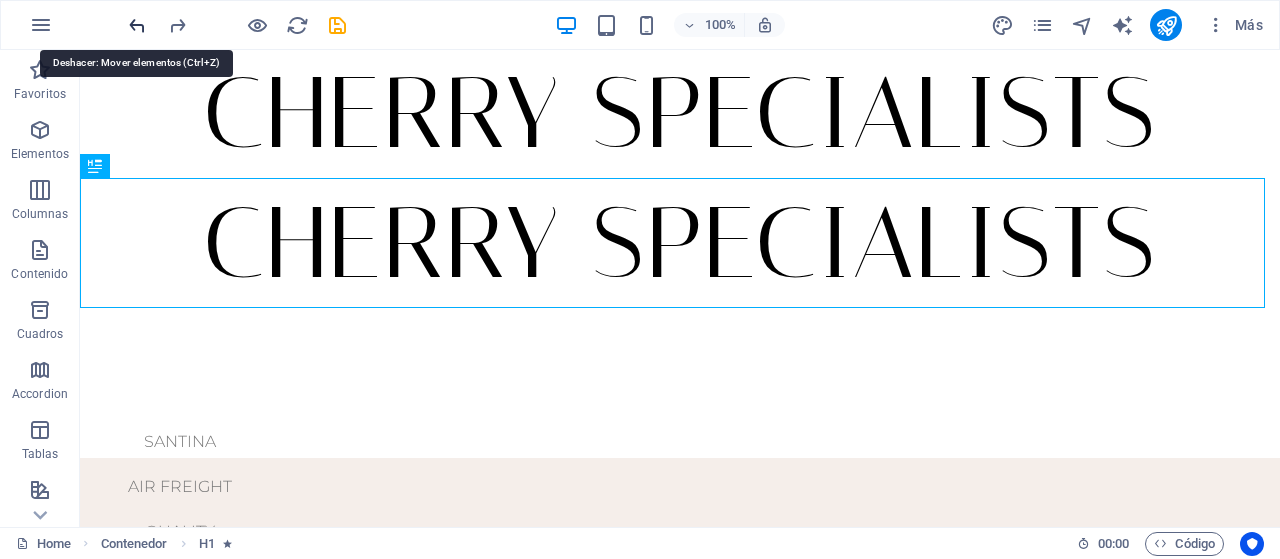 click at bounding box center (137, 25) 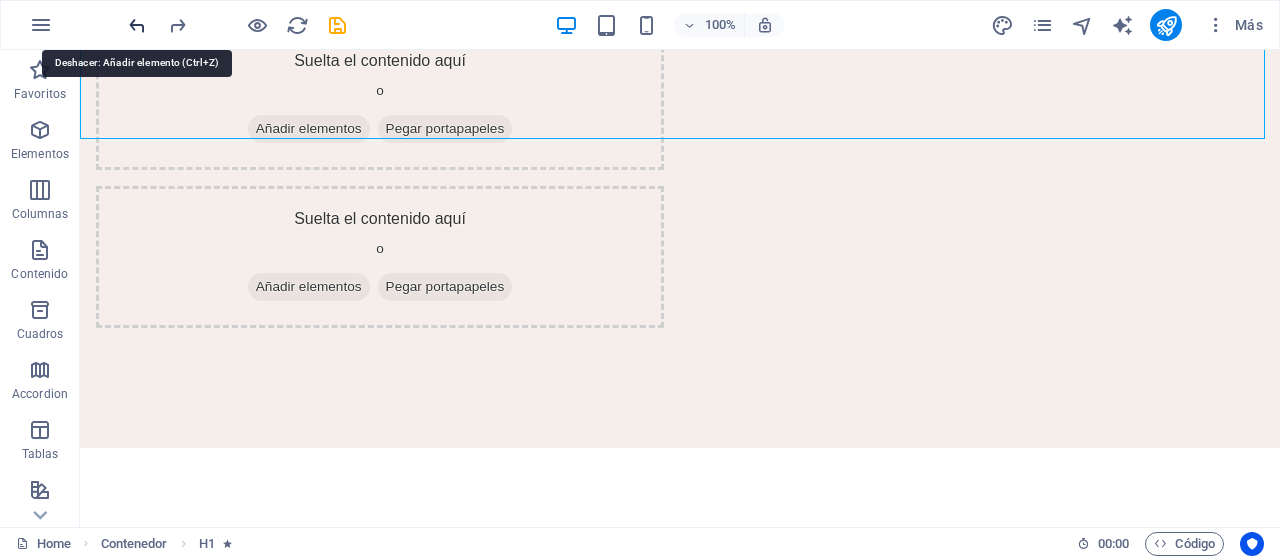 scroll, scrollTop: 675, scrollLeft: 0, axis: vertical 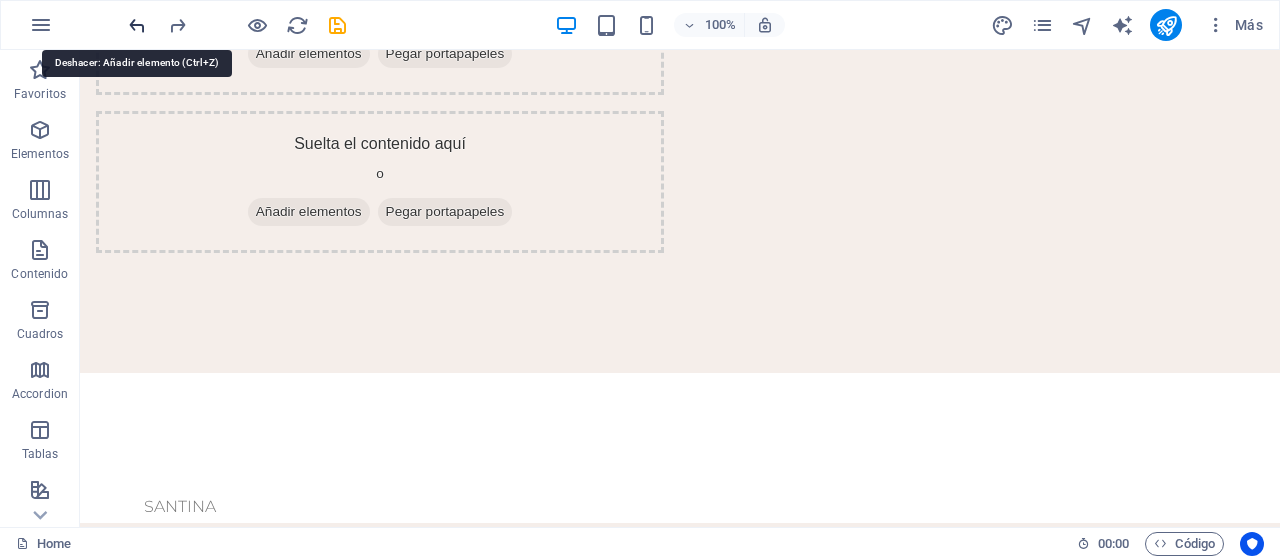 click at bounding box center (137, 25) 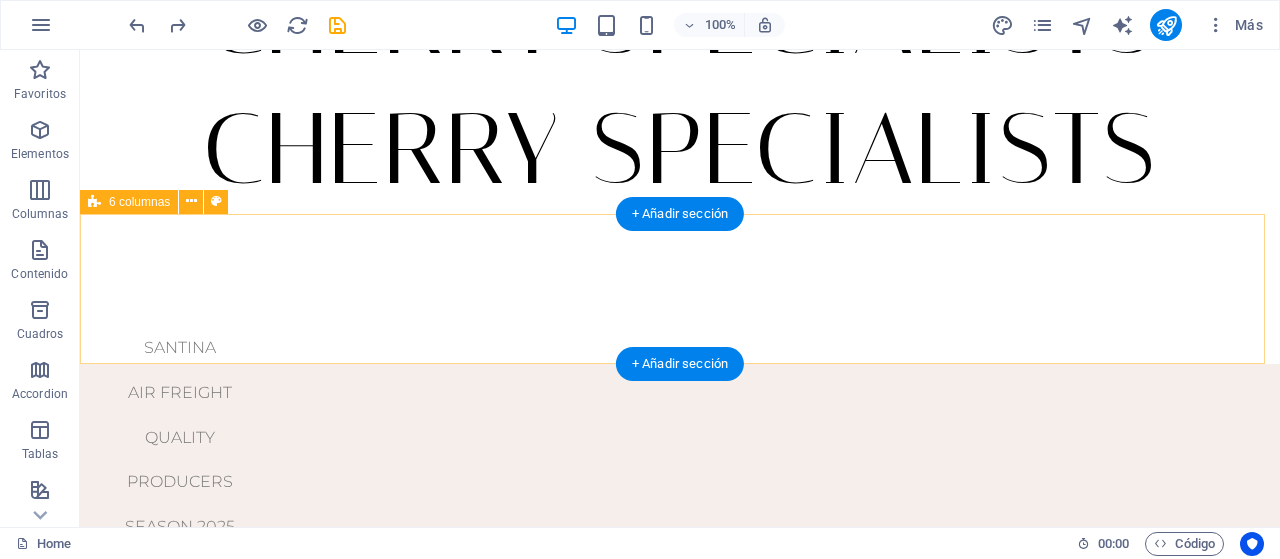 scroll, scrollTop: 0, scrollLeft: 0, axis: both 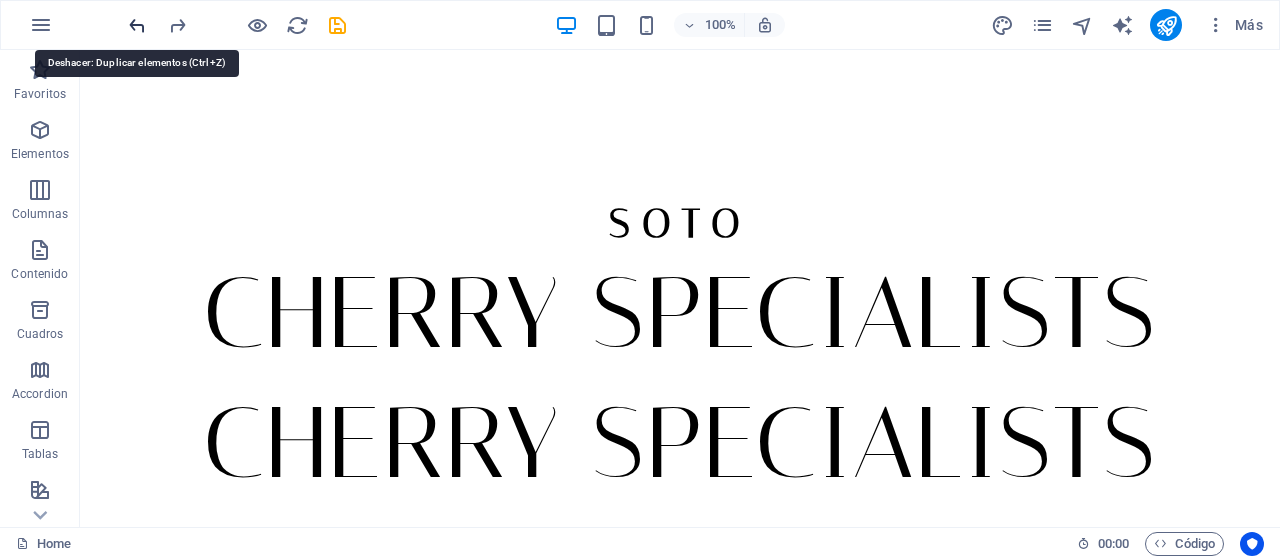 click at bounding box center (137, 25) 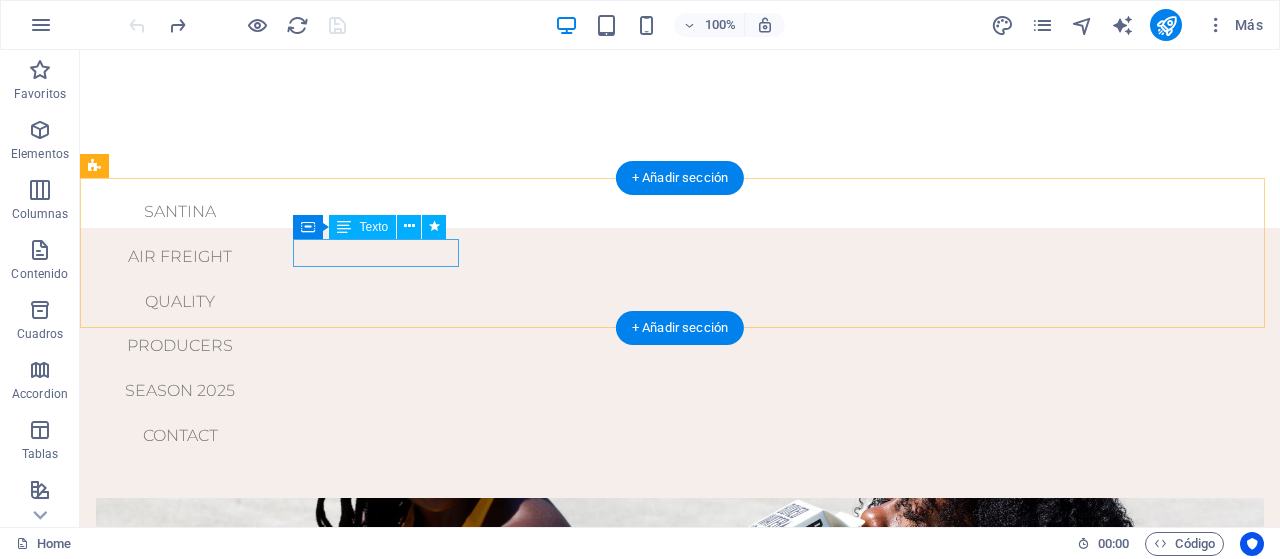 scroll, scrollTop: 200, scrollLeft: 0, axis: vertical 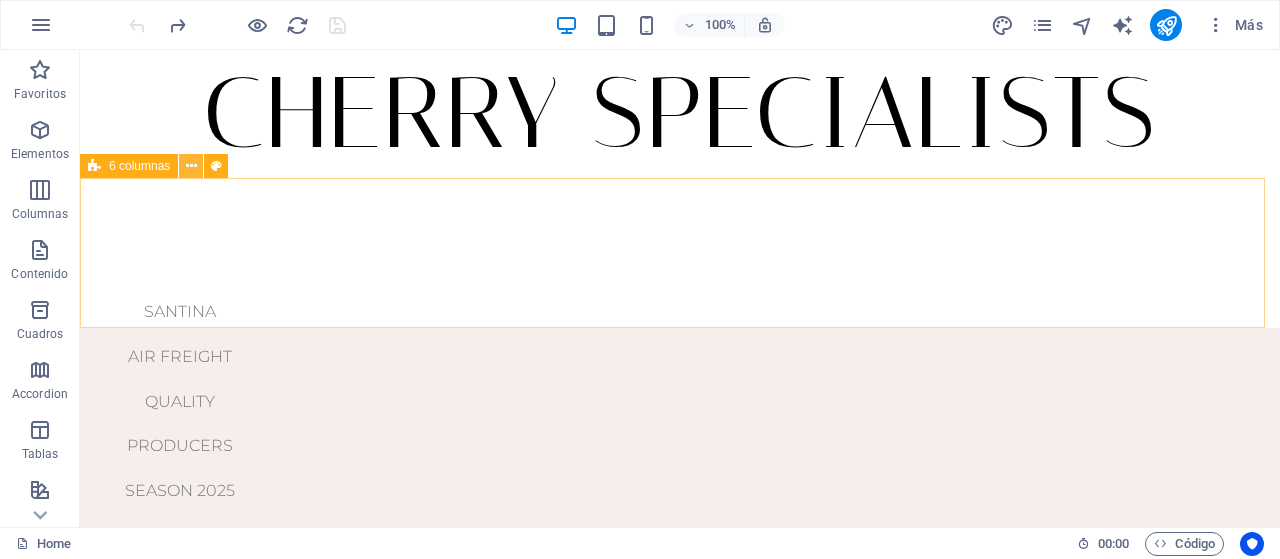 click at bounding box center (191, 166) 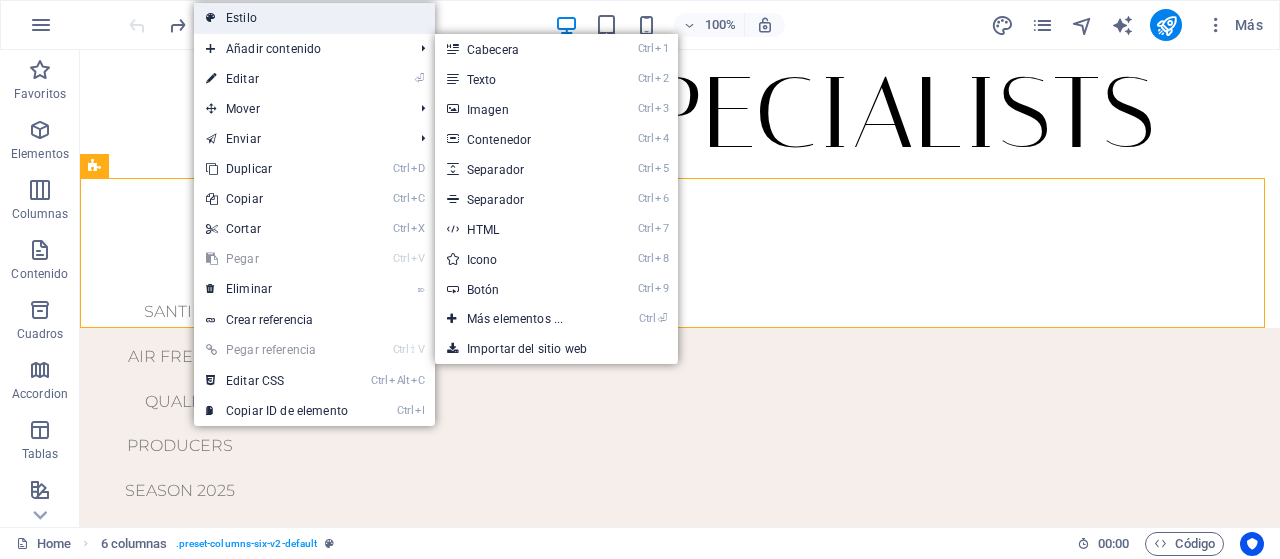 click on "Estilo" at bounding box center (314, 18) 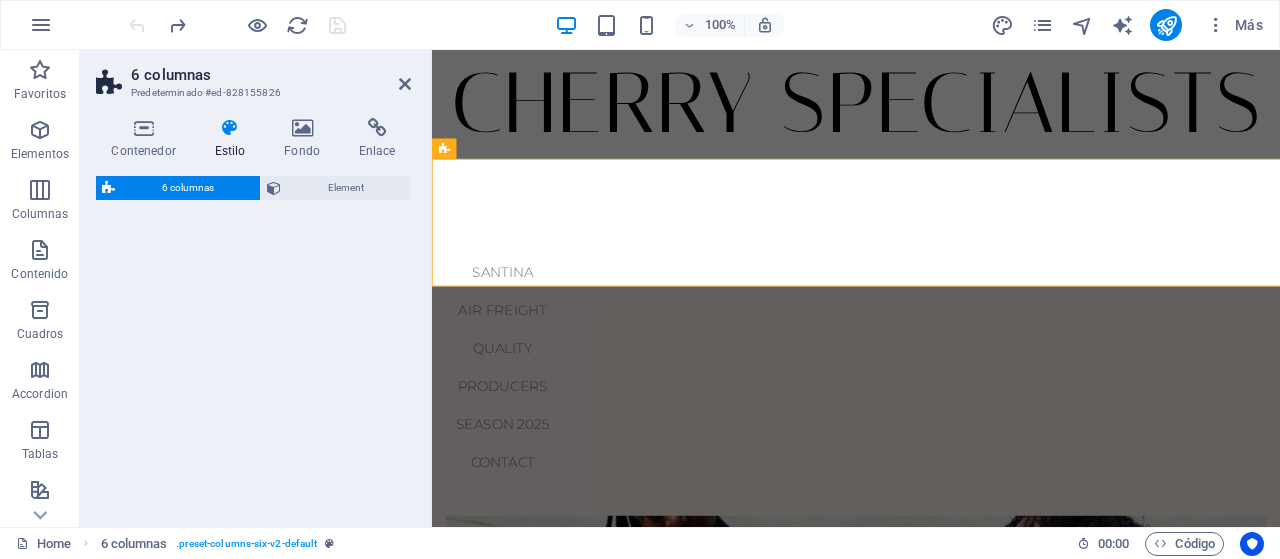 select on "rem" 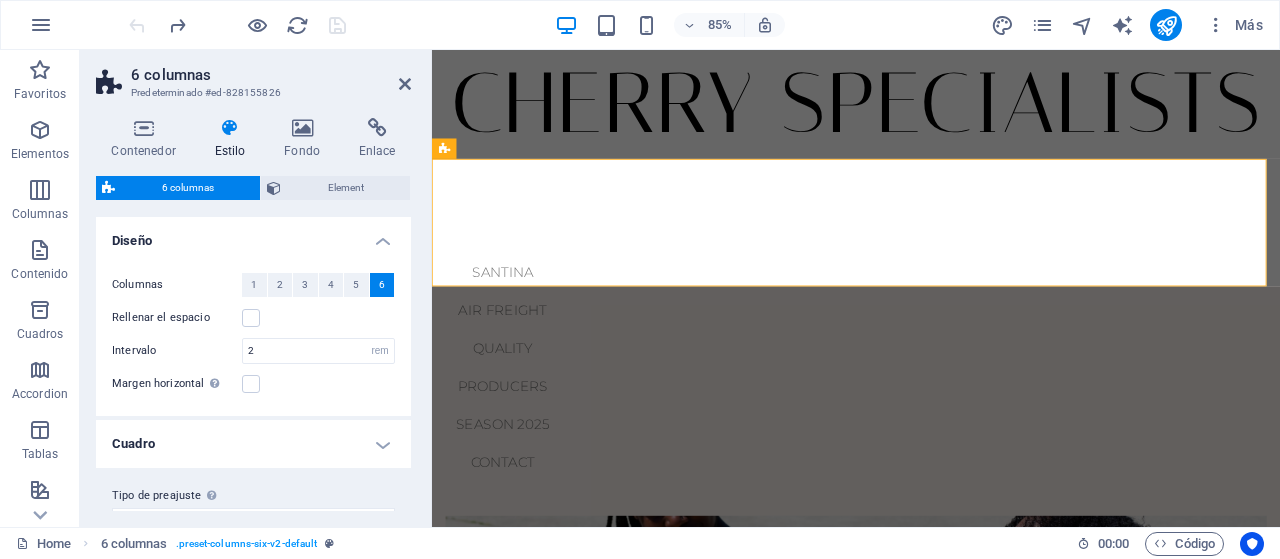 click at bounding box center [230, 128] 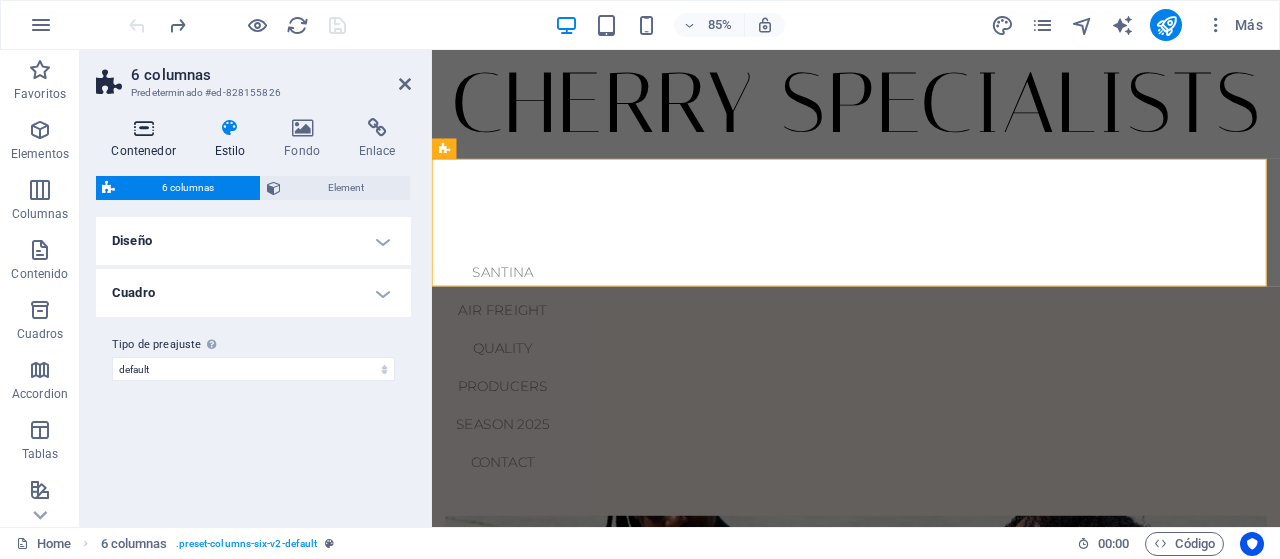 click at bounding box center [143, 128] 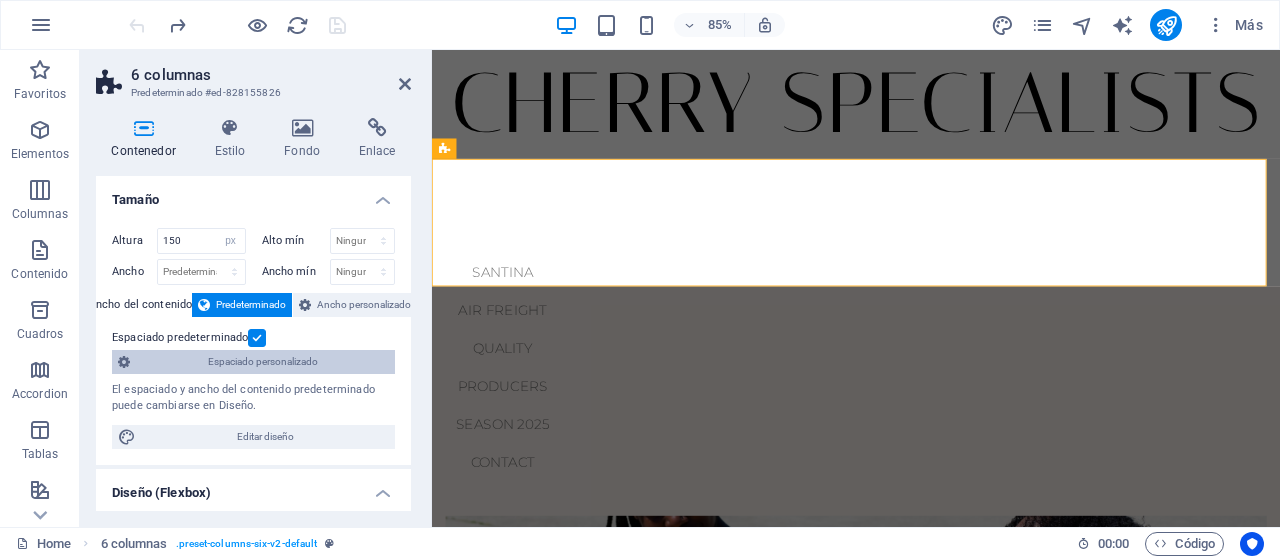 click on "Espaciado personalizado" at bounding box center (262, 362) 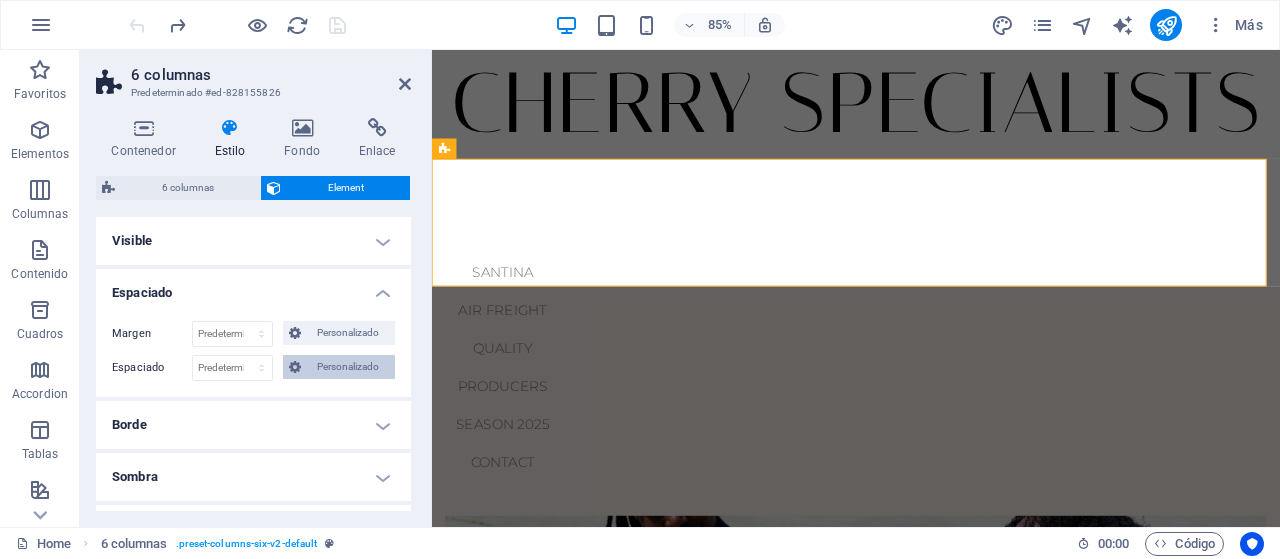 click on "Personalizado" at bounding box center (348, 367) 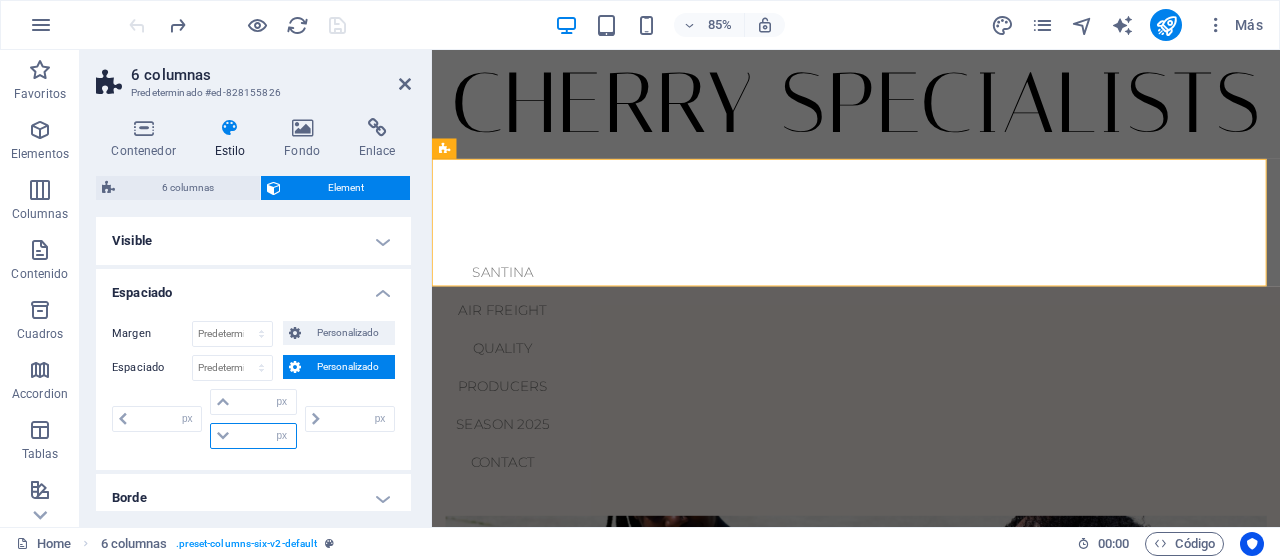 click at bounding box center [265, 436] 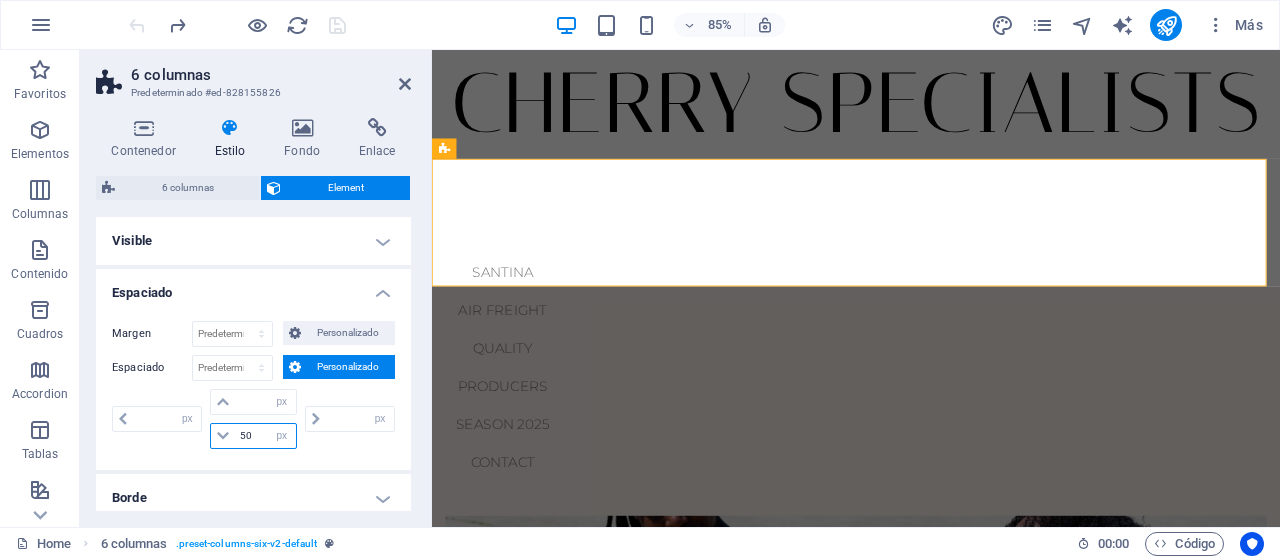 type on "50" 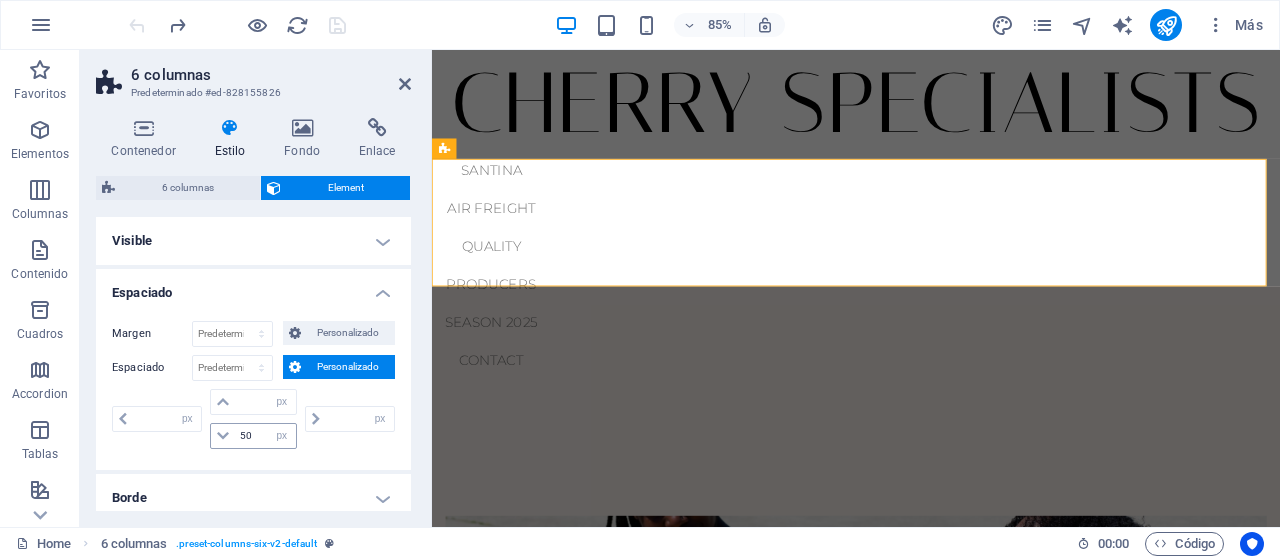 type on "0" 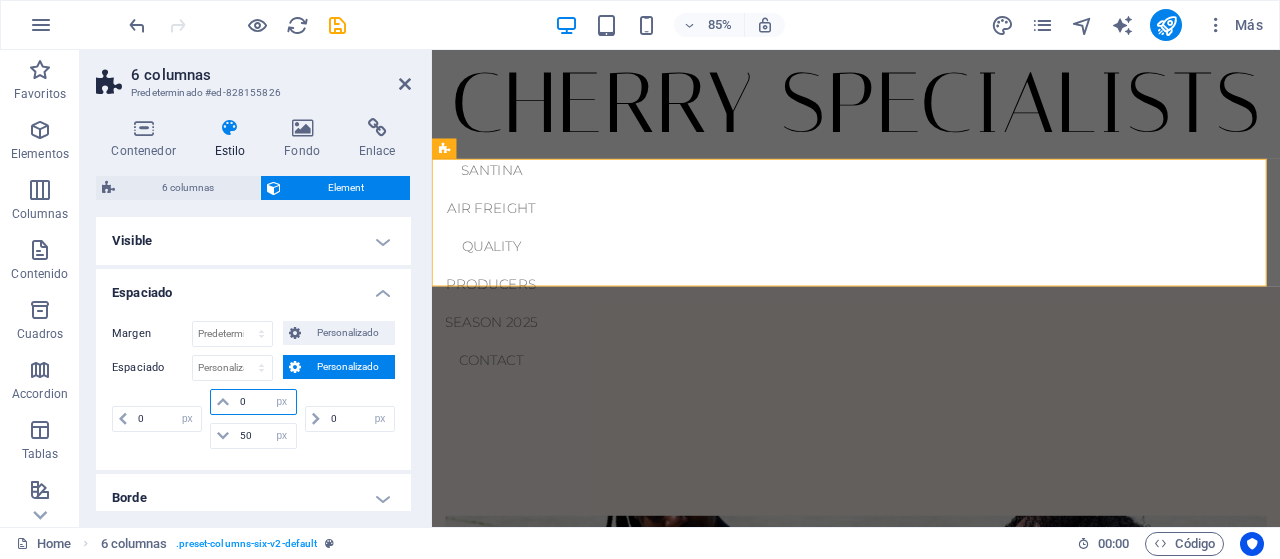 drag, startPoint x: 249, startPoint y: 397, endPoint x: 232, endPoint y: 397, distance: 17 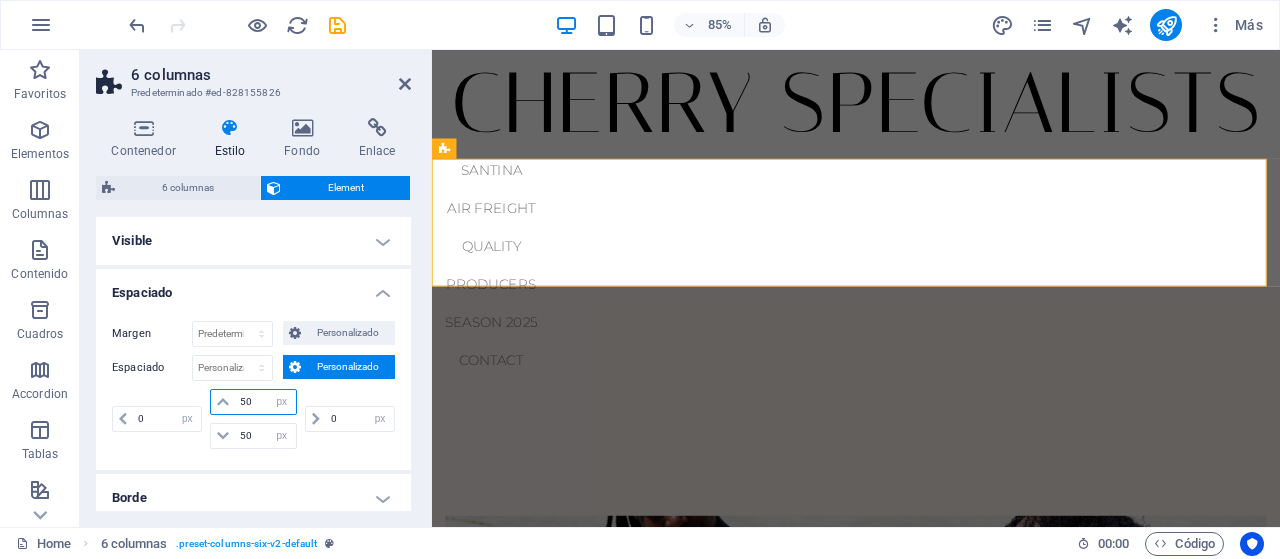 type on "50" 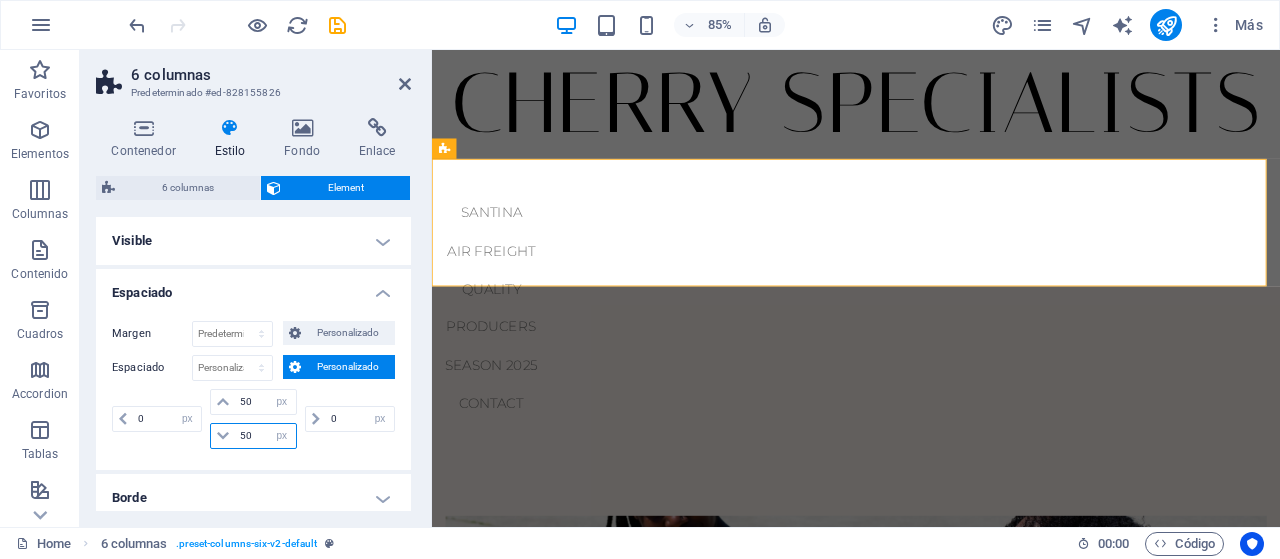 drag, startPoint x: 253, startPoint y: 431, endPoint x: 220, endPoint y: 431, distance: 33 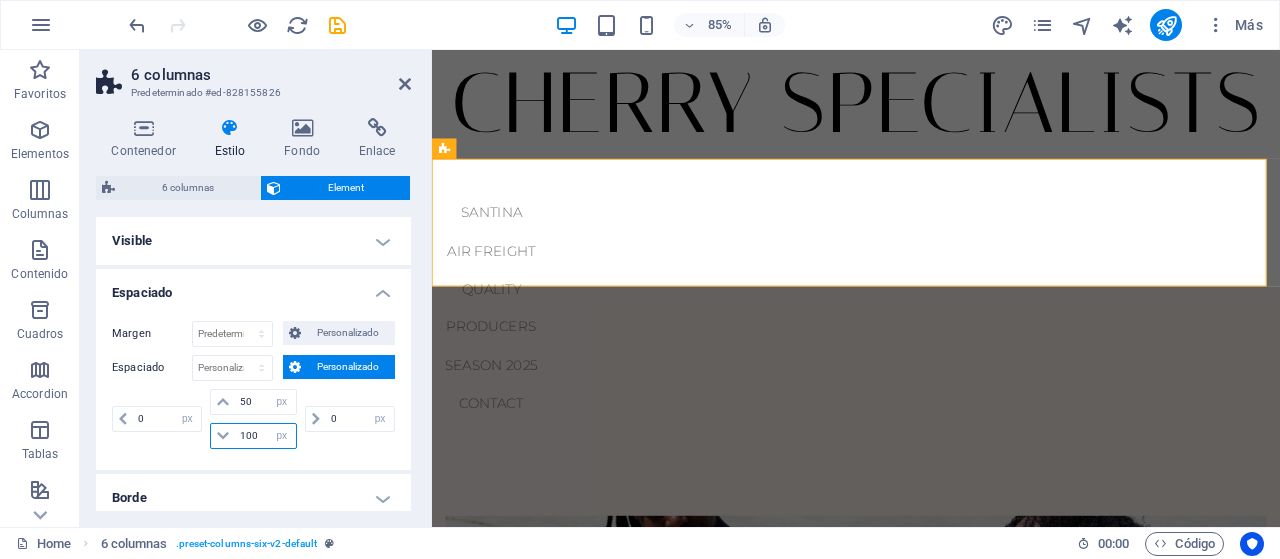 type on "100" 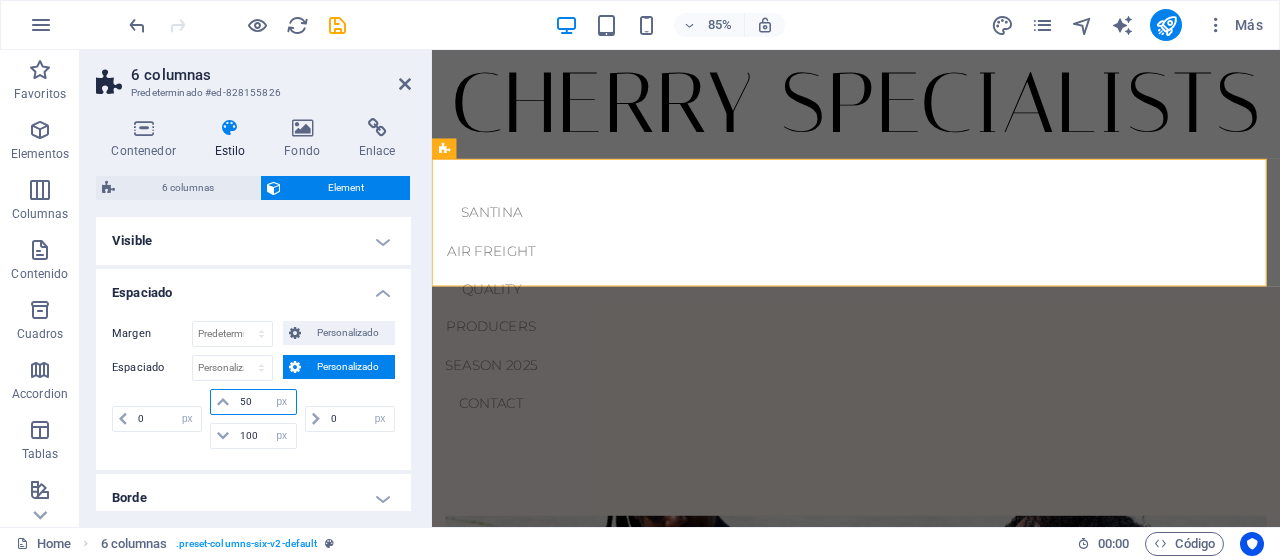 drag, startPoint x: 250, startPoint y: 399, endPoint x: 197, endPoint y: 399, distance: 53 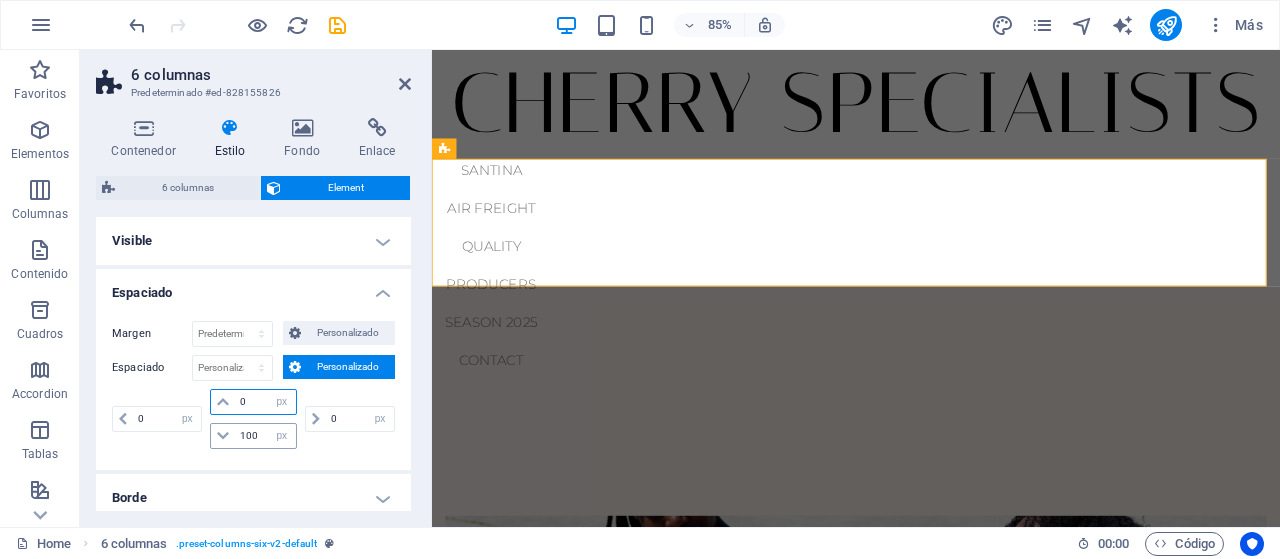 type on "0" 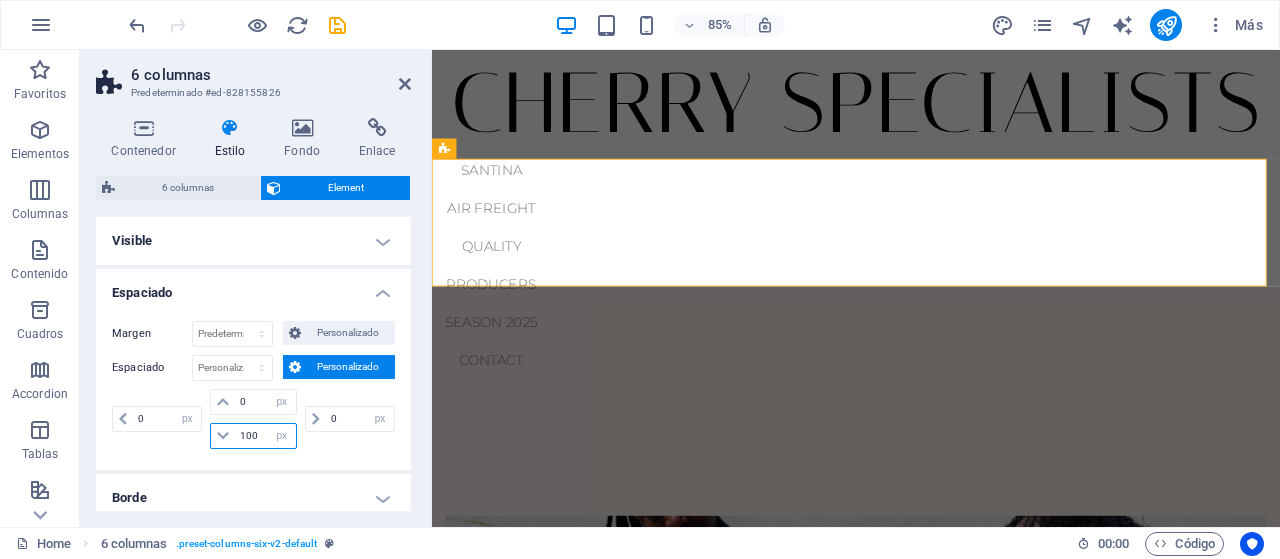 drag, startPoint x: 261, startPoint y: 431, endPoint x: 176, endPoint y: 433, distance: 85.02353 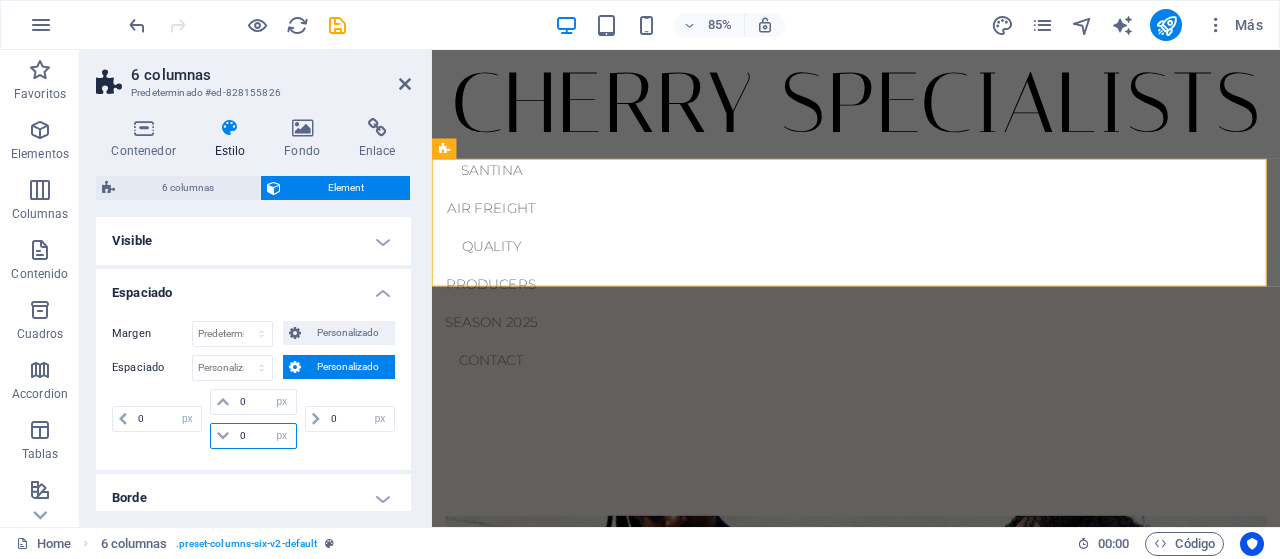 type on "0" 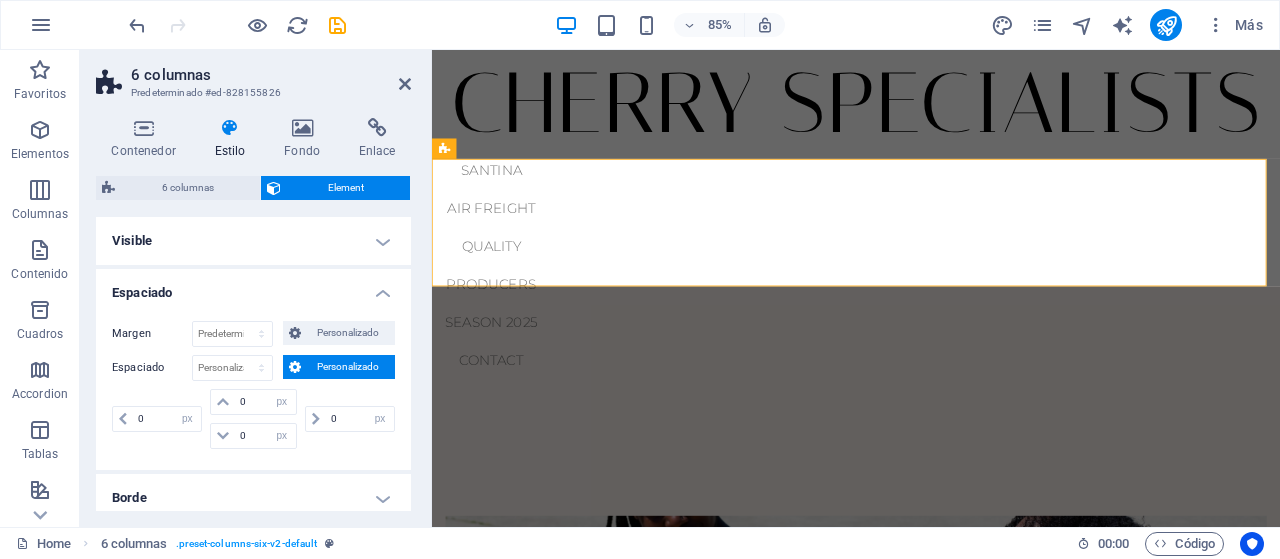type on "0" 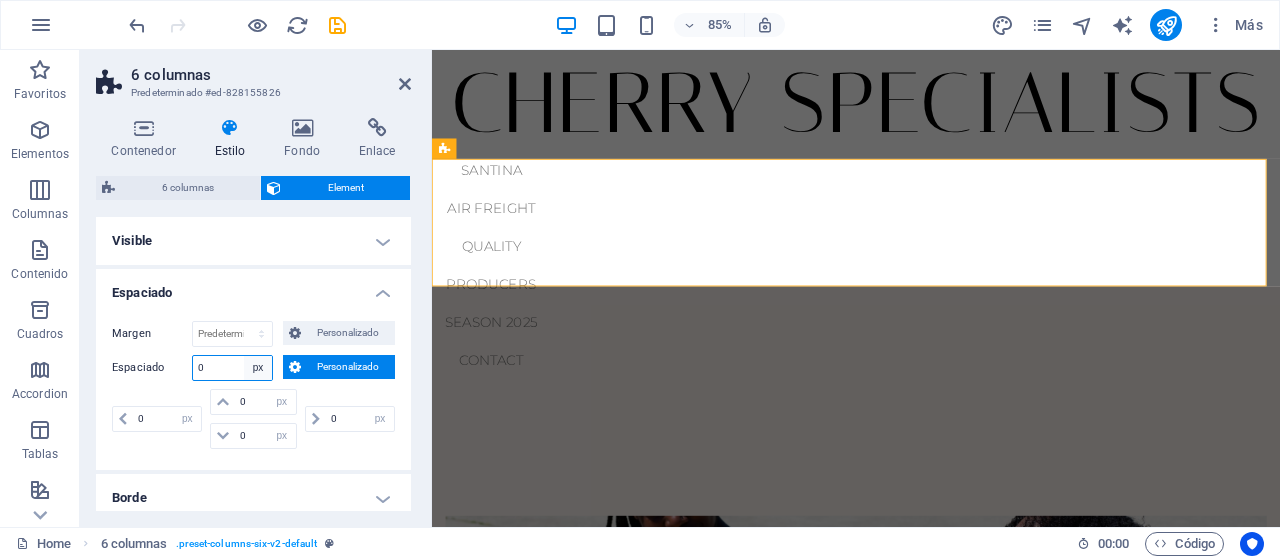 click on "Predeterminado px rem % vh vw Personalizado" at bounding box center (258, 368) 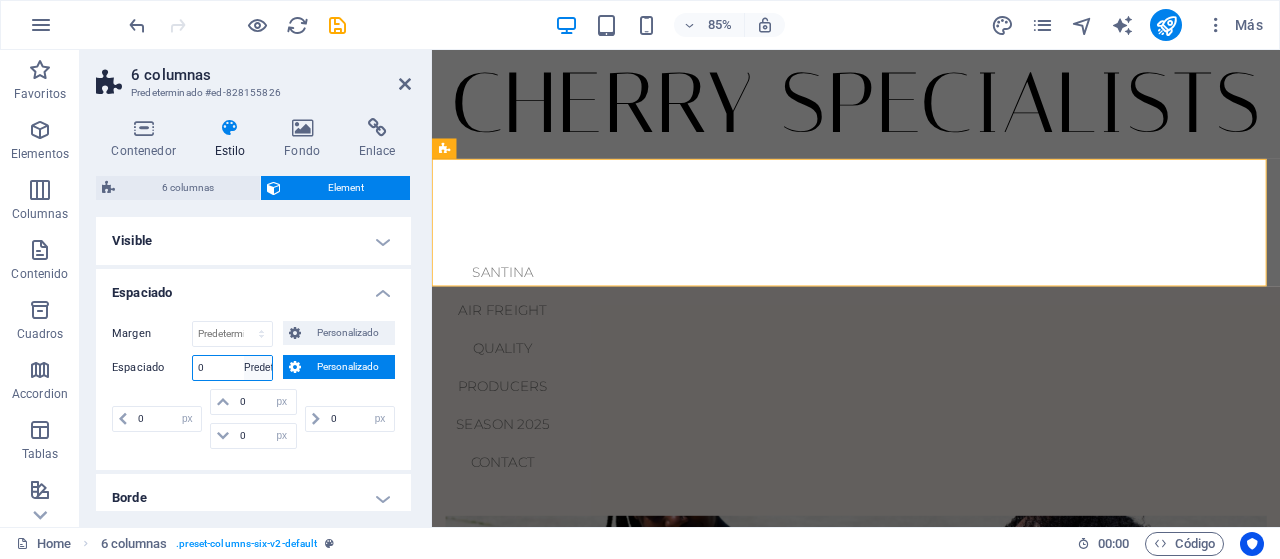 click on "Predeterminado px rem % vh vw Personalizado" at bounding box center [258, 368] 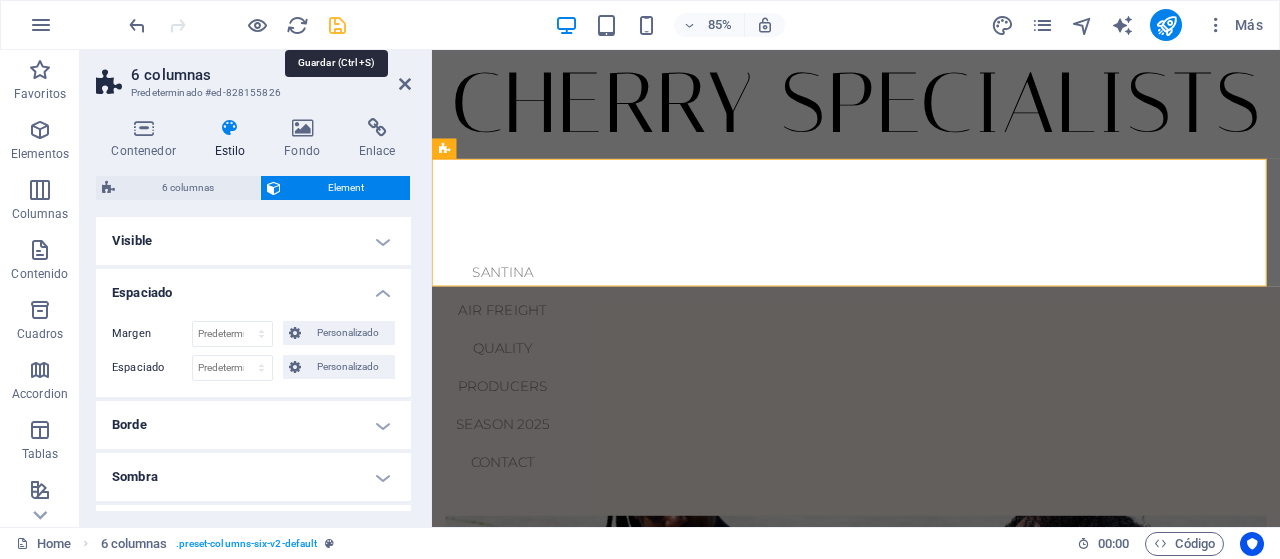 click at bounding box center (337, 25) 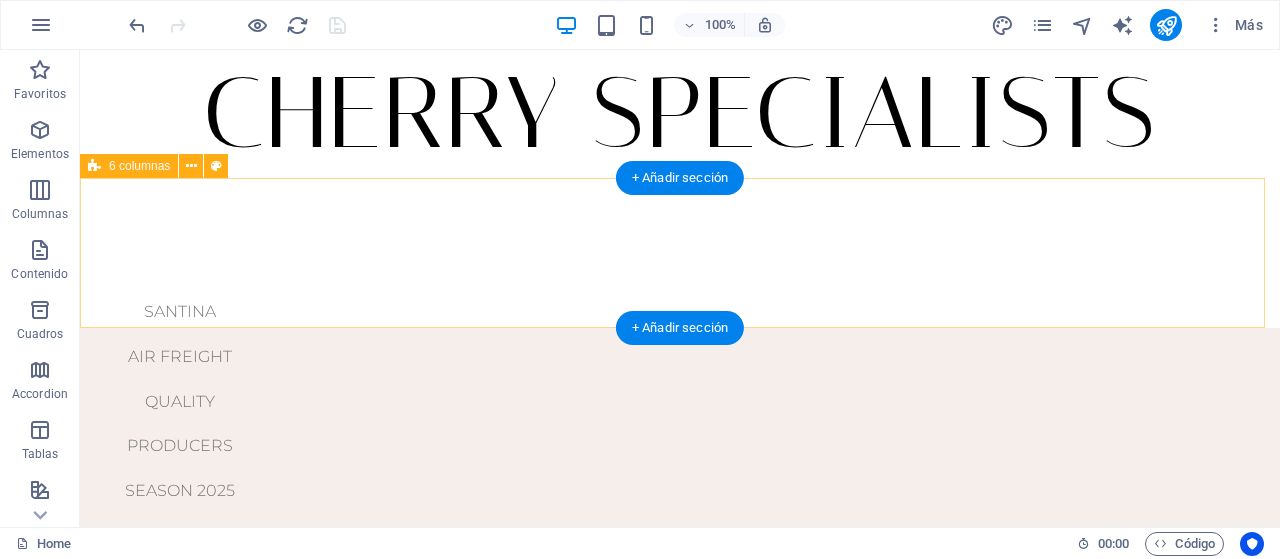 scroll, scrollTop: 0, scrollLeft: 0, axis: both 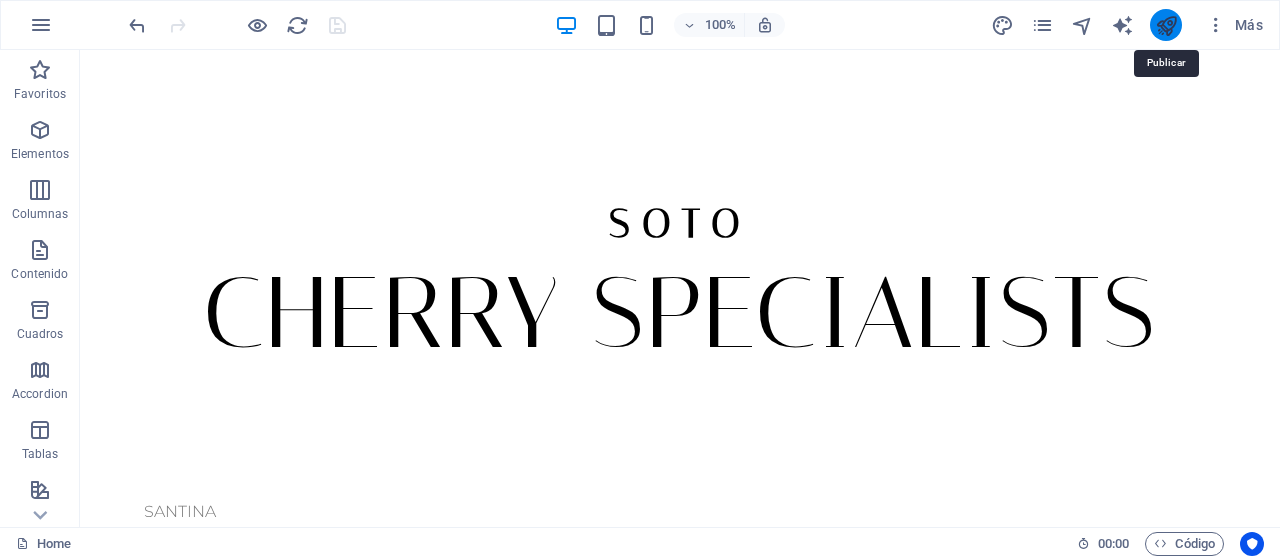 click at bounding box center (1166, 25) 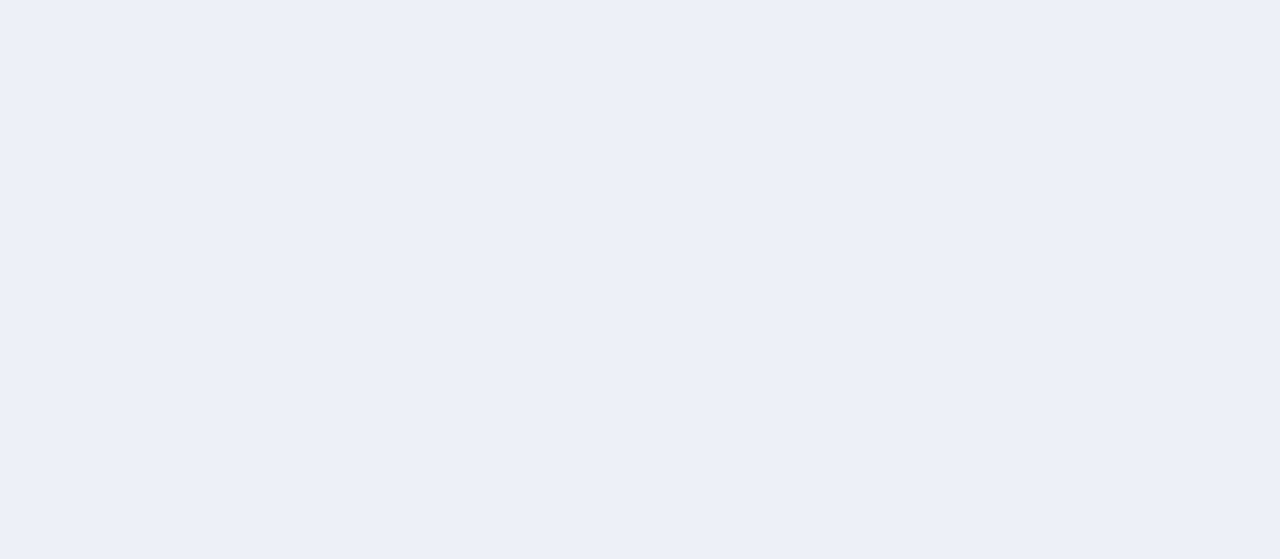 scroll, scrollTop: 0, scrollLeft: 0, axis: both 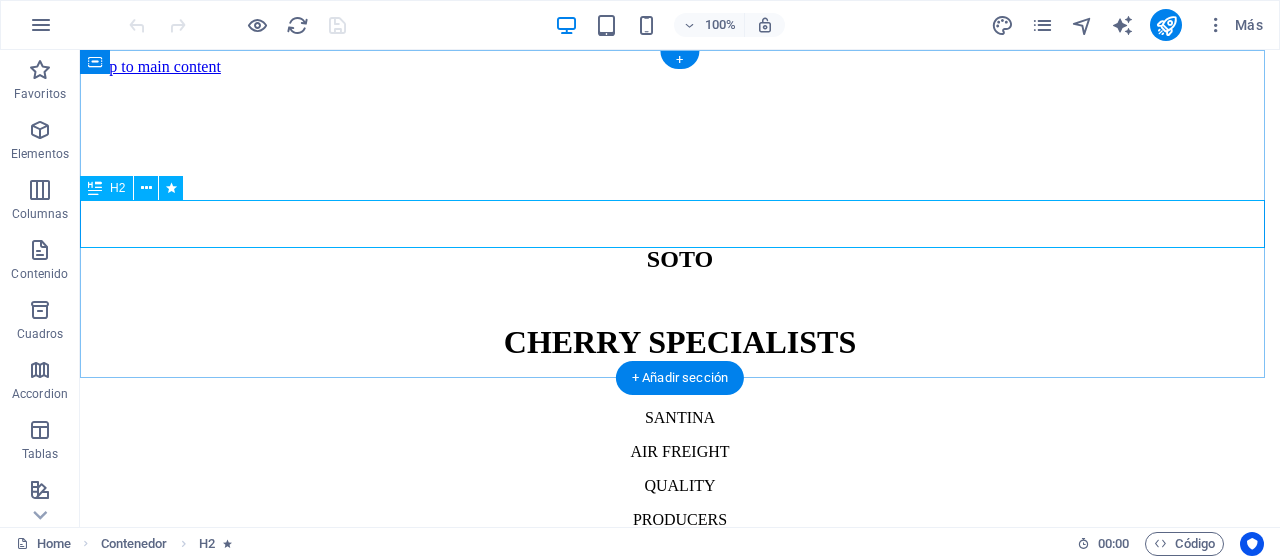 click on "SOTO" at bounding box center [680, 259] 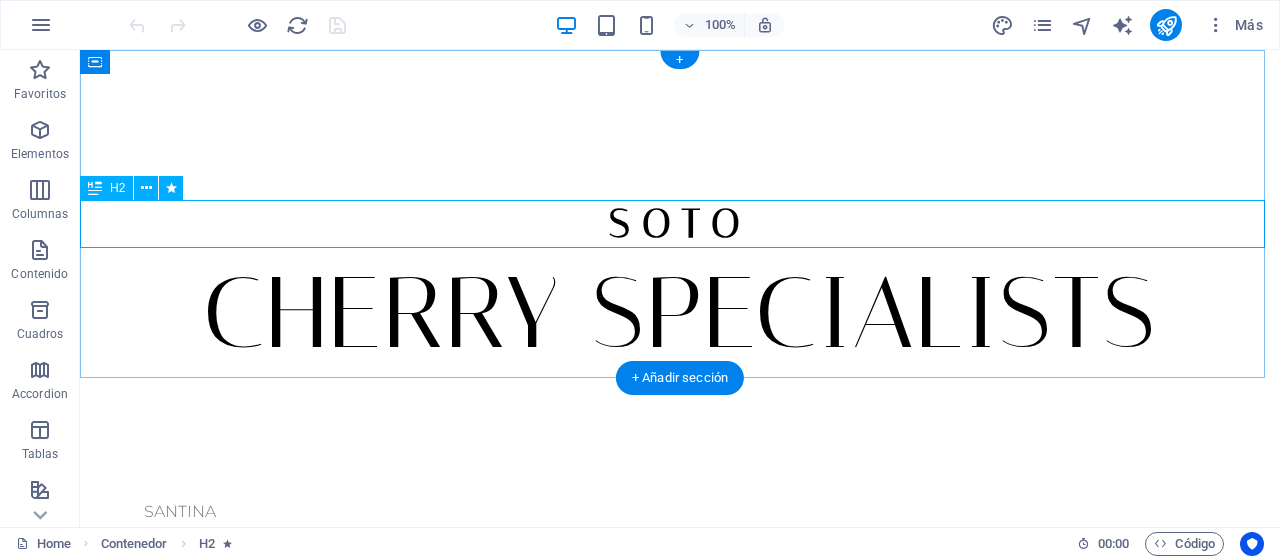 click on "SOTO" at bounding box center [680, 224] 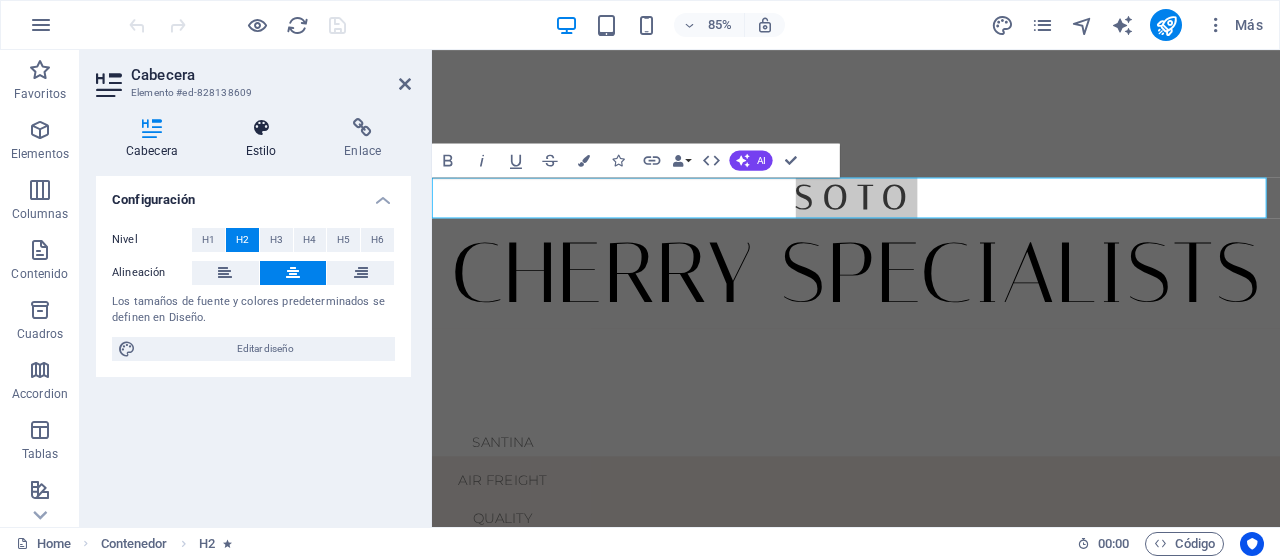 click on "Estilo" at bounding box center [265, 139] 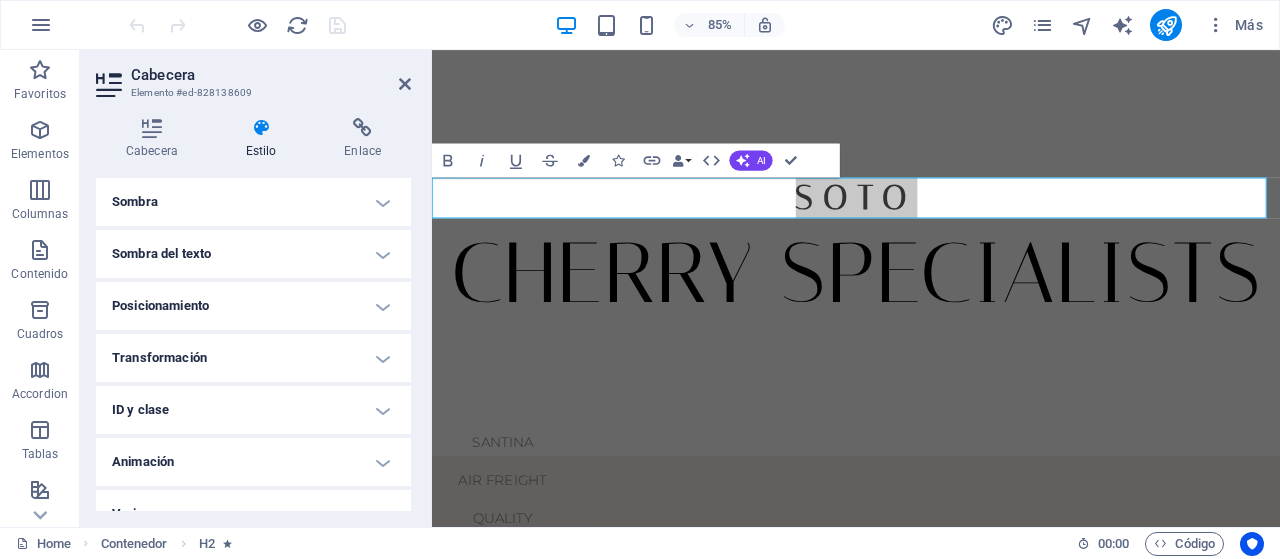 scroll, scrollTop: 525, scrollLeft: 0, axis: vertical 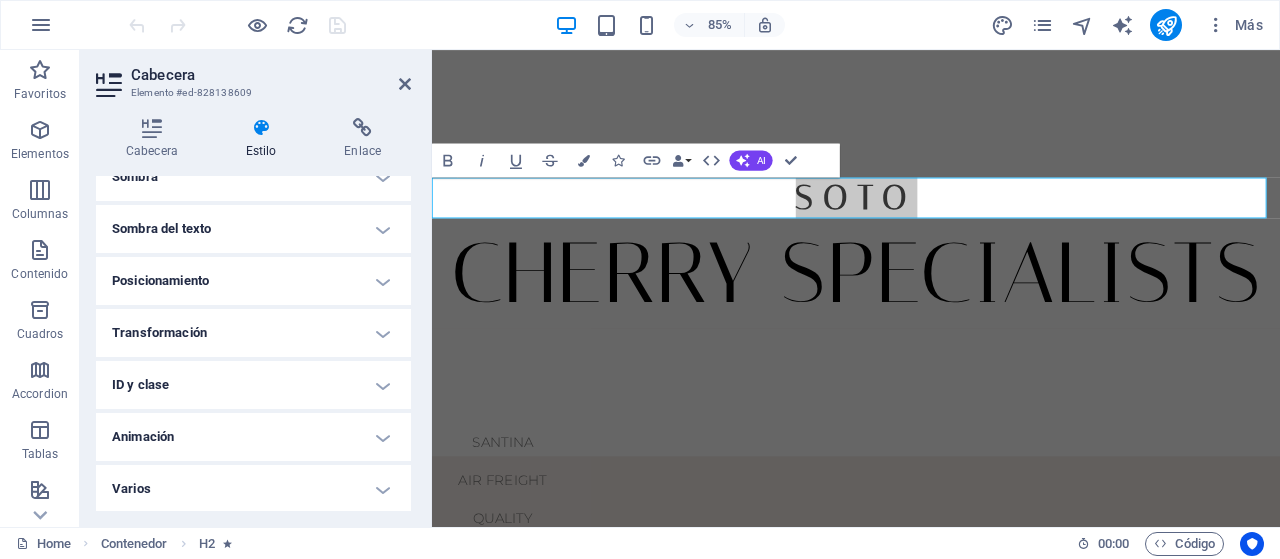 click on "Animación" at bounding box center [253, 437] 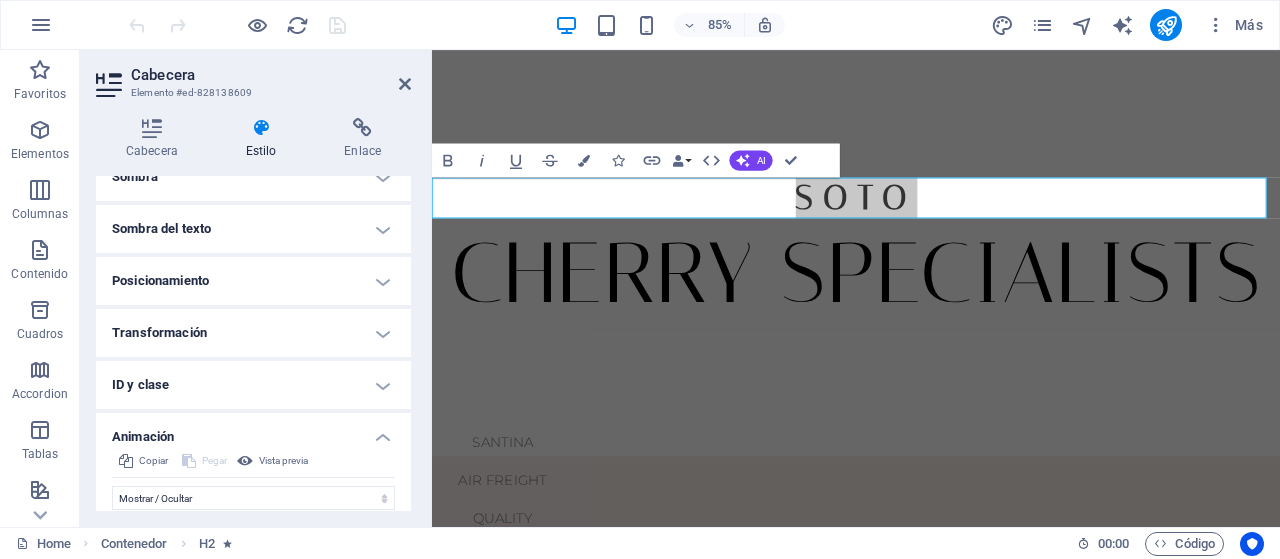 scroll, scrollTop: 731, scrollLeft: 0, axis: vertical 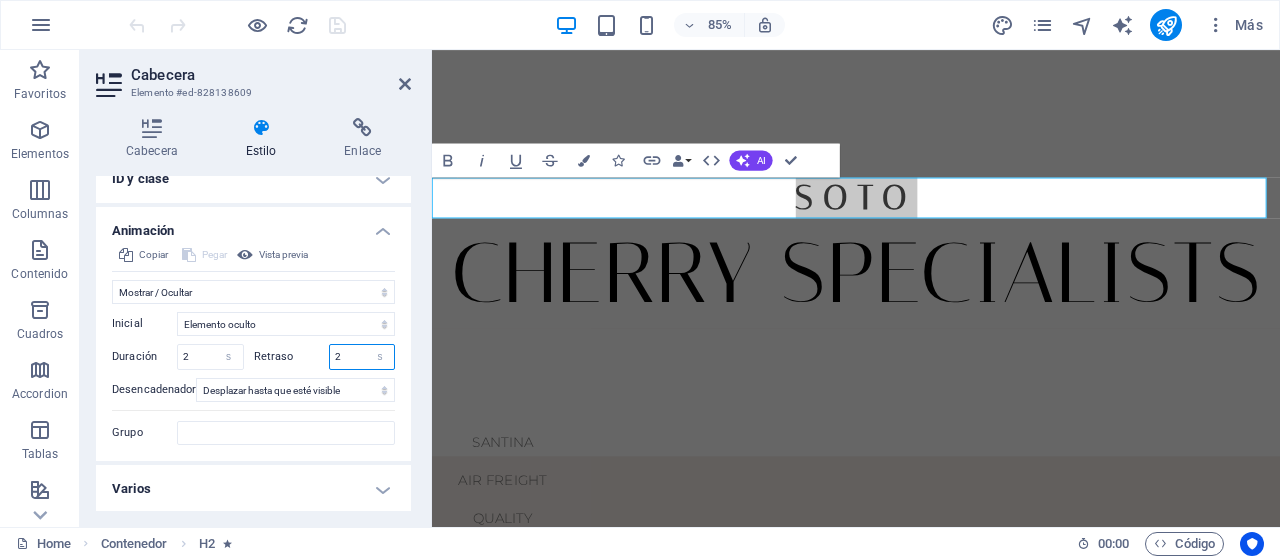 click on "2" at bounding box center (362, 357) 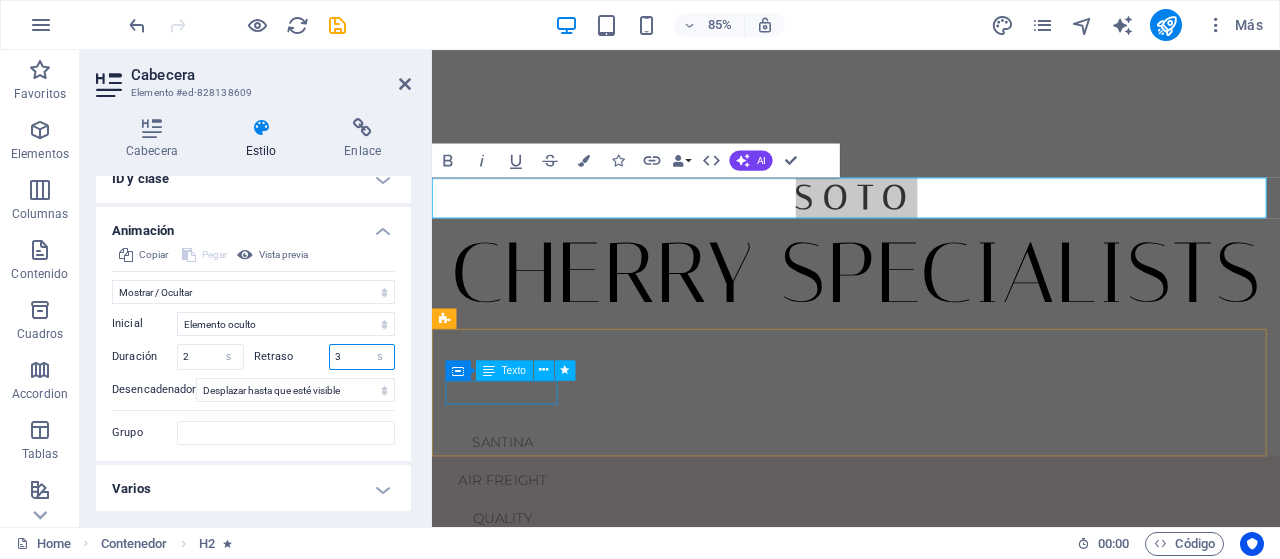 type on "3" 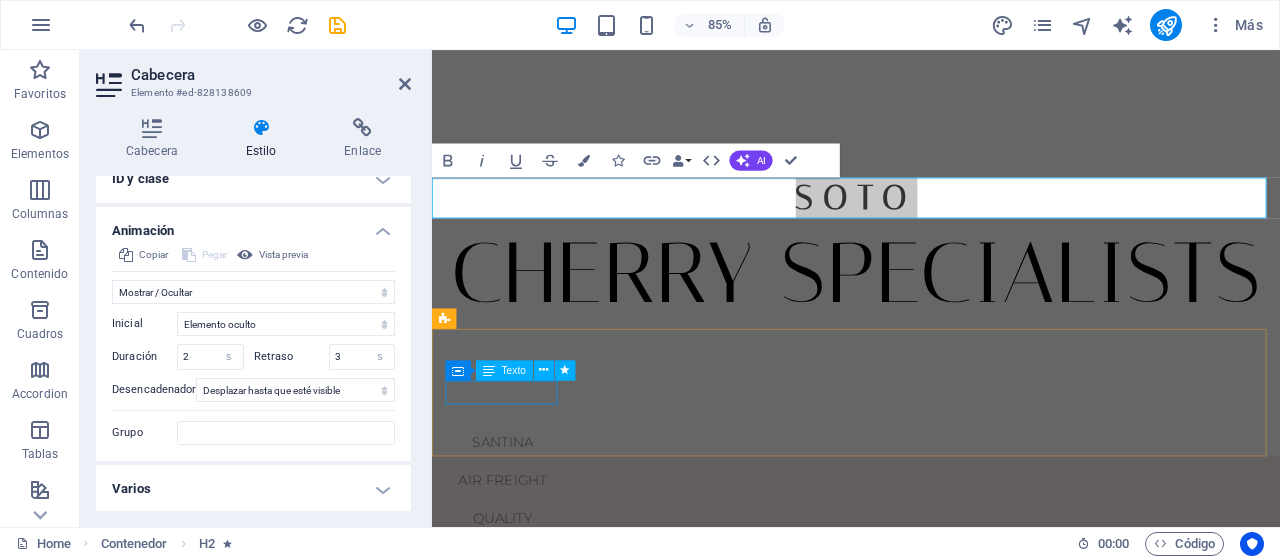 click on "SANTINA" at bounding box center [515, 512] 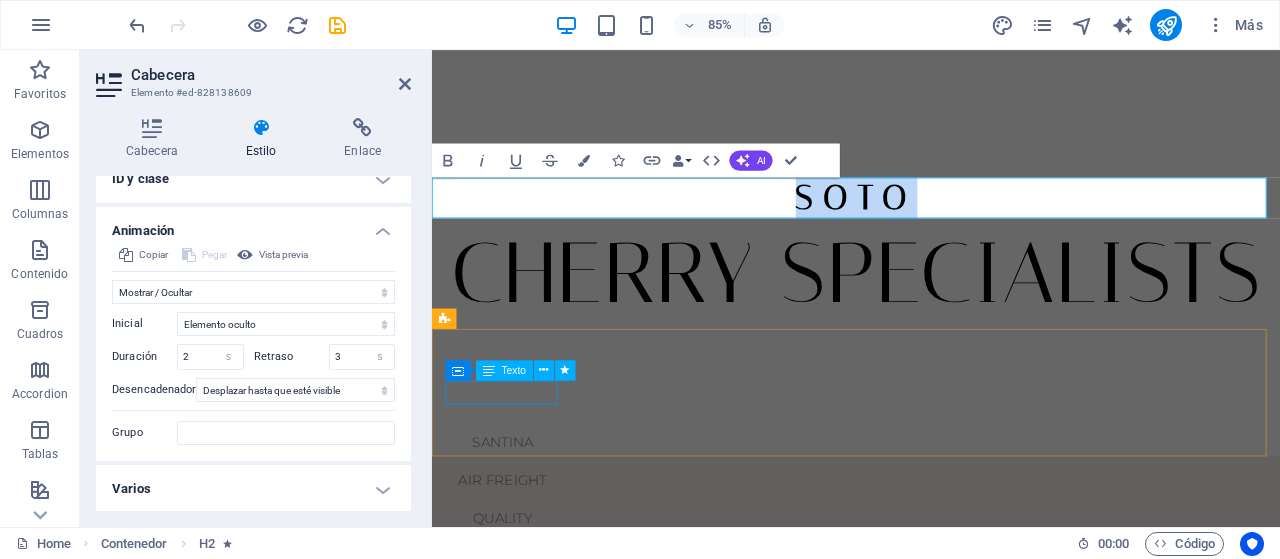 click on "SANTINA" at bounding box center (515, 512) 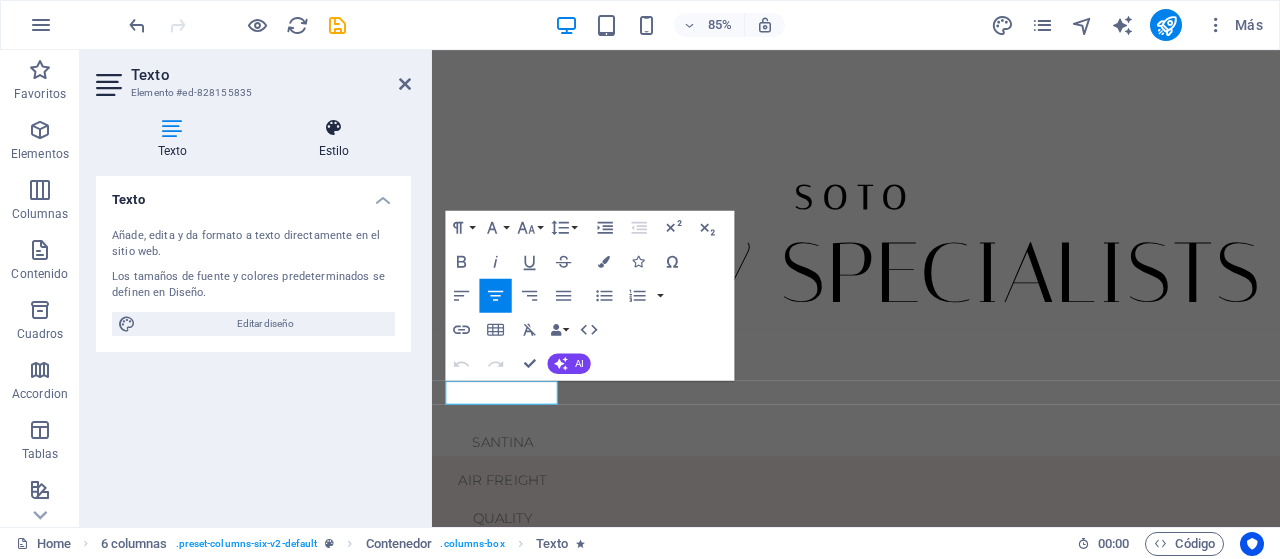 click at bounding box center (334, 128) 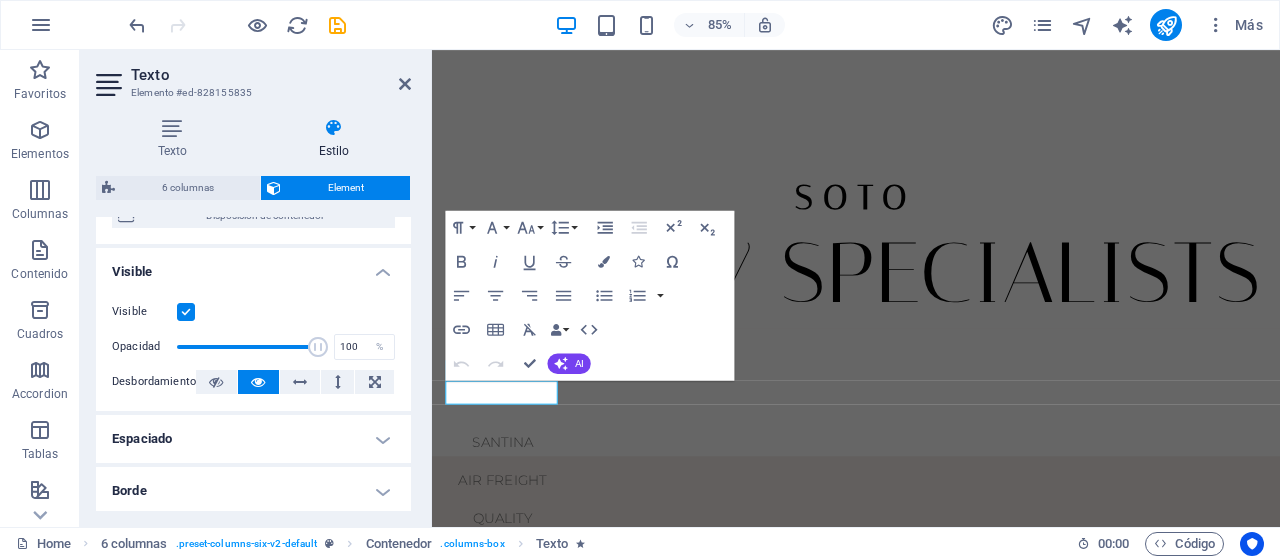 scroll, scrollTop: 567, scrollLeft: 0, axis: vertical 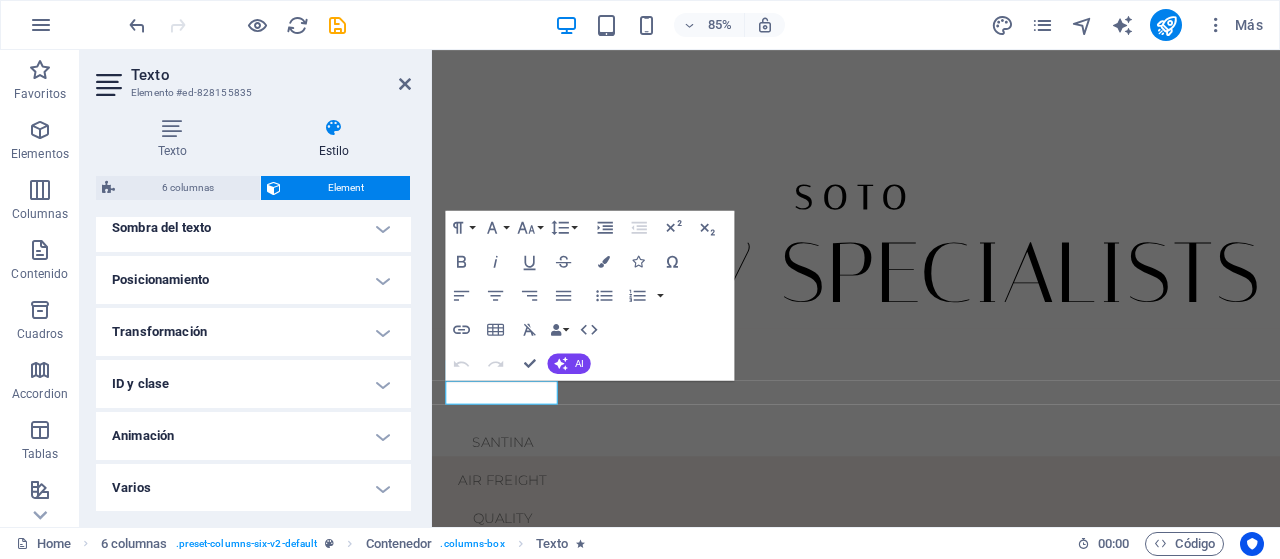 click on "Animación" at bounding box center [253, 436] 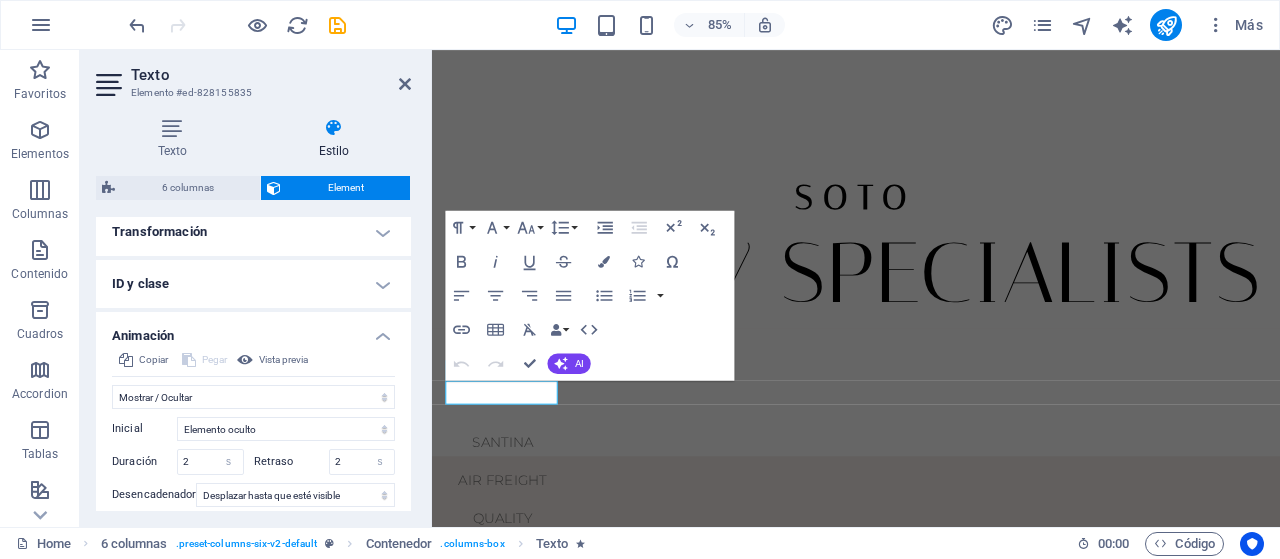 scroll, scrollTop: 772, scrollLeft: 0, axis: vertical 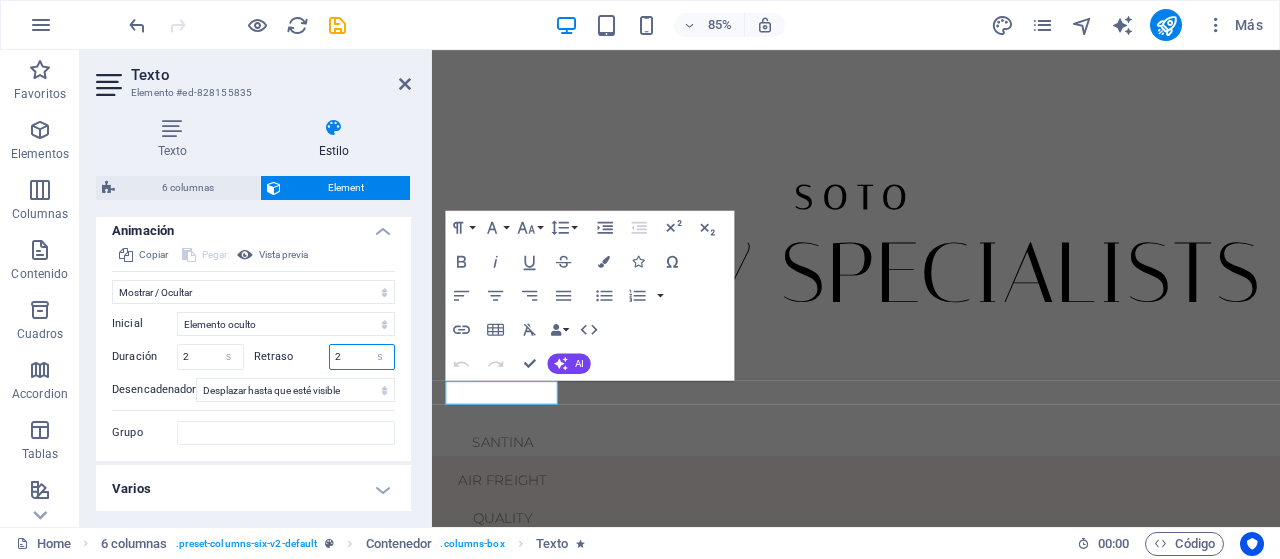 click on "2" at bounding box center [362, 357] 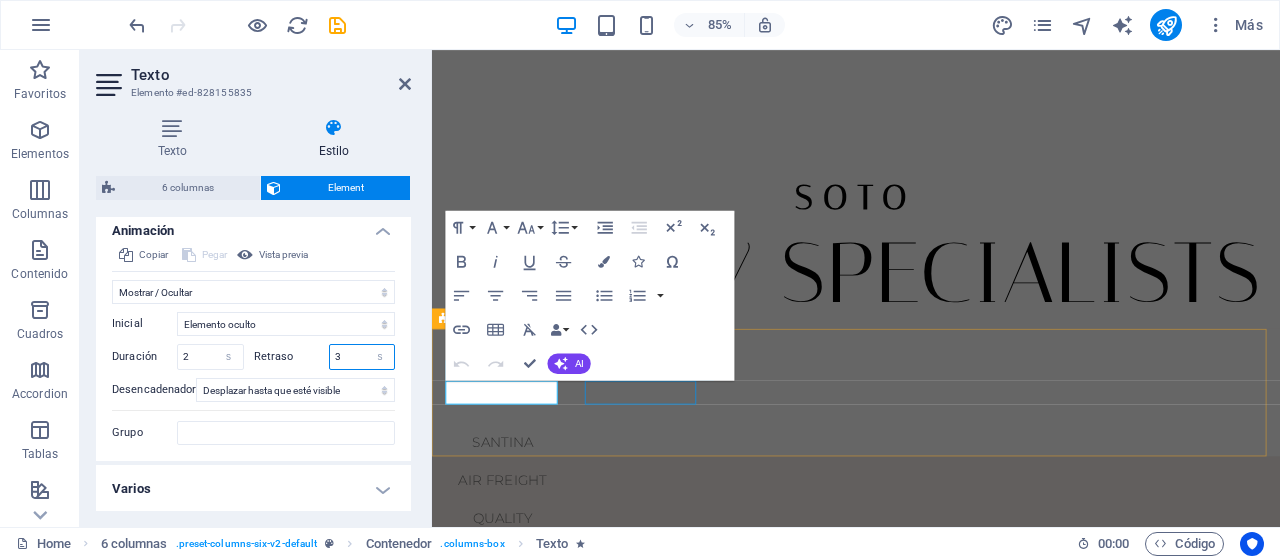 type on "3" 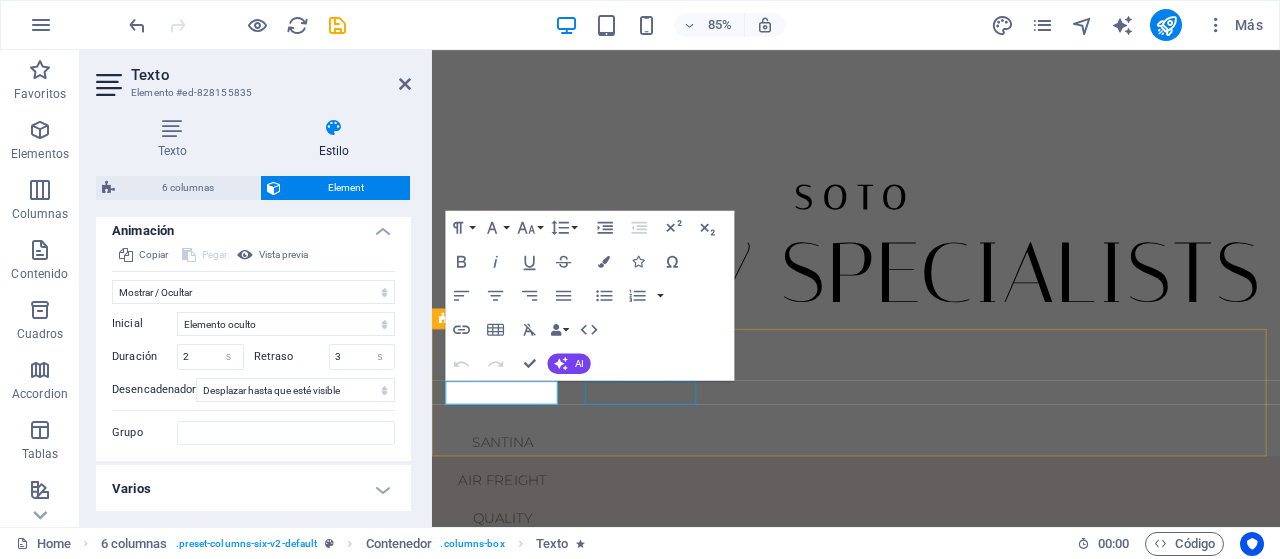 click on "AIR FREIGHT" at bounding box center (515, 557) 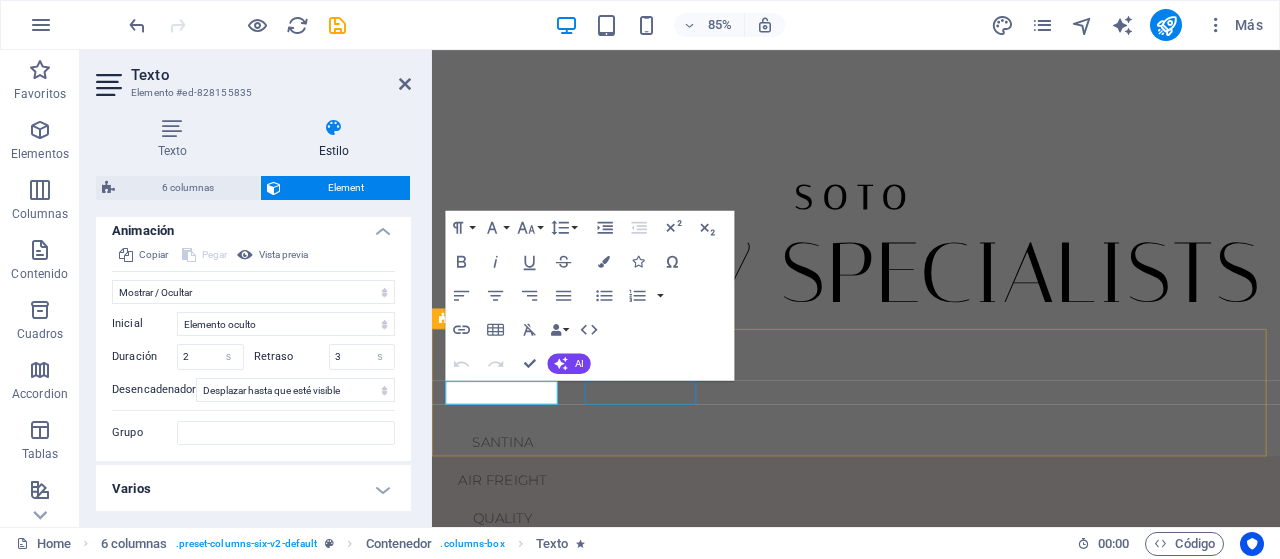 click on "AIR FREIGHT" at bounding box center (515, 557) 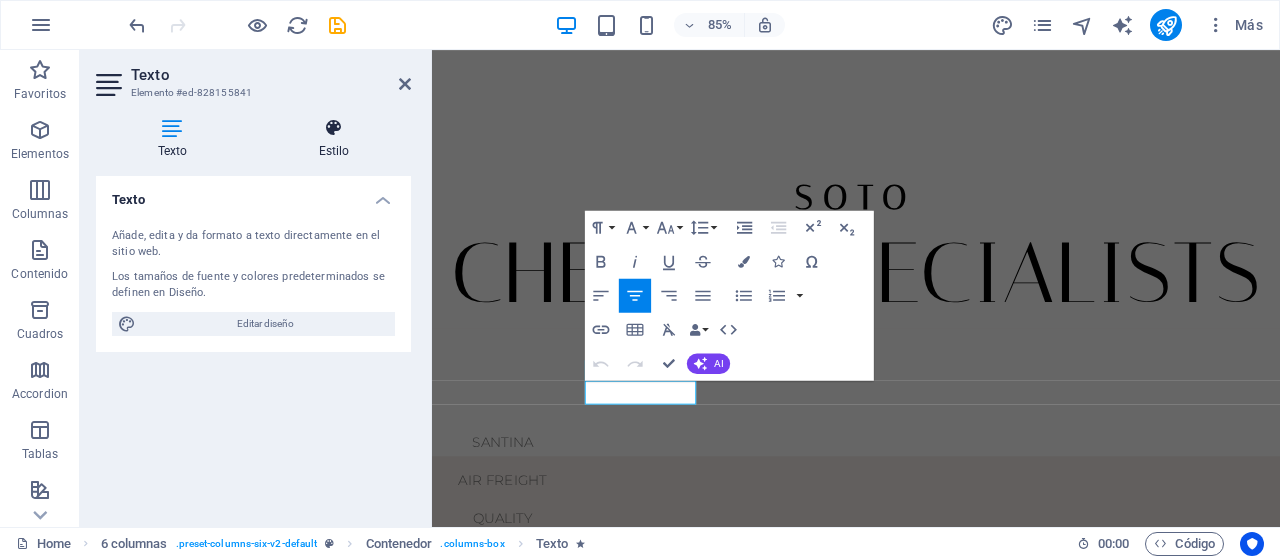 click at bounding box center (334, 128) 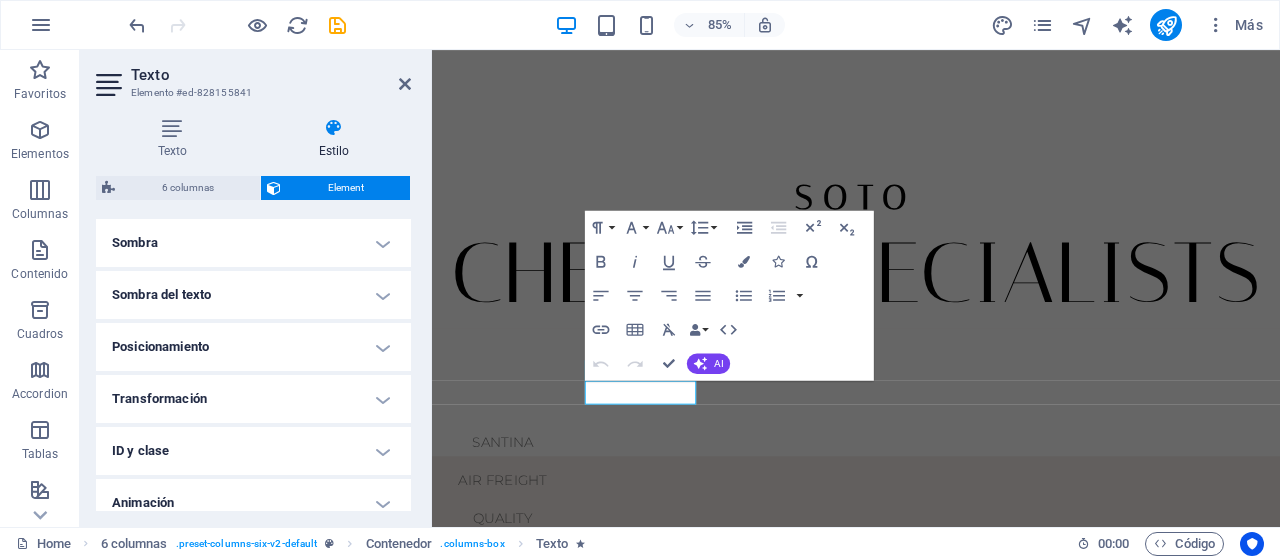 scroll, scrollTop: 567, scrollLeft: 0, axis: vertical 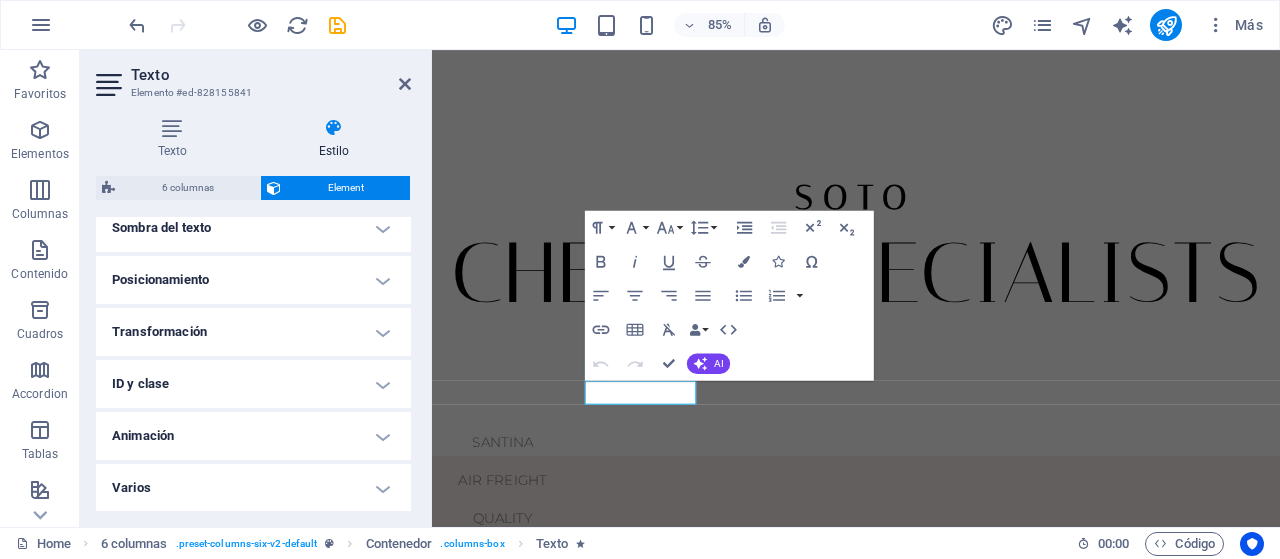 click on "Animación" at bounding box center [253, 436] 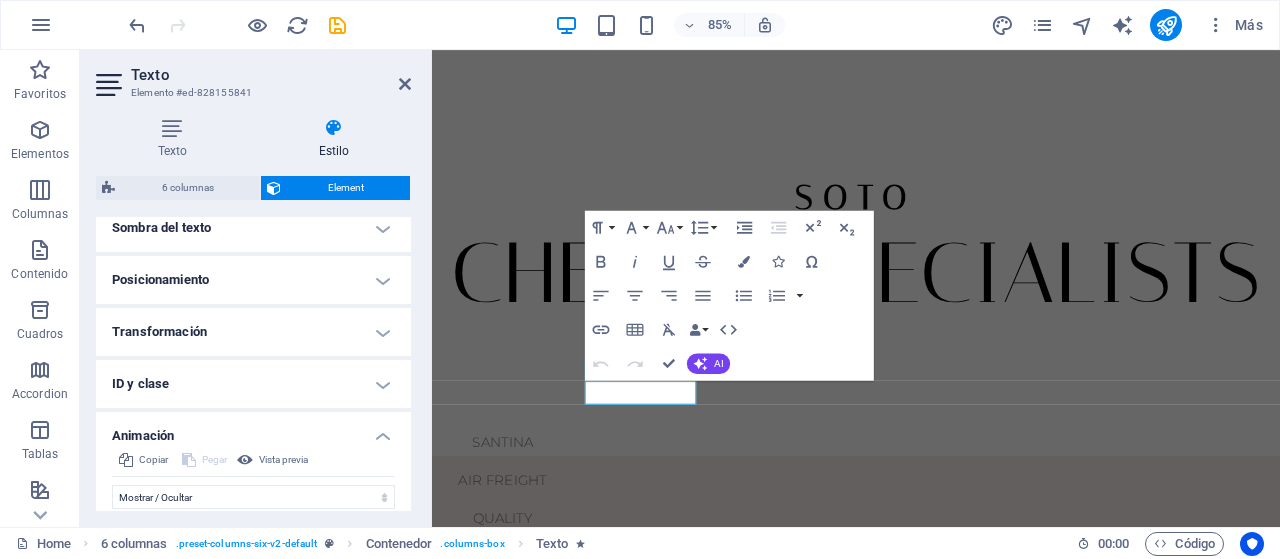 scroll, scrollTop: 772, scrollLeft: 0, axis: vertical 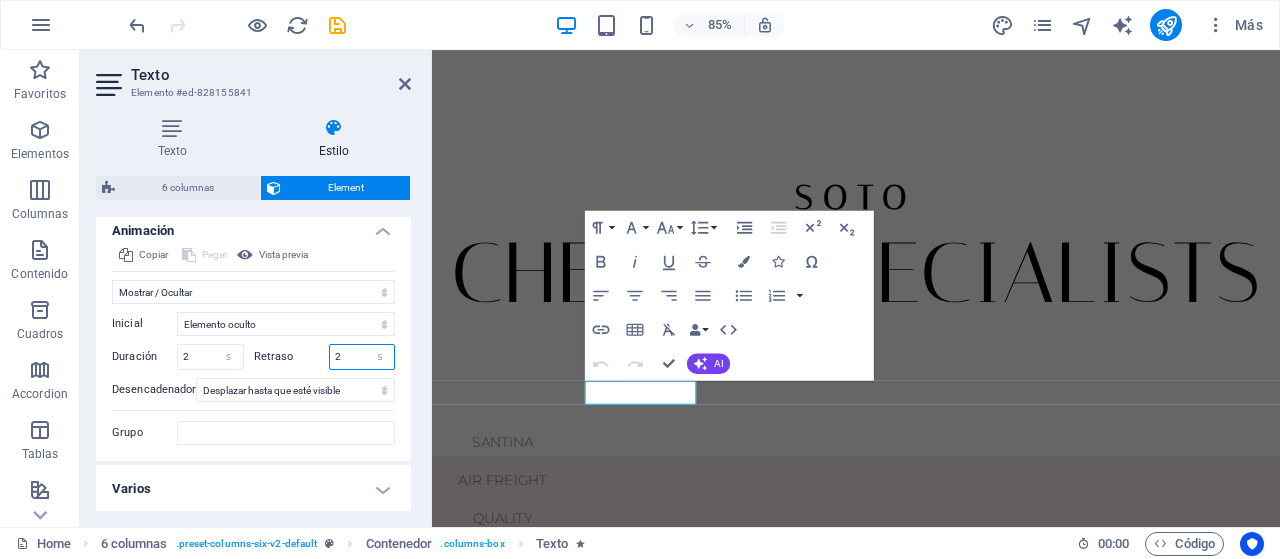 click on "2" at bounding box center (362, 357) 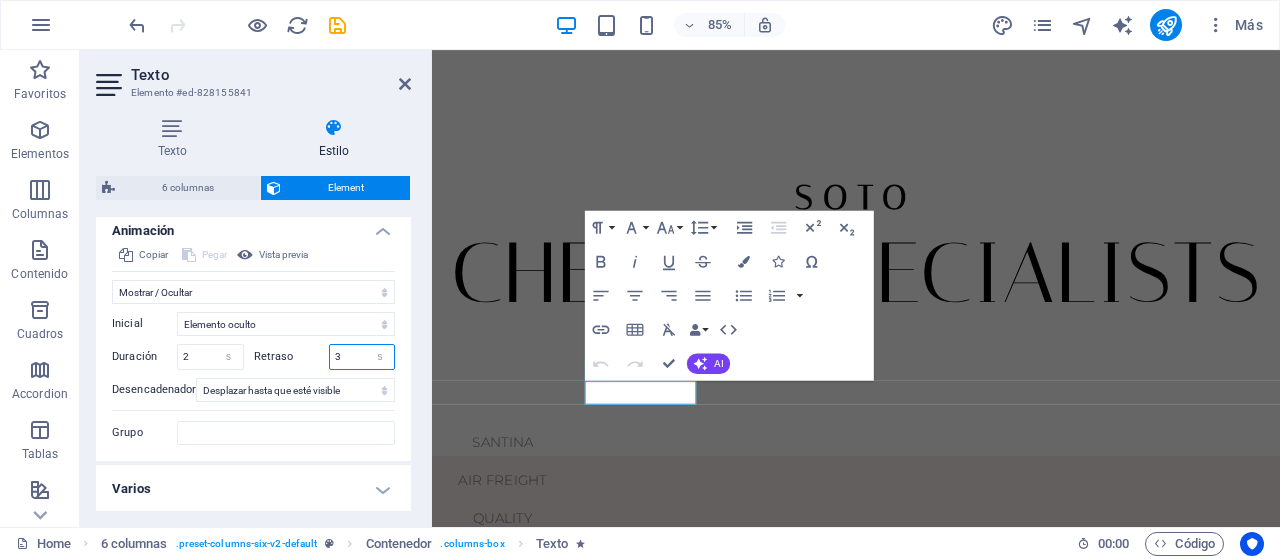 type on "3" 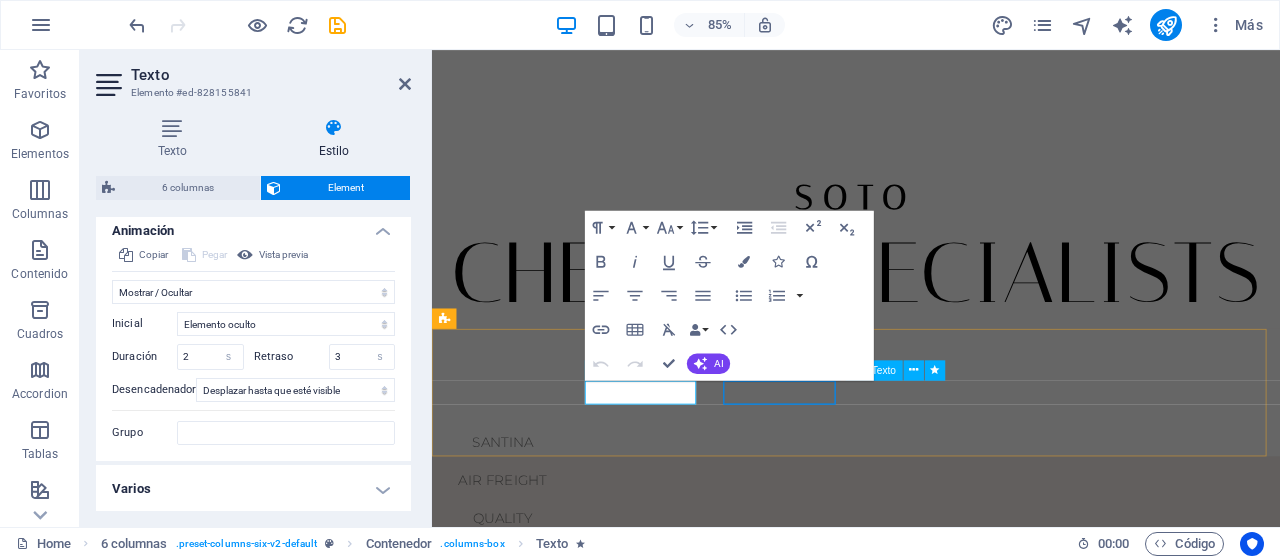 click on "QUALITY" at bounding box center [515, 602] 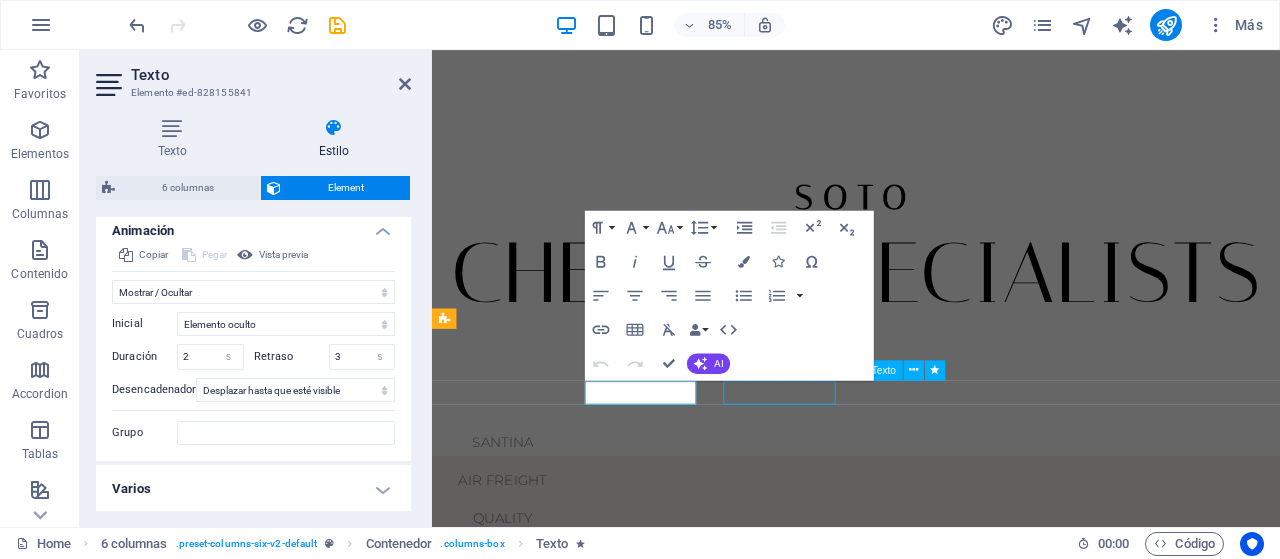 click on "QUALITY" at bounding box center [515, 602] 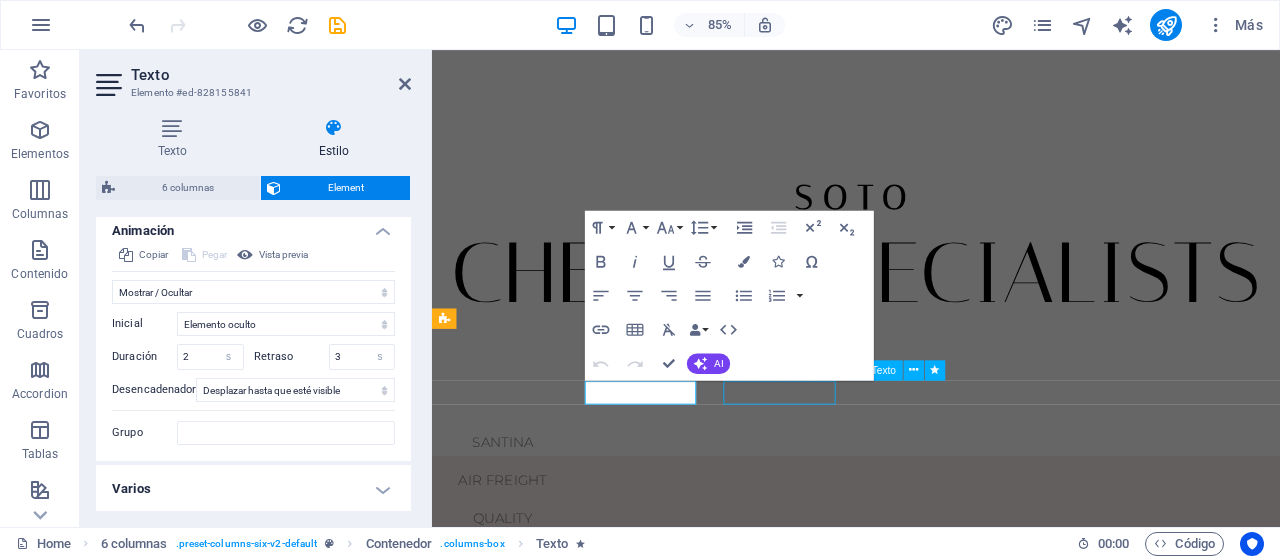 select on "fade" 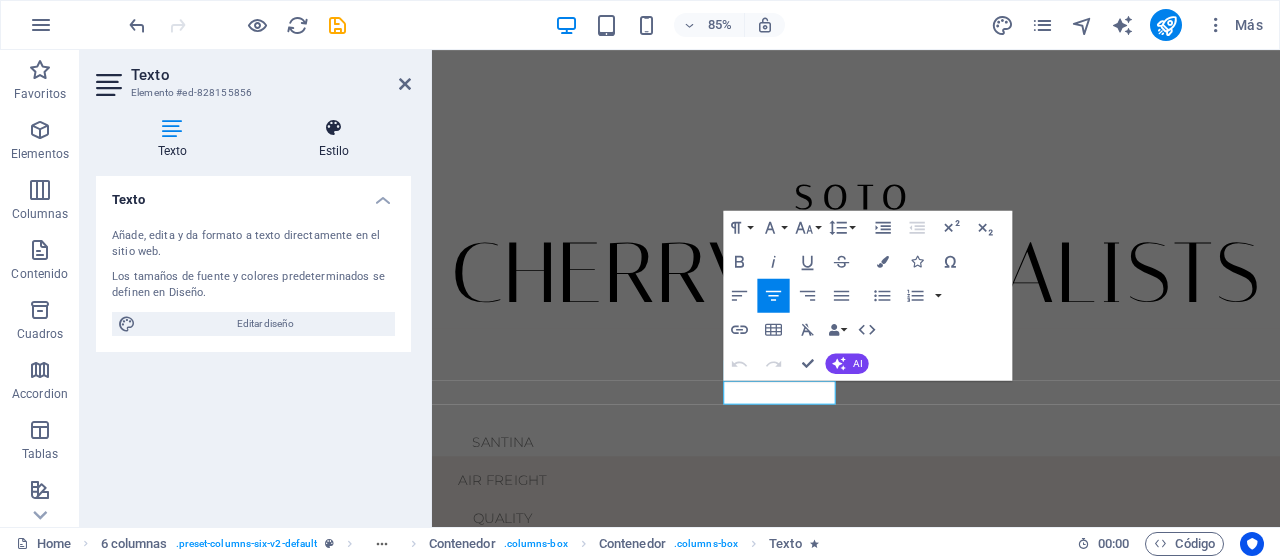 click at bounding box center (334, 128) 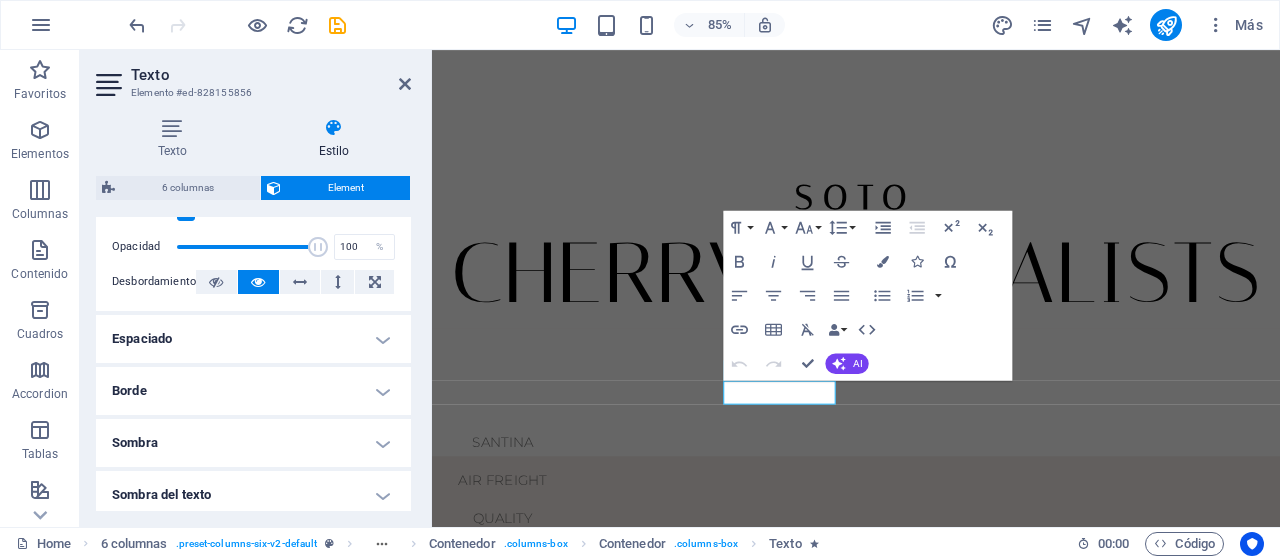 scroll, scrollTop: 567, scrollLeft: 0, axis: vertical 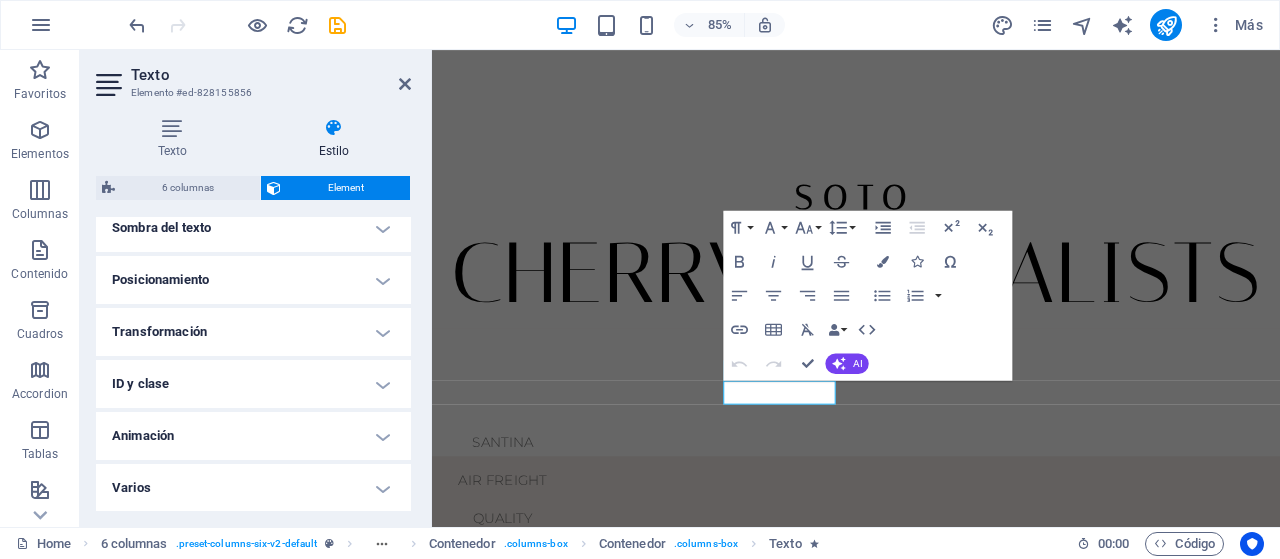 click on "Animación" at bounding box center (253, 436) 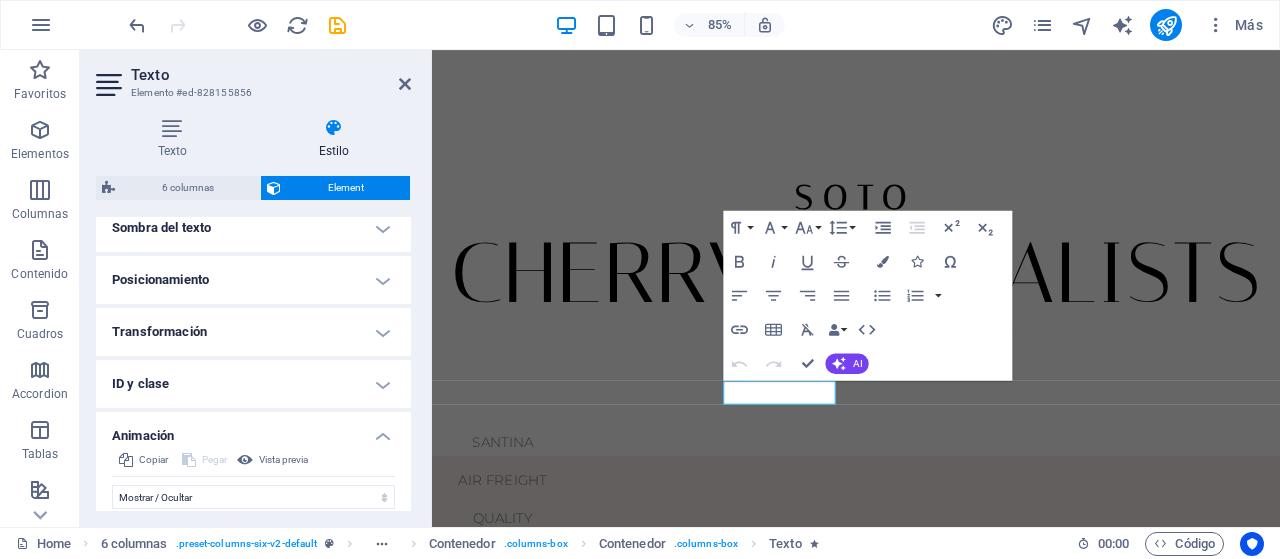 scroll, scrollTop: 772, scrollLeft: 0, axis: vertical 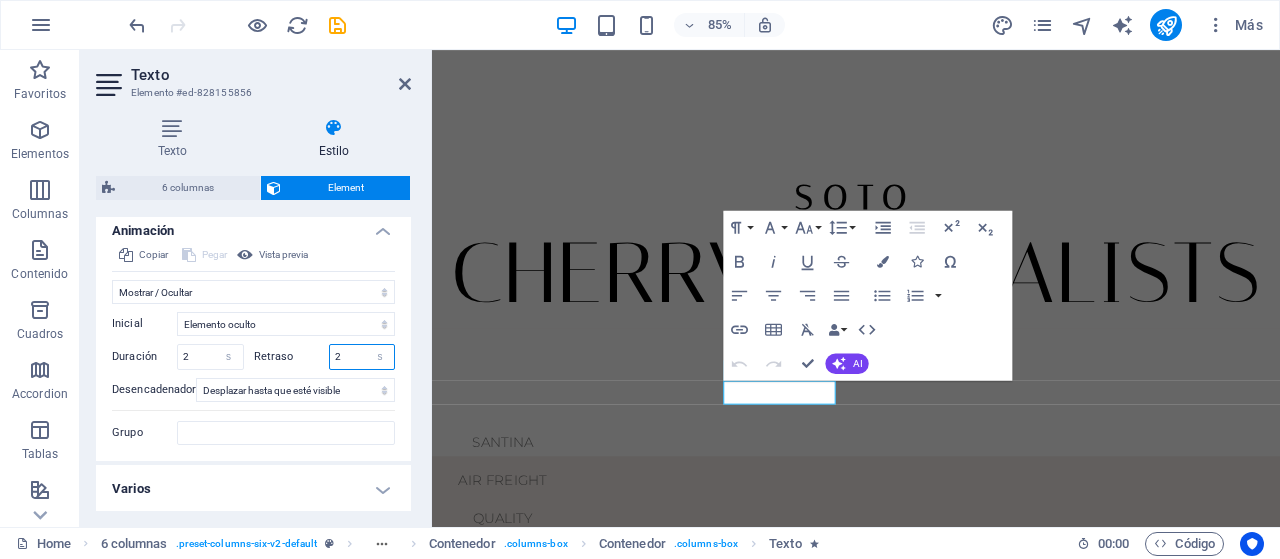 drag, startPoint x: 349, startPoint y: 356, endPoint x: 326, endPoint y: 355, distance: 23.021729 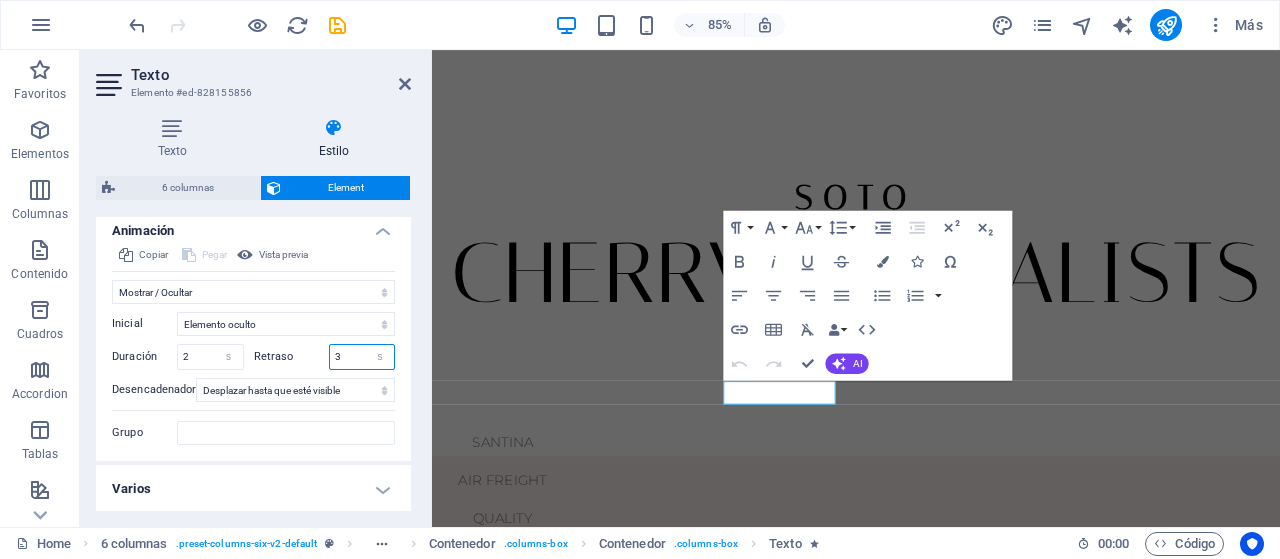 type on "3" 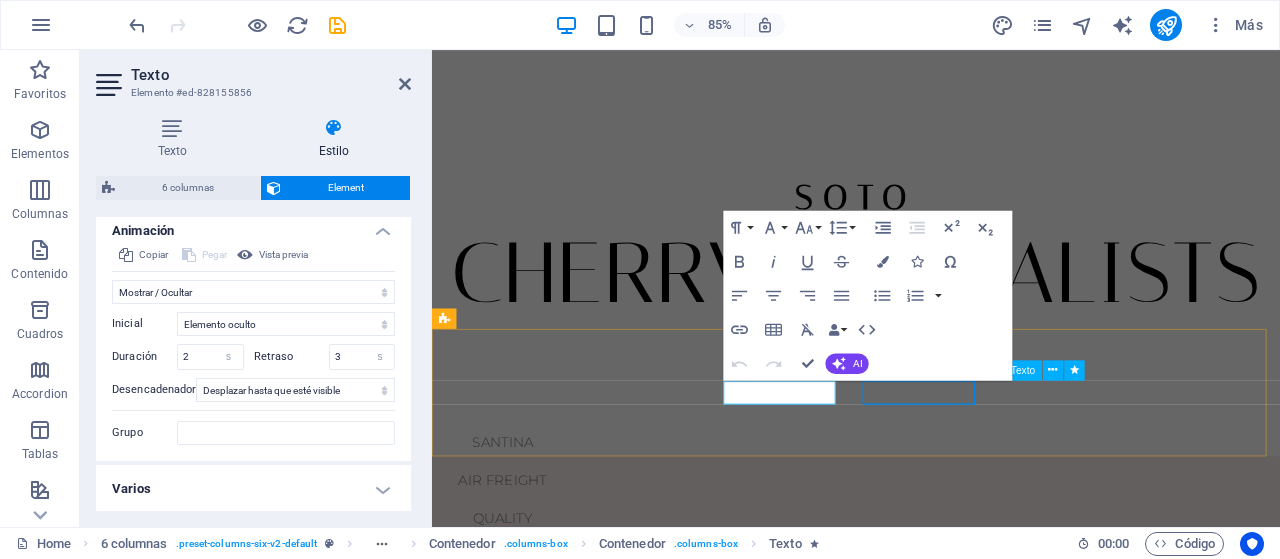 click on "PRODUCERS" at bounding box center [515, 646] 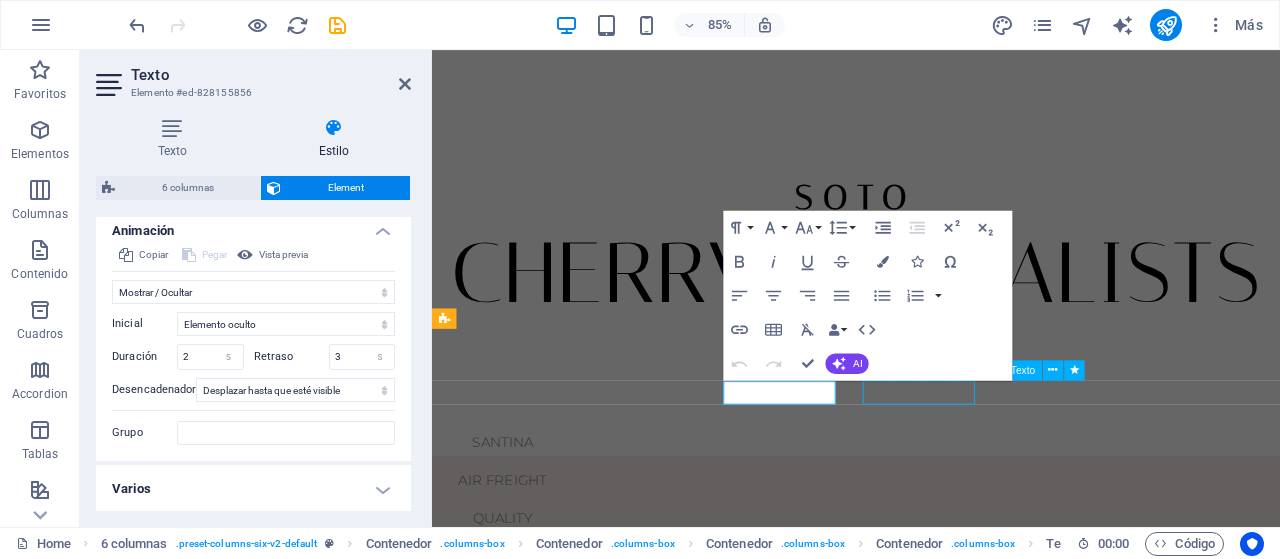 click on "PRODUCERS" at bounding box center [515, 646] 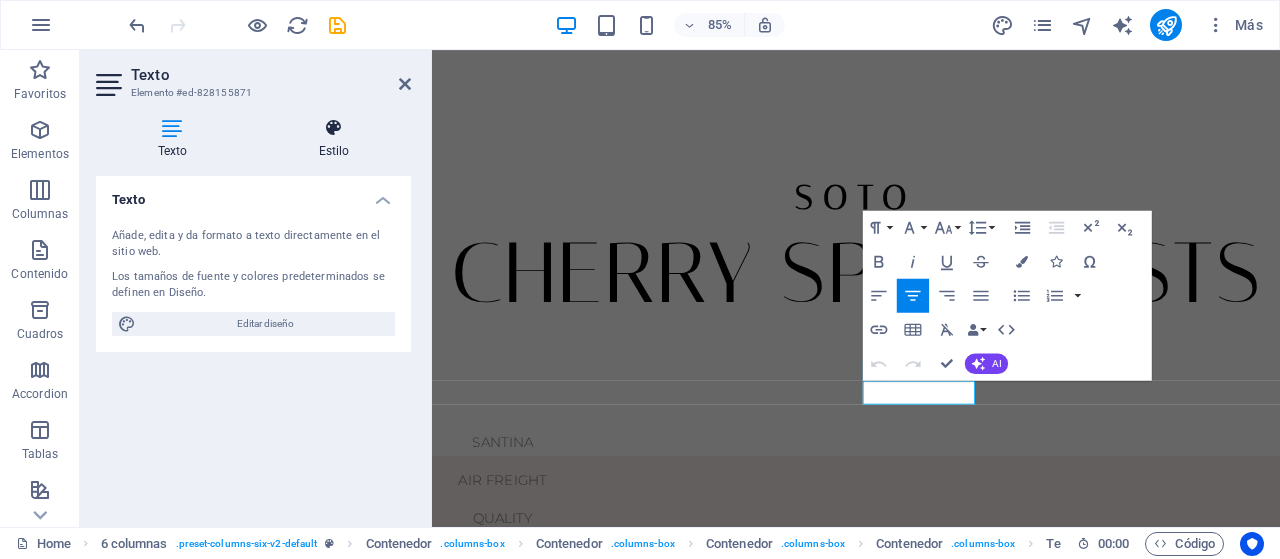 click on "Estilo" at bounding box center [334, 139] 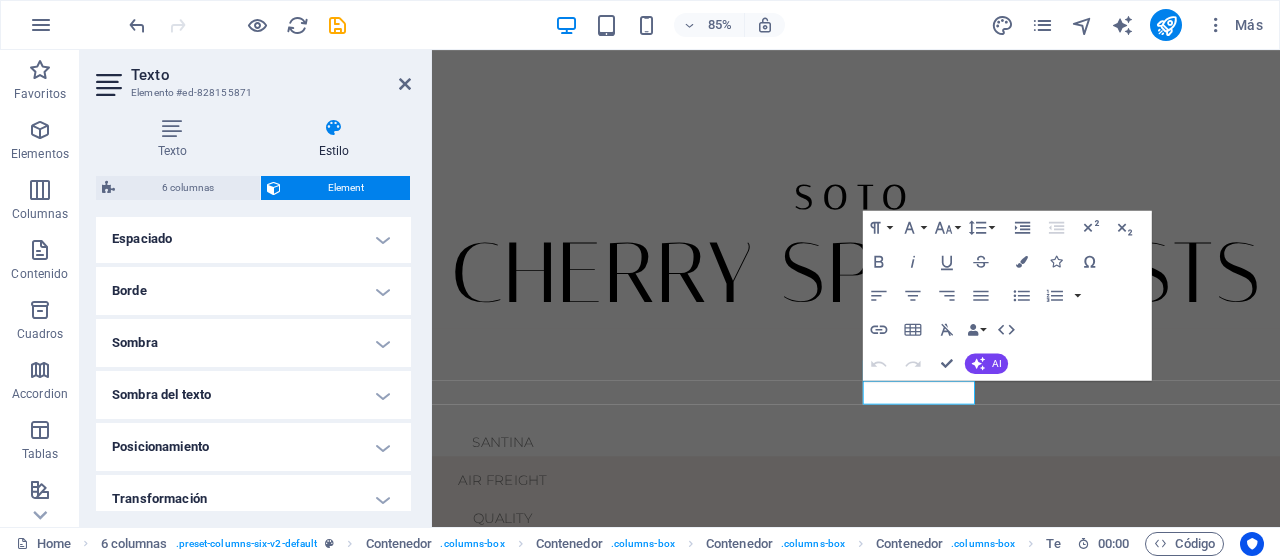 scroll, scrollTop: 567, scrollLeft: 0, axis: vertical 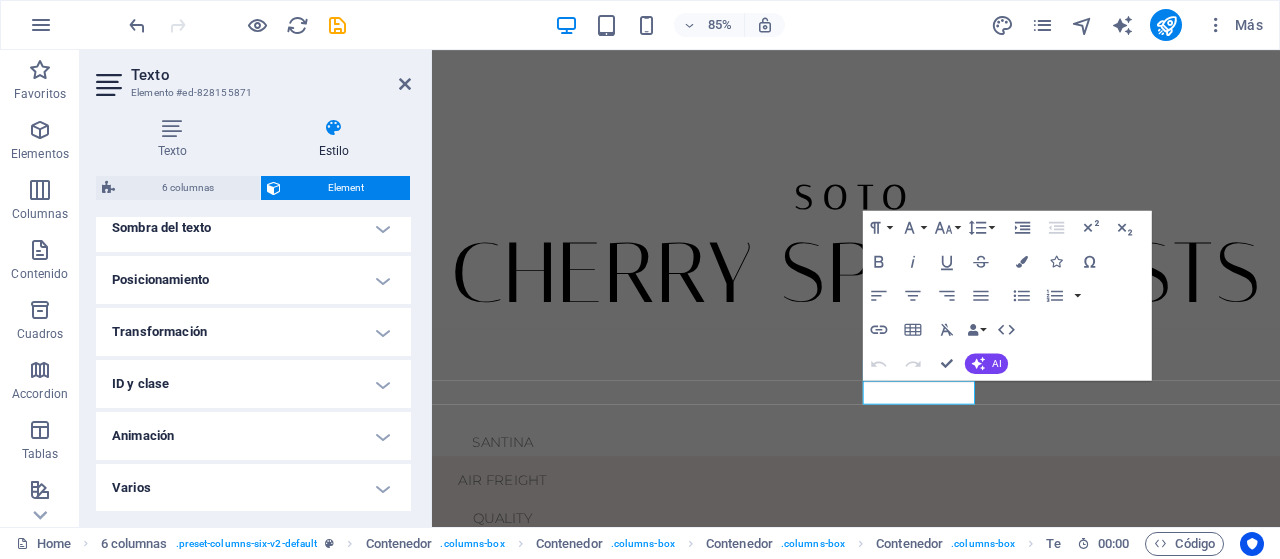 click on "Animación" at bounding box center (253, 436) 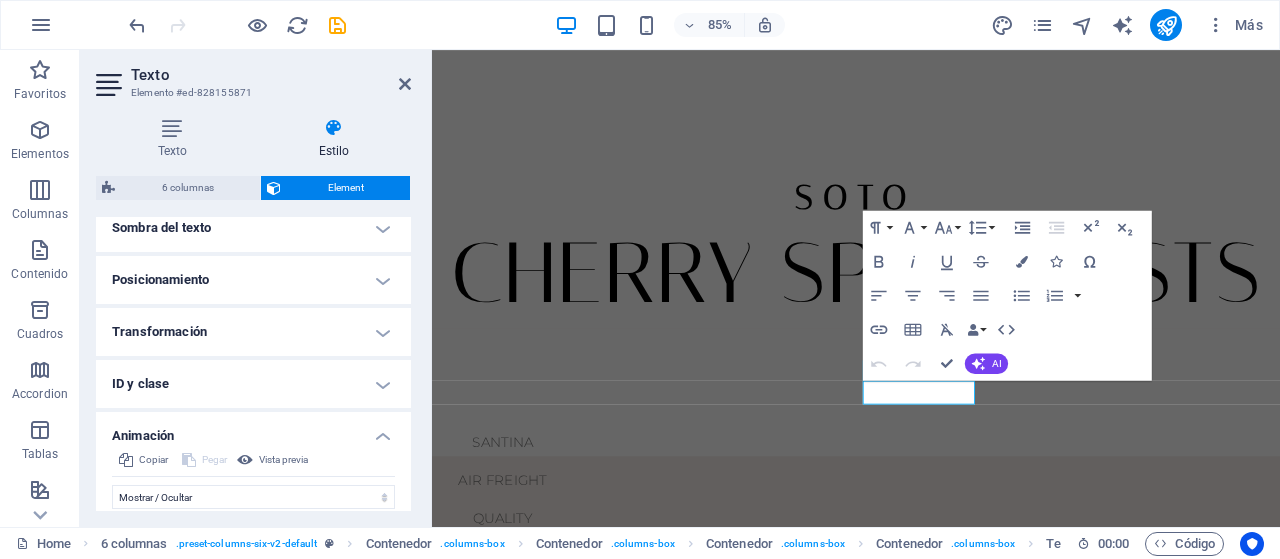 scroll, scrollTop: 772, scrollLeft: 0, axis: vertical 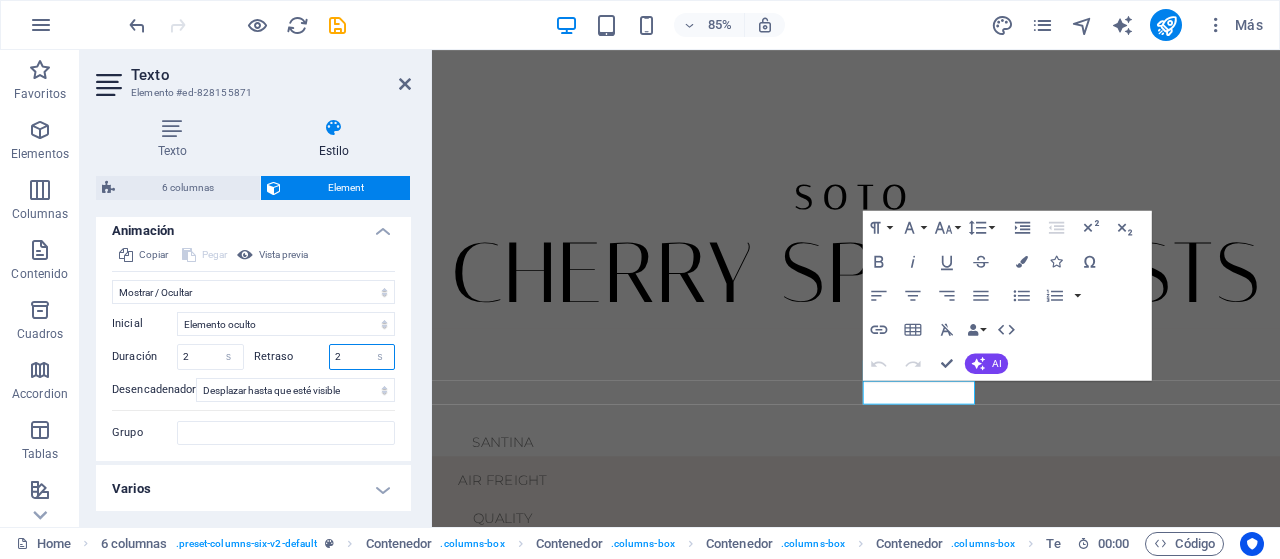 drag, startPoint x: 350, startPoint y: 354, endPoint x: 315, endPoint y: 354, distance: 35 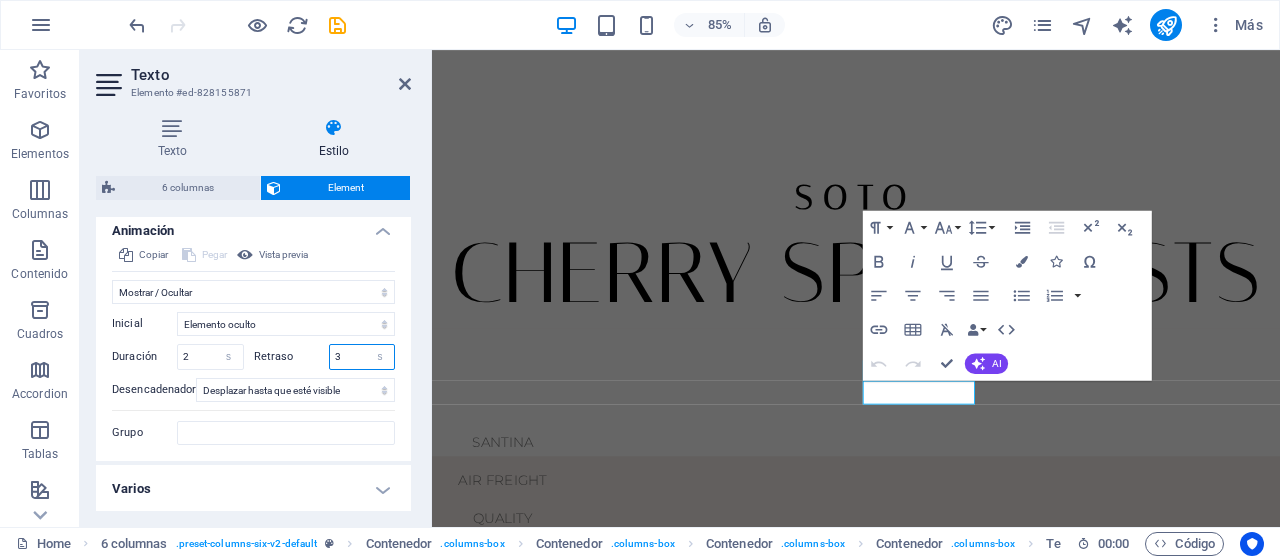 type on "3" 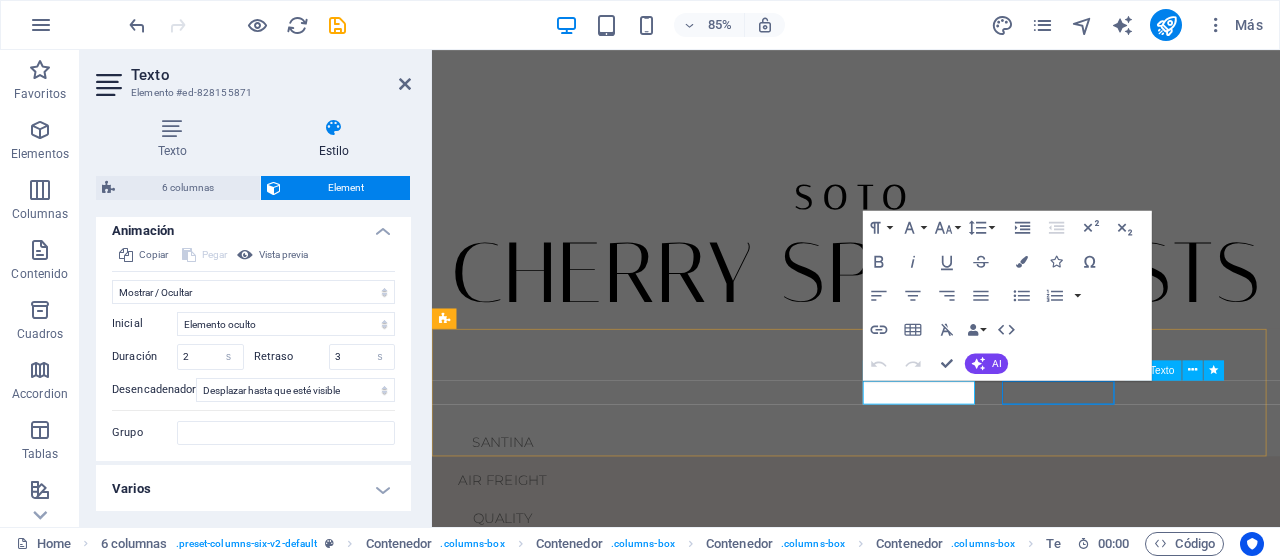 click on "SEASON 2025" at bounding box center (515, 691) 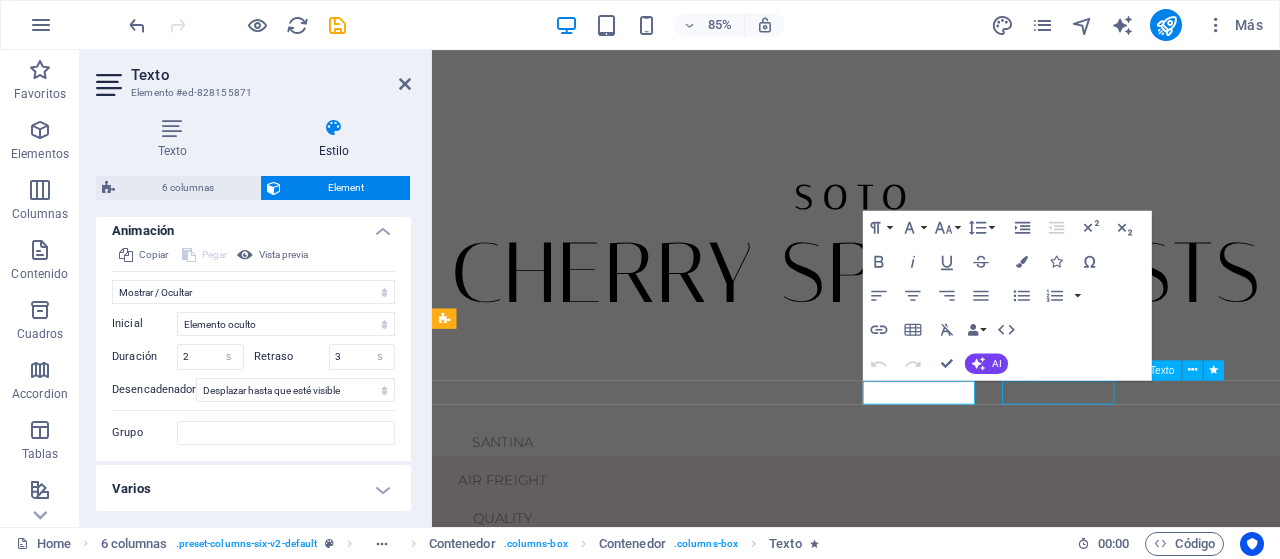 click on "SEASON 2025" at bounding box center [515, 691] 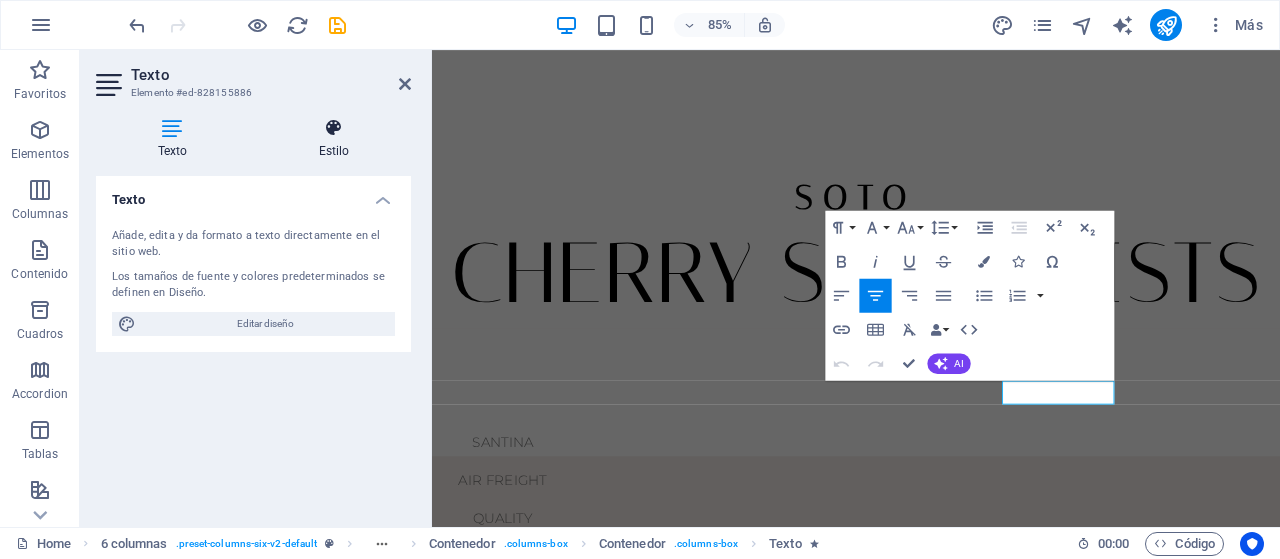click at bounding box center (334, 128) 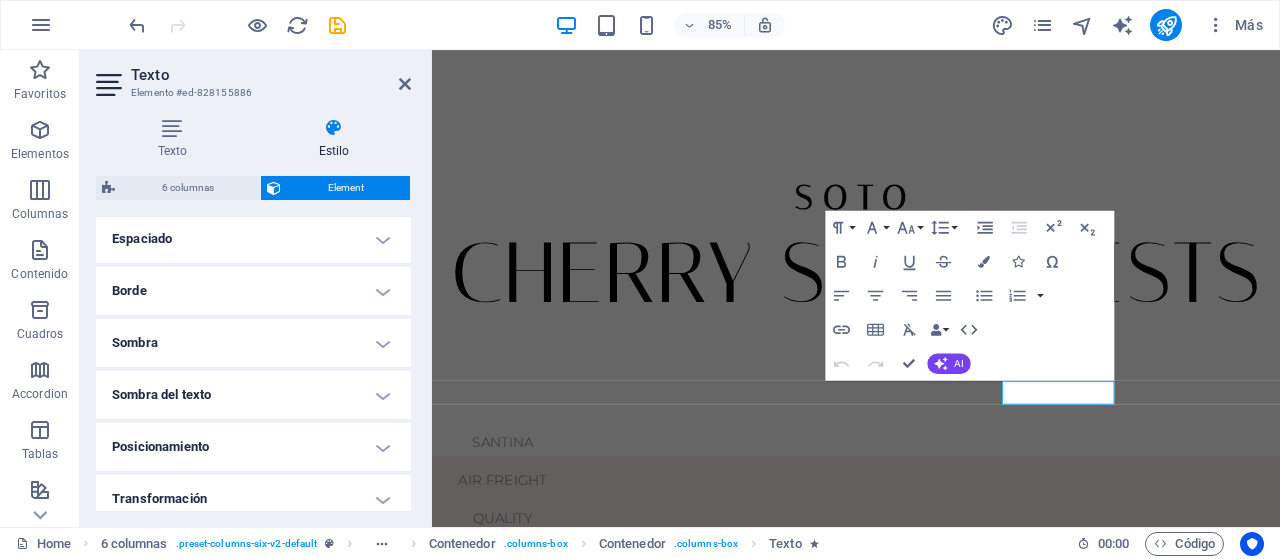 scroll, scrollTop: 567, scrollLeft: 0, axis: vertical 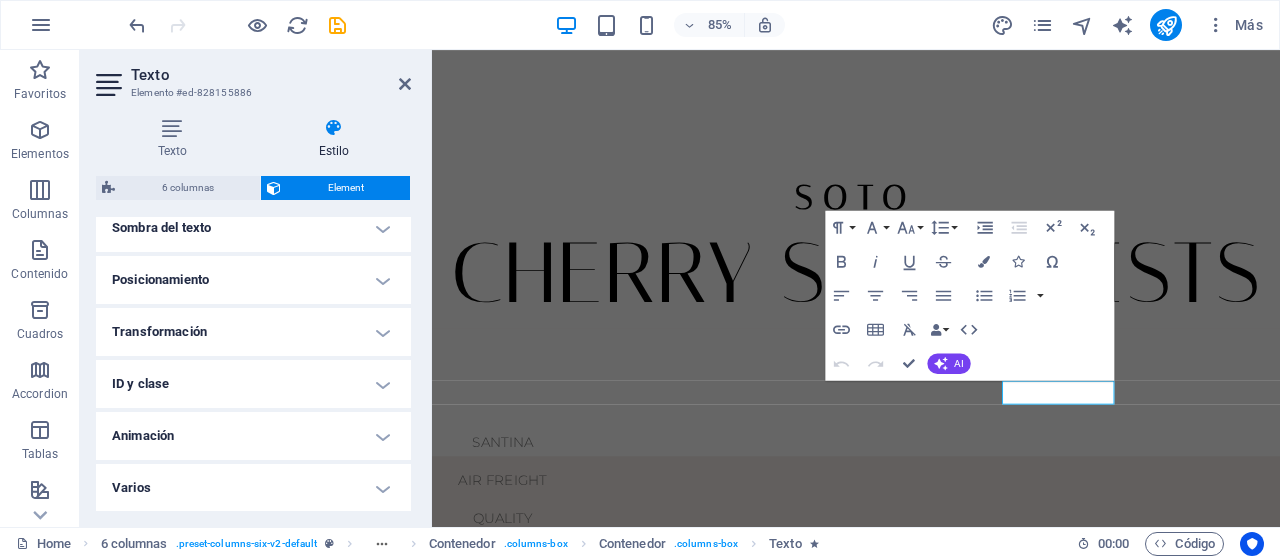 click on "Animación" at bounding box center [253, 436] 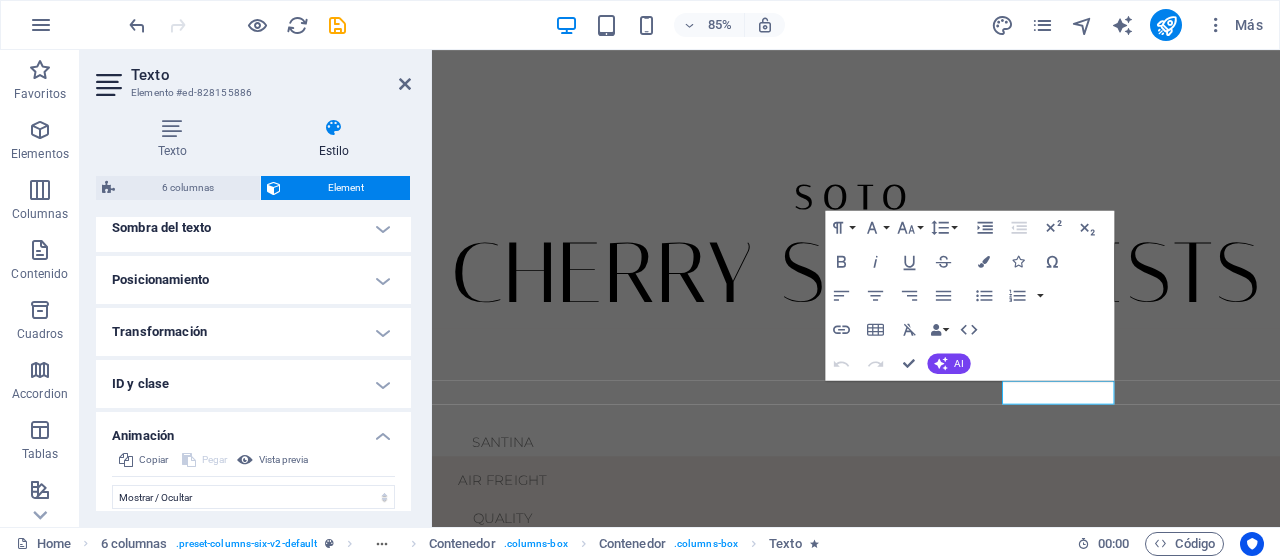 scroll, scrollTop: 772, scrollLeft: 0, axis: vertical 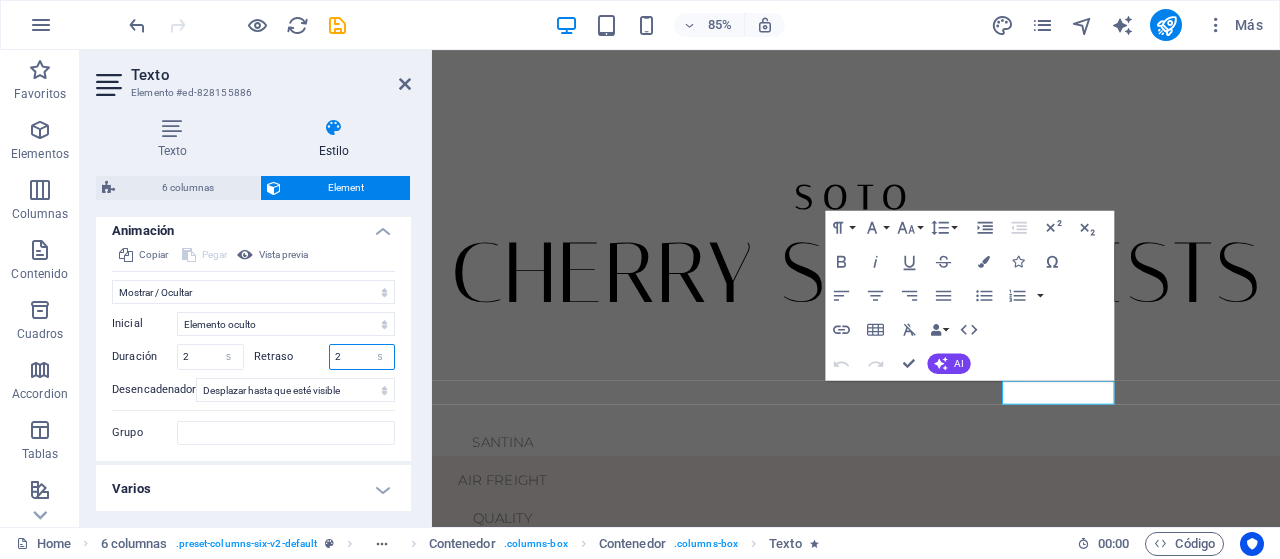 drag, startPoint x: 356, startPoint y: 350, endPoint x: 327, endPoint y: 350, distance: 29 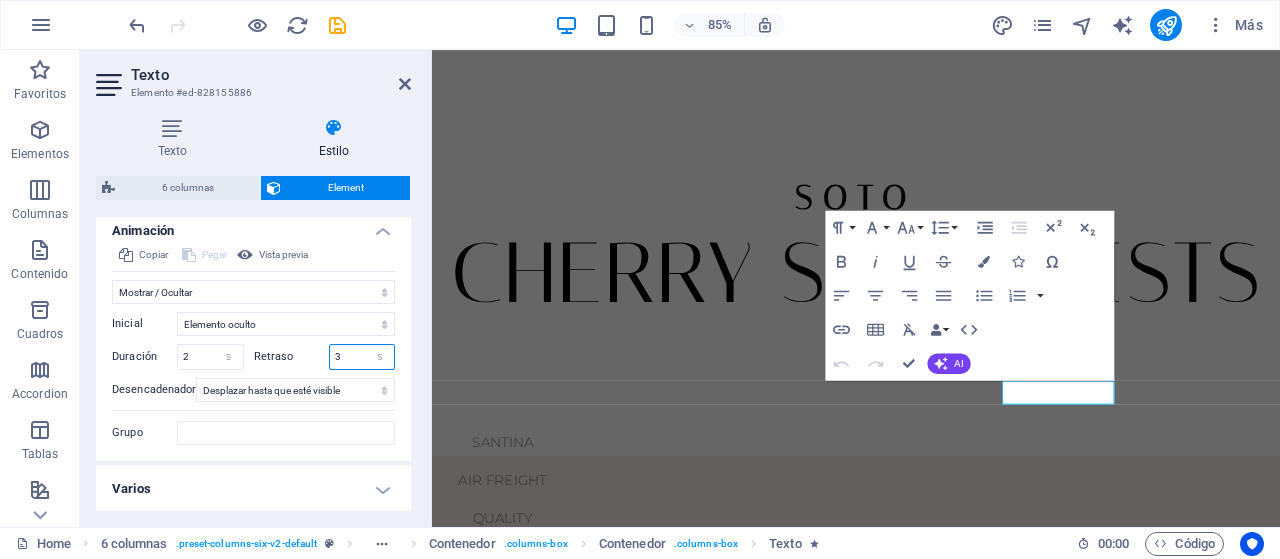 type on "3" 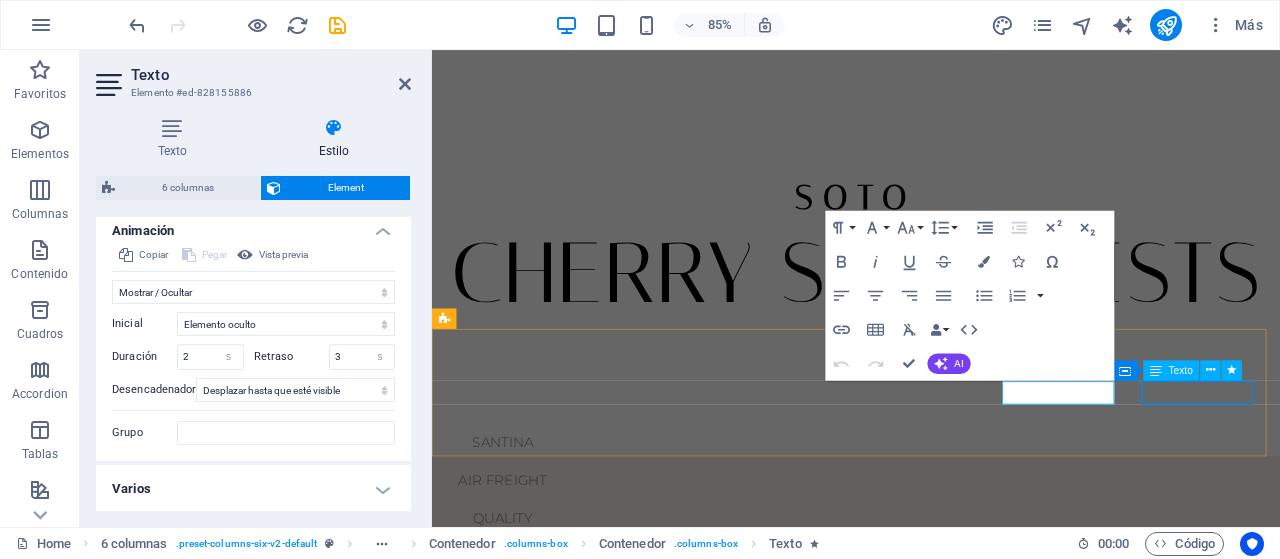 click on "CONTACT" at bounding box center (515, 736) 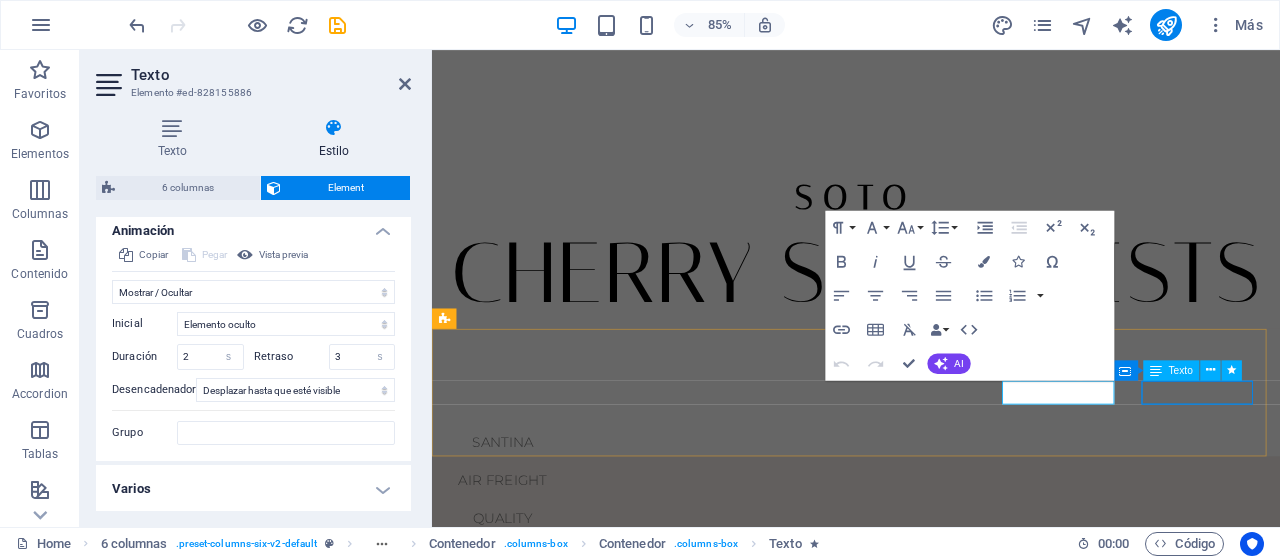 click on "CONTACT" at bounding box center [515, 736] 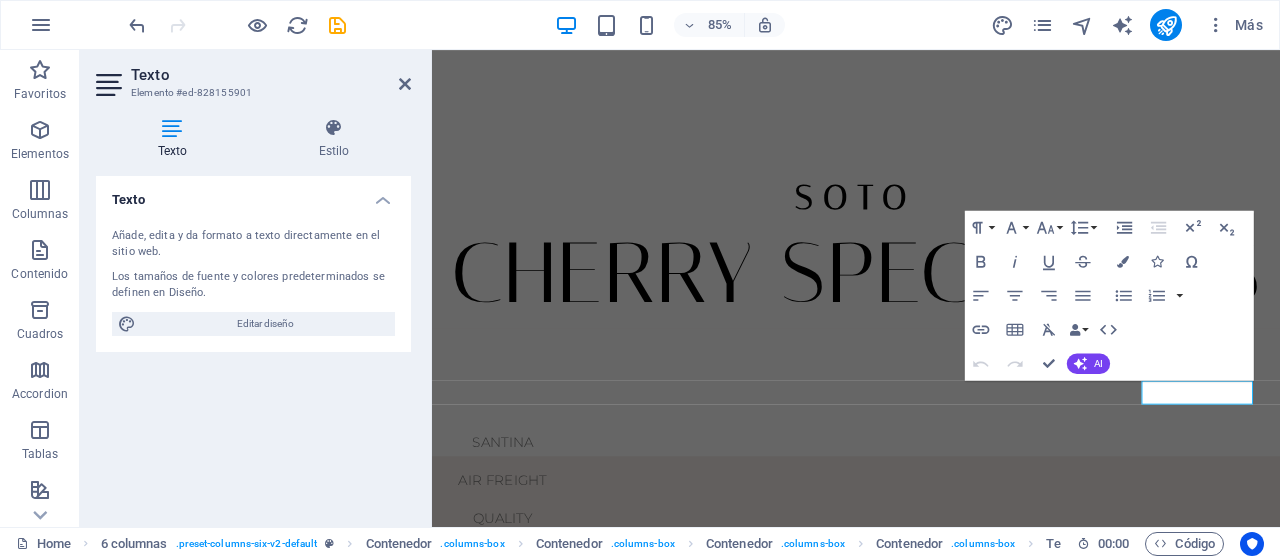click on "Texto Estilo Texto Añade, edita y da formato a texto directamente en el sitio web. Los tamaños de fuente y colores predeterminados se definen en Diseño. Editar diseño Alineación Alineado a la izquierda Centrado Alineado a la derecha 6 columnas Element Diseño La forma en la que este elemento se expande en la disposición (Flexbox). Tamaño Predeterminado automático px % 1/1 1/2 1/3 1/4 1/5 1/6 1/7 1/8 1/9 1/10 Crecer Reducir Comprar Disposición de contenedor Visible Visible Opacidad 100 % Desbordamiento Espaciado Margen Predeterminado automático px % rem vw vh Personalizado Personalizado automático px % rem vw vh automático px % rem vw vh automático px % rem vw vh automático px % rem vw vh Espaciado Predeterminado px rem % vh vw Personalizado Personalizado px rem % vh vw px rem % vh vw px rem % vh vw px rem % vh vw Borde Estilo              - Ancho 1 automático px rem % vh vw Personalizado Personalizado 1 automático px rem % vh vw 1 automático px rem % vh vw 1 automático px rem % vh 1" at bounding box center (253, 314) 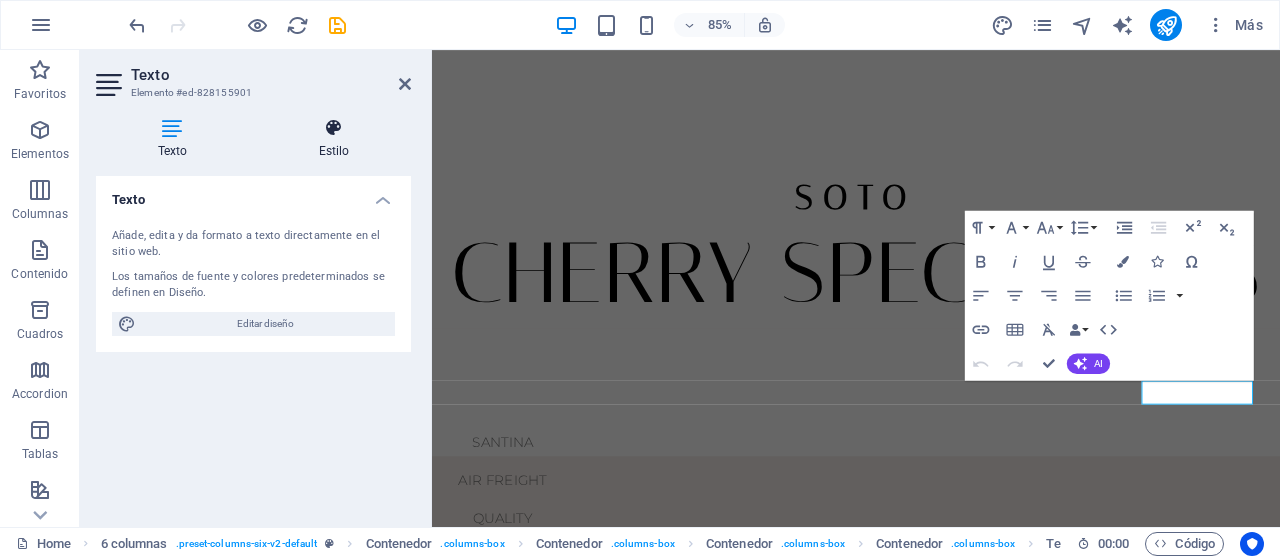 click on "Estilo" at bounding box center (334, 139) 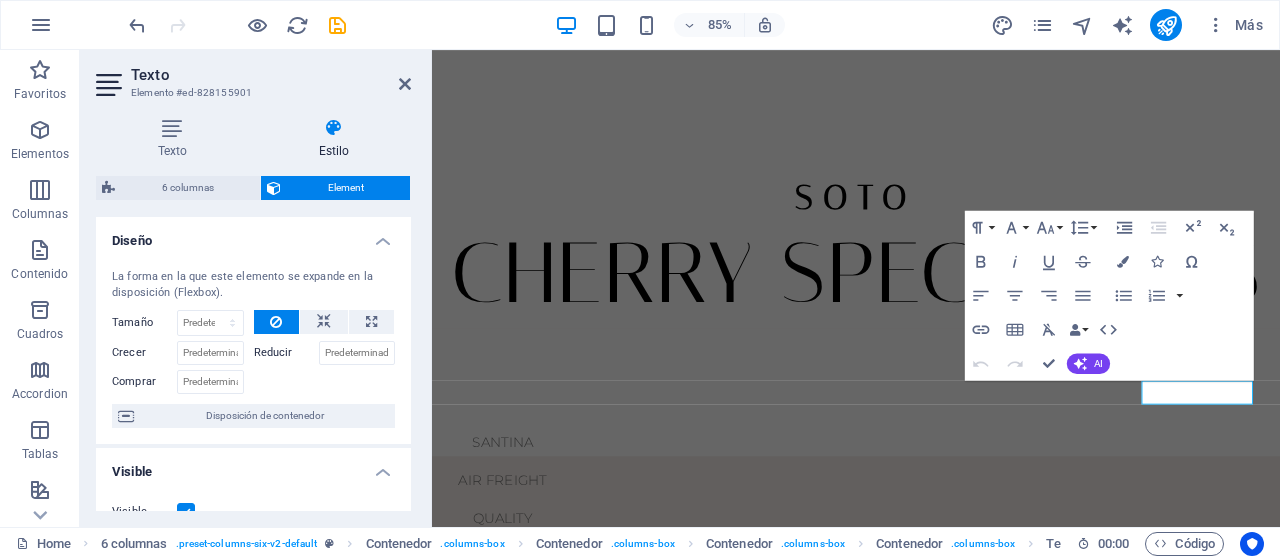 scroll, scrollTop: 567, scrollLeft: 0, axis: vertical 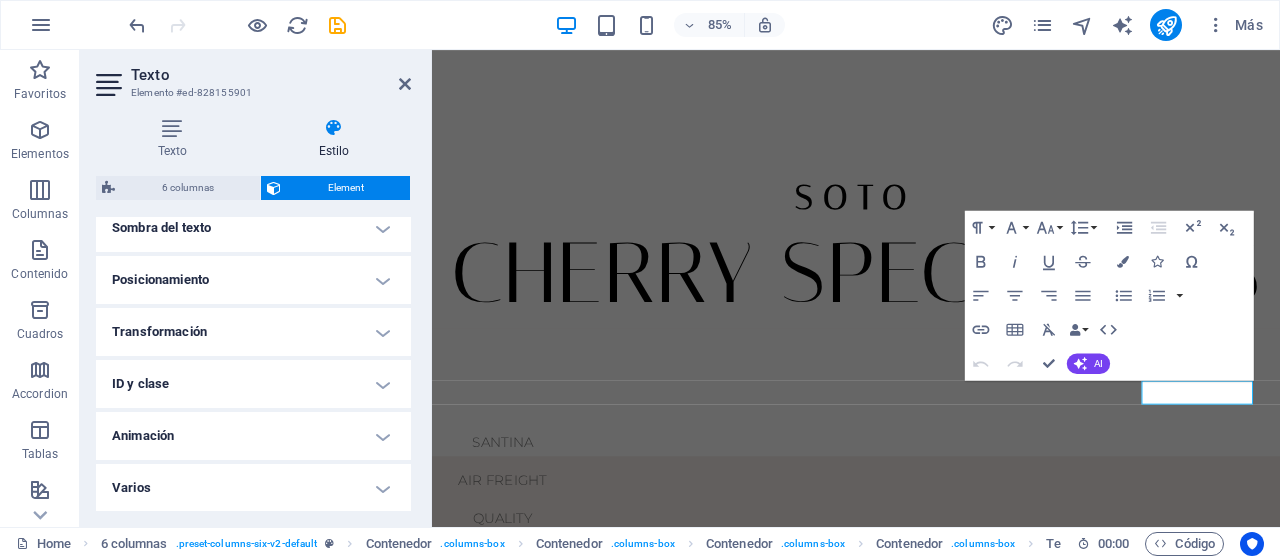 click on "Animación" at bounding box center [253, 436] 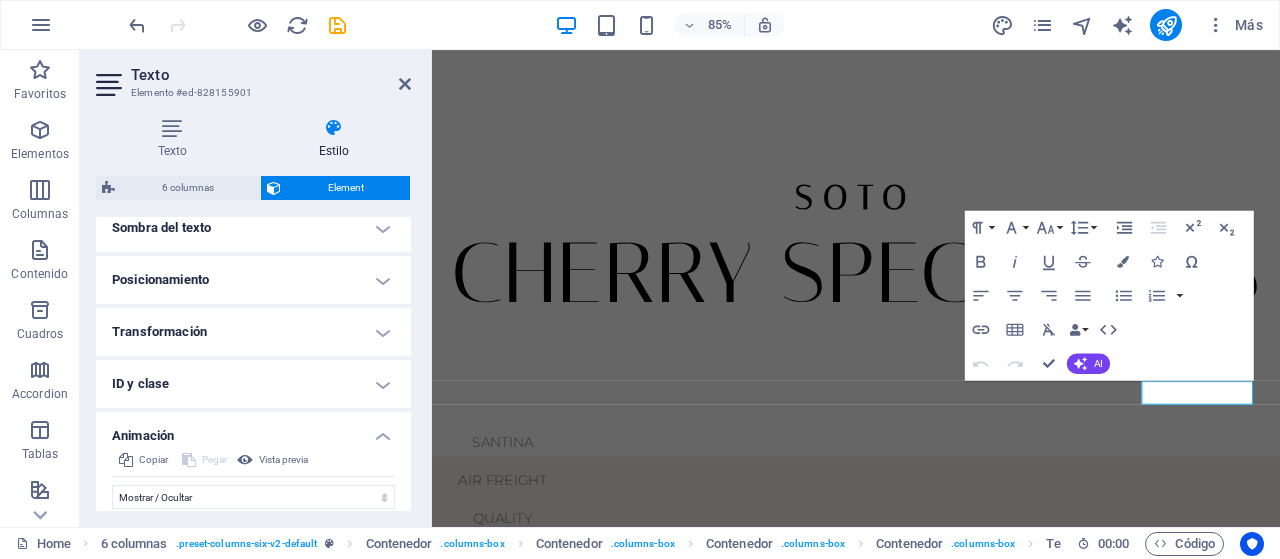 scroll, scrollTop: 772, scrollLeft: 0, axis: vertical 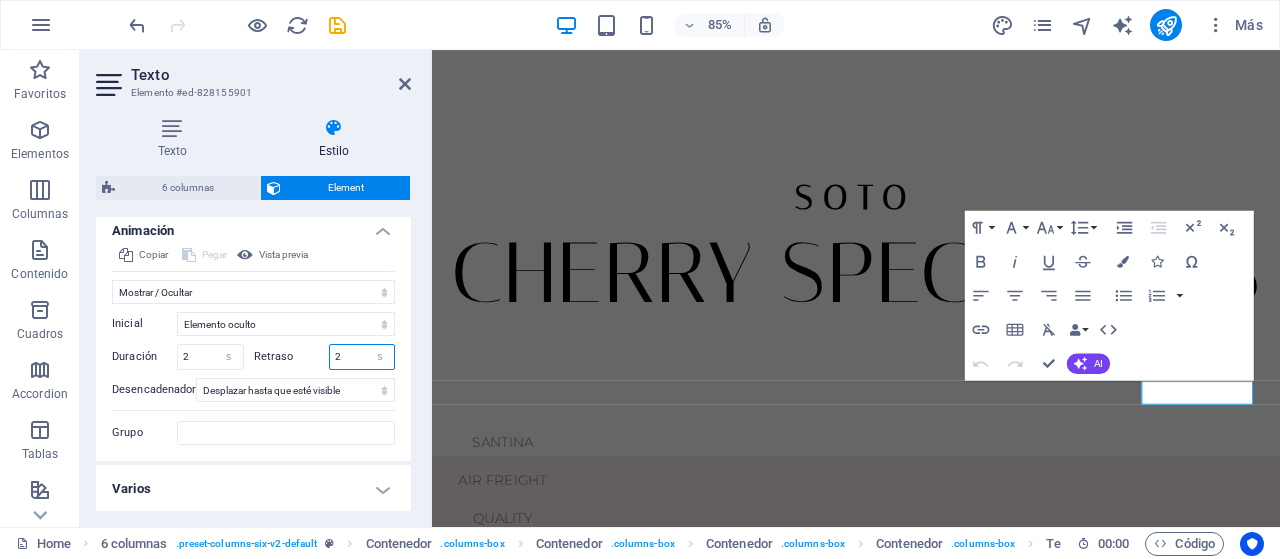 drag, startPoint x: 347, startPoint y: 349, endPoint x: 320, endPoint y: 351, distance: 27.073973 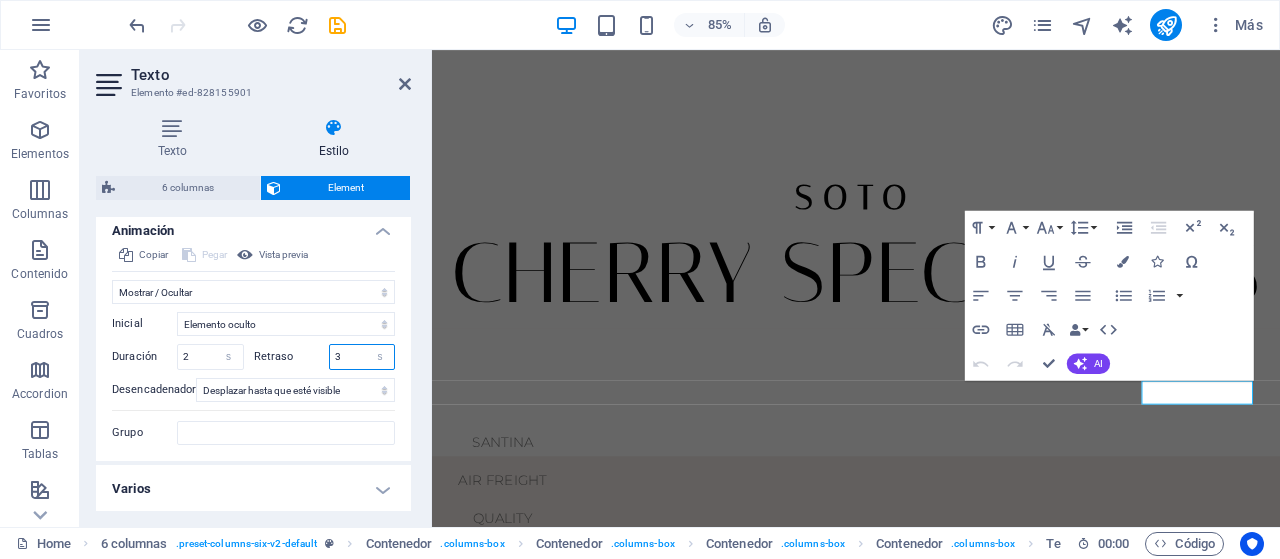 type on "3" 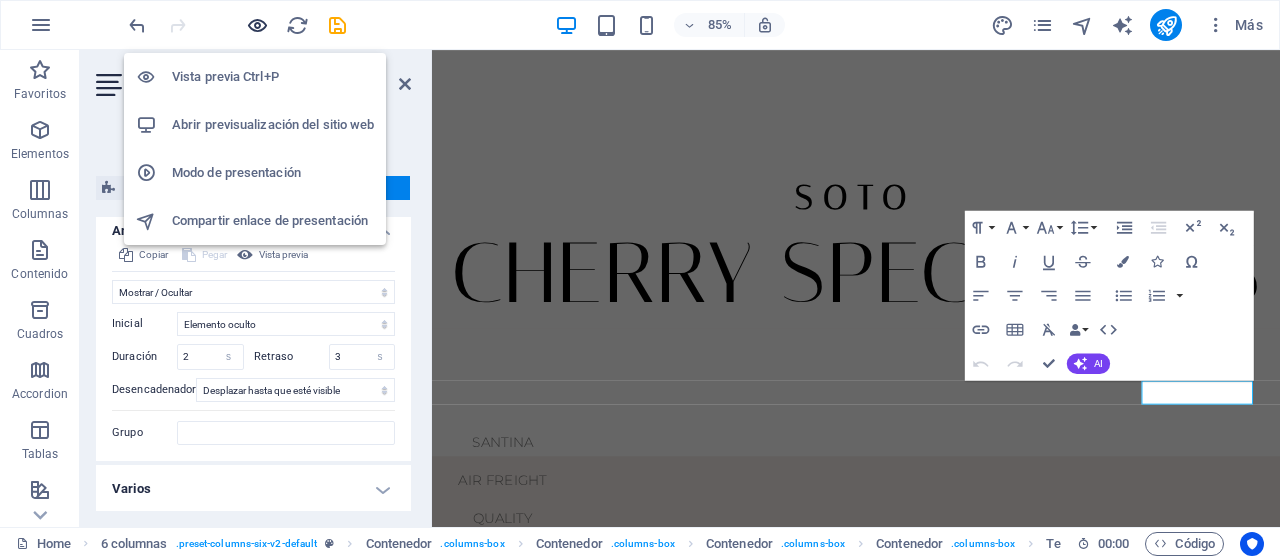click at bounding box center (257, 25) 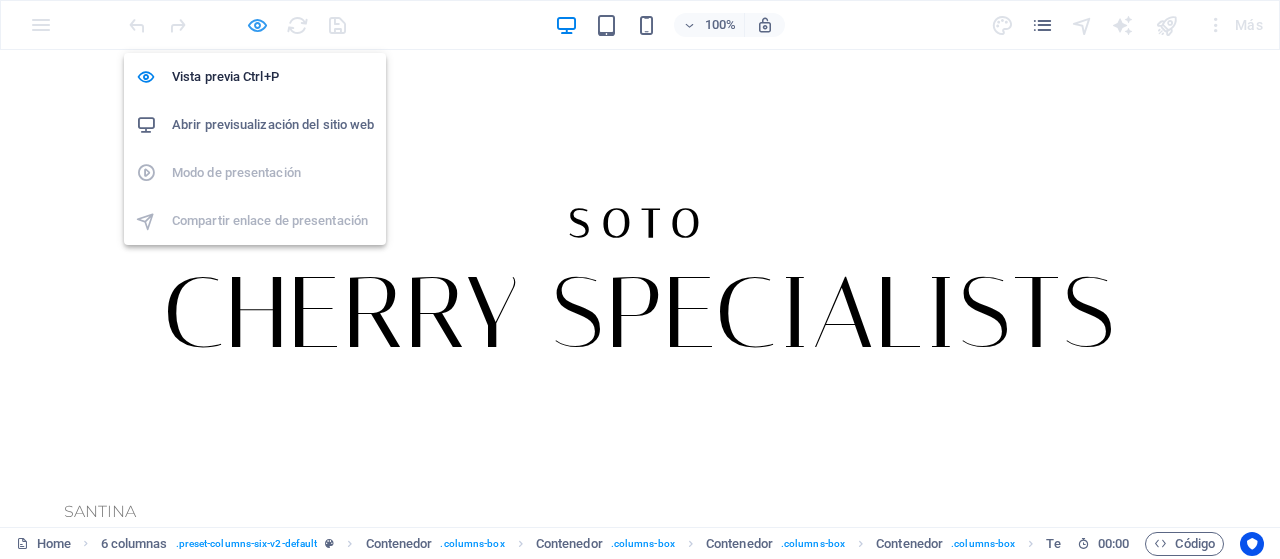 click at bounding box center (257, 25) 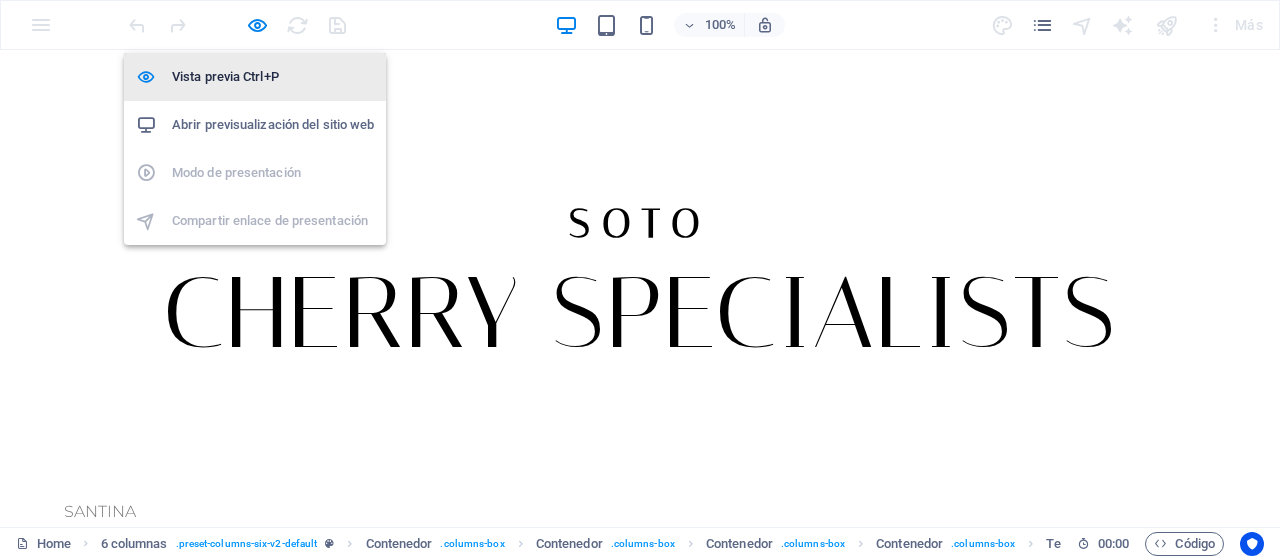 select on "fade" 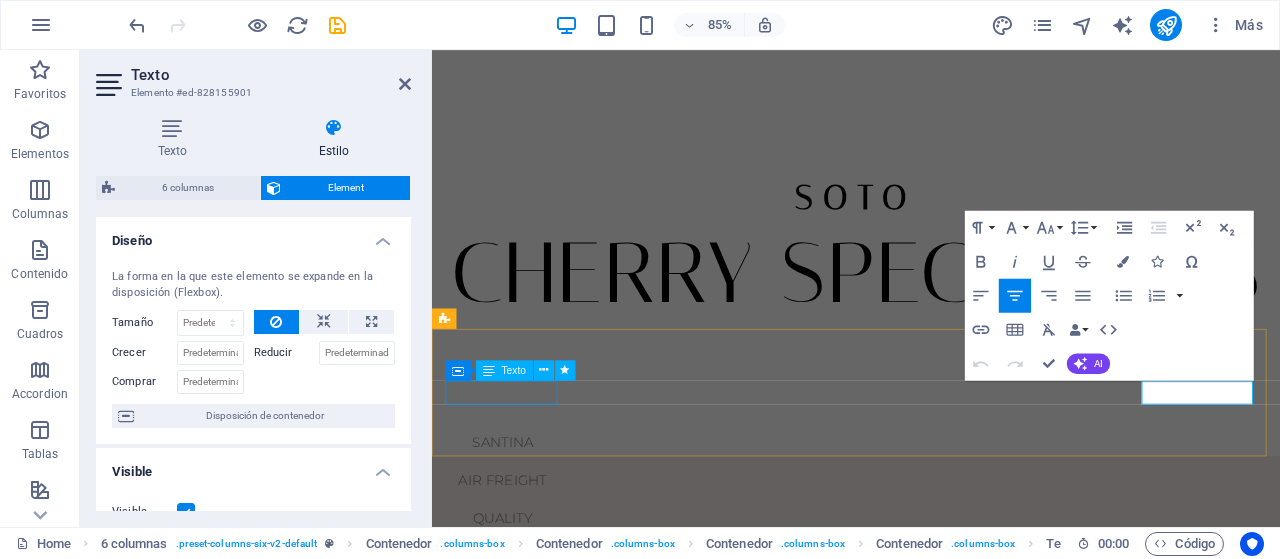click on "SANTINA" at bounding box center (515, 512) 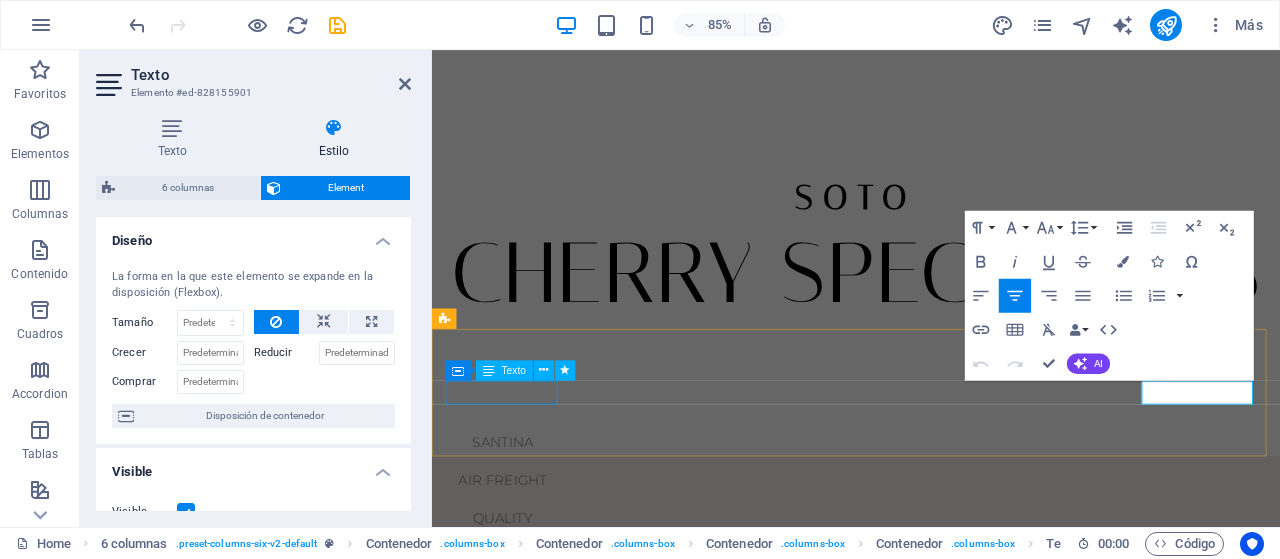 click on "SANTINA" at bounding box center (515, 512) 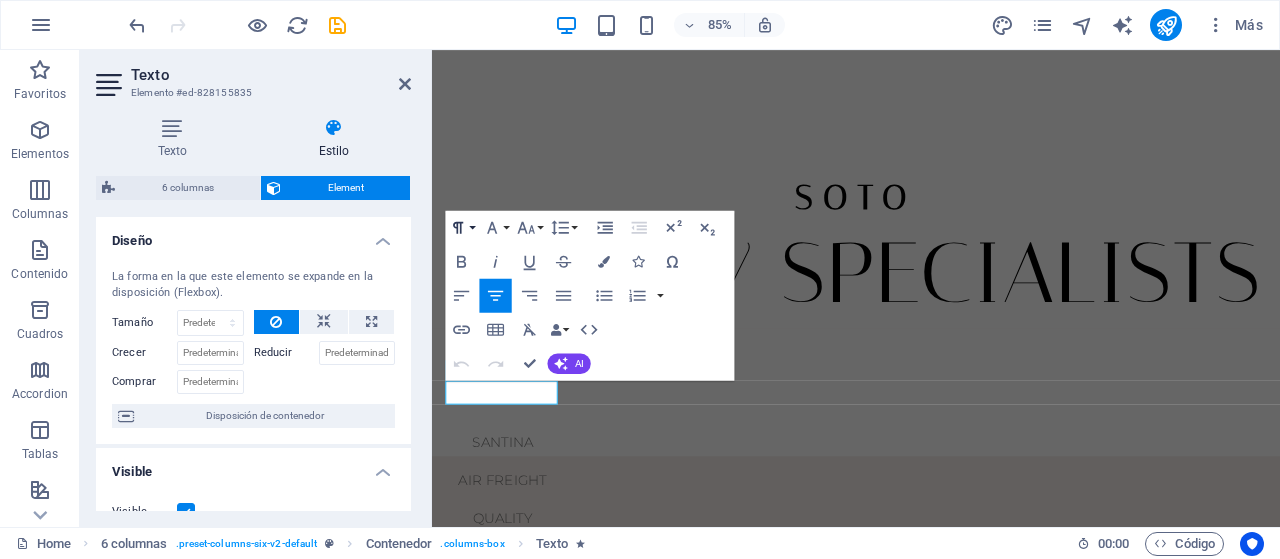click 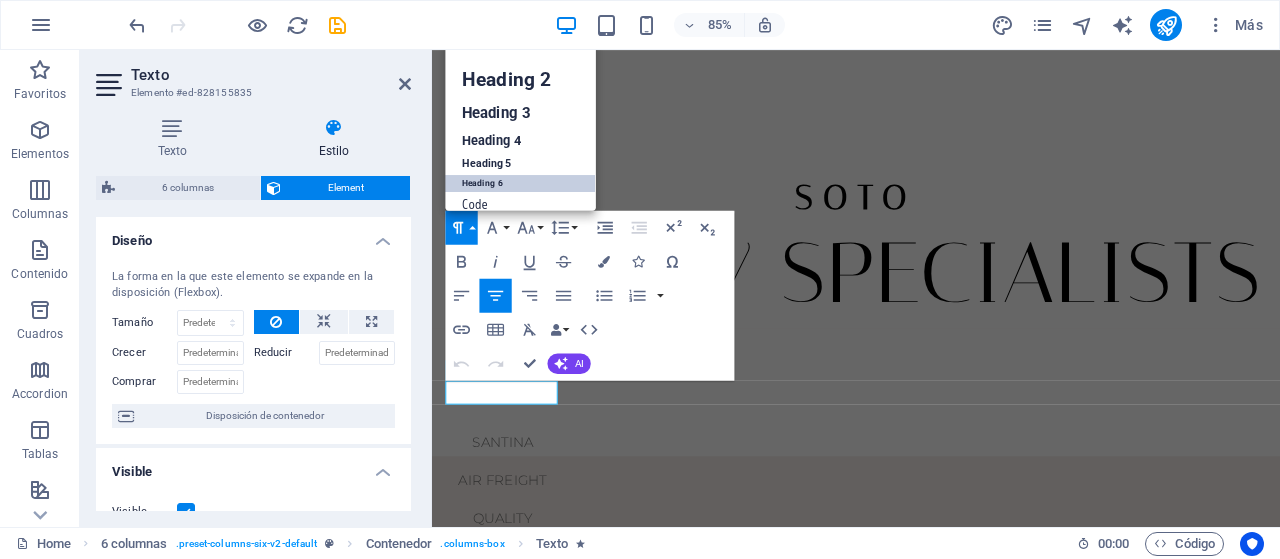 scroll, scrollTop: 16, scrollLeft: 0, axis: vertical 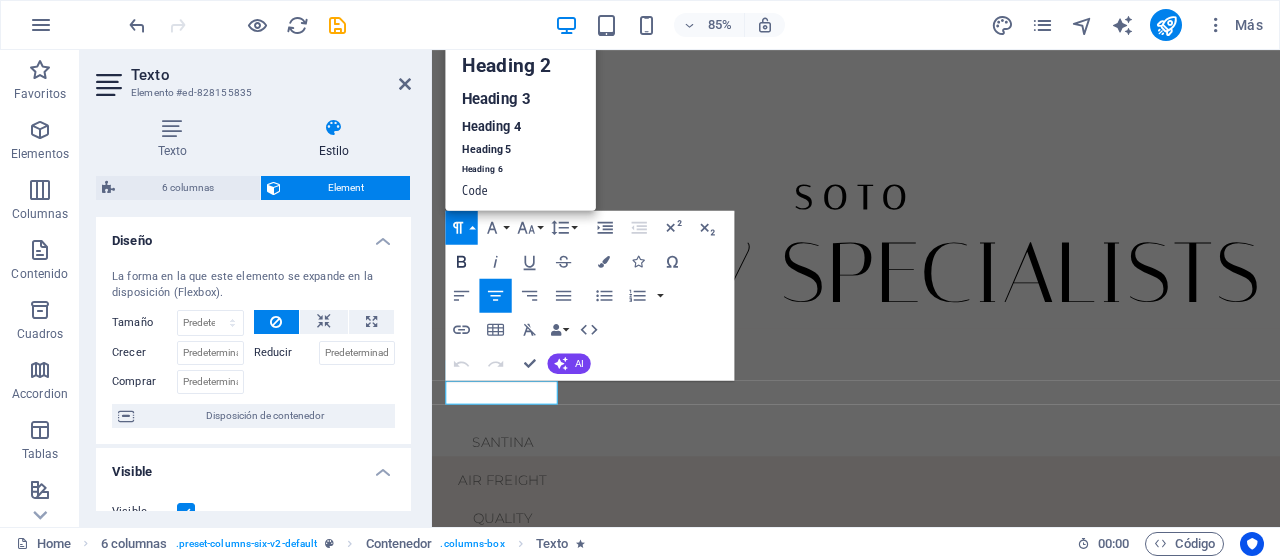 click 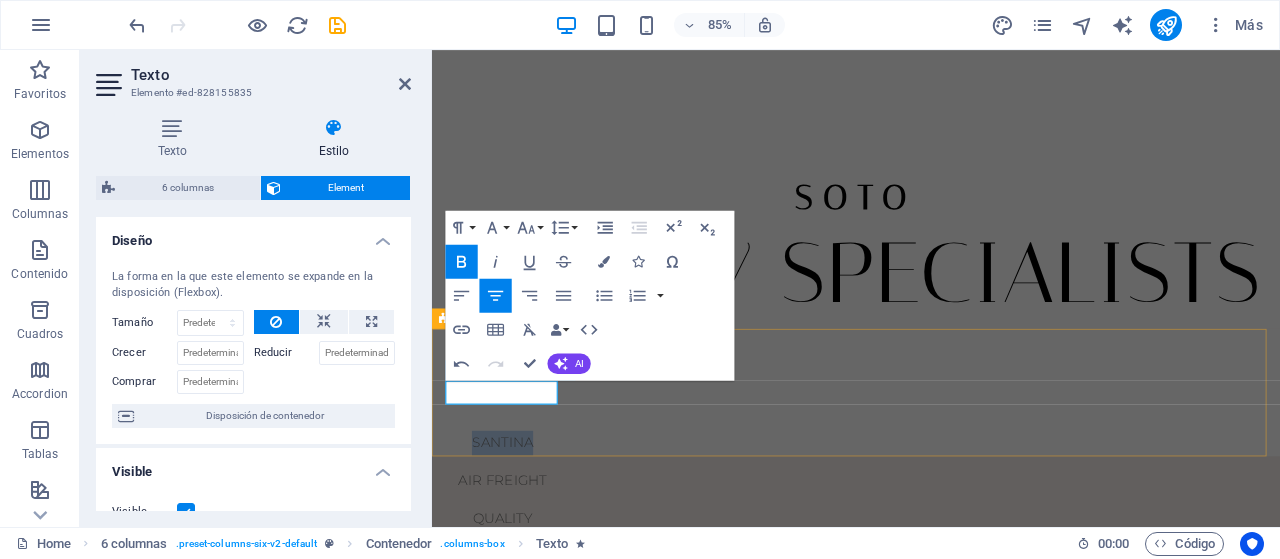 drag, startPoint x: 548, startPoint y: 452, endPoint x: 464, endPoint y: 450, distance: 84.0238 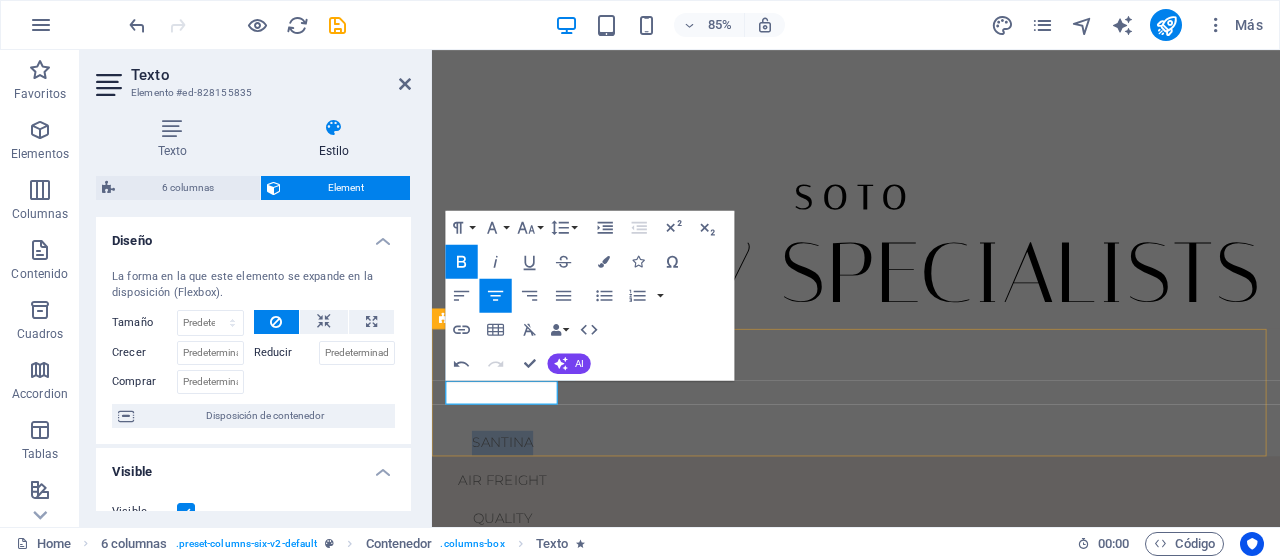 click on "​ SANTINA" at bounding box center (515, 512) 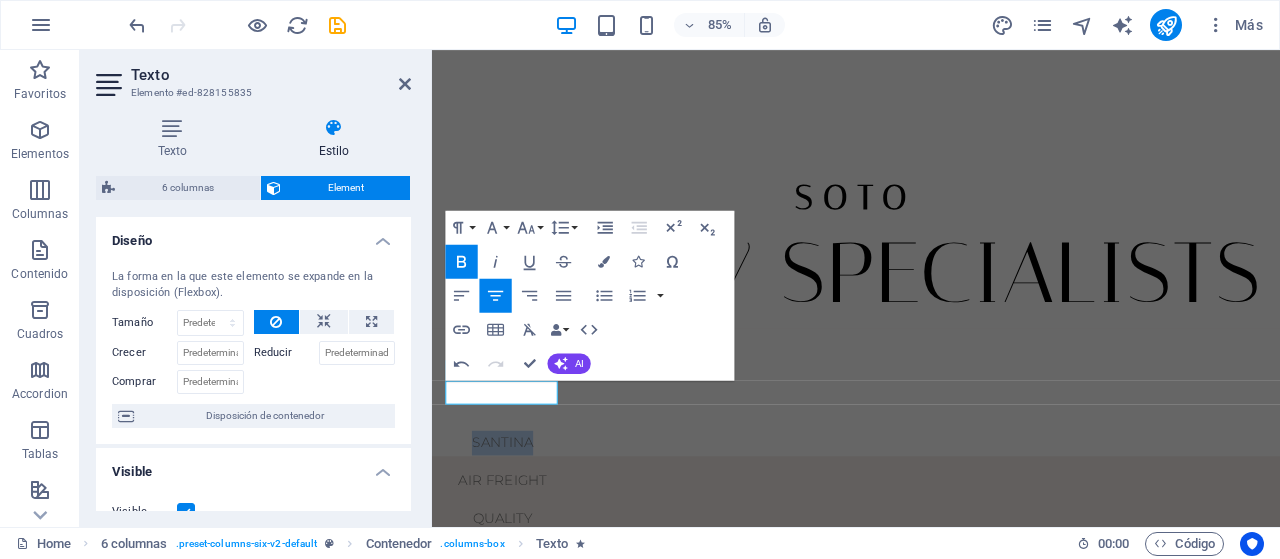 click 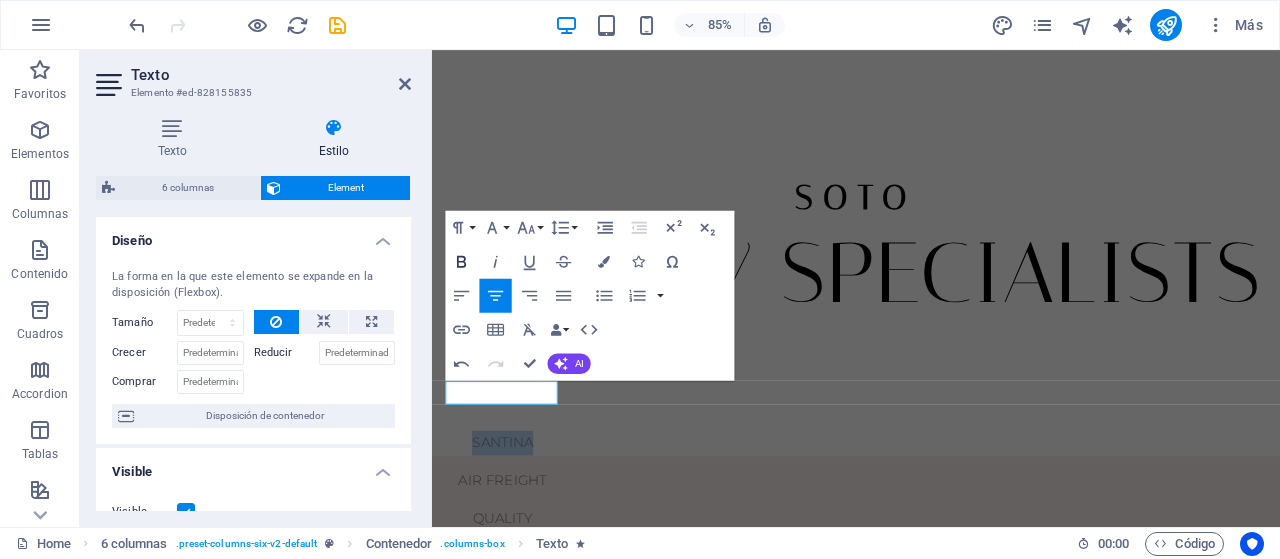 click 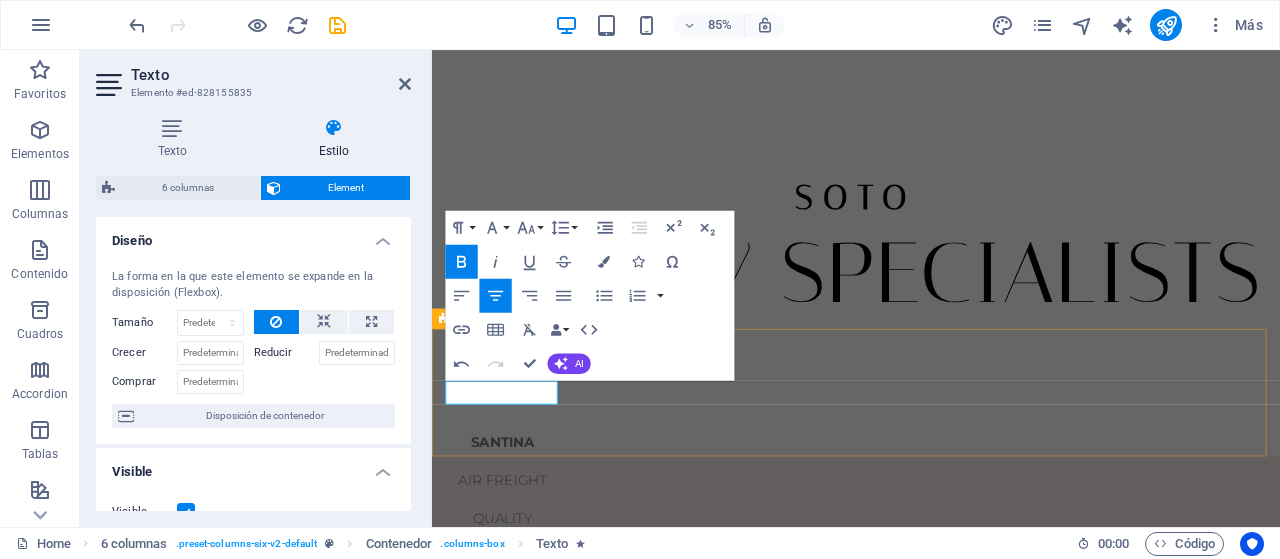 click on "​SANTINA AIR FREIGHT QUALITY PRODUCERS SEASON 2025 CONTACT" at bounding box center (931, 453) 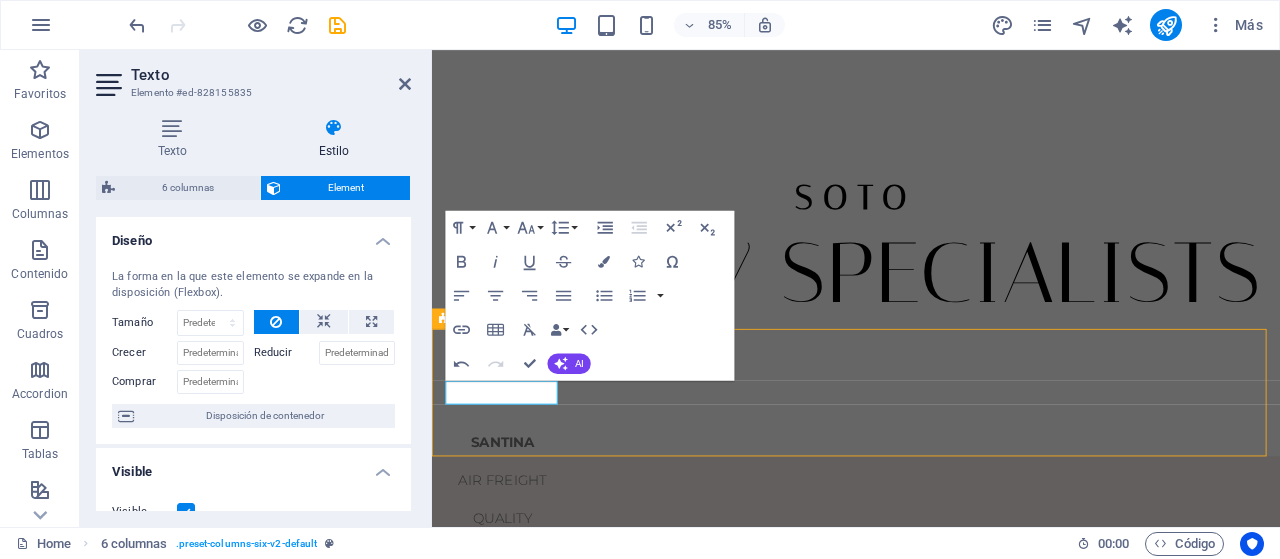 click on "SANTINA AIR FREIGHT QUALITY PRODUCERS SEASON 2025 CONTACT" at bounding box center (931, 453) 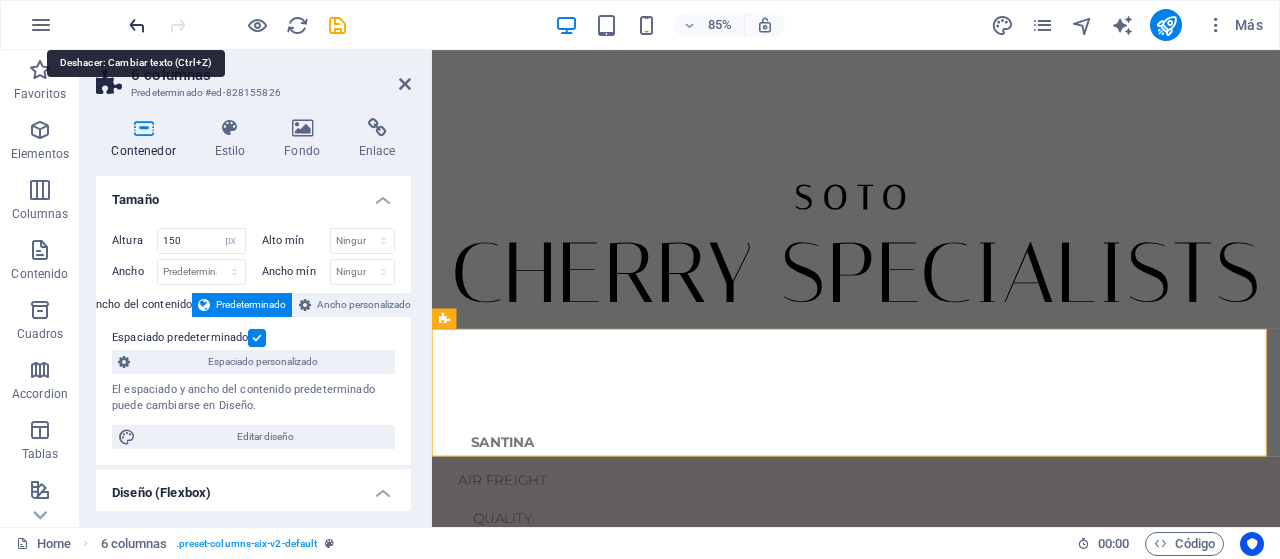 click at bounding box center [137, 25] 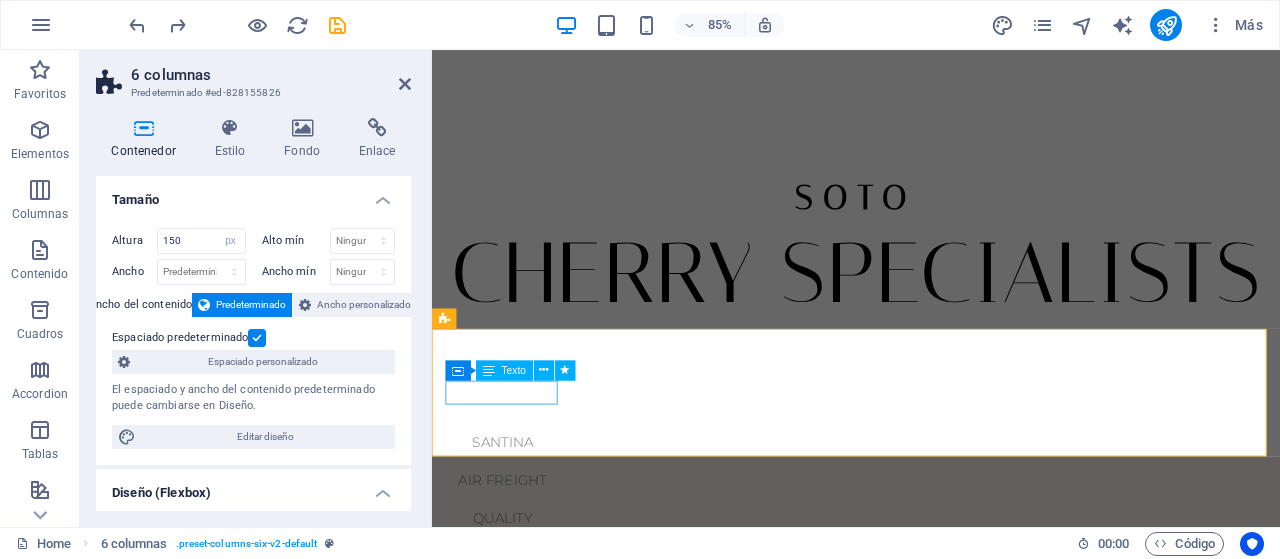 click on "SANTINA" at bounding box center [515, 512] 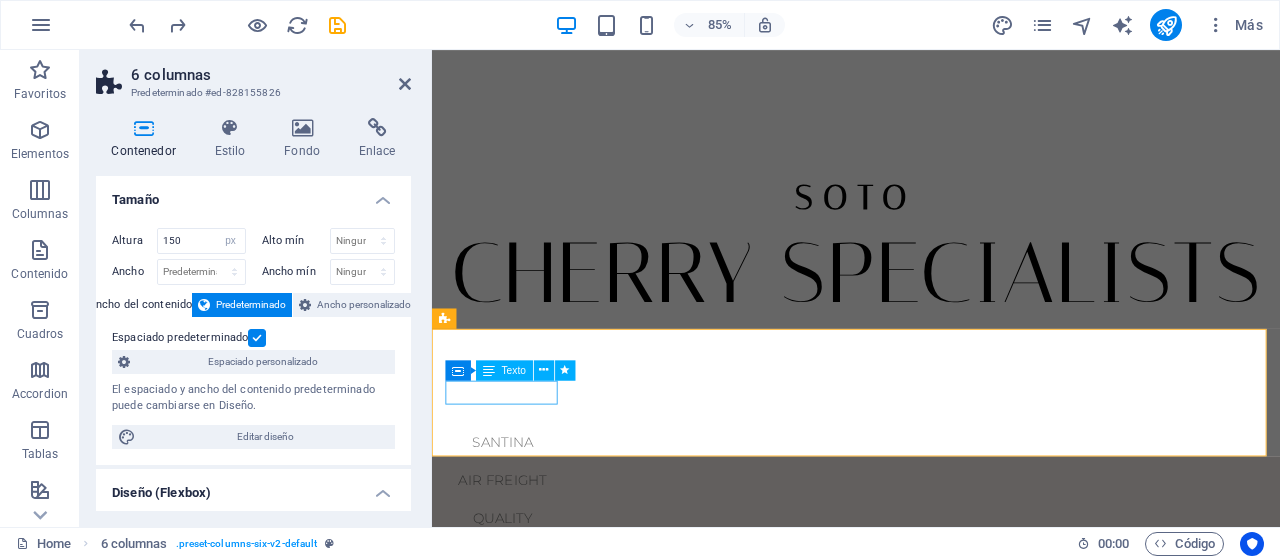 click on "SANTINA" at bounding box center [515, 512] 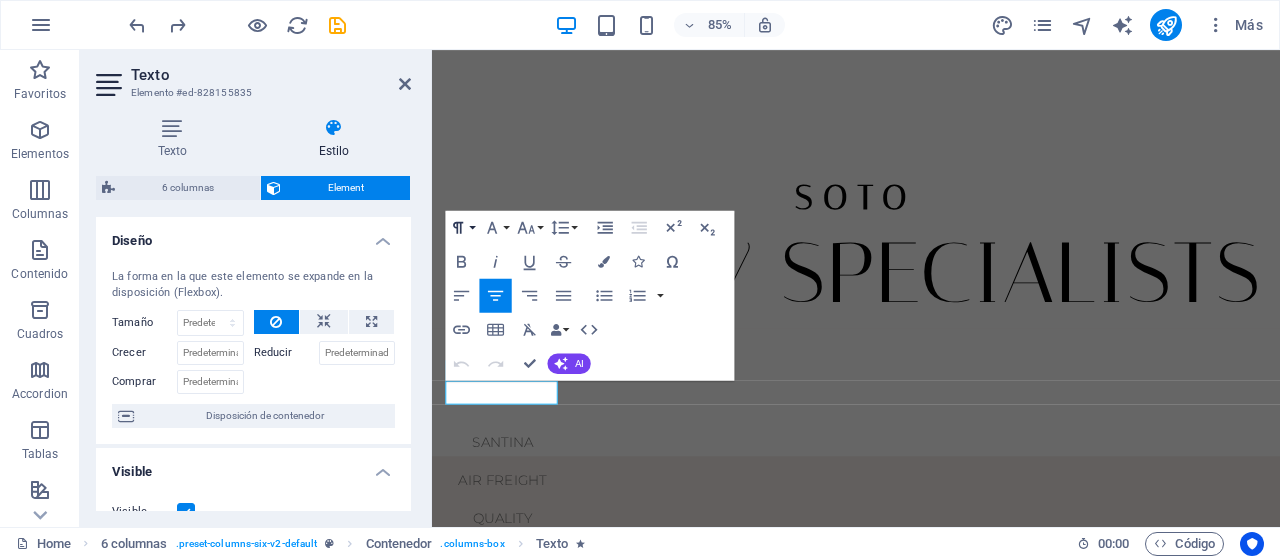 click 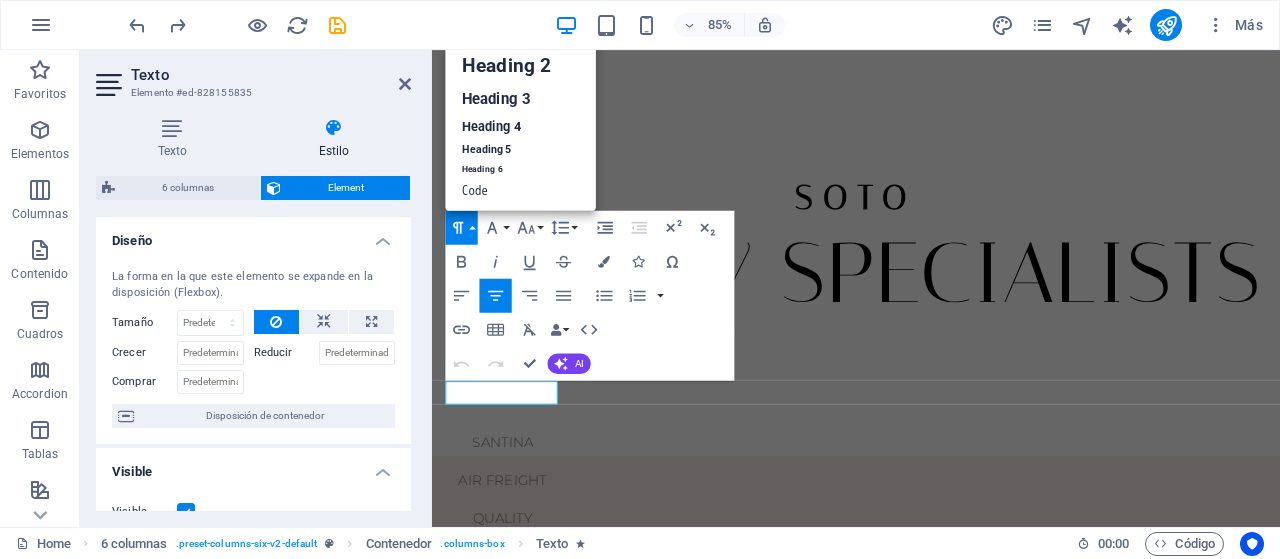 scroll, scrollTop: 16, scrollLeft: 0, axis: vertical 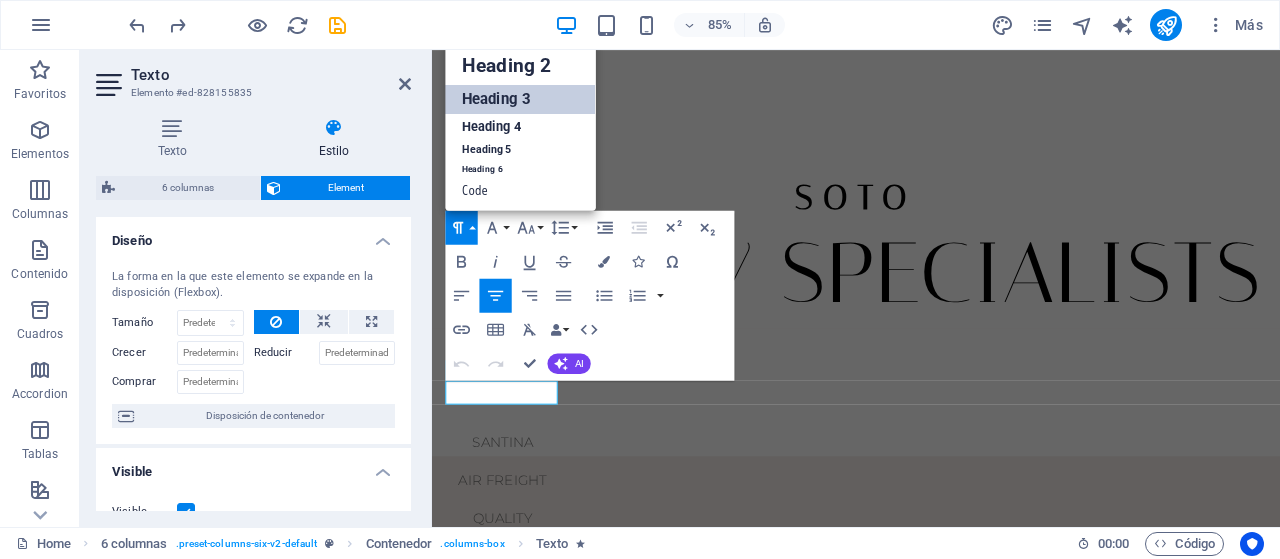 click on "Heading 3" at bounding box center (521, 100) 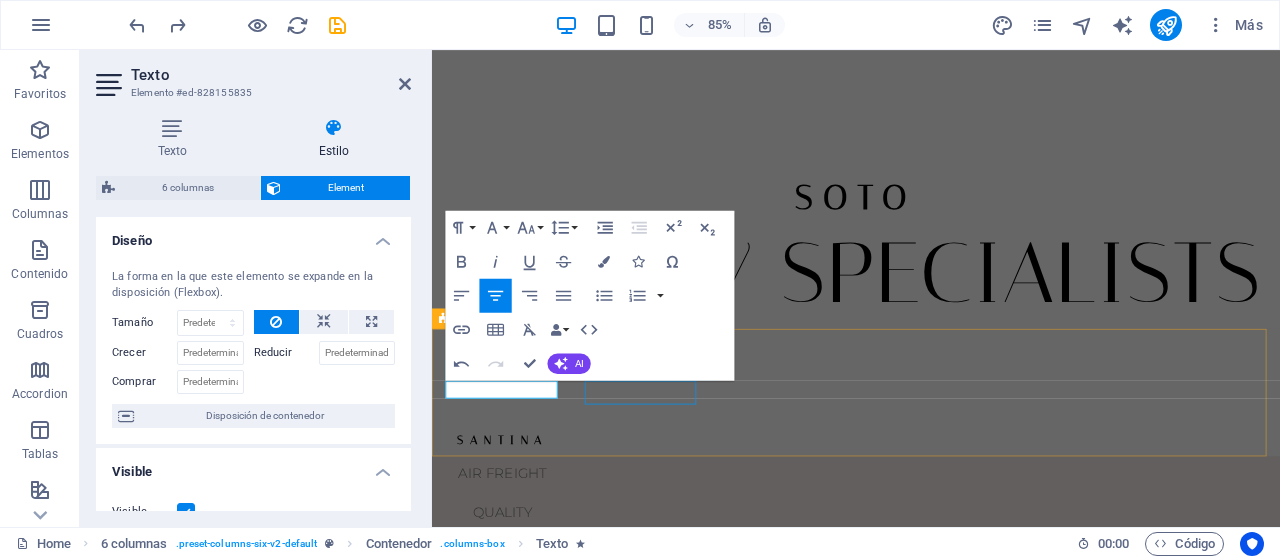 click on "AIR FREIGHT" at bounding box center (515, 549) 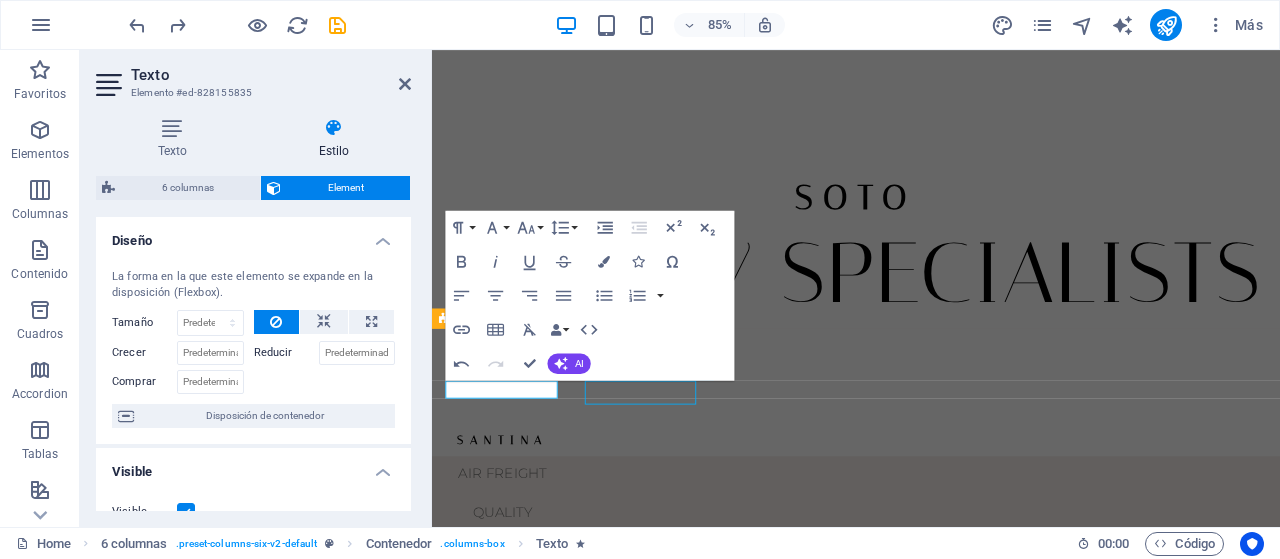 click on "AIR FREIGHT" at bounding box center (515, 549) 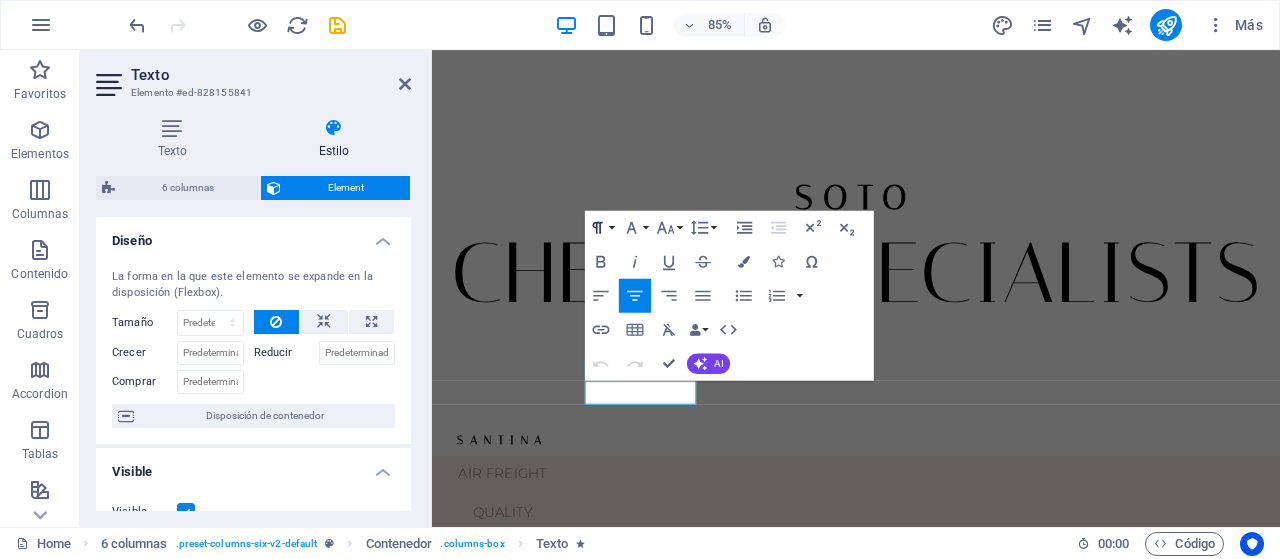 click on "Paragraph Format" at bounding box center [601, 227] 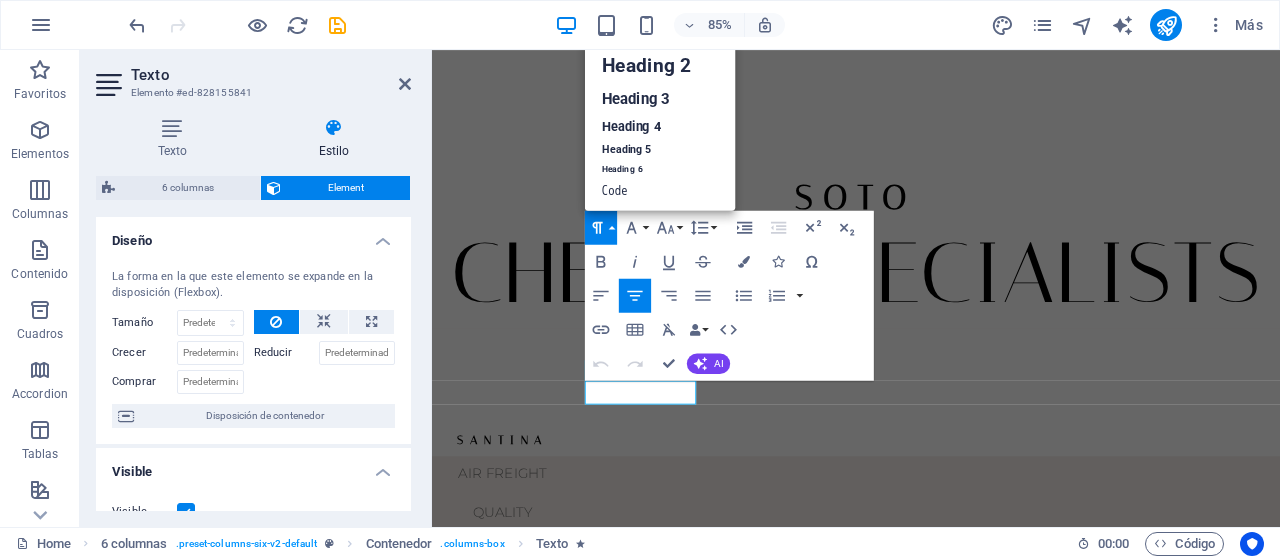 scroll, scrollTop: 16, scrollLeft: 0, axis: vertical 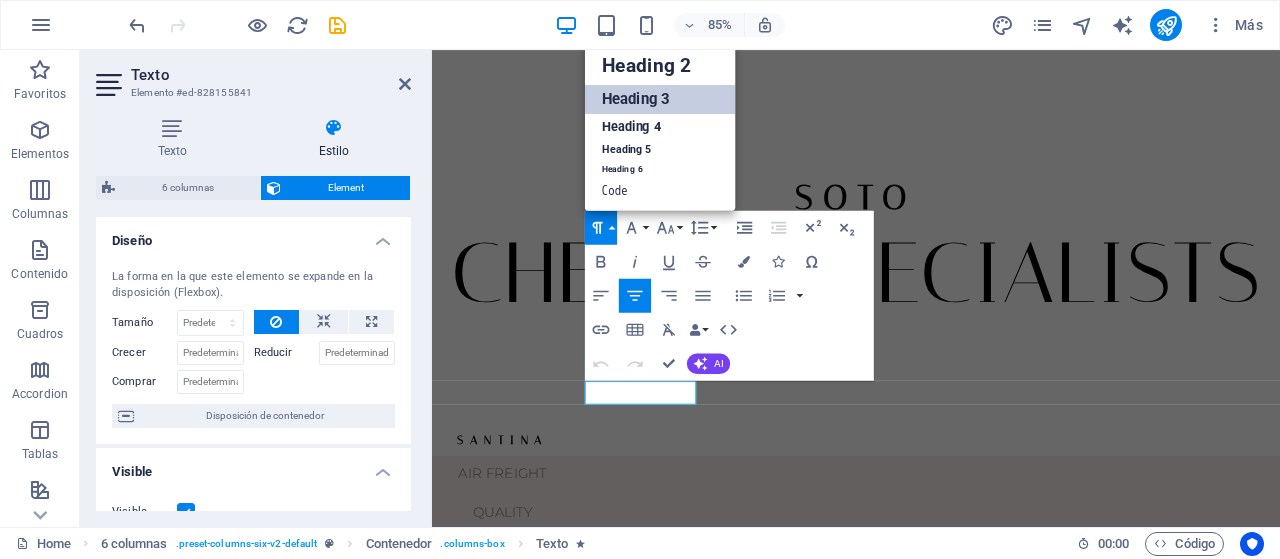 click on "Heading 3" at bounding box center [660, 100] 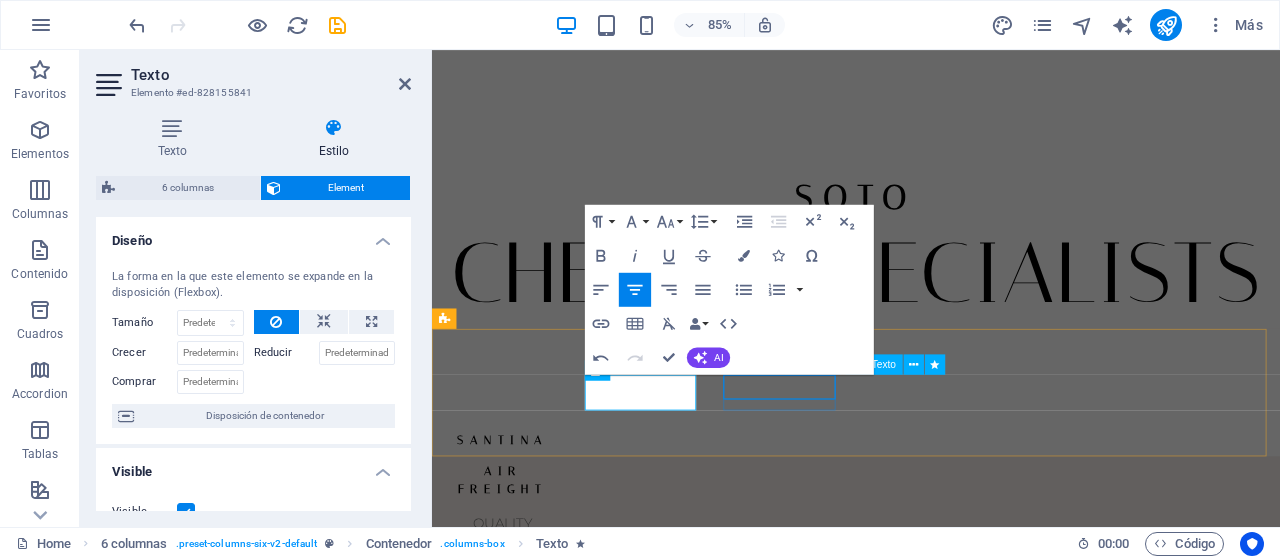 click on "QUALITY" at bounding box center [515, 607] 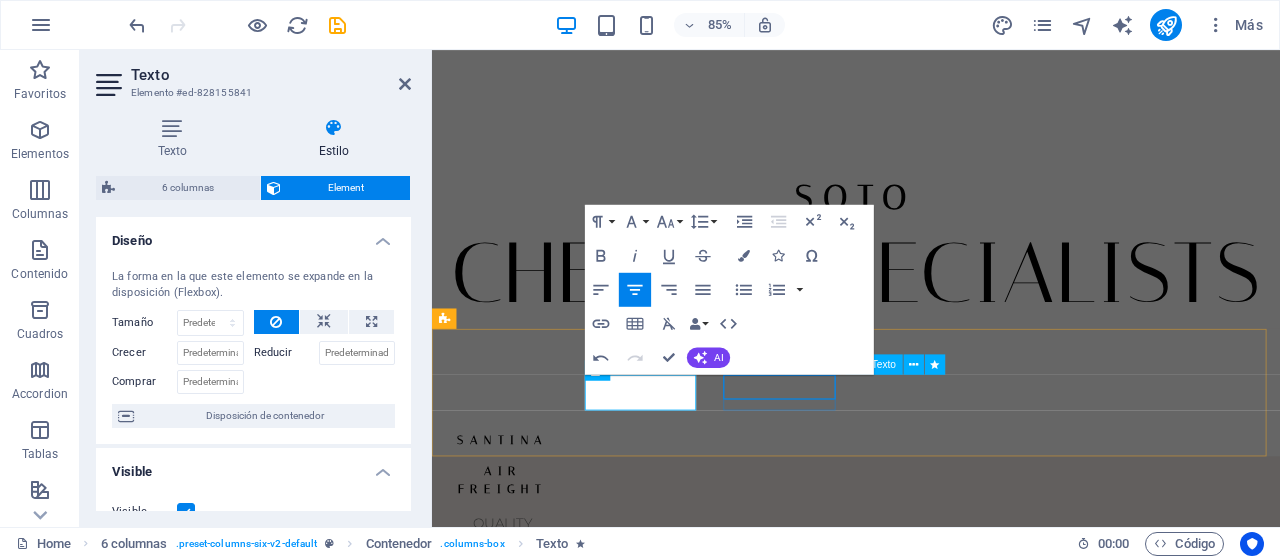 click on "QUALITY" at bounding box center (515, 607) 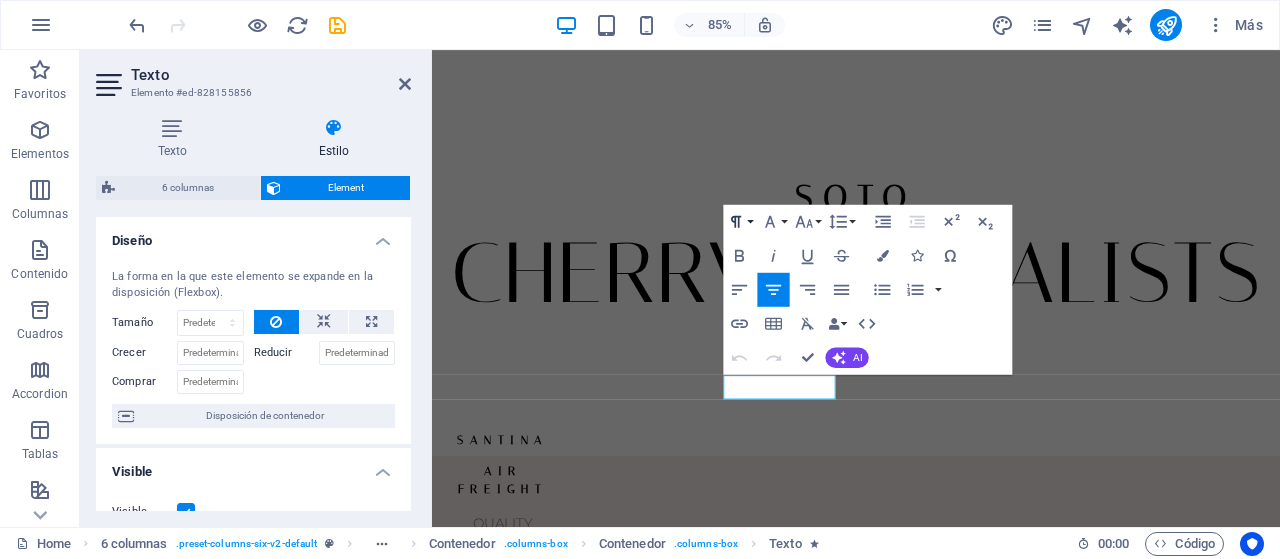 click on "Paragraph Format" at bounding box center [740, 222] 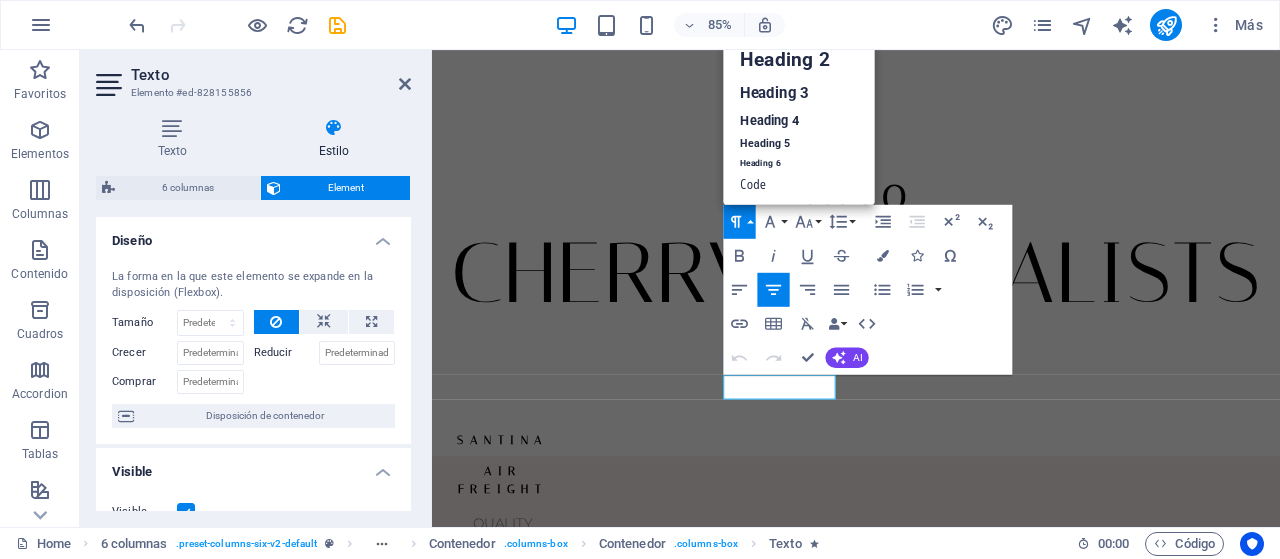 scroll, scrollTop: 16, scrollLeft: 0, axis: vertical 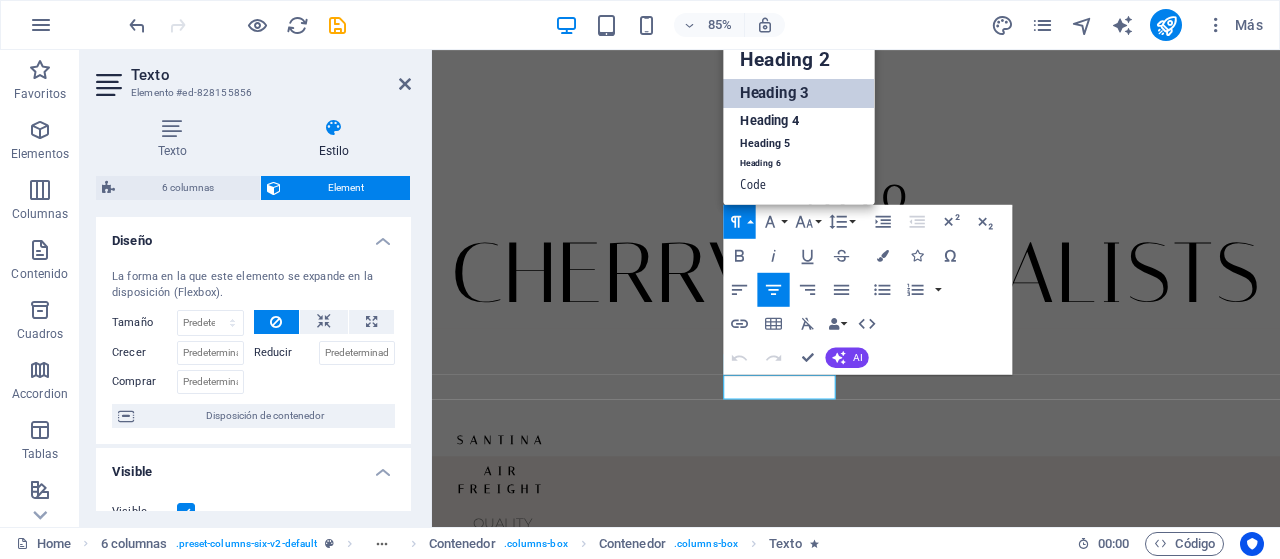 click on "Heading 3" at bounding box center [799, 94] 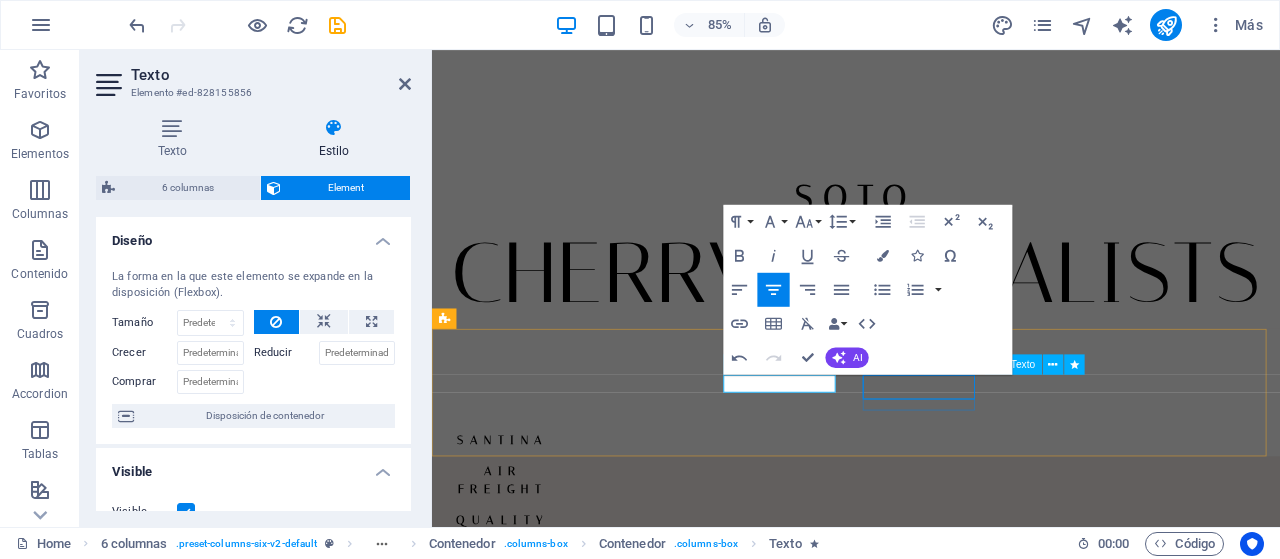 click on "PRODUCERS" at bounding box center [515, 644] 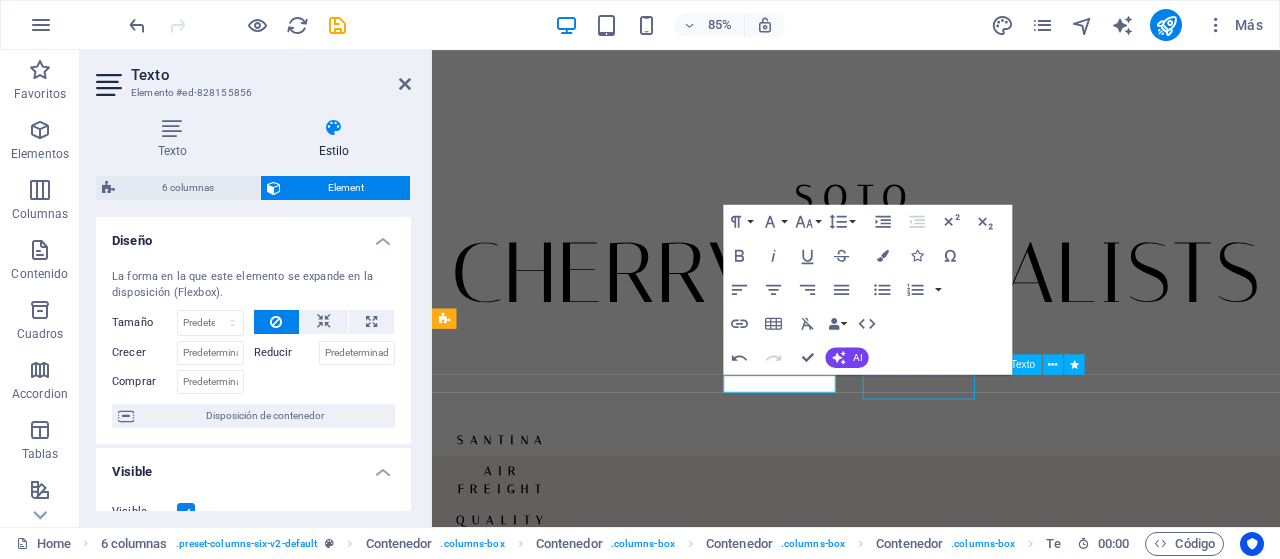 click on "PRODUCERS" at bounding box center [515, 644] 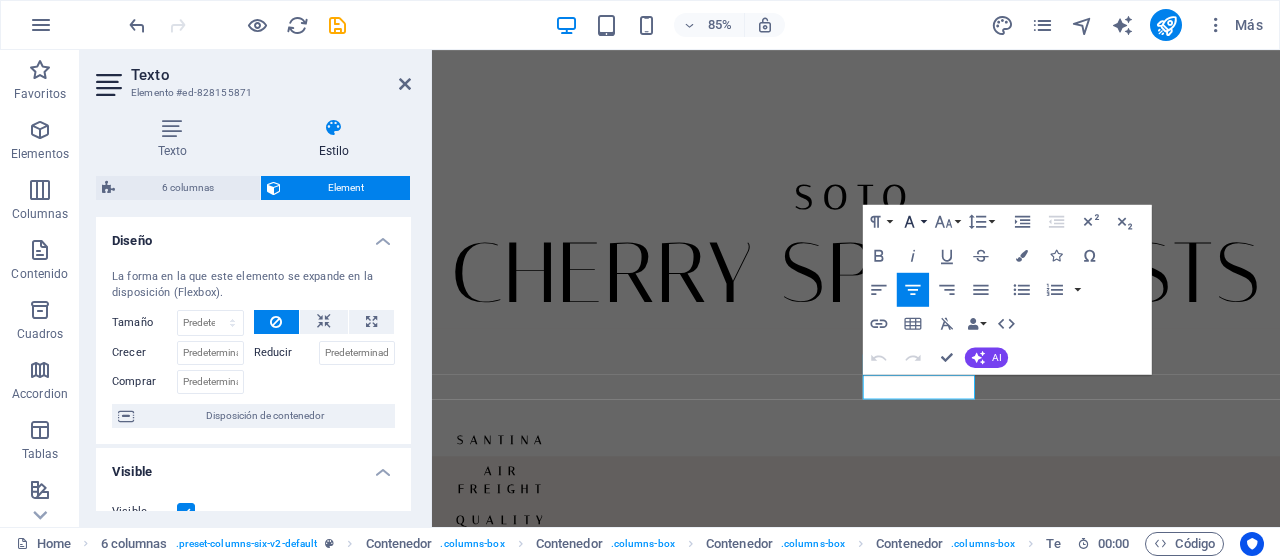 click on "Font Family" at bounding box center (913, 222) 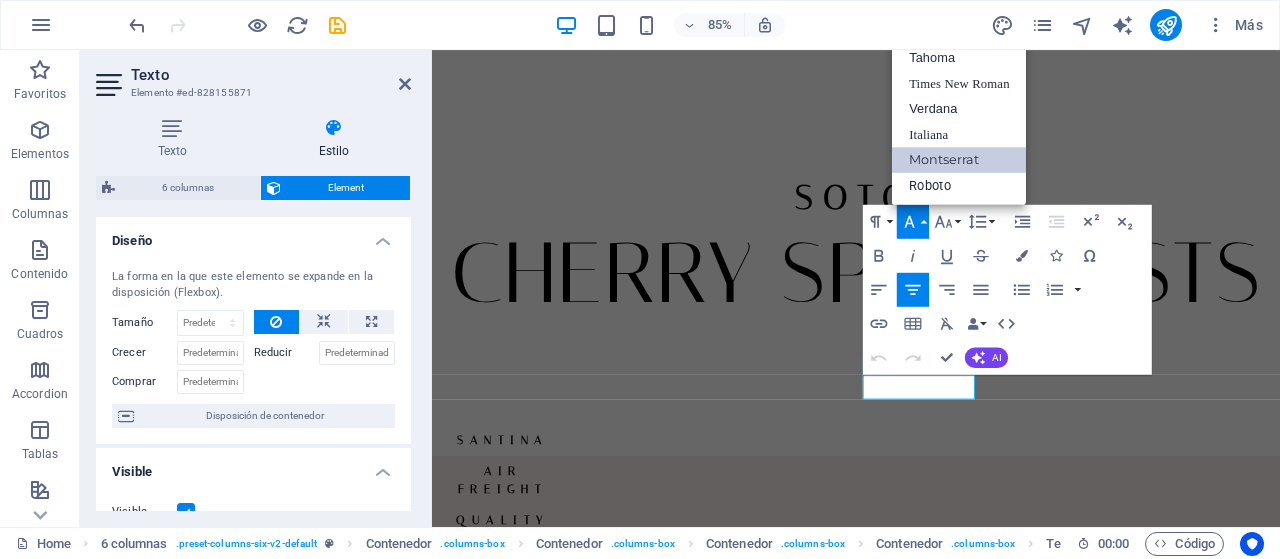 scroll, scrollTop: 11, scrollLeft: 0, axis: vertical 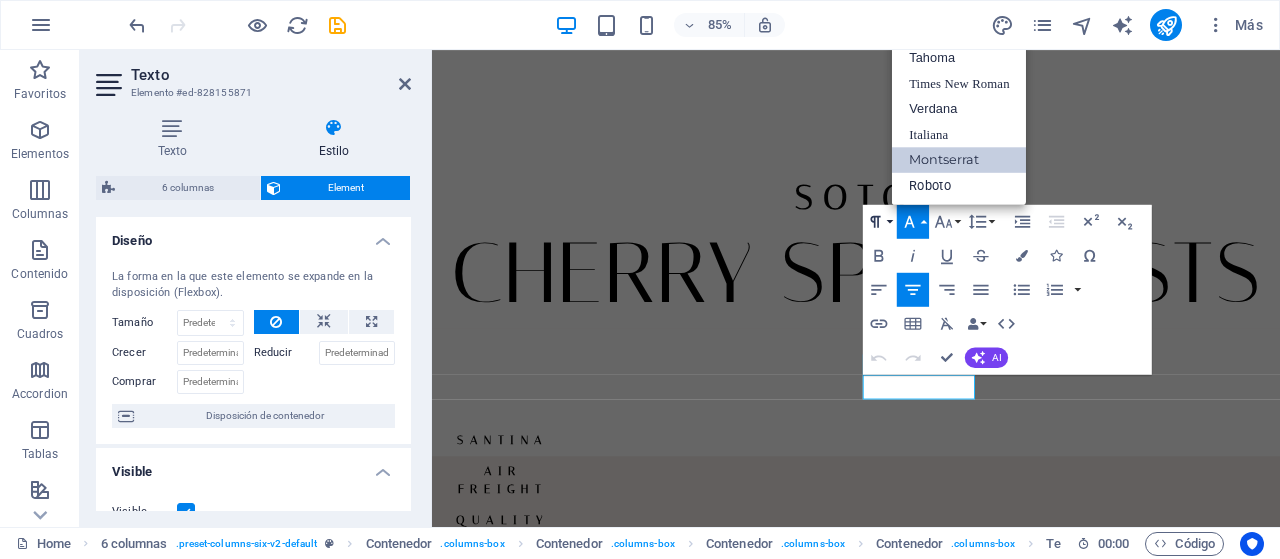 click 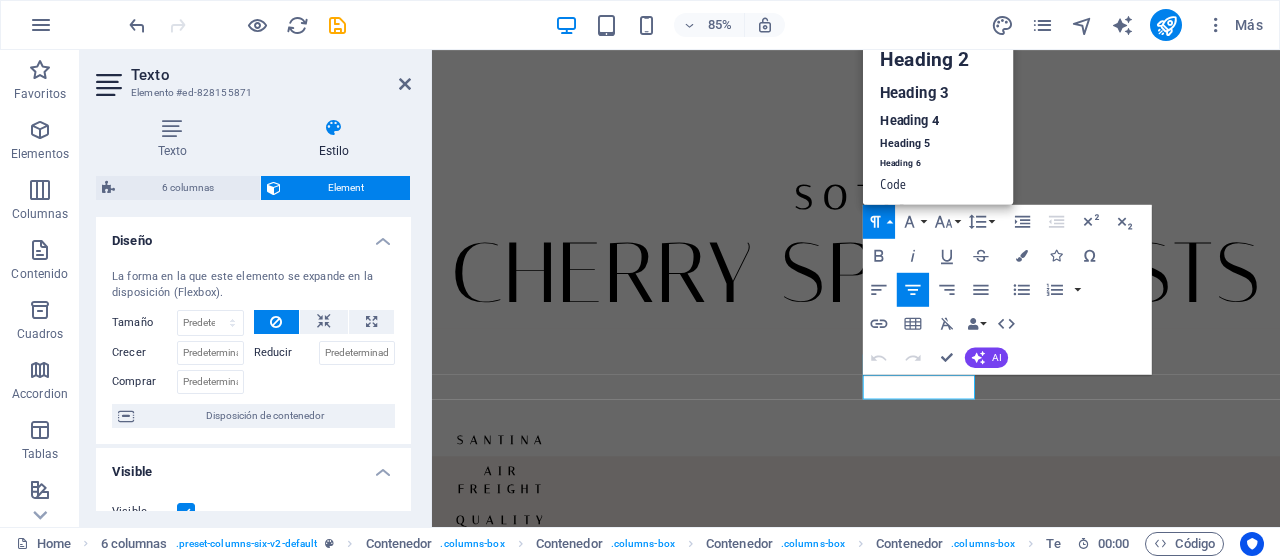 scroll, scrollTop: 16, scrollLeft: 0, axis: vertical 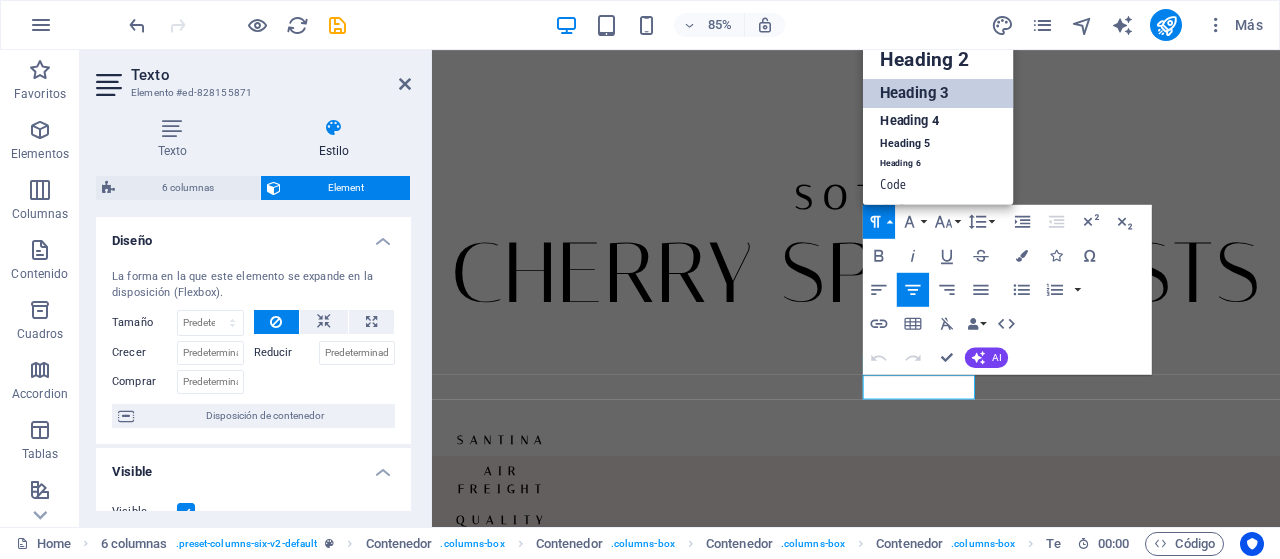 click on "Heading 3" at bounding box center [938, 94] 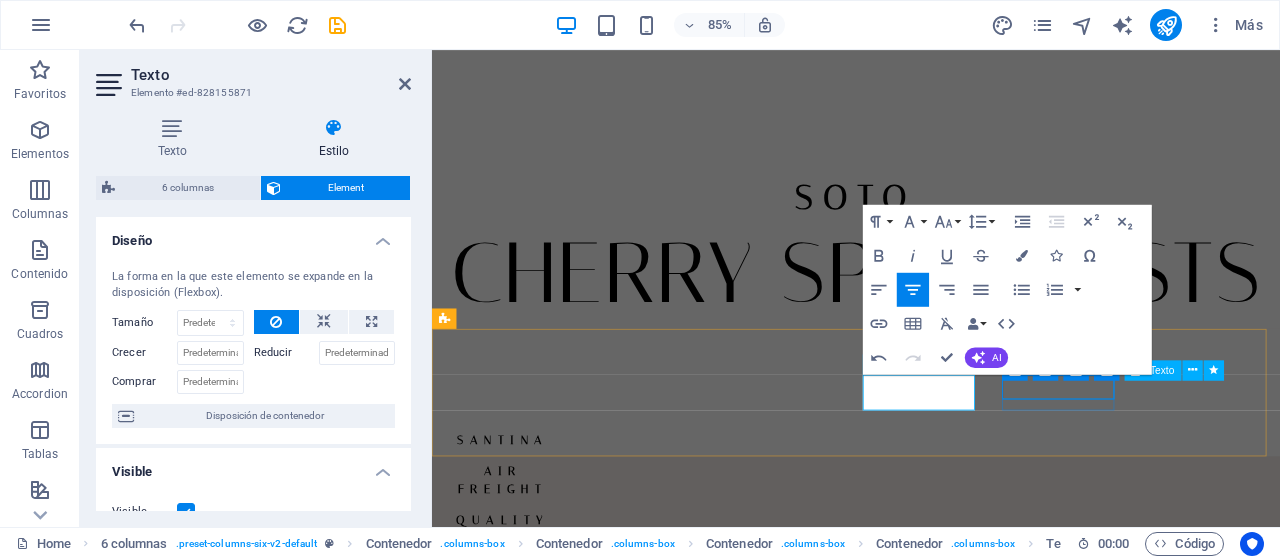 click on "SEASON 2025" at bounding box center (515, 702) 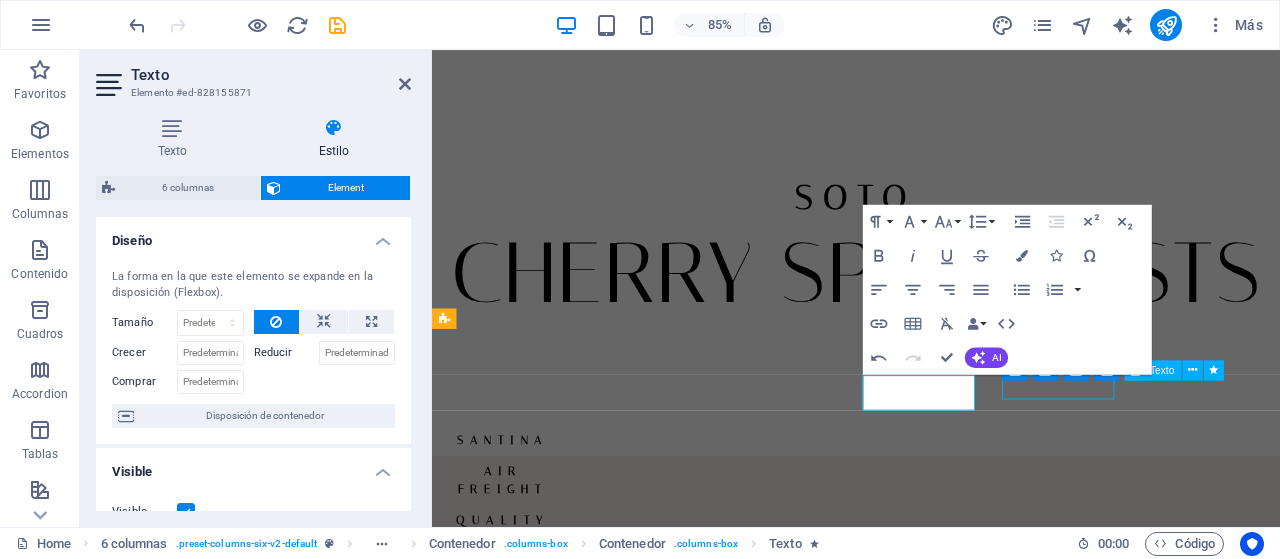 click on "SEASON 2025" at bounding box center [515, 702] 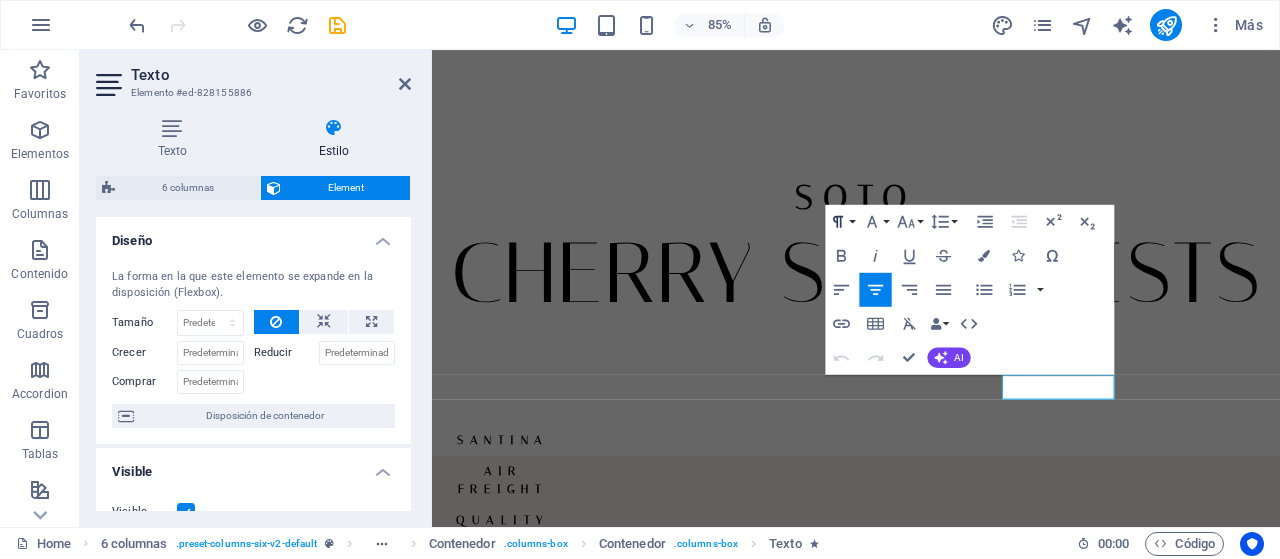 click 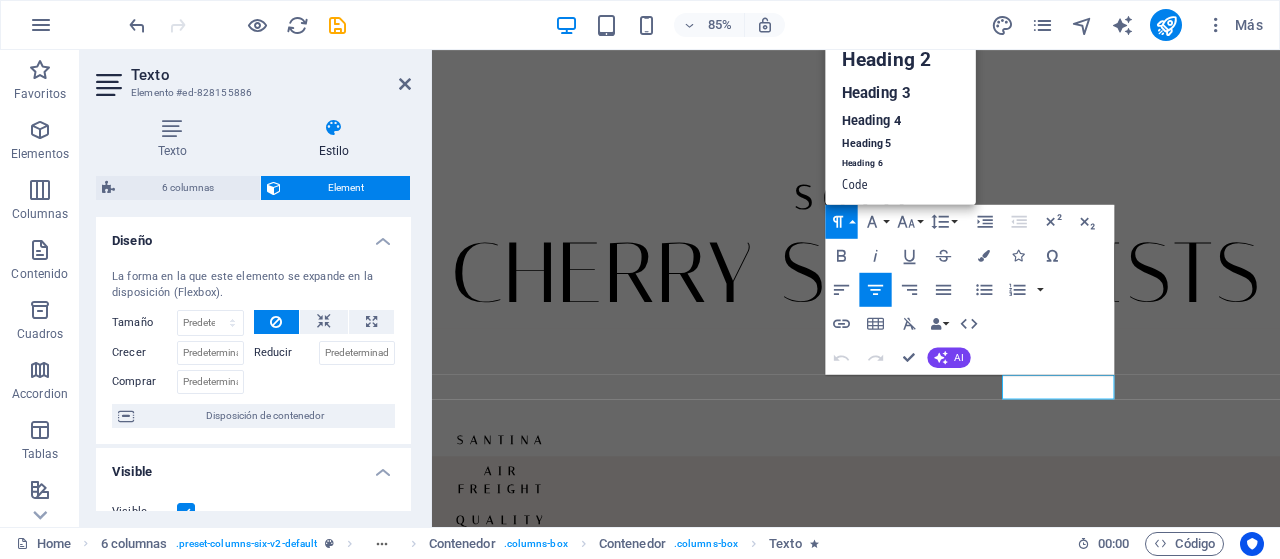 scroll, scrollTop: 16, scrollLeft: 0, axis: vertical 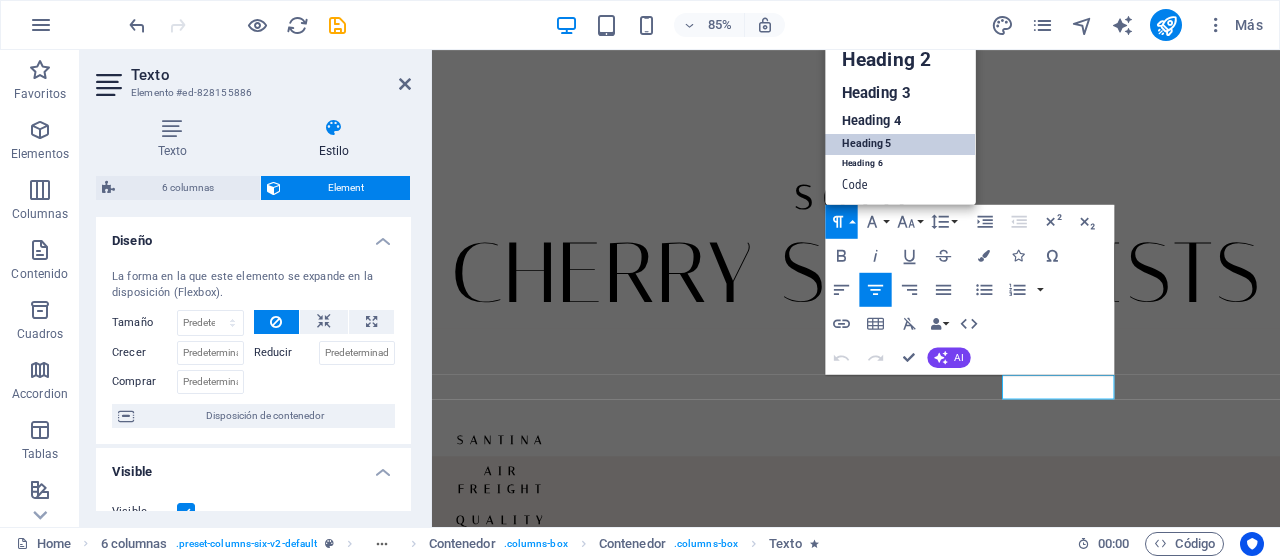 click on "Heading 5" at bounding box center [900, 144] 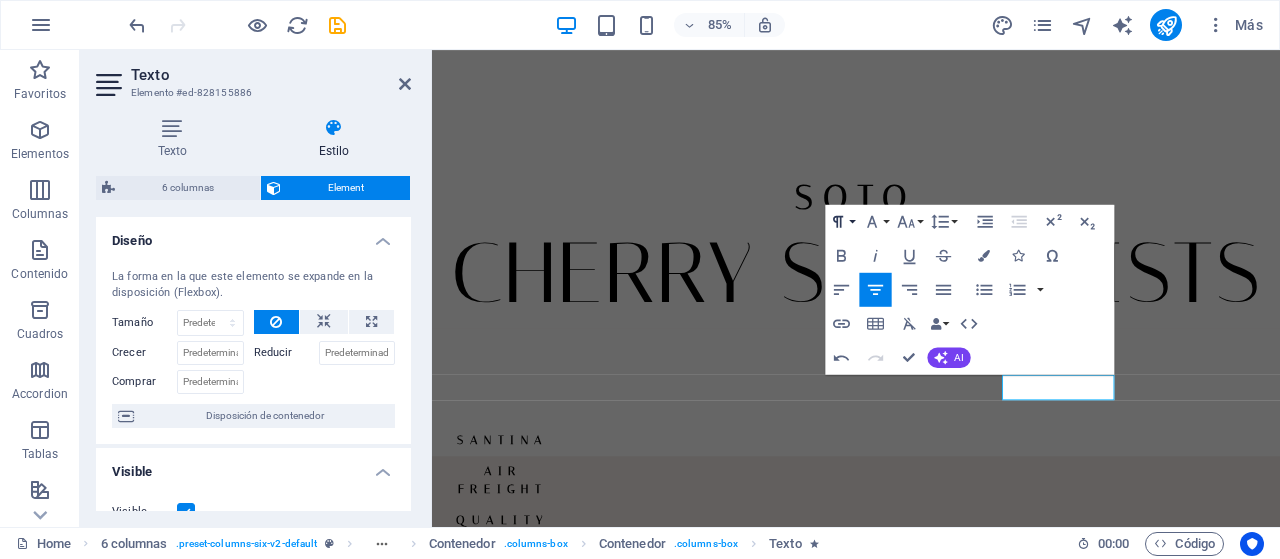 click 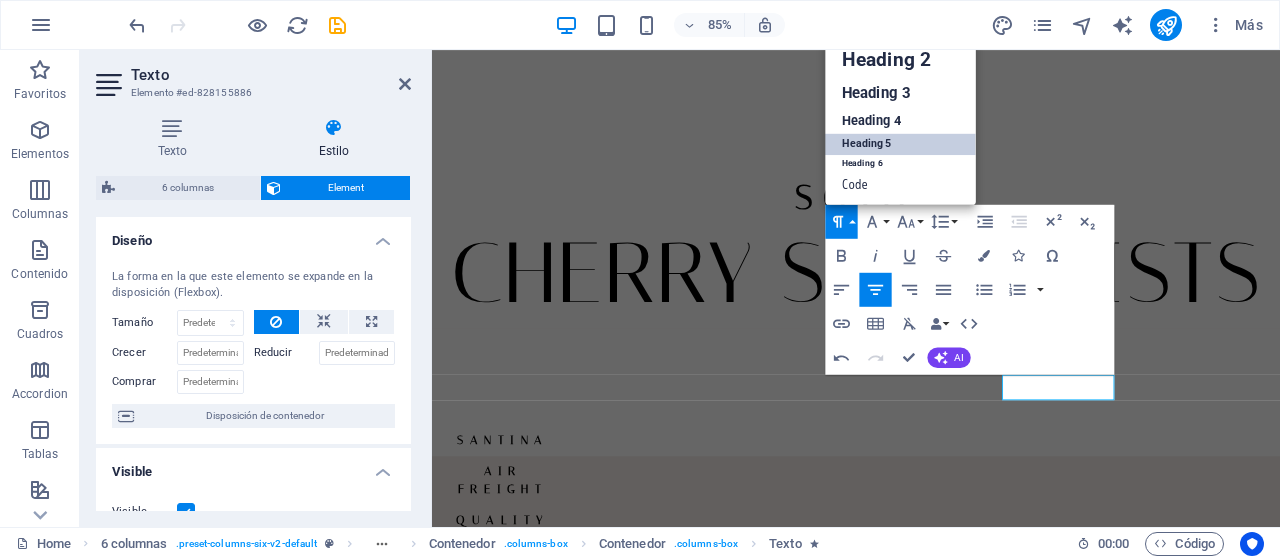 scroll, scrollTop: 16, scrollLeft: 0, axis: vertical 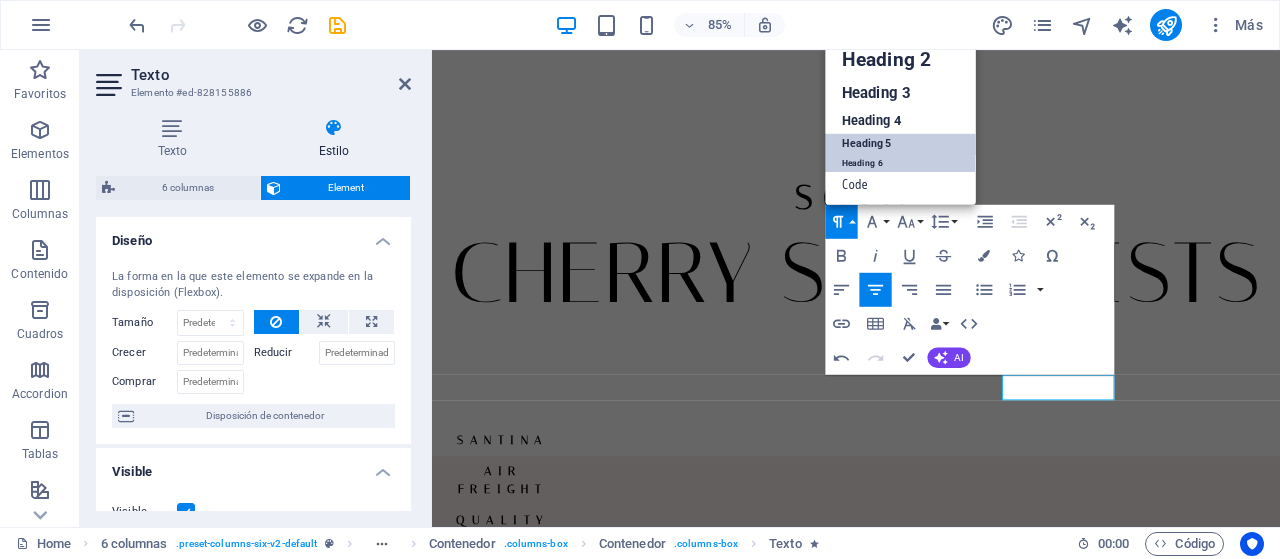 click on "Heading 6" at bounding box center [900, 163] 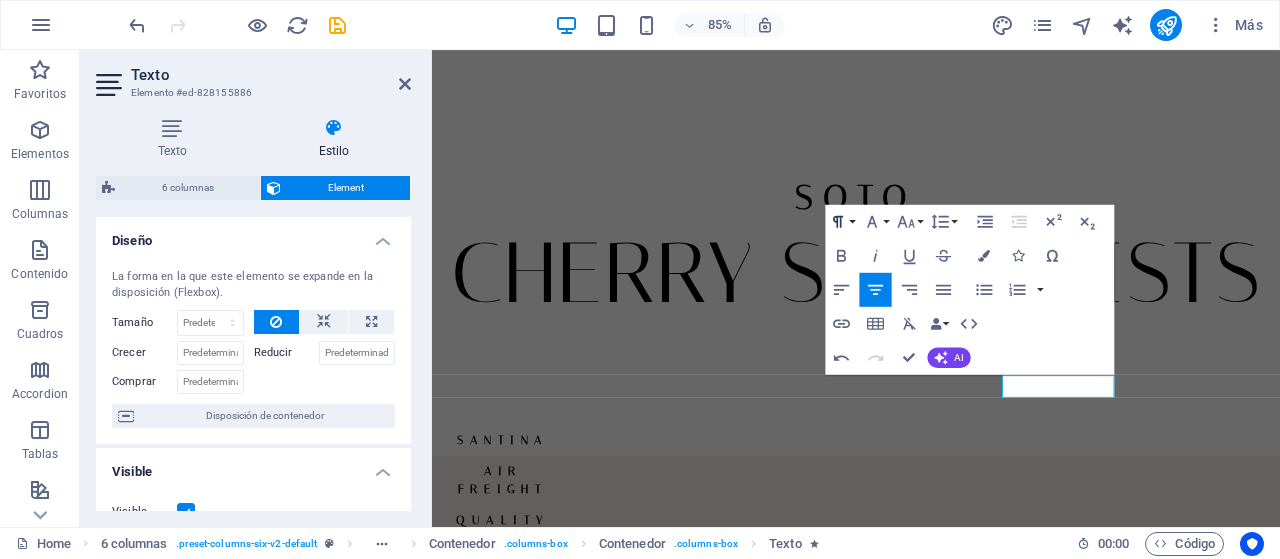 click on "Paragraph Format" at bounding box center [841, 222] 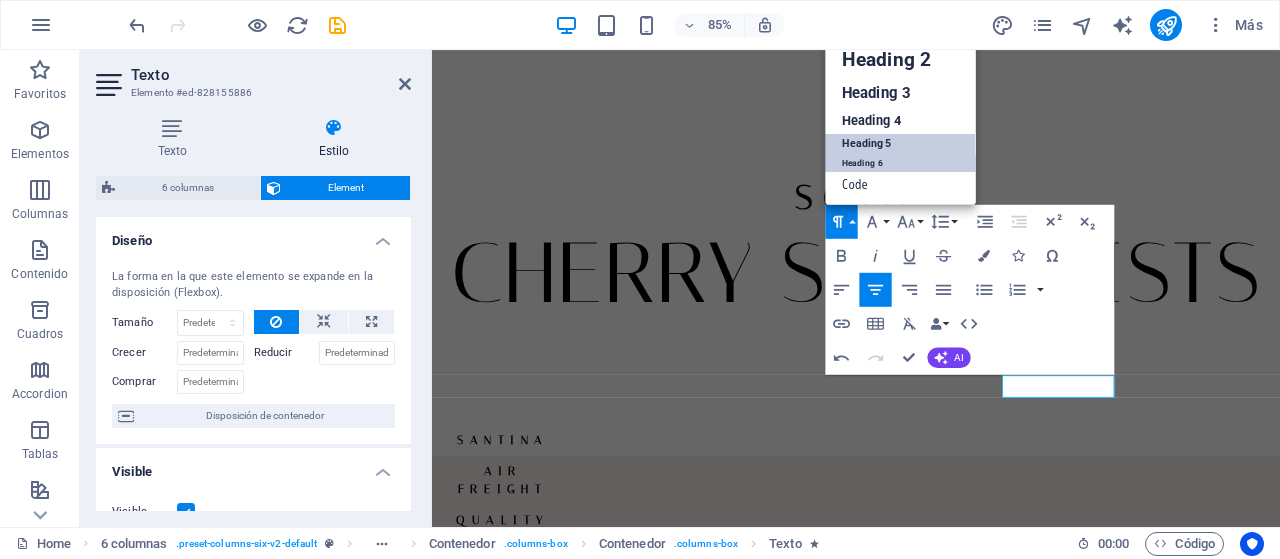 scroll, scrollTop: 16, scrollLeft: 0, axis: vertical 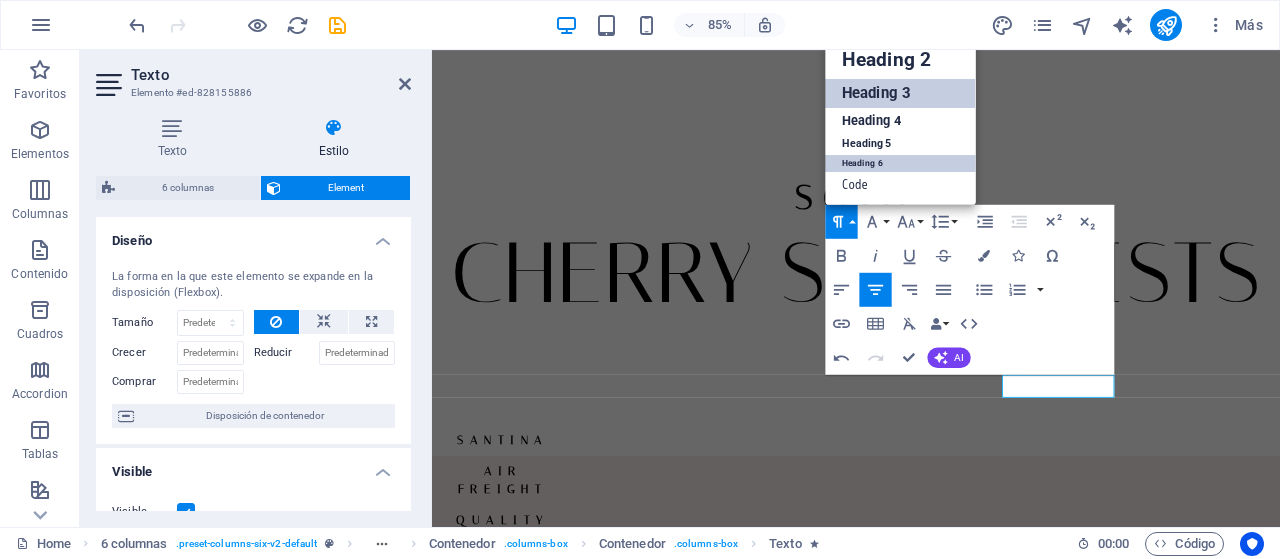click on "Heading 3" at bounding box center (900, 94) 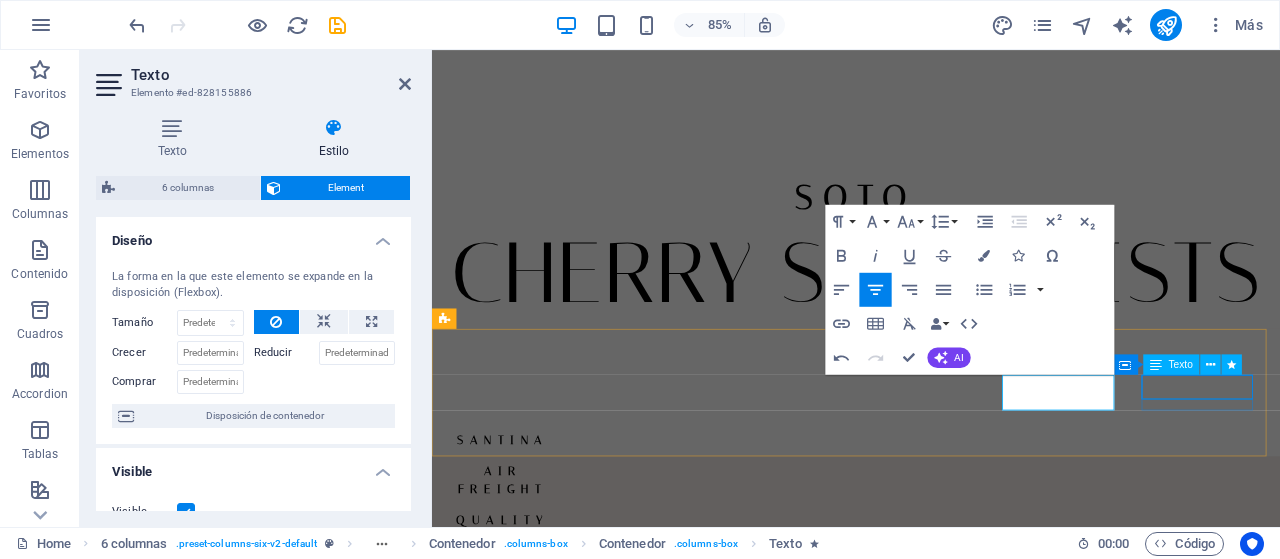 click on "CONTACT" at bounding box center [515, 739] 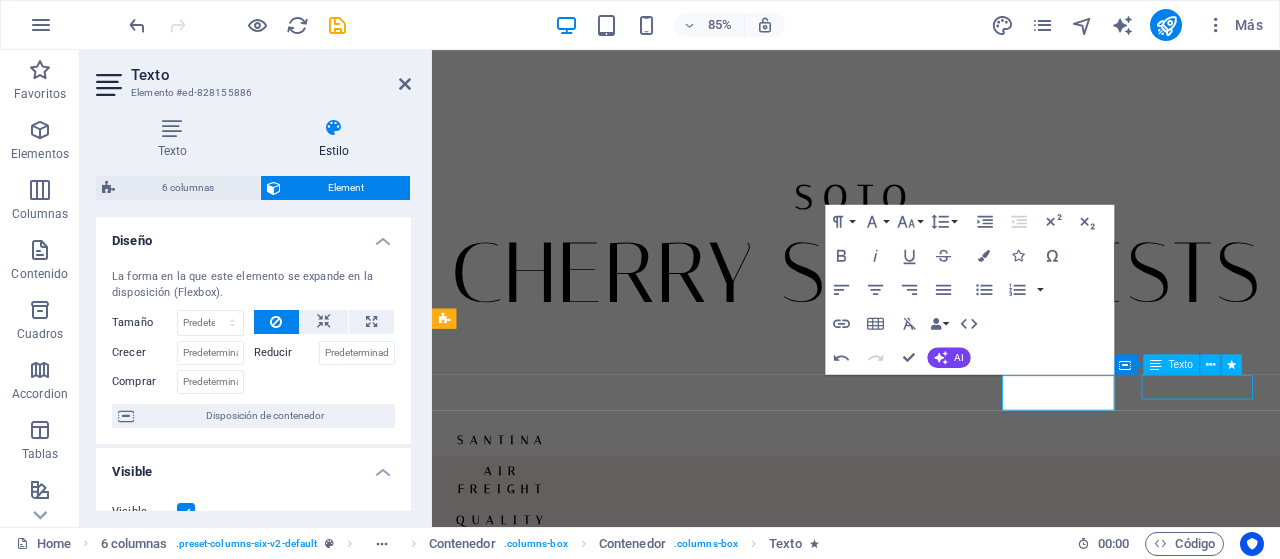 click on "CONTACT" at bounding box center [515, 739] 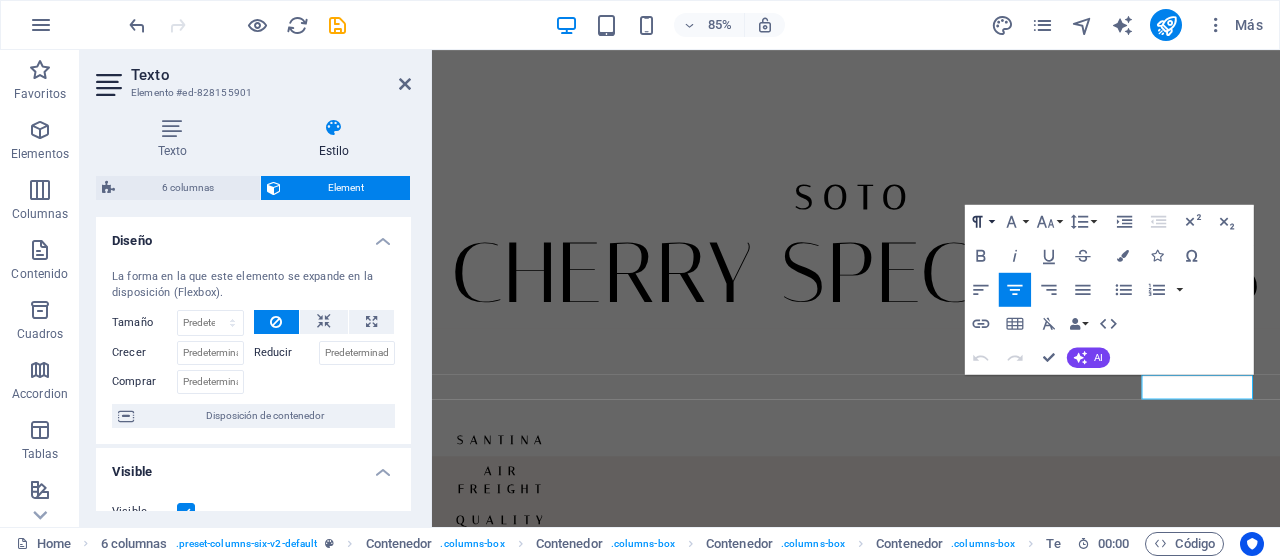 click on "Paragraph Format" at bounding box center [981, 222] 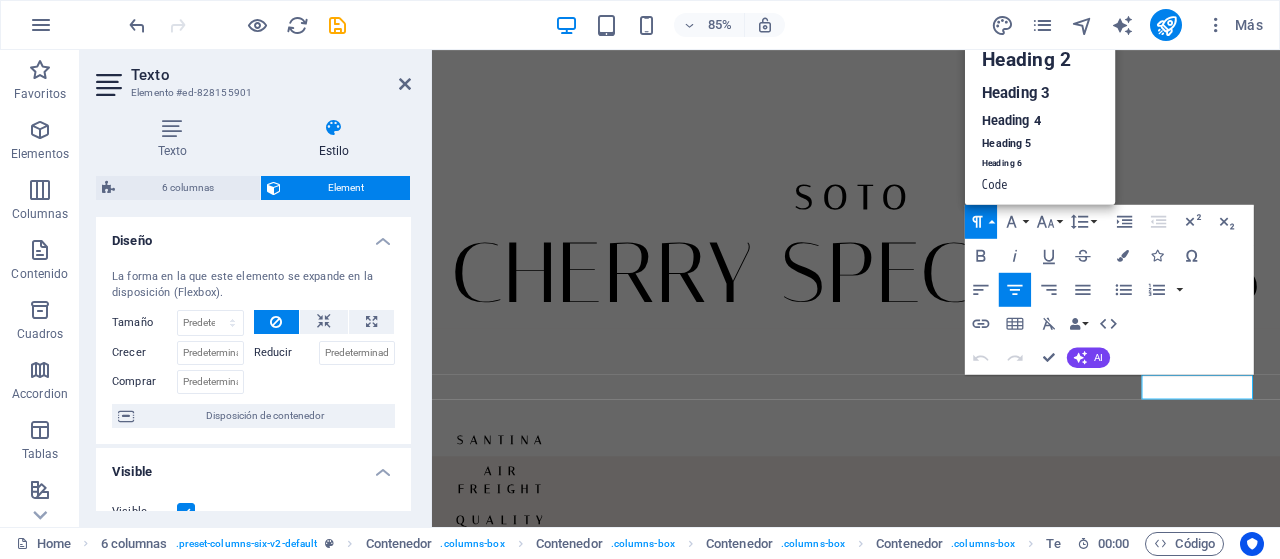 scroll, scrollTop: 16, scrollLeft: 0, axis: vertical 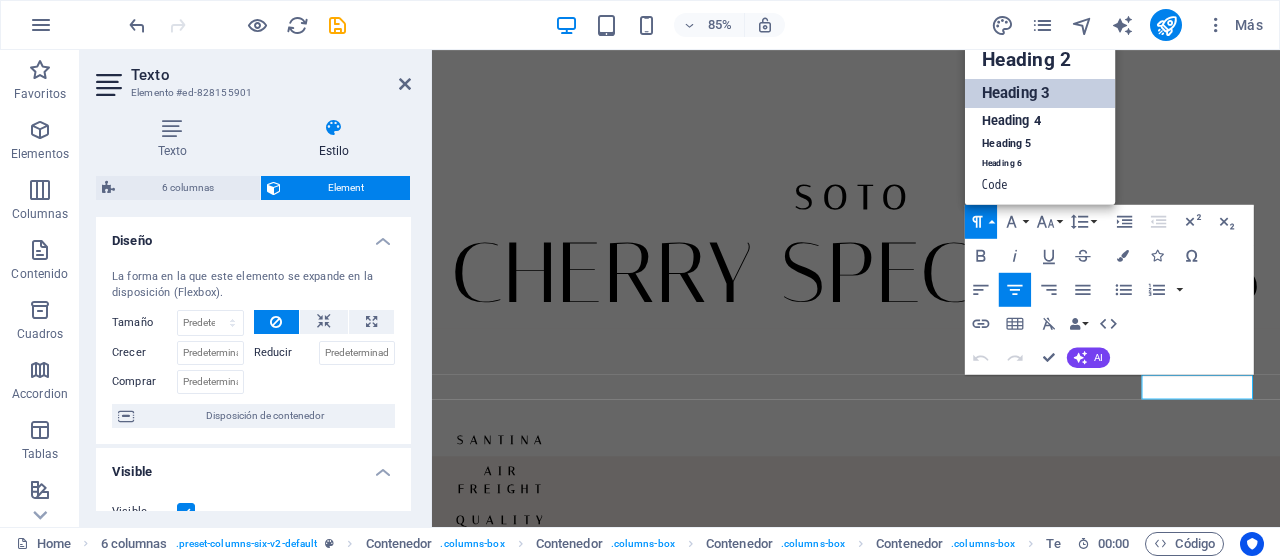 click on "Heading 3" at bounding box center (1040, 94) 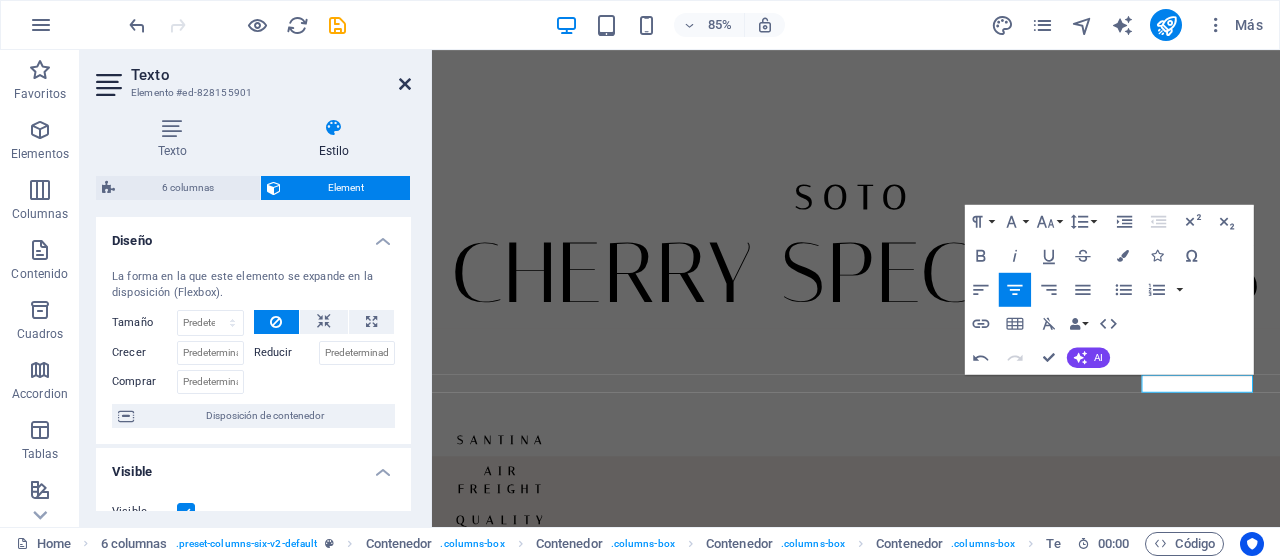 click at bounding box center (405, 84) 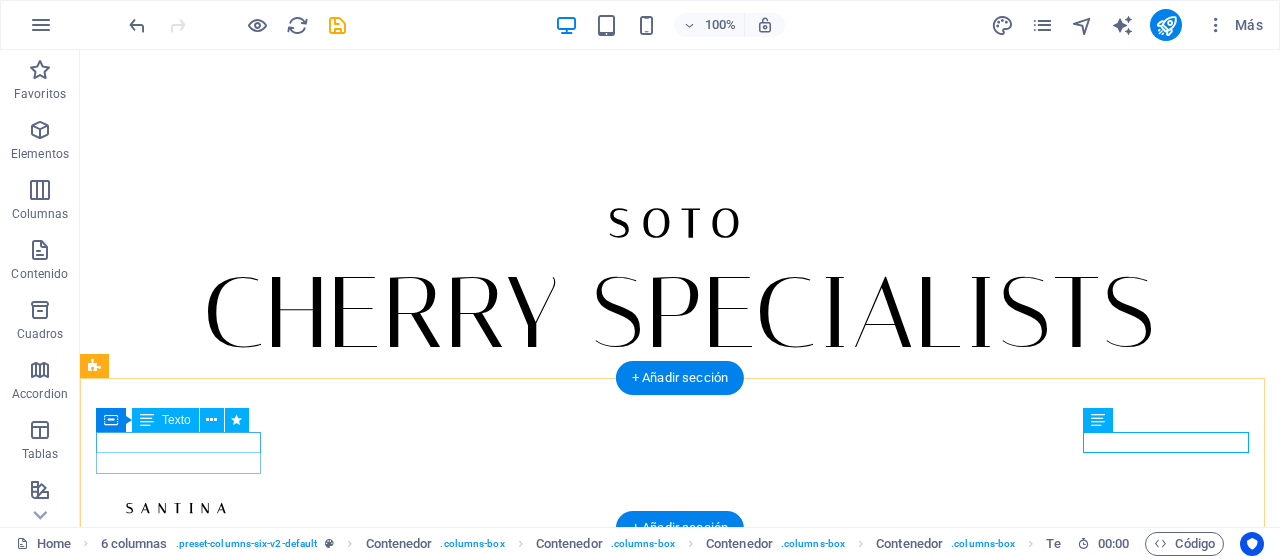 click on "SANTINA" at bounding box center (180, 508) 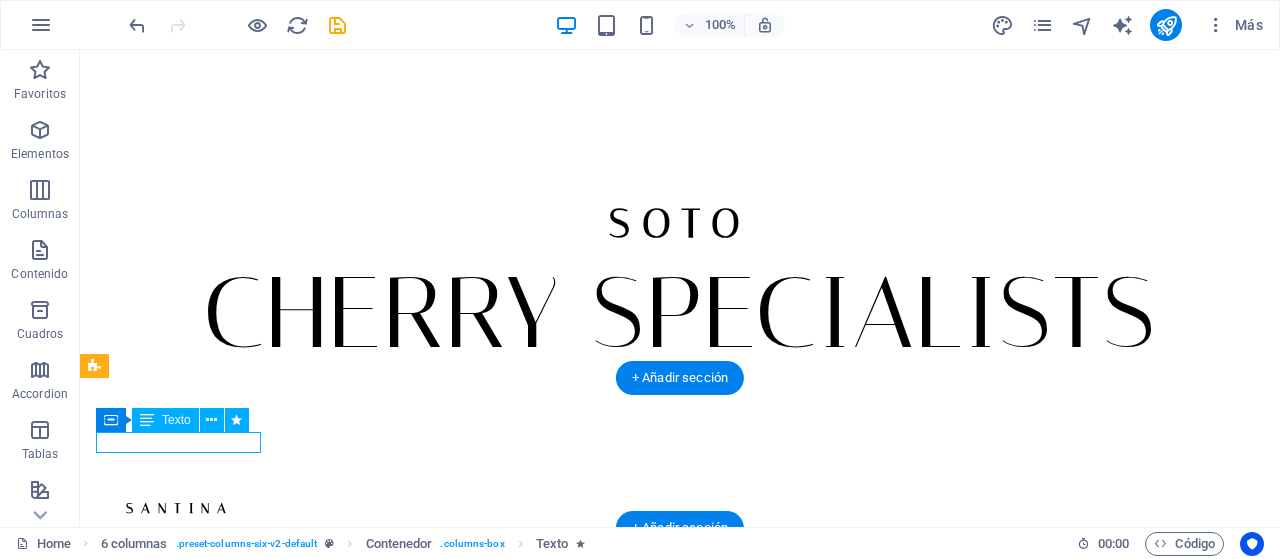 click on "SANTINA" at bounding box center (180, 508) 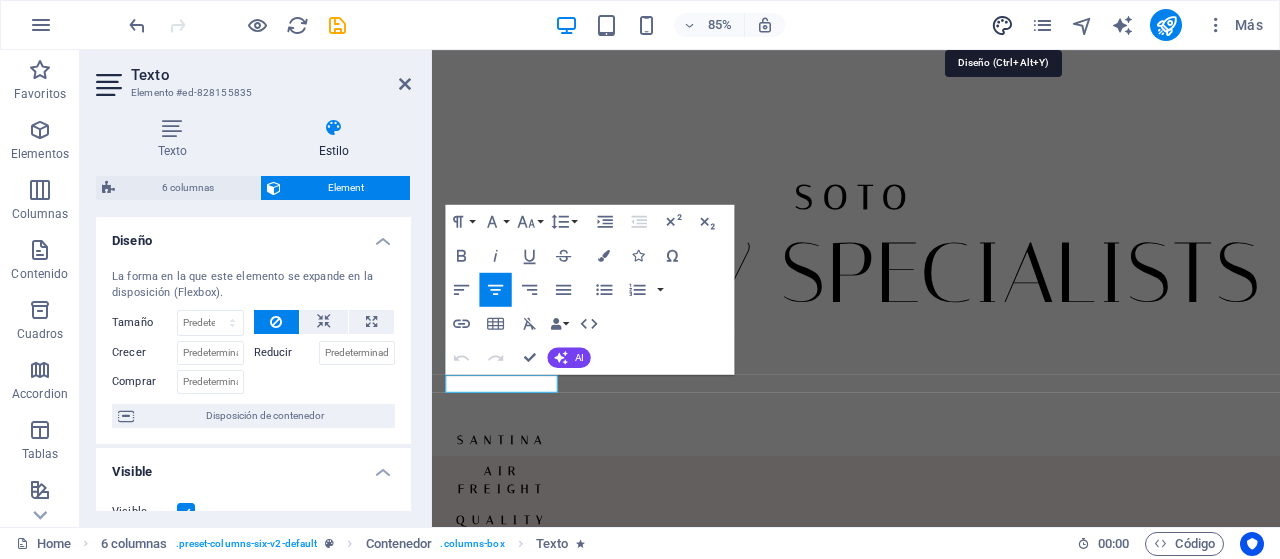 click at bounding box center (1002, 25) 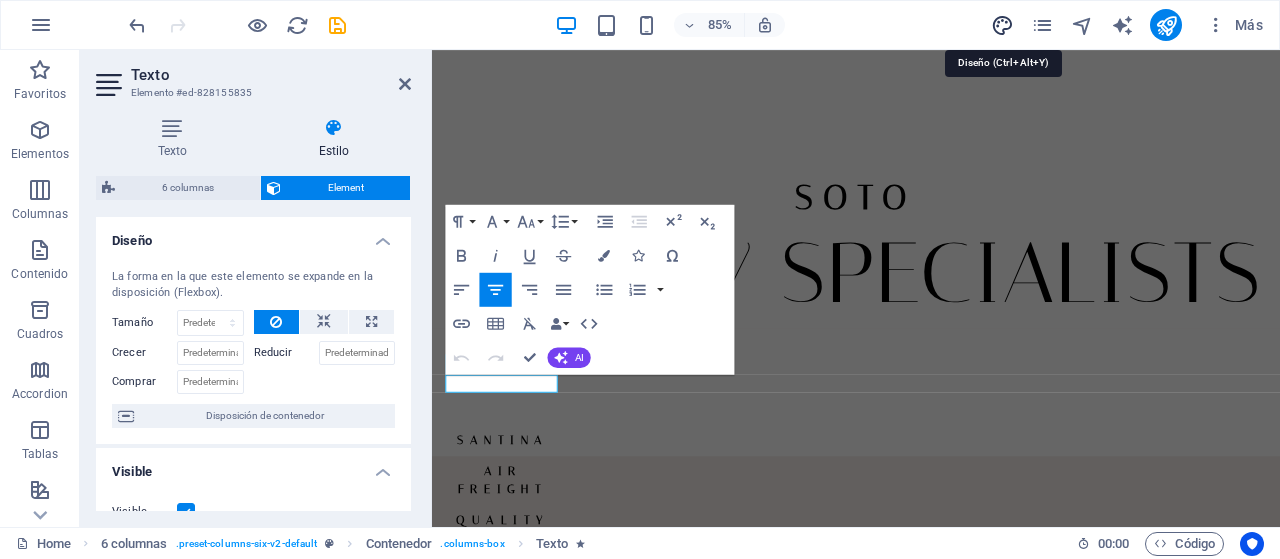 select on "px" 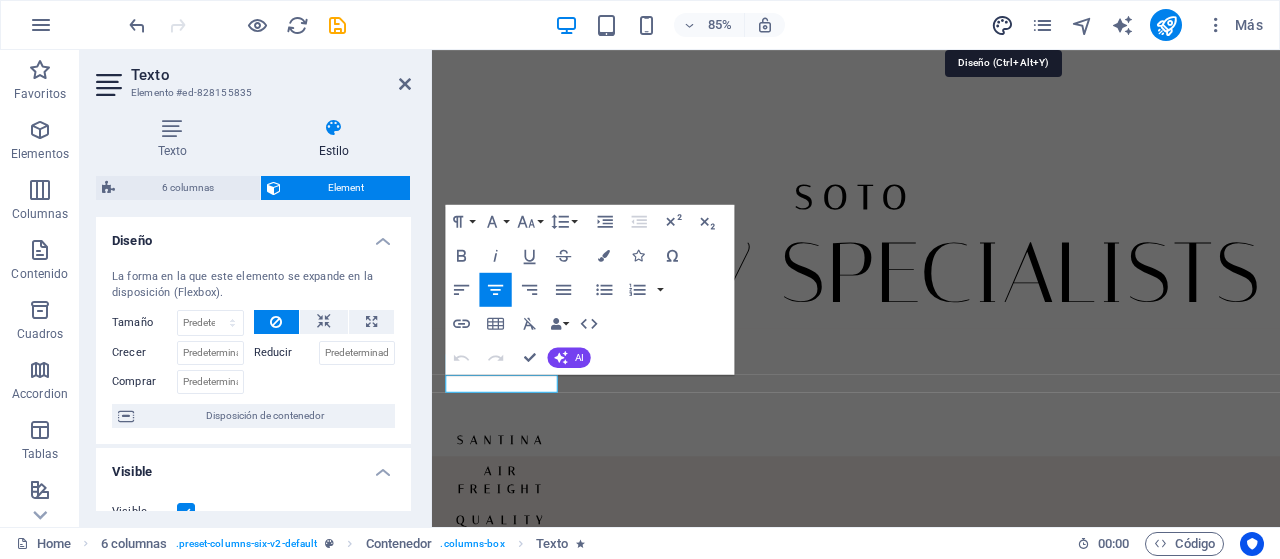 select on "300" 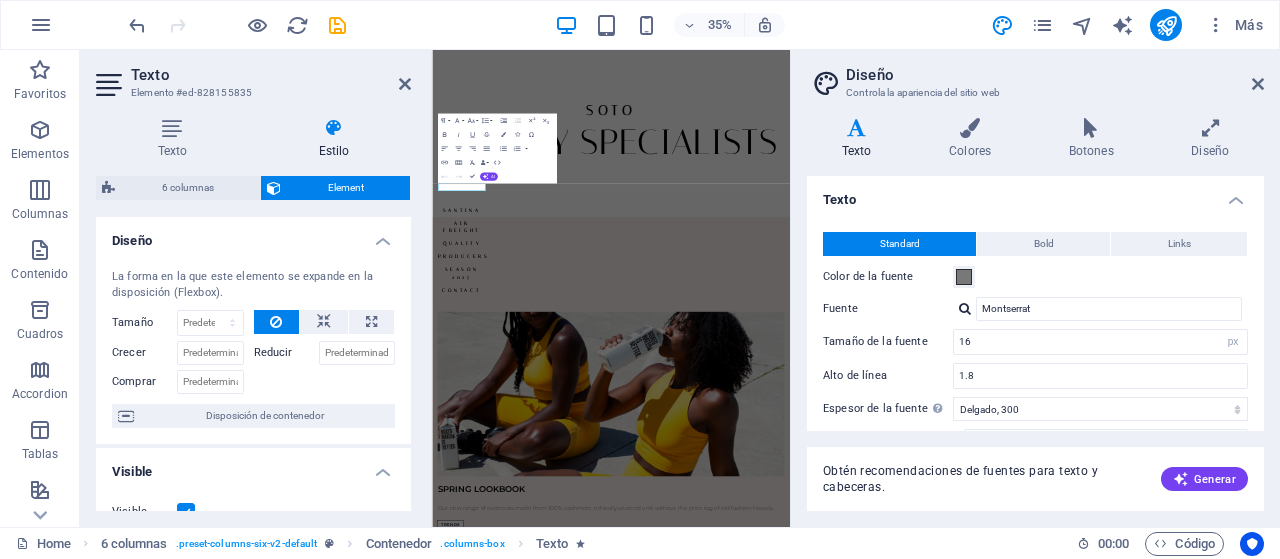 click on "Texto" at bounding box center (1035, 194) 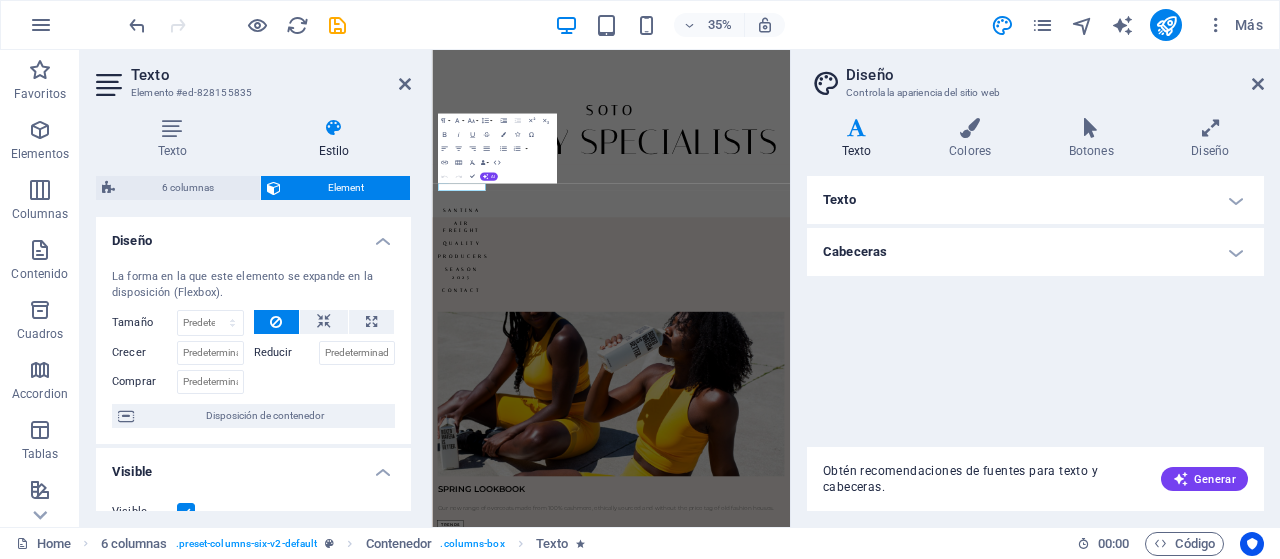click on "Cabeceras" at bounding box center (1035, 252) 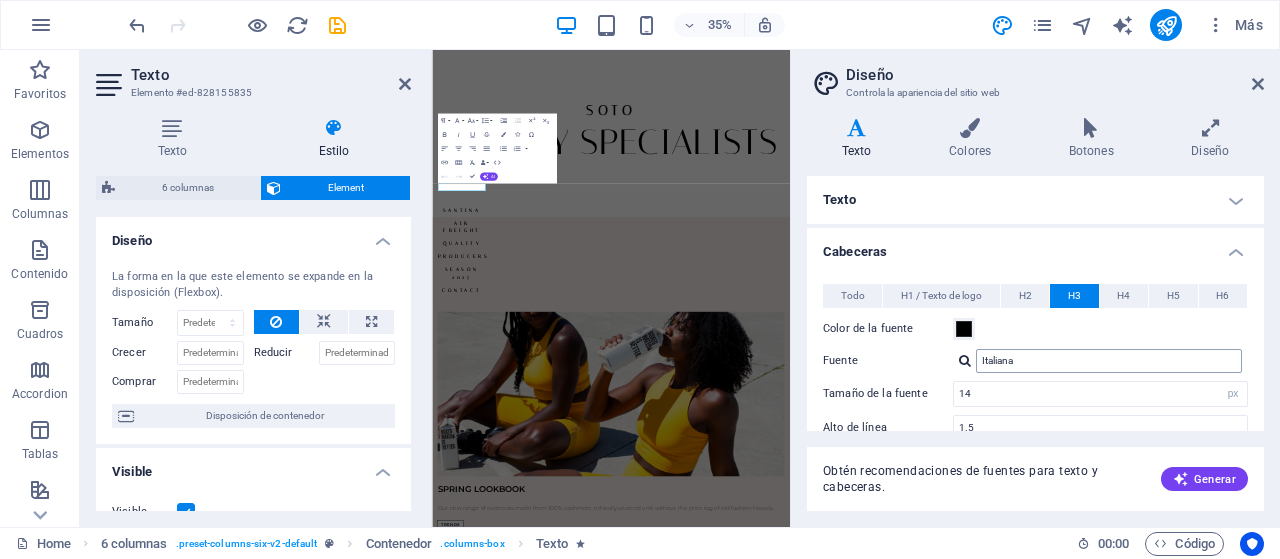scroll, scrollTop: 100, scrollLeft: 0, axis: vertical 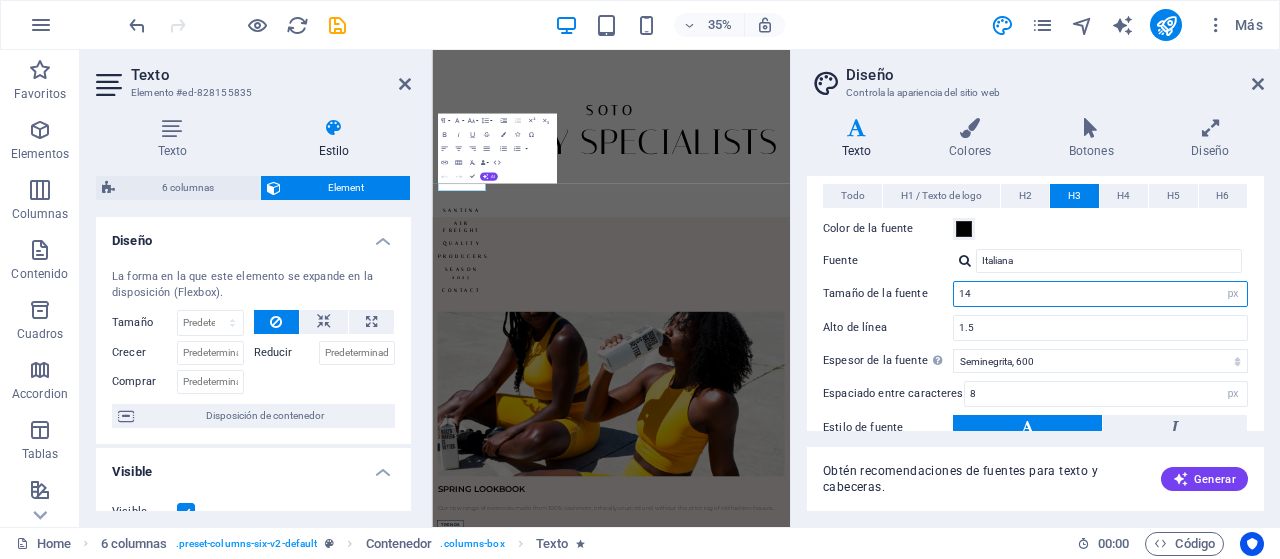 drag, startPoint x: 982, startPoint y: 294, endPoint x: 921, endPoint y: 293, distance: 61.008198 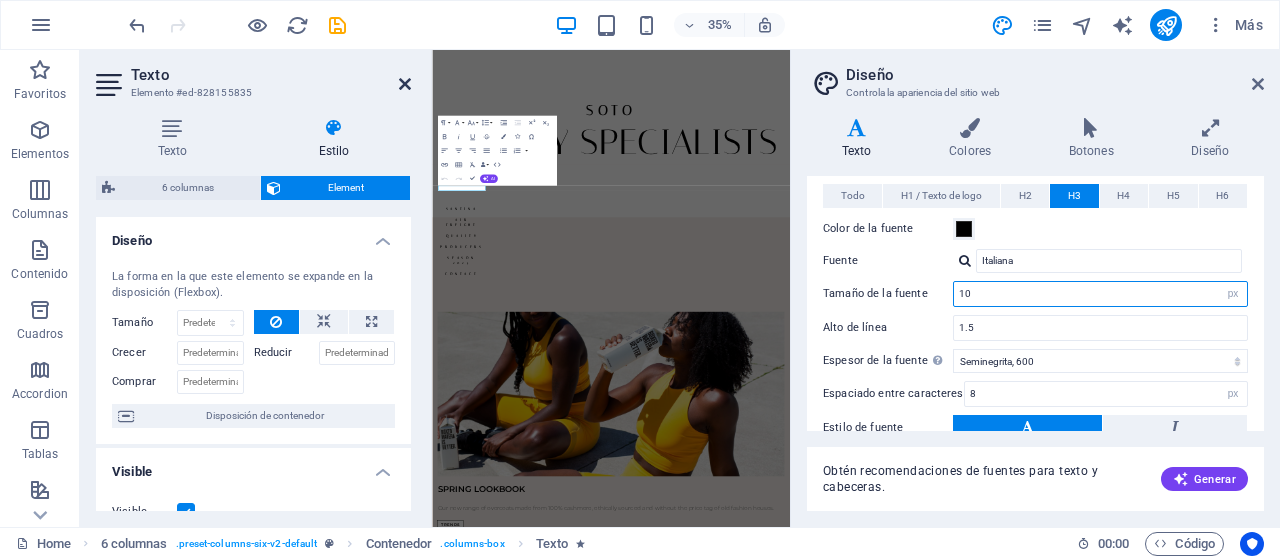 type on "10" 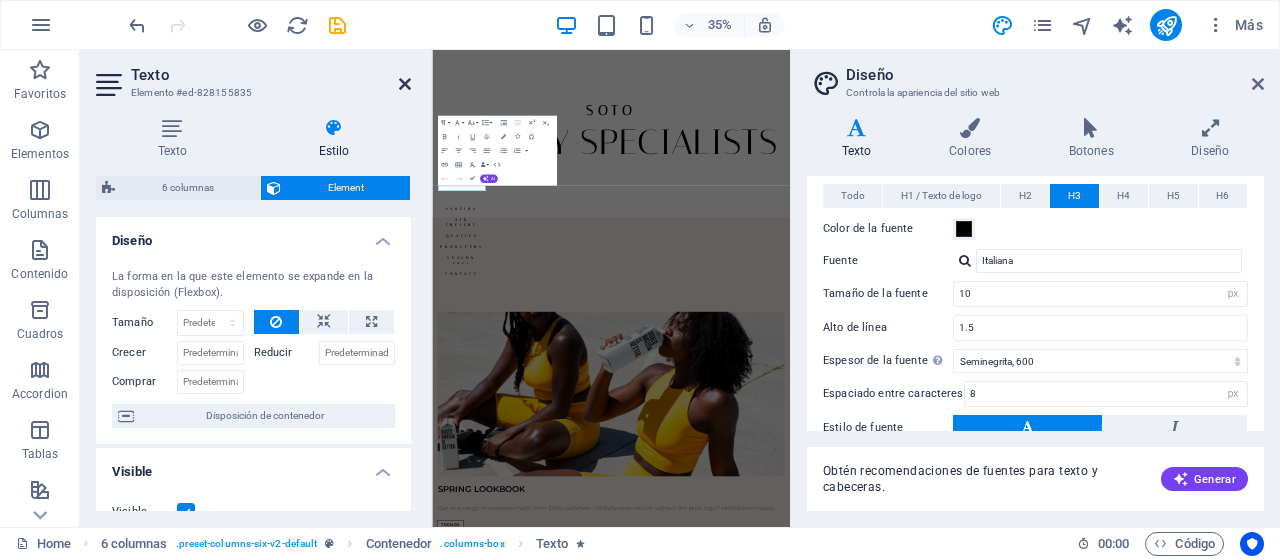 click at bounding box center (405, 84) 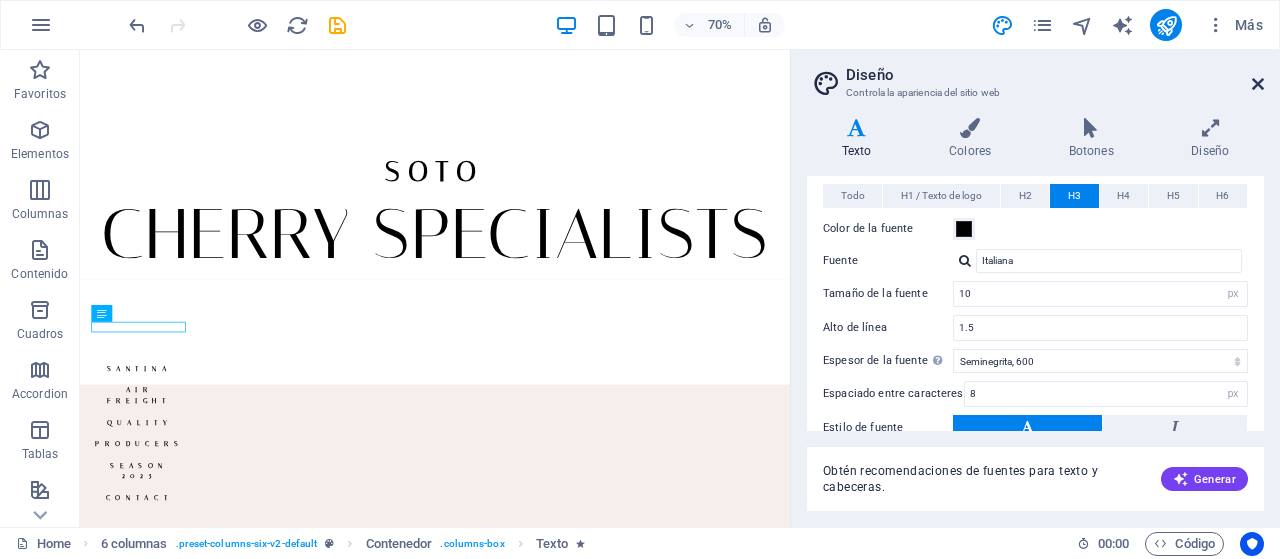 click at bounding box center [1258, 84] 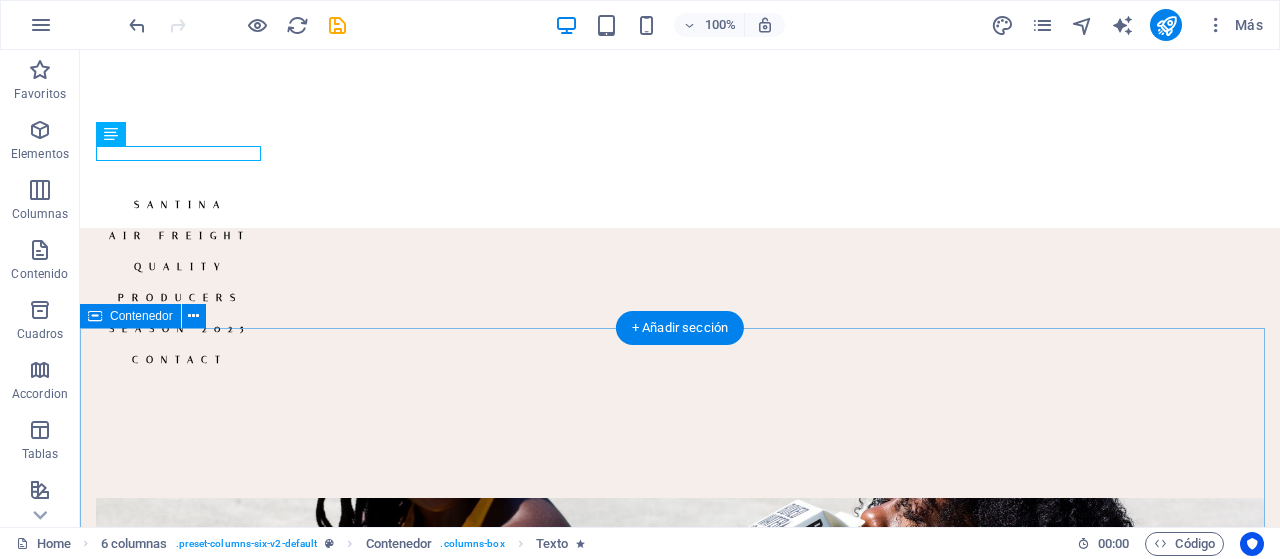 scroll, scrollTop: 0, scrollLeft: 0, axis: both 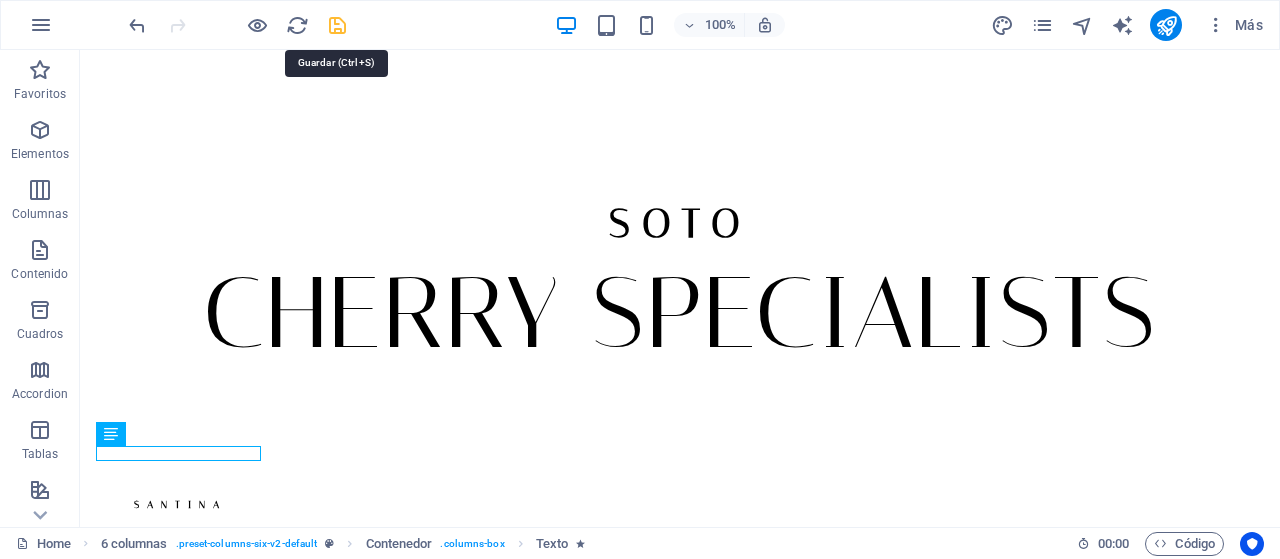 click at bounding box center [337, 25] 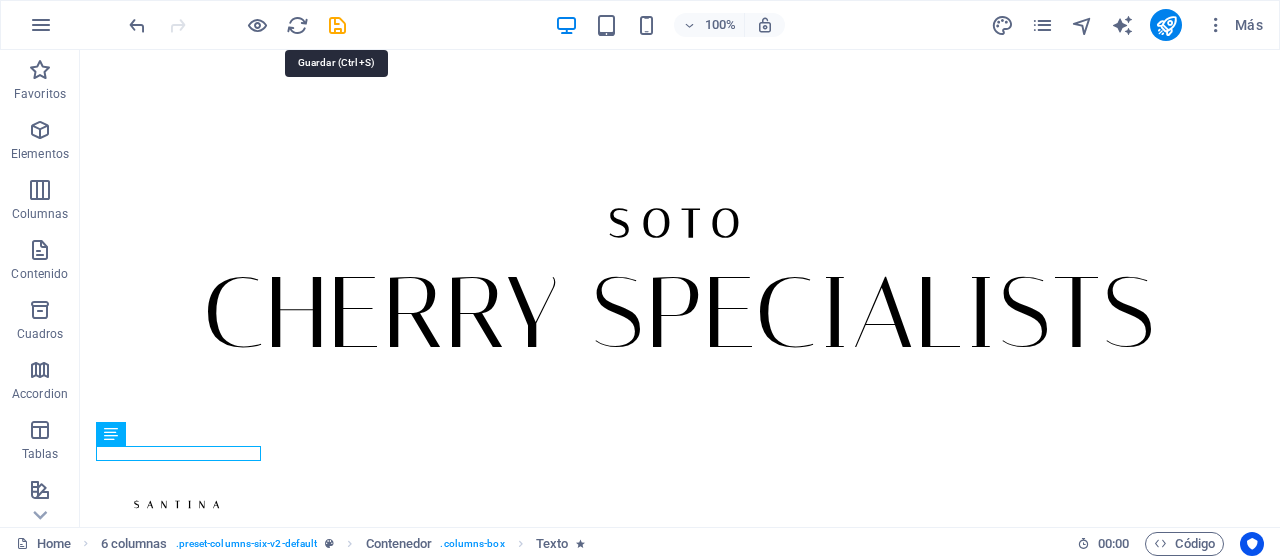 select on "fade" 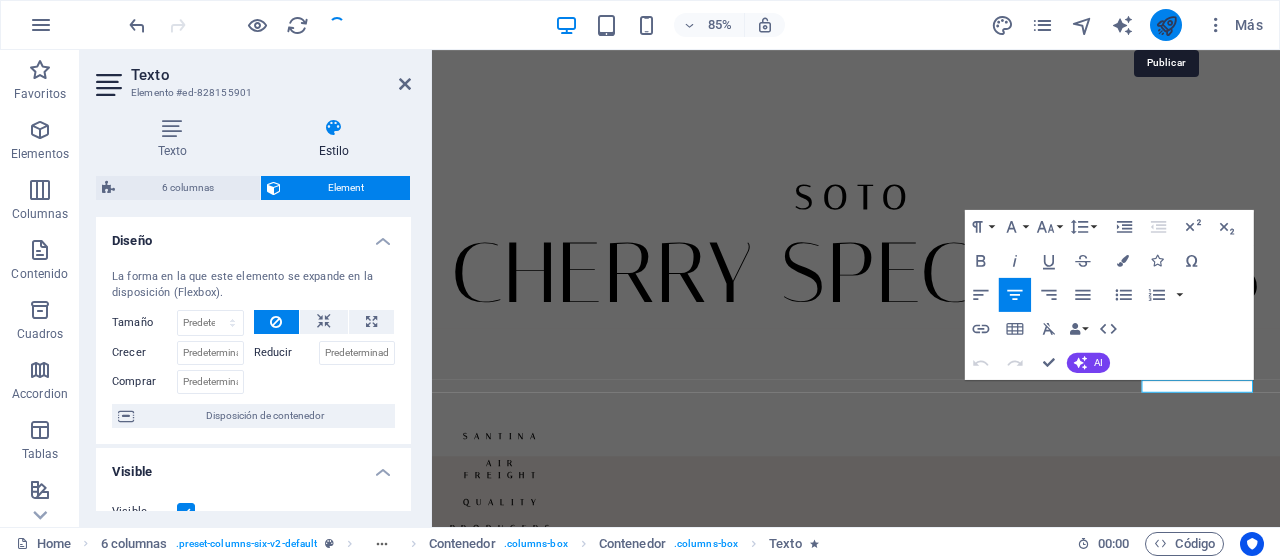 click at bounding box center (1166, 25) 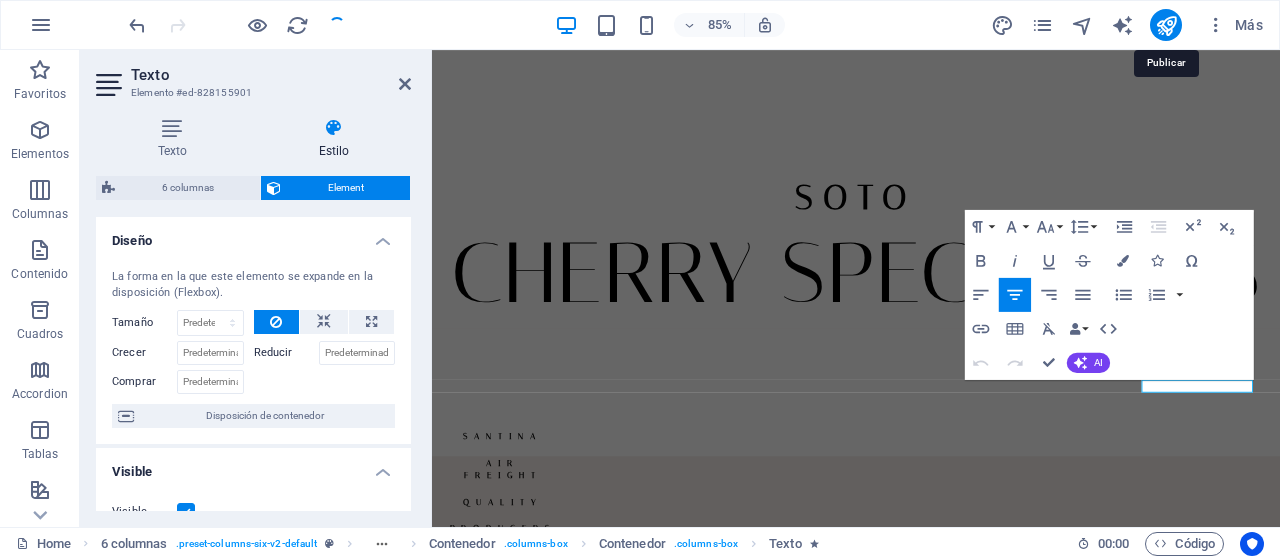 select on "fade" 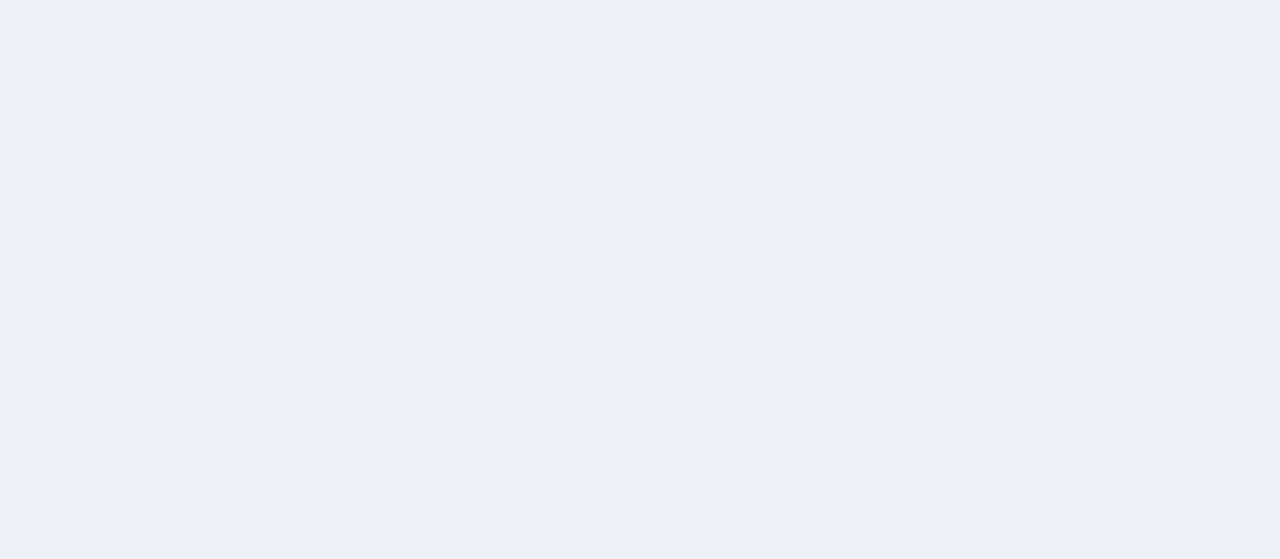 scroll, scrollTop: 0, scrollLeft: 0, axis: both 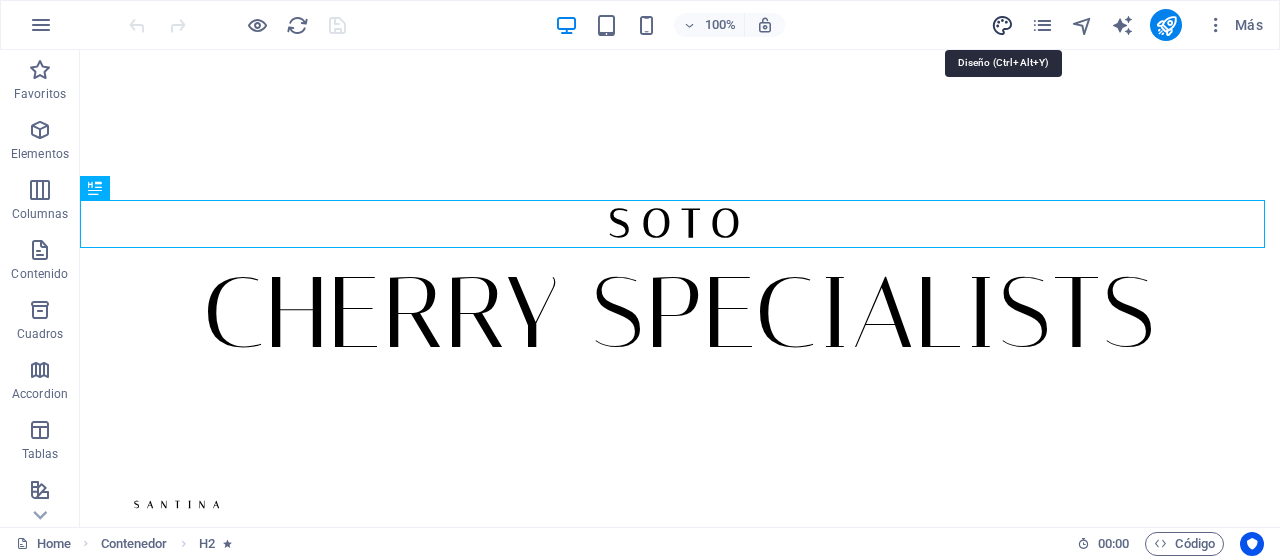 click at bounding box center [1002, 25] 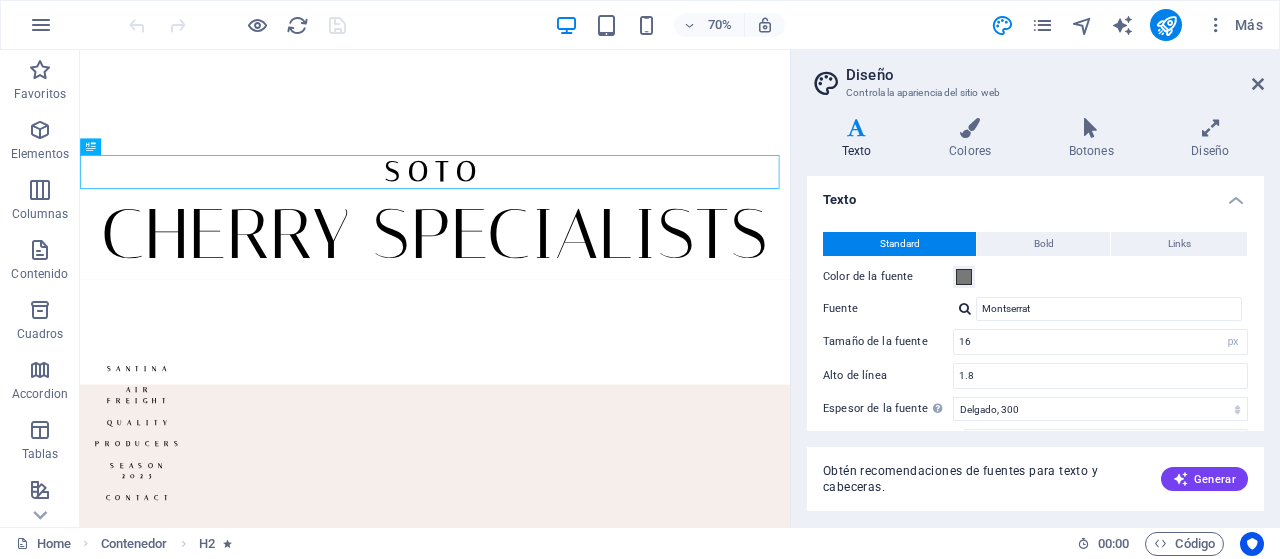 click on "Texto" at bounding box center (1035, 194) 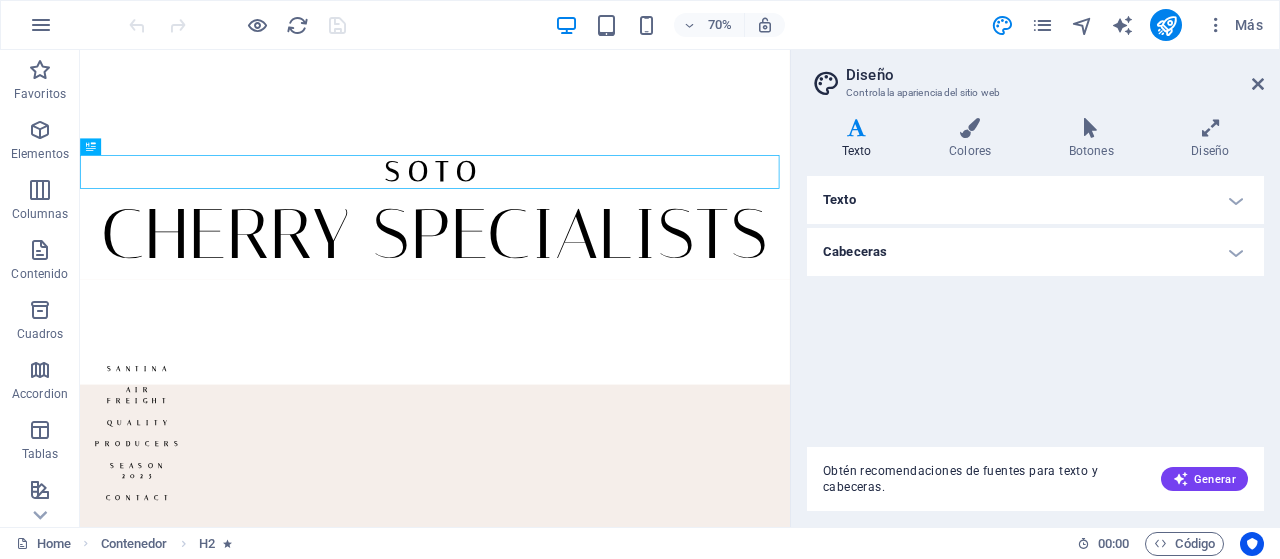 click on "Cabeceras" at bounding box center [1035, 252] 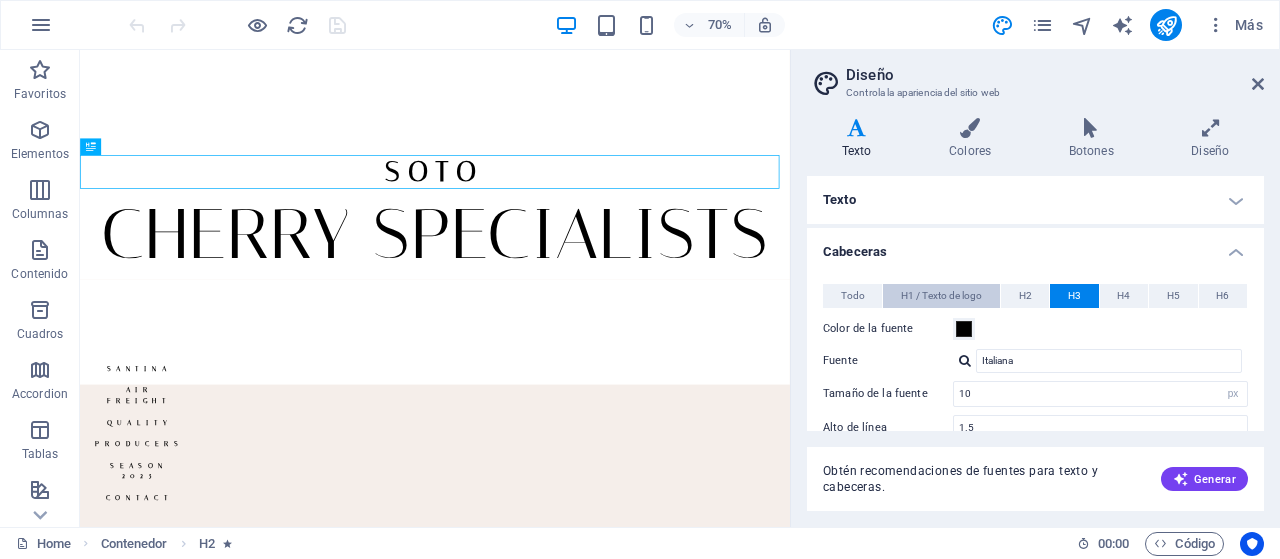 click on "H1 / Texto de logo" at bounding box center [941, 296] 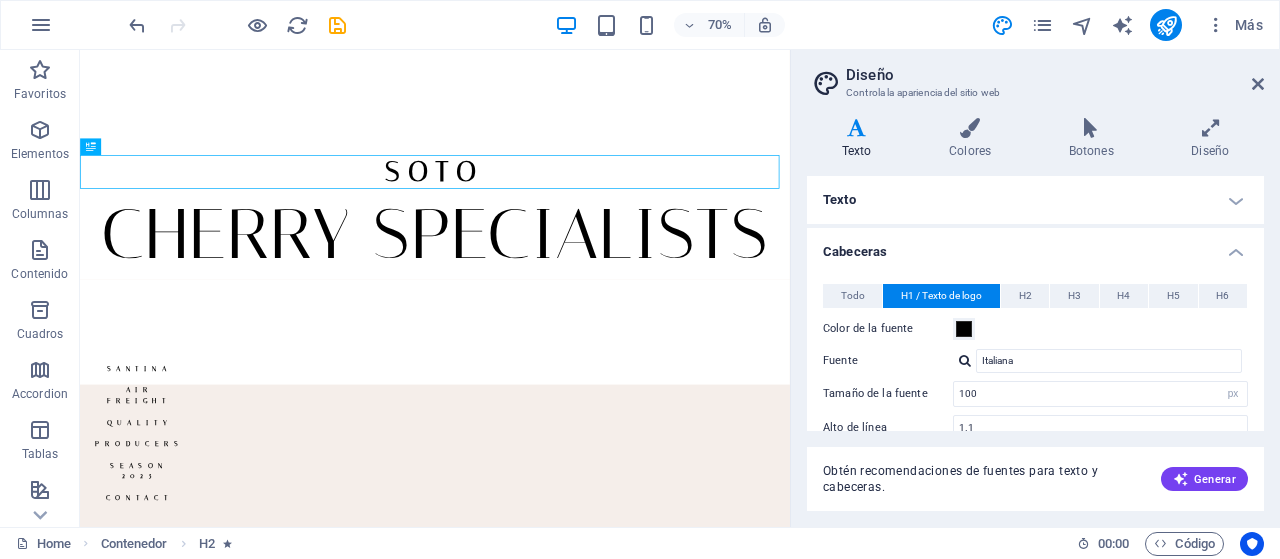scroll, scrollTop: 100, scrollLeft: 0, axis: vertical 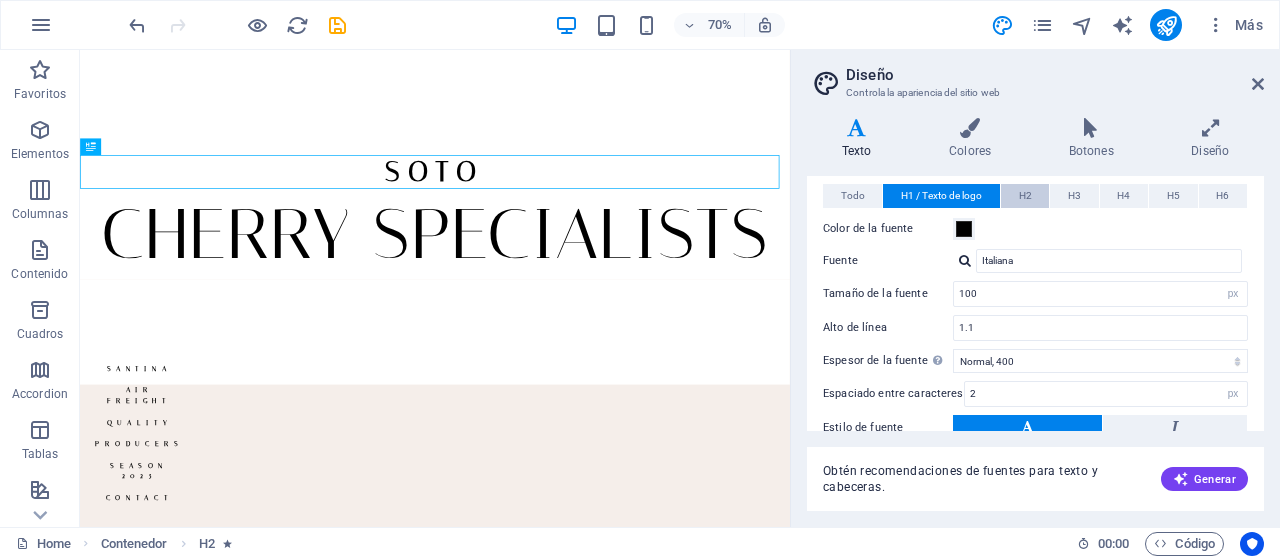 click on "H2" at bounding box center (1025, 196) 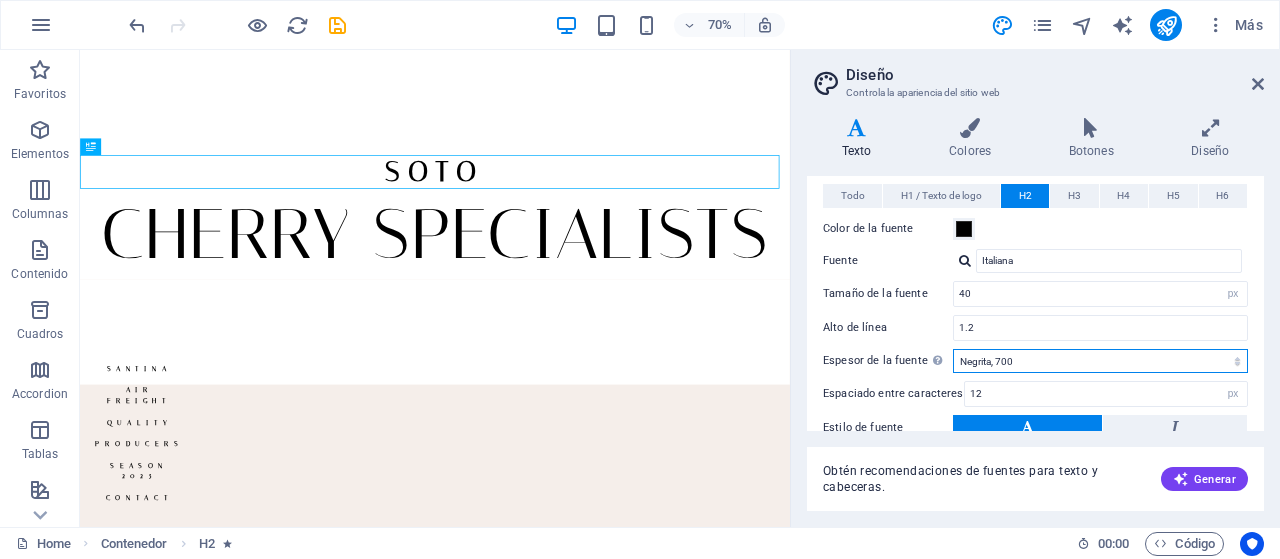click on "Fino, 100 Extra delgado, 200 Delgado, 300 Normal, 400 Medio, 500 Seminegrita, 600 Negrita, 700 Extra negrita, 800 Negro, 900" at bounding box center [1100, 361] 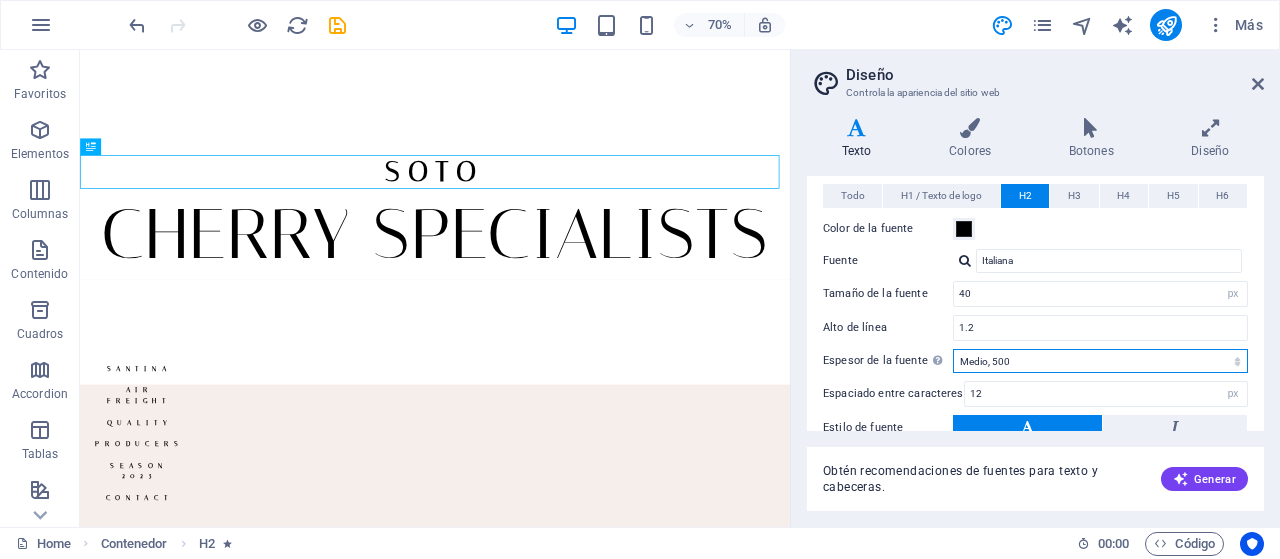 click on "Fino, 100 Extra delgado, 200 Delgado, 300 Normal, 400 Medio, 500 Seminegrita, 600 Negrita, 700 Extra negrita, 800 Negro, 900" at bounding box center (1100, 361) 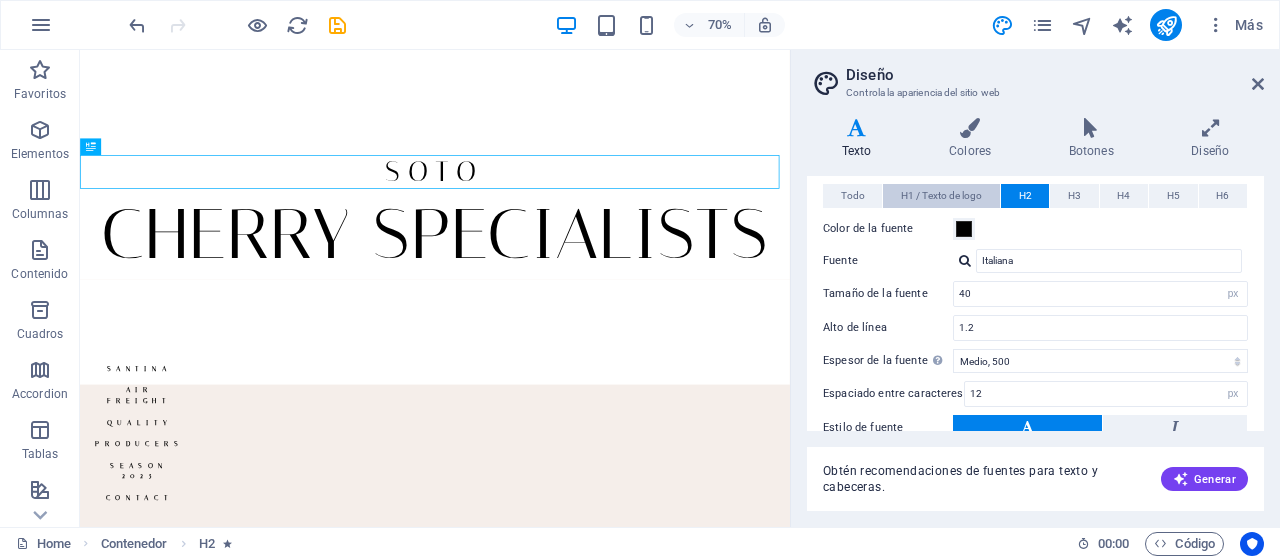 click on "H1 / Texto de logo" at bounding box center [941, 196] 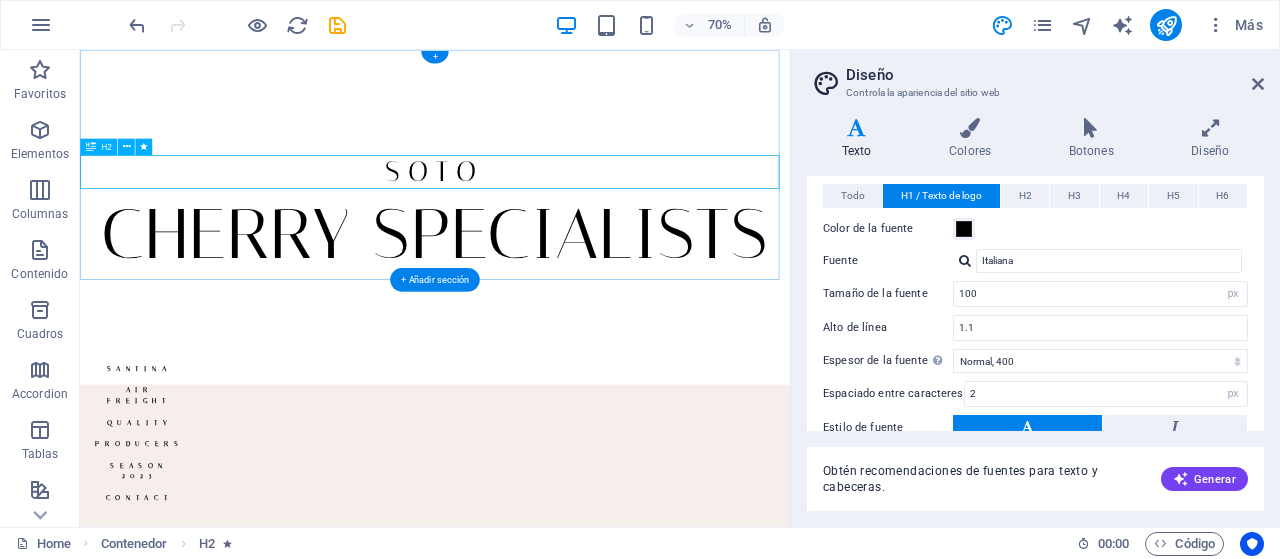 click on "SOTO" at bounding box center [587, 224] 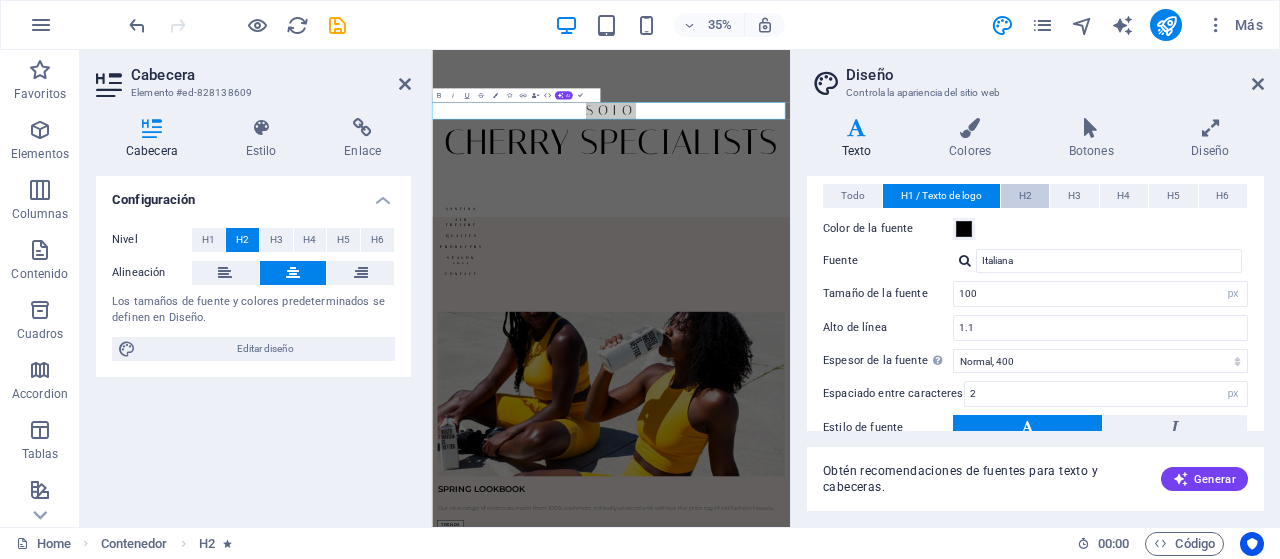 click on "H2" at bounding box center [1025, 196] 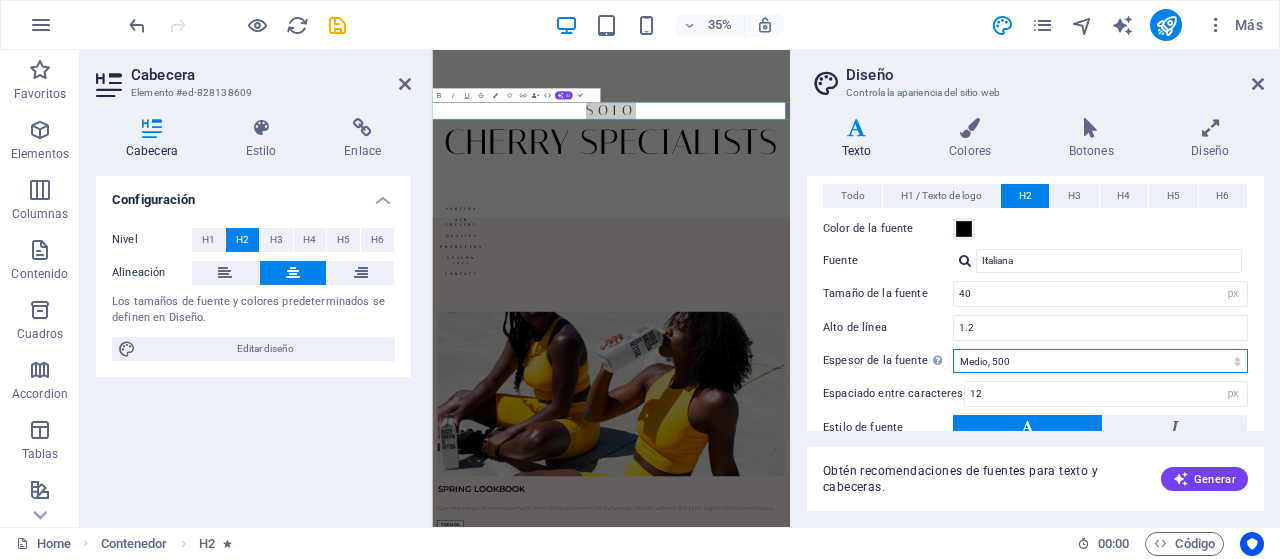 click on "Fino, 100 Extra delgado, 200 Delgado, 300 Normal, 400 Medio, 500 Seminegrita, 600 Negrita, 700 Extra negrita, 800 Negro, 900" at bounding box center (1100, 361) 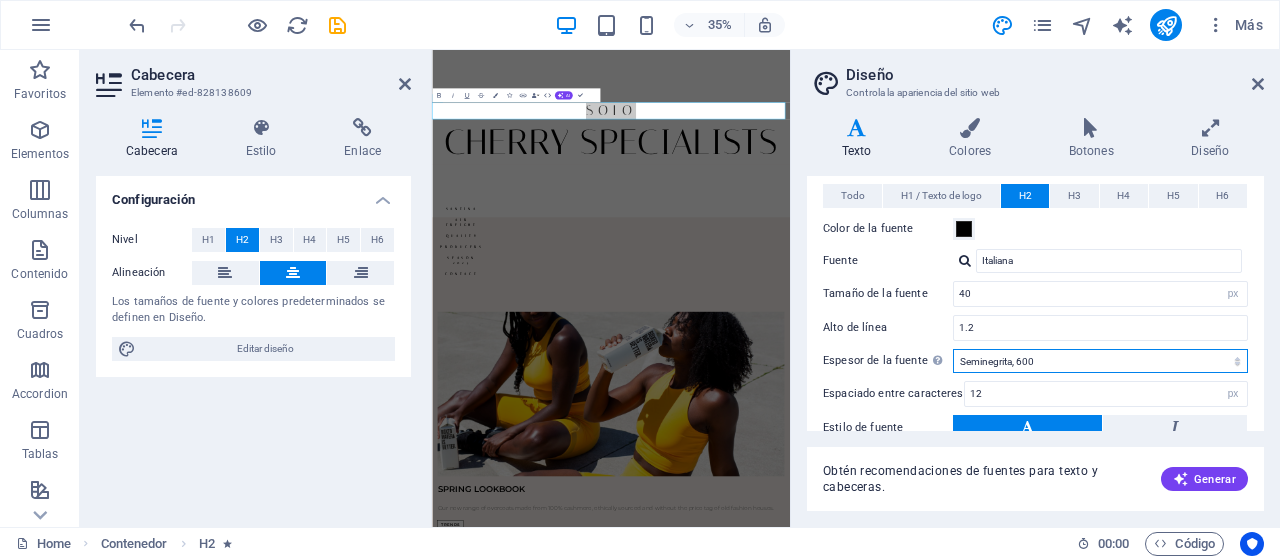 click on "Fino, 100 Extra delgado, 200 Delgado, 300 Normal, 400 Medio, 500 Seminegrita, 600 Negrita, 700 Extra negrita, 800 Negro, 900" at bounding box center [1100, 361] 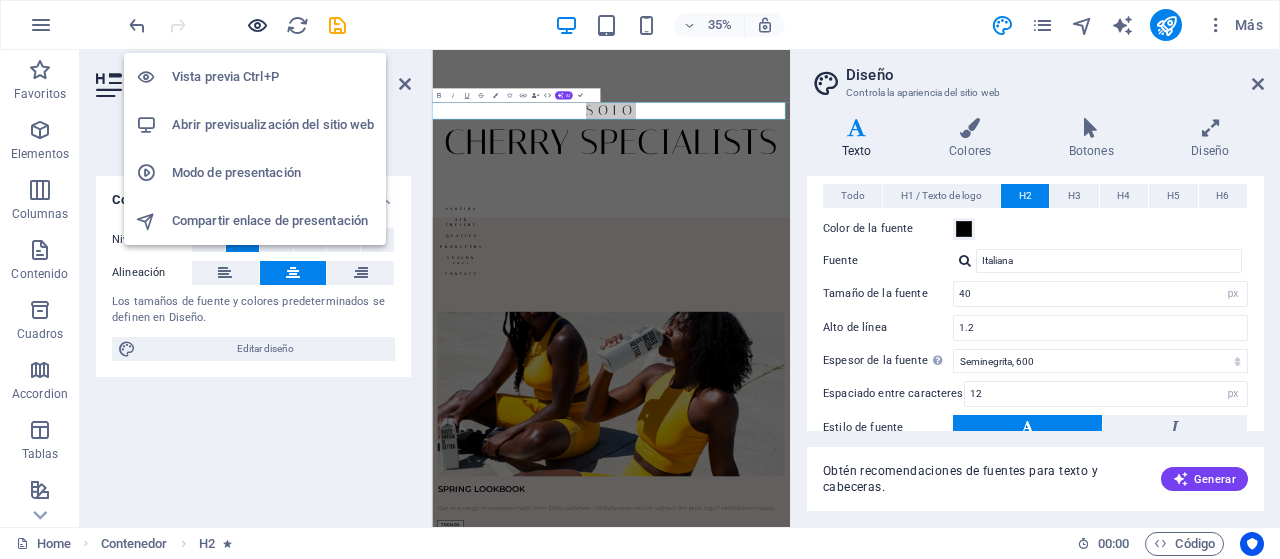 click at bounding box center [257, 25] 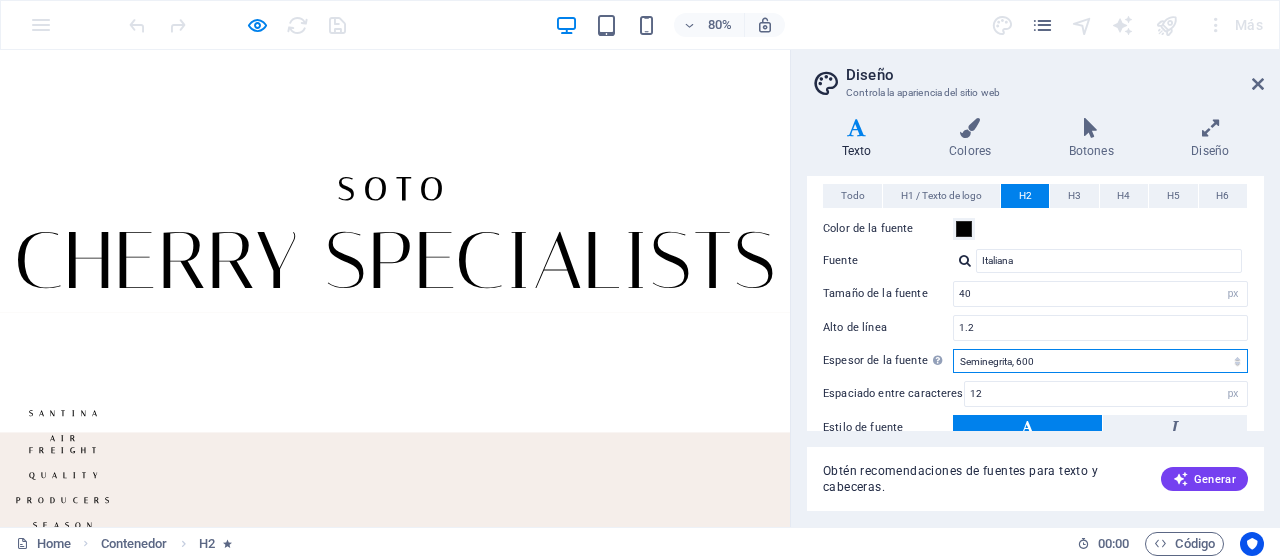 click on "Fino, 100 Extra delgado, 200 Delgado, 300 Normal, 400 Medio, 500 Seminegrita, 600 Negrita, 700 Extra negrita, 800 Negro, 900" at bounding box center [1100, 361] 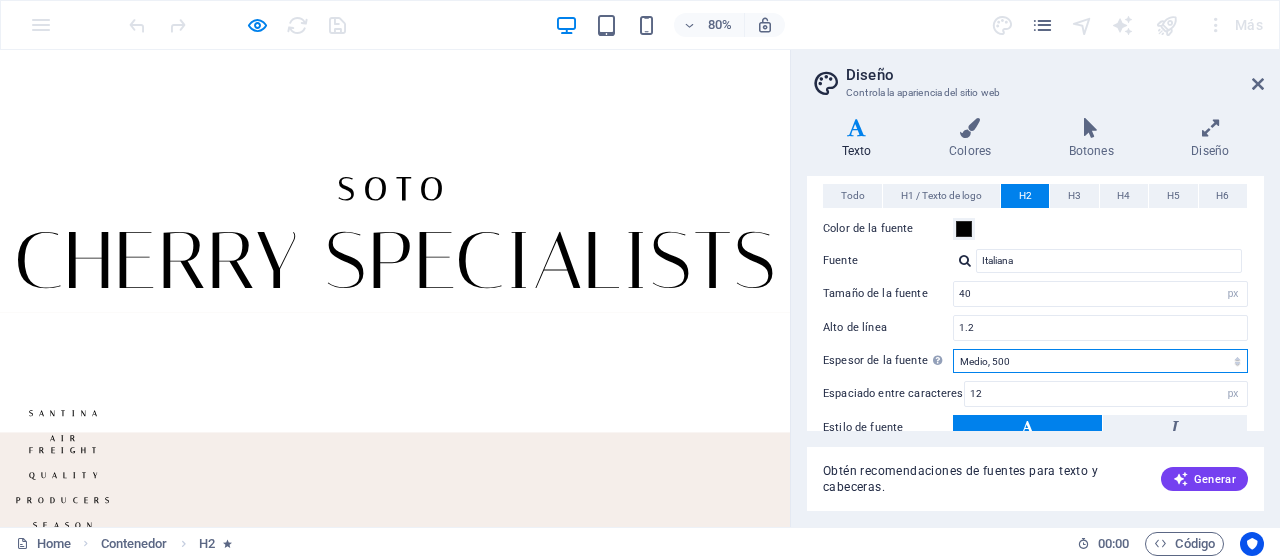click on "Fino, 100 Extra delgado, 200 Delgado, 300 Normal, 400 Medio, 500 Seminegrita, 600 Negrita, 700 Extra negrita, 800 Negro, 900" at bounding box center [1100, 361] 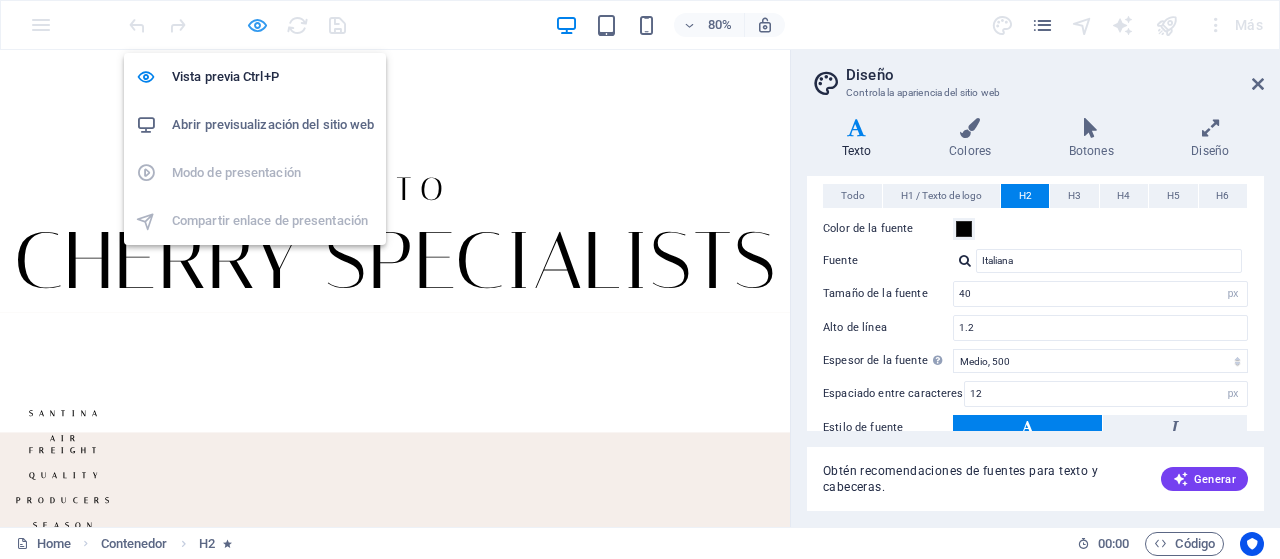 click at bounding box center (257, 25) 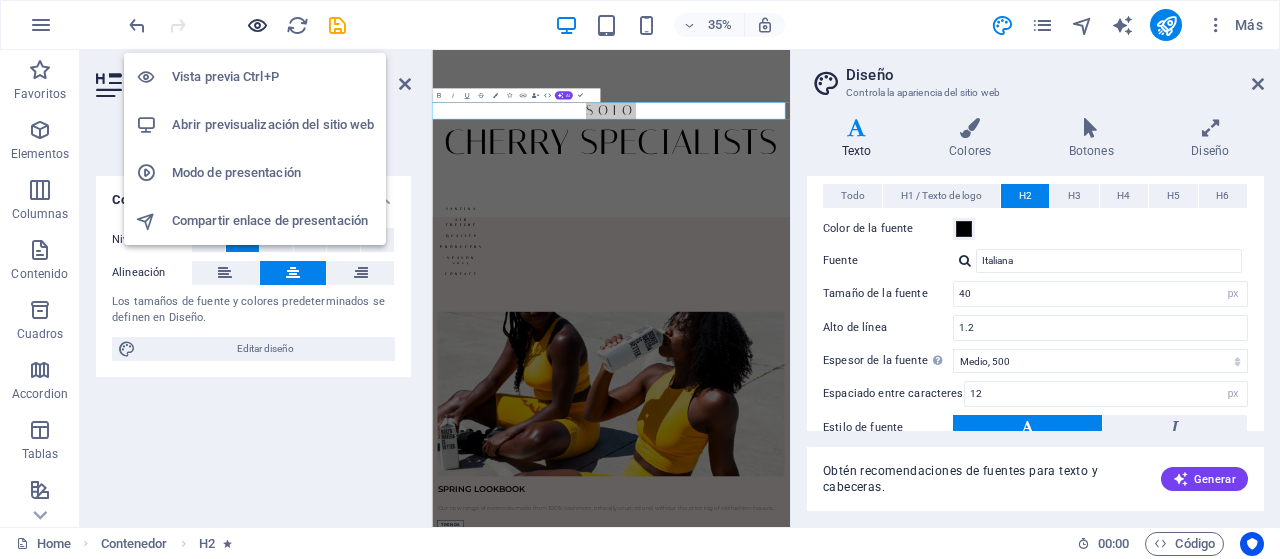 click at bounding box center (257, 25) 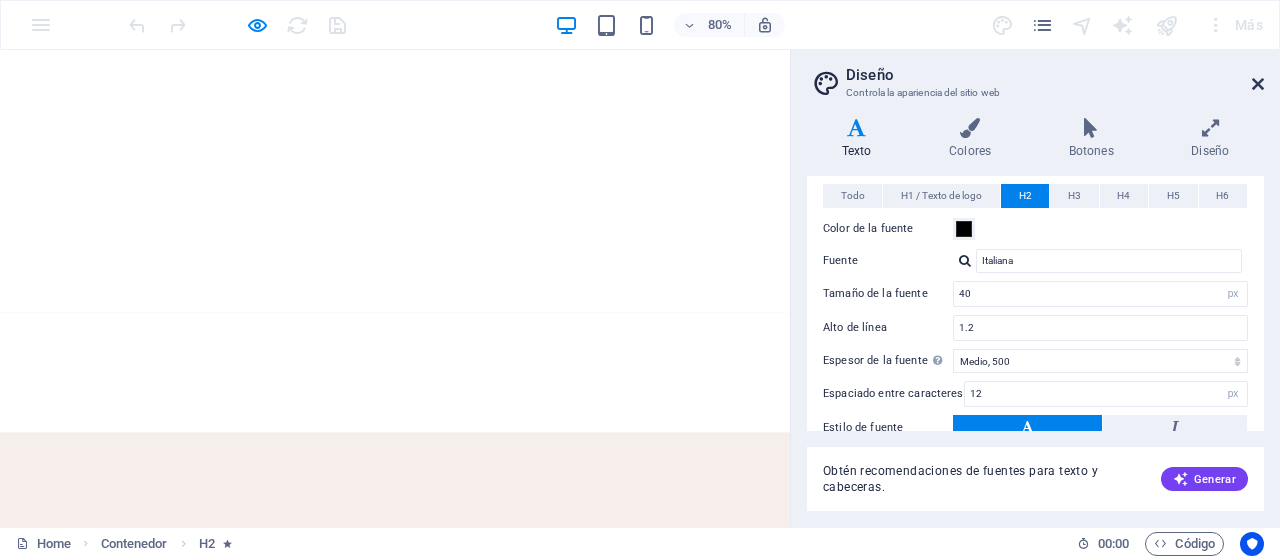 click at bounding box center [1258, 84] 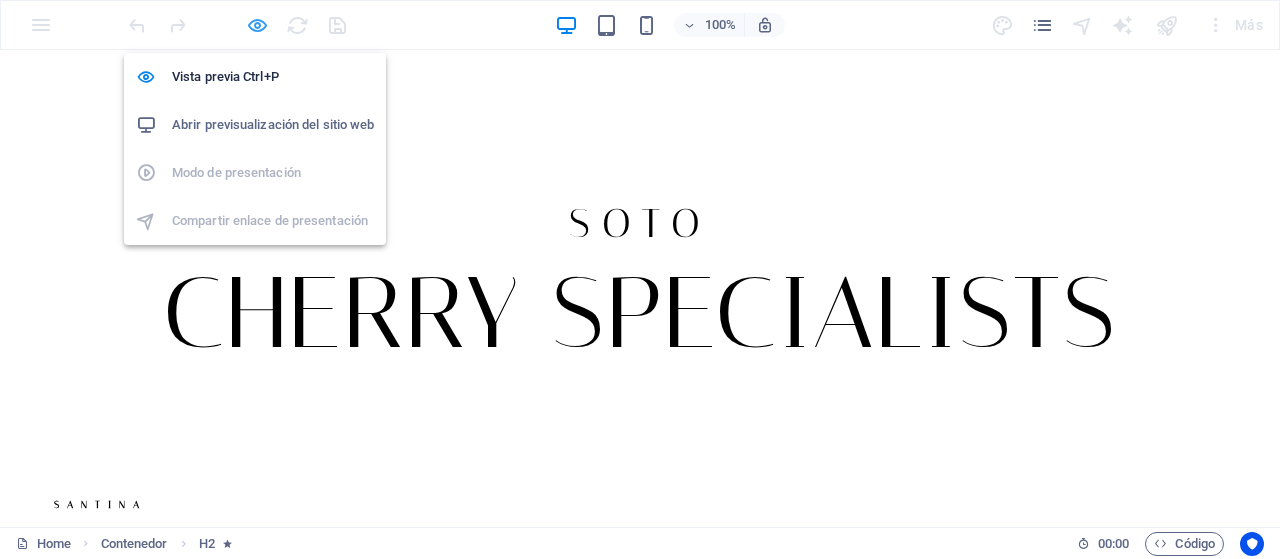 click at bounding box center [257, 25] 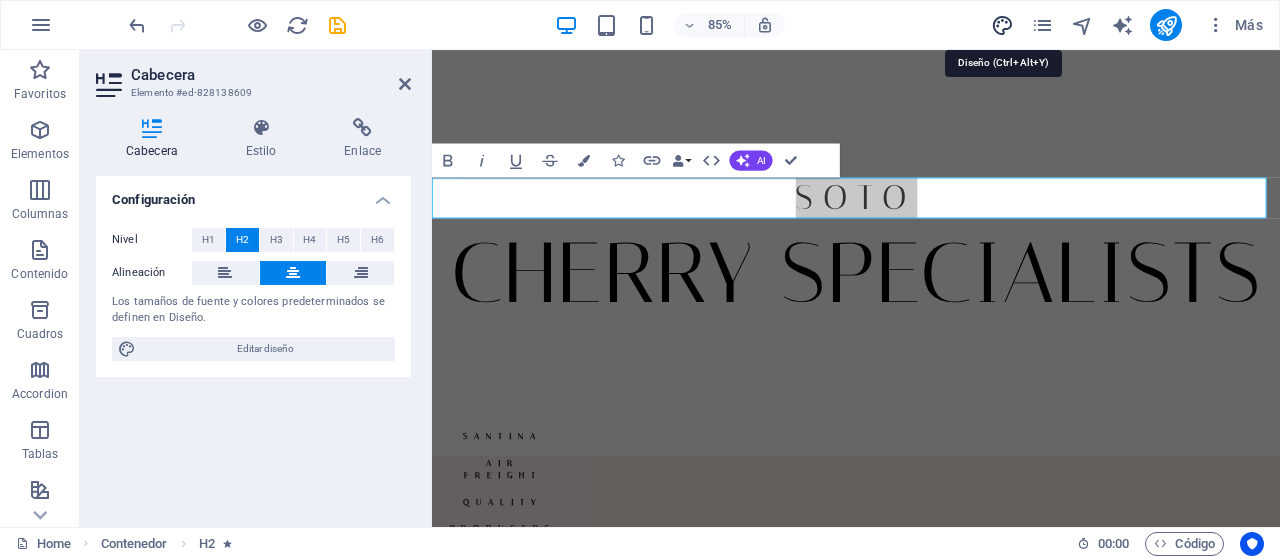 click at bounding box center [1002, 25] 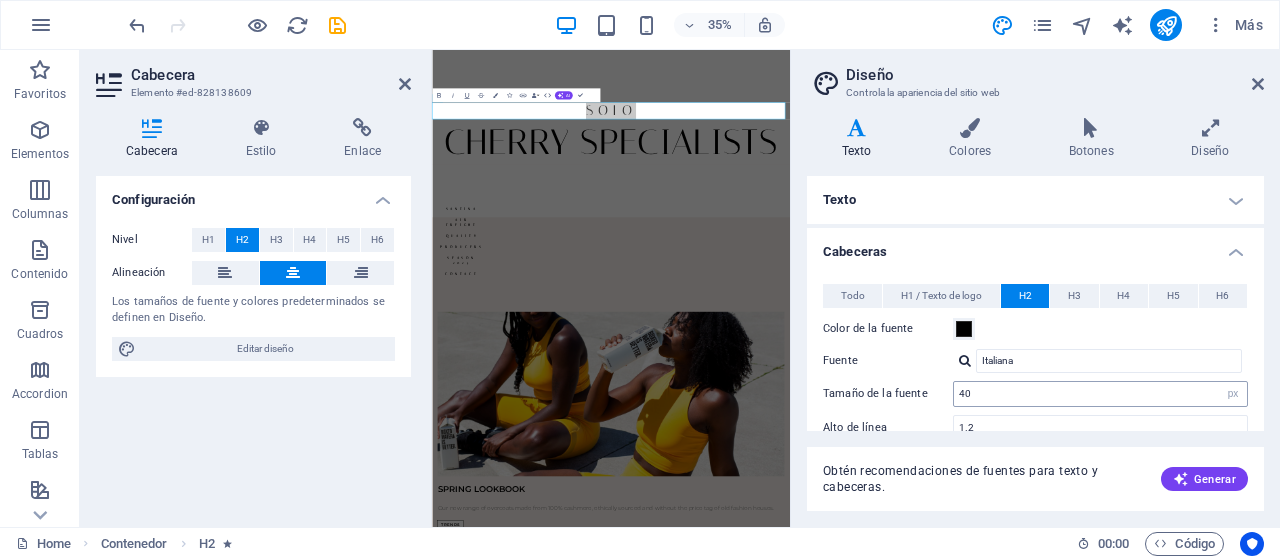 scroll, scrollTop: 100, scrollLeft: 0, axis: vertical 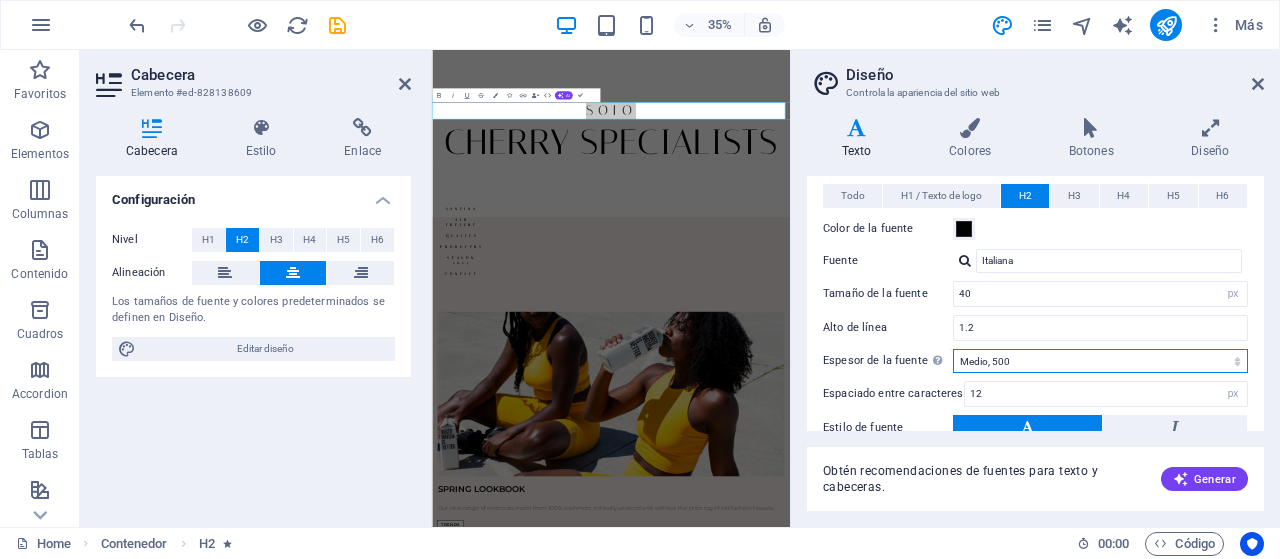 click on "Fino, 100 Extra delgado, 200 Delgado, 300 Normal, 400 Medio, 500 Seminegrita, 600 Negrita, 700 Extra negrita, 800 Negro, 900" at bounding box center (1100, 361) 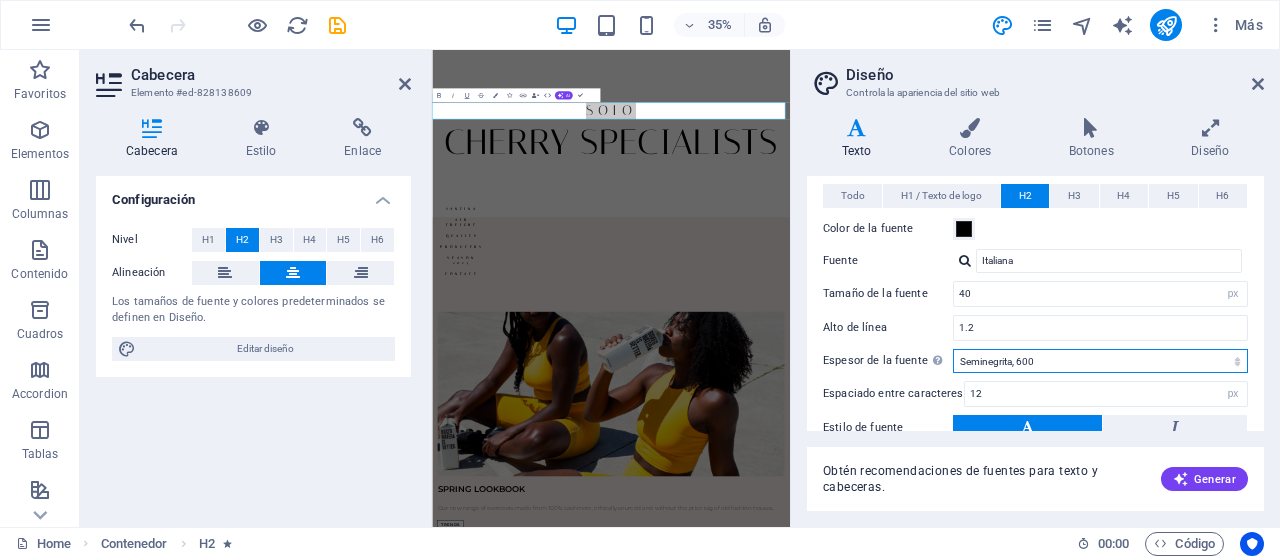 click on "Fino, 100 Extra delgado, 200 Delgado, 300 Normal, 400 Medio, 500 Seminegrita, 600 Negrita, 700 Extra negrita, 800 Negro, 900" at bounding box center (1100, 361) 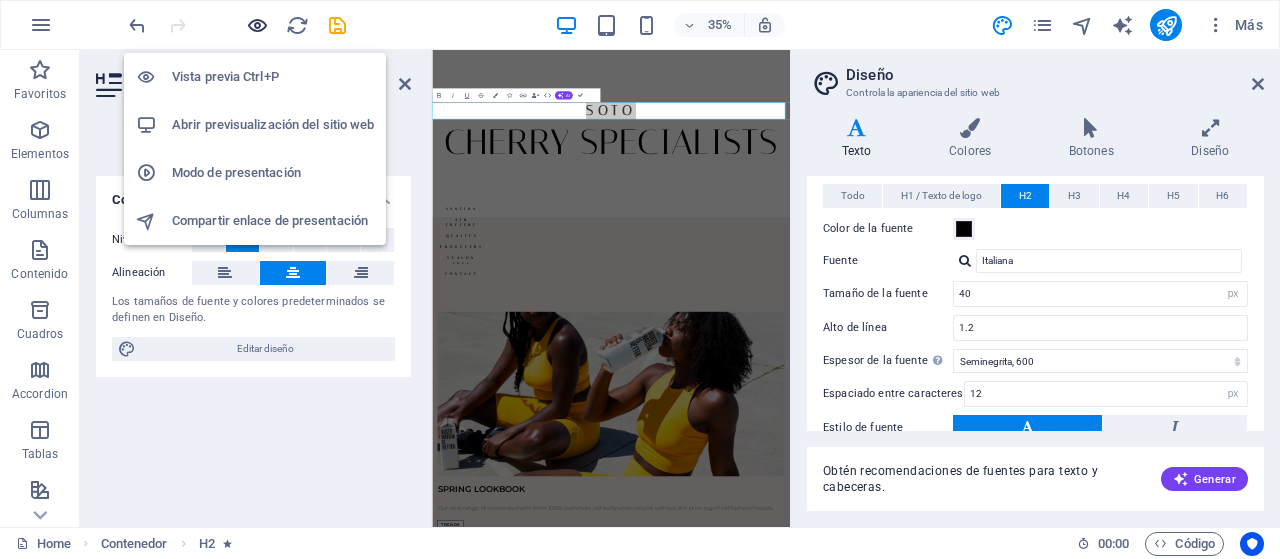 click at bounding box center [257, 25] 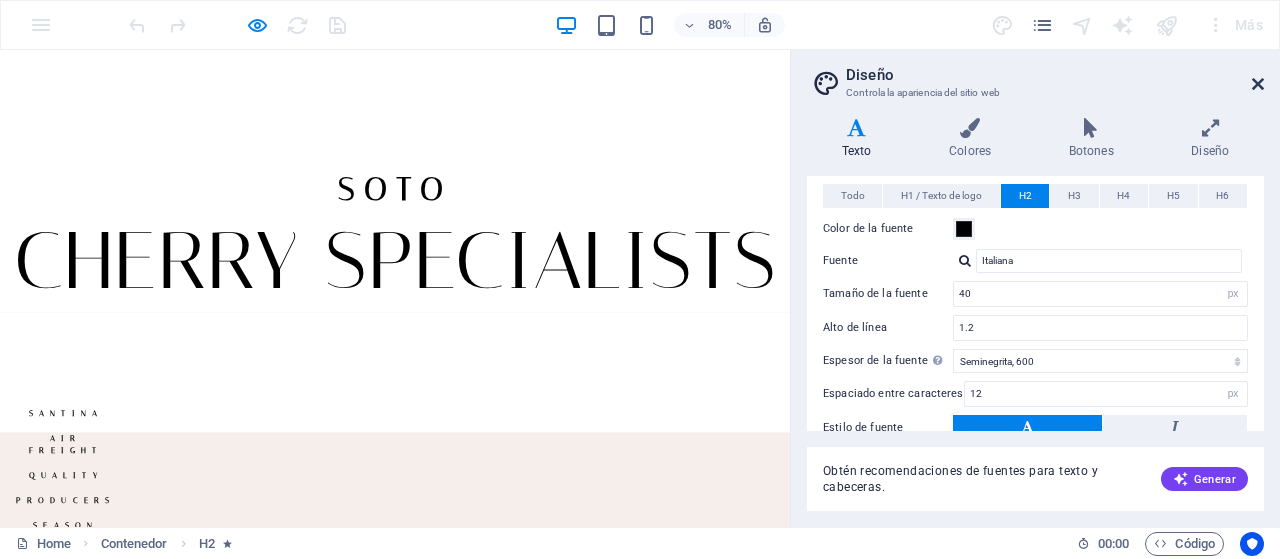 click at bounding box center [1258, 84] 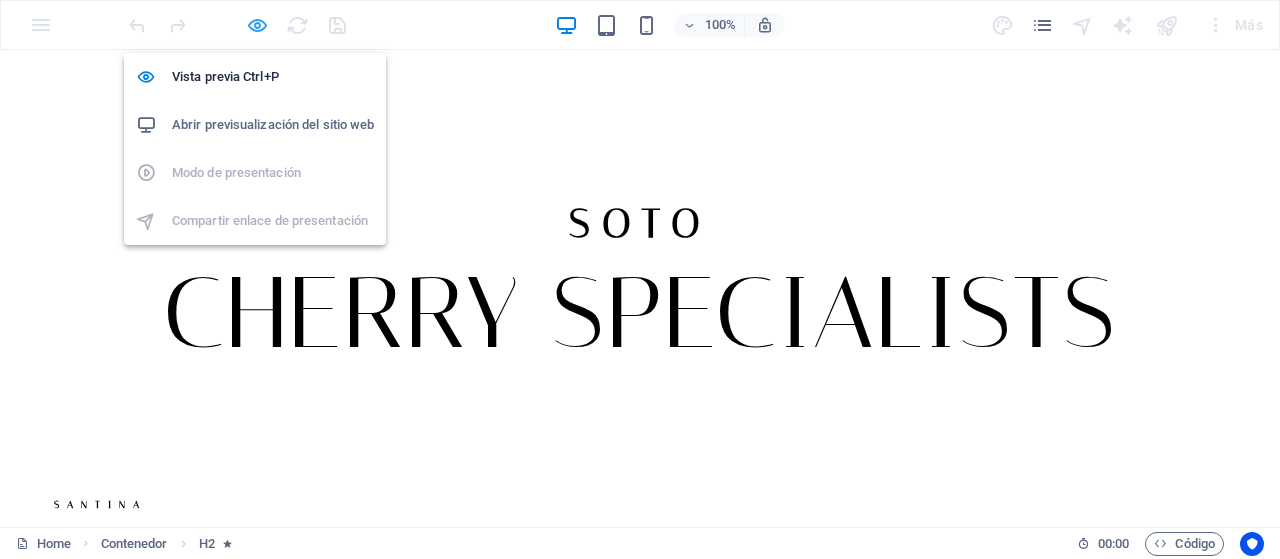 click at bounding box center [257, 25] 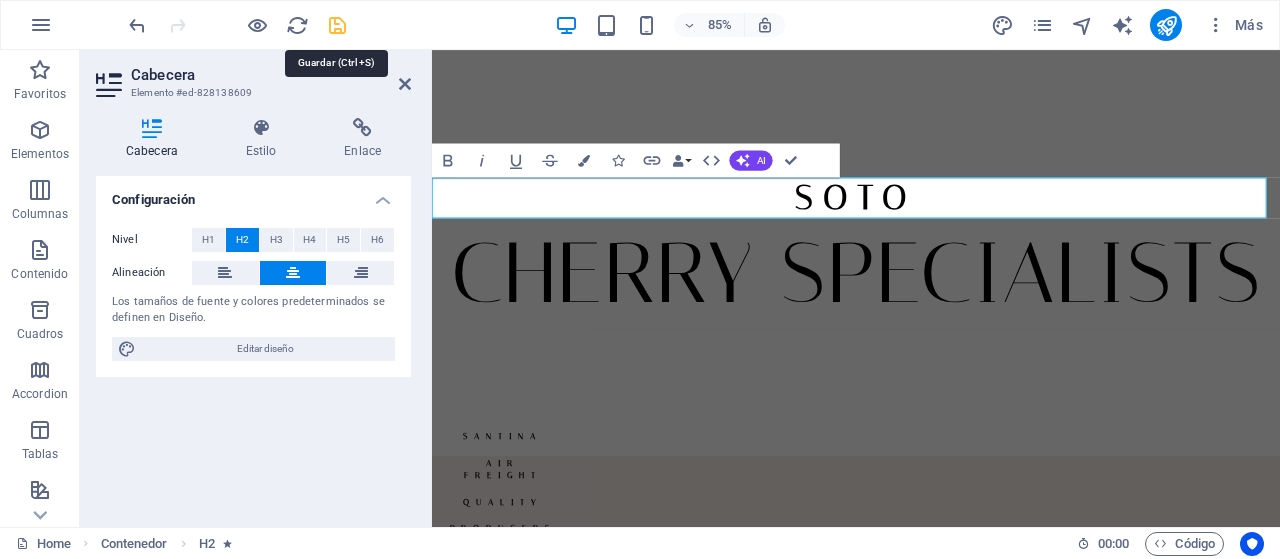click at bounding box center [337, 25] 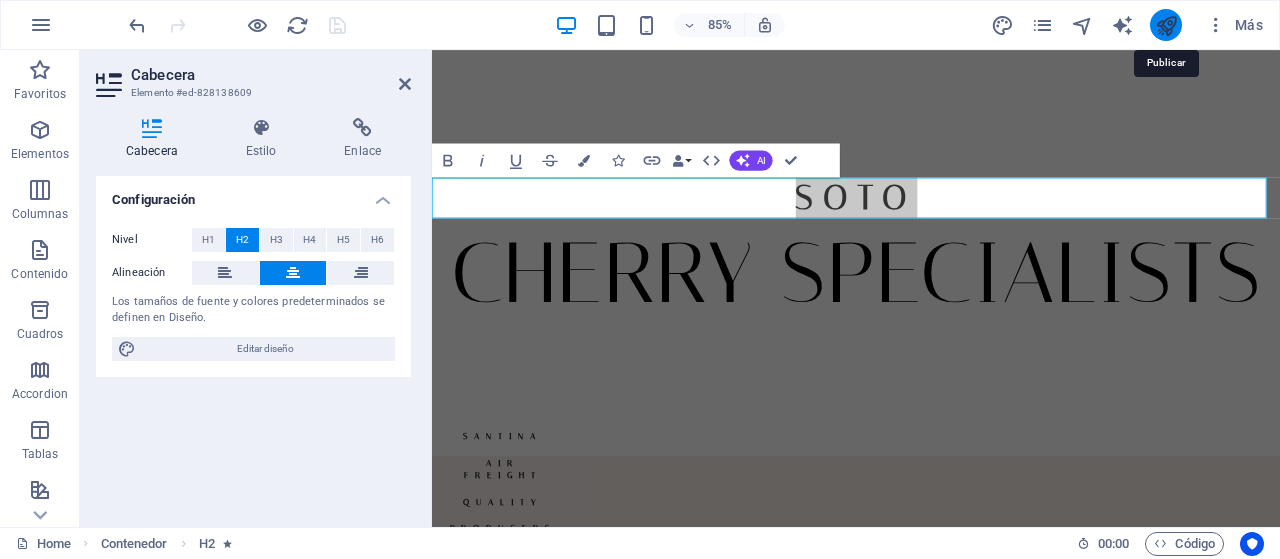click at bounding box center (1166, 25) 